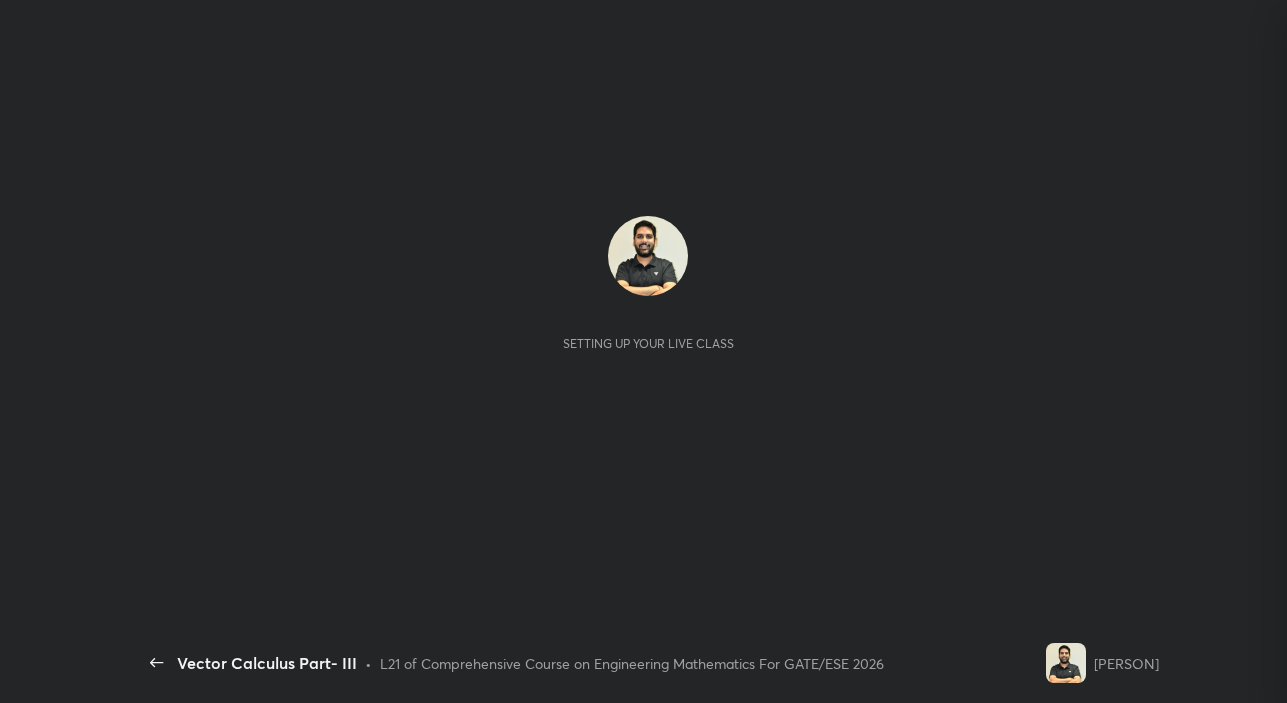 scroll, scrollTop: 0, scrollLeft: 0, axis: both 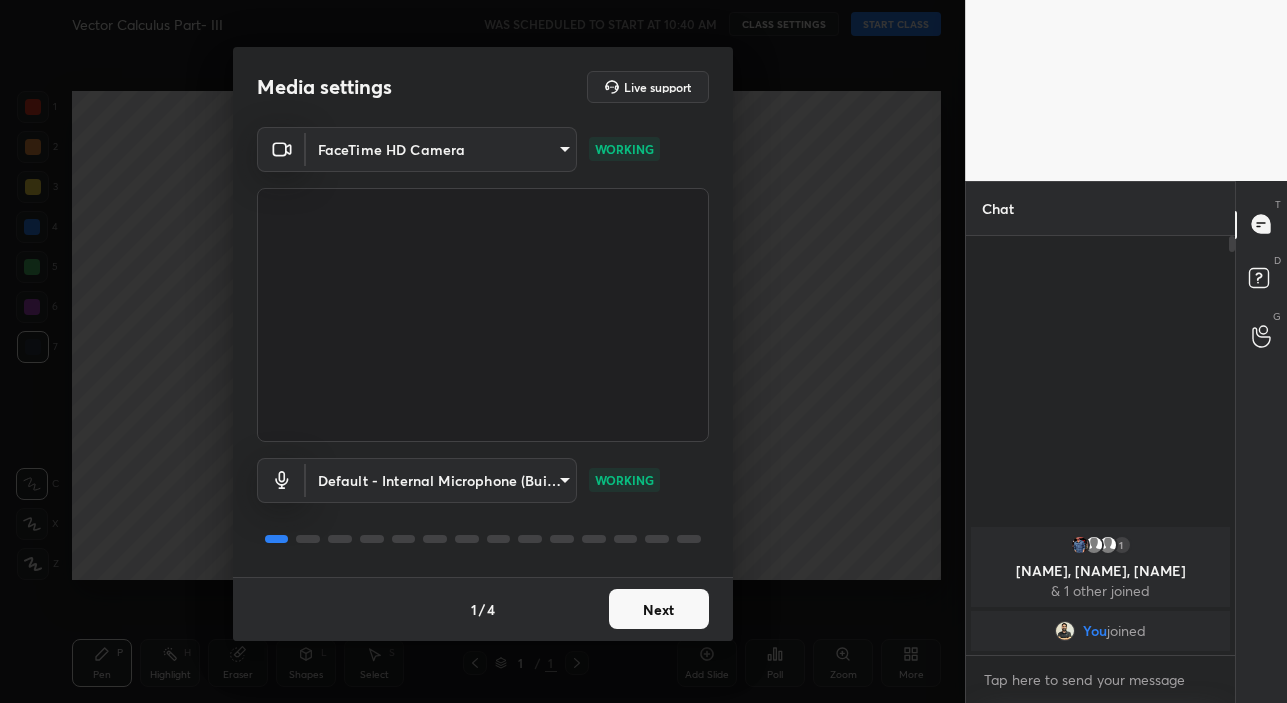 click on "Next" at bounding box center [659, 609] 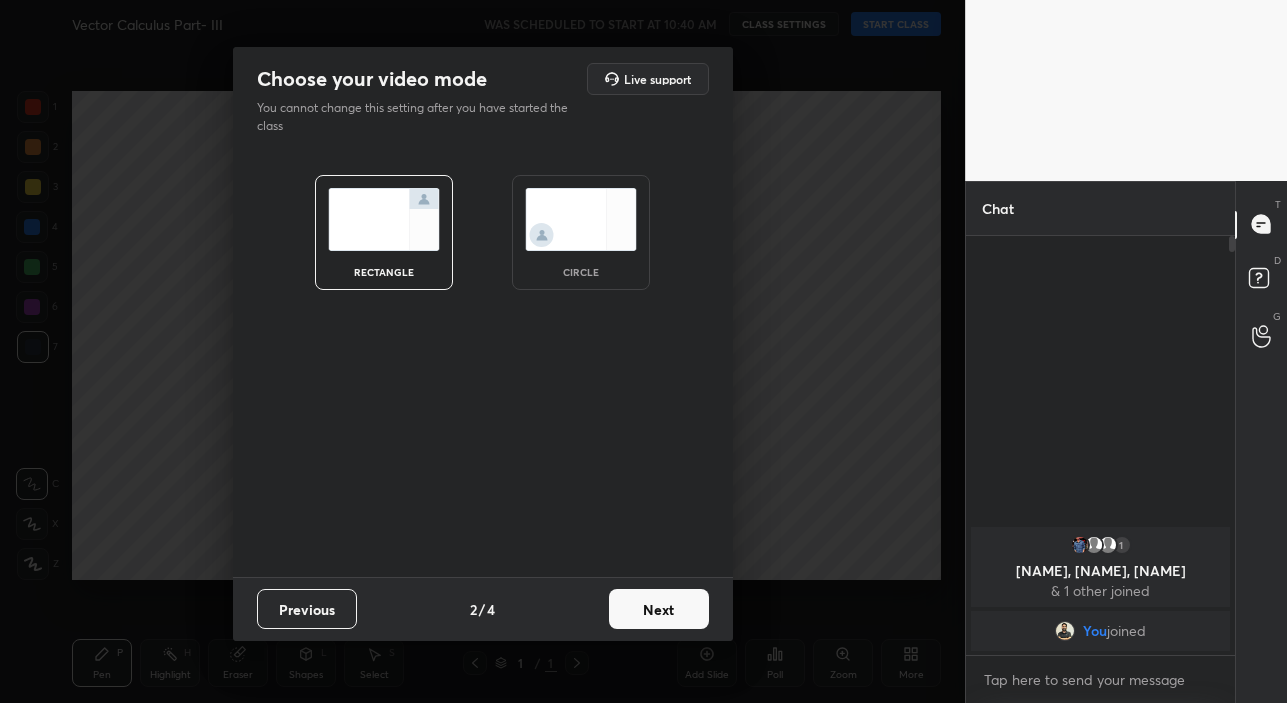 click on "Next" at bounding box center [659, 609] 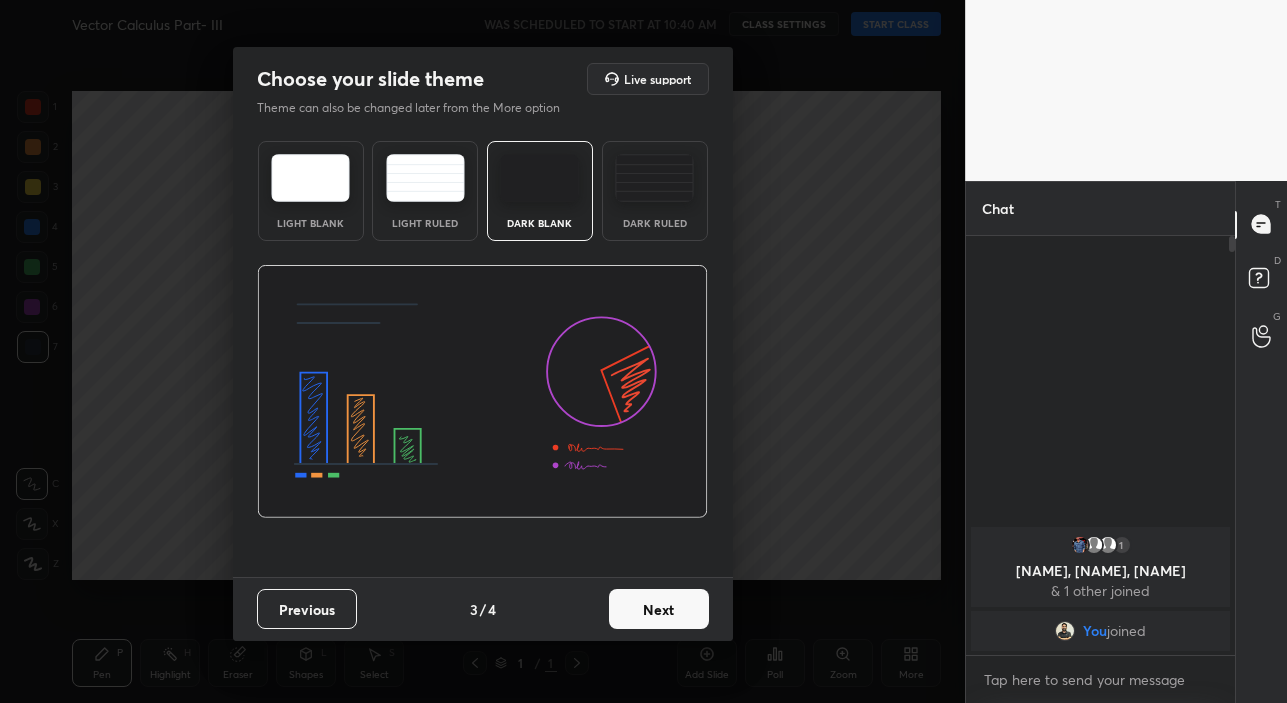 click on "Next" at bounding box center [659, 609] 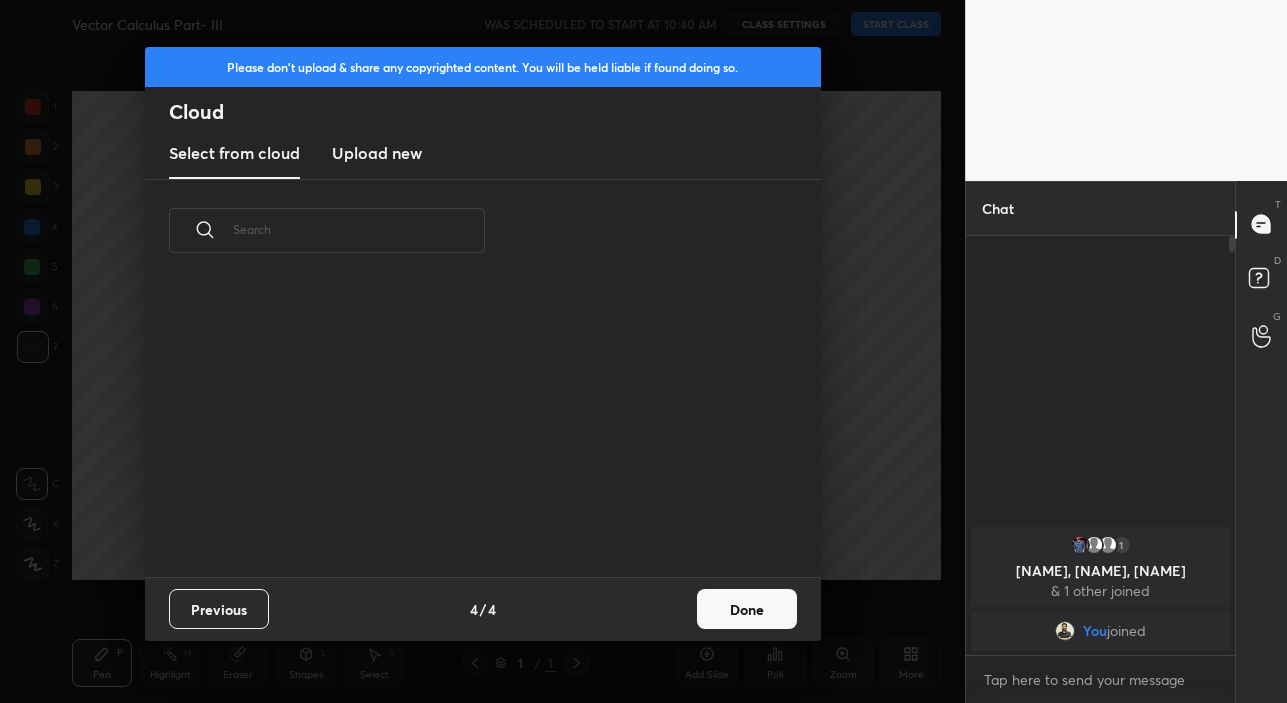 click on "Previous 4 / 4 Done" at bounding box center (483, 609) 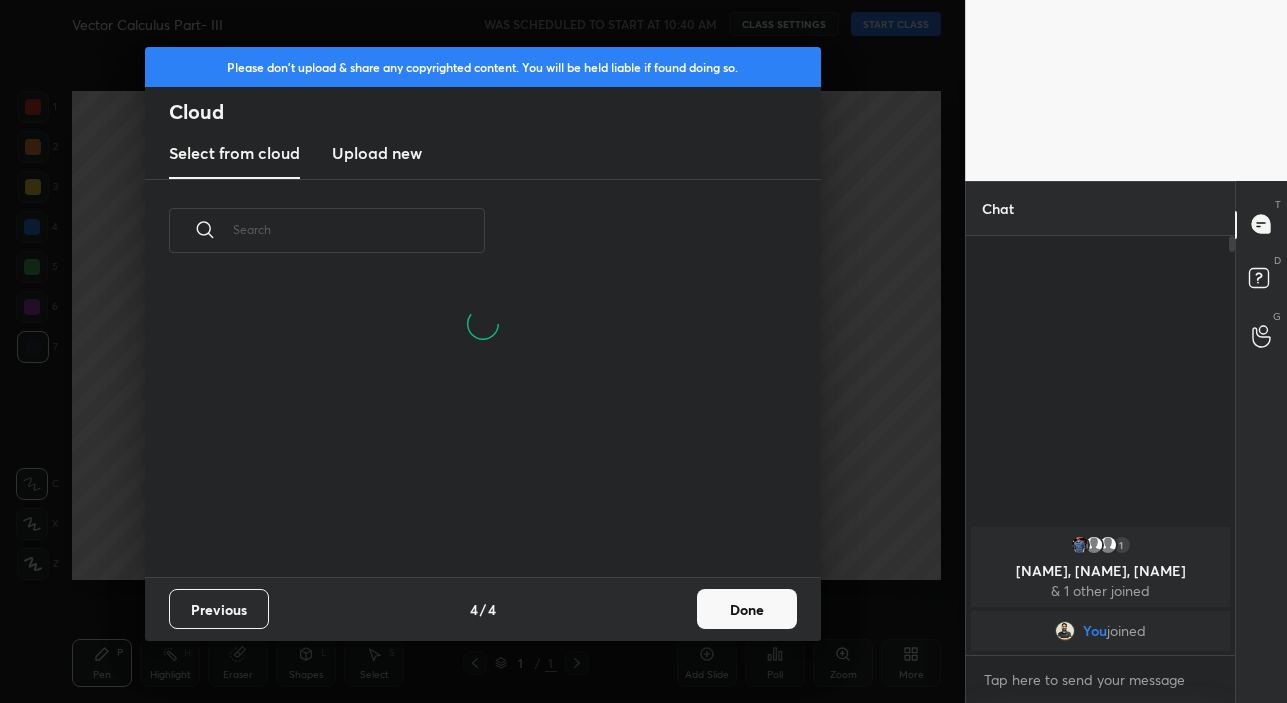 click on "Done" at bounding box center (747, 609) 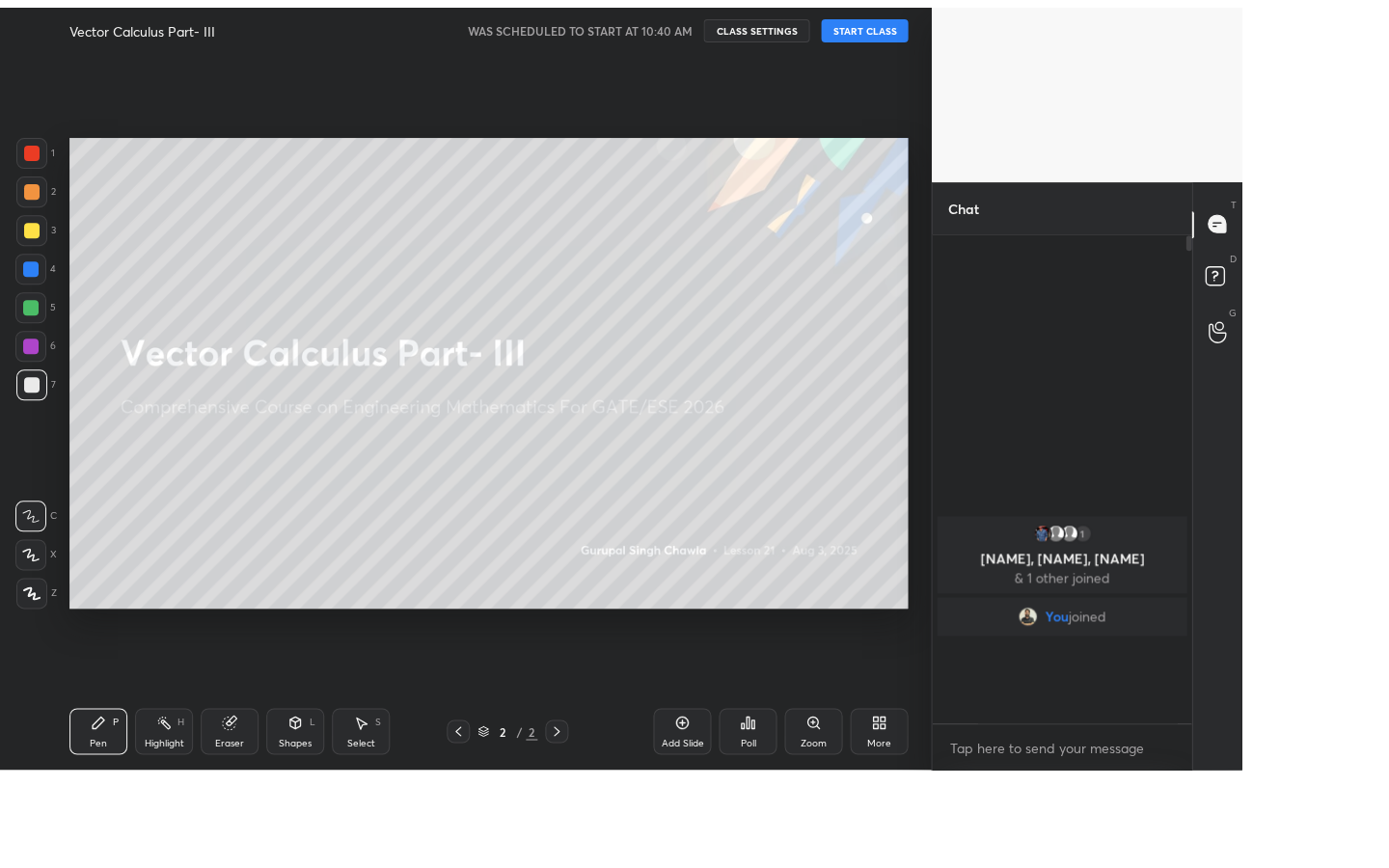 scroll, scrollTop: 95700, scrollLeft: 95494, axis: both 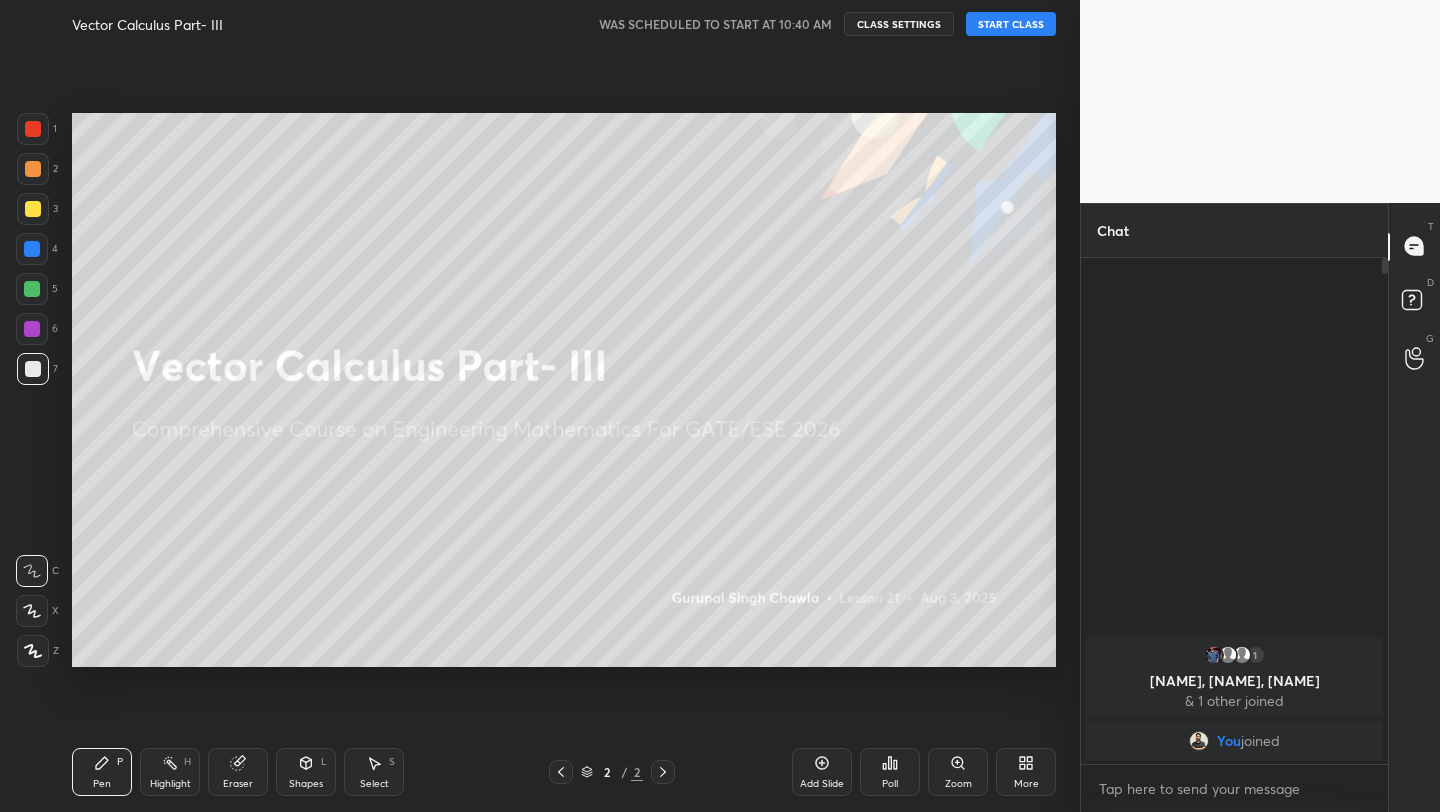 click on "START CLASS" at bounding box center (1011, 24) 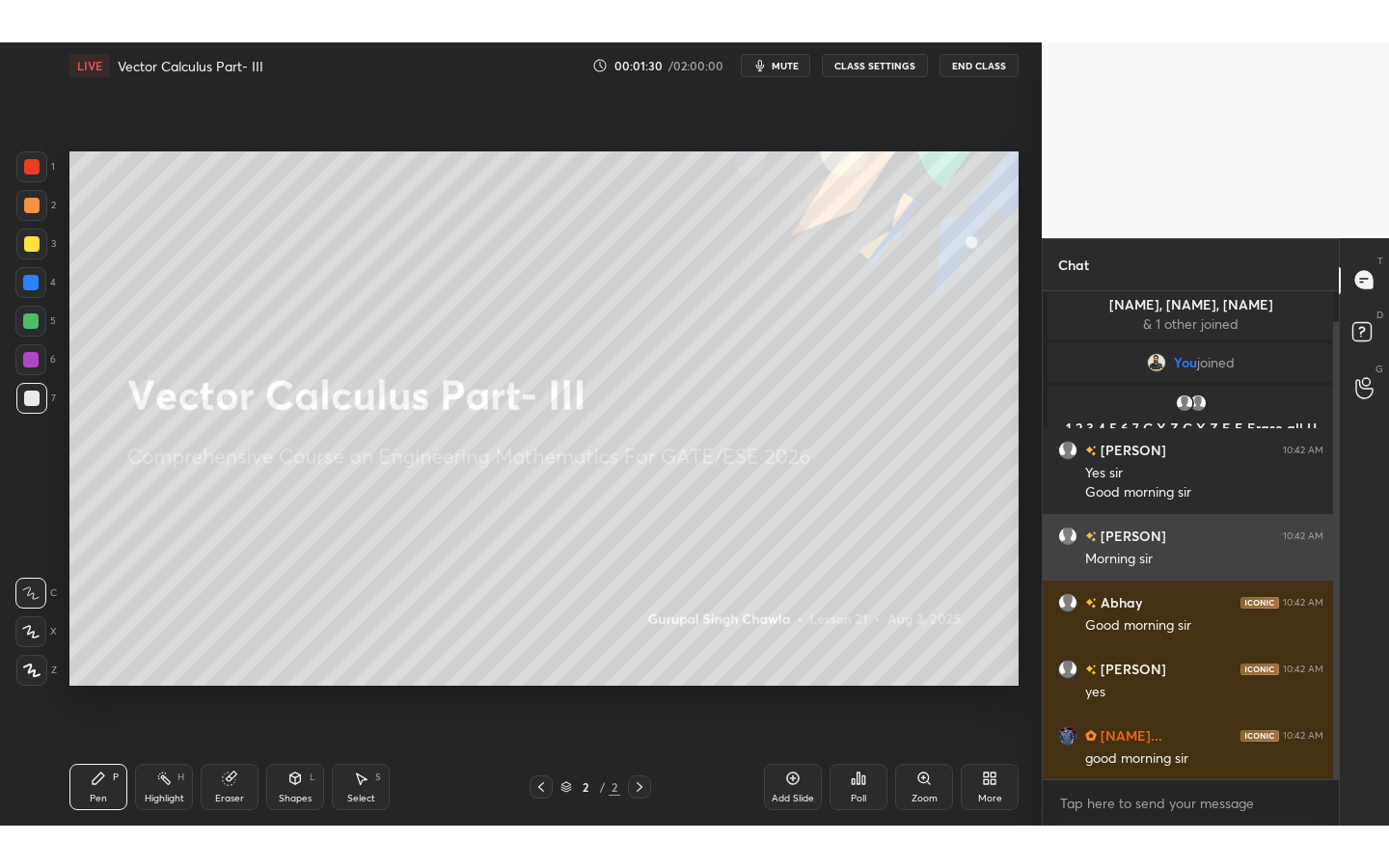 scroll, scrollTop: 99, scrollLeft: 0, axis: vertical 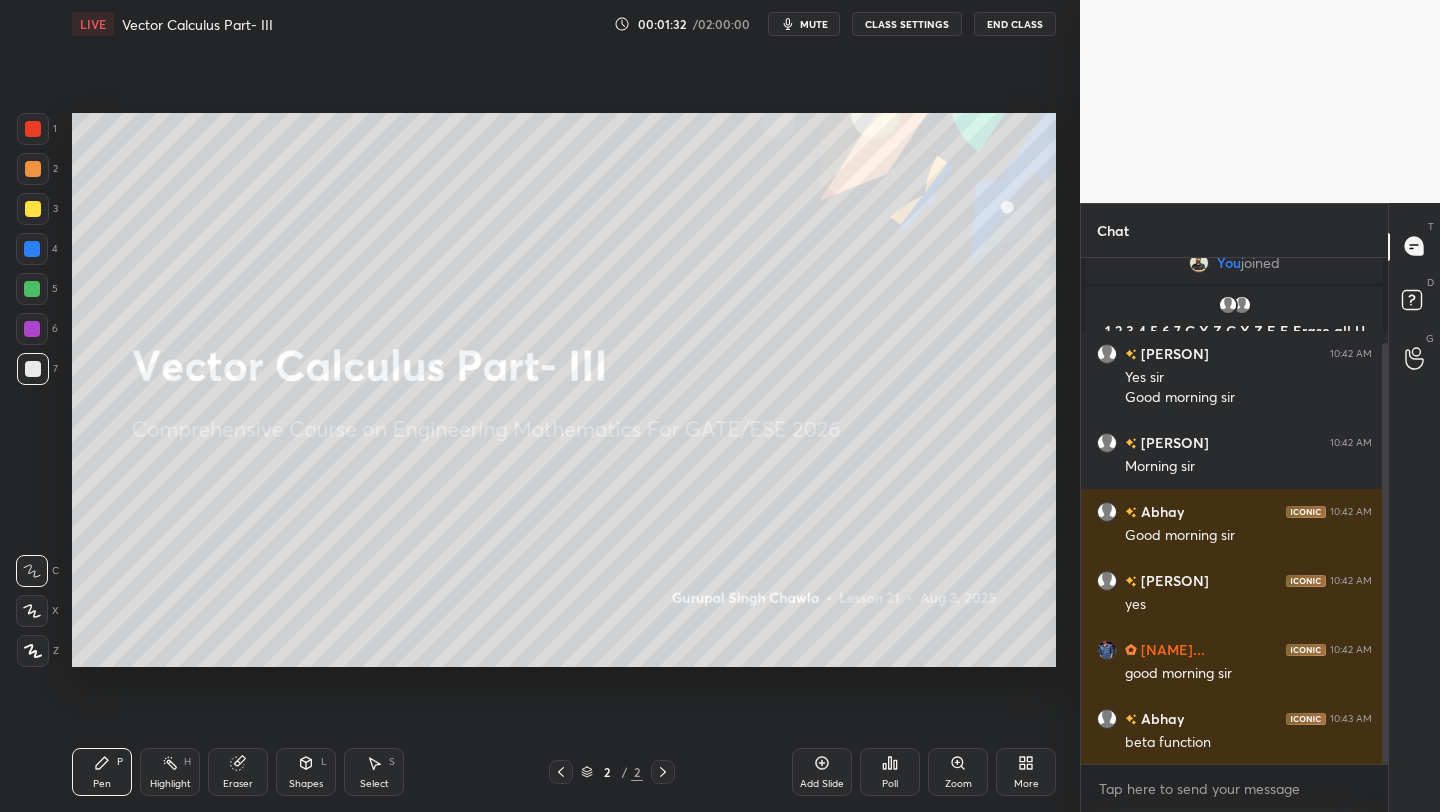 click 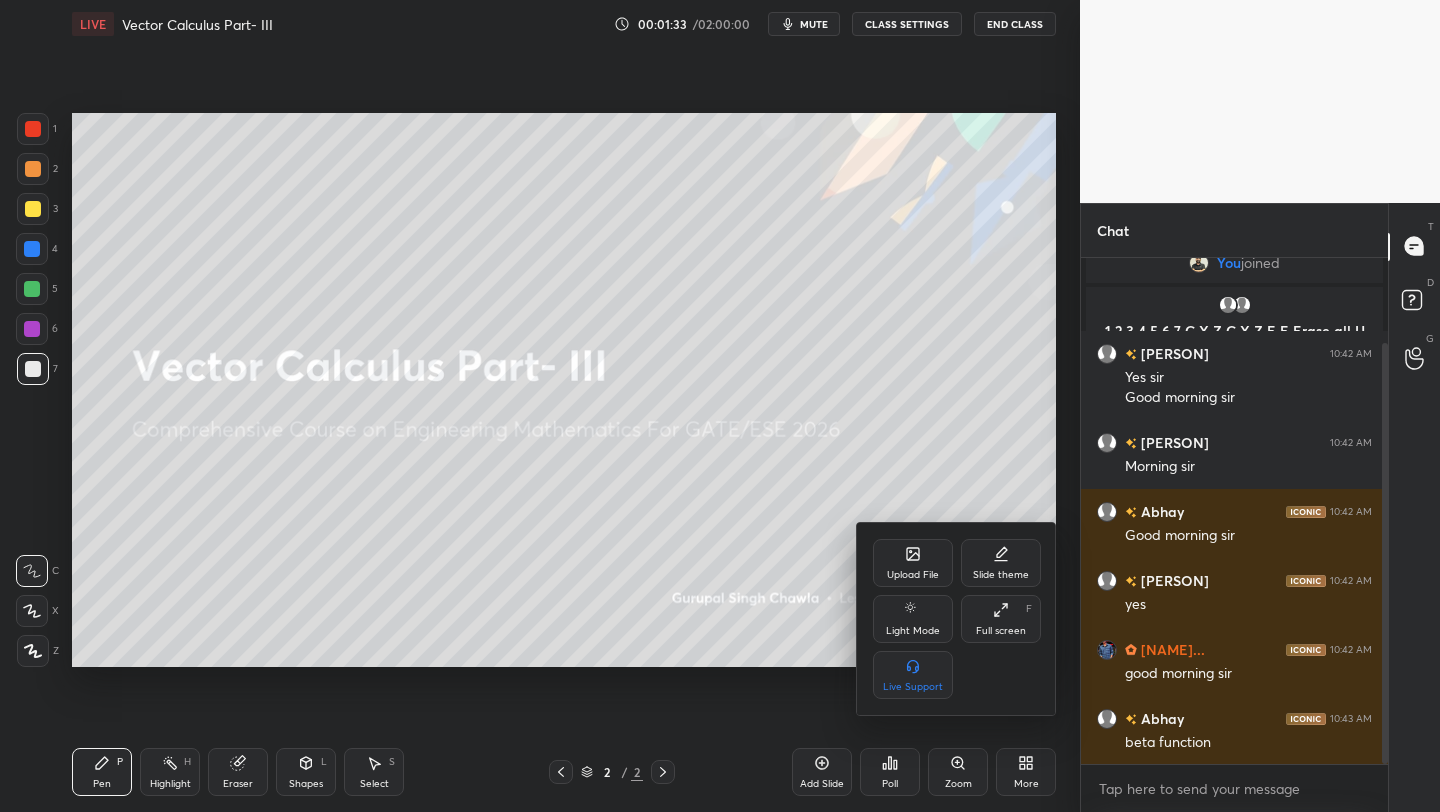 click on "Full screen F" at bounding box center (1001, 619) 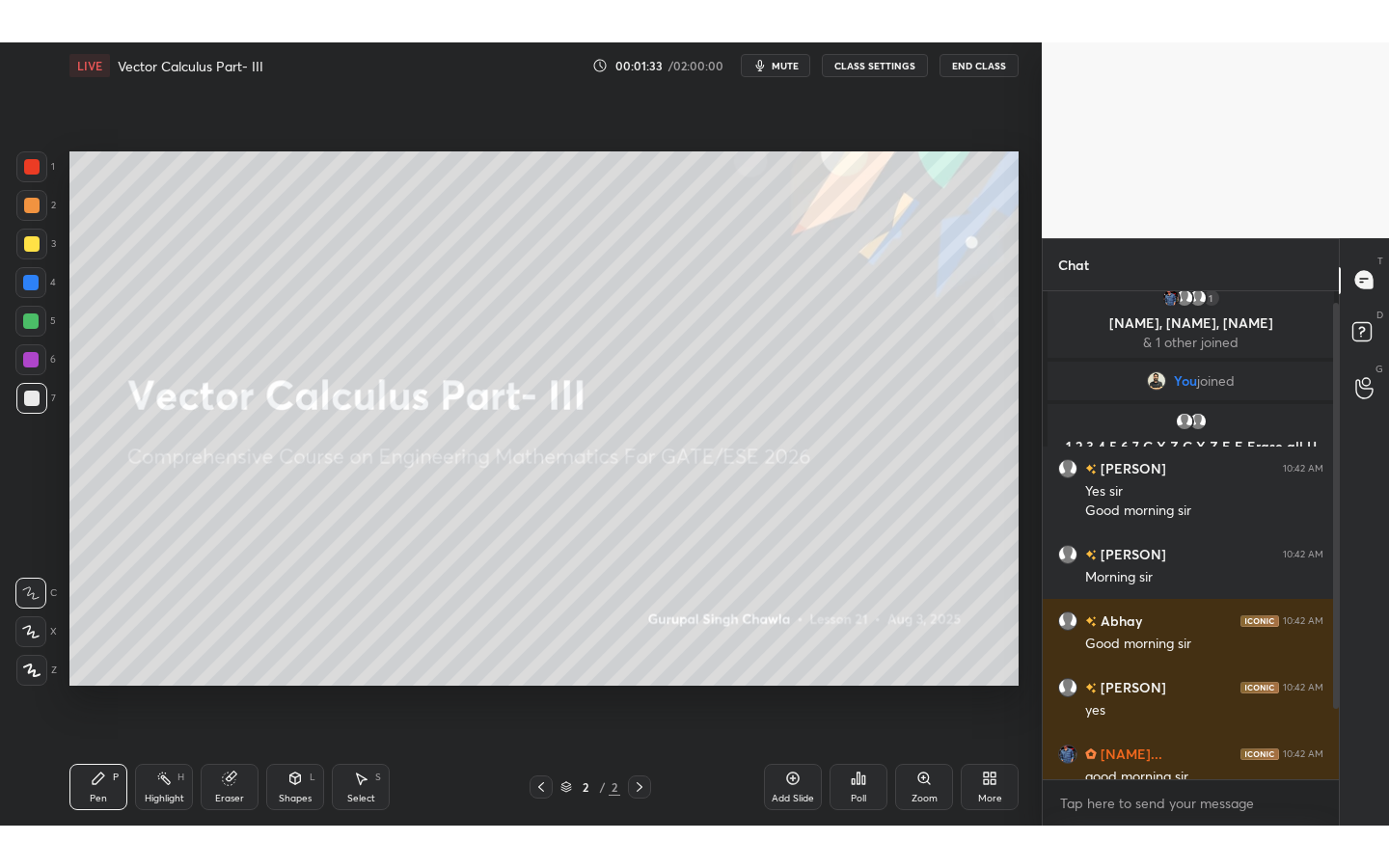 scroll, scrollTop: 95700, scrollLeft: 95494, axis: both 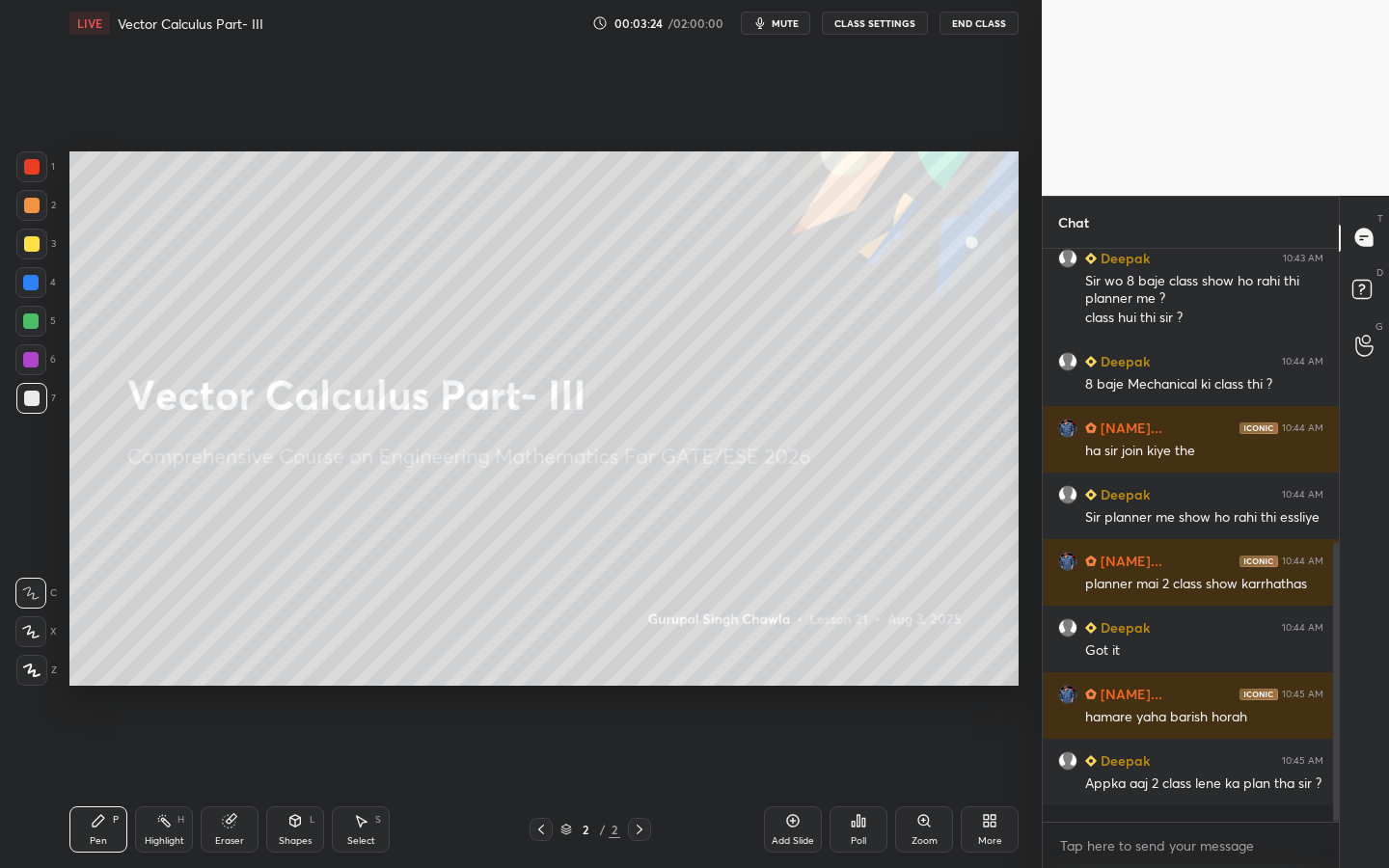 click on "Add Slide" at bounding box center (793, 829) 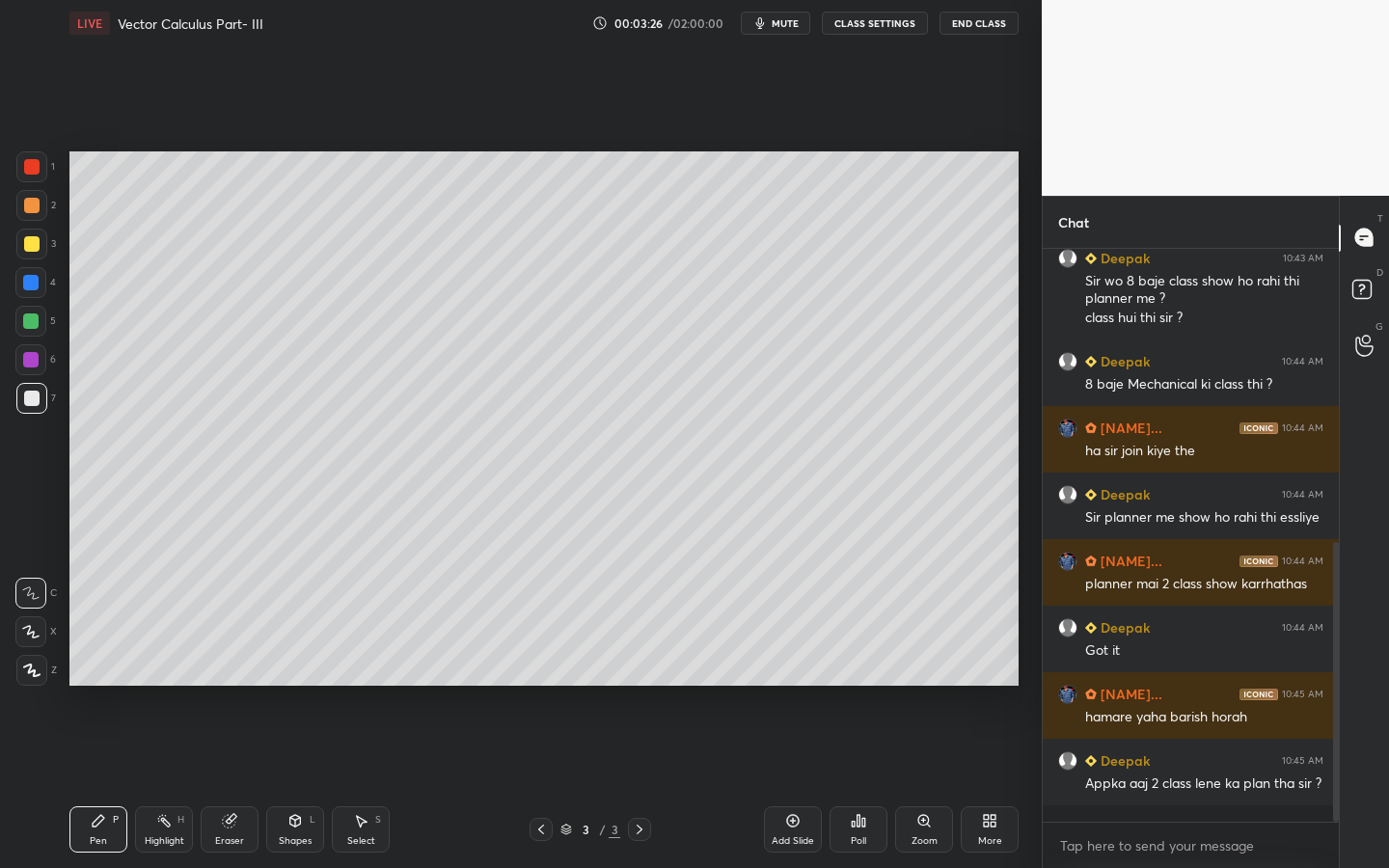 click at bounding box center (31, 321) 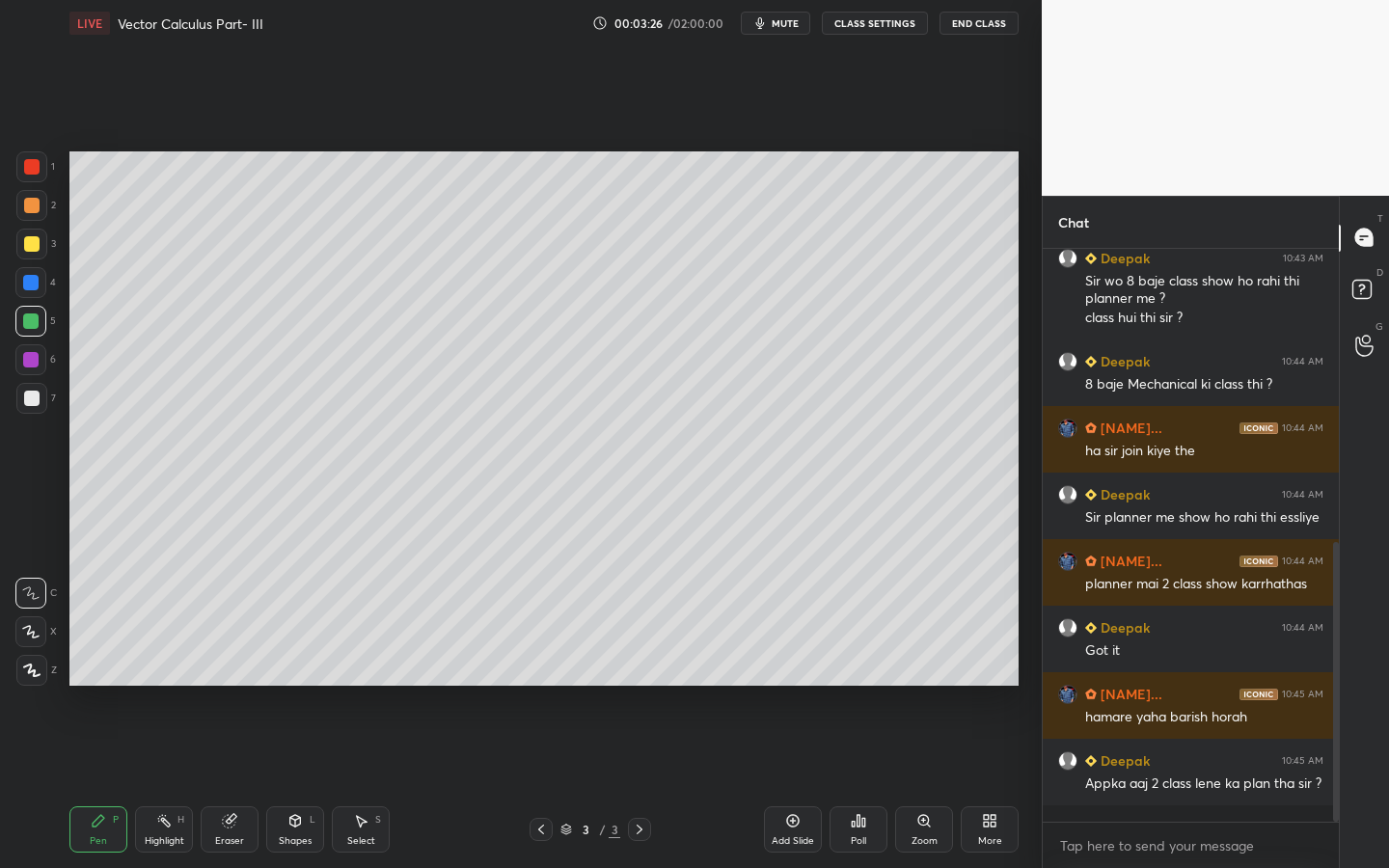 click on "X" at bounding box center [36, 632] 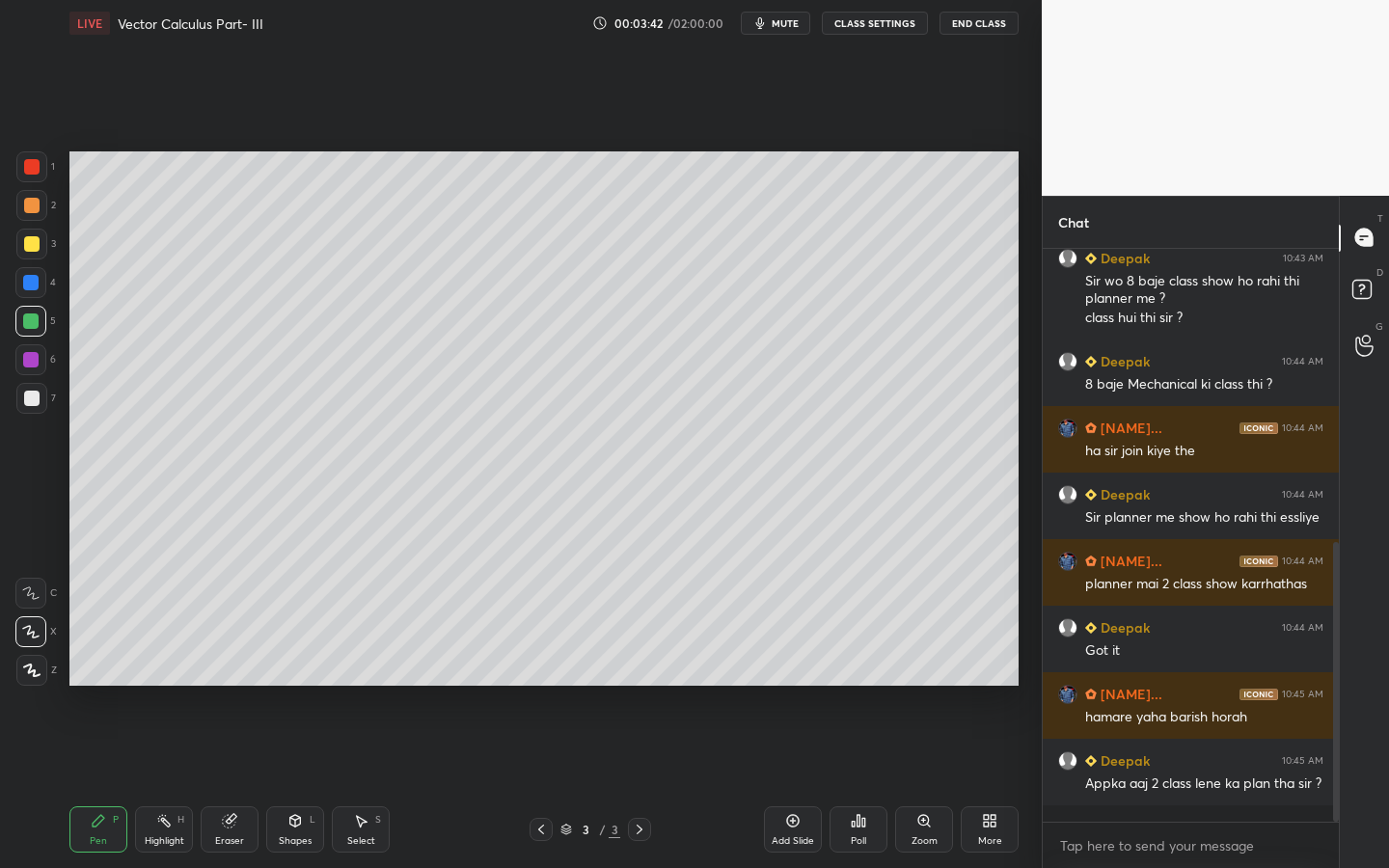 drag, startPoint x: 37, startPoint y: 210, endPoint x: 59, endPoint y: 200, distance: 24.166092 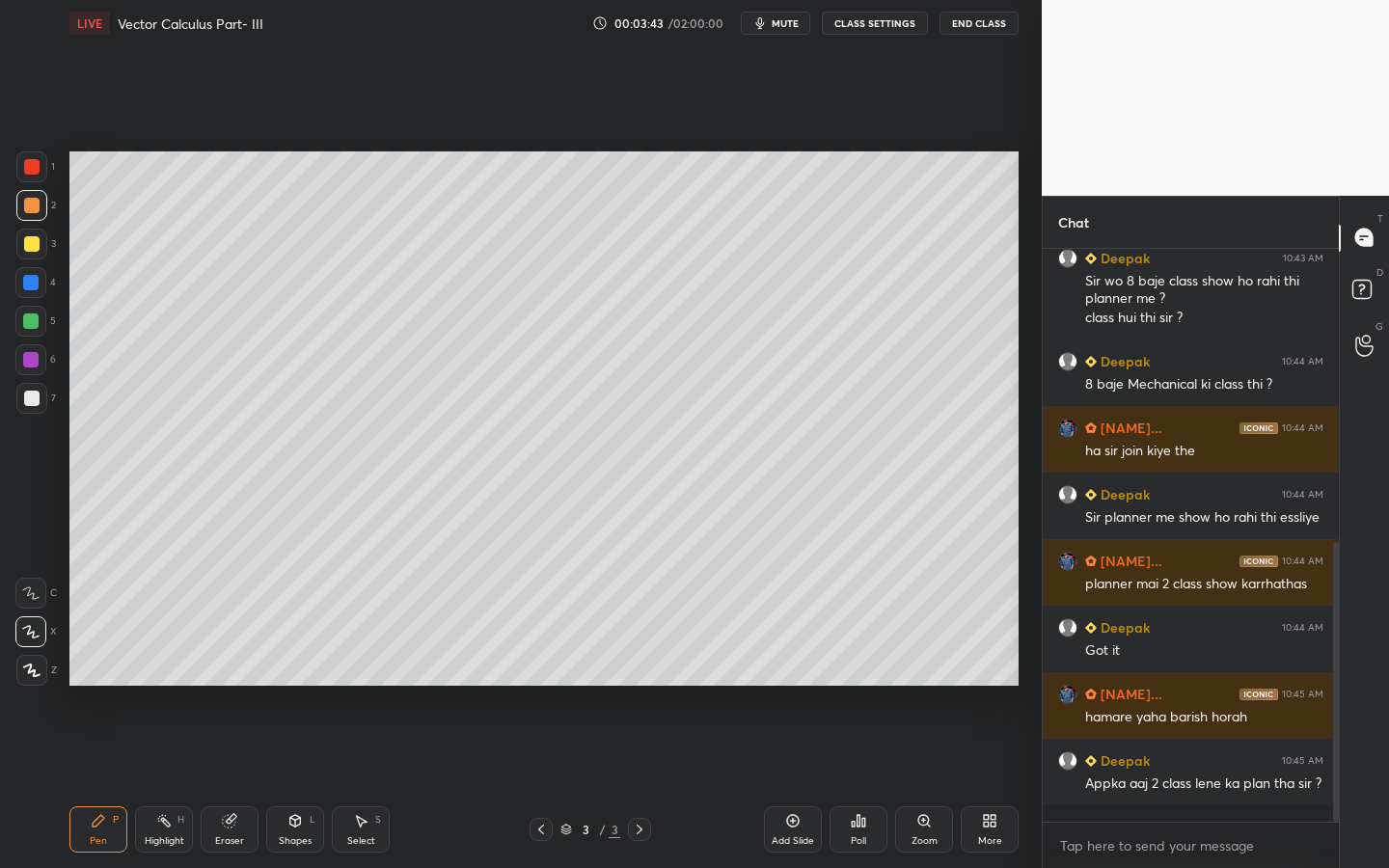drag, startPoint x: 38, startPoint y: 620, endPoint x: 29, endPoint y: 573, distance: 47.853944 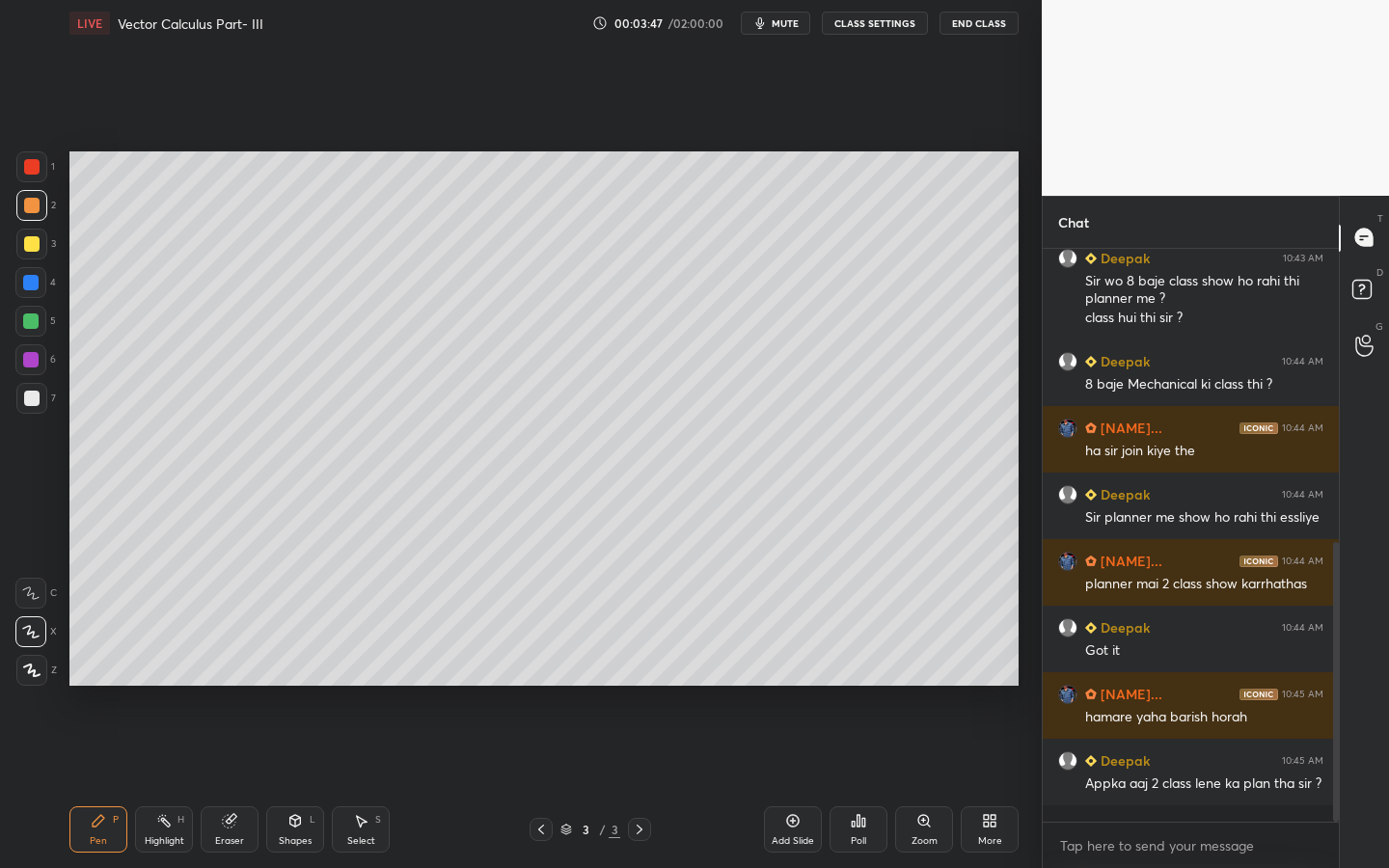 click at bounding box center (32, 398) 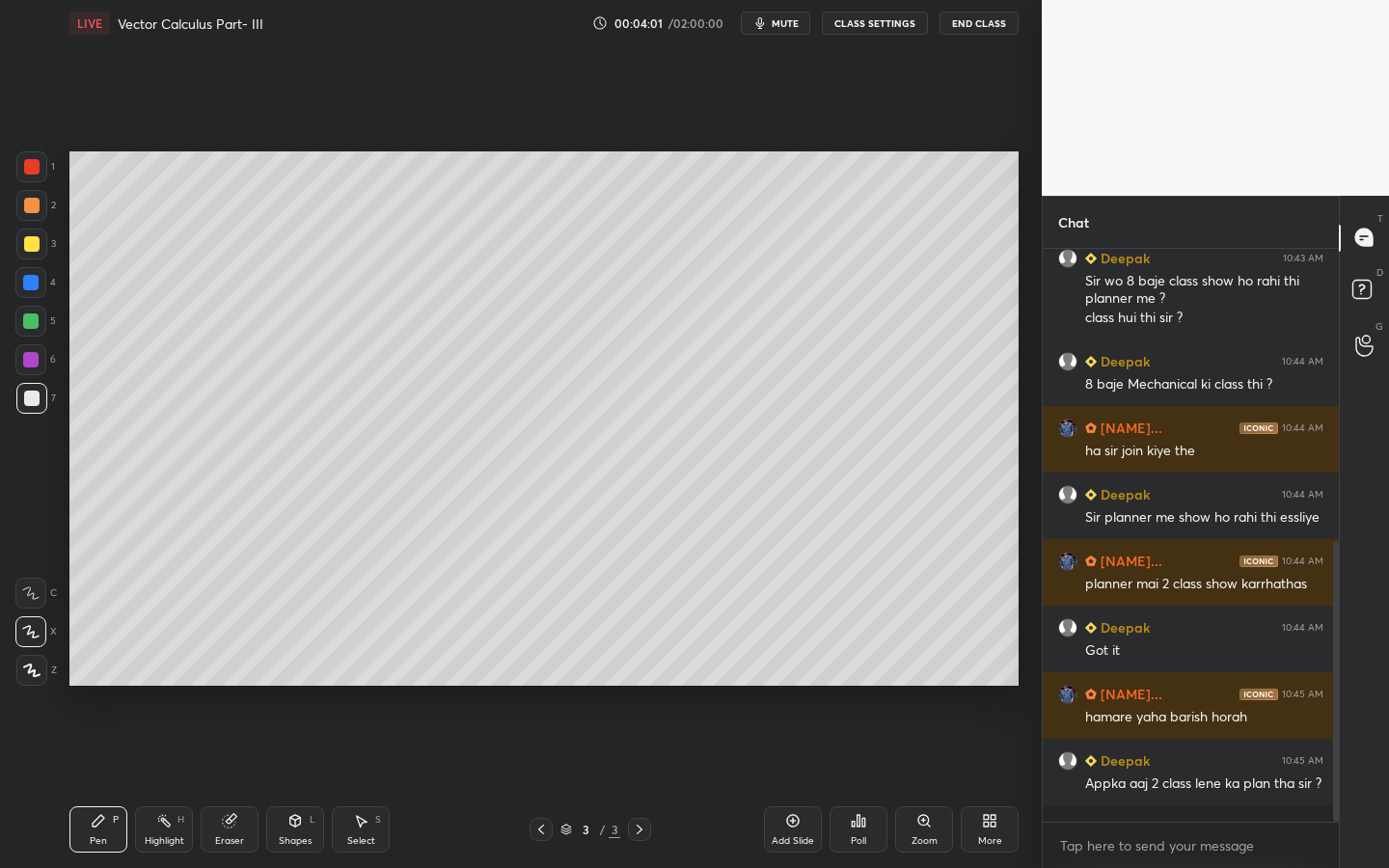 drag, startPoint x: 296, startPoint y: 811, endPoint x: 284, endPoint y: 817, distance: 13.4164079 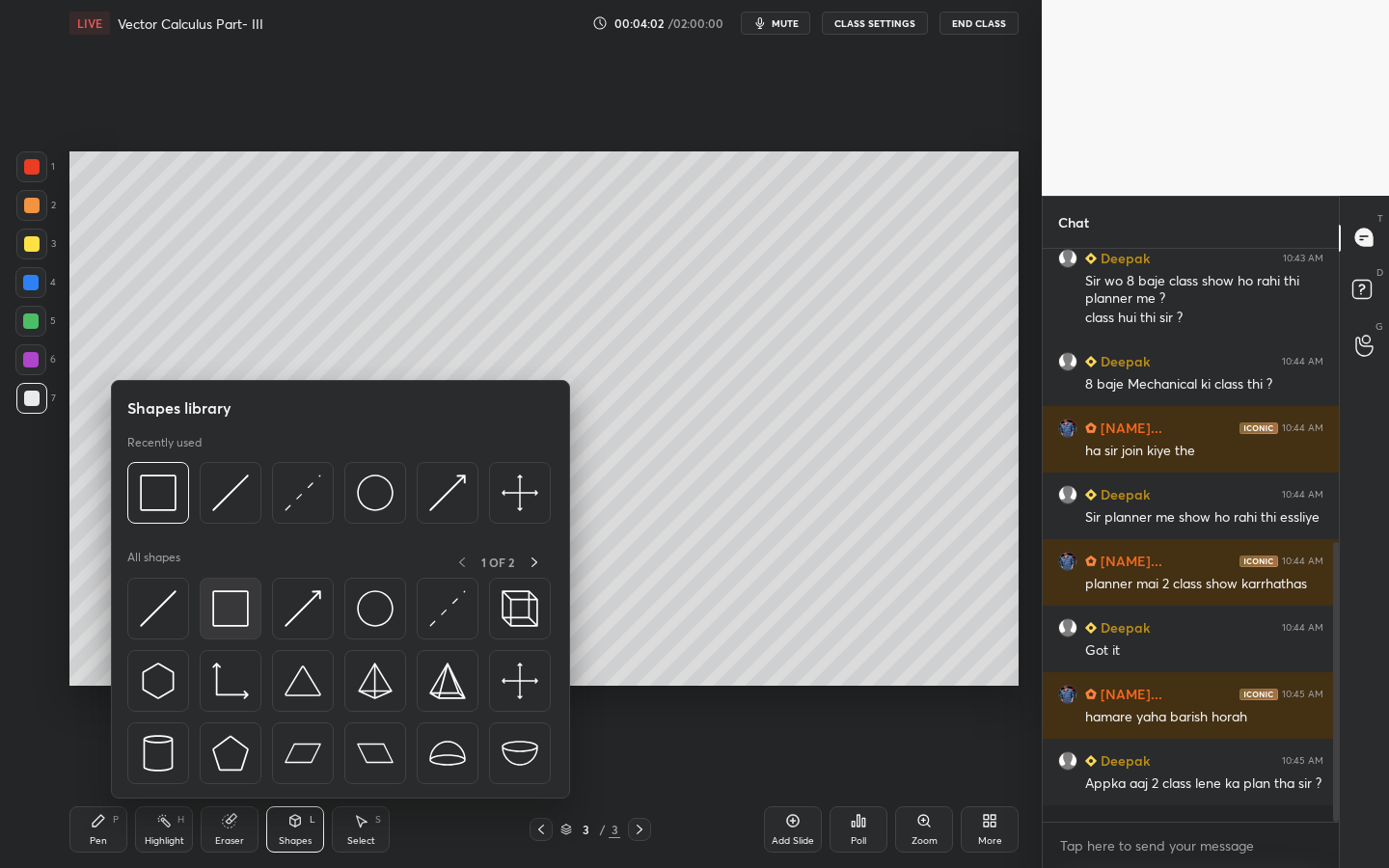 click at bounding box center (231, 609) 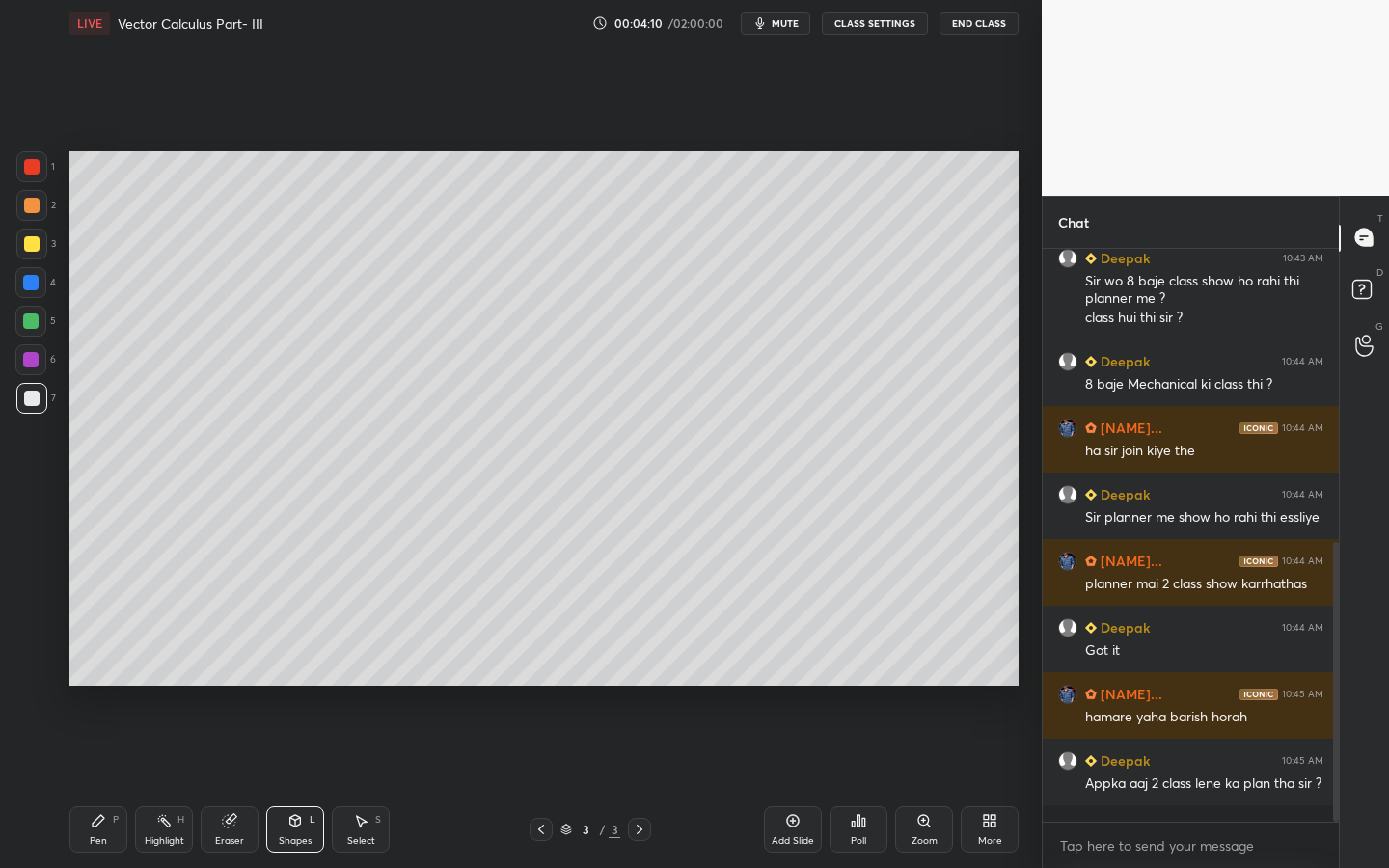 drag, startPoint x: 98, startPoint y: 811, endPoint x: 228, endPoint y: 773, distance: 135.44002 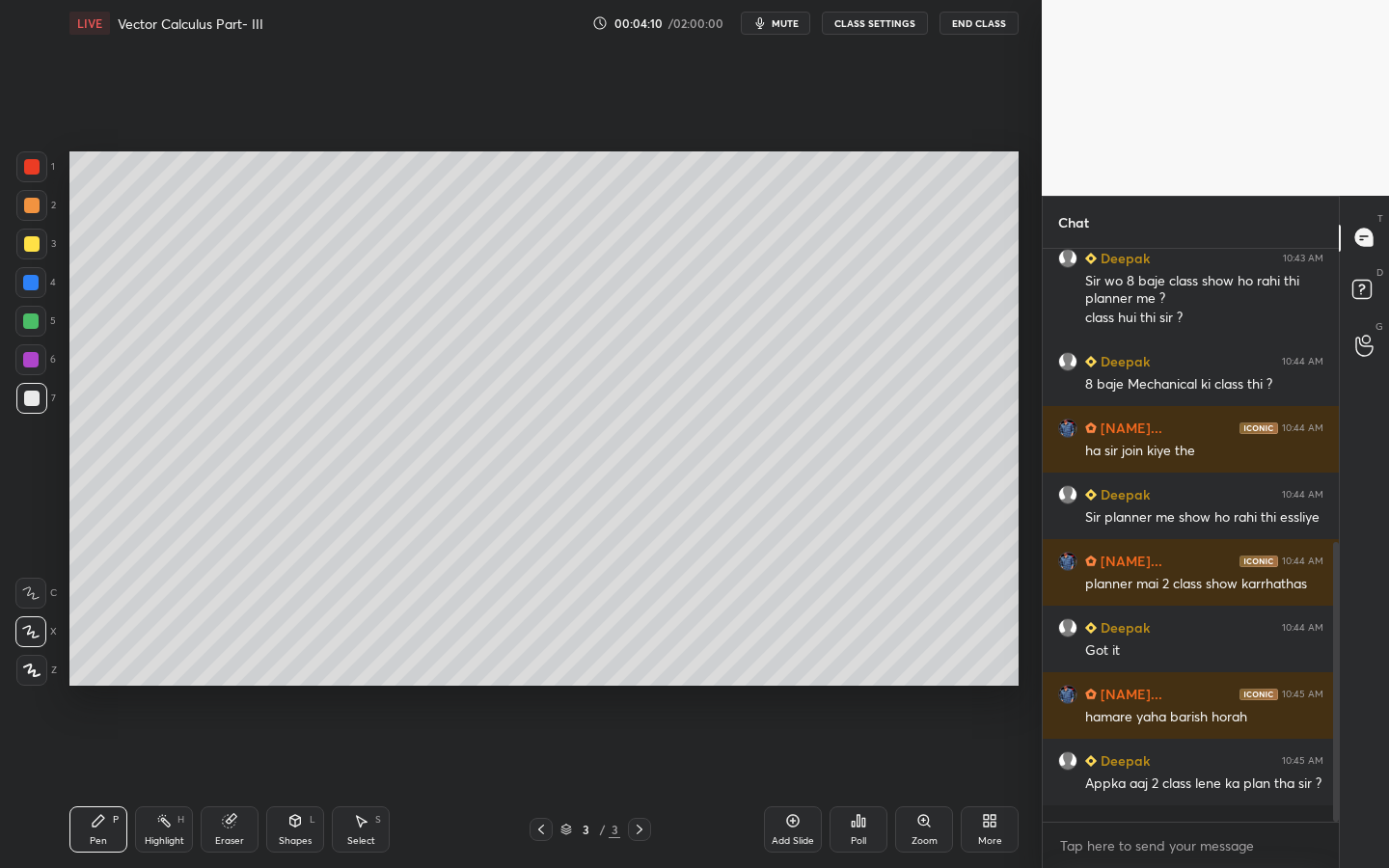 drag, startPoint x: 380, startPoint y: 827, endPoint x: 378, endPoint y: 807, distance: 20.09975 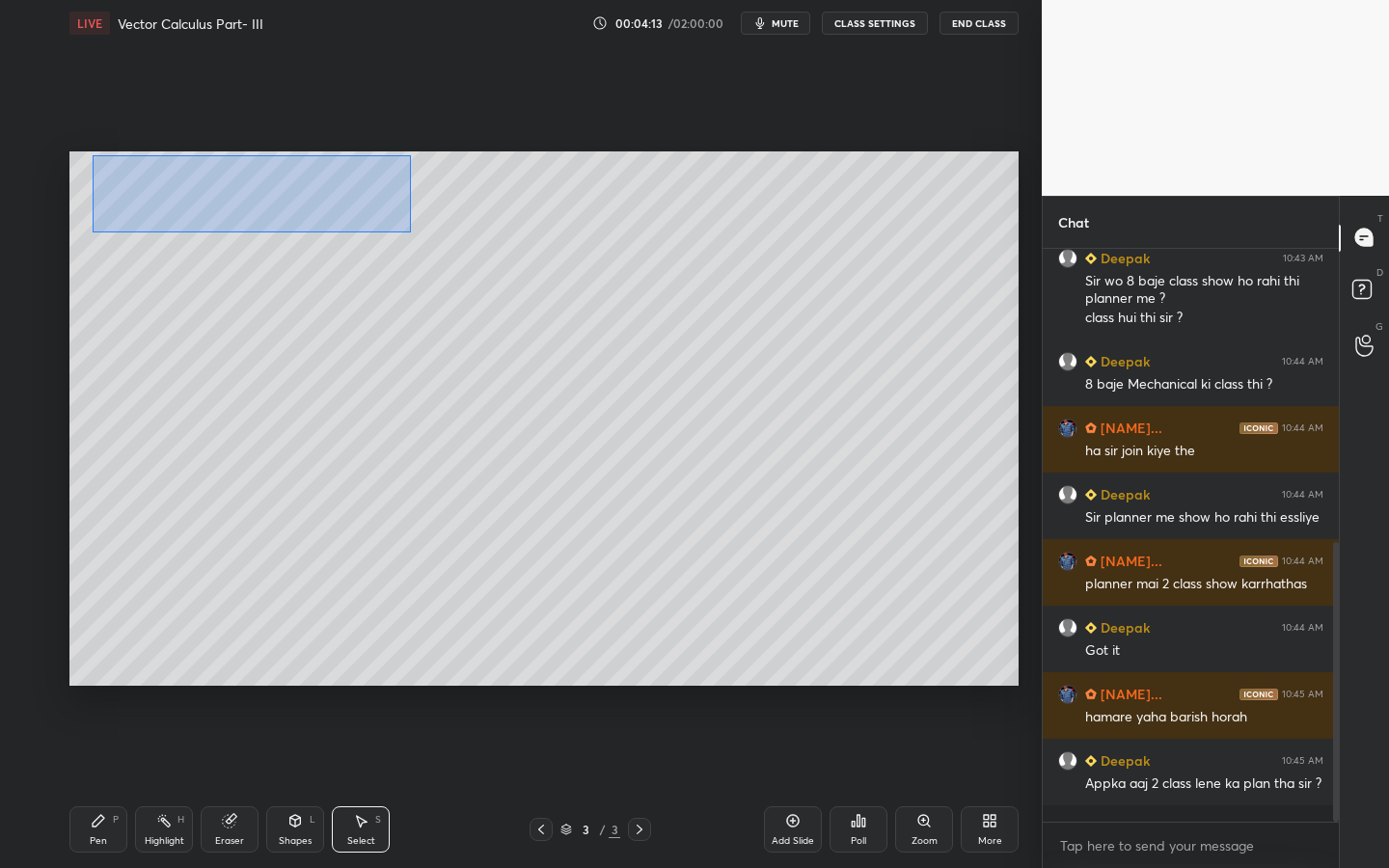 drag, startPoint x: 93, startPoint y: 155, endPoint x: 377, endPoint y: 223, distance: 292.0274 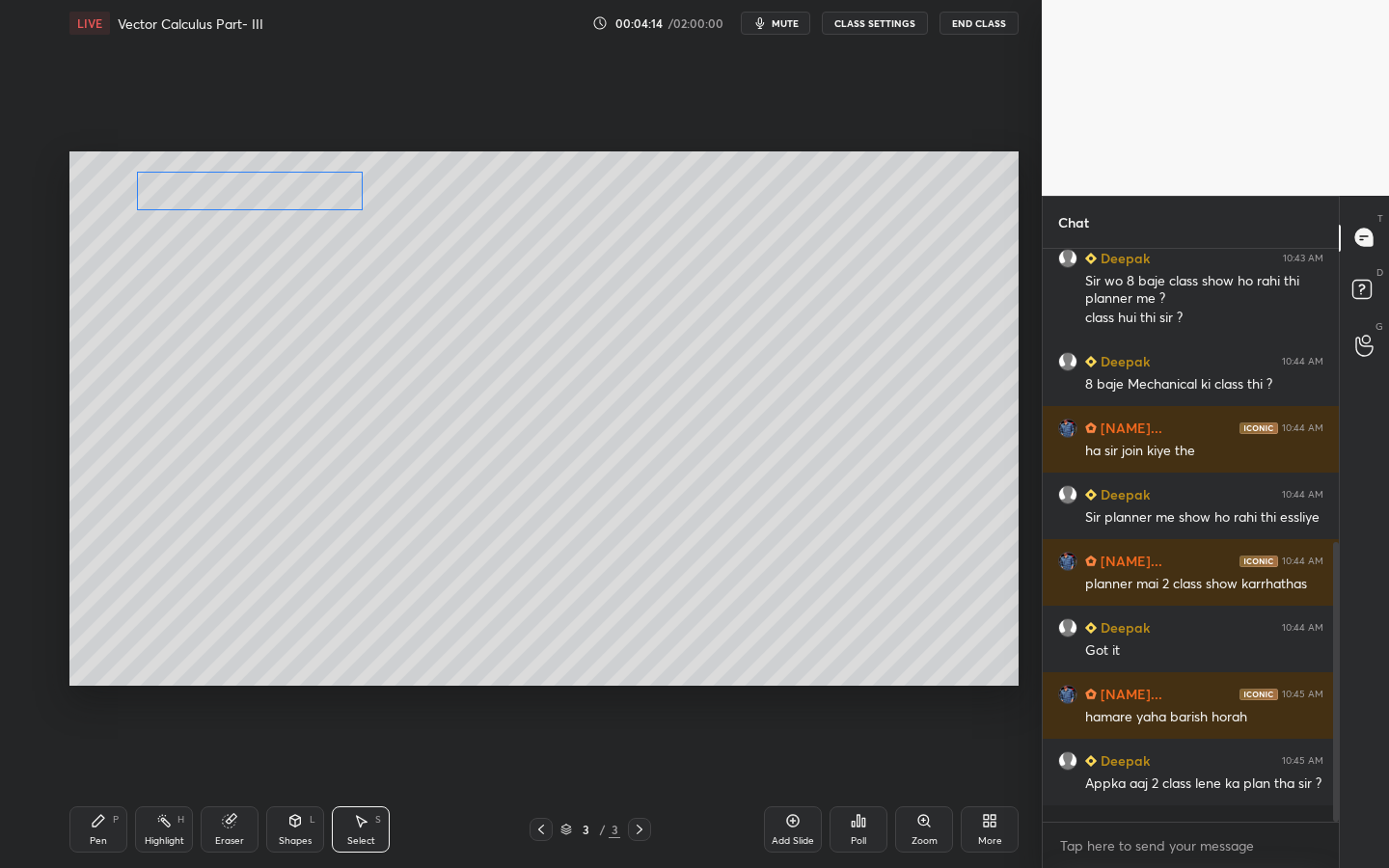 drag, startPoint x: 245, startPoint y: 176, endPoint x: 289, endPoint y: 215, distance: 58.7963 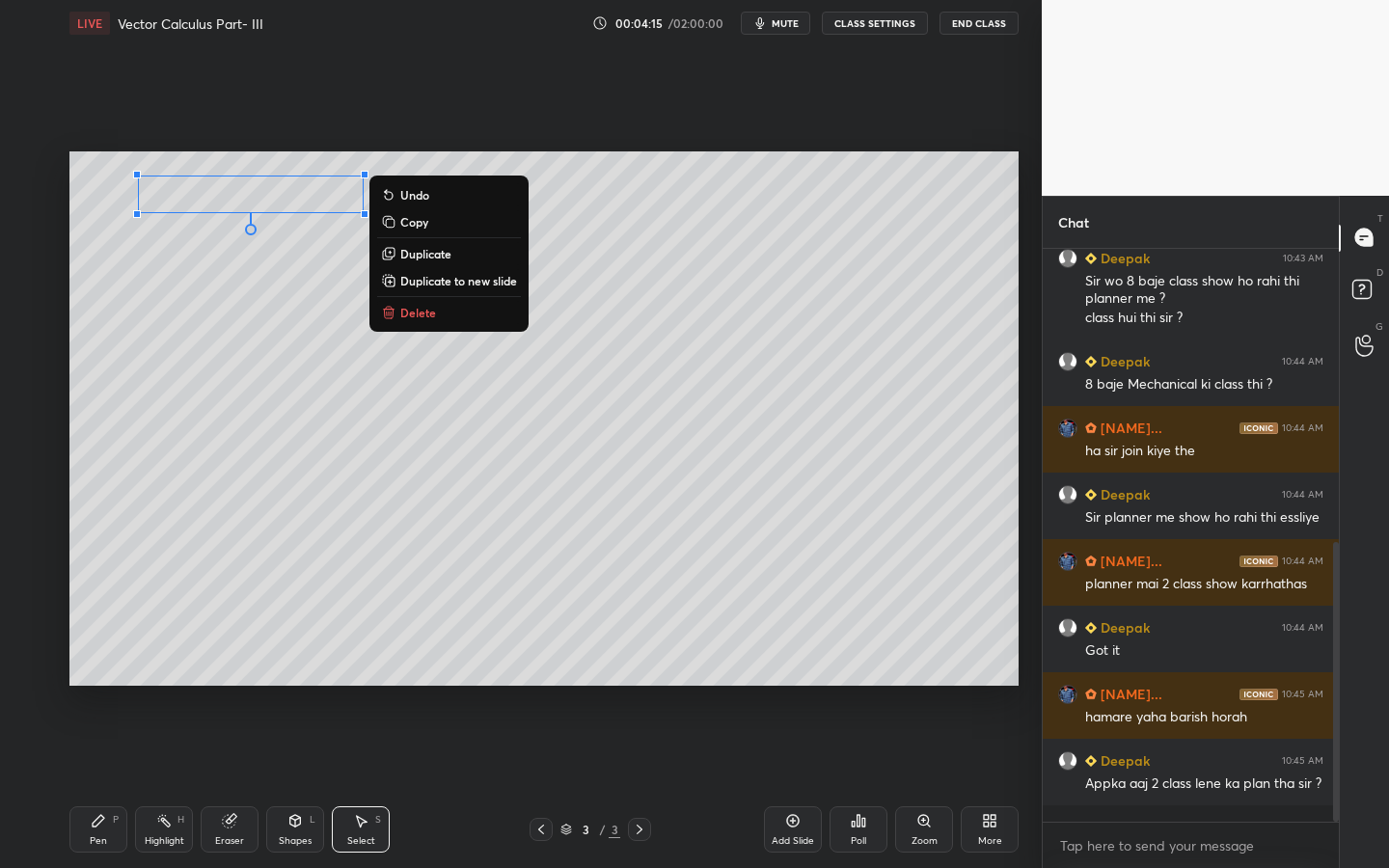 click on "Pen P" at bounding box center (98, 829) 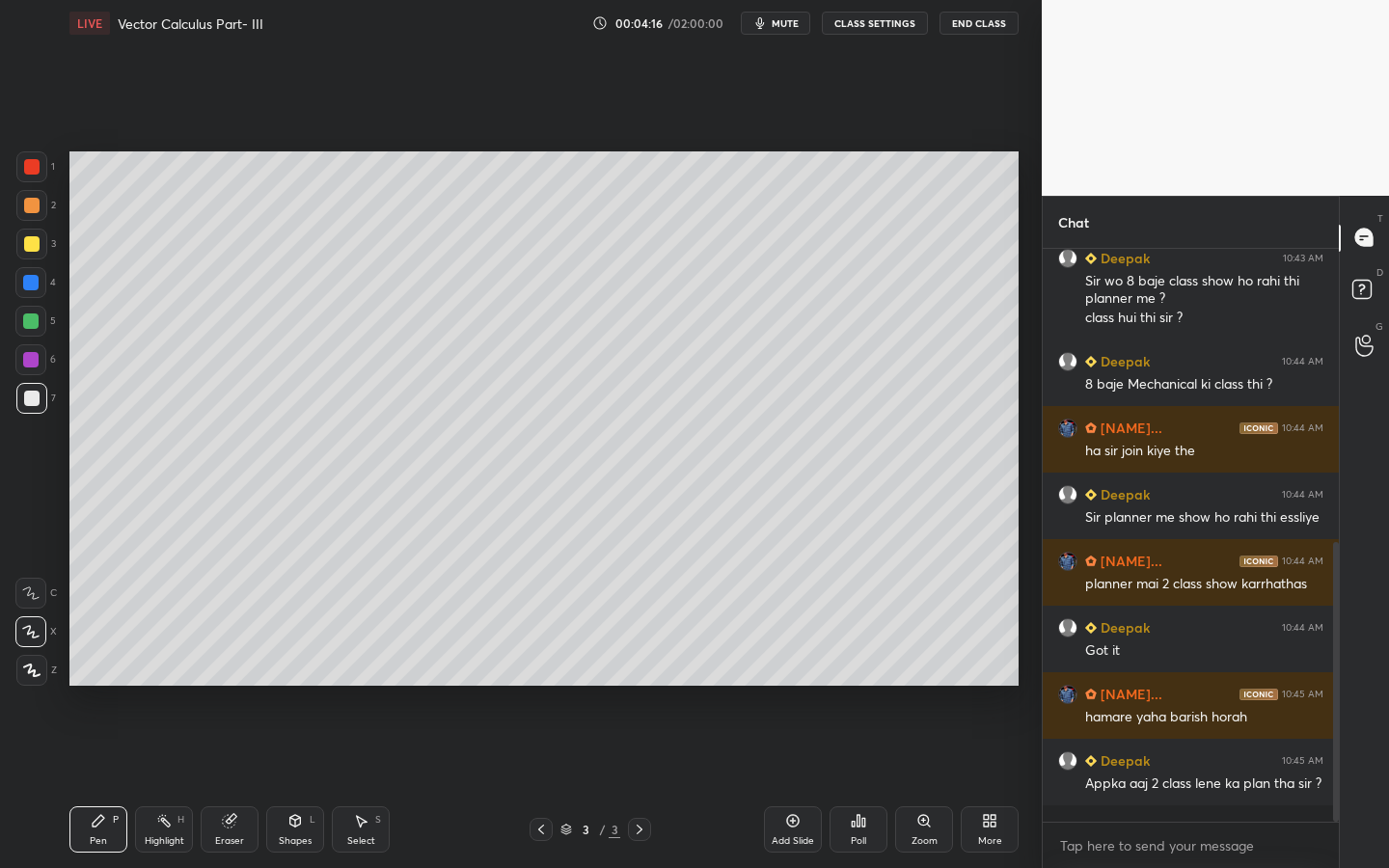 click at bounding box center (31, 360) 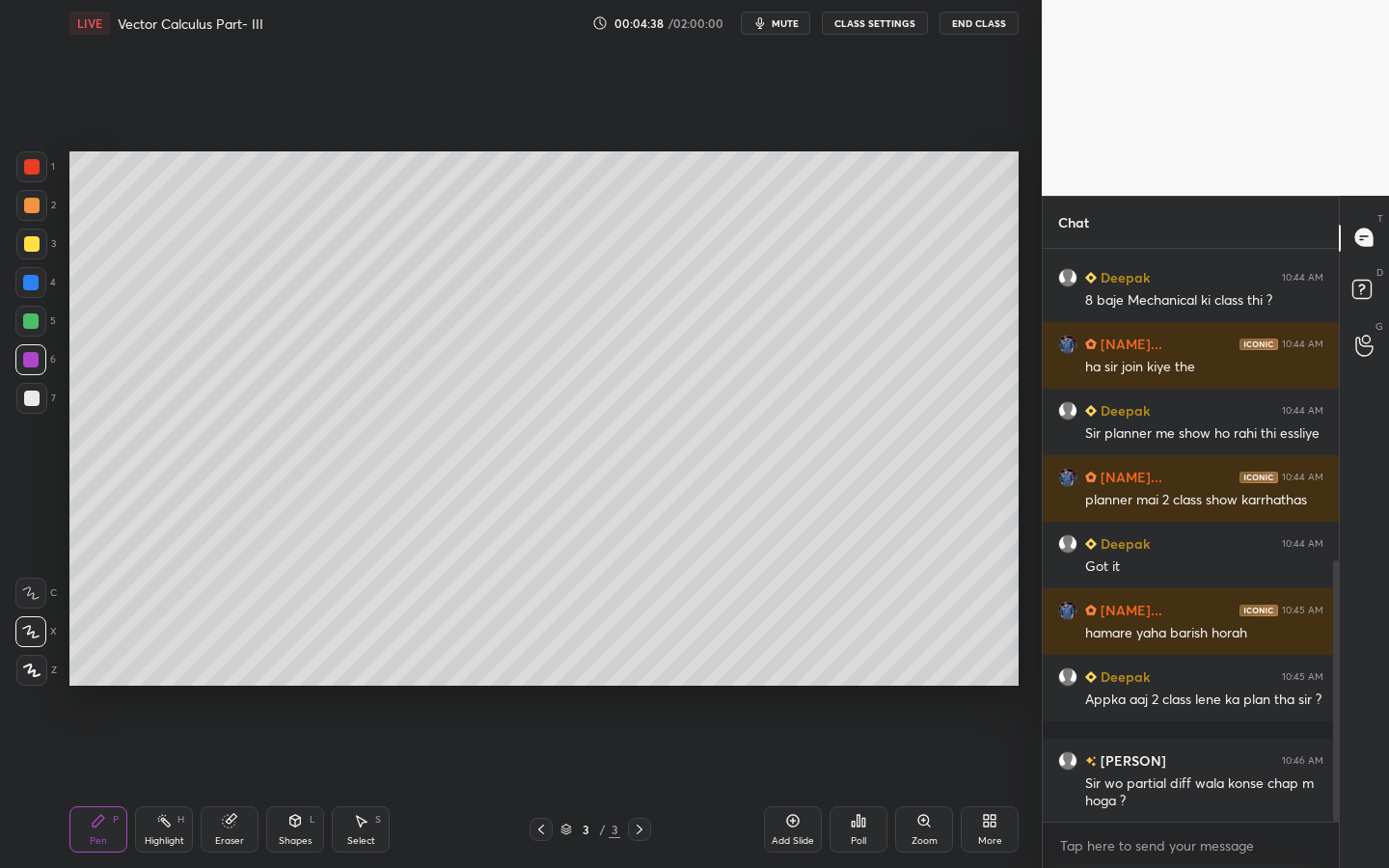 scroll, scrollTop: 704, scrollLeft: 0, axis: vertical 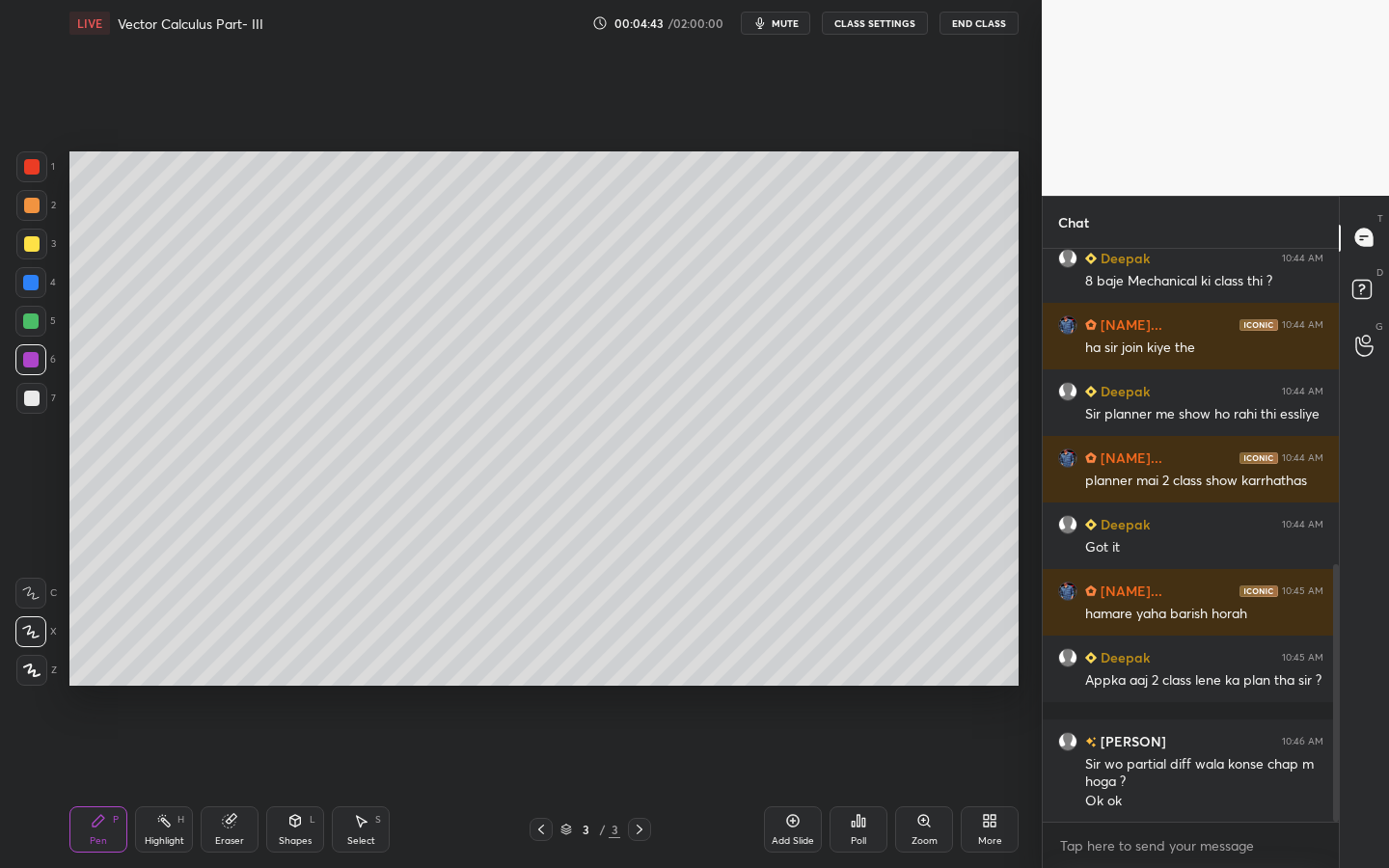 click at bounding box center (32, 398) 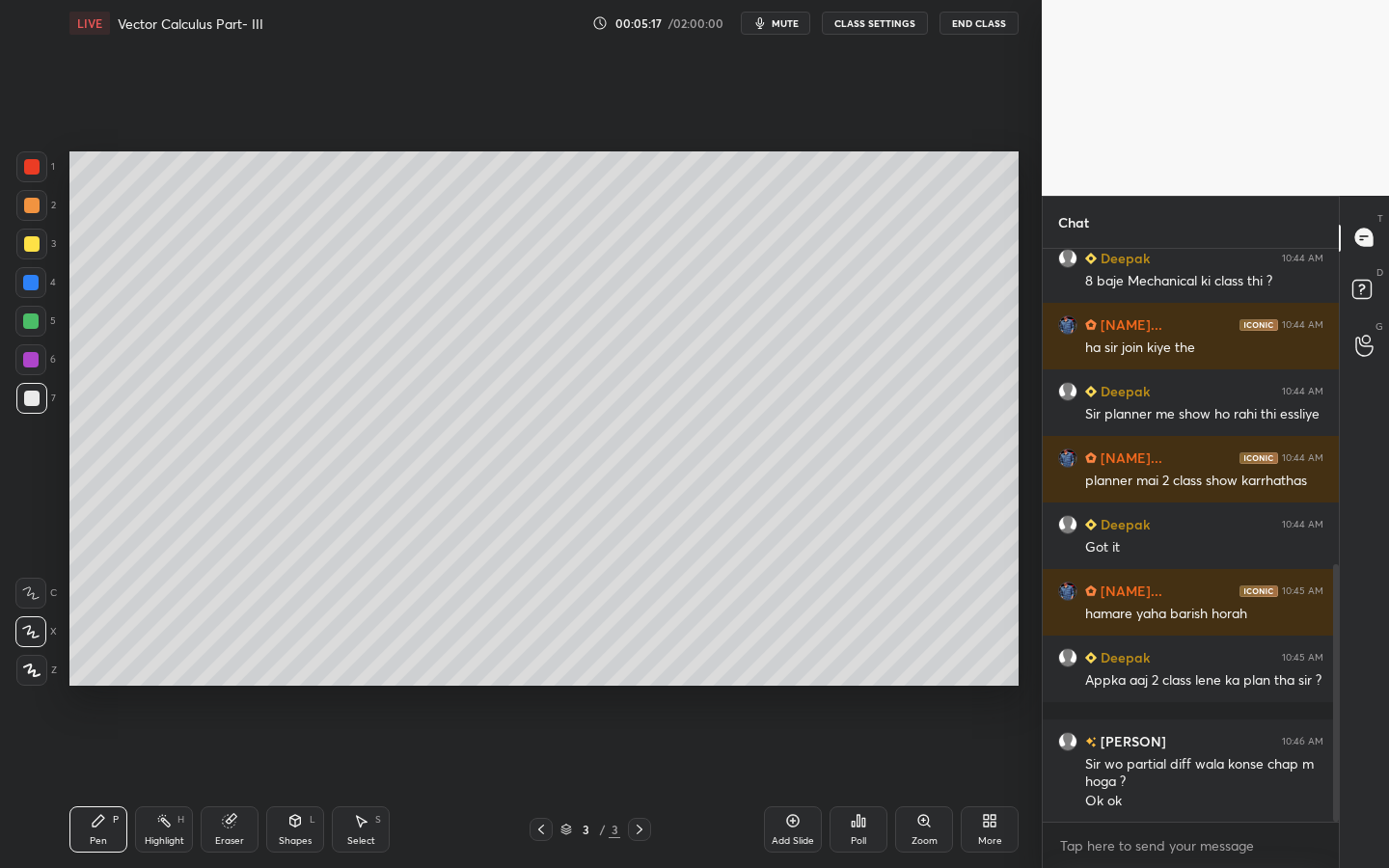 click at bounding box center (31, 321) 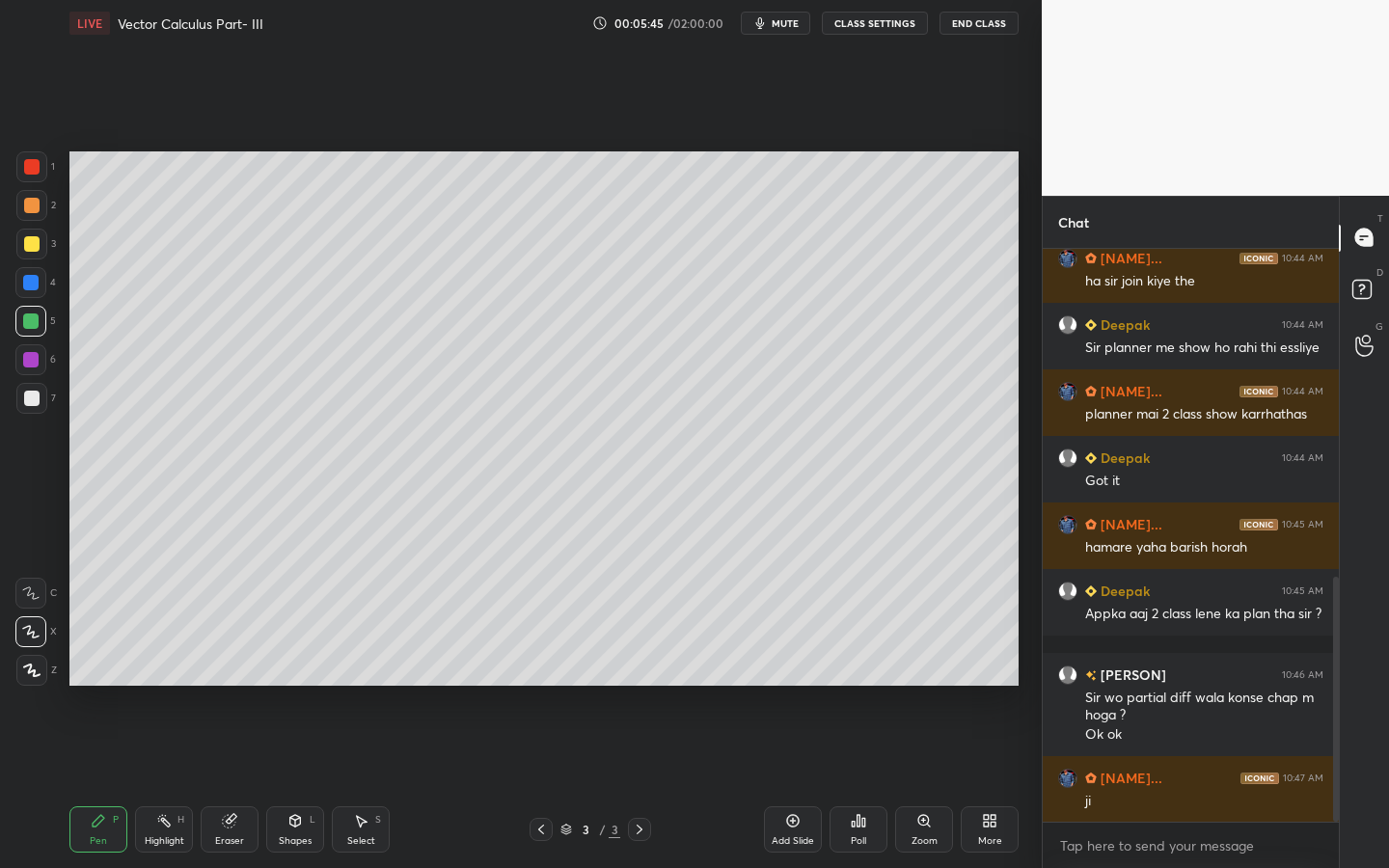 scroll, scrollTop: 837, scrollLeft: 0, axis: vertical 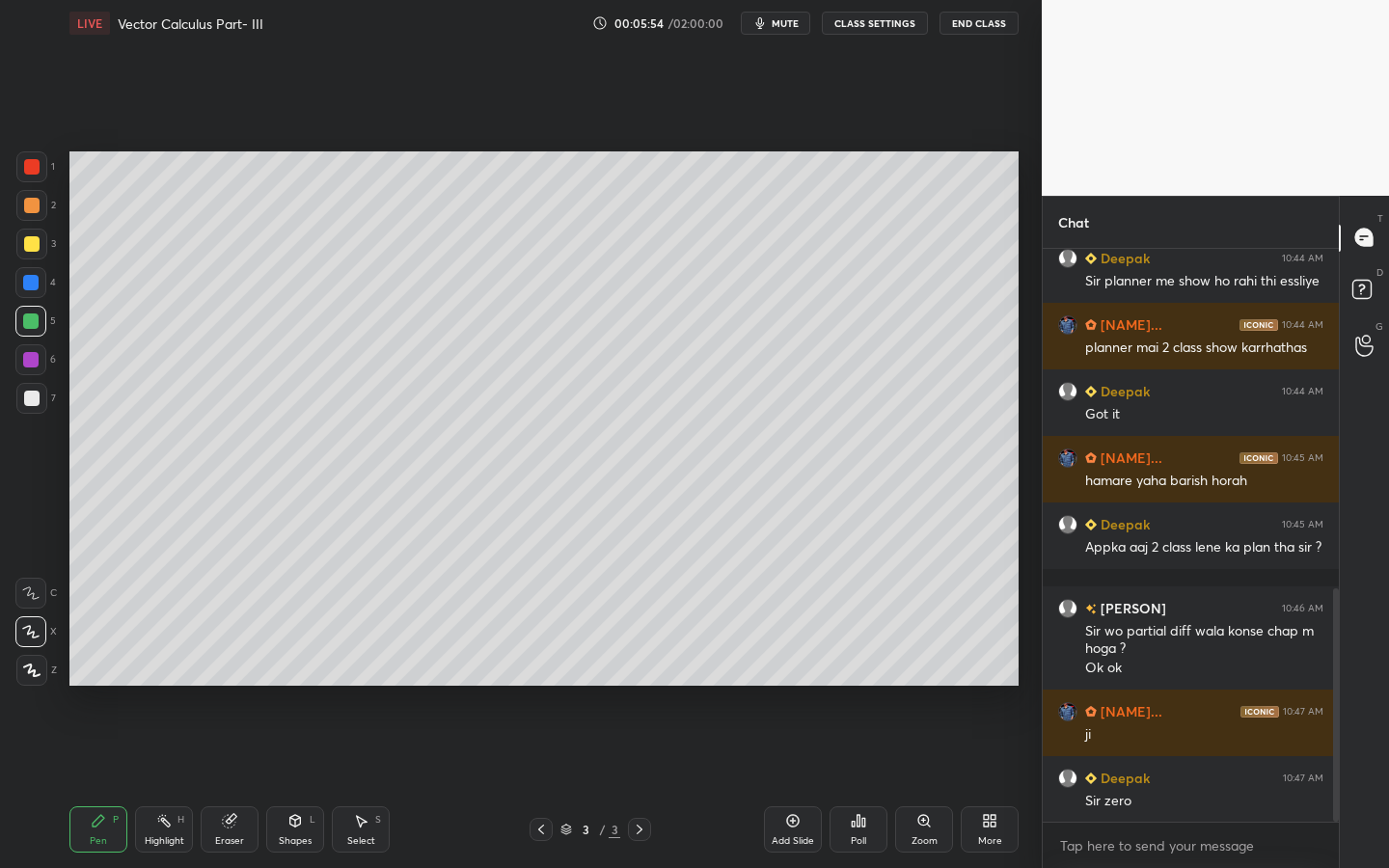 drag, startPoint x: 32, startPoint y: 396, endPoint x: 65, endPoint y: 372, distance: 40.804412 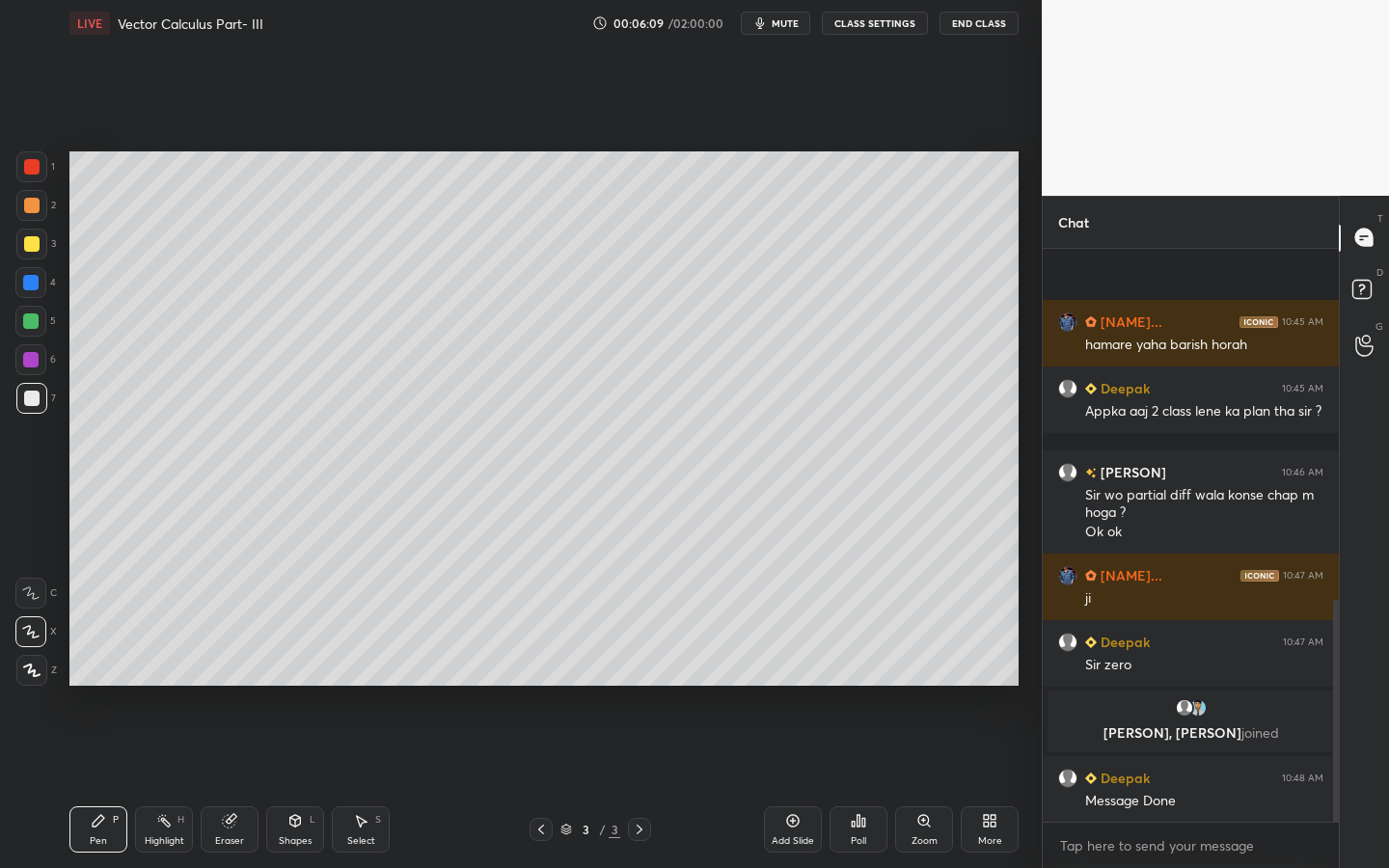 scroll, scrollTop: 960, scrollLeft: 0, axis: vertical 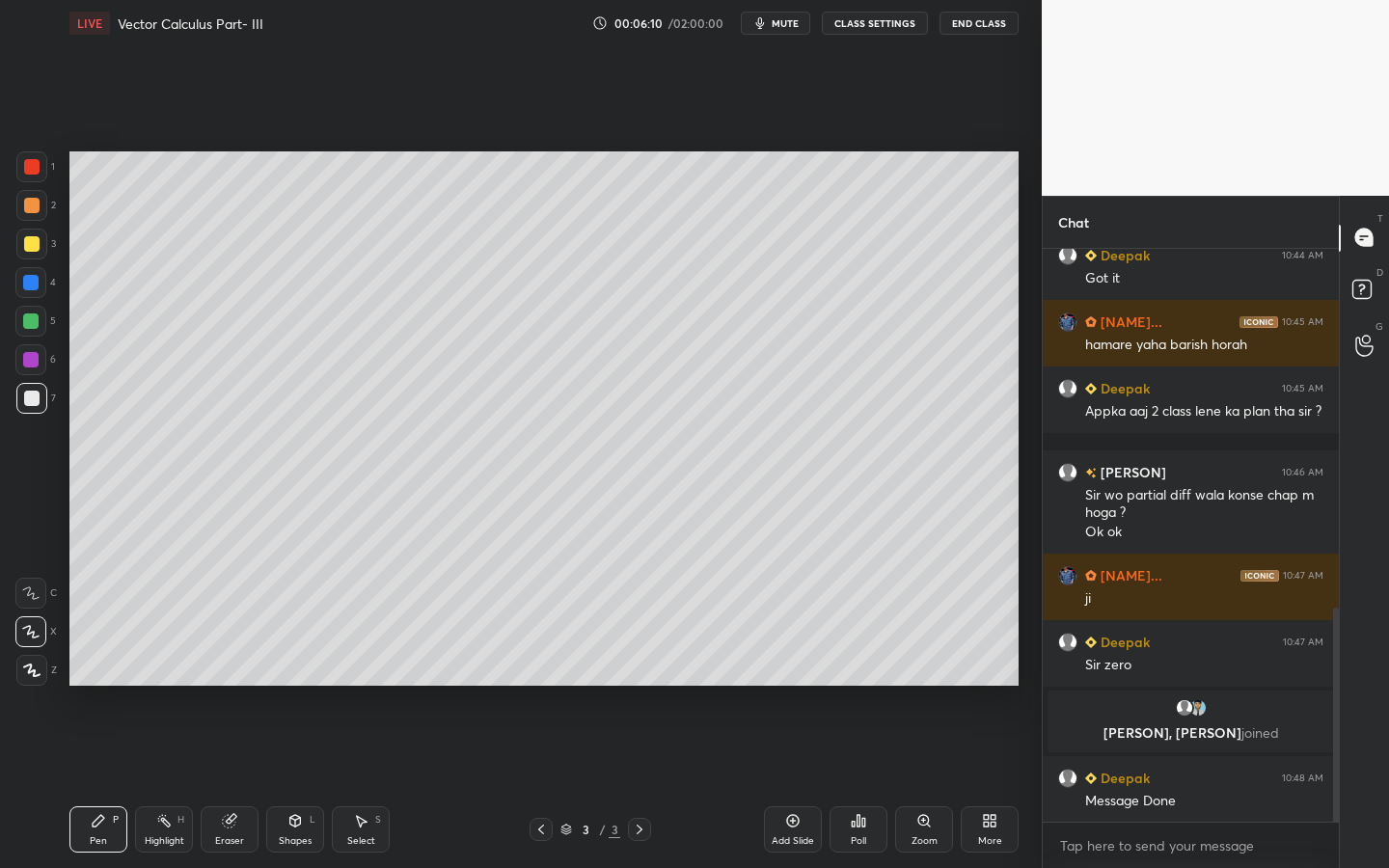 click on "L" at bounding box center (313, 820) 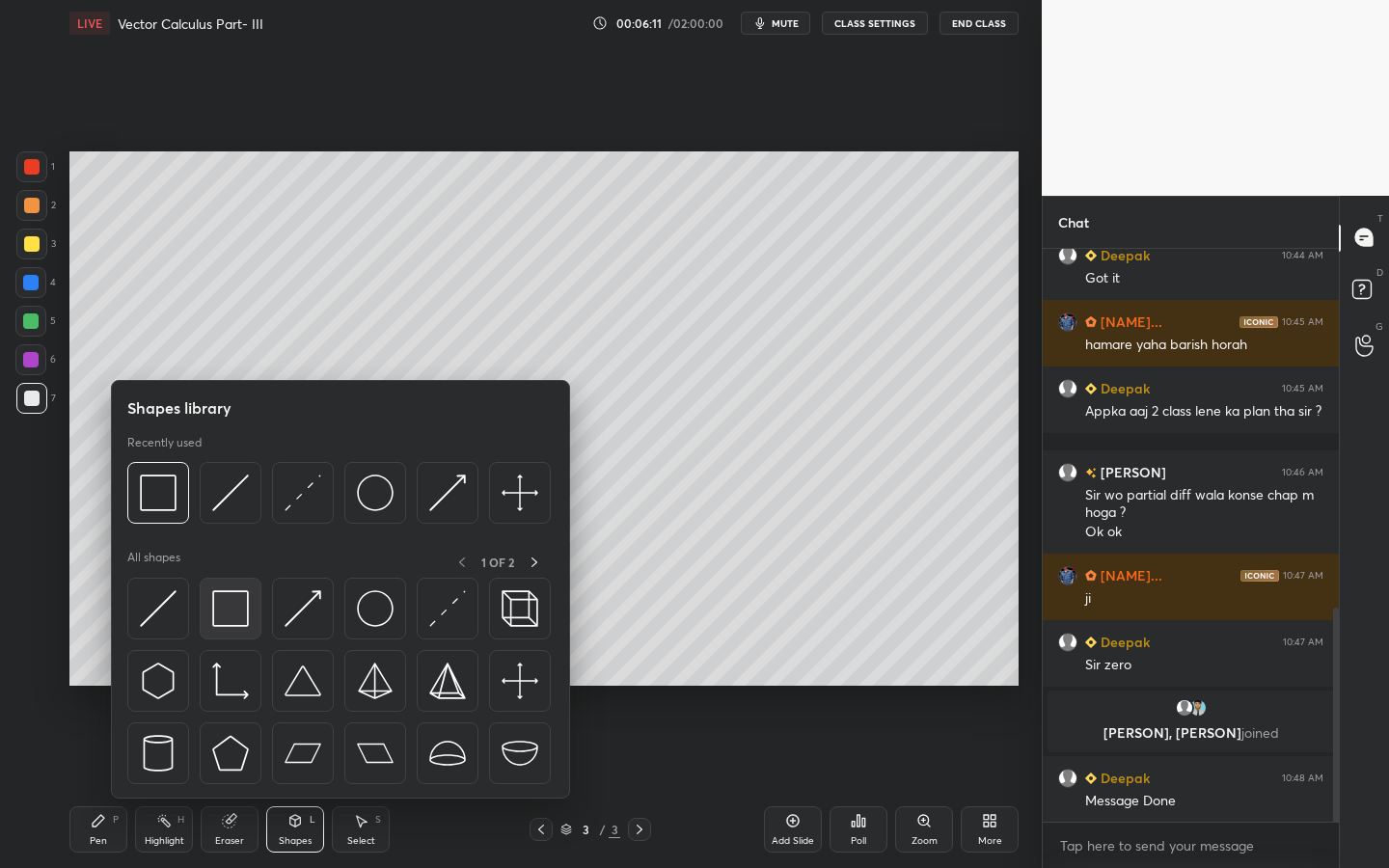 click at bounding box center (231, 609) 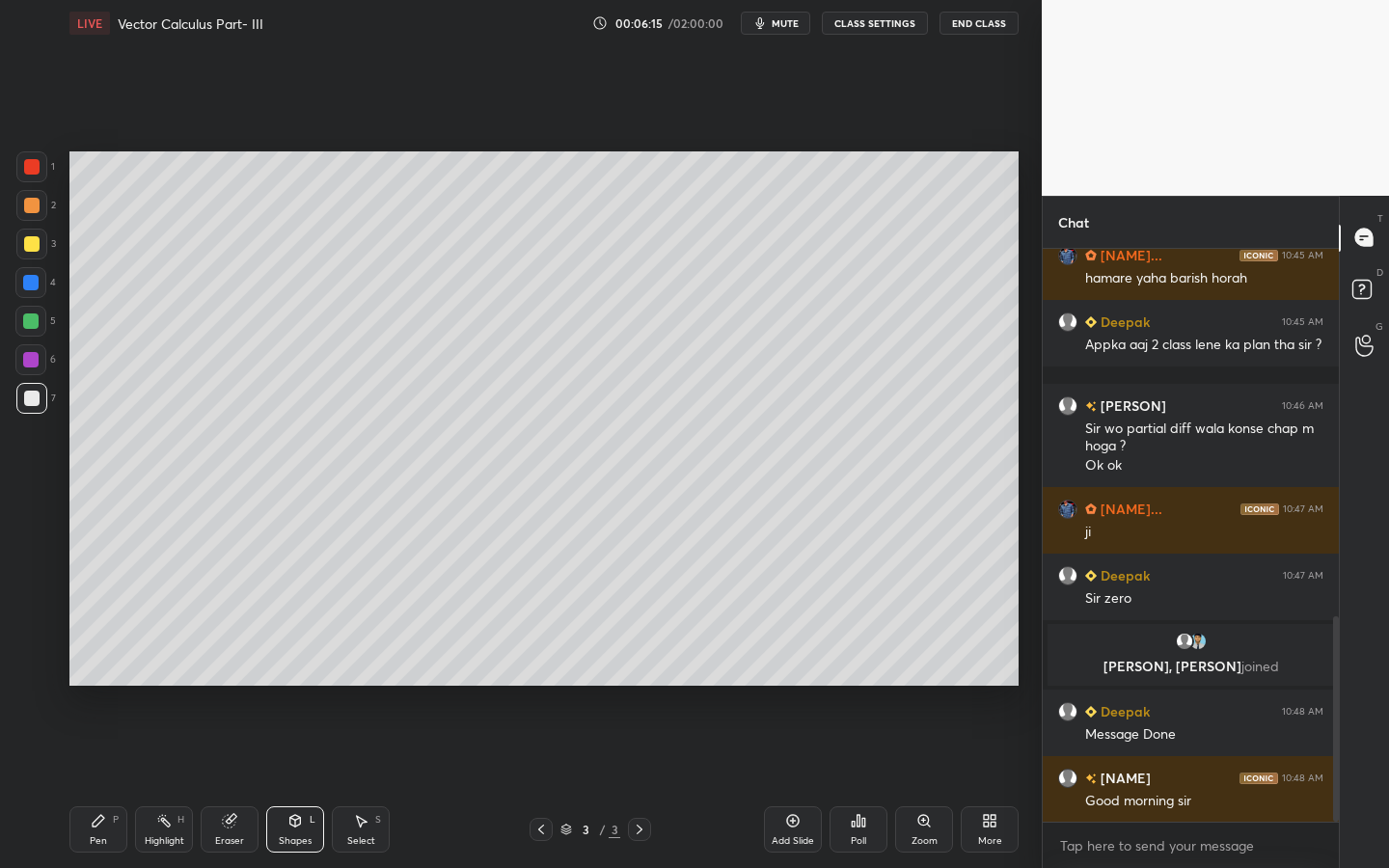scroll, scrollTop: 1127, scrollLeft: 0, axis: vertical 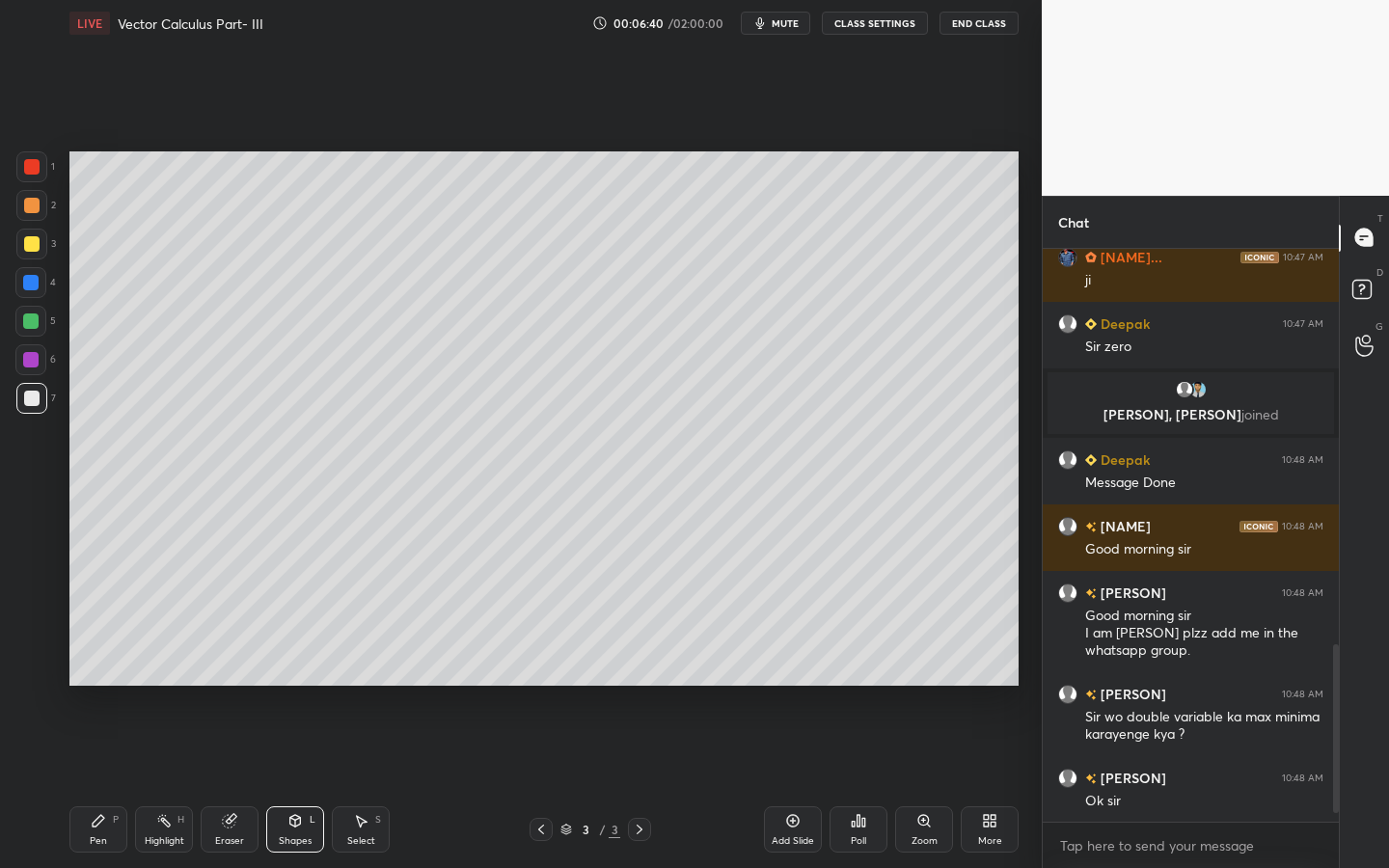 click on "Pen P" at bounding box center (98, 829) 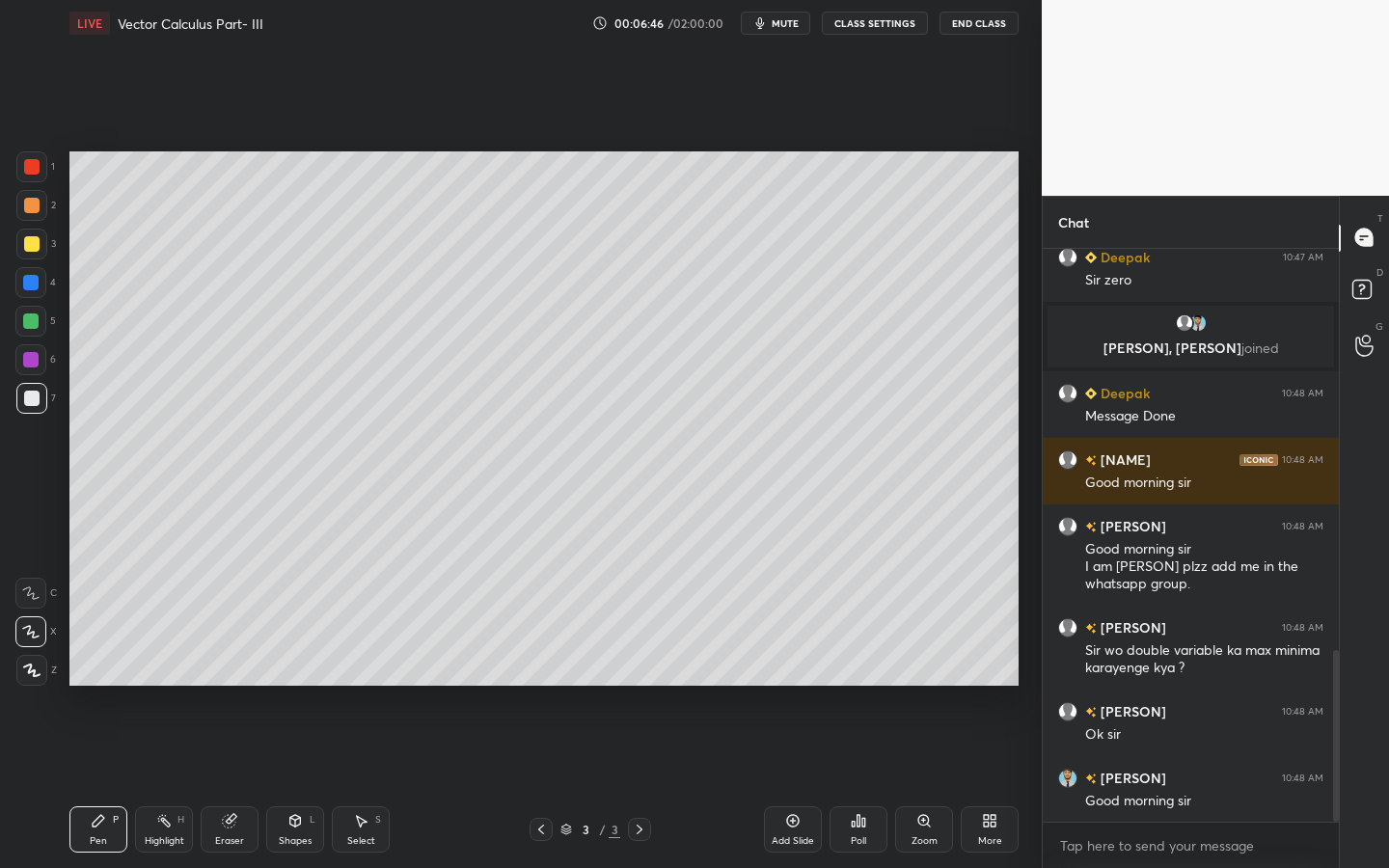 scroll, scrollTop: 1411, scrollLeft: 0, axis: vertical 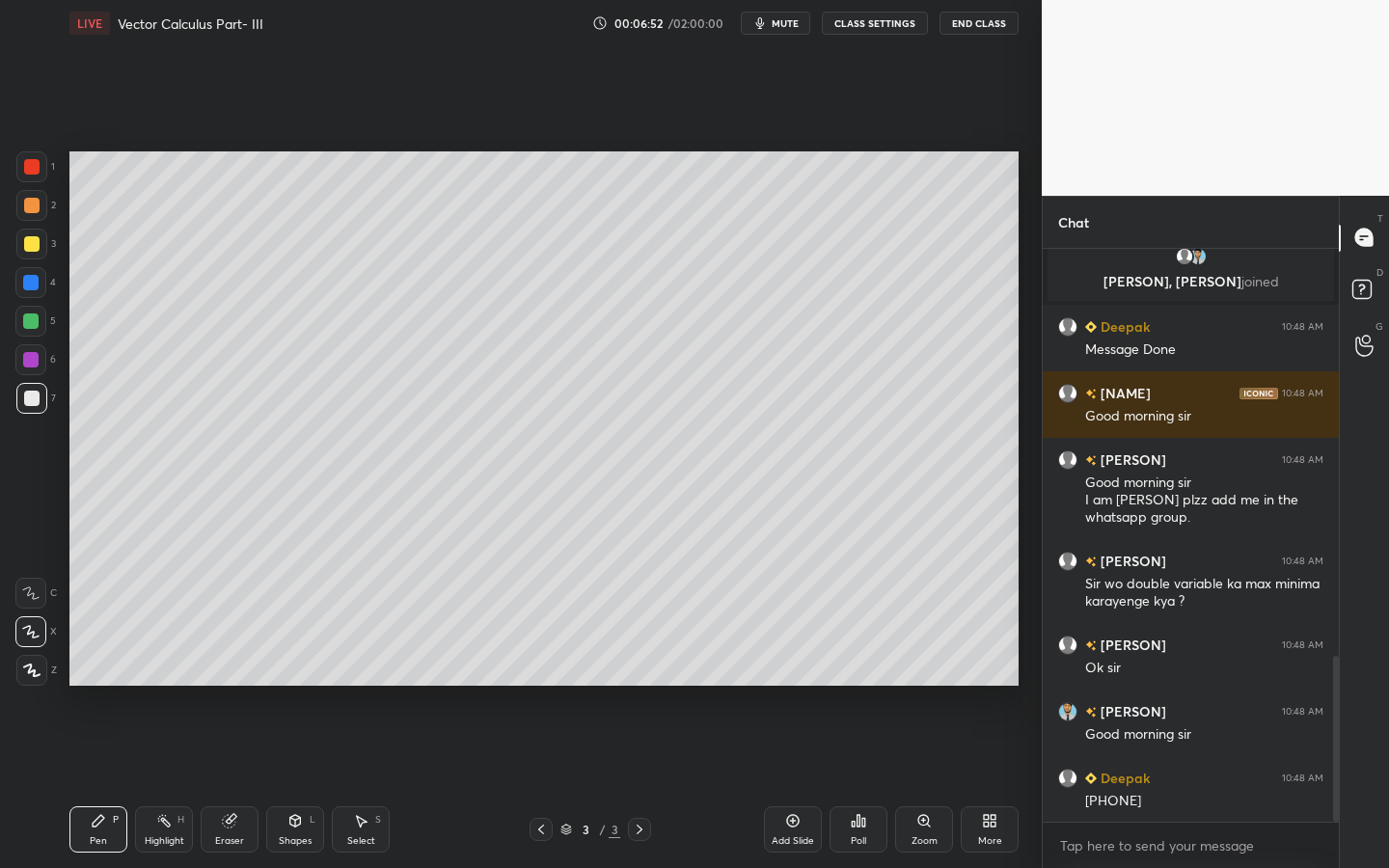 click on "Shapes L" at bounding box center [295, 829] 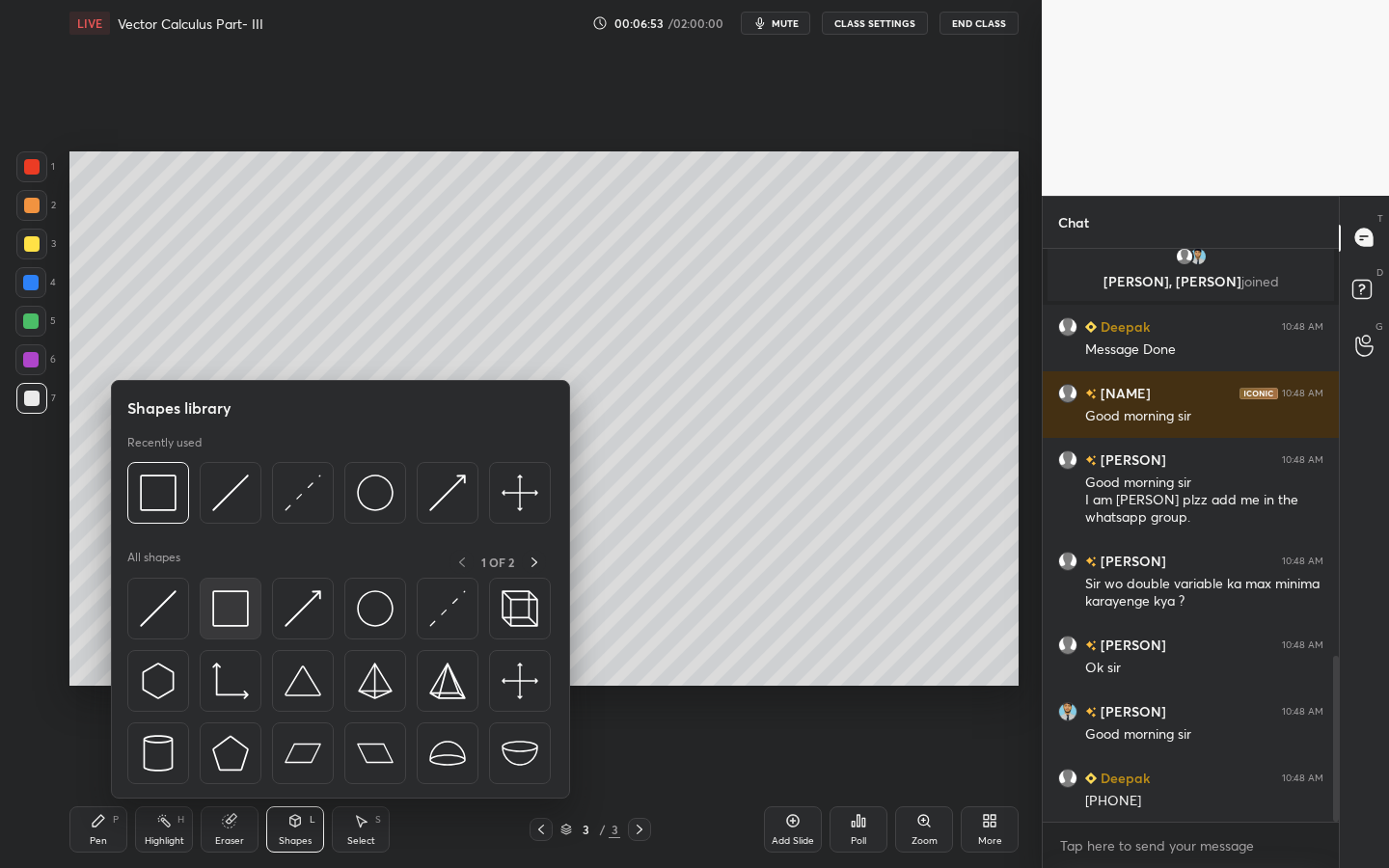 click at bounding box center [231, 609] 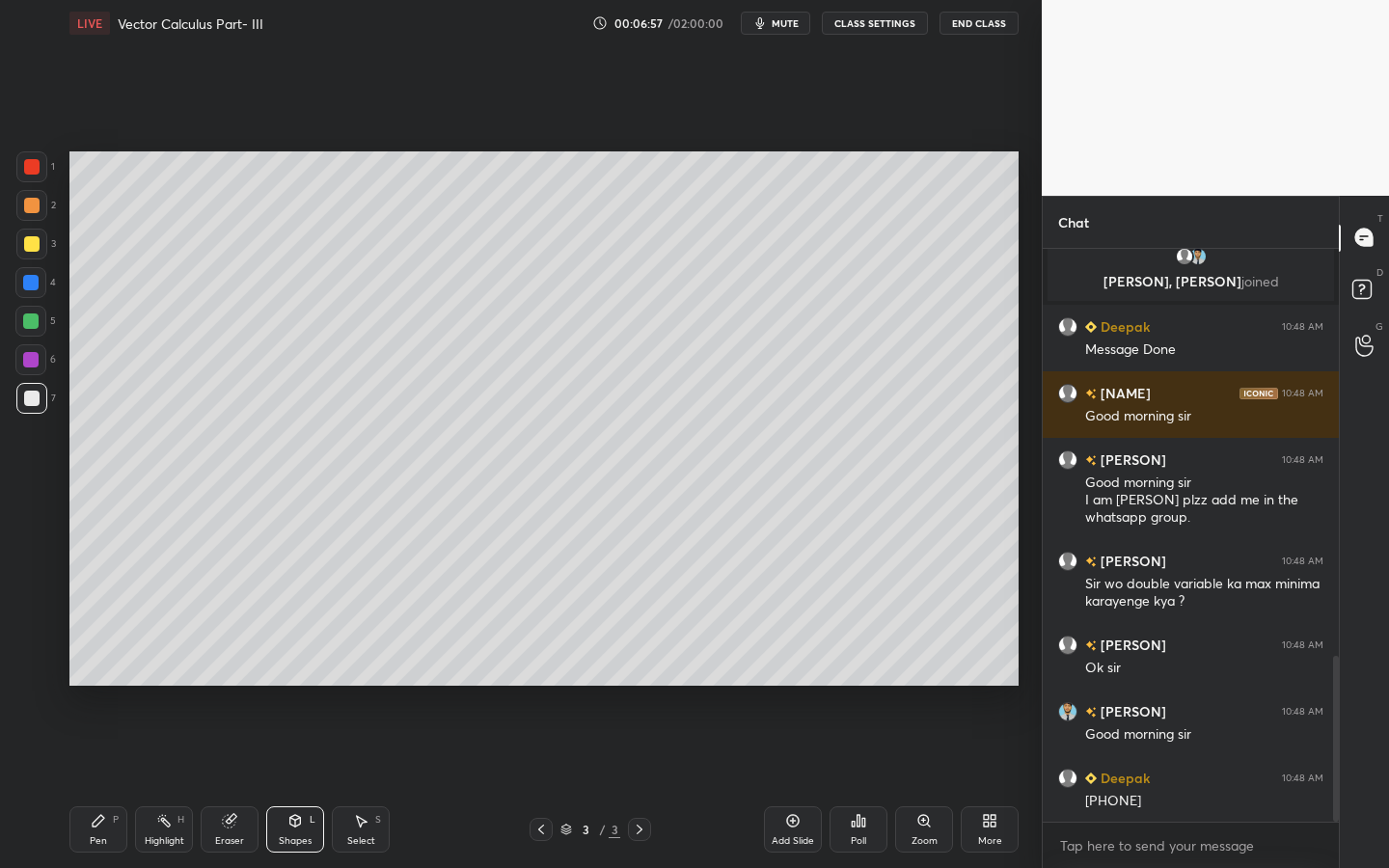 click on "Pen P Highlight H Eraser Shapes L Select S 3 / 3 Add Slide Poll Zoom More" at bounding box center [544, 829] 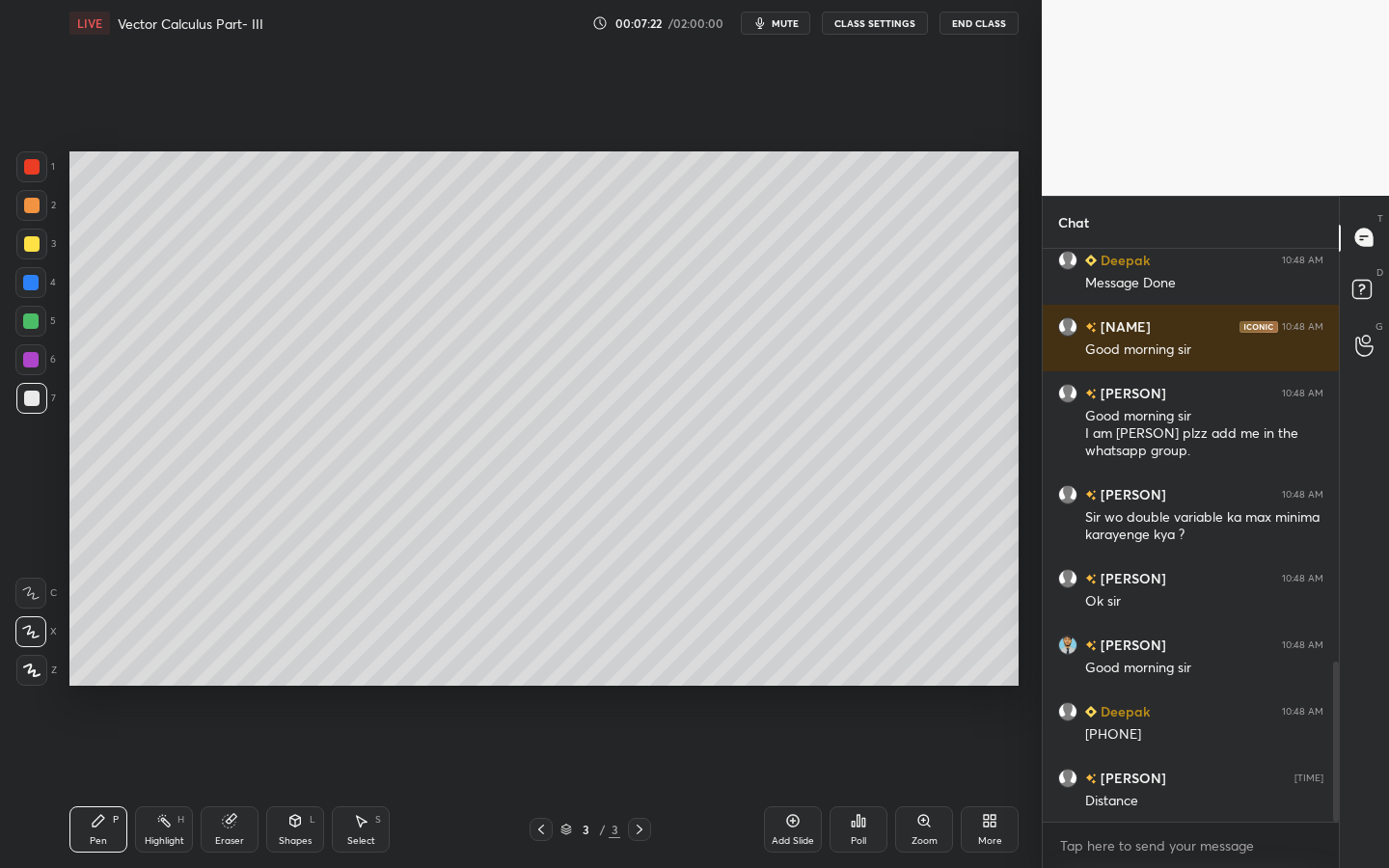 scroll, scrollTop: 1544, scrollLeft: 0, axis: vertical 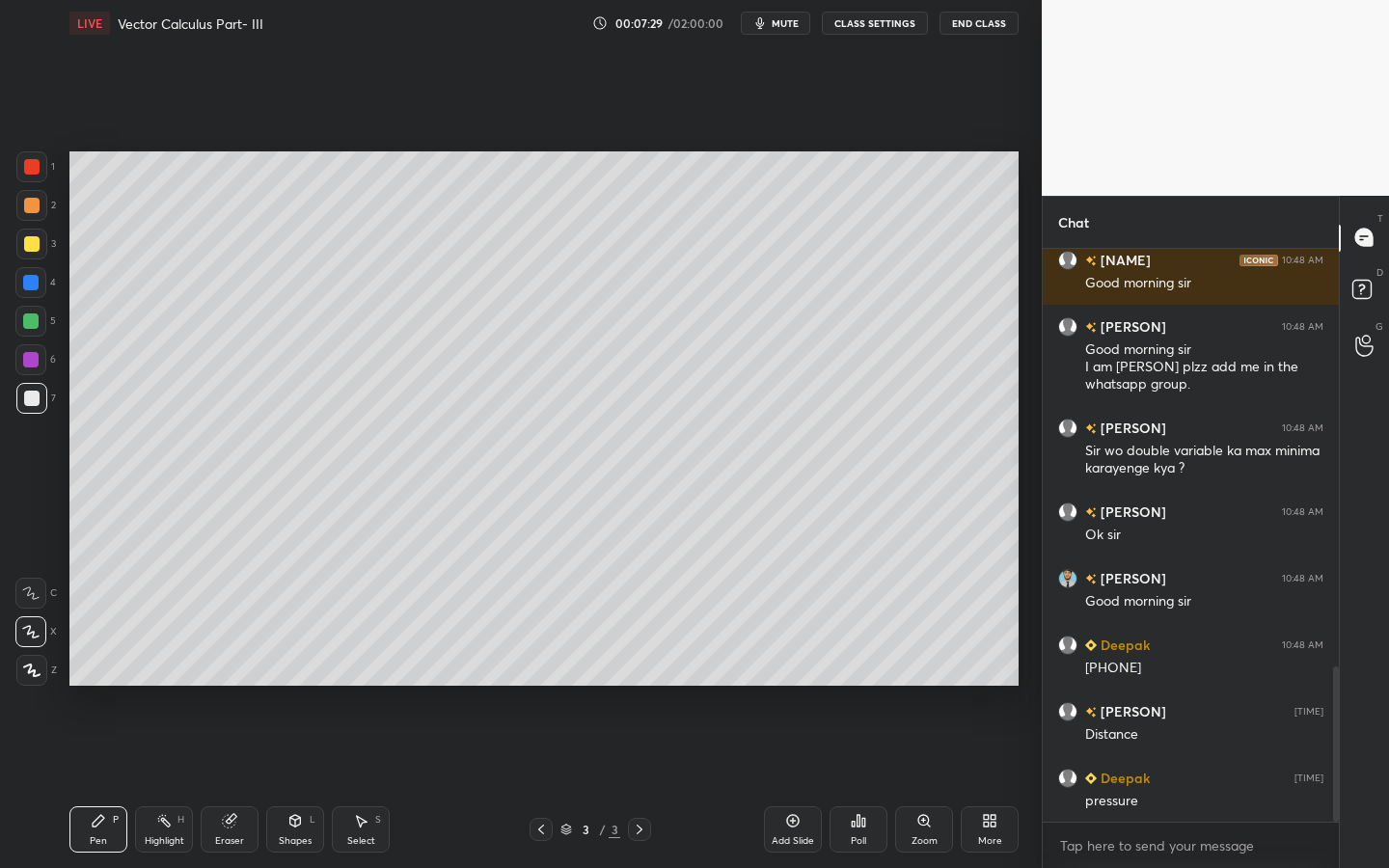 click on "Shapes L" at bounding box center [295, 829] 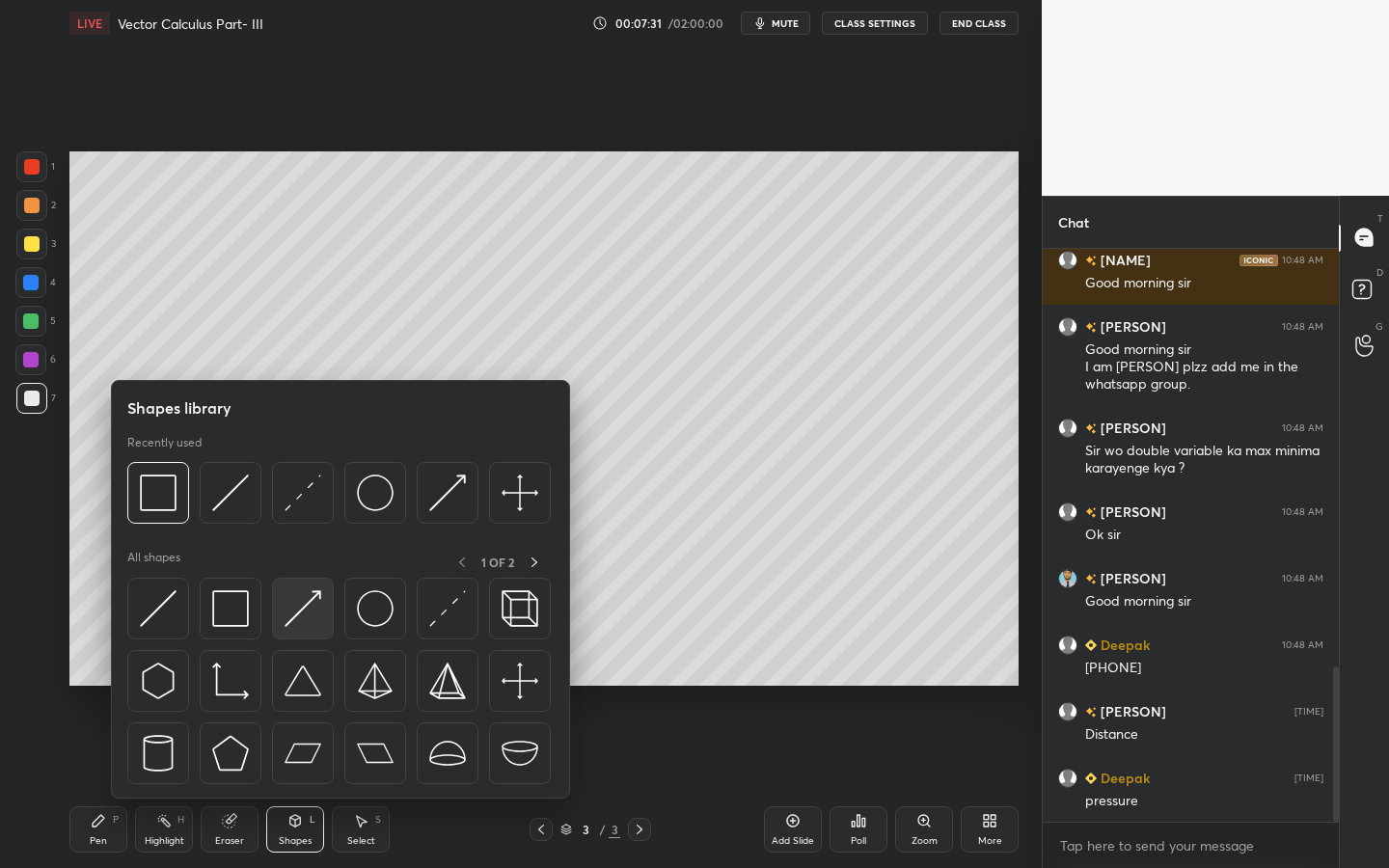 click at bounding box center (303, 609) 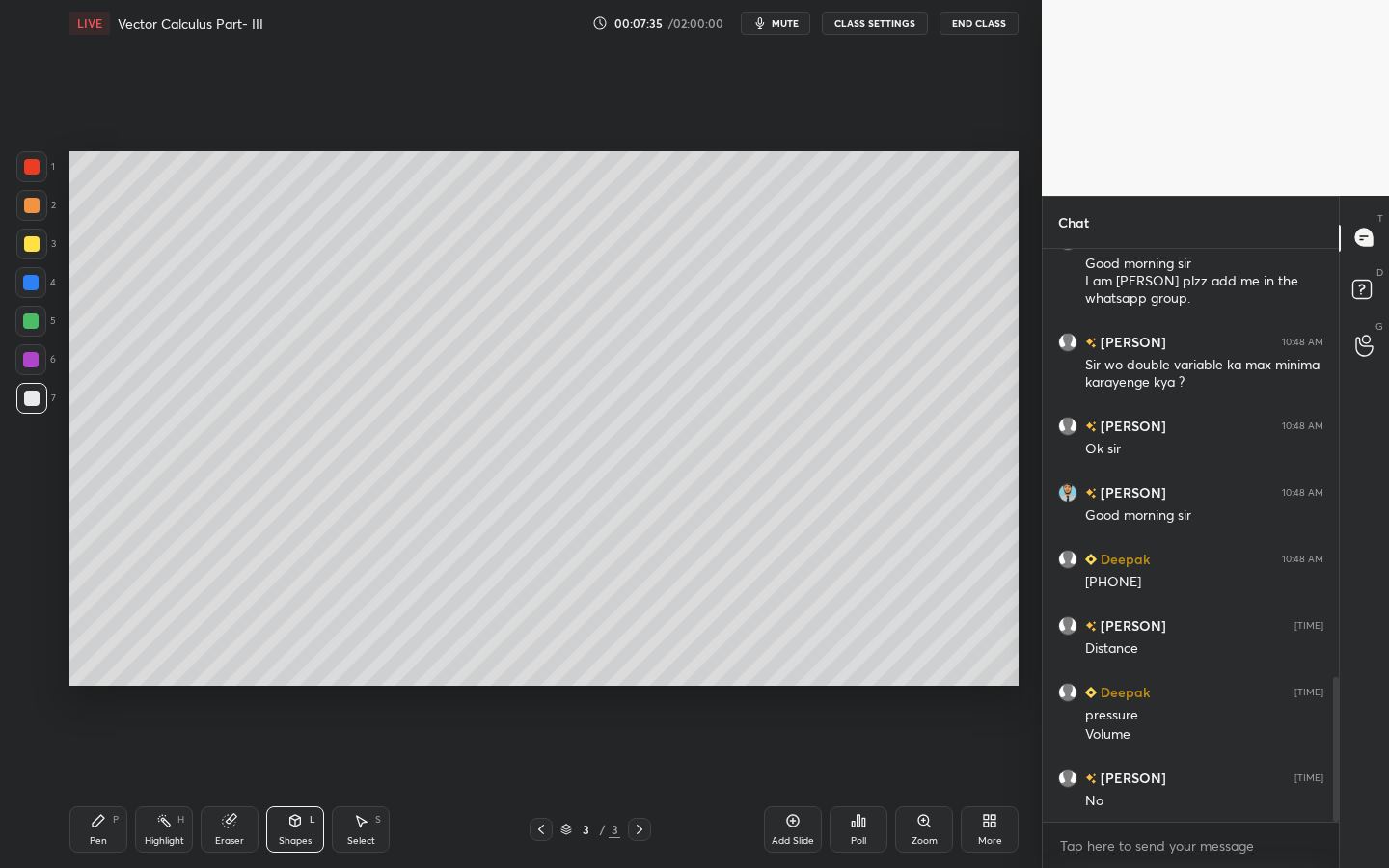 scroll, scrollTop: 1696, scrollLeft: 0, axis: vertical 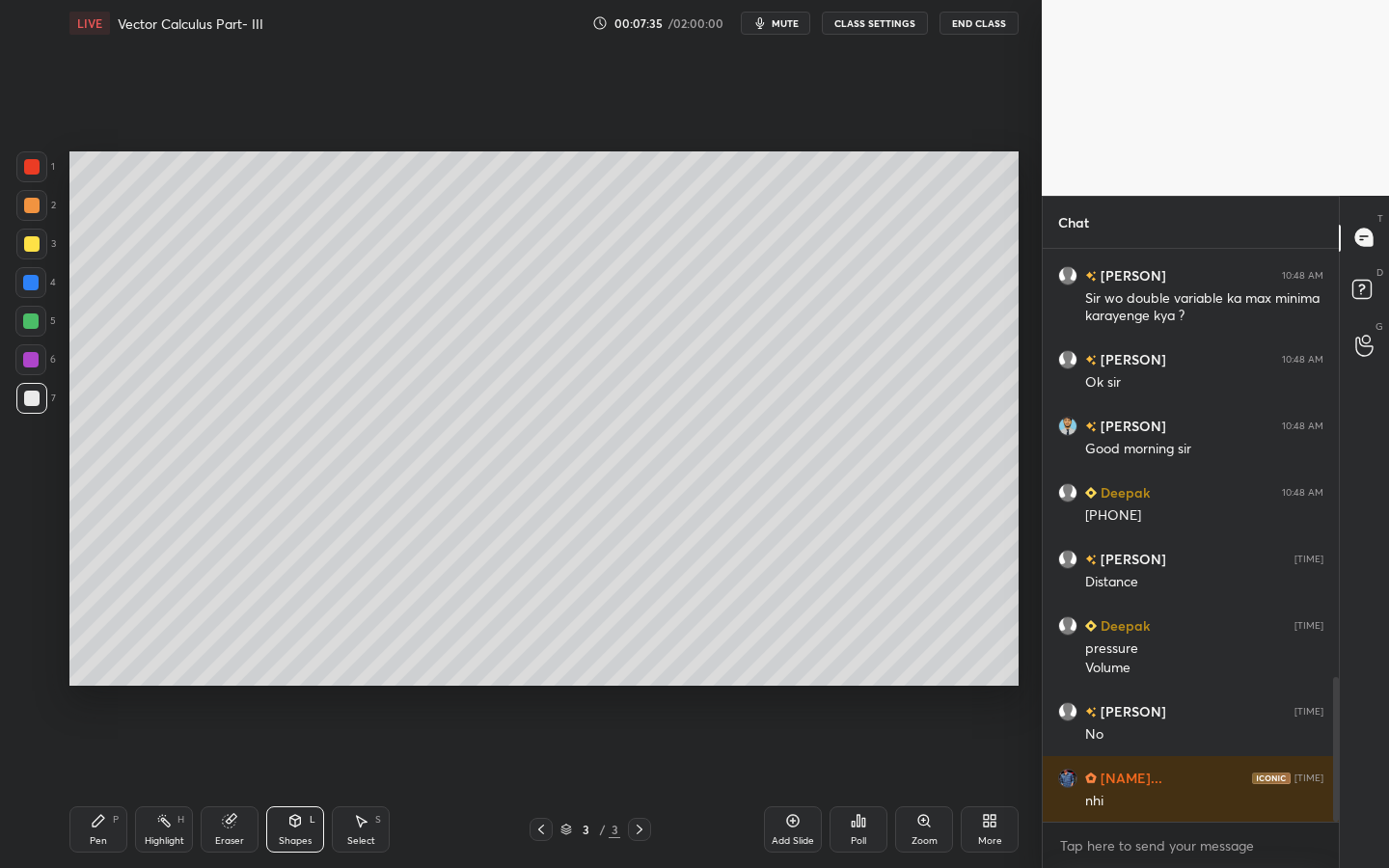 click on "Pen P" at bounding box center (98, 829) 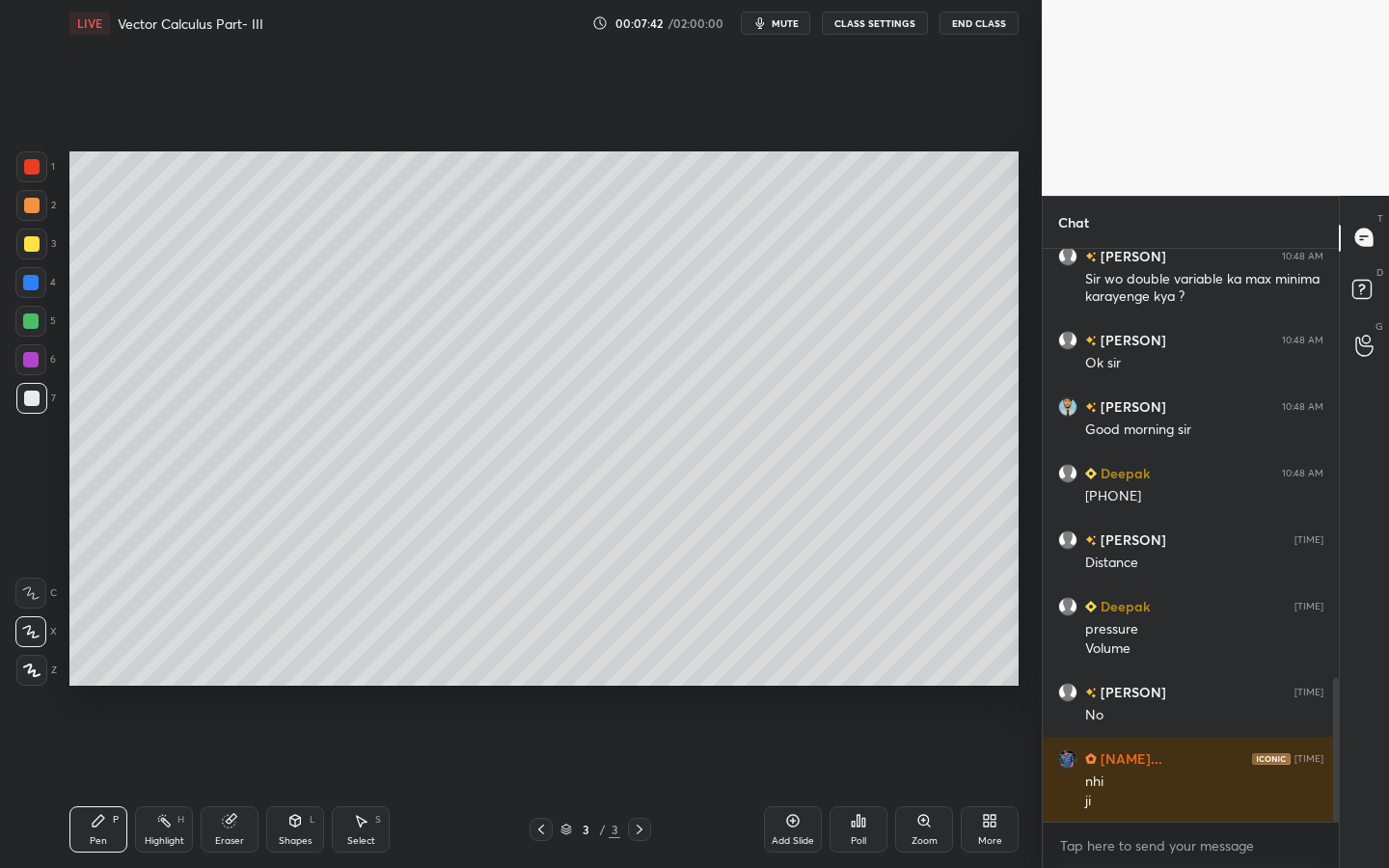 scroll, scrollTop: 1782, scrollLeft: 0, axis: vertical 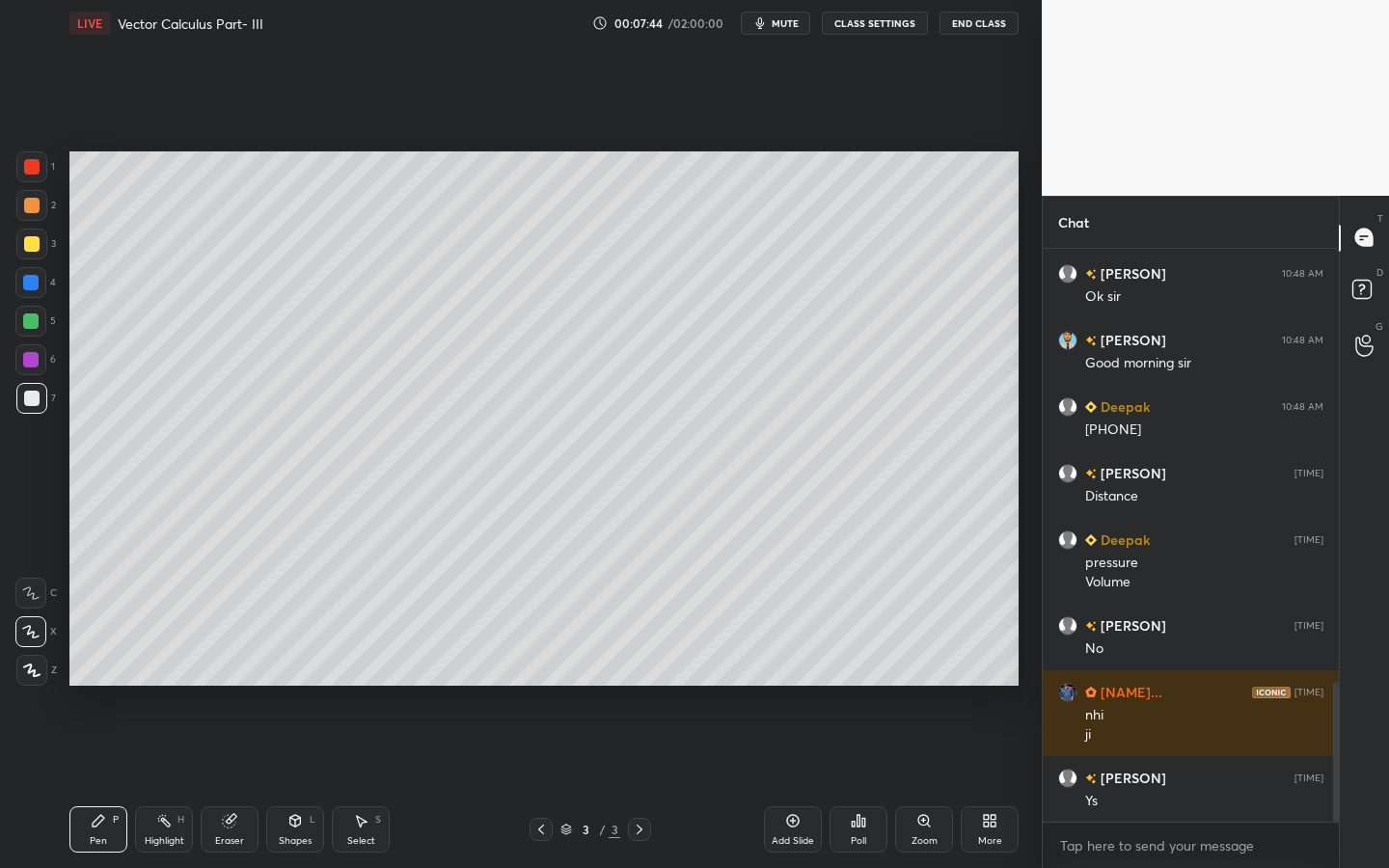 click on "Shapes L" at bounding box center (295, 829) 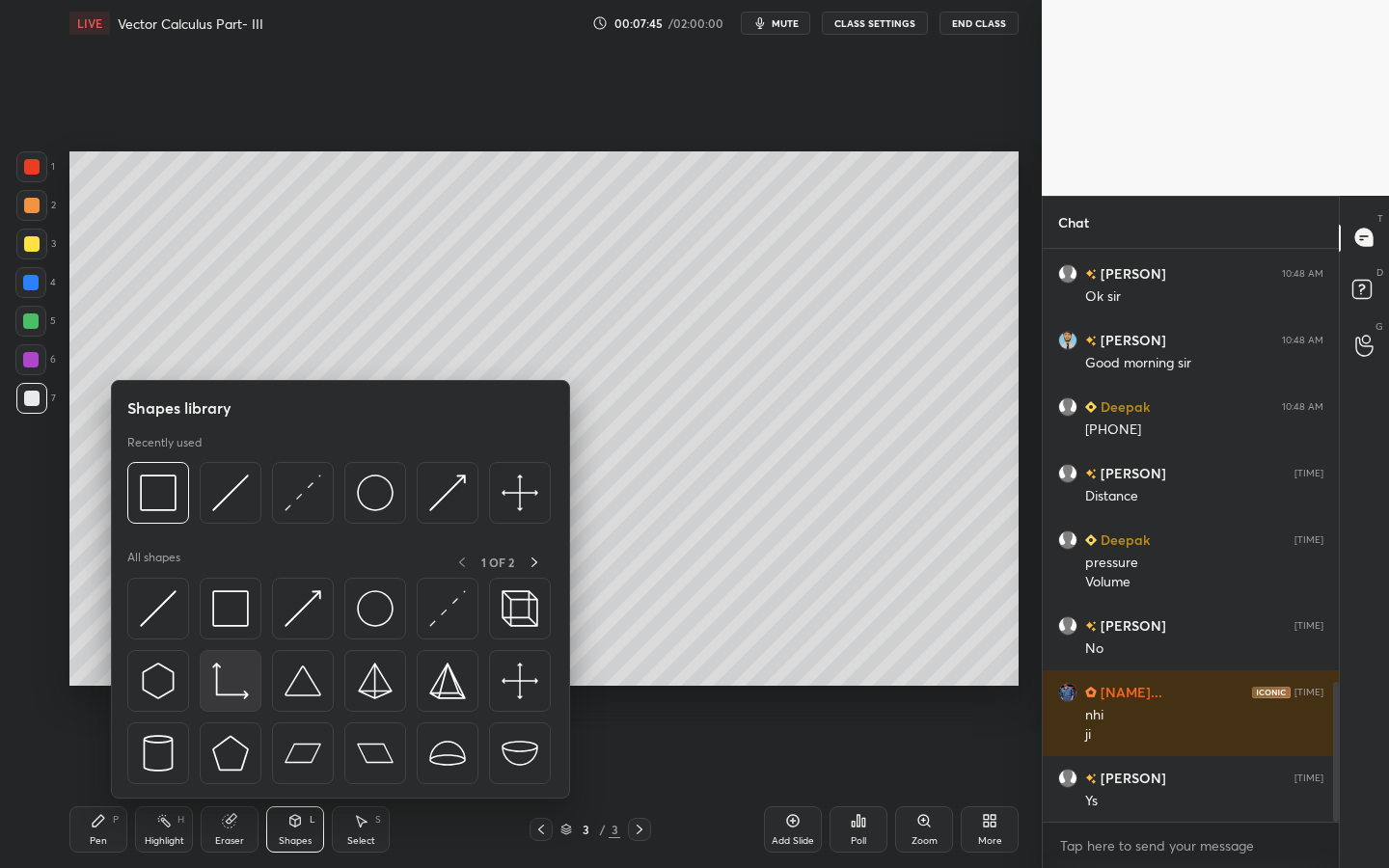 click at bounding box center (231, 681) 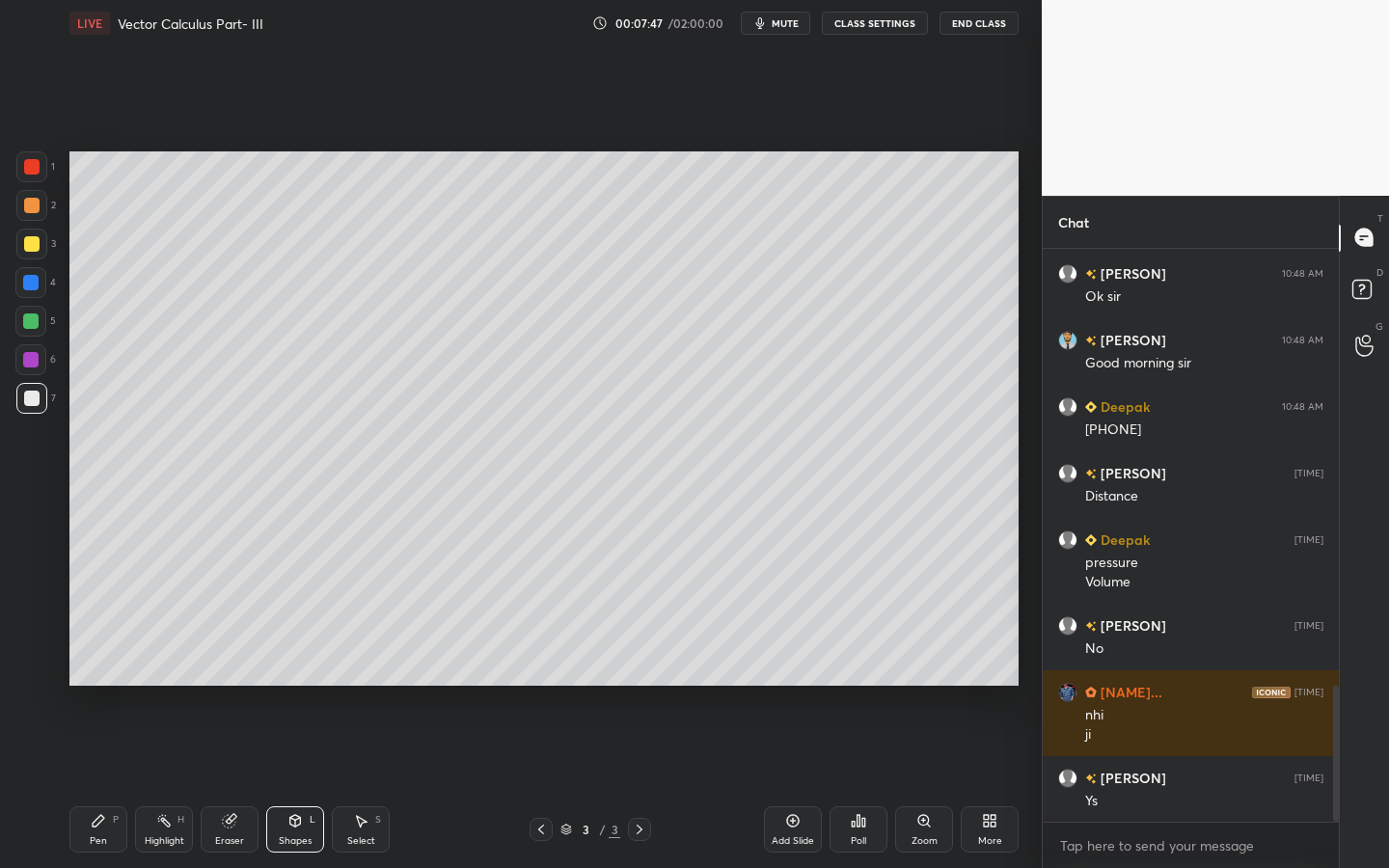 scroll, scrollTop: 1849, scrollLeft: 0, axis: vertical 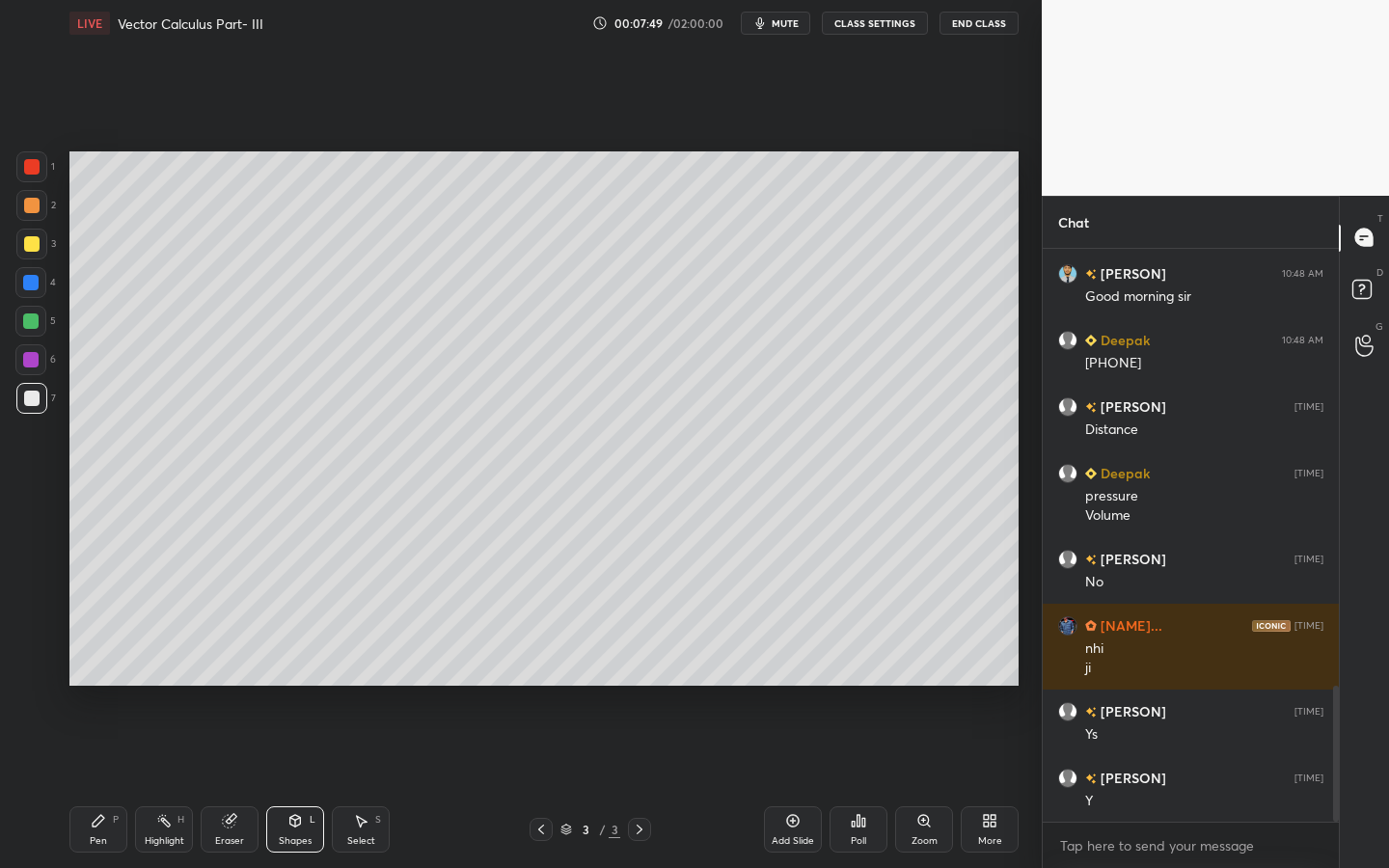 drag, startPoint x: 308, startPoint y: 830, endPoint x: 309, endPoint y: 809, distance: 21.023796 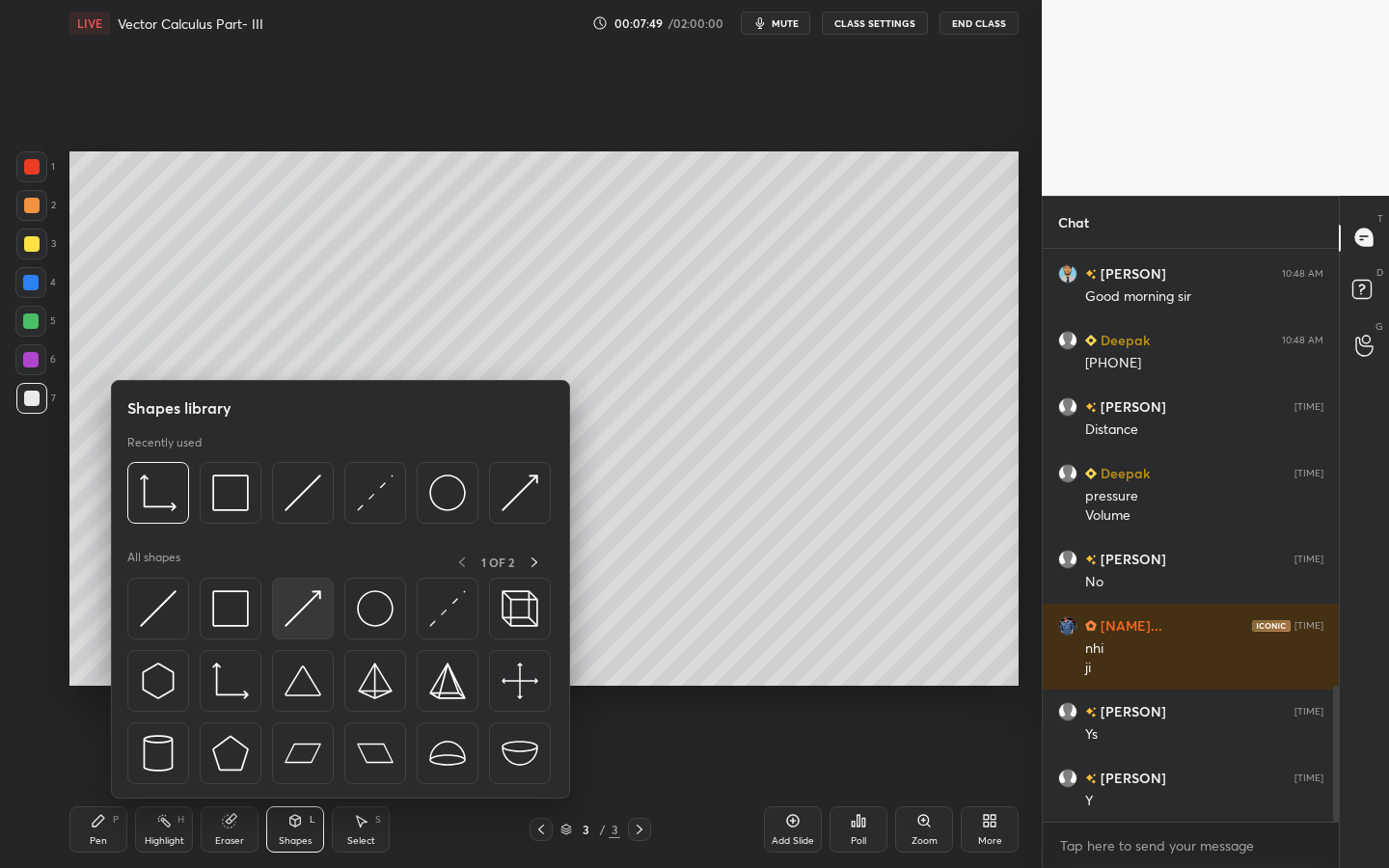 click at bounding box center (303, 609) 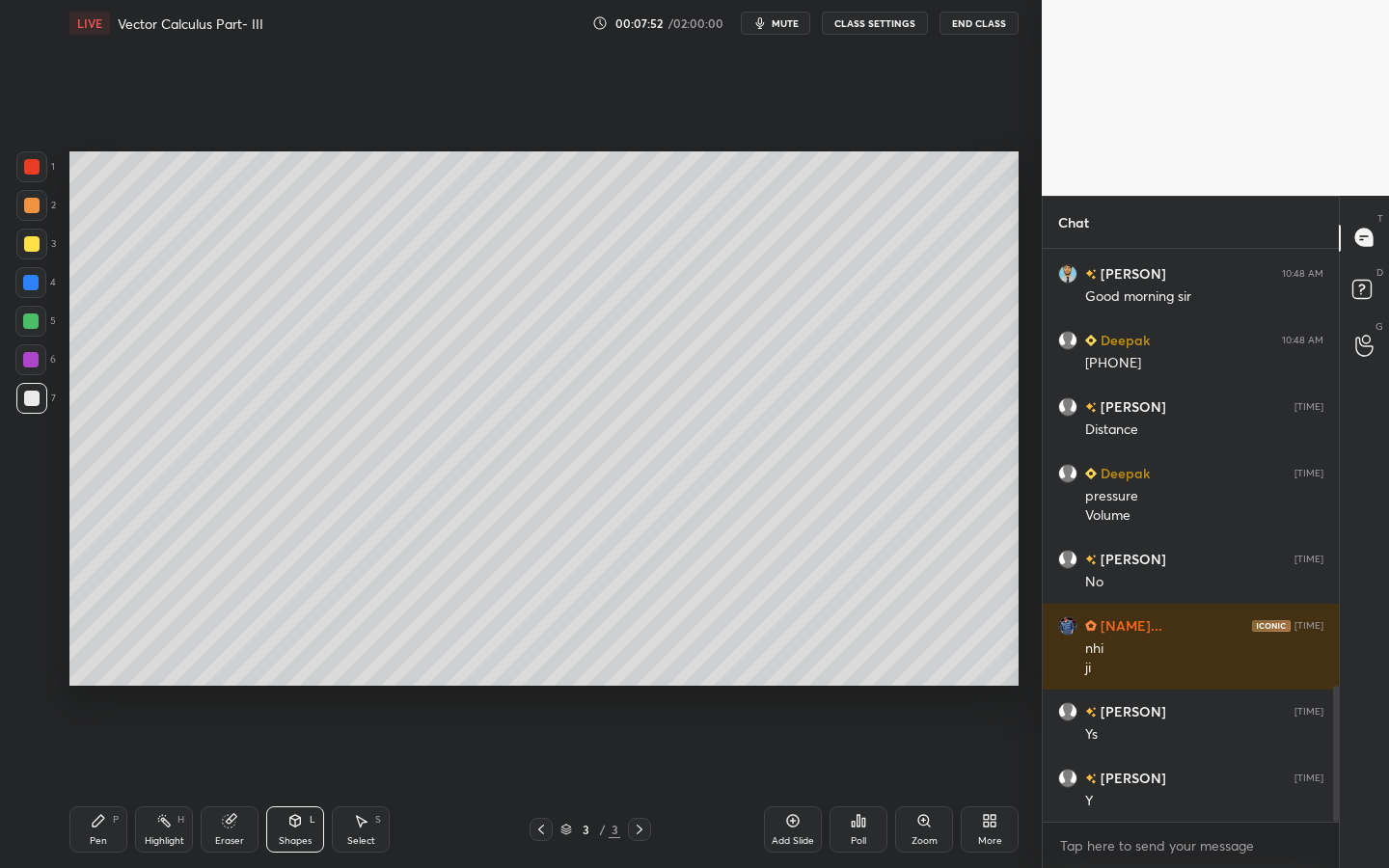 click on "Pen P" at bounding box center [98, 829] 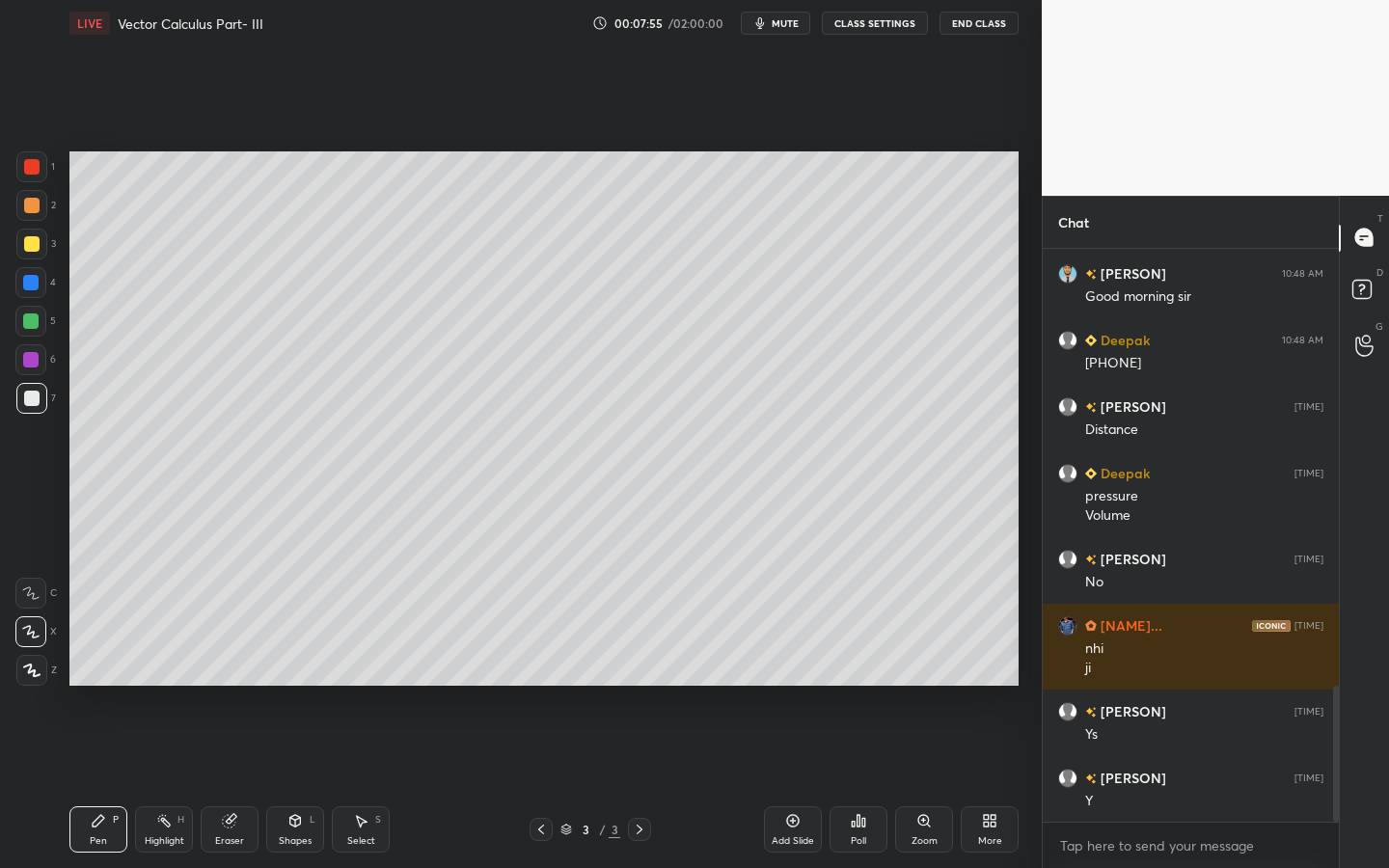 scroll, scrollTop: 1915, scrollLeft: 0, axis: vertical 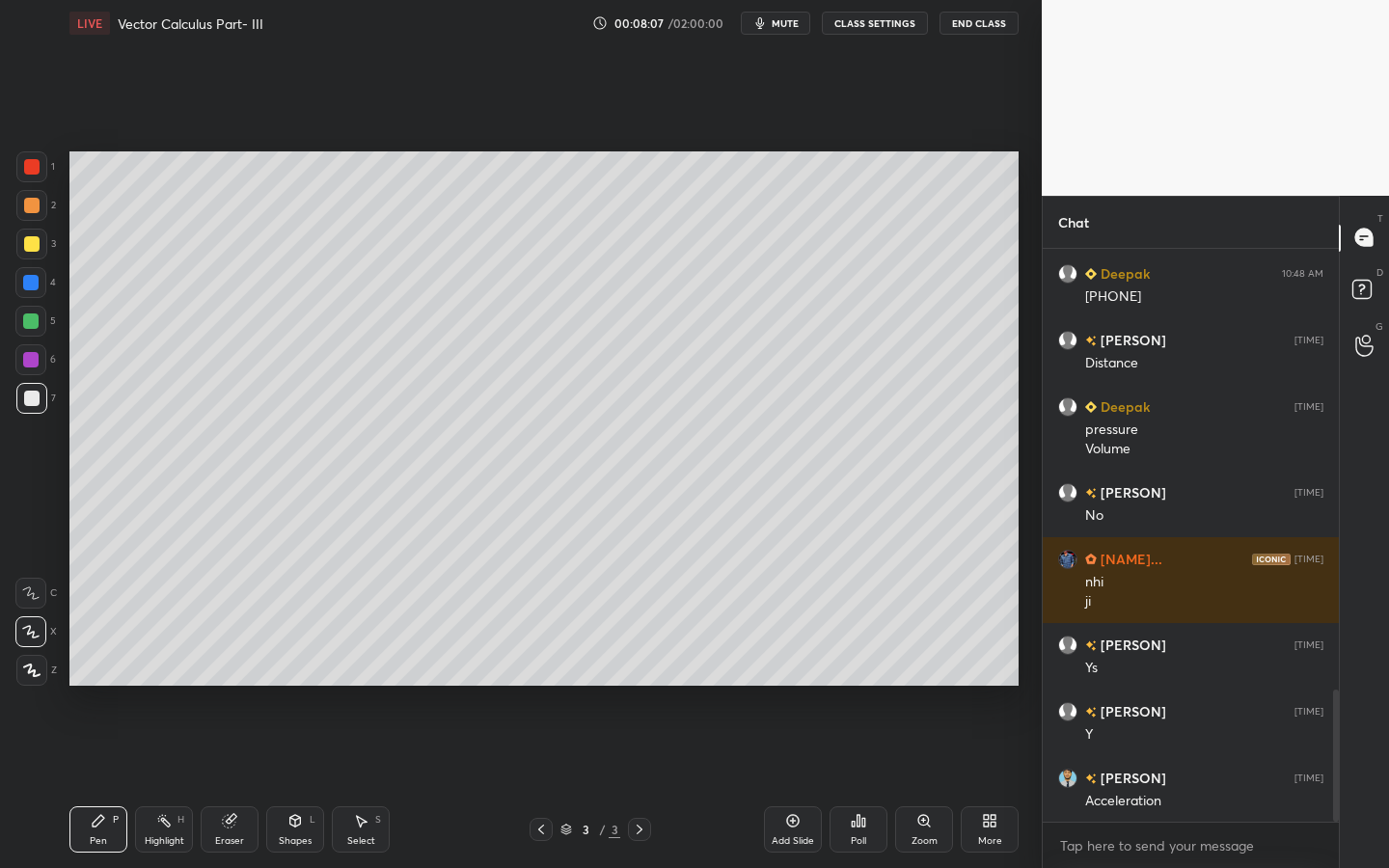 click on "Shapes L" at bounding box center [295, 829] 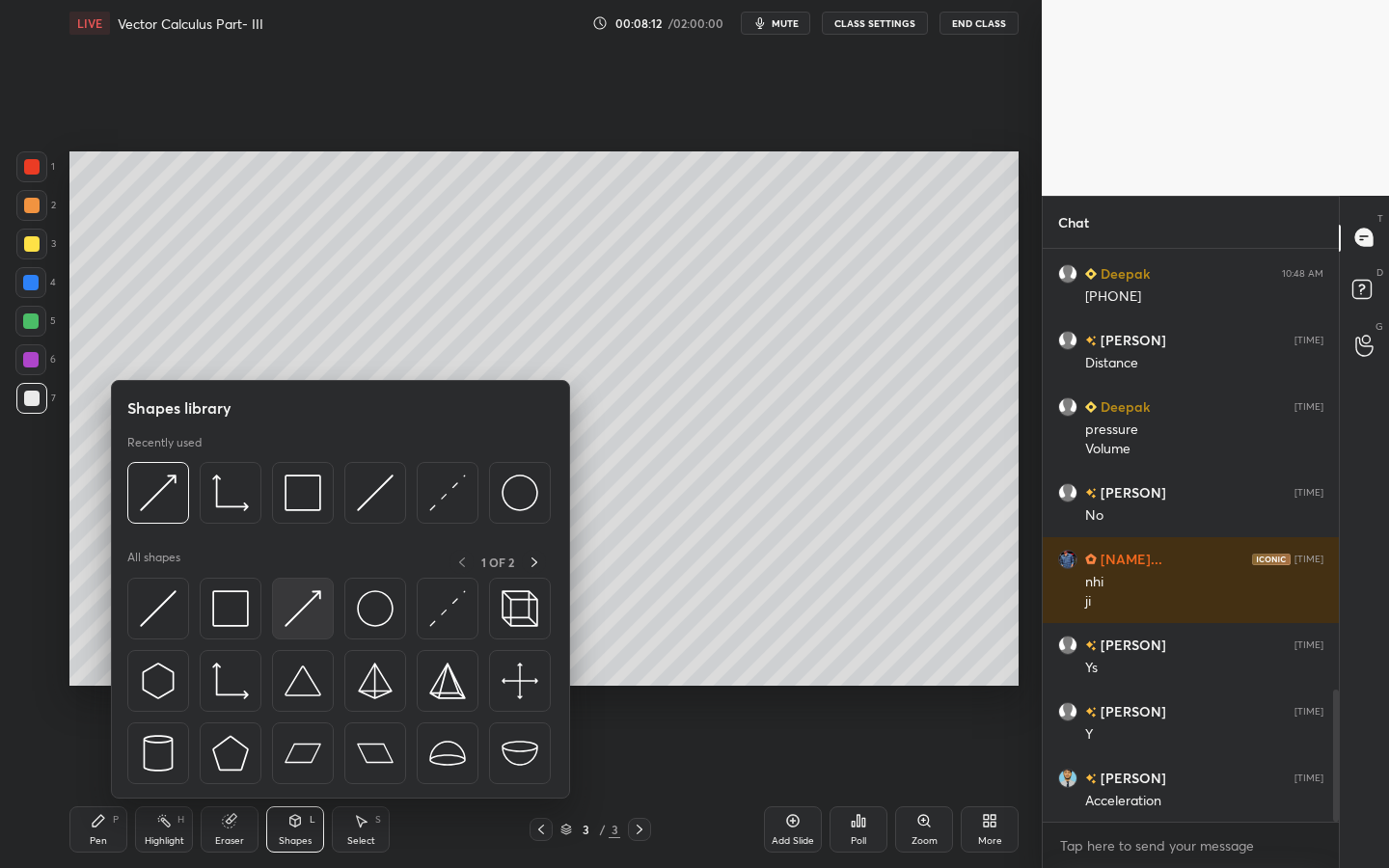 drag, startPoint x: 308, startPoint y: 598, endPoint x: 303, endPoint y: 608, distance: 11.18034 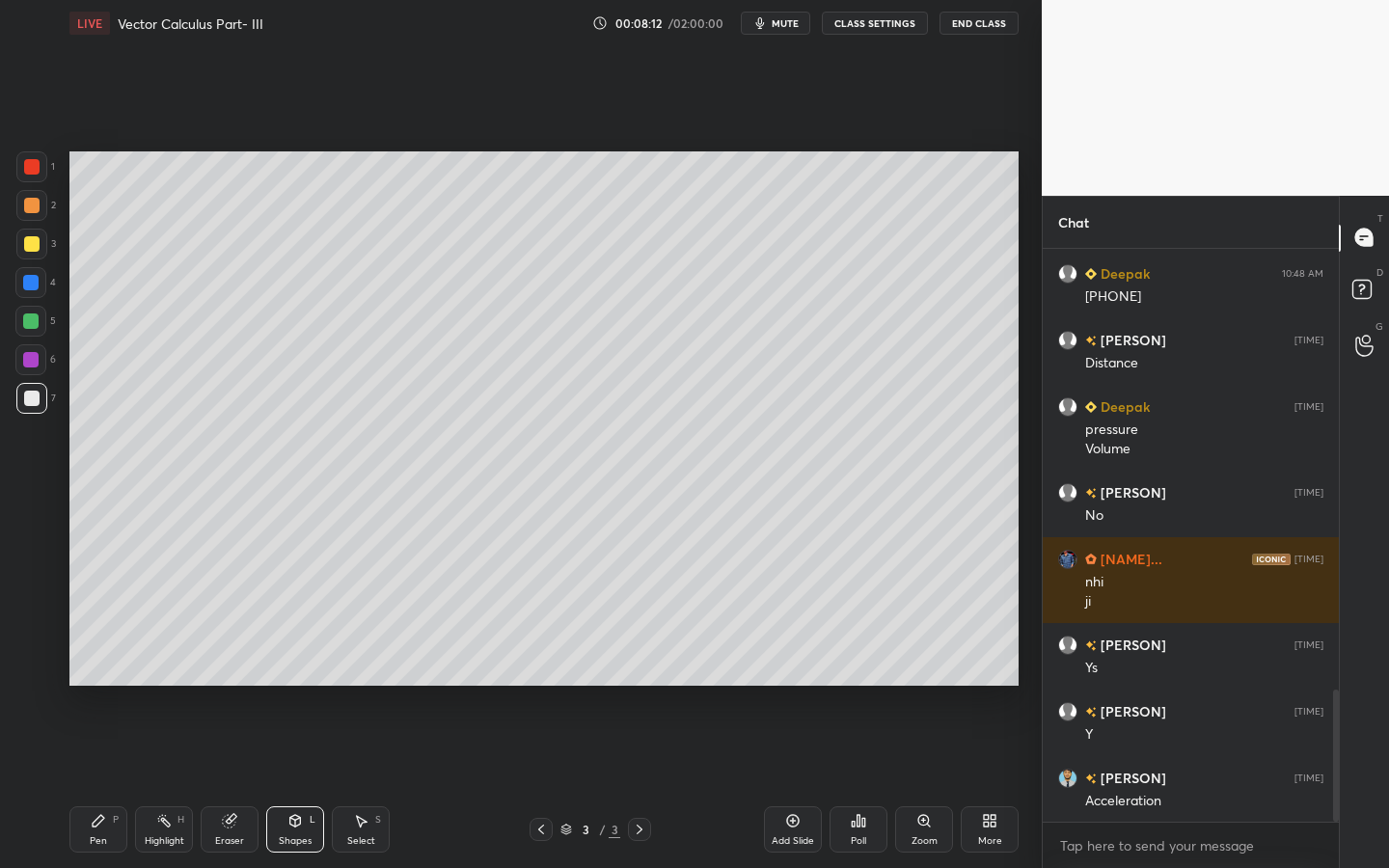 click at bounding box center [31, 360] 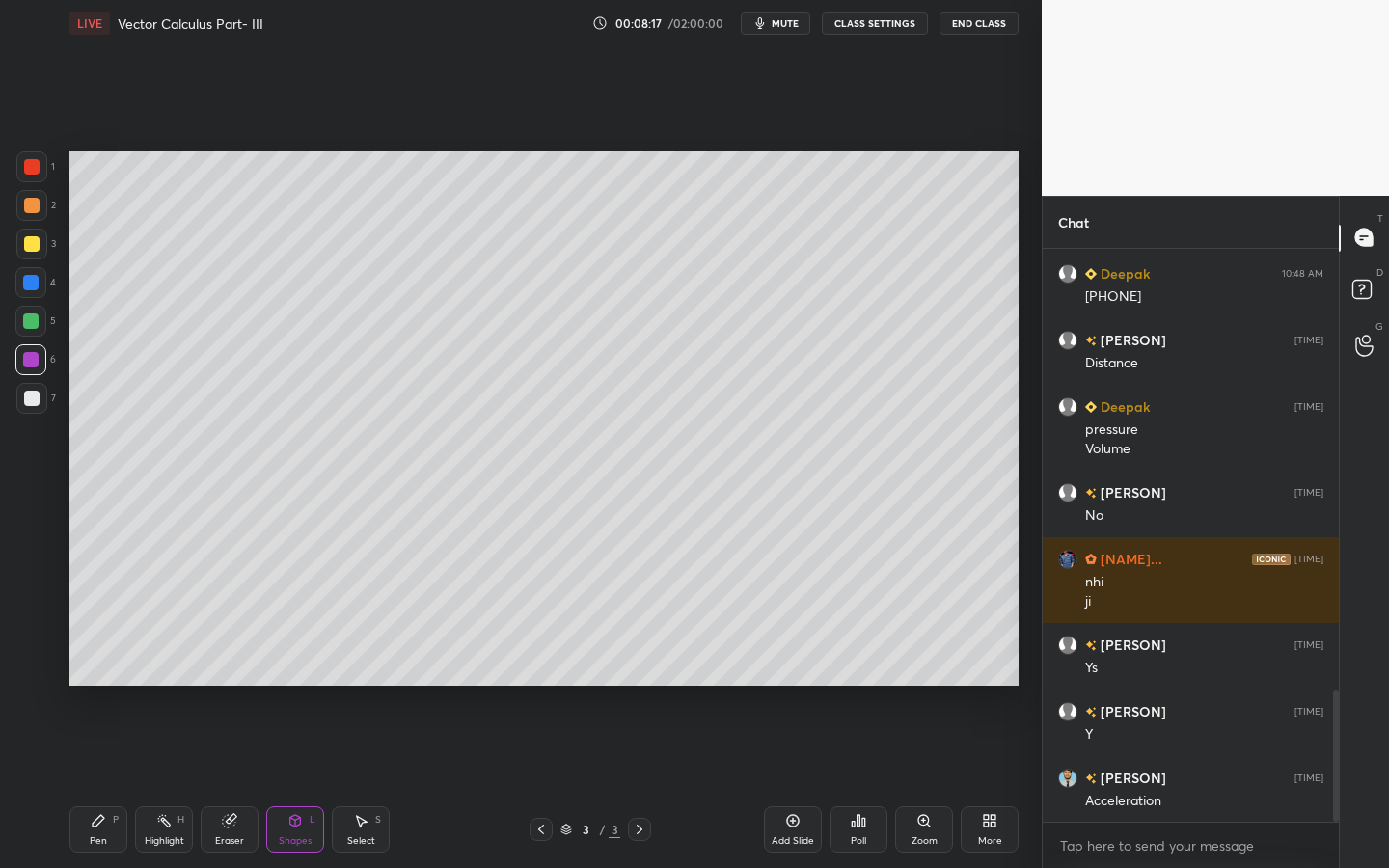 click on "Pen P" at bounding box center (98, 829) 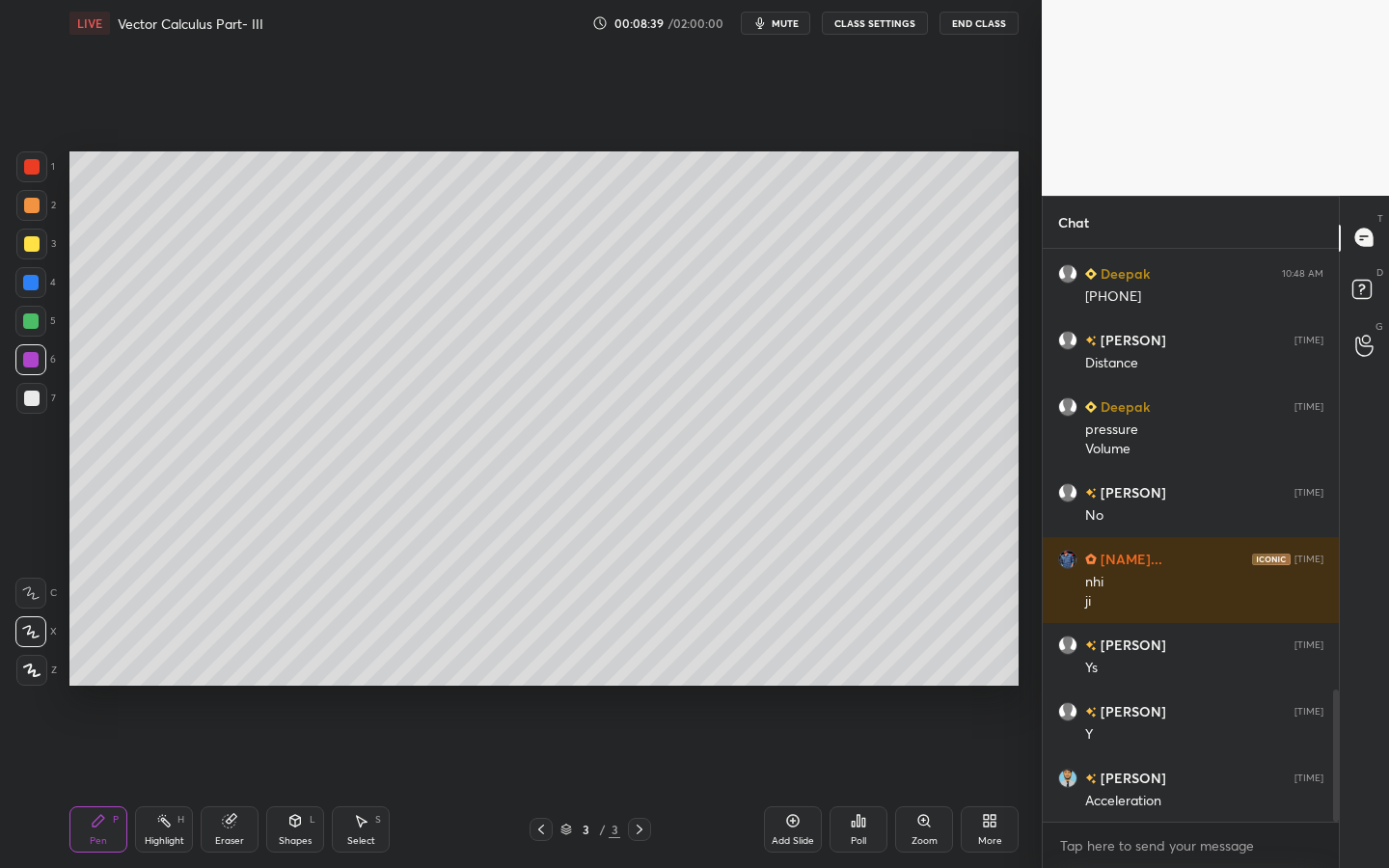 click at bounding box center [31, 283] 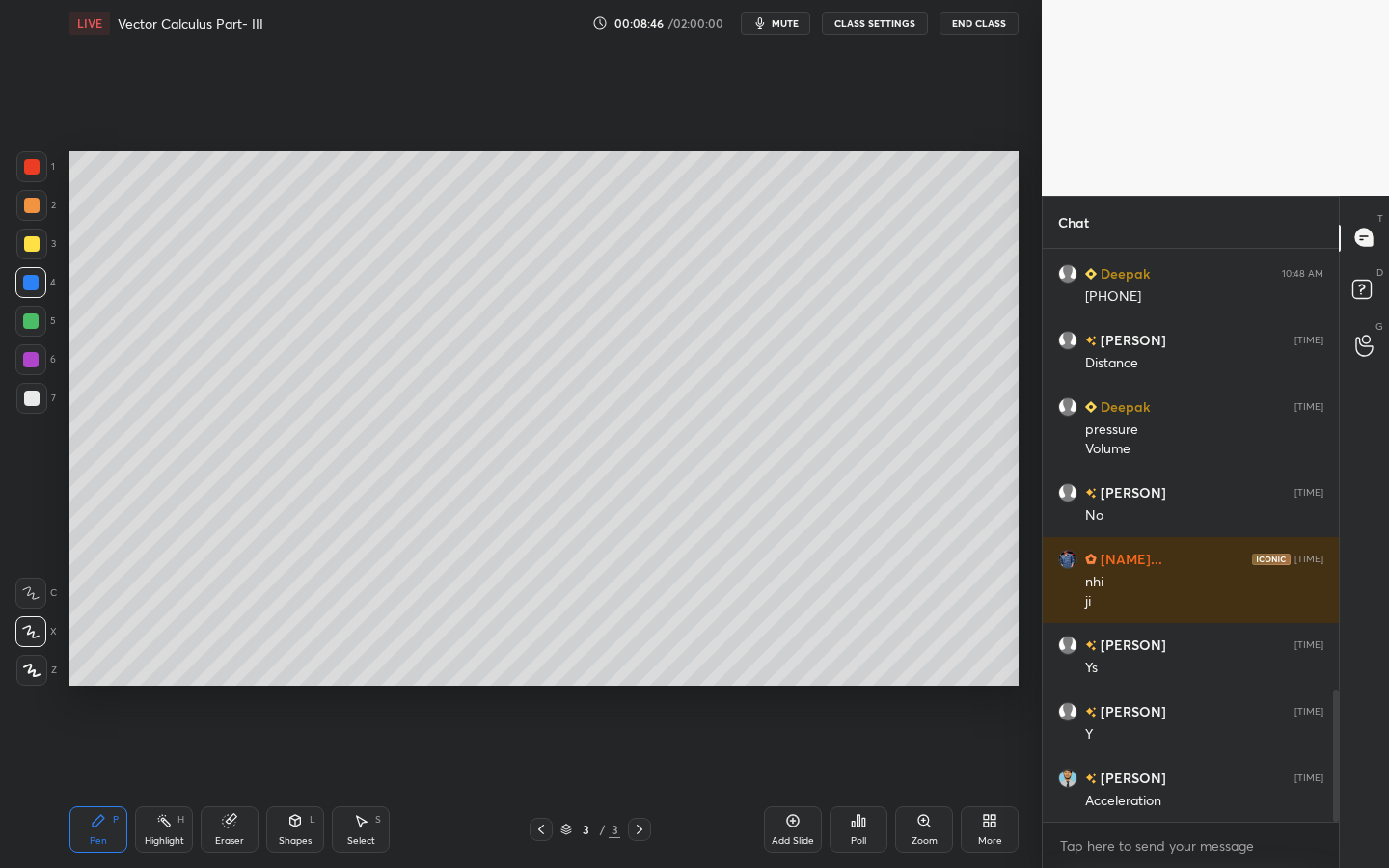 click at bounding box center [32, 167] 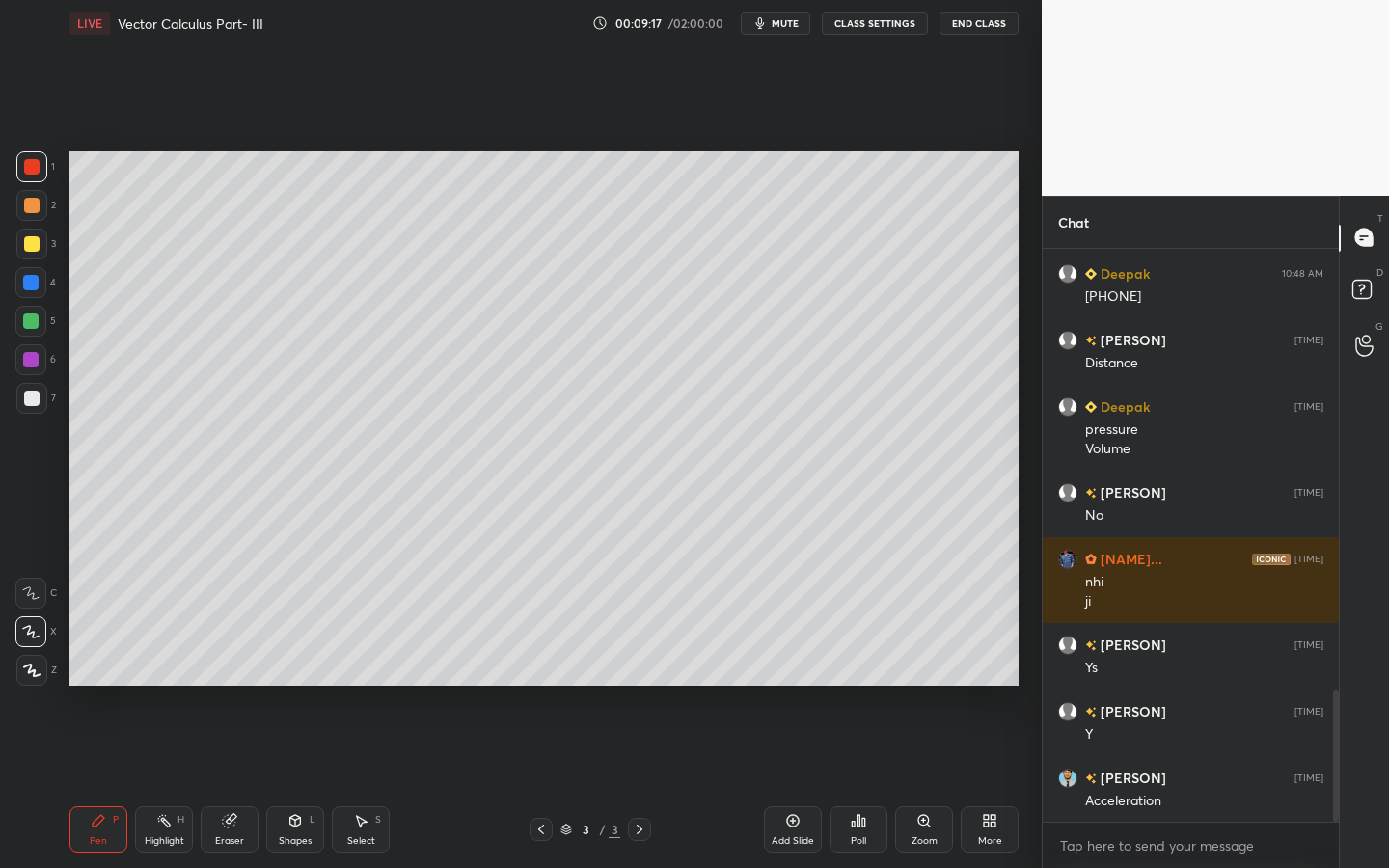 click at bounding box center [31, 321] 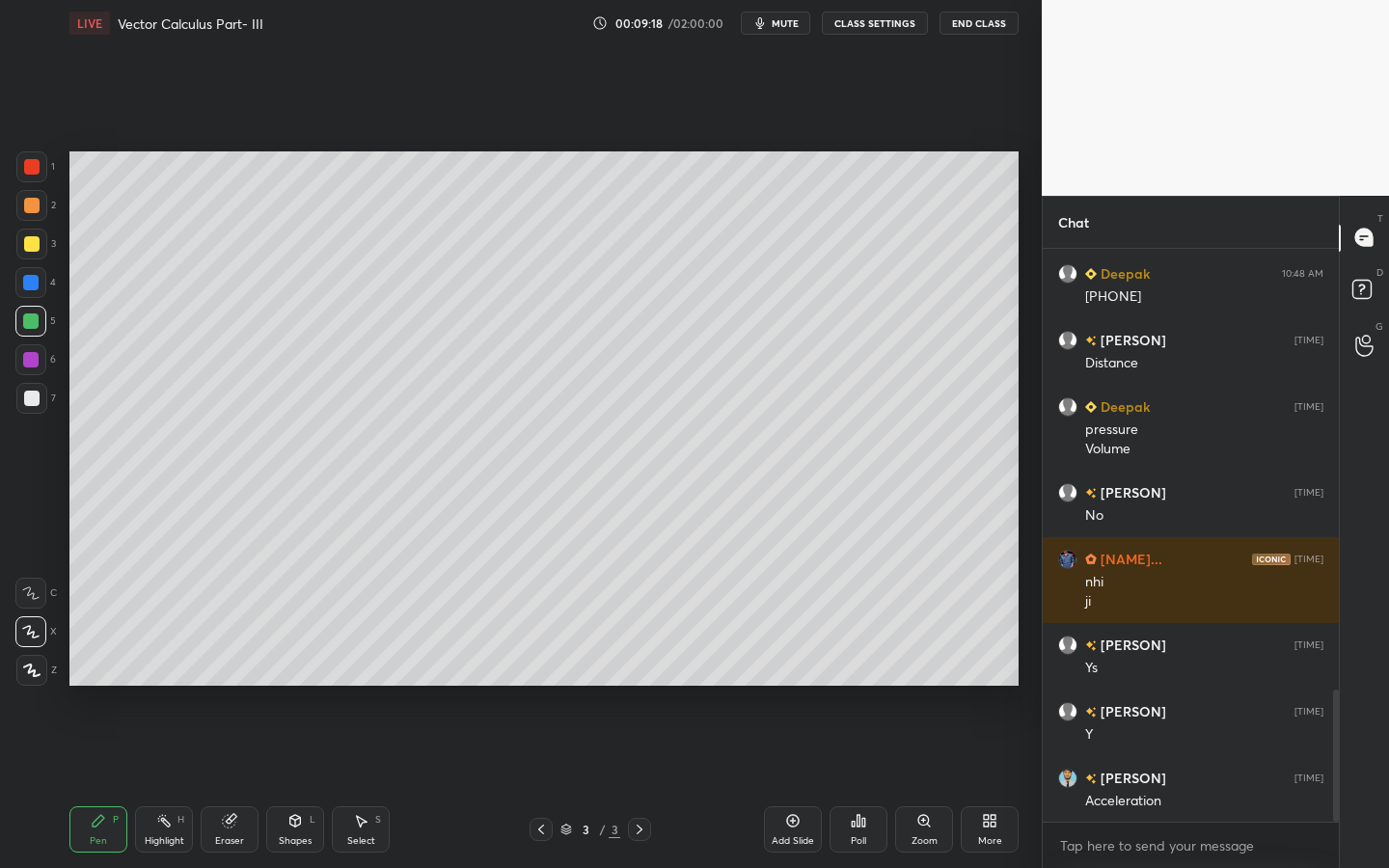 scroll, scrollTop: 1982, scrollLeft: 0, axis: vertical 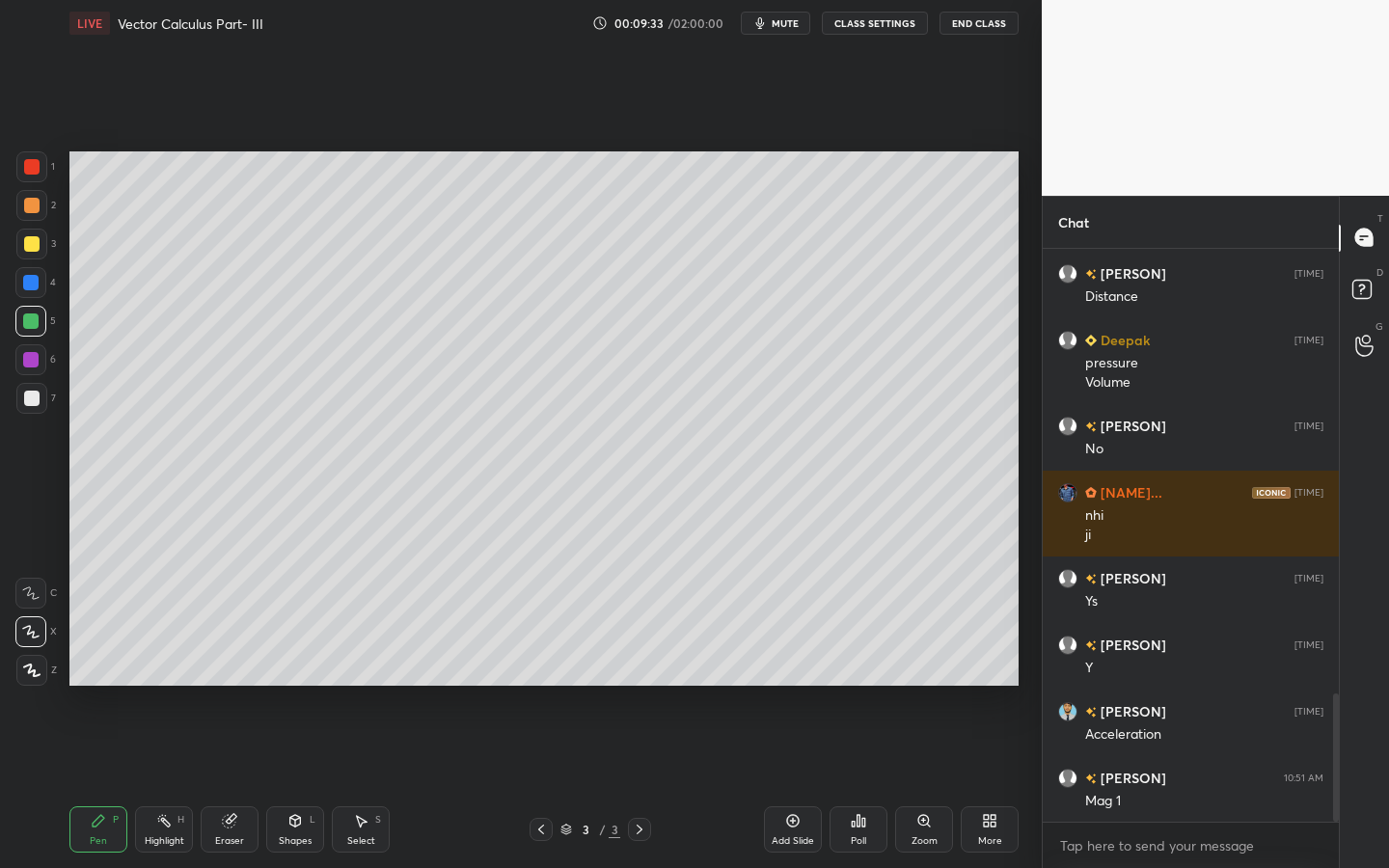 click at bounding box center (32, 398) 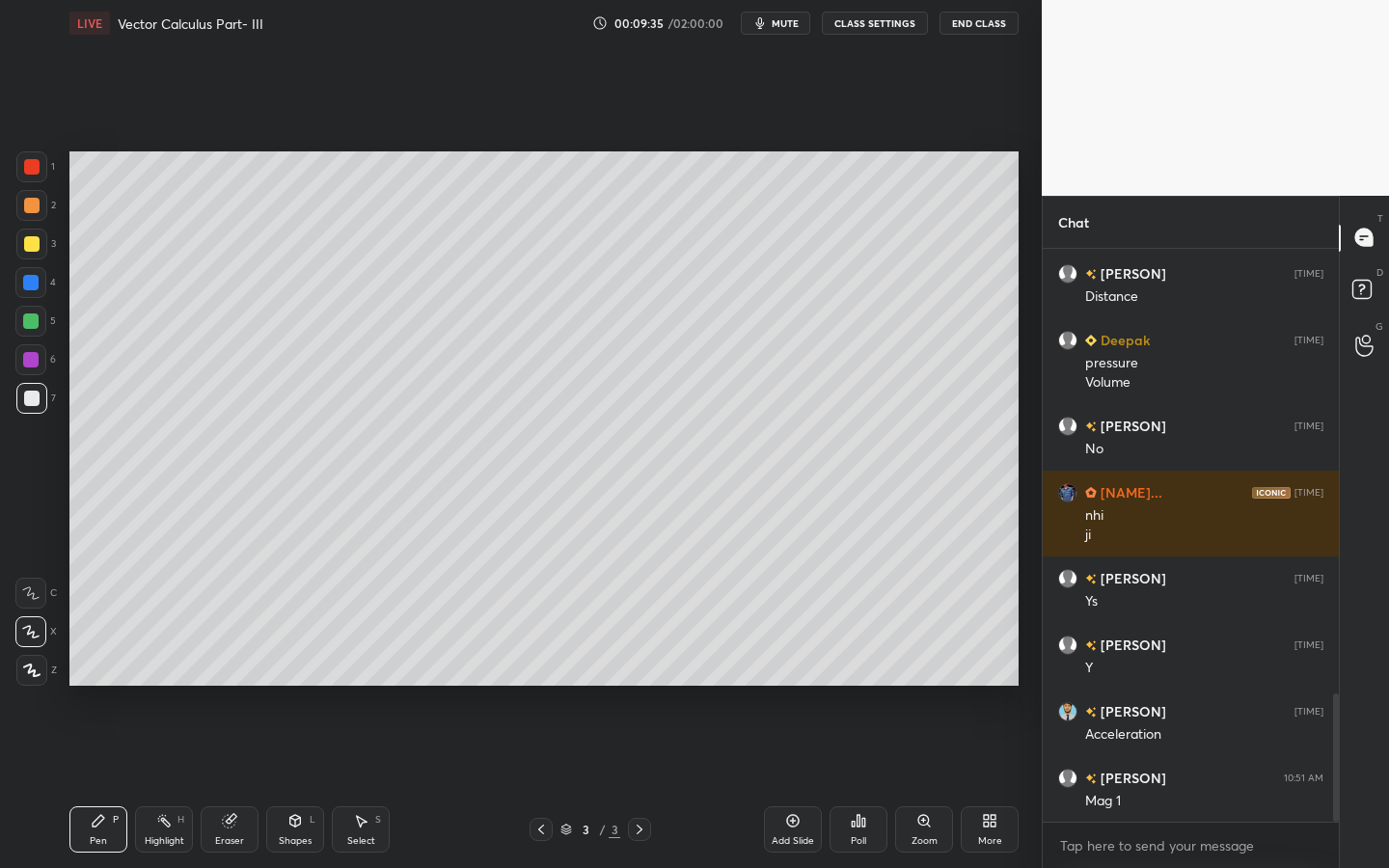 scroll, scrollTop: 2001, scrollLeft: 0, axis: vertical 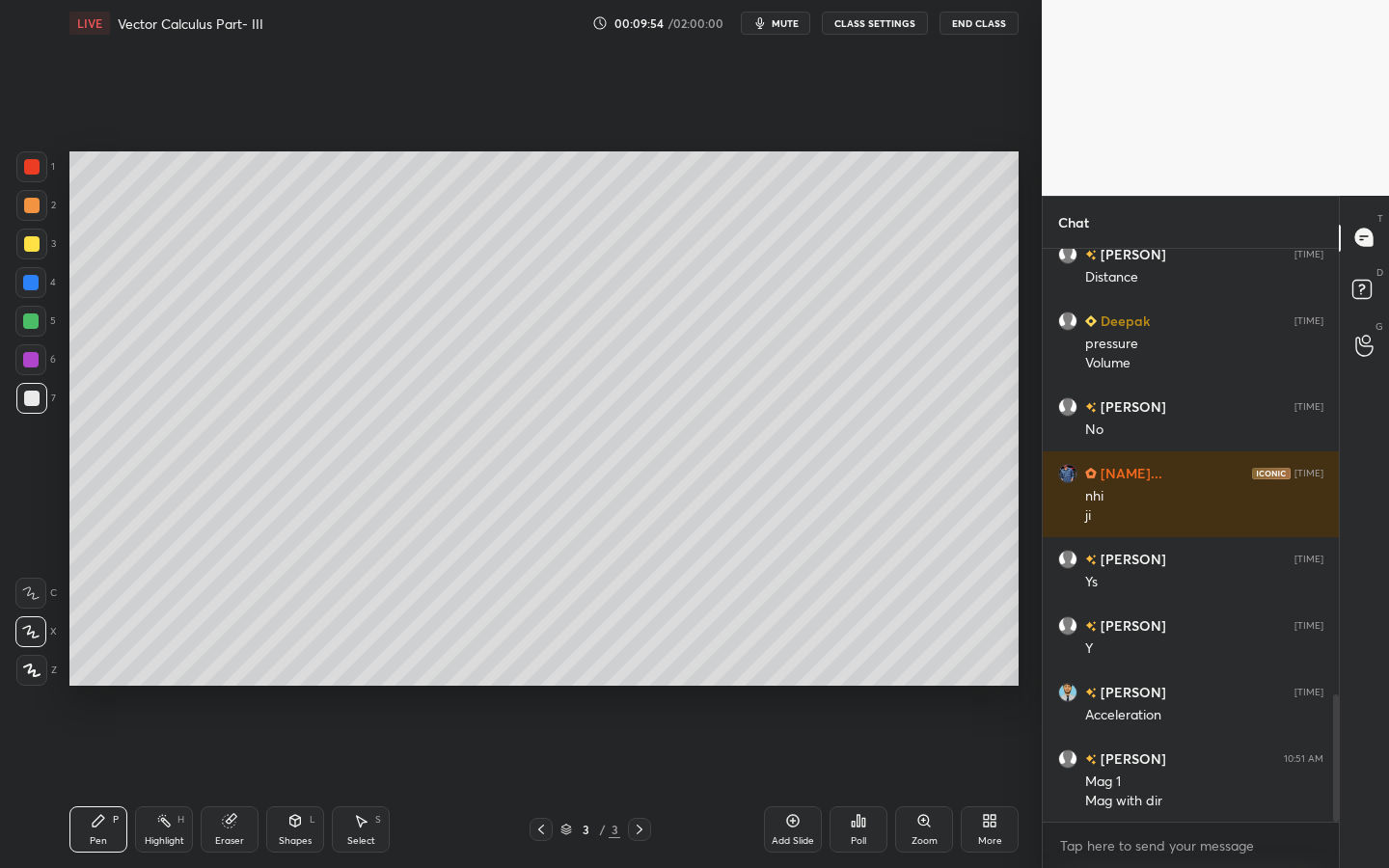 click on "7" at bounding box center [36, 398] 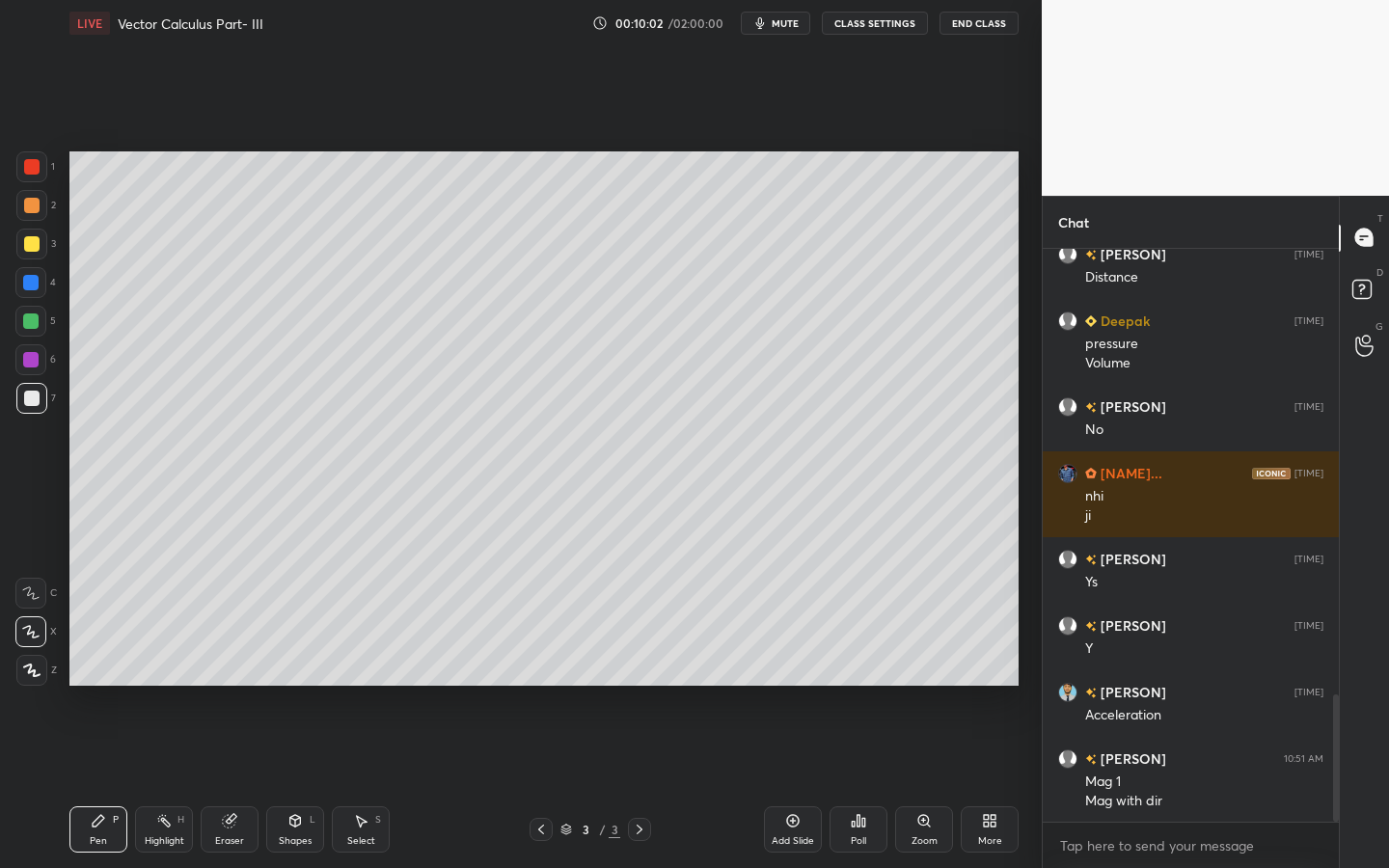 click on "Pen P Highlight H Eraser Shapes L Select S 3 / 3 Add Slide Poll Zoom More" at bounding box center [544, 829] 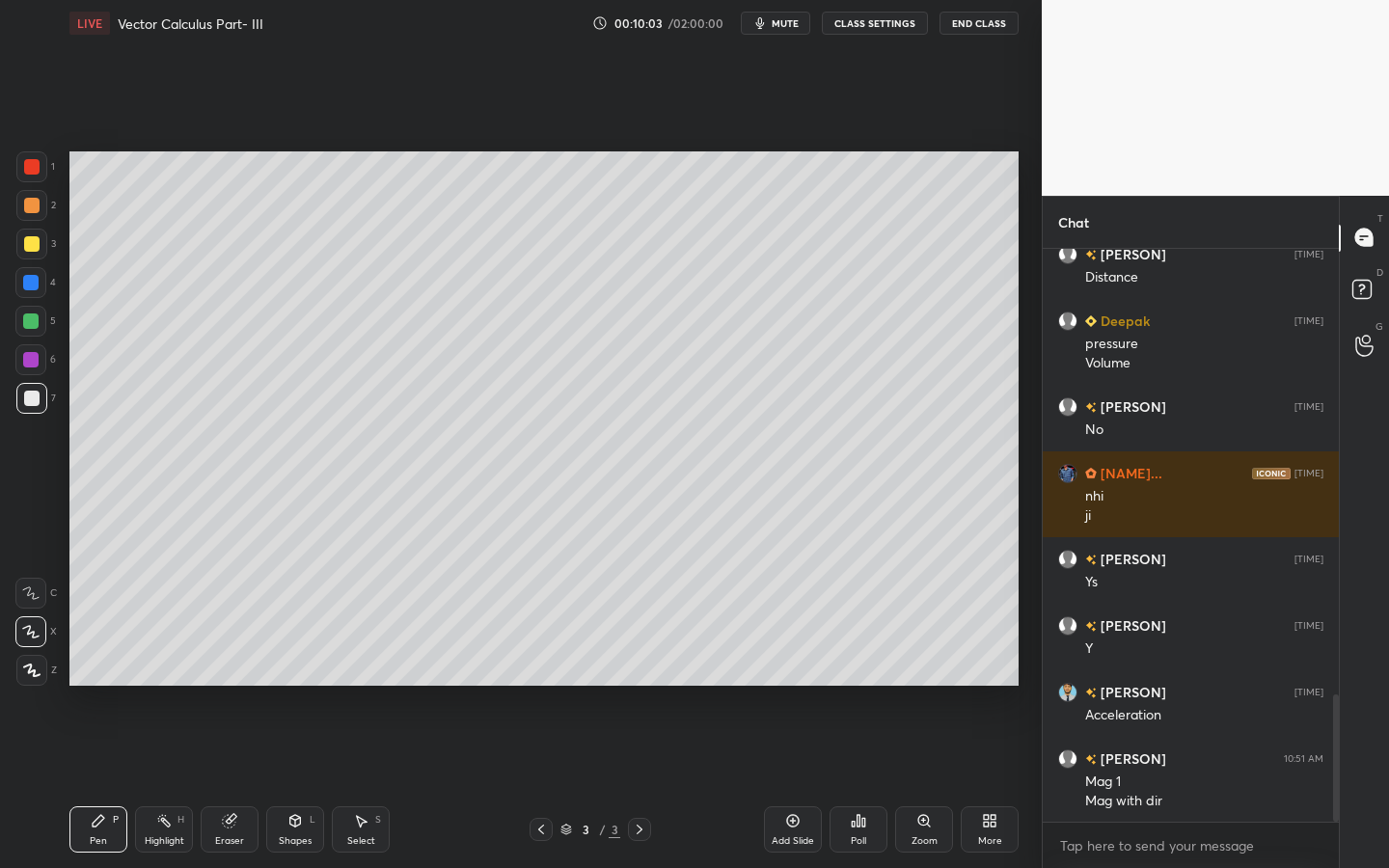 click 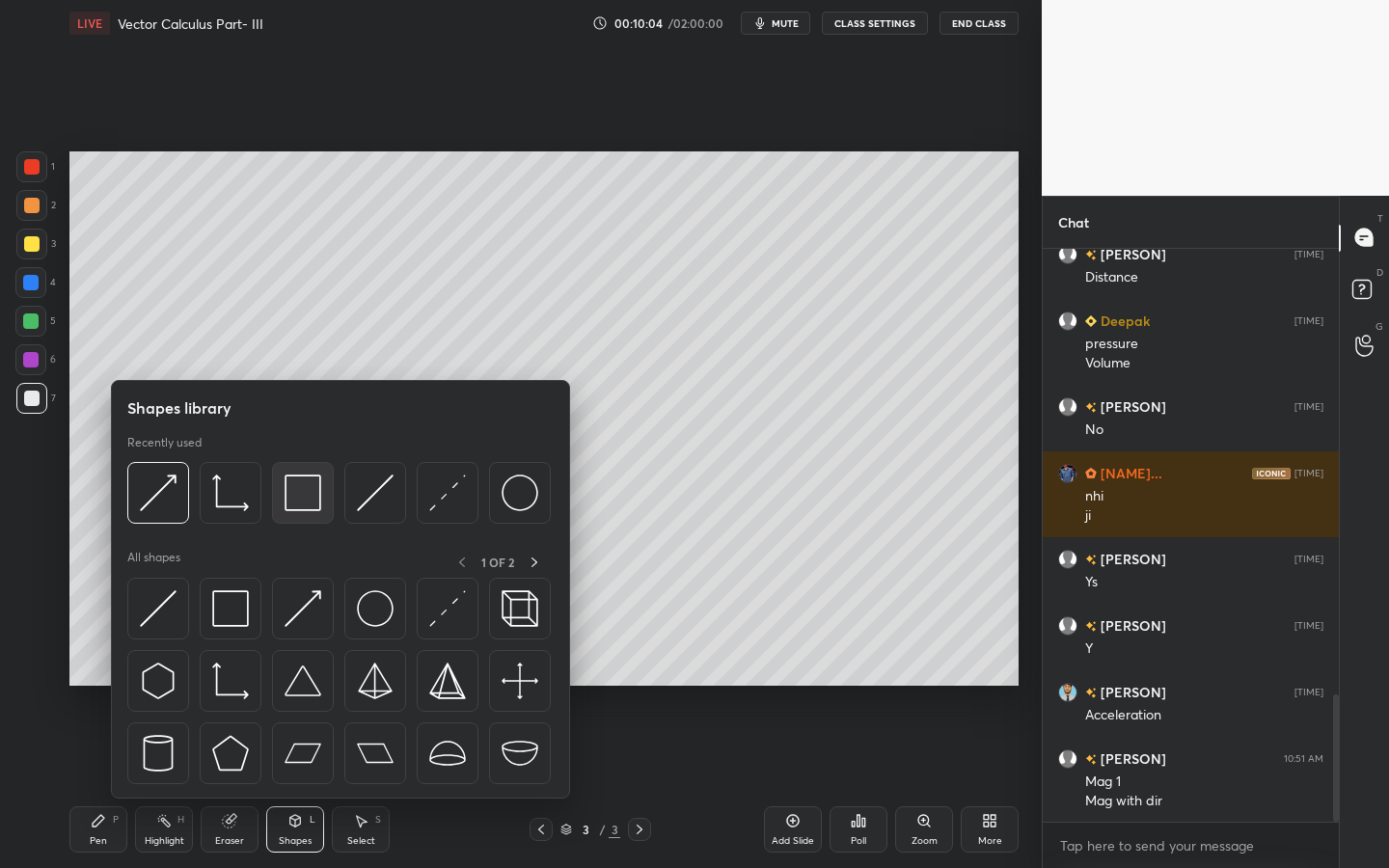 click at bounding box center (303, 493) 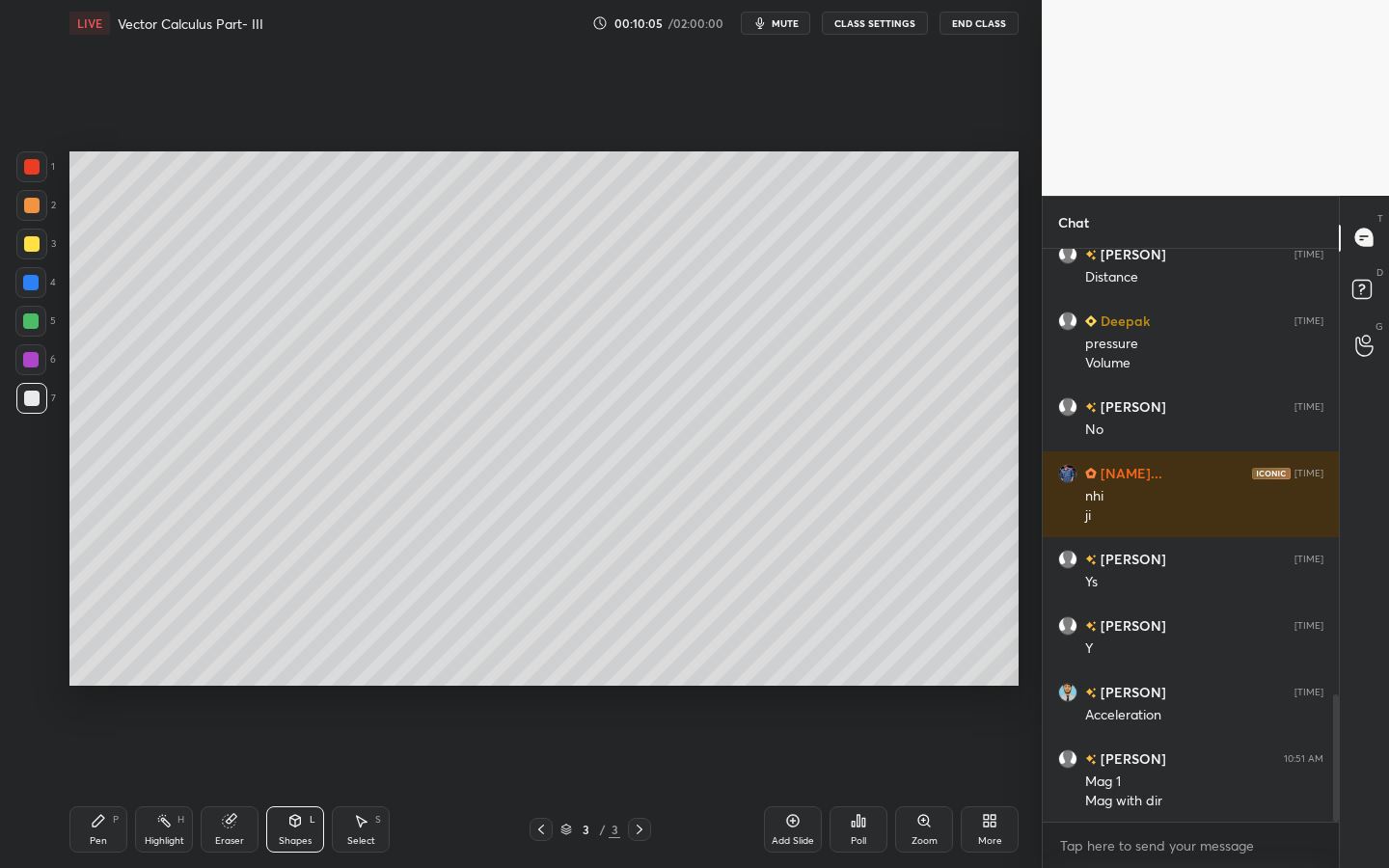 click at bounding box center (31, 360) 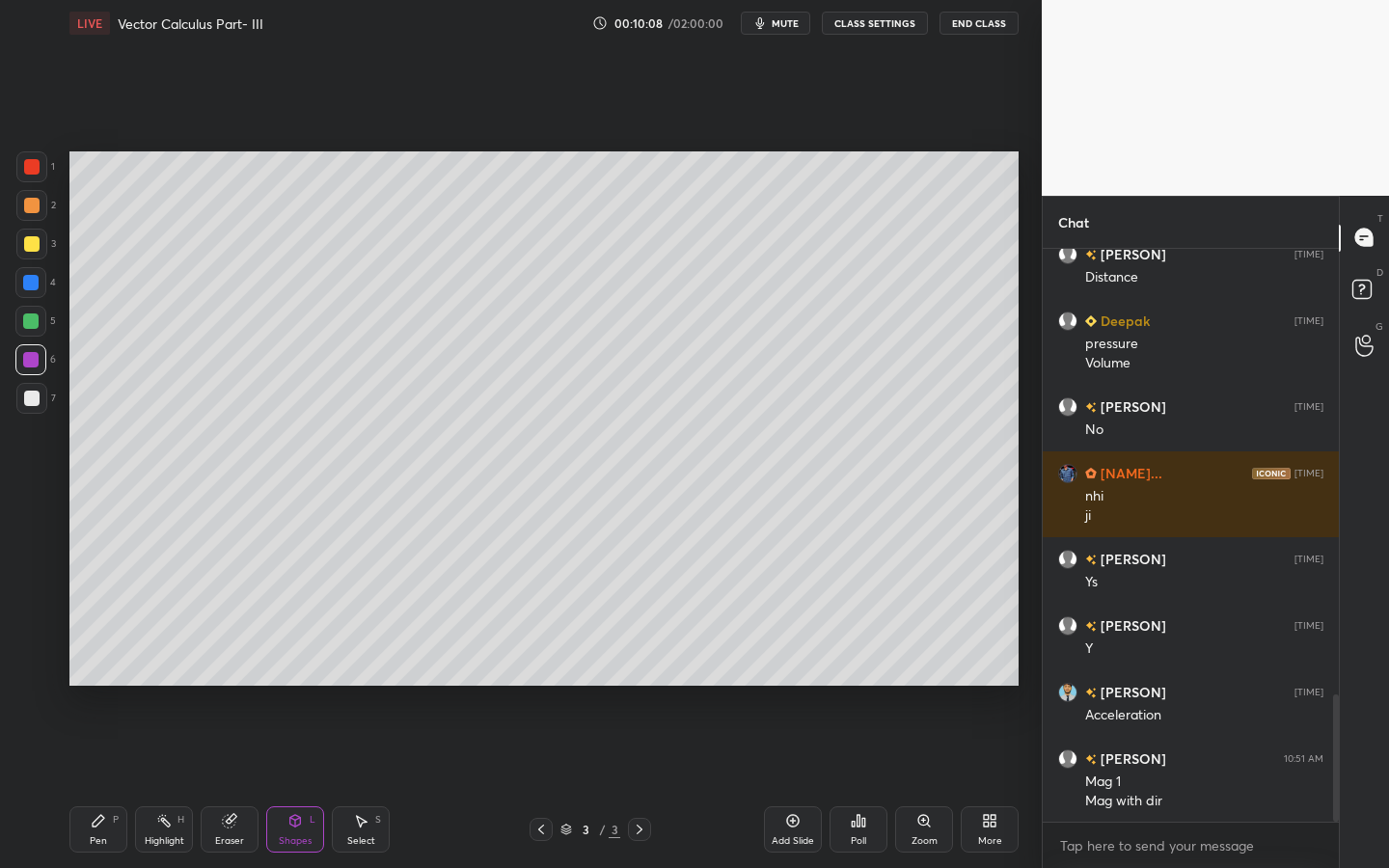 click on "Pen P" at bounding box center (98, 829) 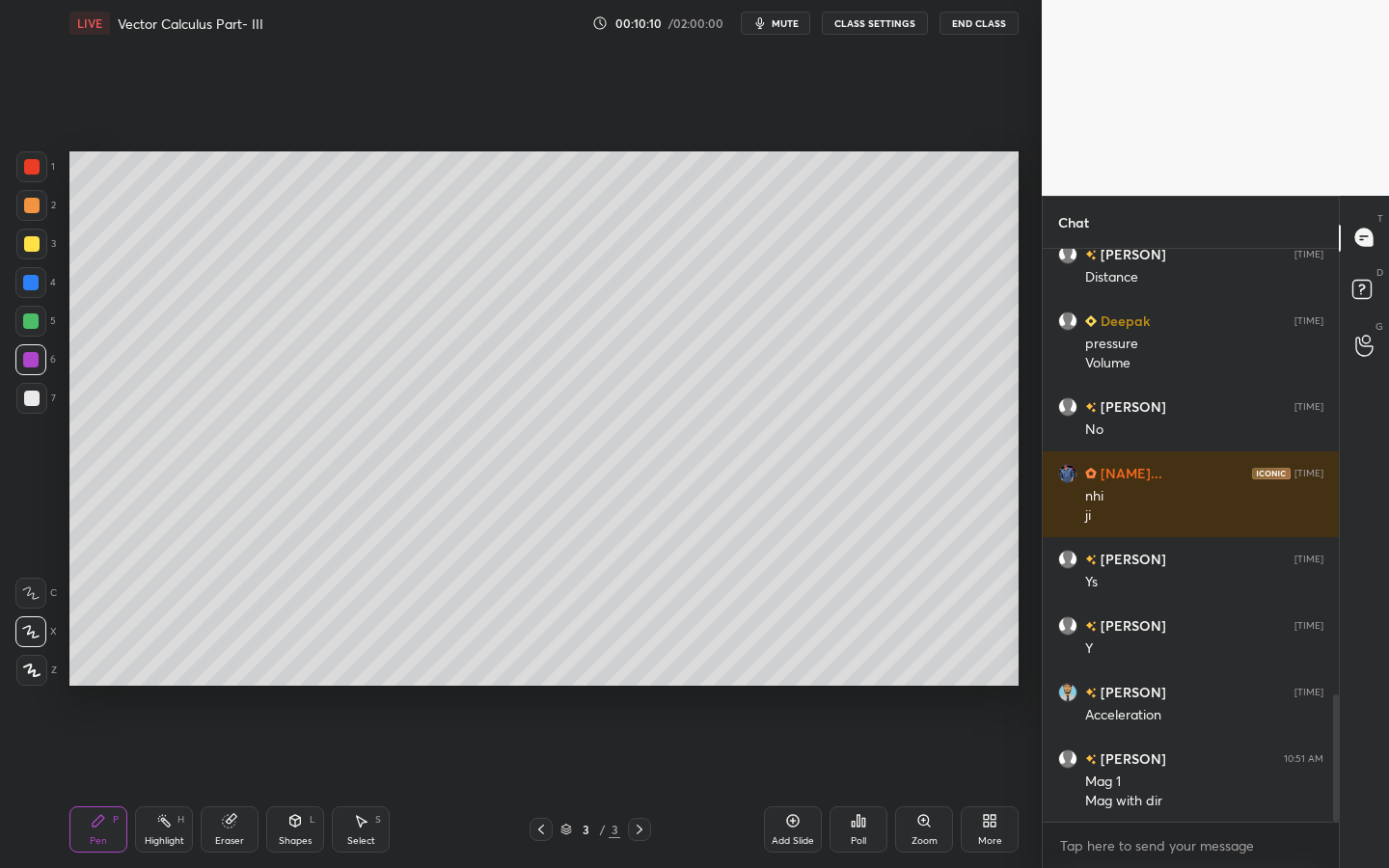 drag, startPoint x: 32, startPoint y: 323, endPoint x: 59, endPoint y: 329, distance: 27.658633 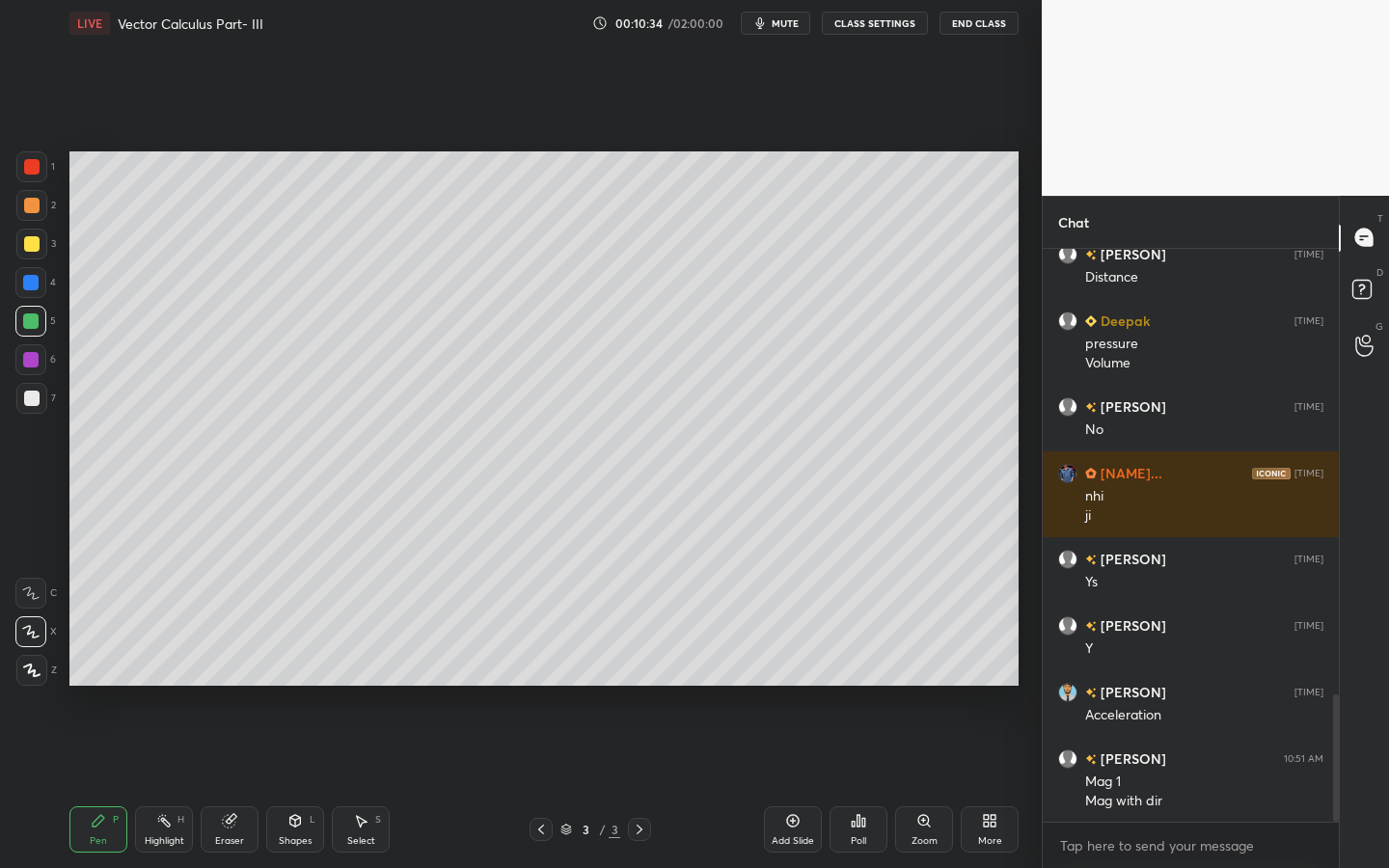 click at bounding box center [32, 398] 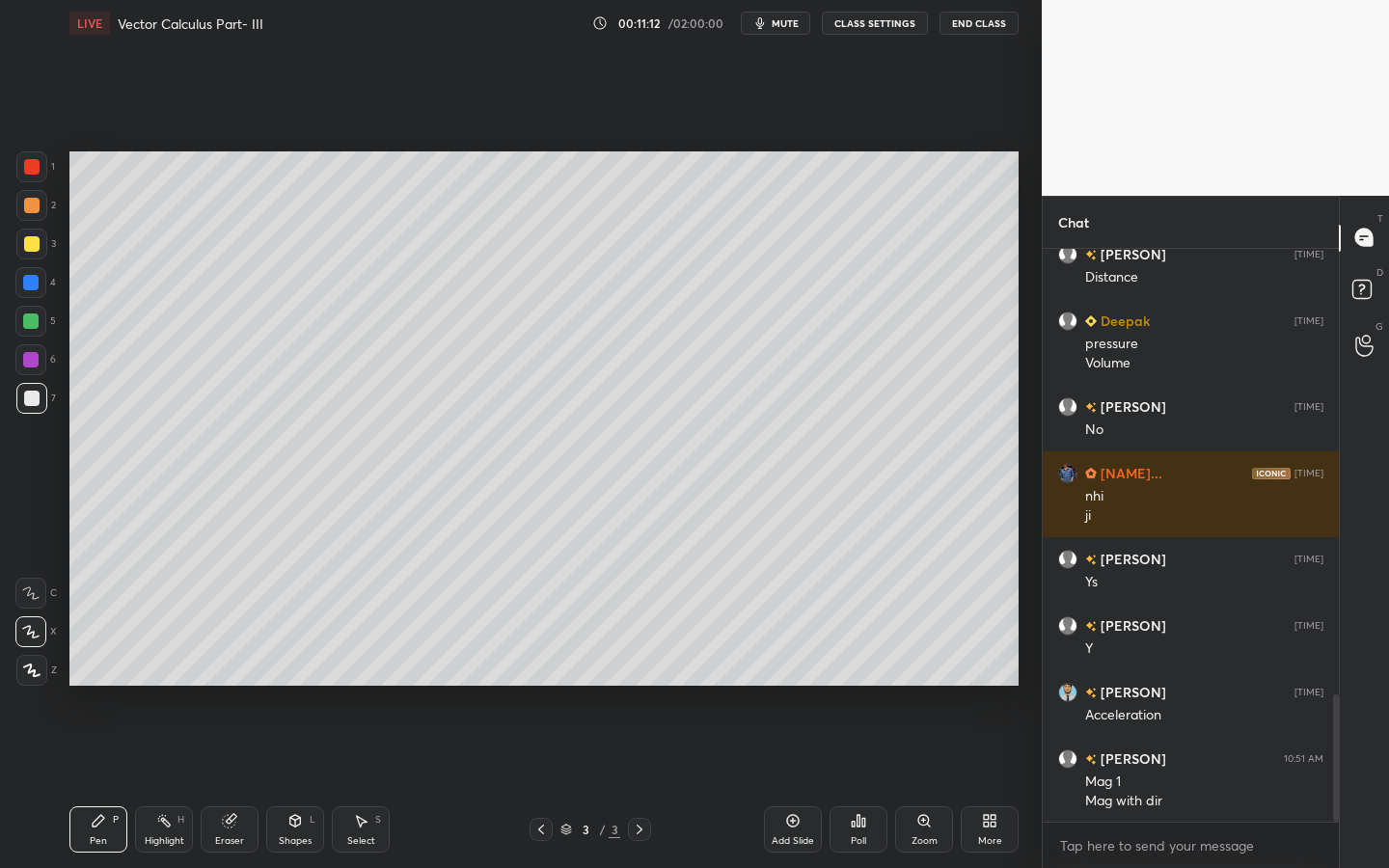 drag, startPoint x: 29, startPoint y: 404, endPoint x: 67, endPoint y: 391, distance: 40.1622 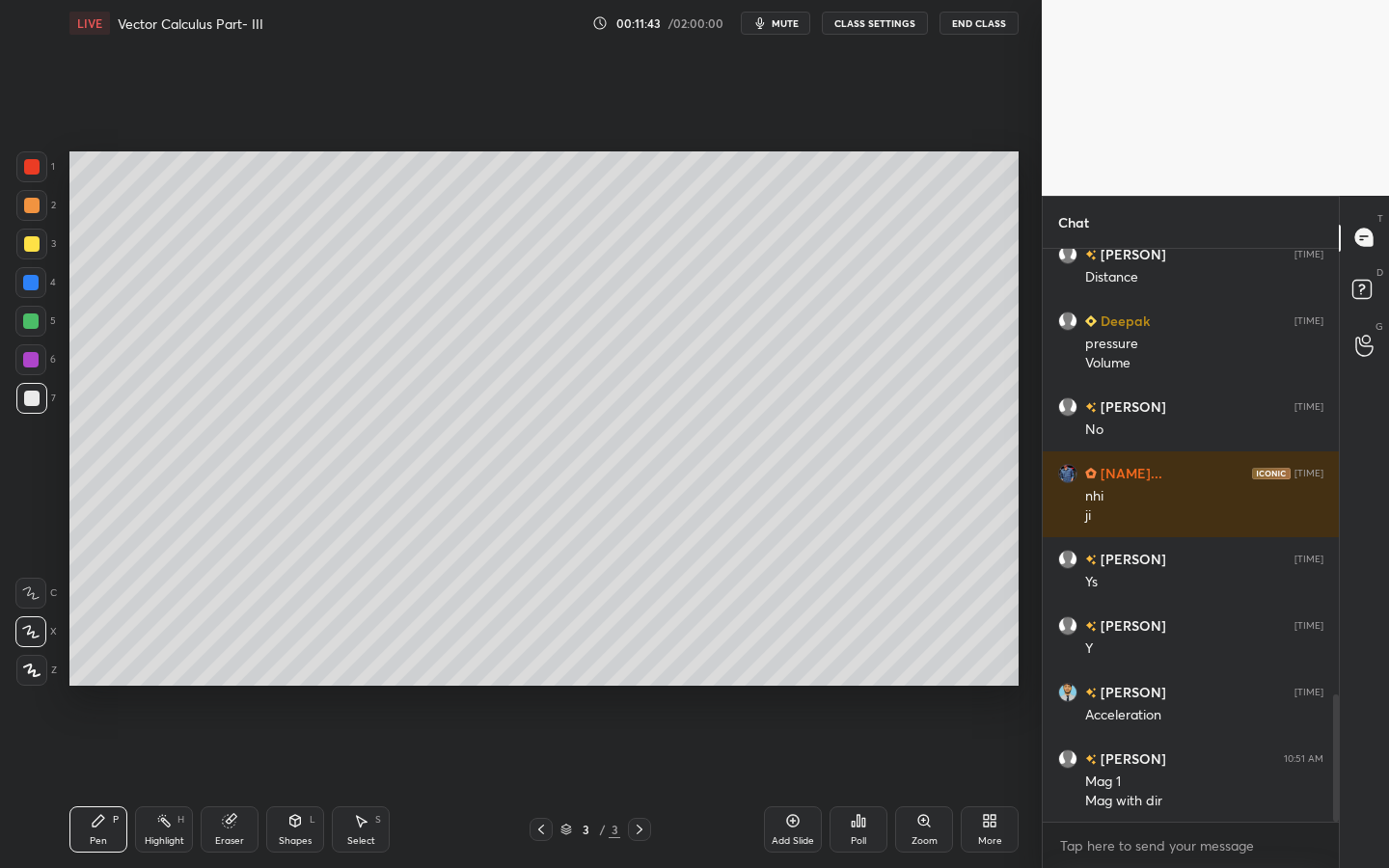 drag, startPoint x: 38, startPoint y: 324, endPoint x: 64, endPoint y: 339, distance: 30.01666 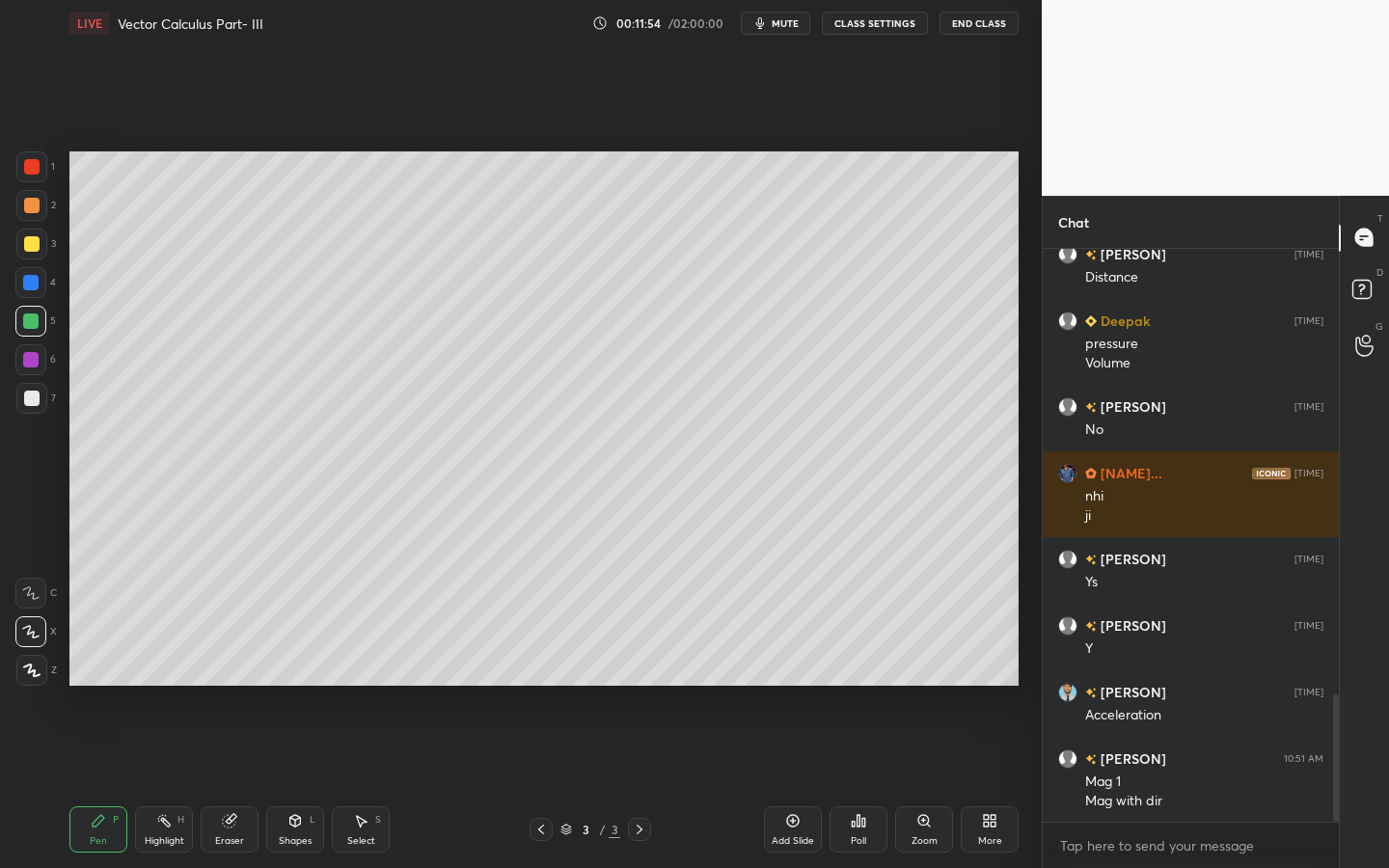 drag, startPoint x: 31, startPoint y: 405, endPoint x: 45, endPoint y: 404, distance: 14.035669 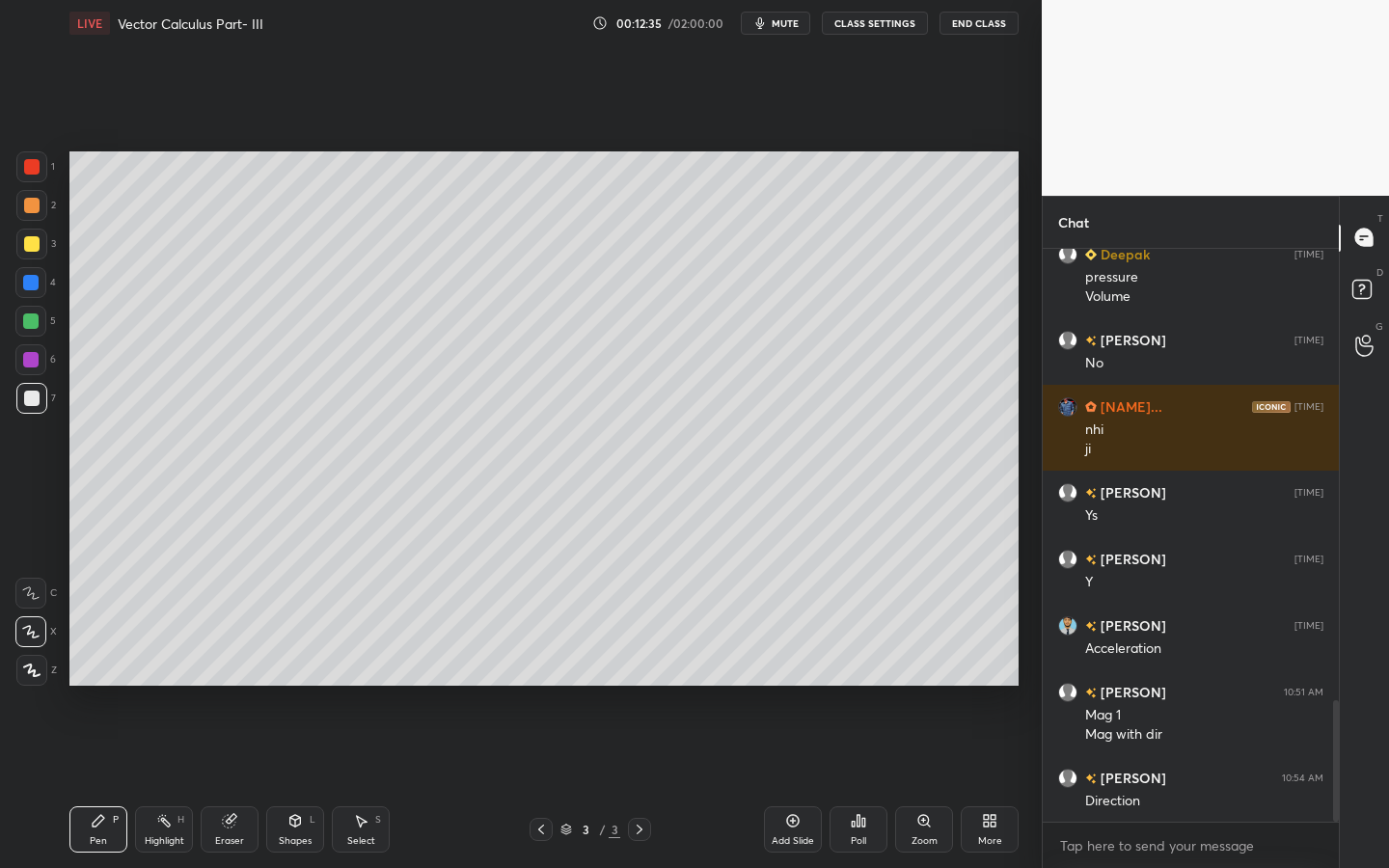 scroll, scrollTop: 2134, scrollLeft: 0, axis: vertical 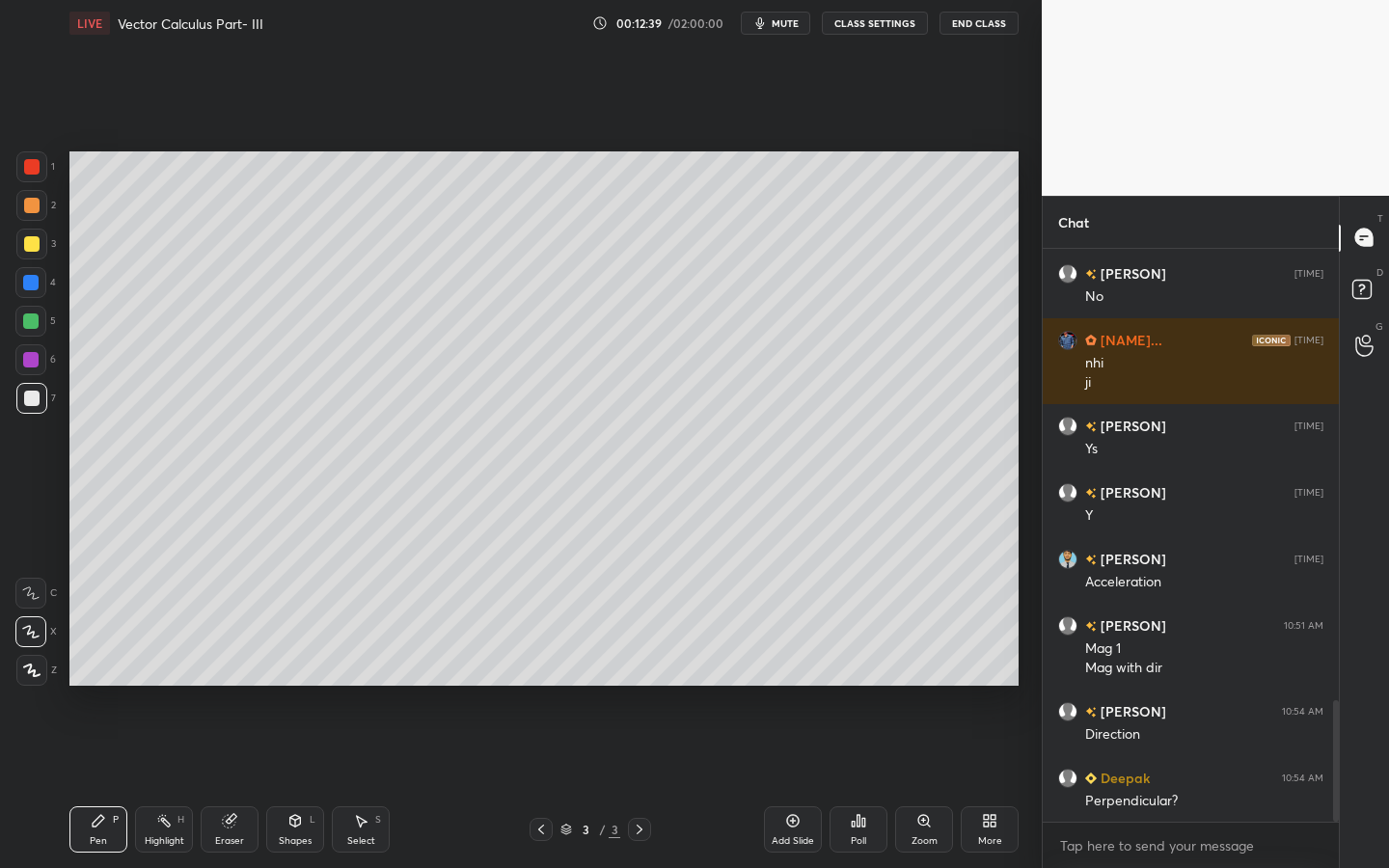 drag, startPoint x: 308, startPoint y: 825, endPoint x: 319, endPoint y: 803, distance: 24.596748 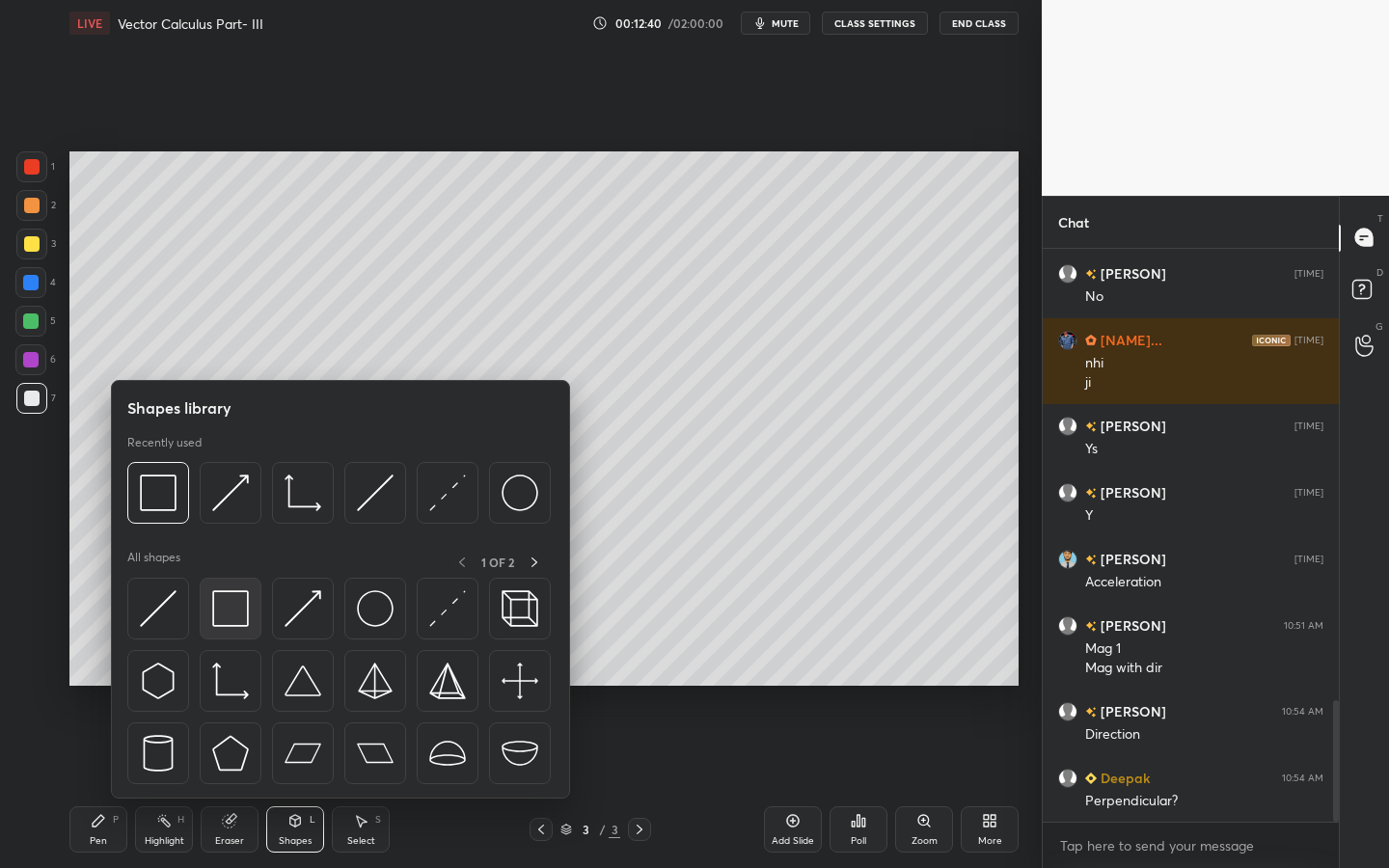 click at bounding box center (231, 609) 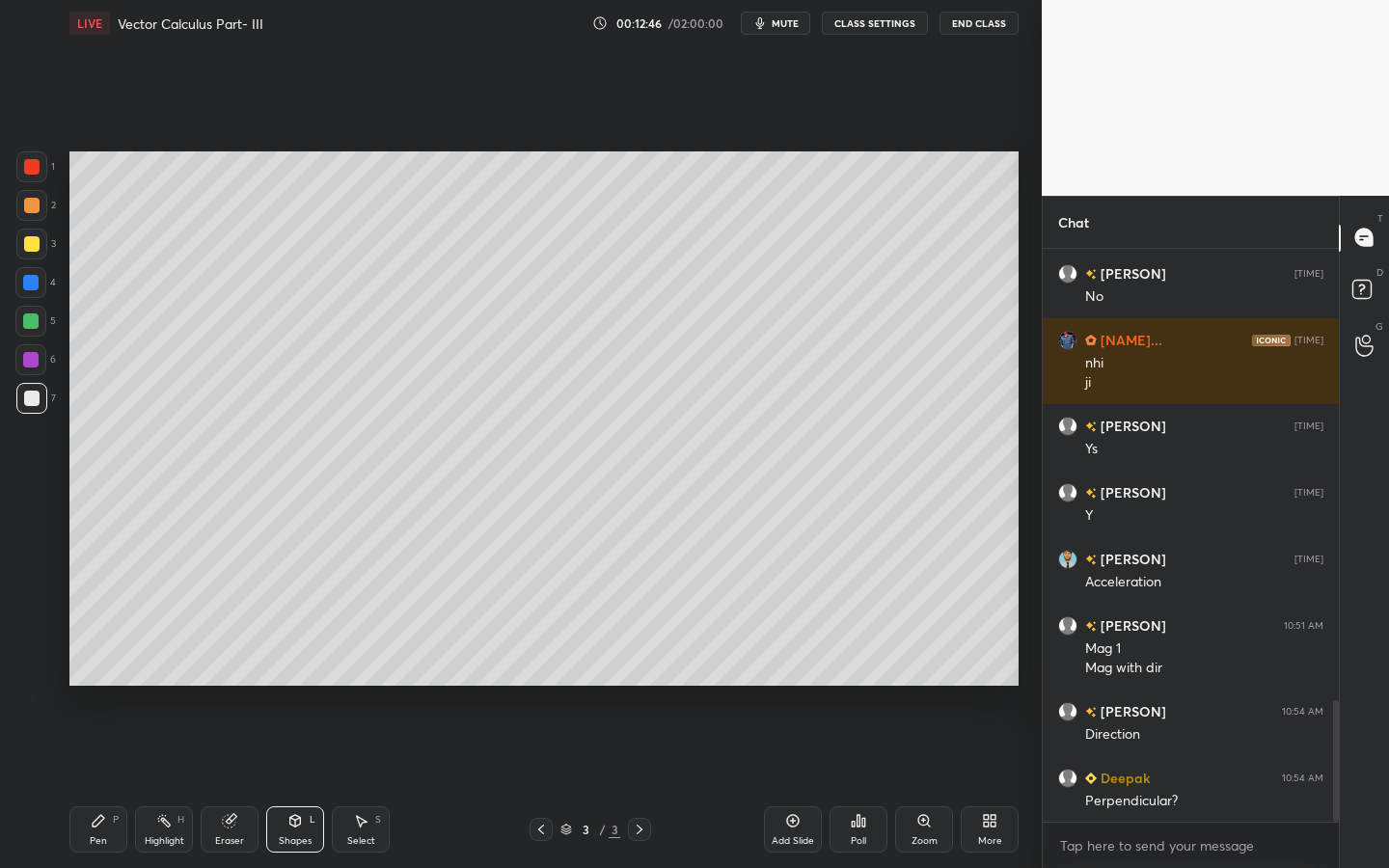 click on "Pen" at bounding box center [98, 841] 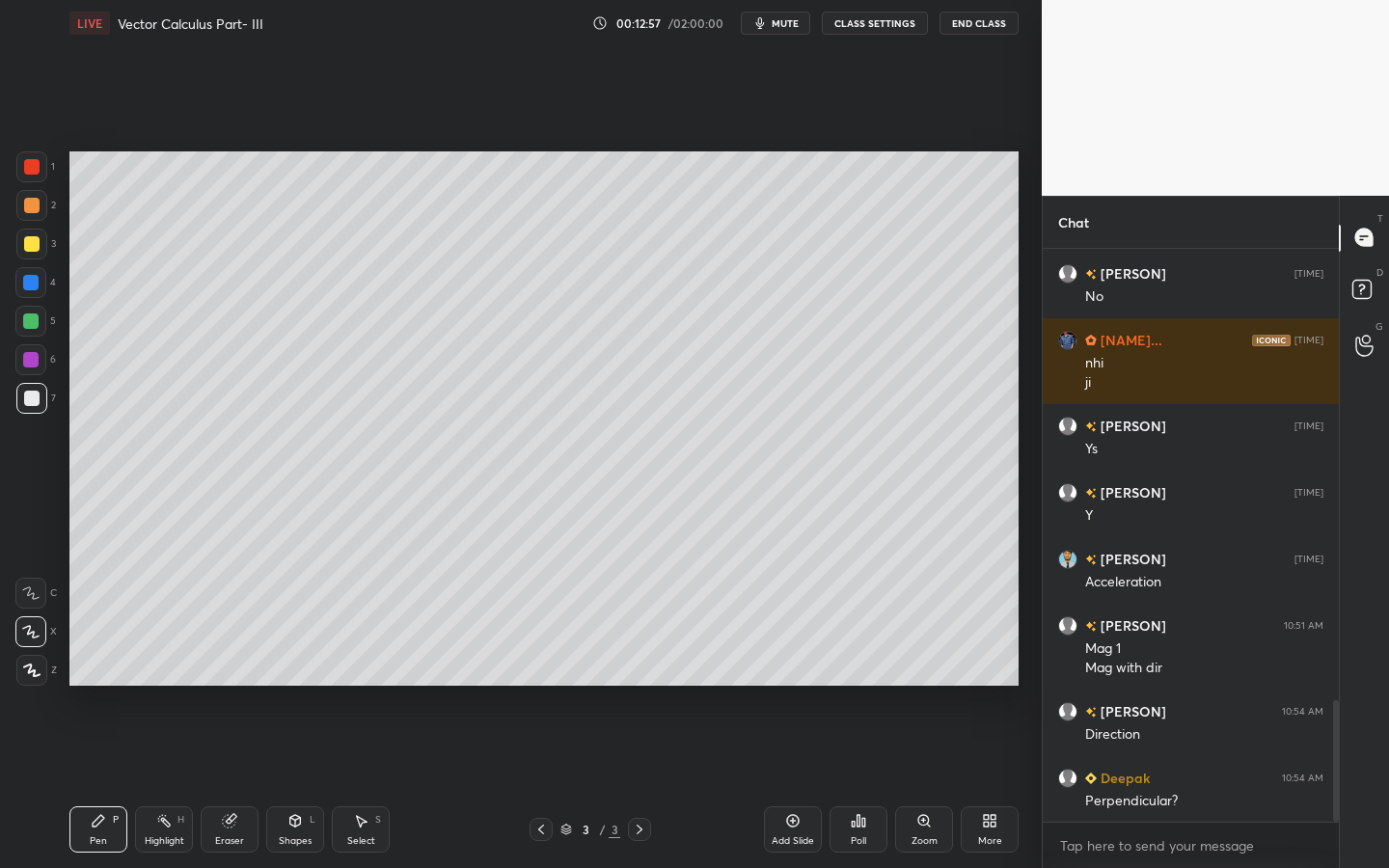 drag, startPoint x: 30, startPoint y: 360, endPoint x: 60, endPoint y: 369, distance: 31.32092 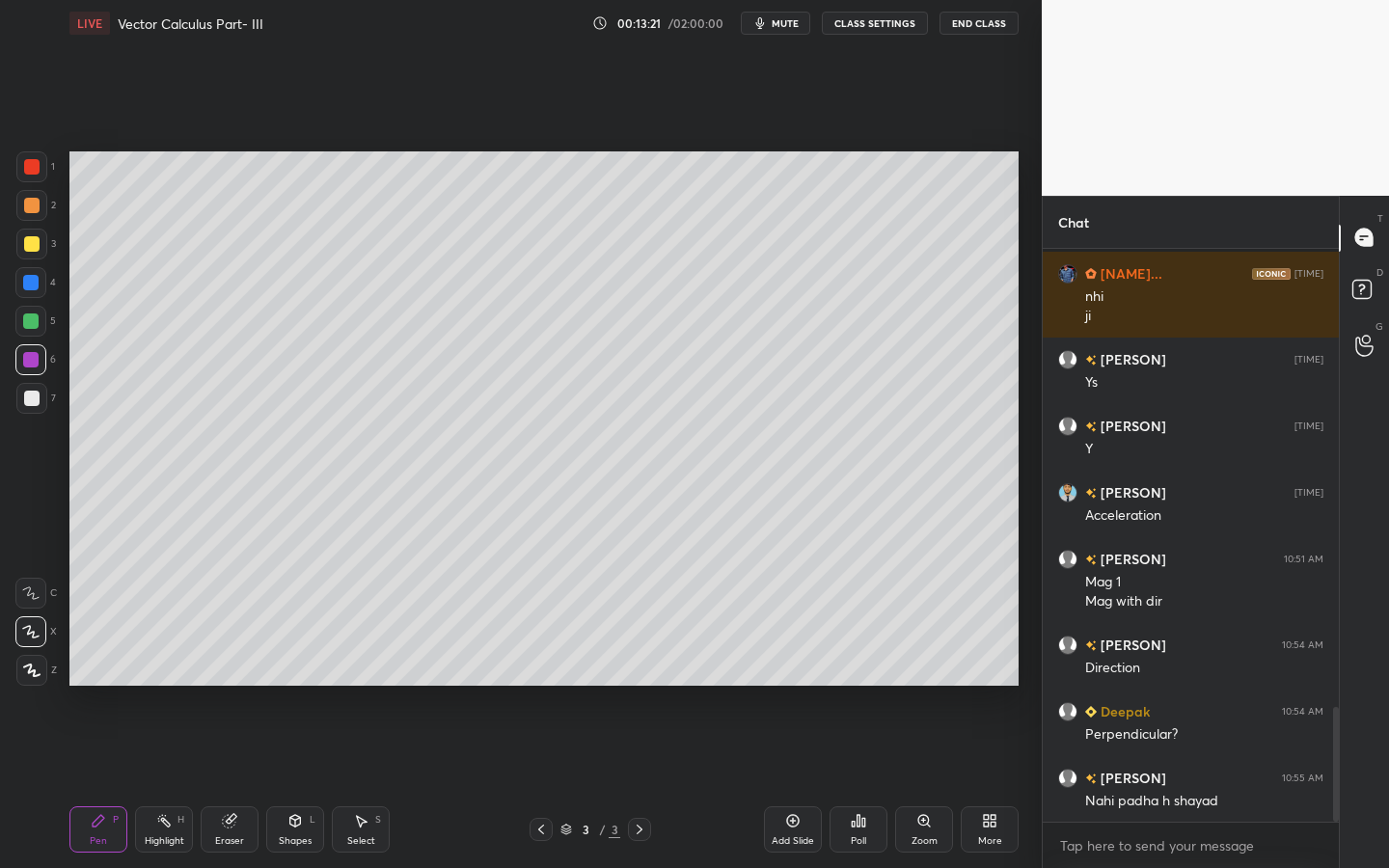 scroll, scrollTop: 2302, scrollLeft: 0, axis: vertical 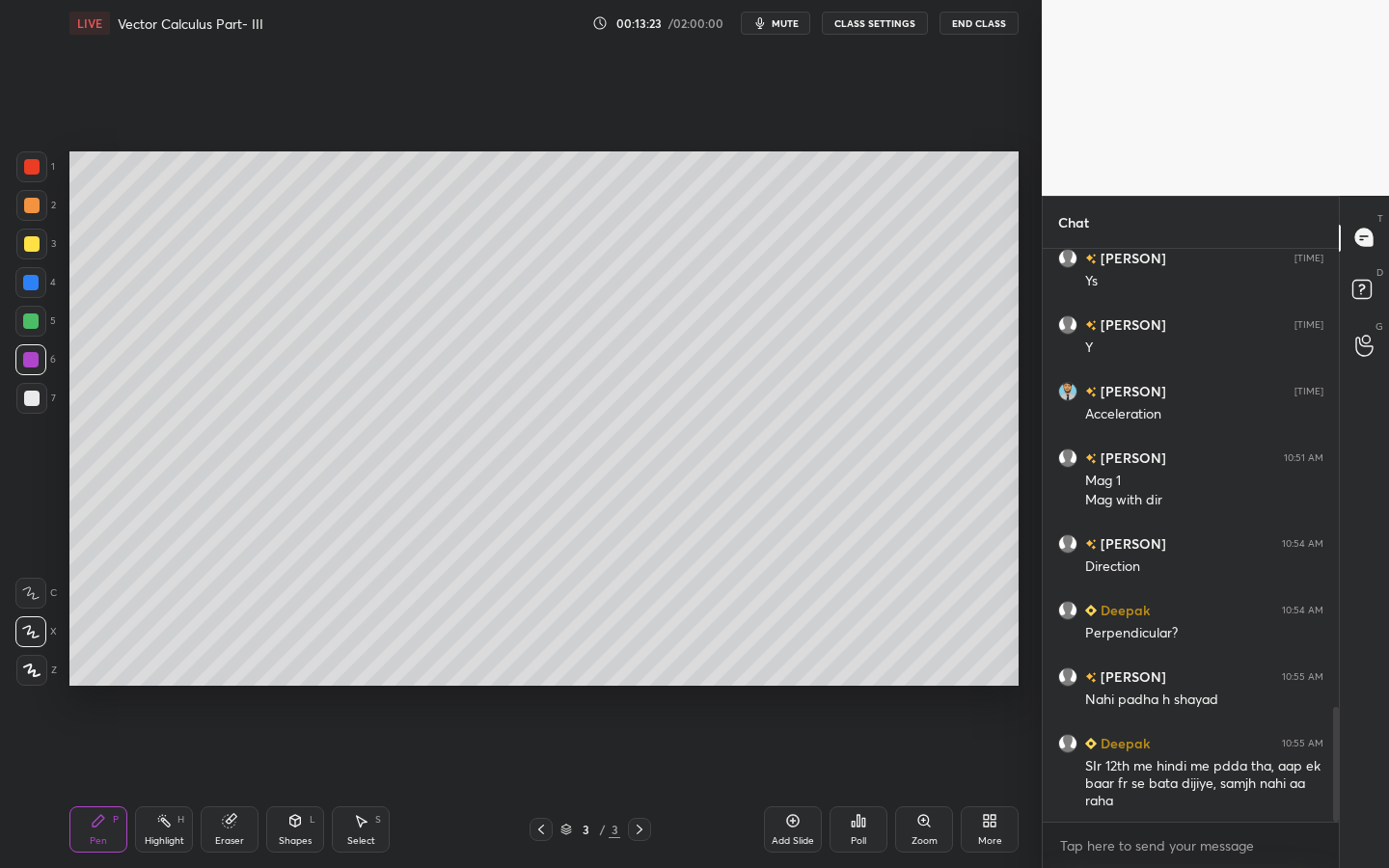 click at bounding box center (32, 398) 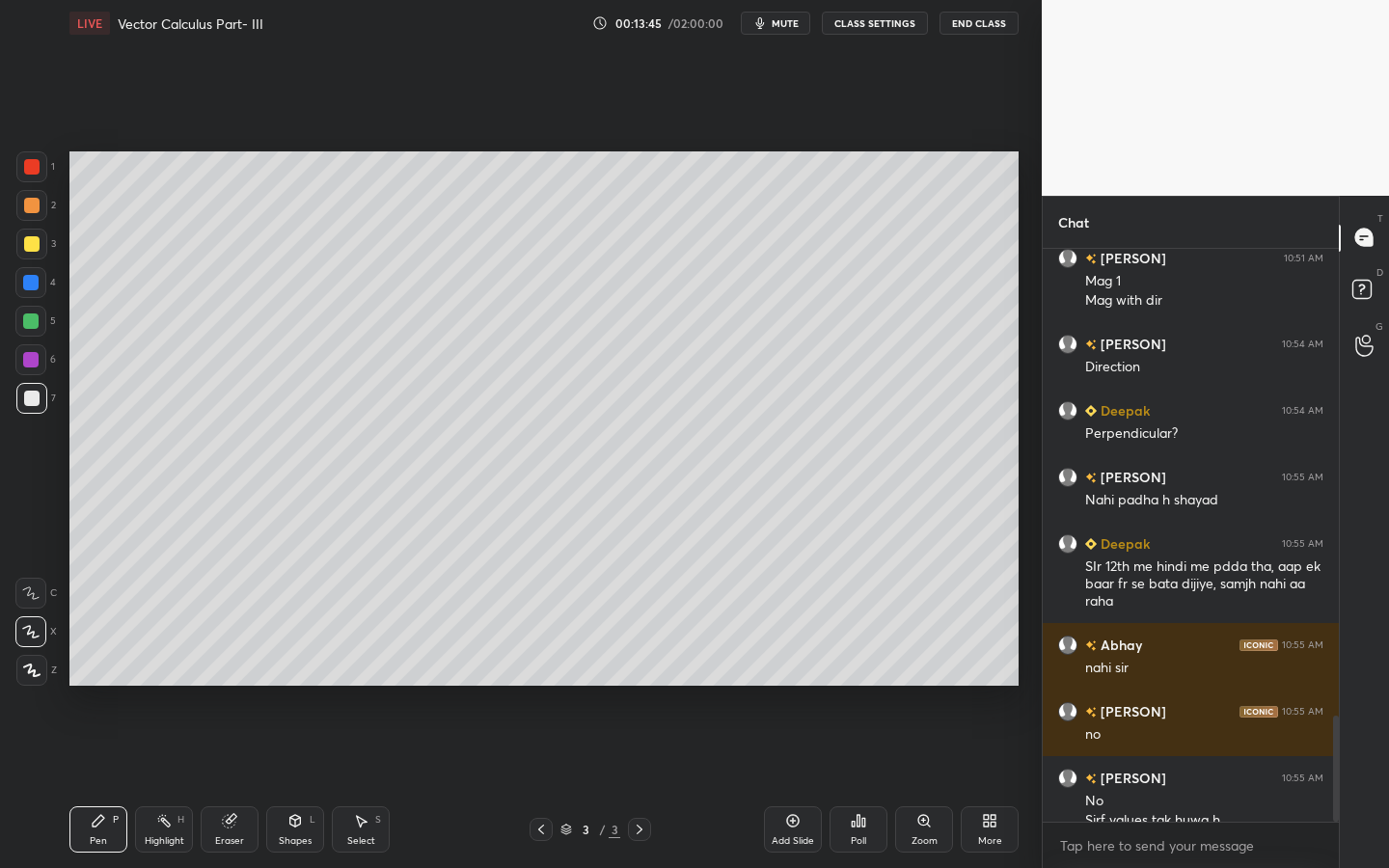 scroll, scrollTop: 2521, scrollLeft: 0, axis: vertical 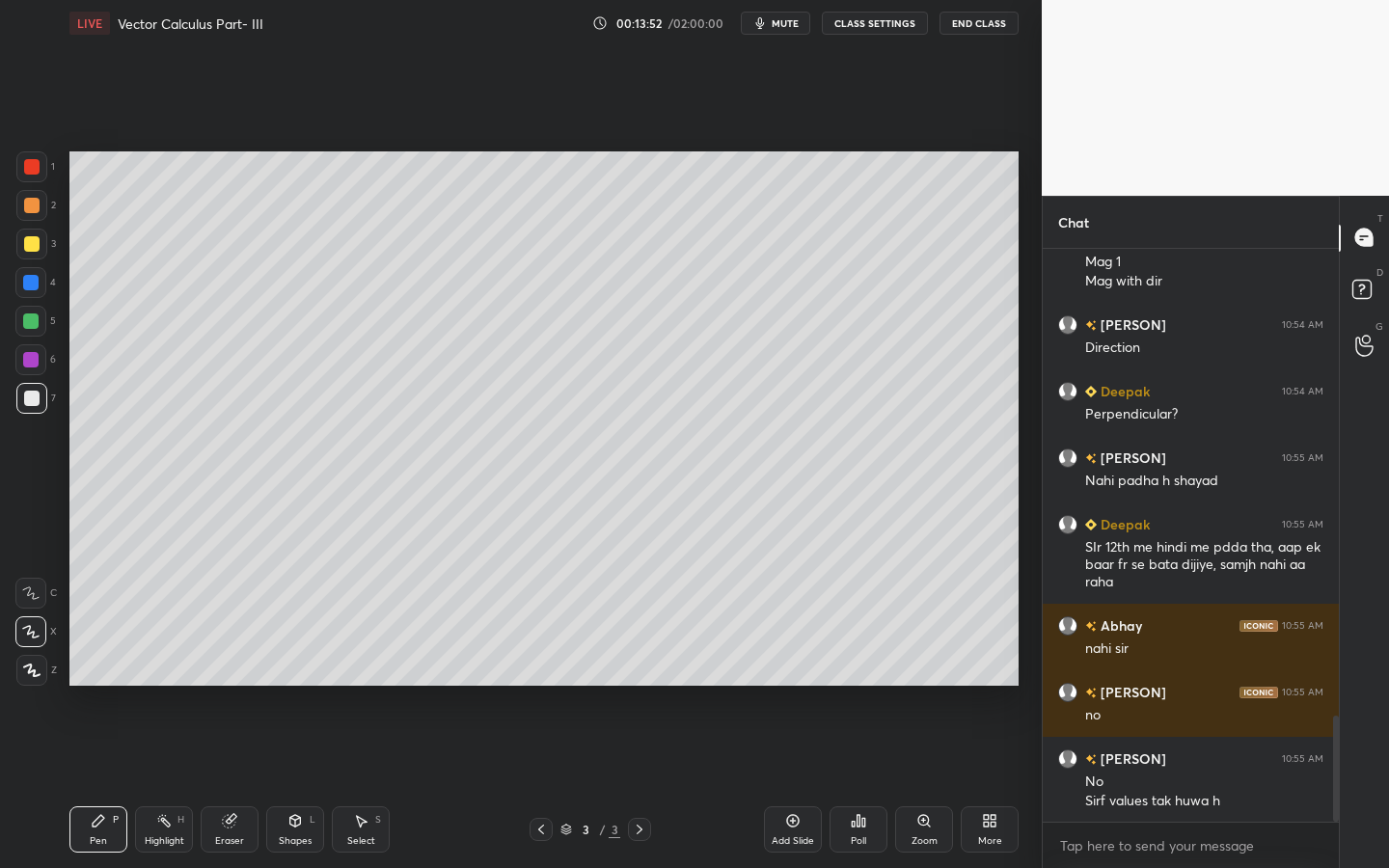 click on "Shapes L" at bounding box center [295, 829] 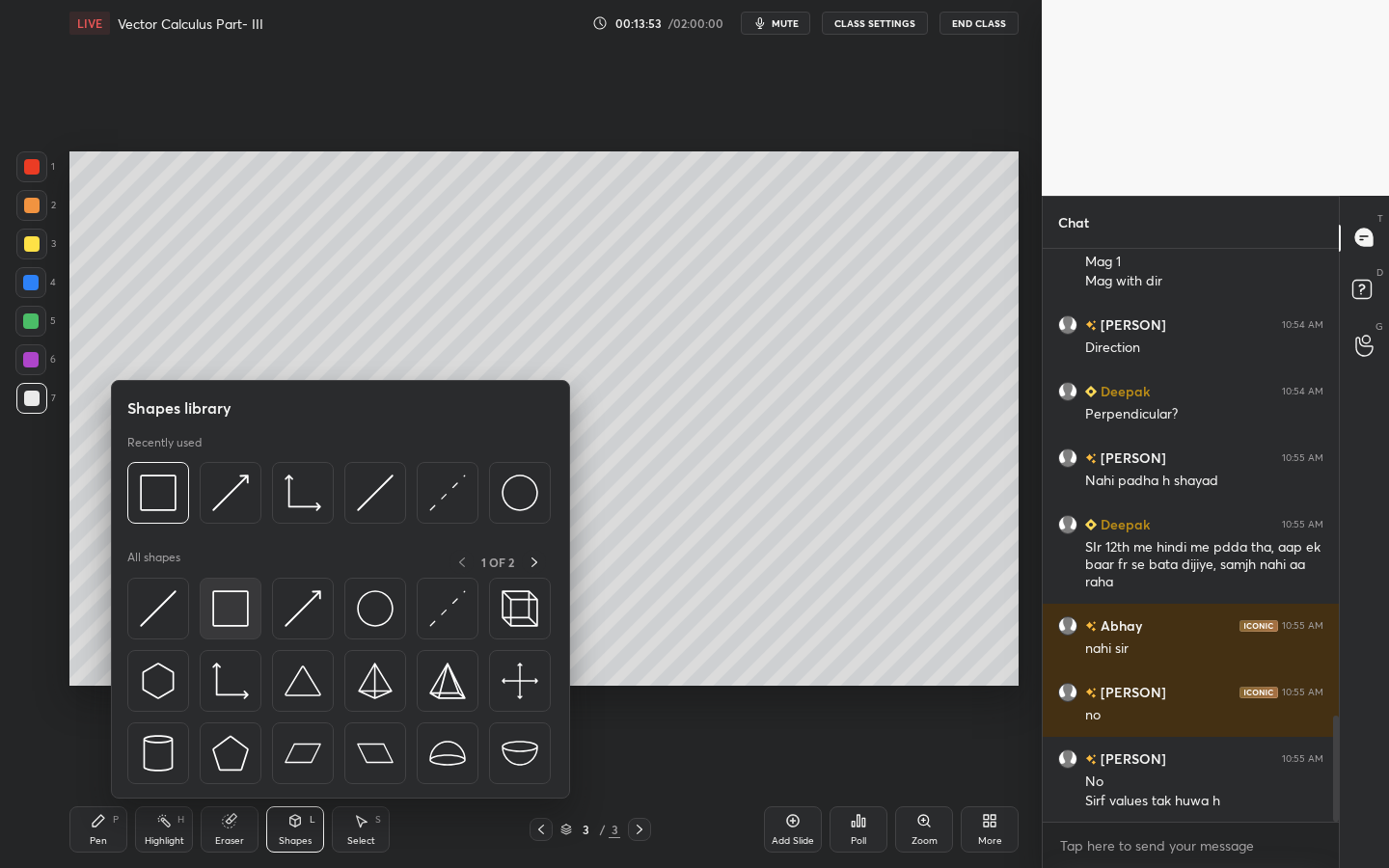 click at bounding box center [231, 609] 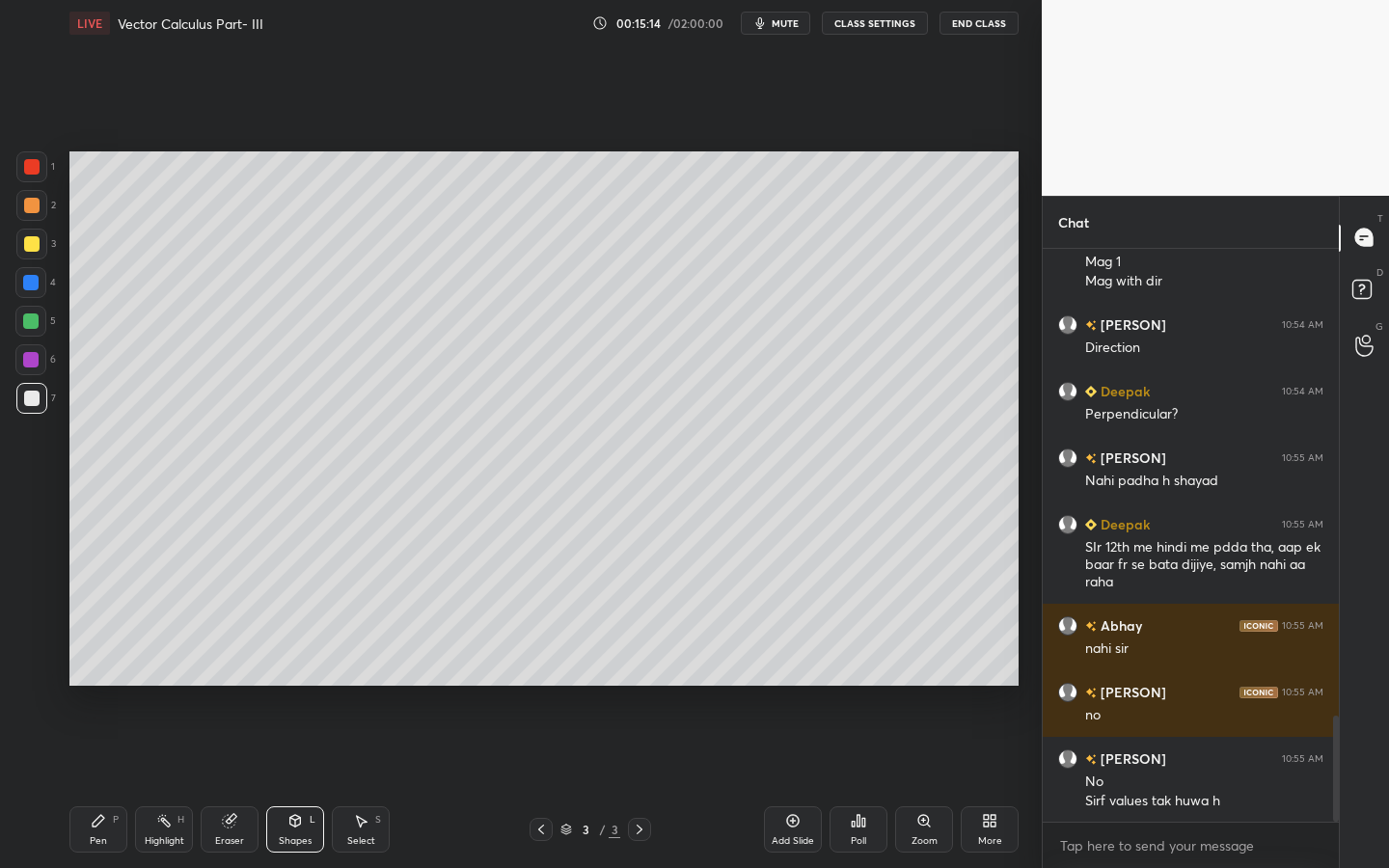 click at bounding box center [32, 167] 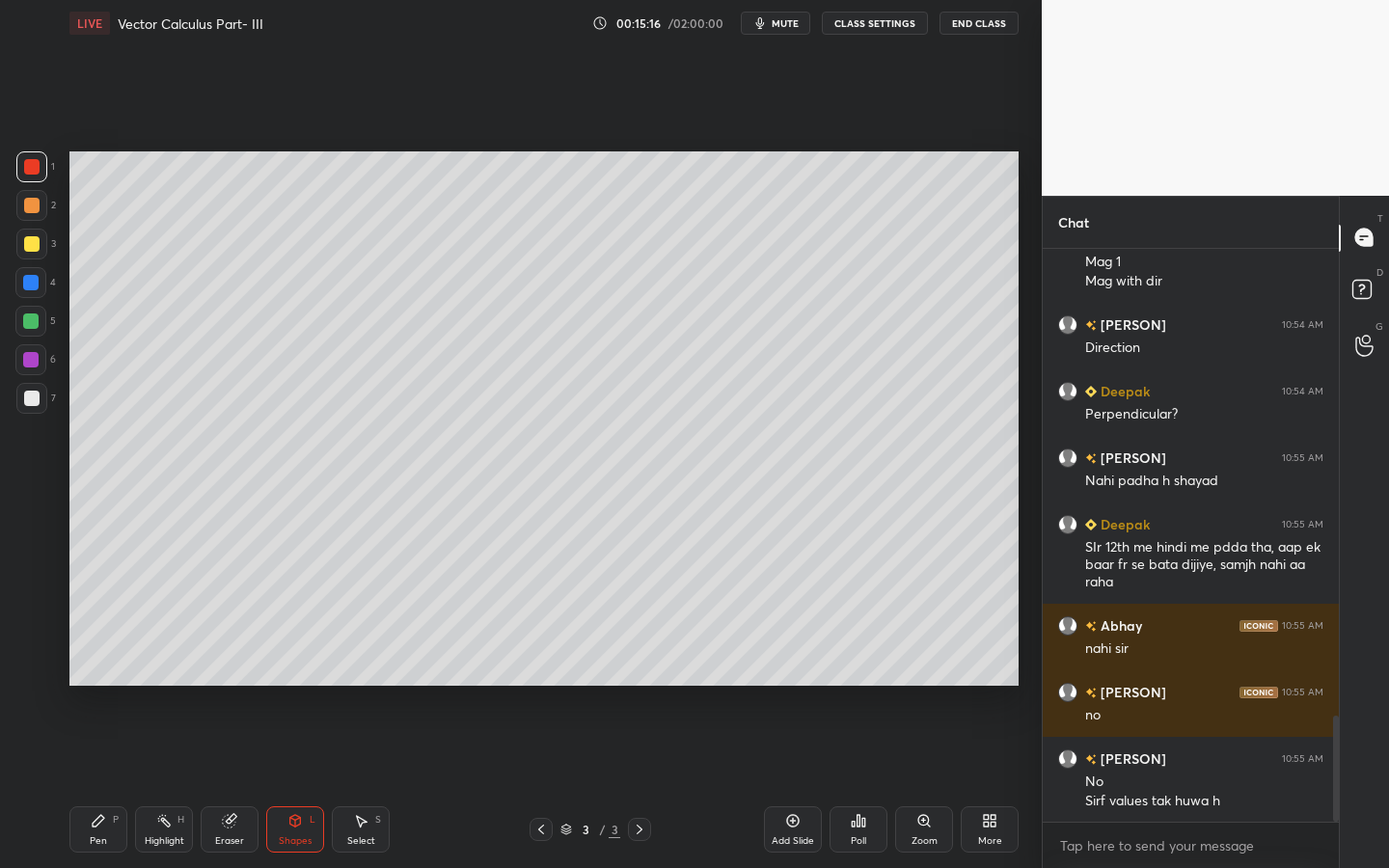 click on "Pen P" at bounding box center [98, 829] 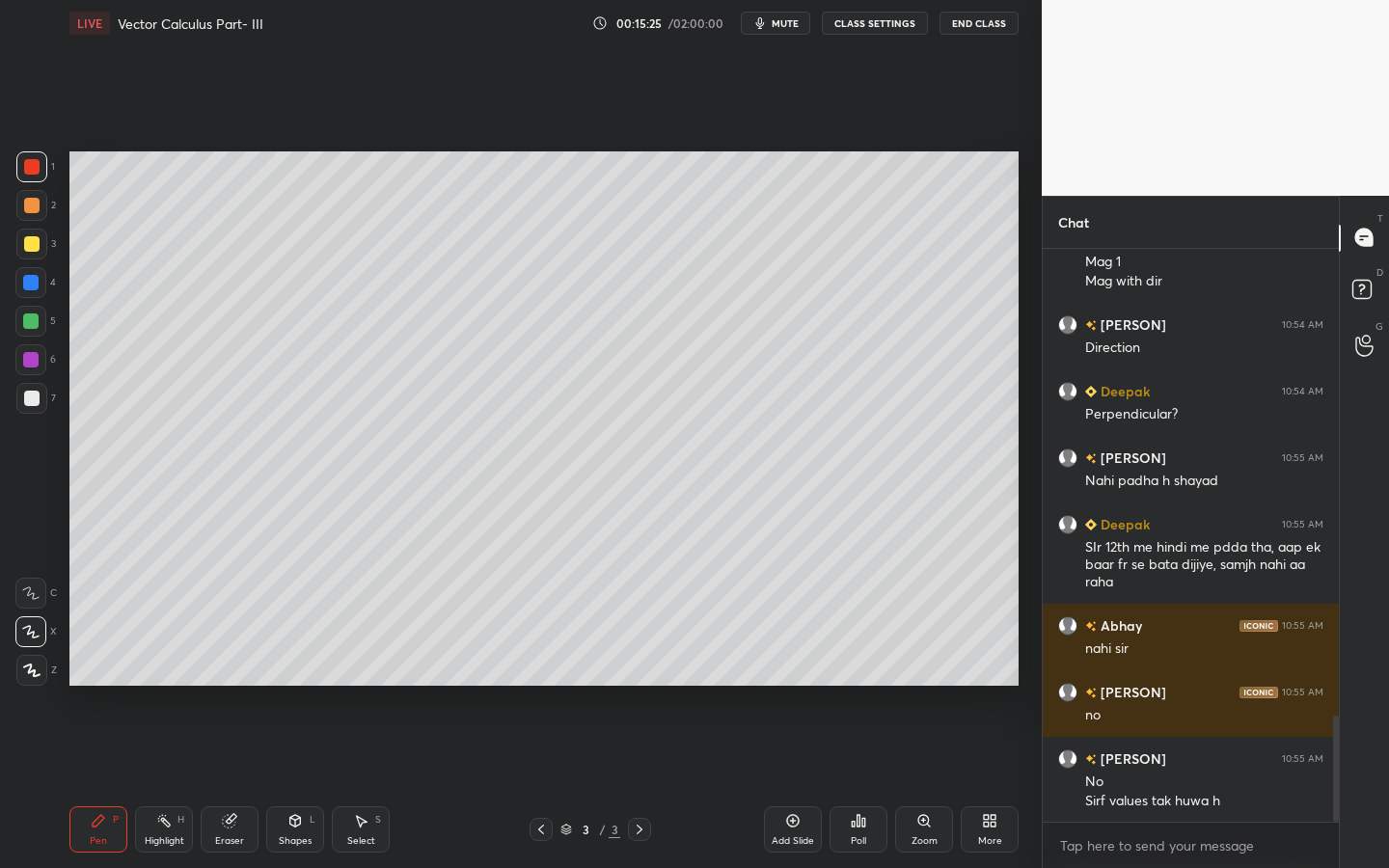 click on "Shapes L" at bounding box center [295, 829] 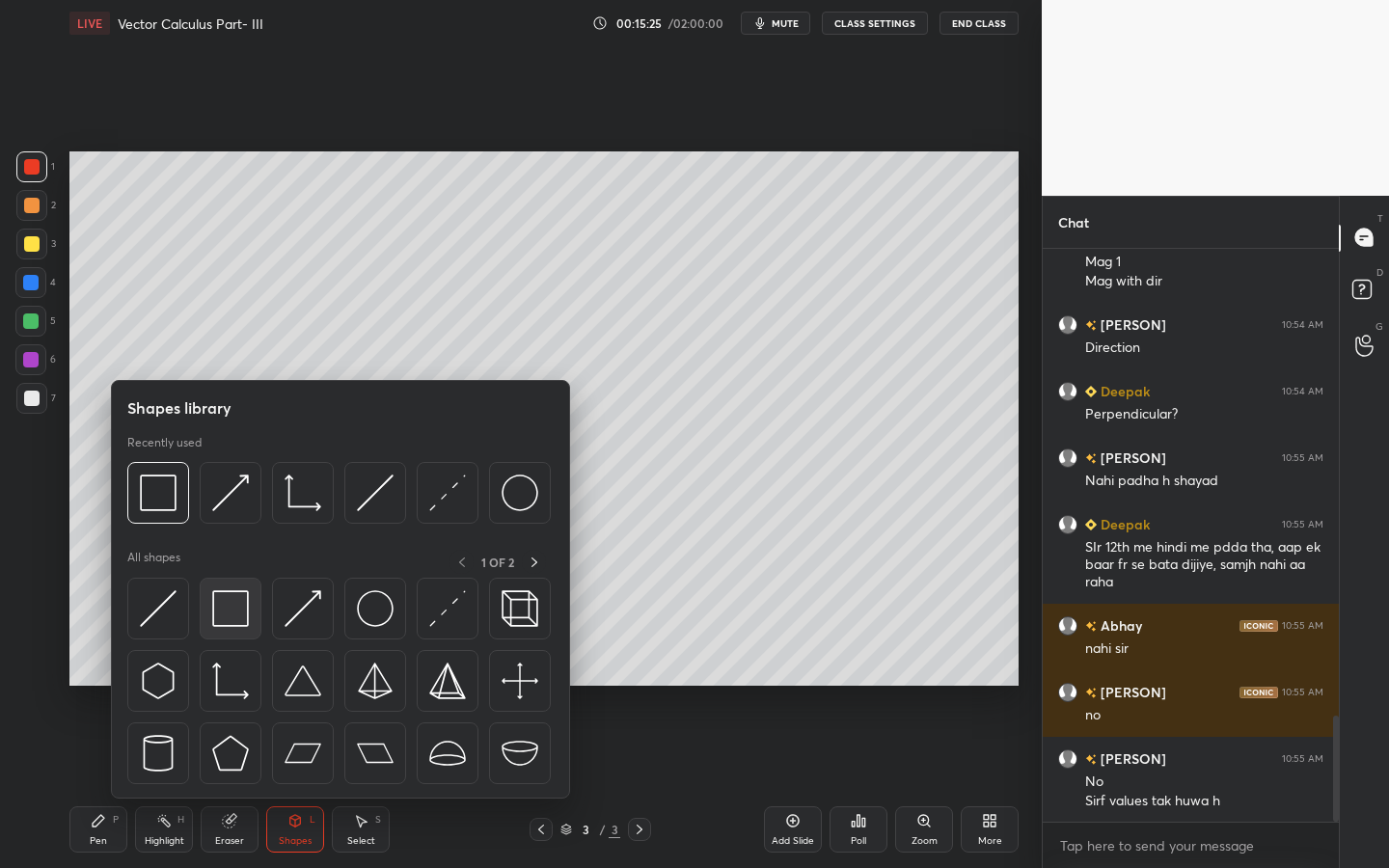 click at bounding box center (231, 609) 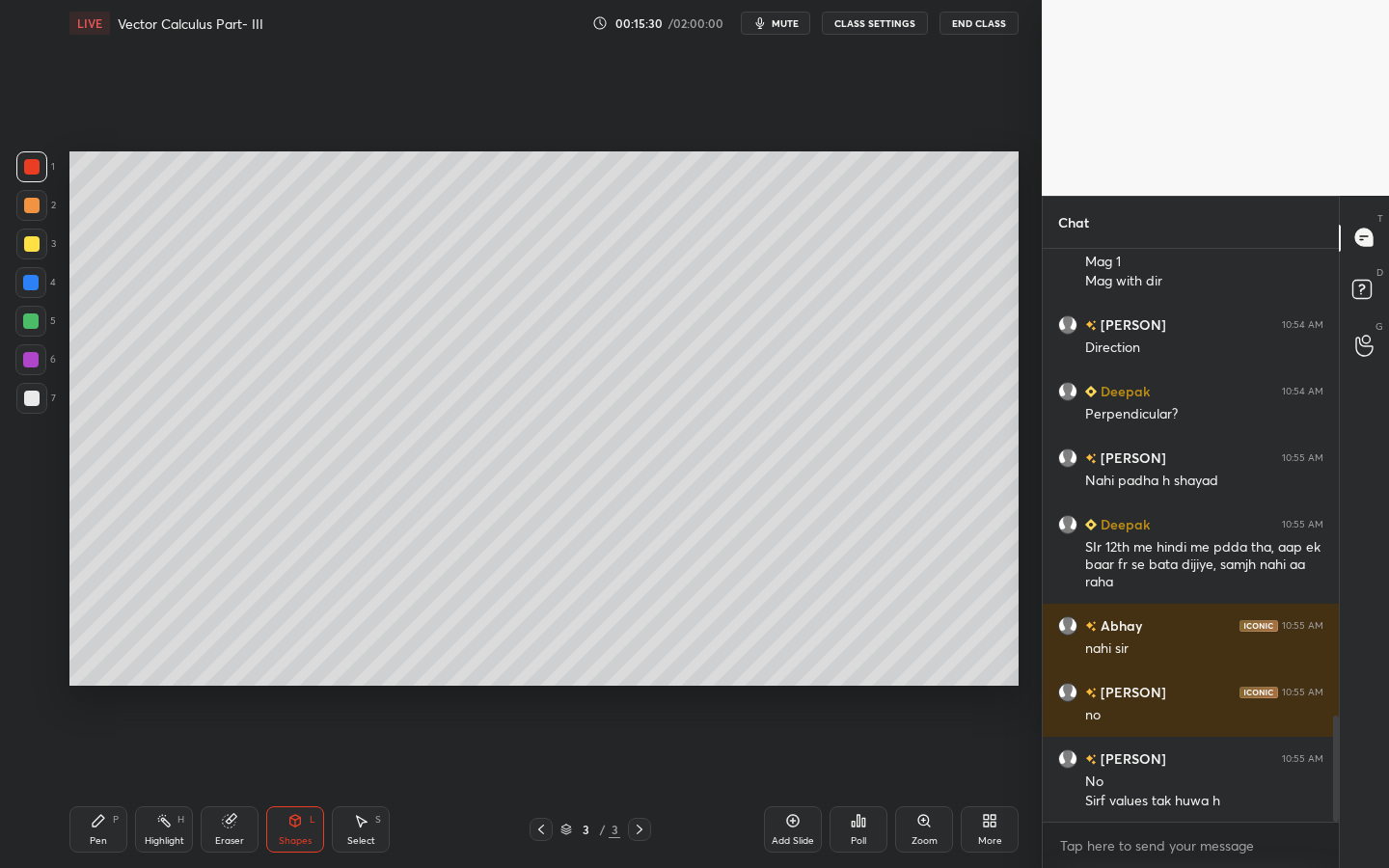 click on "Pen P Highlight H Eraser Shapes L Select S 3 / 3 Add Slide Poll Zoom More" at bounding box center [544, 829] 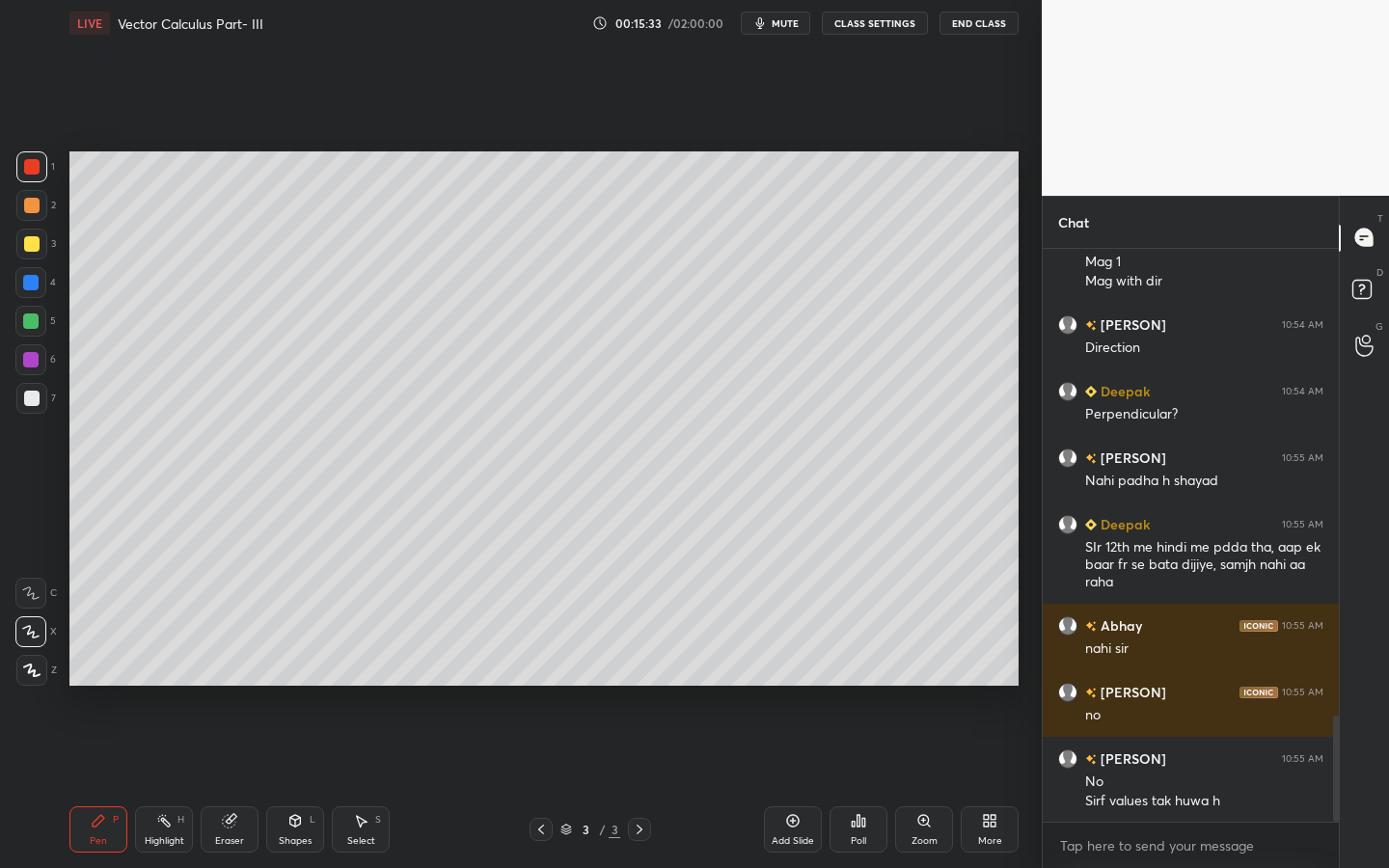 click on "Add Slide" at bounding box center [793, 841] 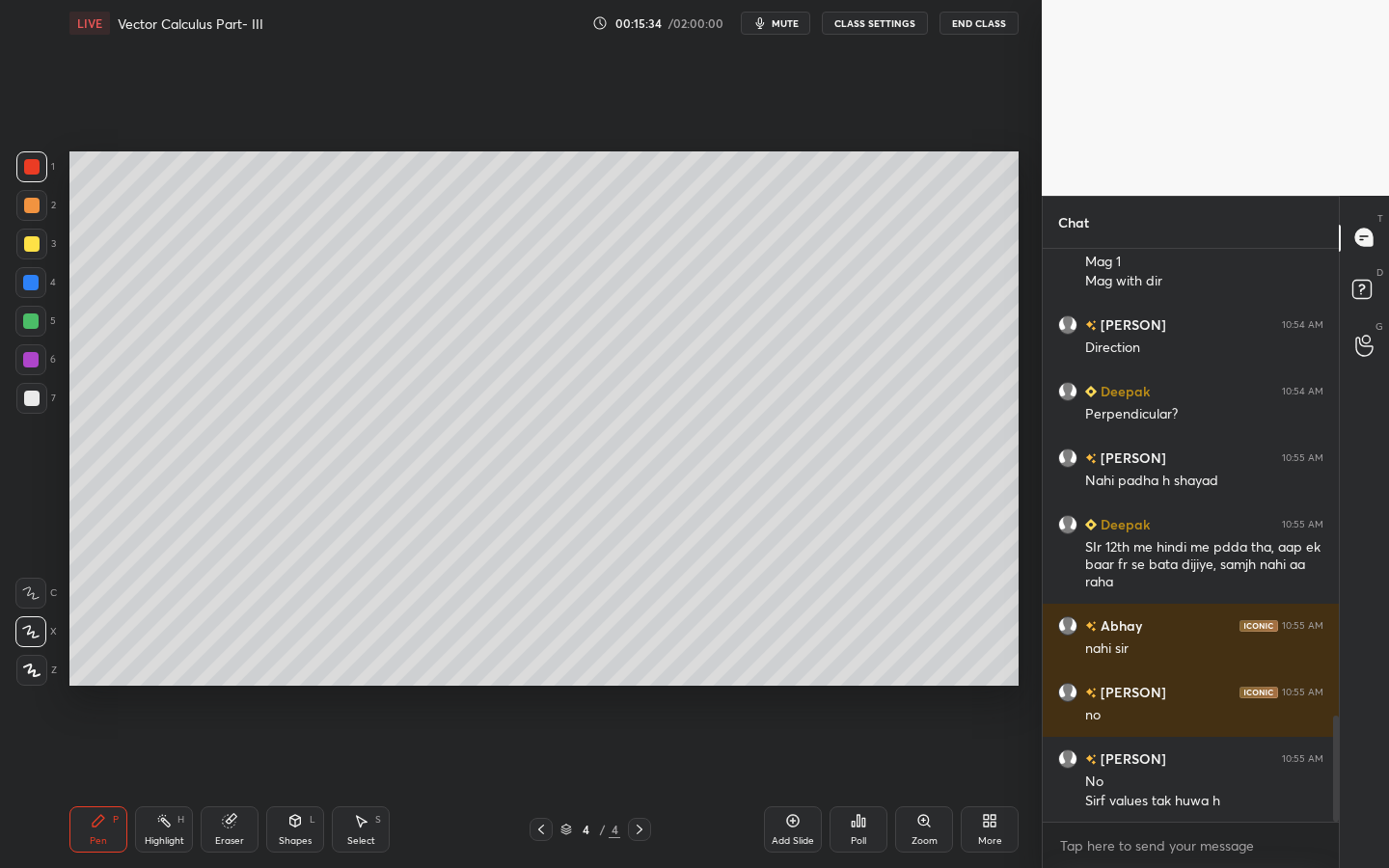click at bounding box center [32, 398] 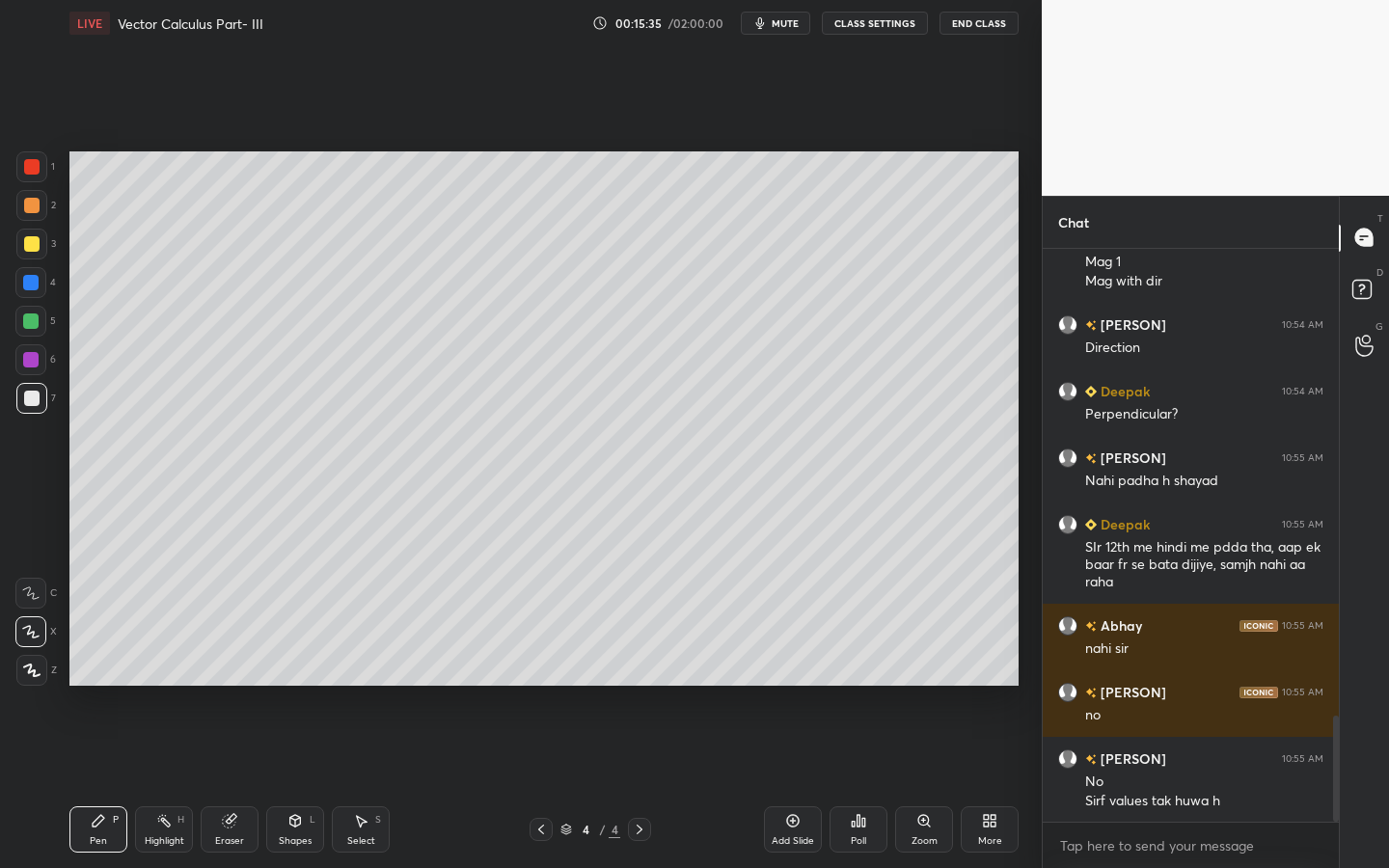 click at bounding box center (31, 632) 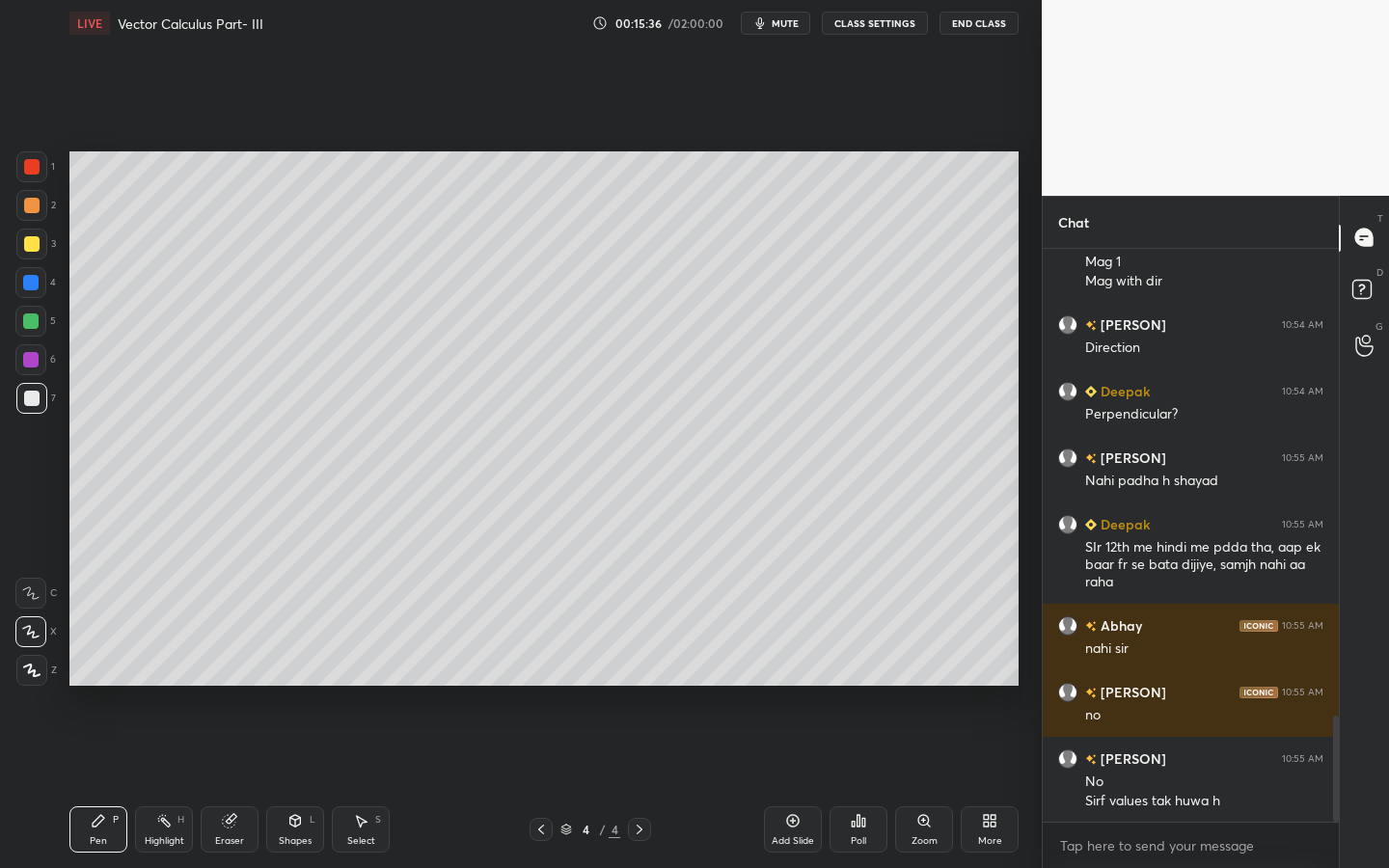 click at bounding box center (32, 167) 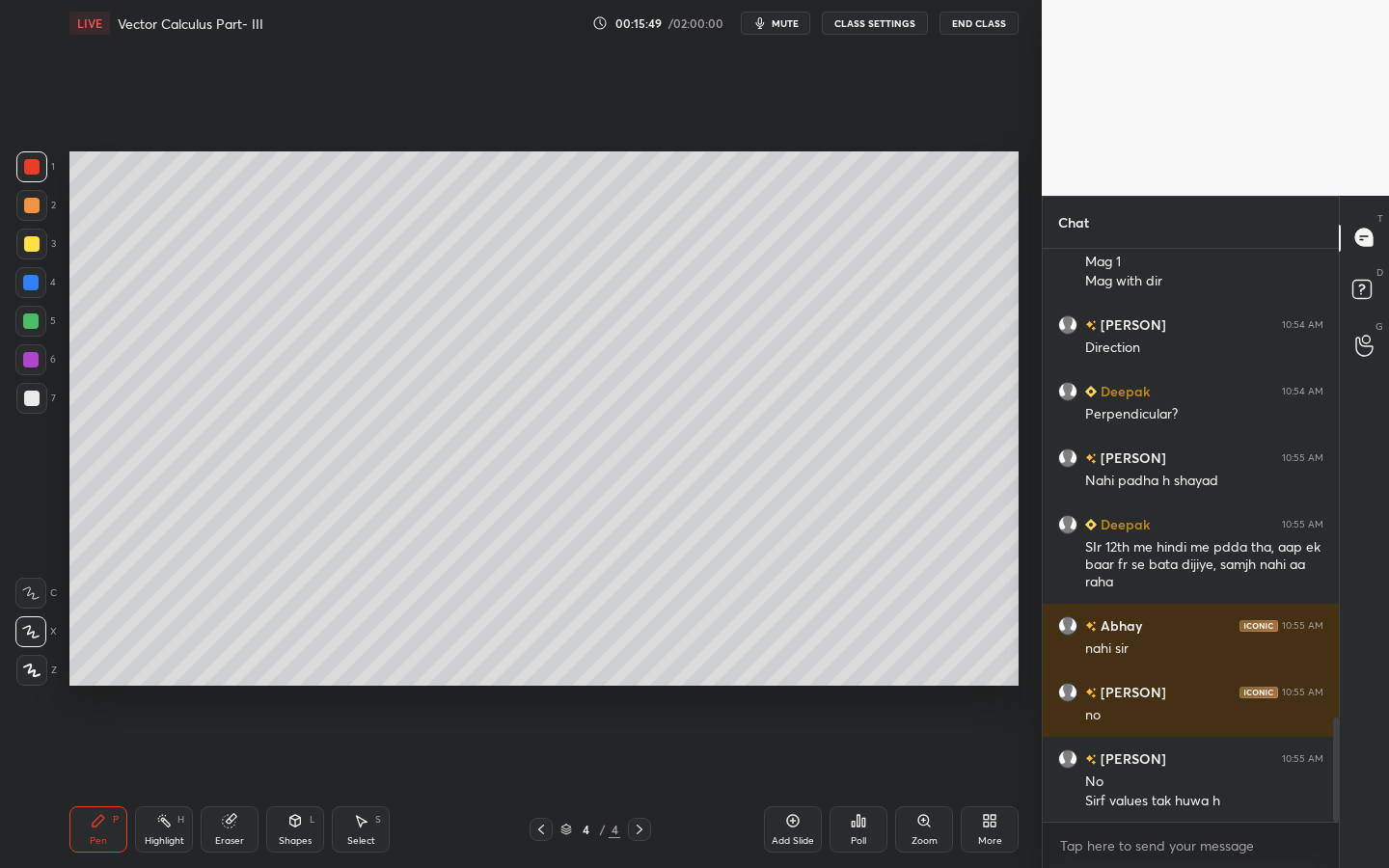scroll, scrollTop: 2588, scrollLeft: 0, axis: vertical 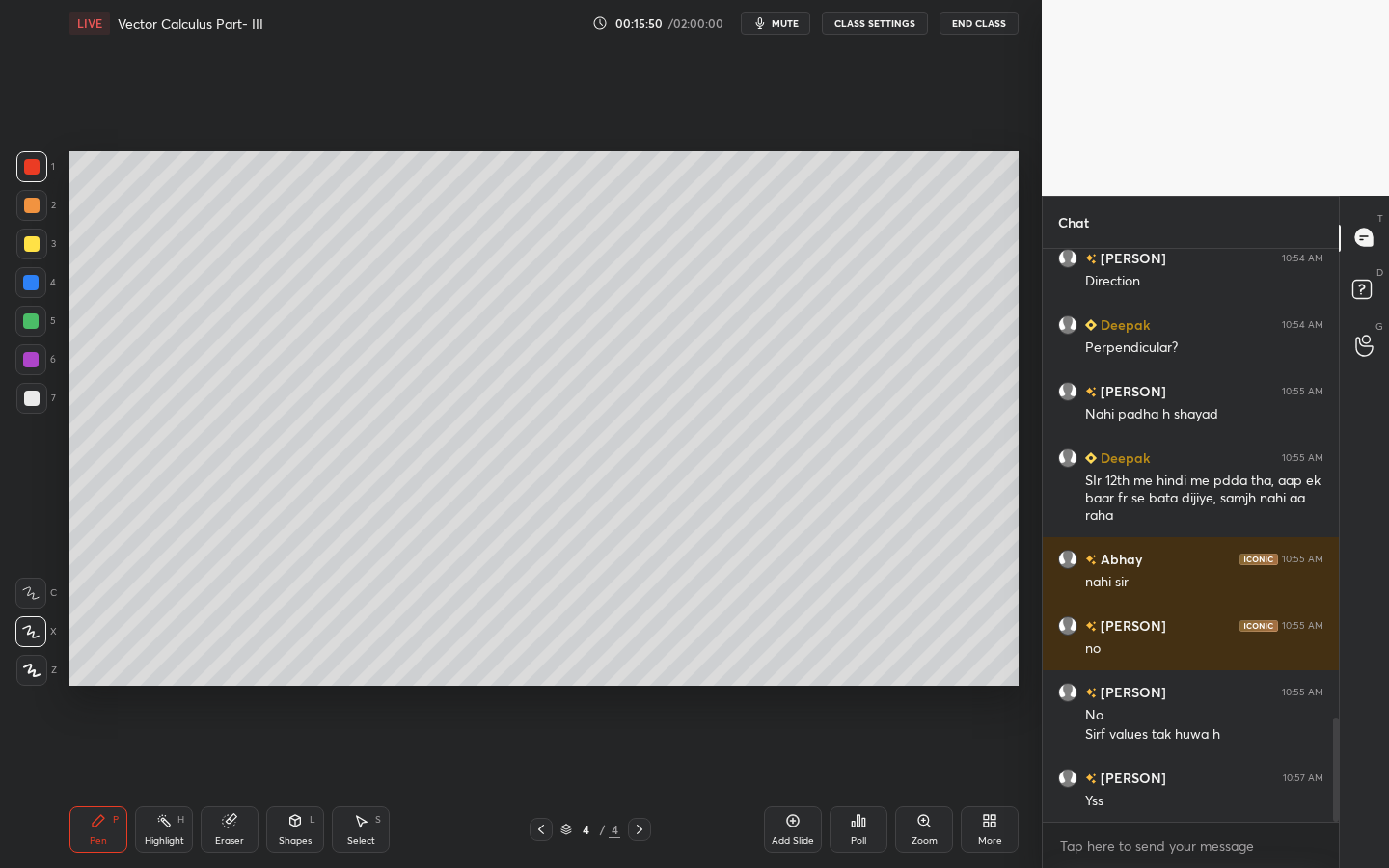 drag, startPoint x: 280, startPoint y: 836, endPoint x: 262, endPoint y: 841, distance: 18.681542 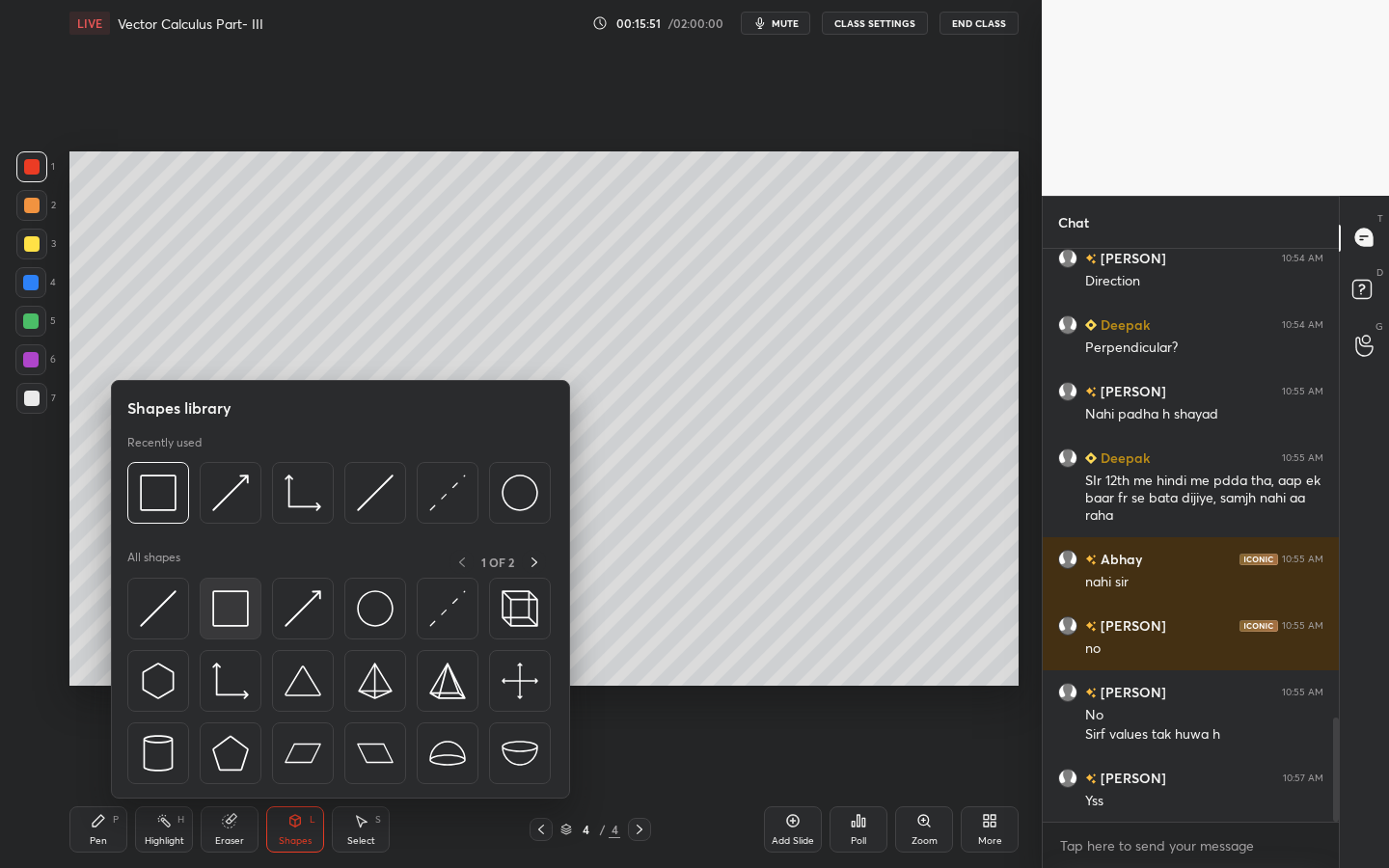 click at bounding box center [231, 609] 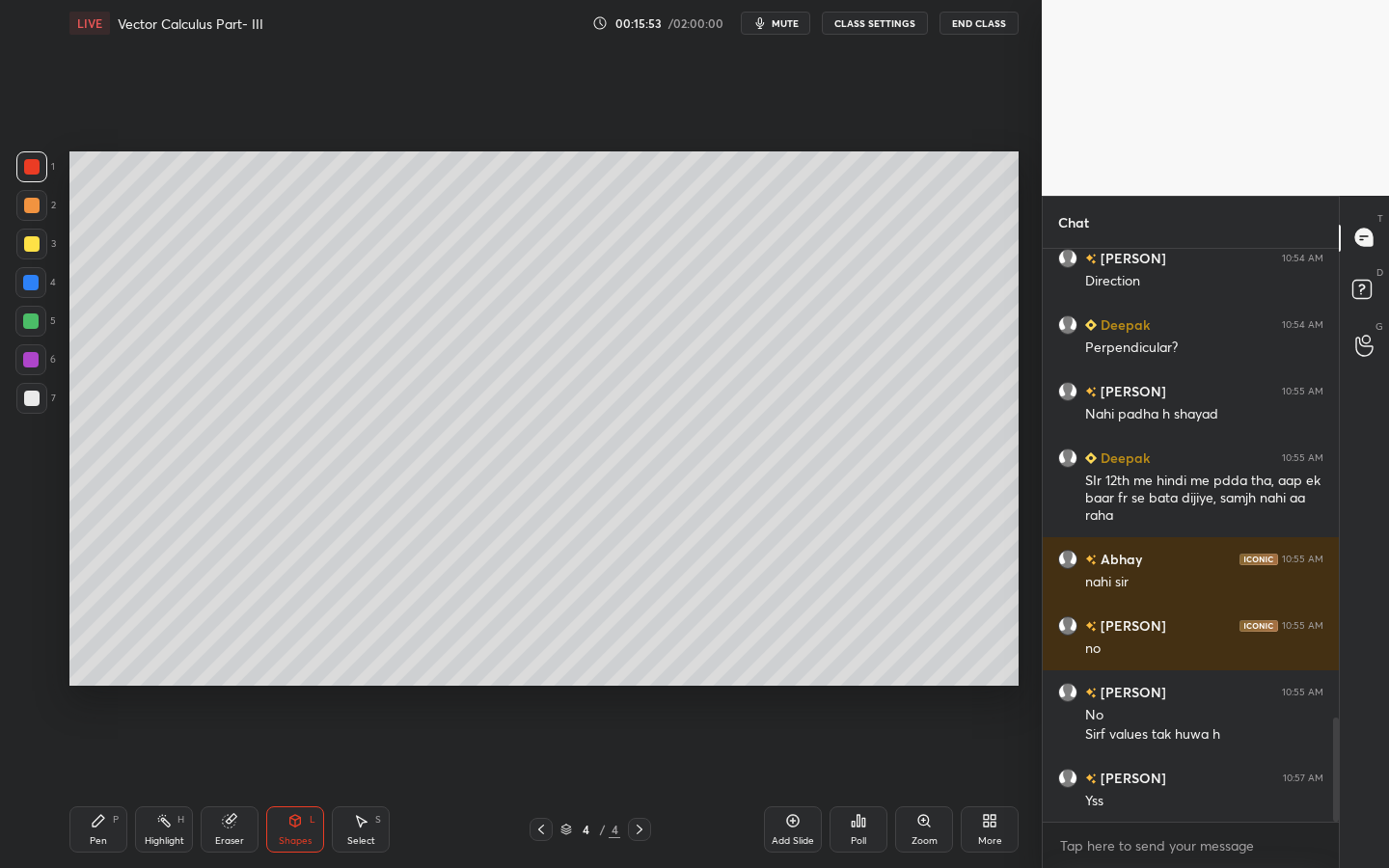 drag, startPoint x: 108, startPoint y: 813, endPoint x: 104, endPoint y: 726, distance: 87.091905 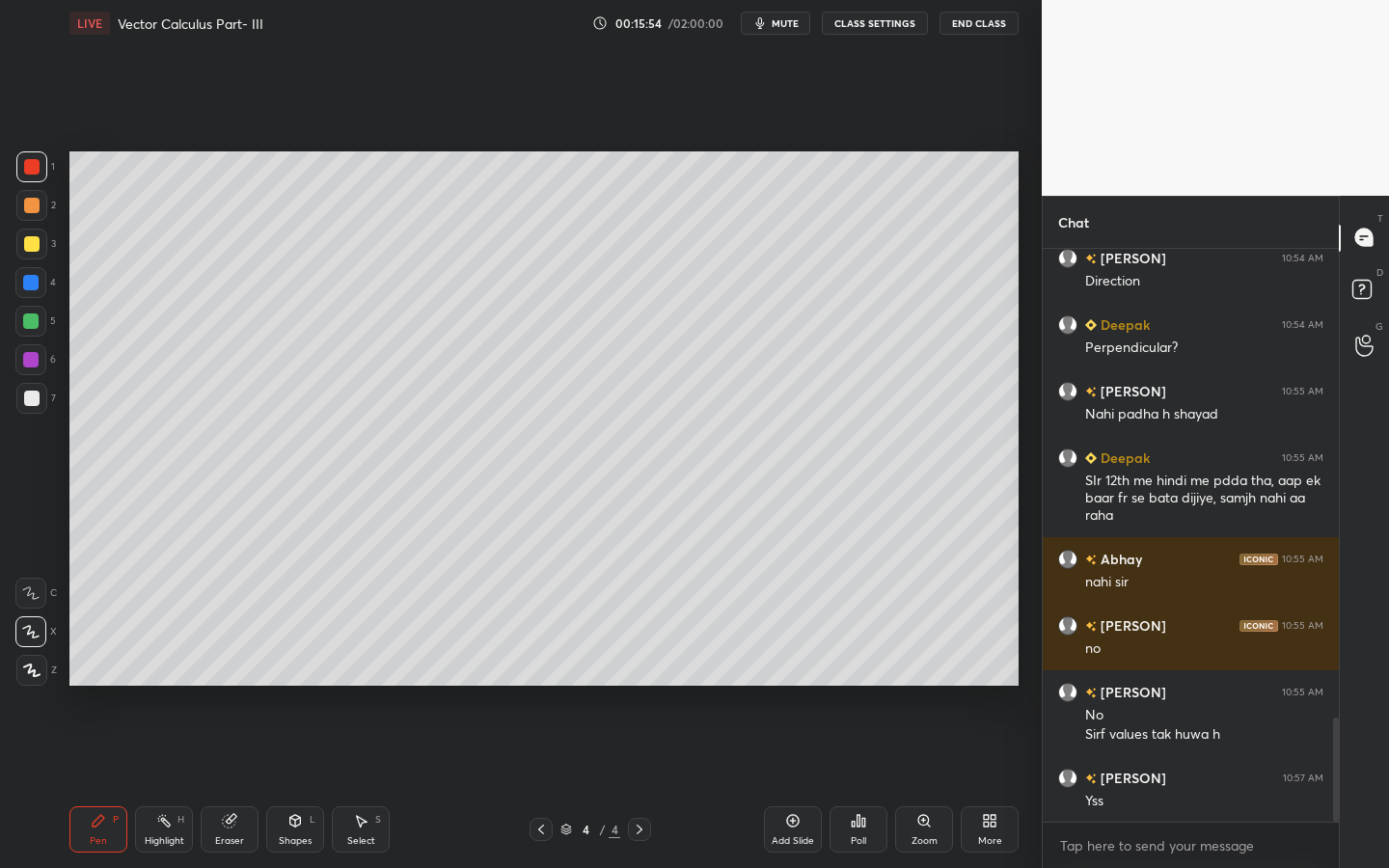 click at bounding box center (32, 398) 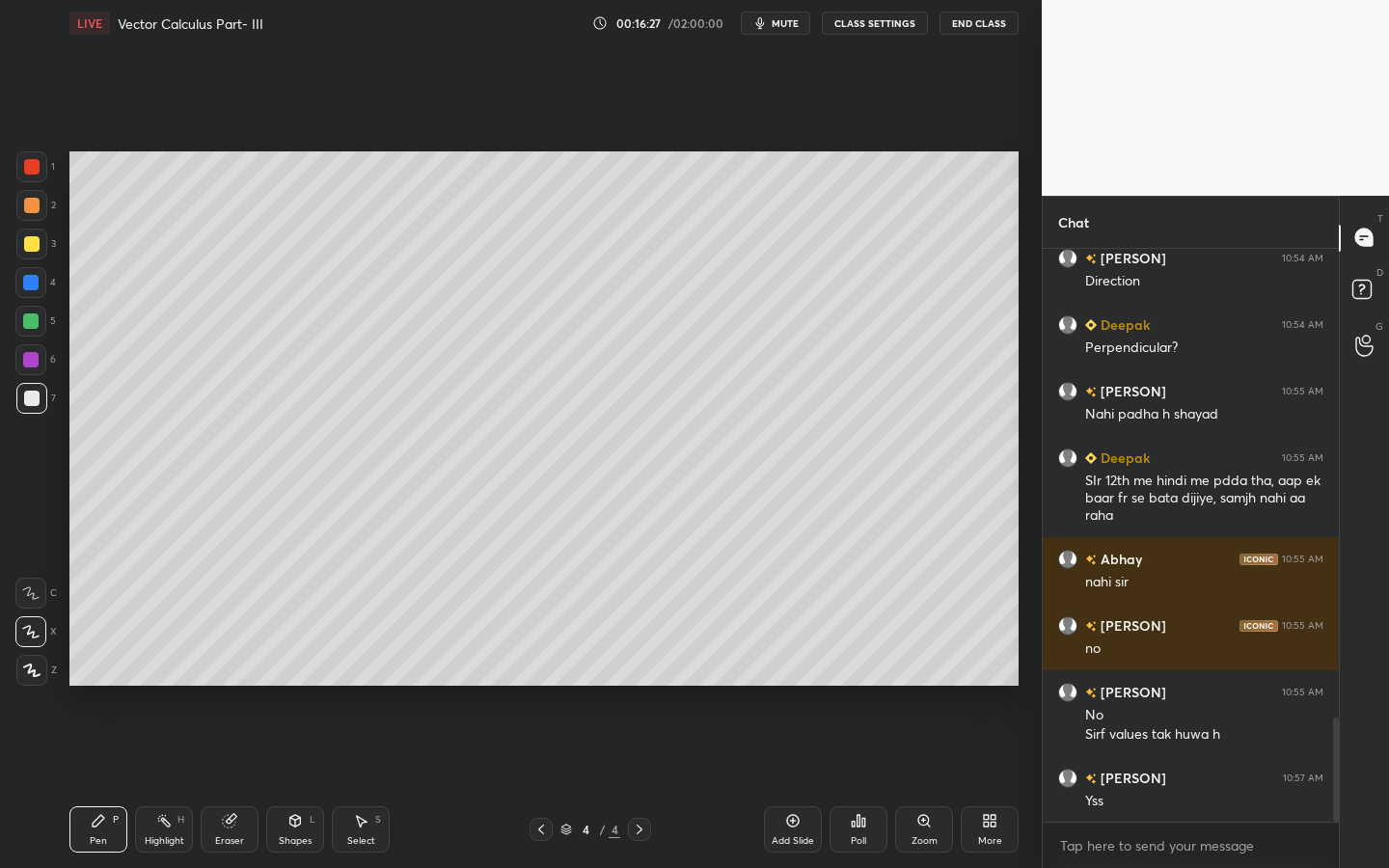 drag, startPoint x: 290, startPoint y: 819, endPoint x: 280, endPoint y: 815, distance: 10.7703296 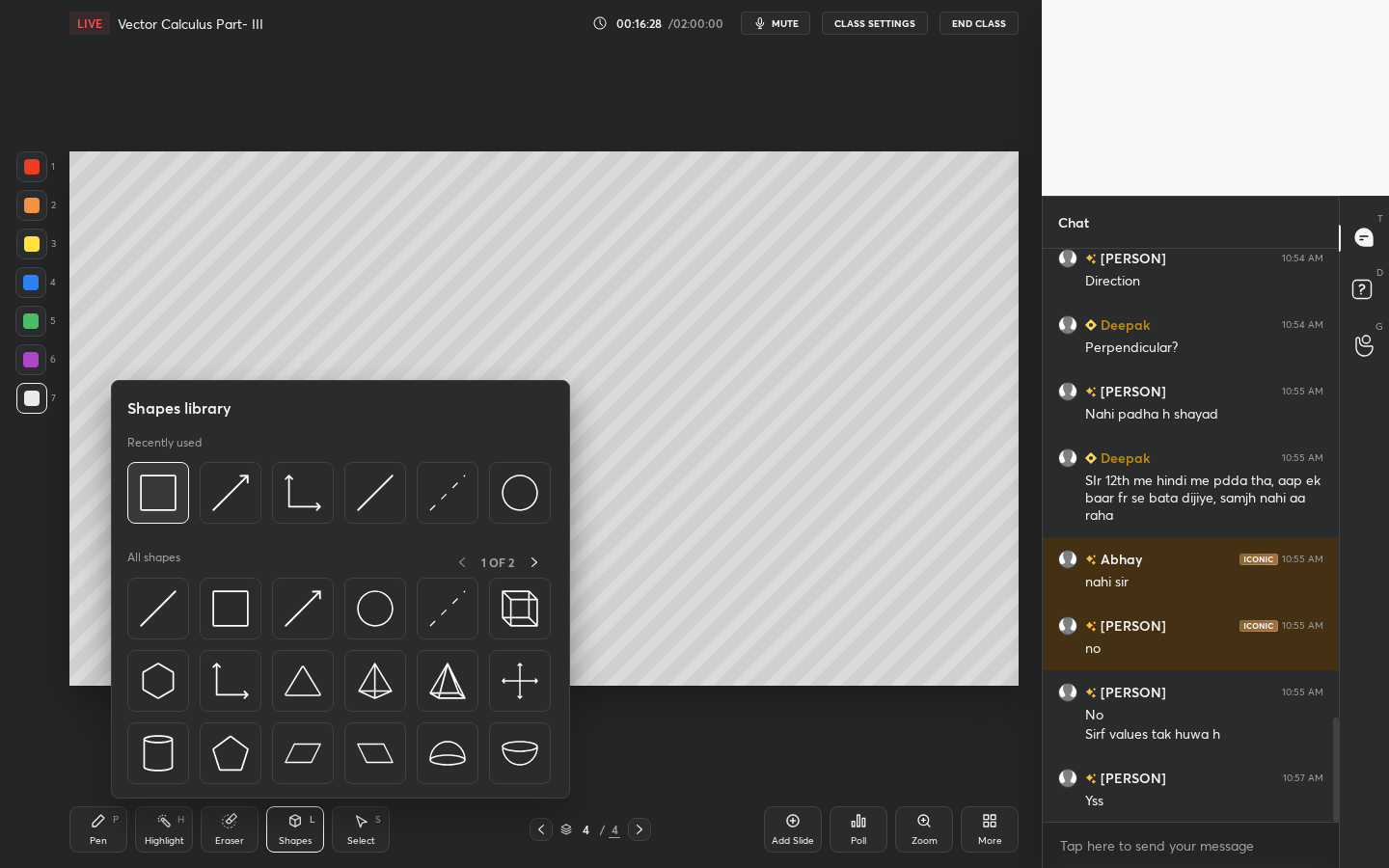 click at bounding box center (158, 493) 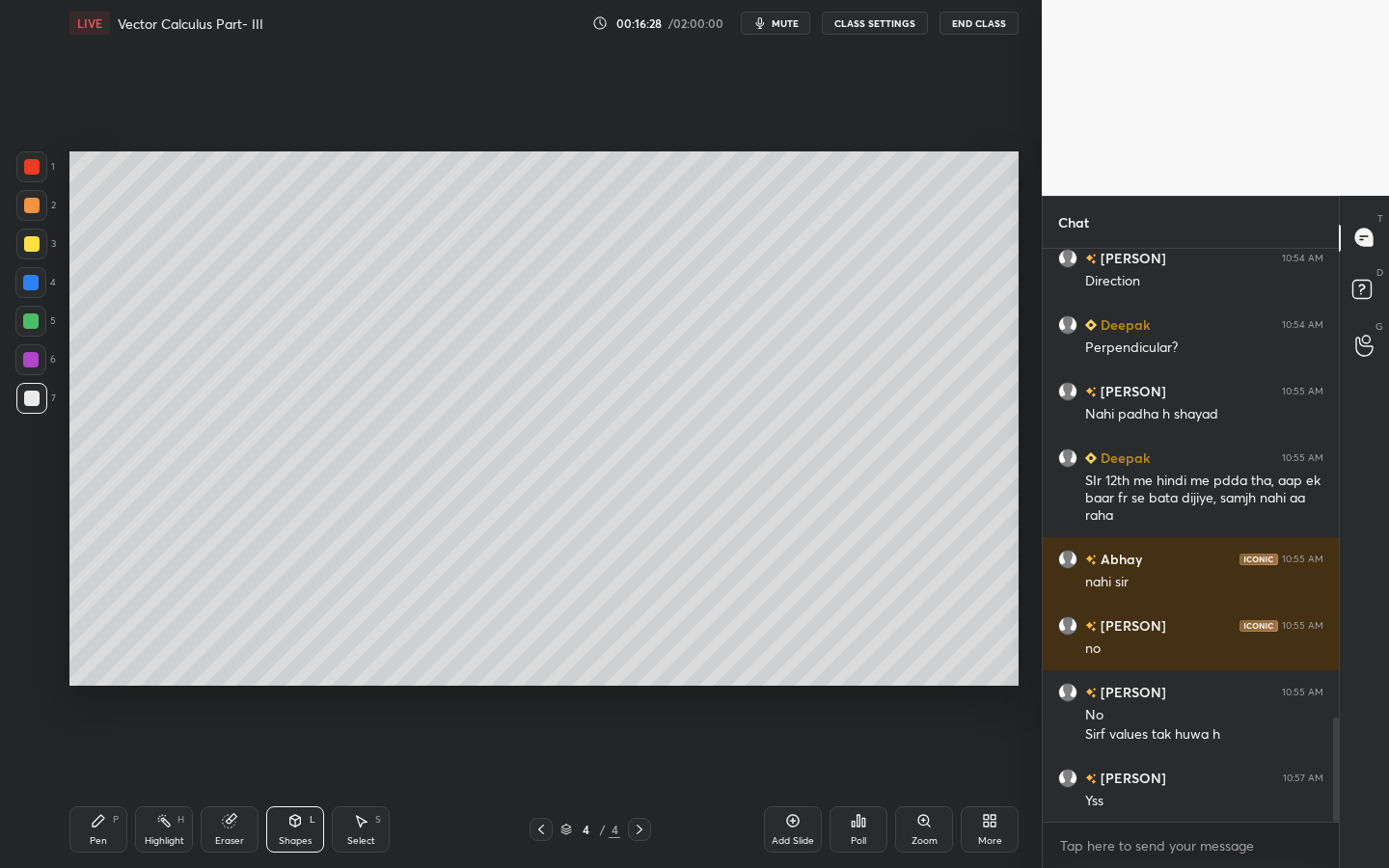 drag, startPoint x: 38, startPoint y: 362, endPoint x: 47, endPoint y: 353, distance: 12.727922 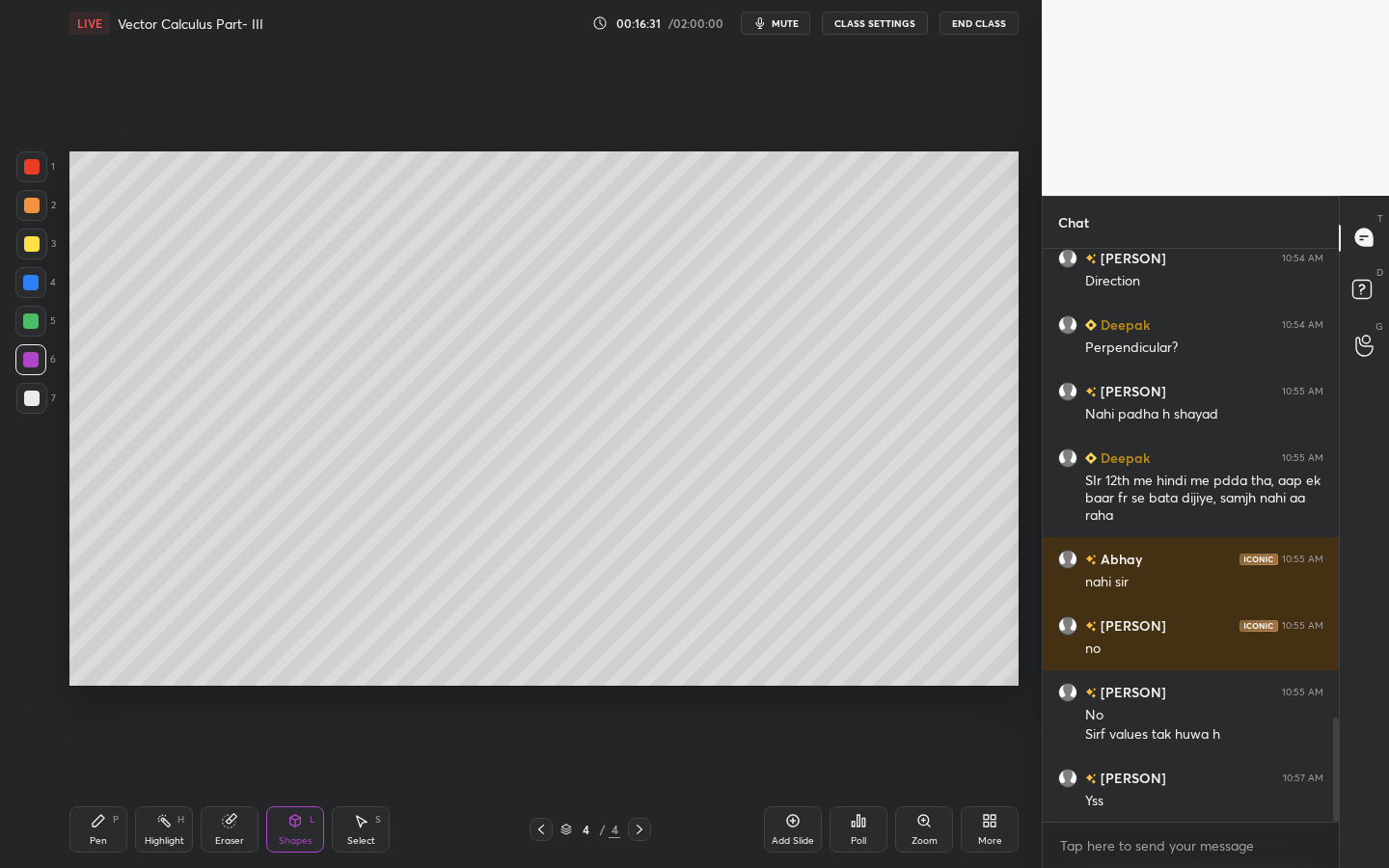 drag, startPoint x: 114, startPoint y: 809, endPoint x: 144, endPoint y: 756, distance: 60.90156 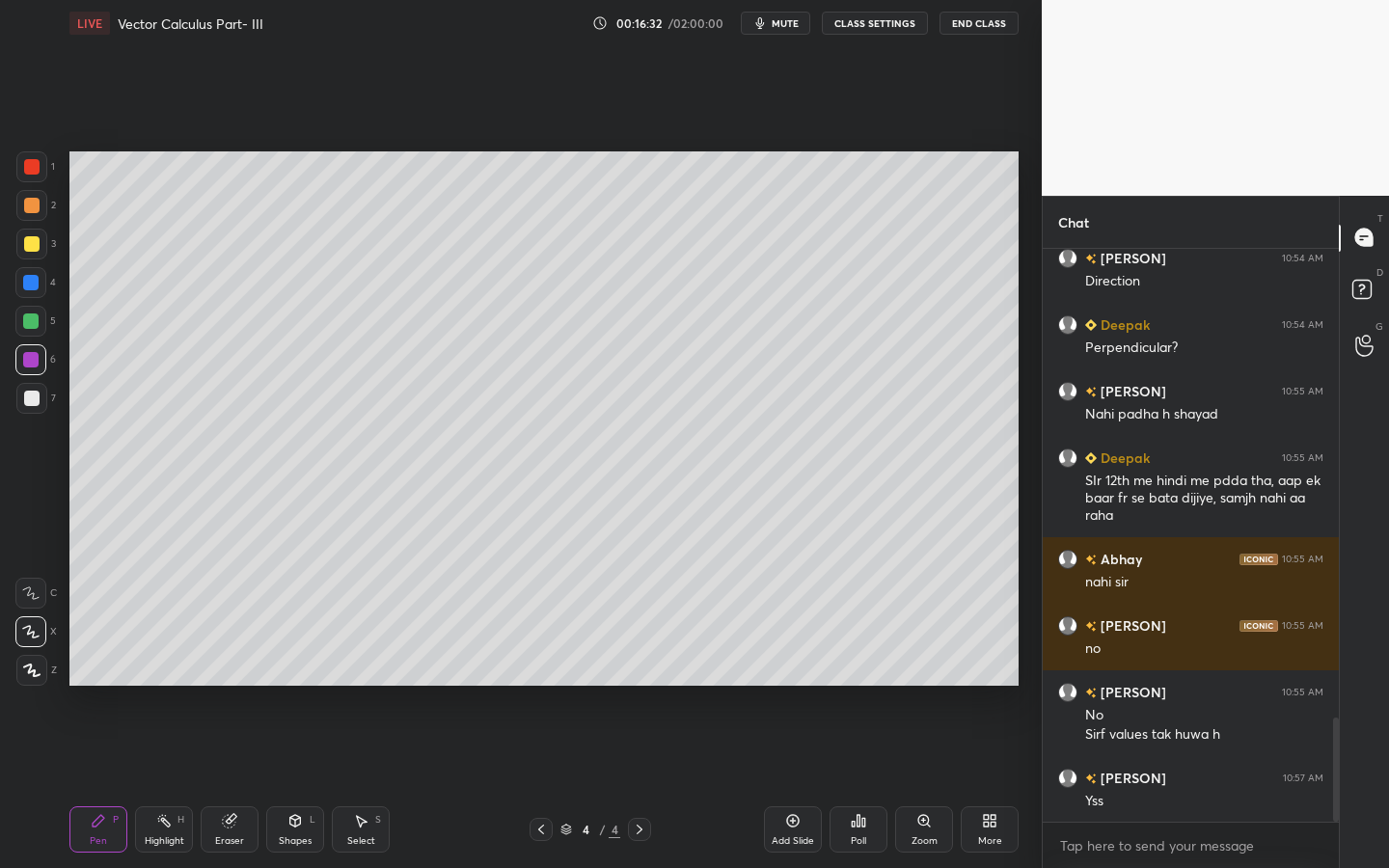 click at bounding box center (31, 321) 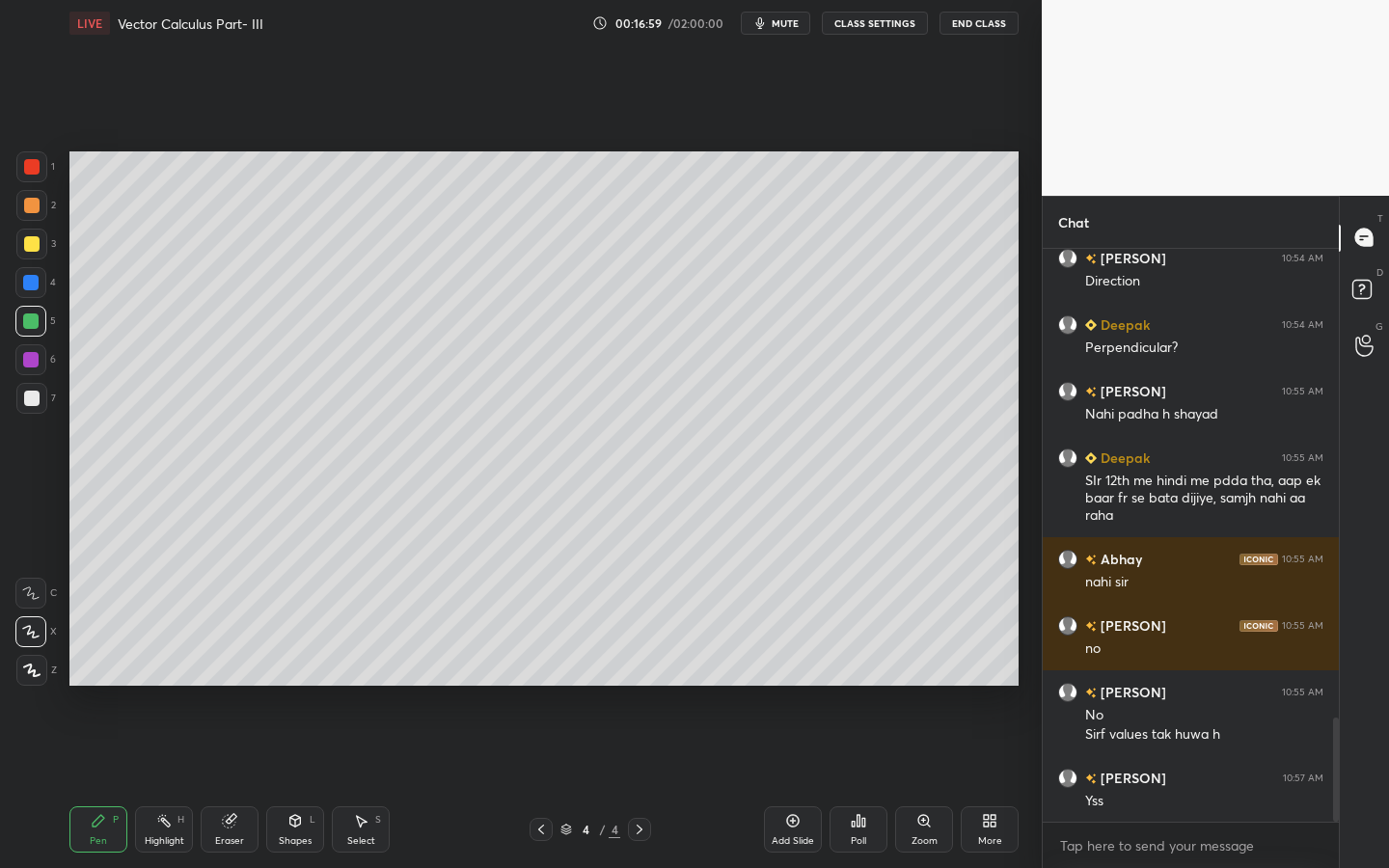 drag, startPoint x: 218, startPoint y: 801, endPoint x: 231, endPoint y: 815, distance: 19.104973 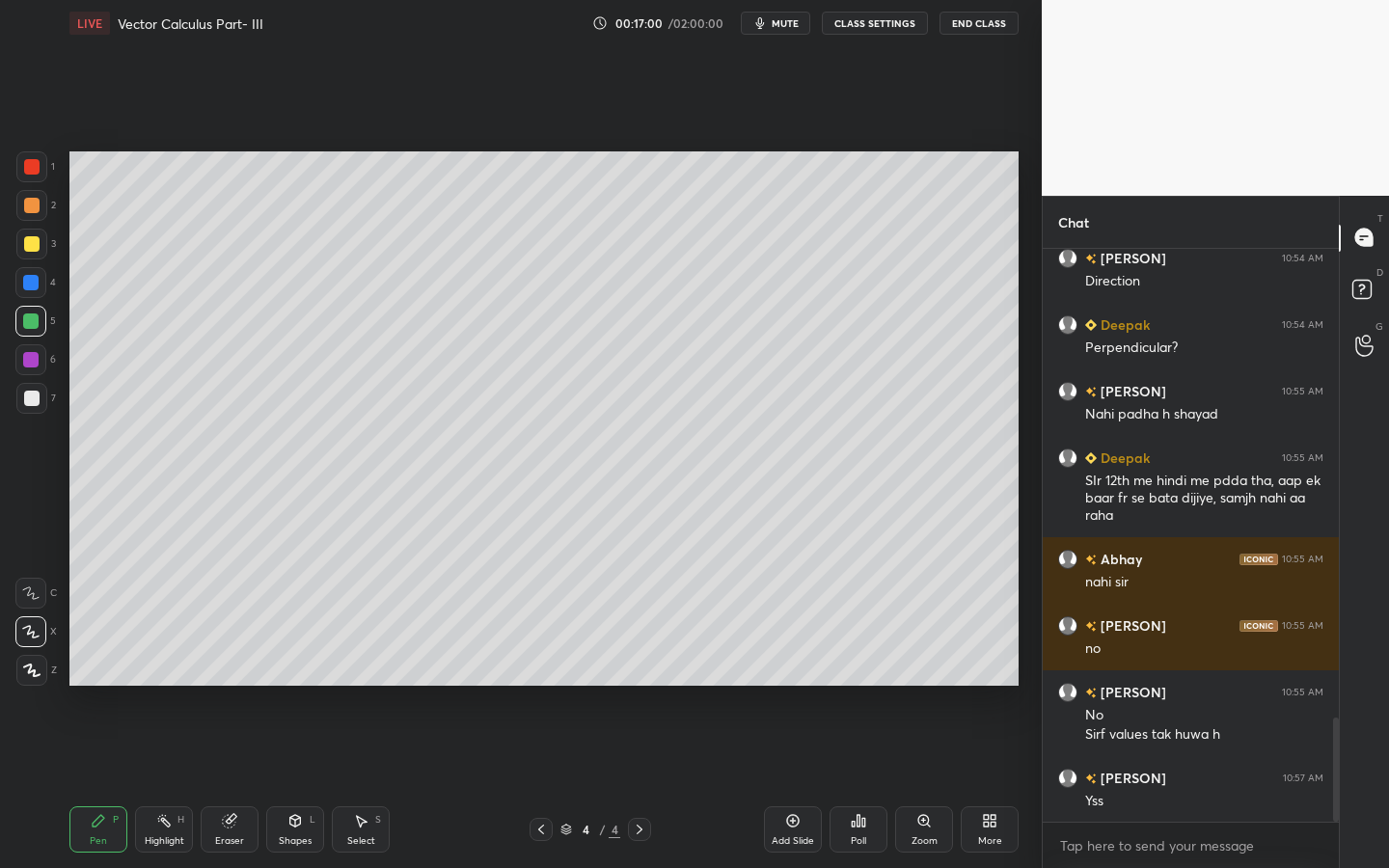 drag, startPoint x: 241, startPoint y: 809, endPoint x: 265, endPoint y: 741, distance: 72.111026 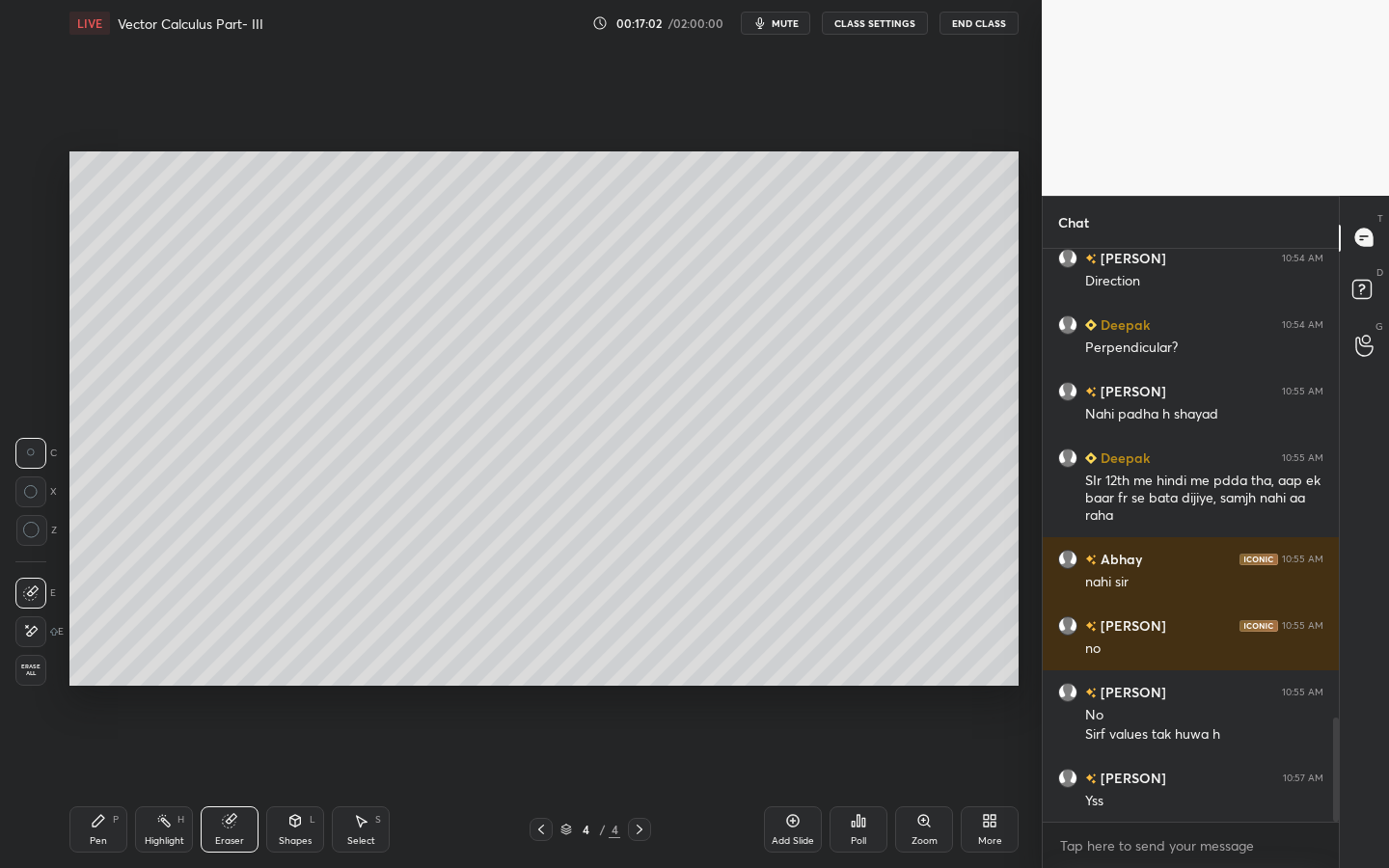 drag, startPoint x: 342, startPoint y: 825, endPoint x: 341, endPoint y: 800, distance: 25.019992 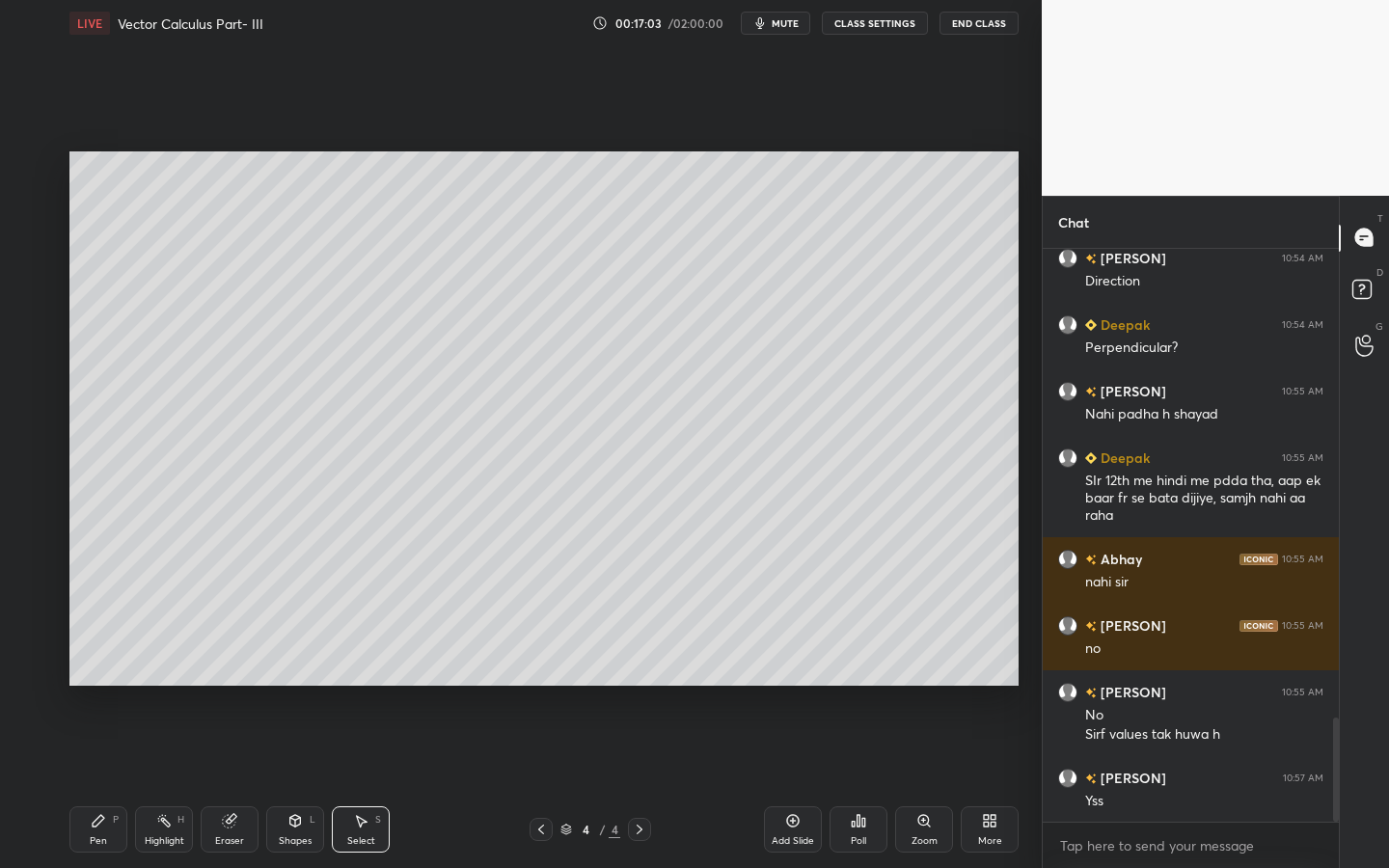 click on "Pen P Highlight H Eraser Shapes L Select S 4 / 4 Add Slide Poll Zoom More" at bounding box center (544, 829) 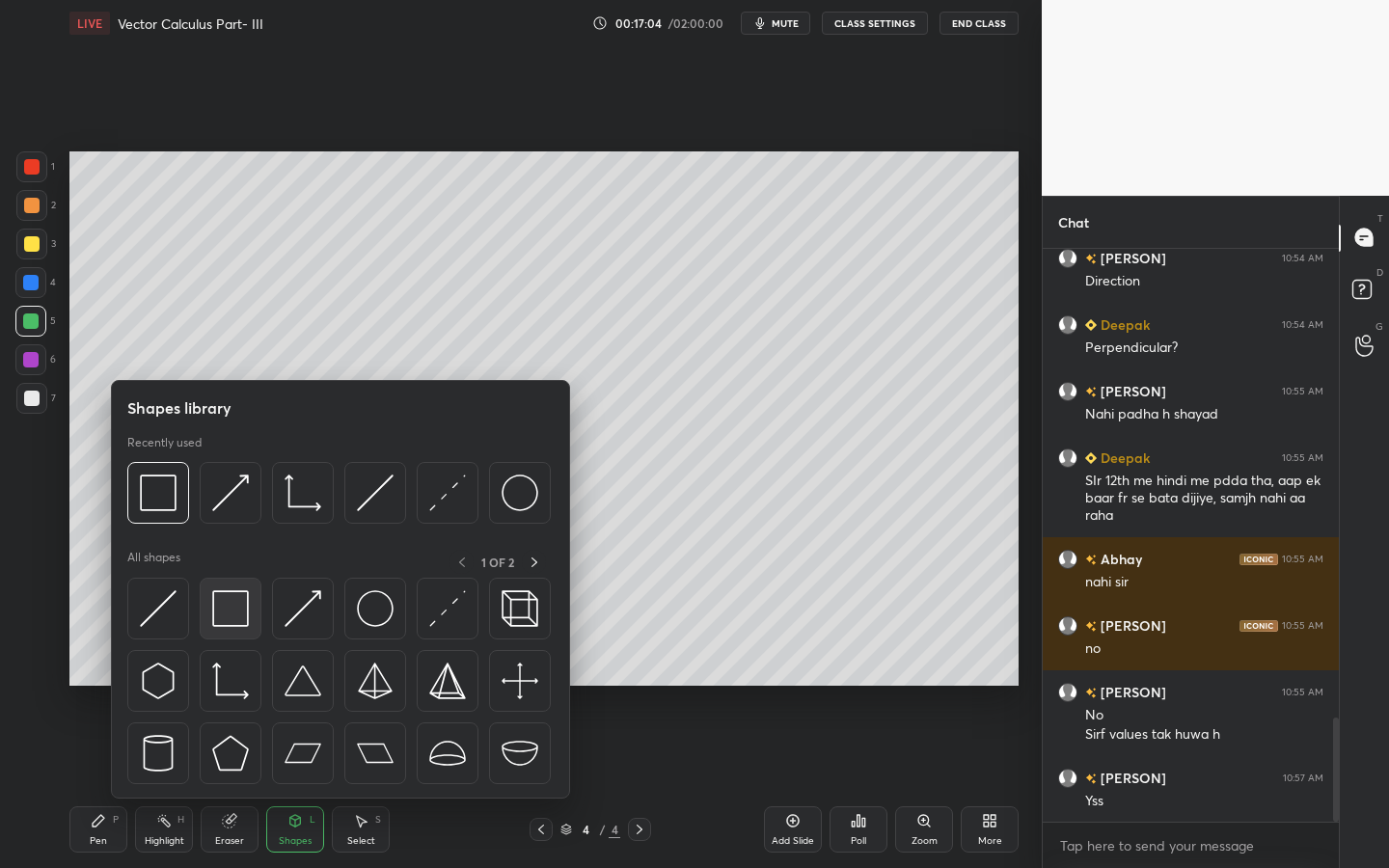 click at bounding box center [231, 609] 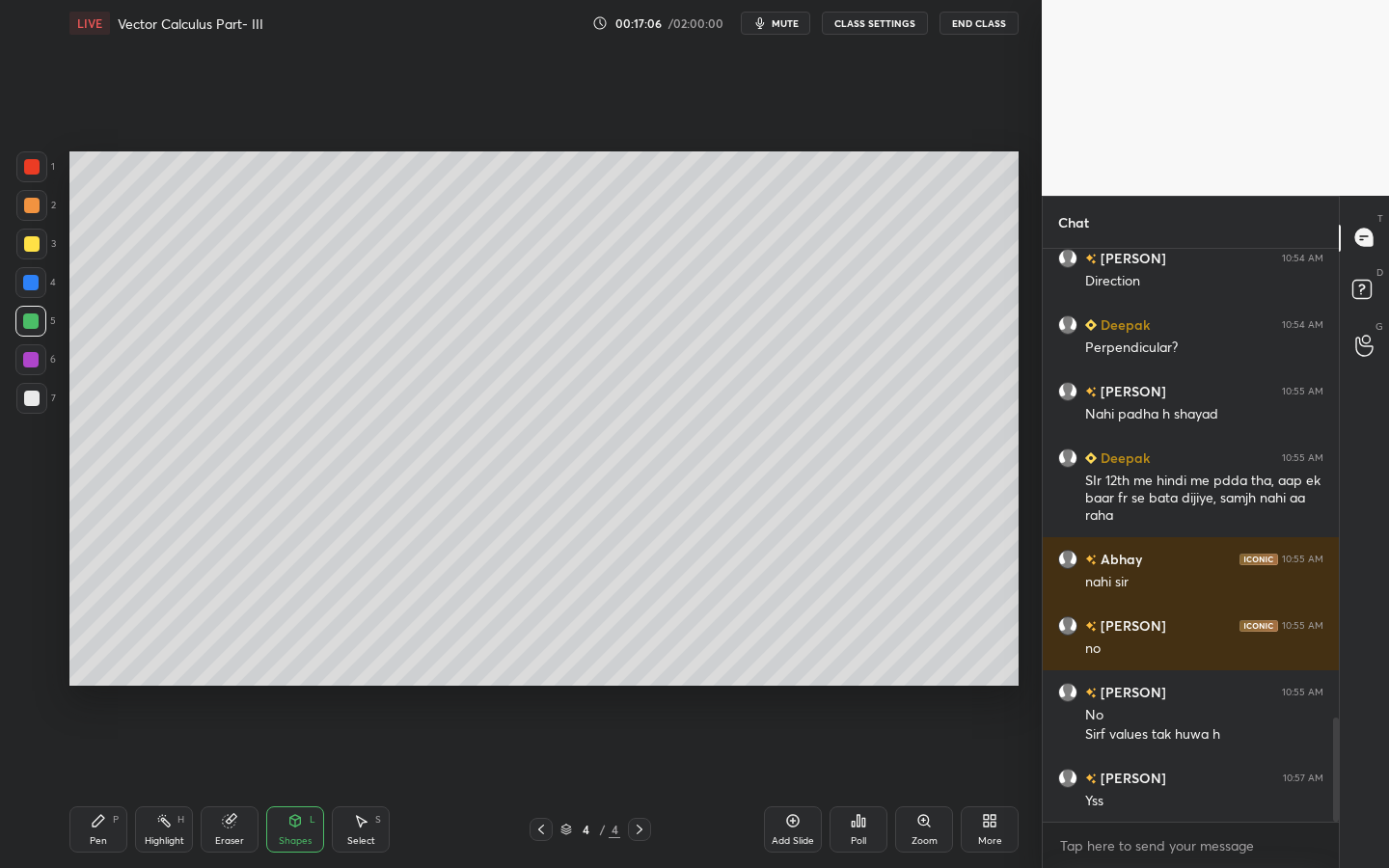 click 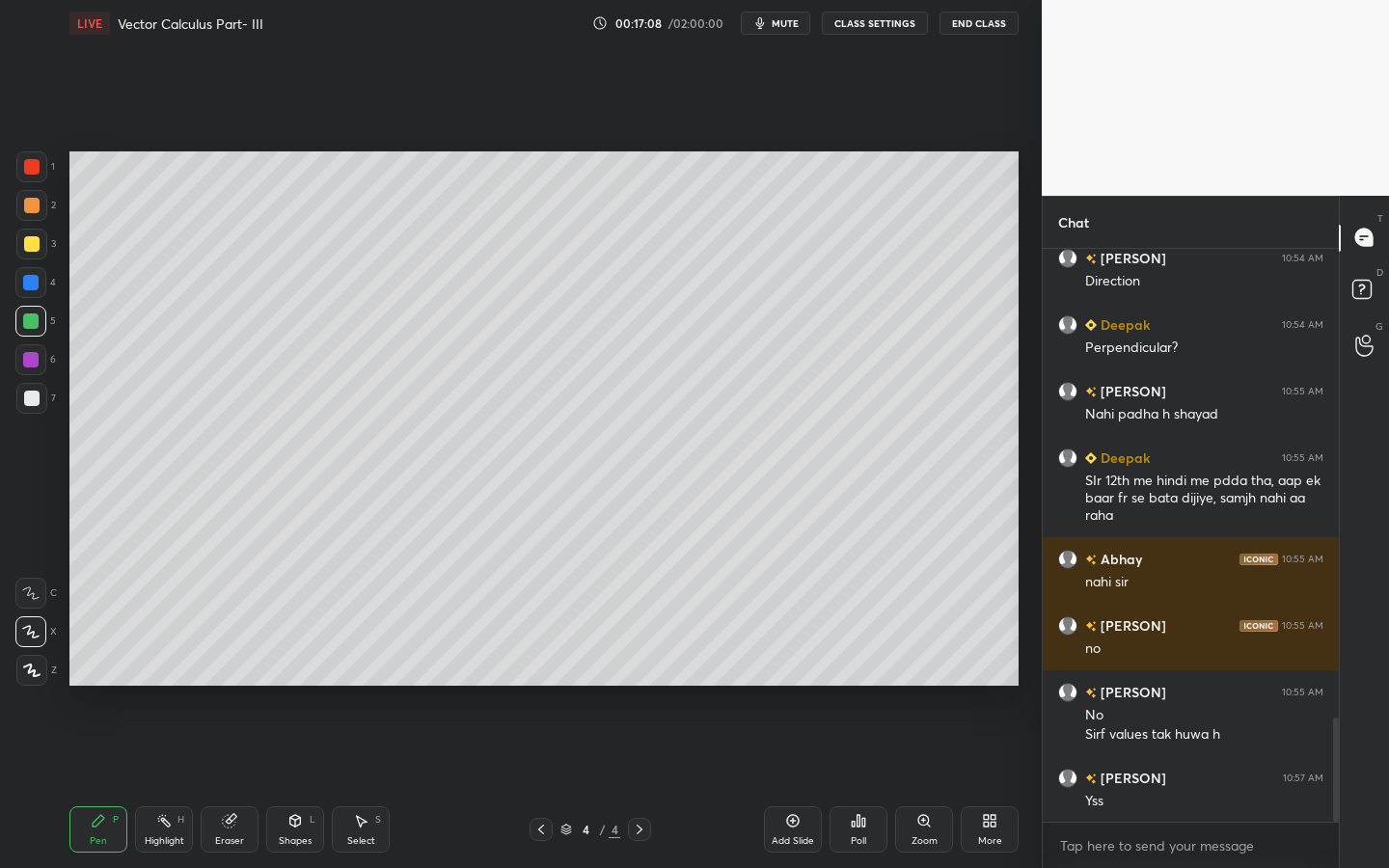 click at bounding box center [32, 398] 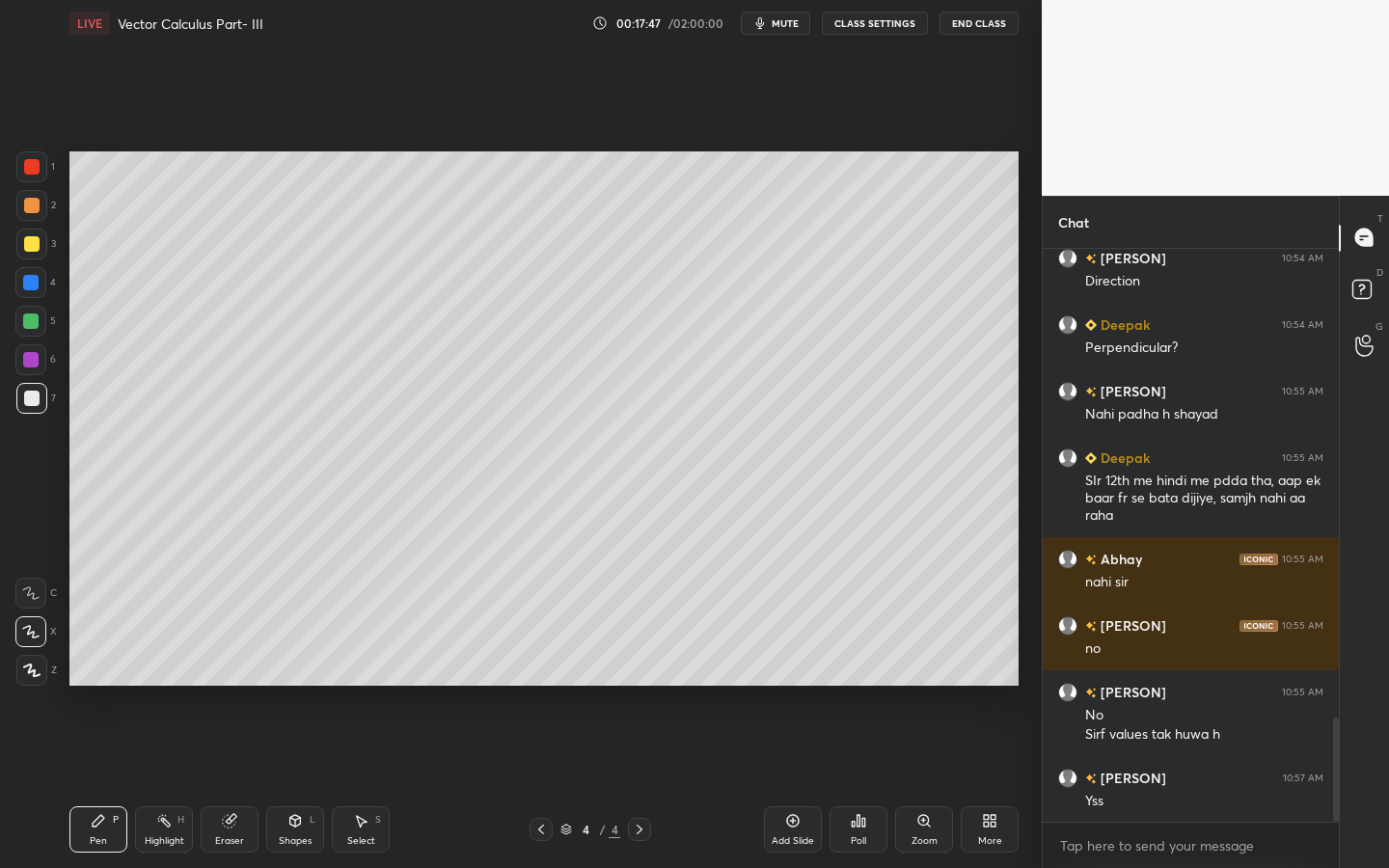 click at bounding box center [32, 398] 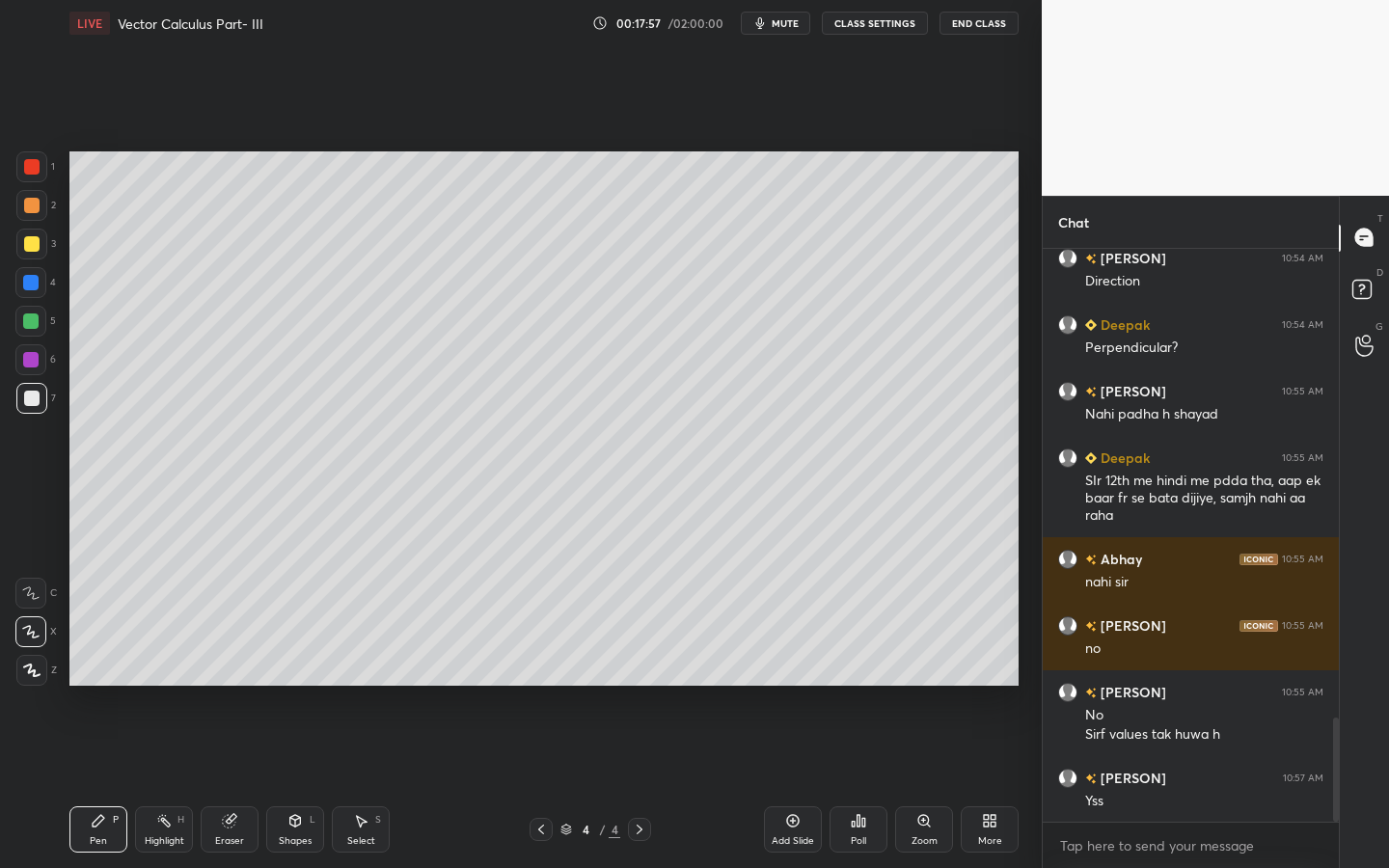 drag, startPoint x: 287, startPoint y: 827, endPoint x: 296, endPoint y: 802, distance: 26.570661 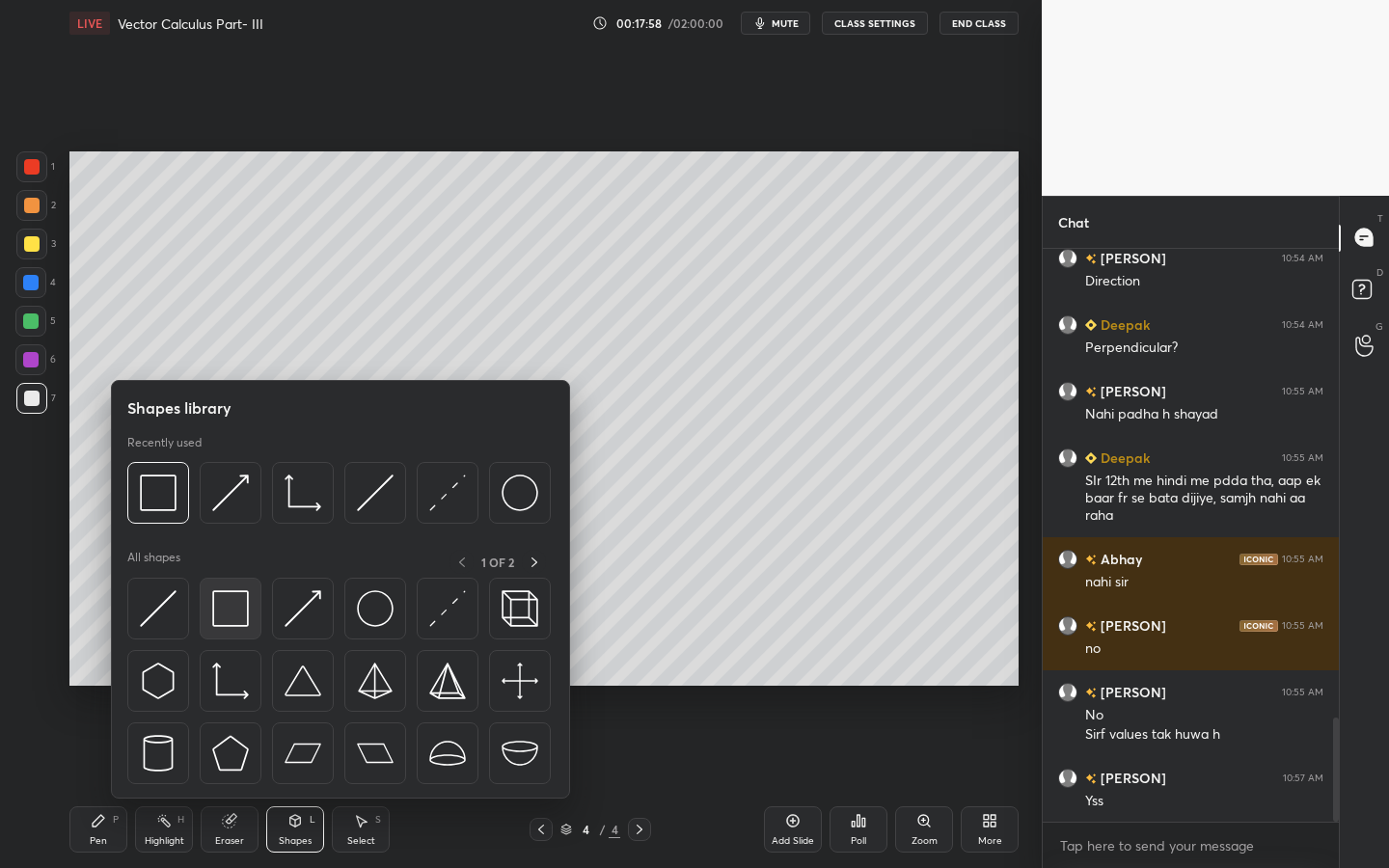 click at bounding box center (231, 609) 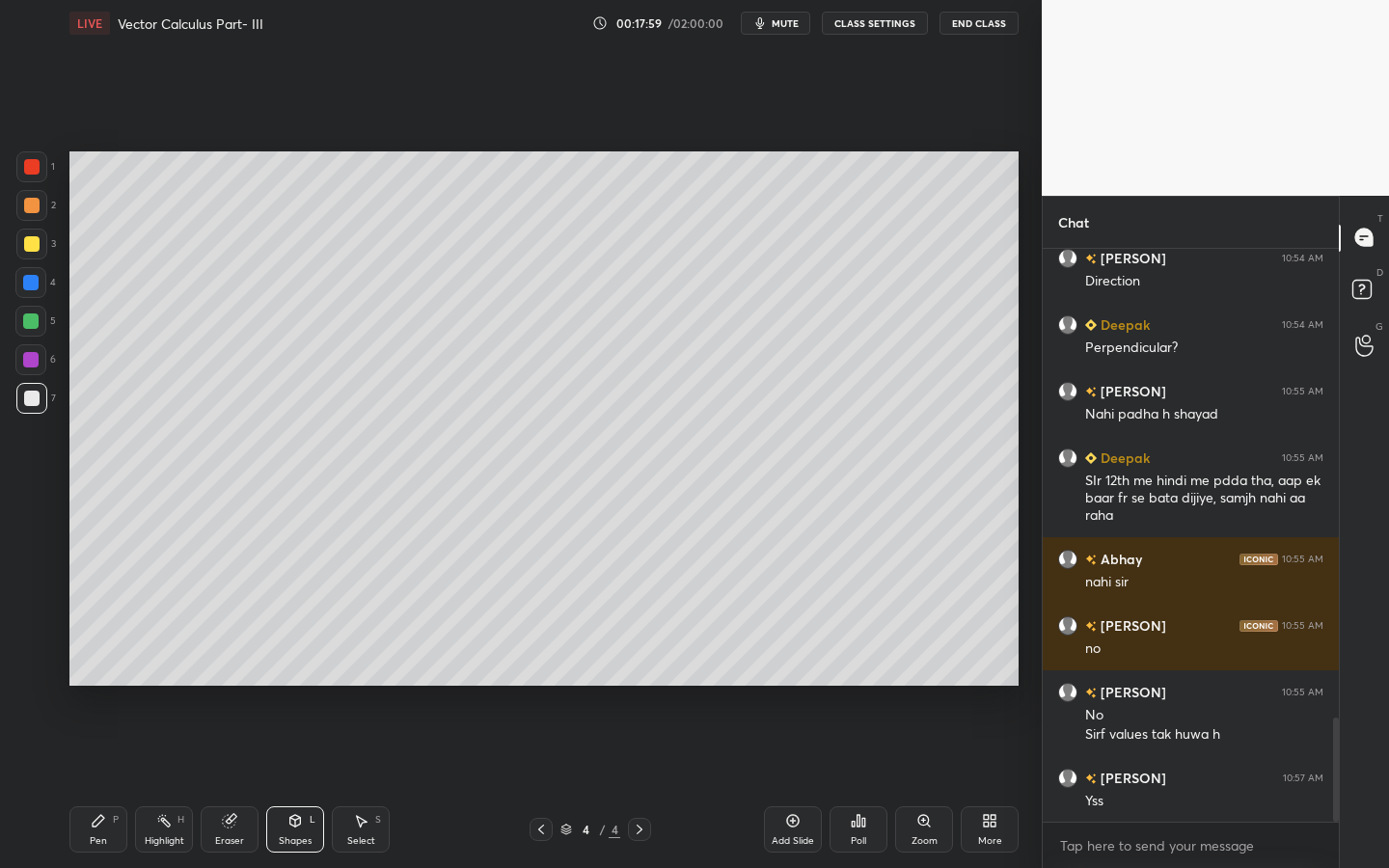 drag, startPoint x: 21, startPoint y: 350, endPoint x: 56, endPoint y: 343, distance: 35.69314 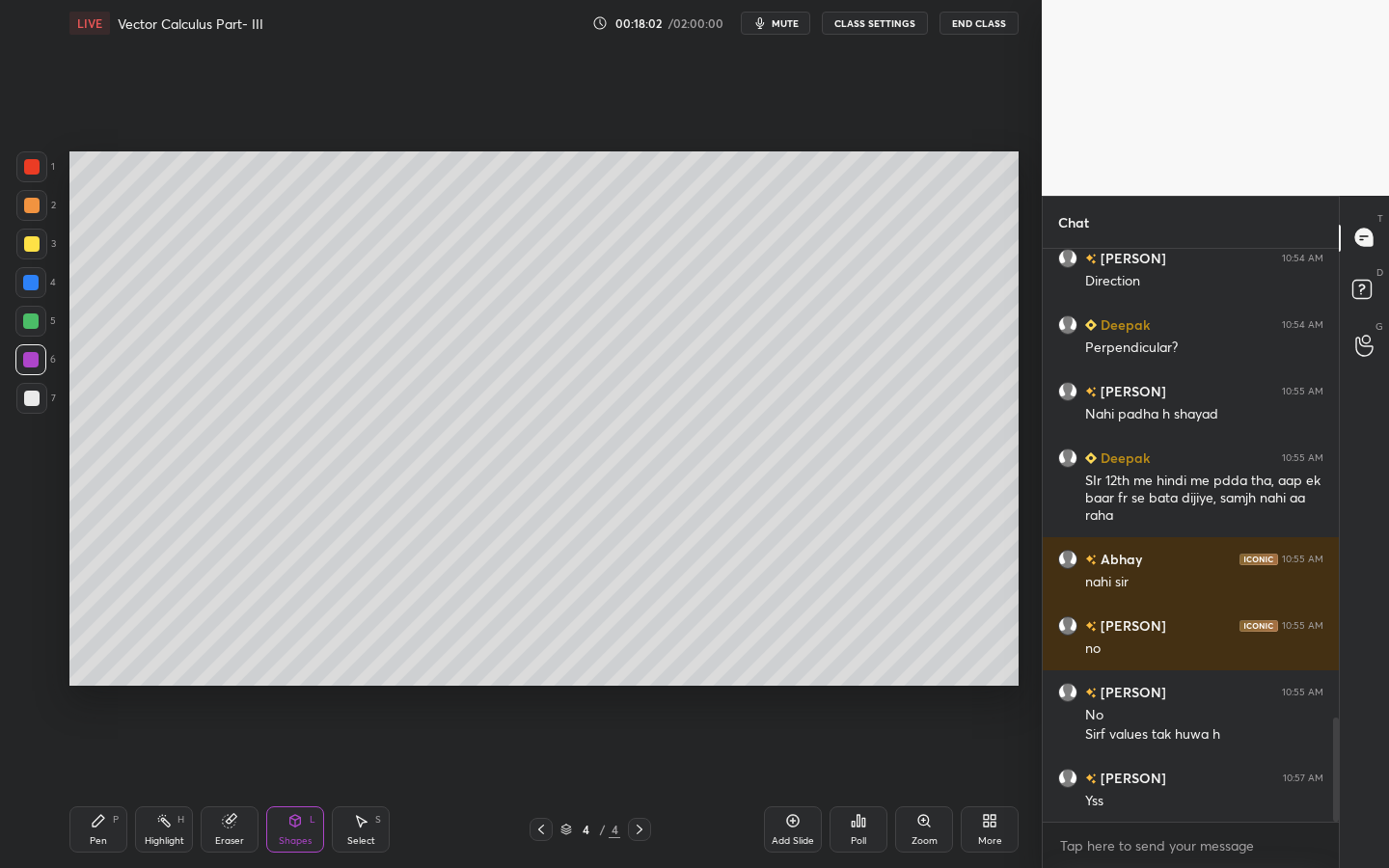 drag, startPoint x: 29, startPoint y: 329, endPoint x: 58, endPoint y: 428, distance: 103.16007 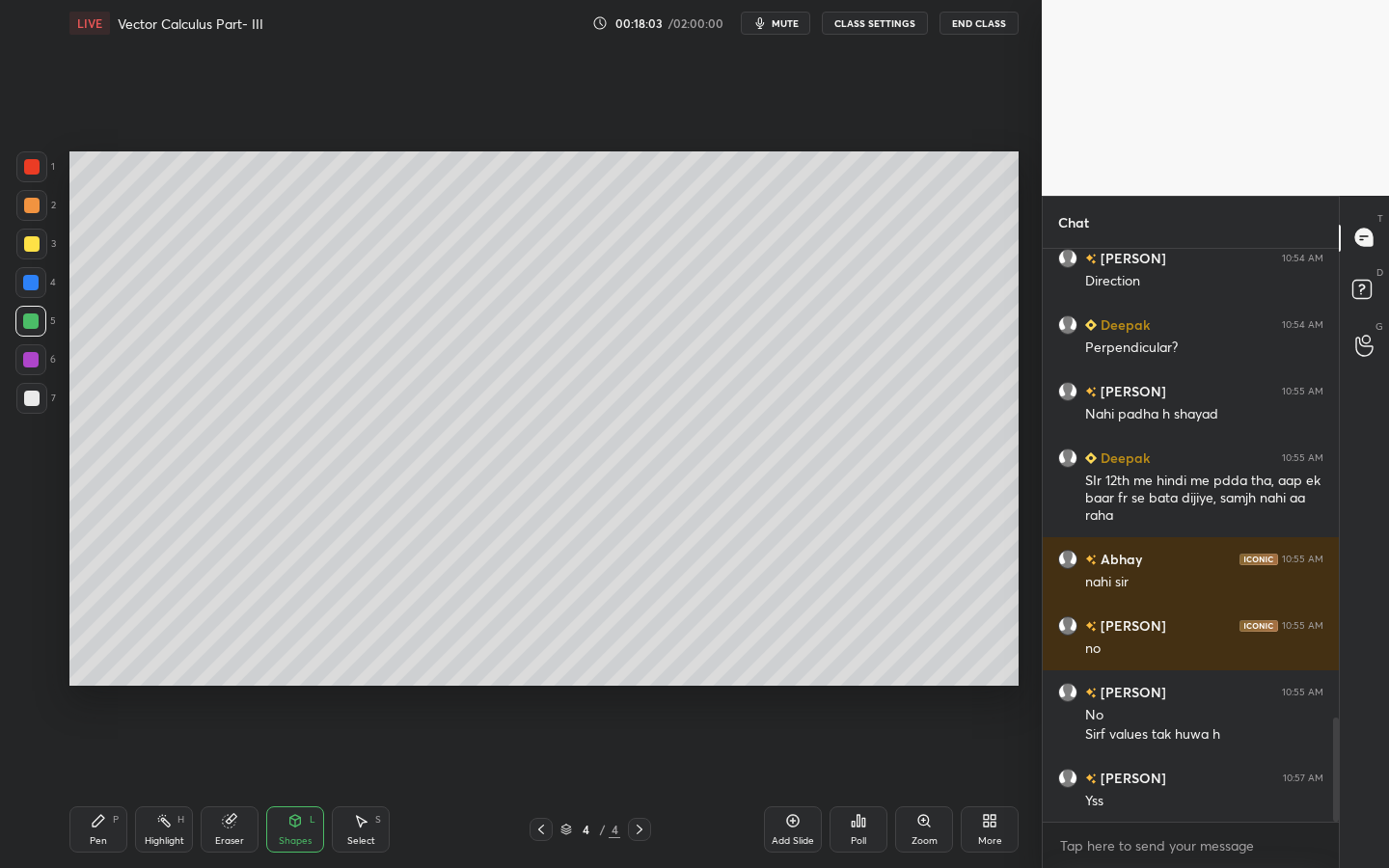 click on "Pen P Highlight H Eraser Shapes L Select S 4 / 4 Add Slide Poll Zoom More" at bounding box center [544, 829] 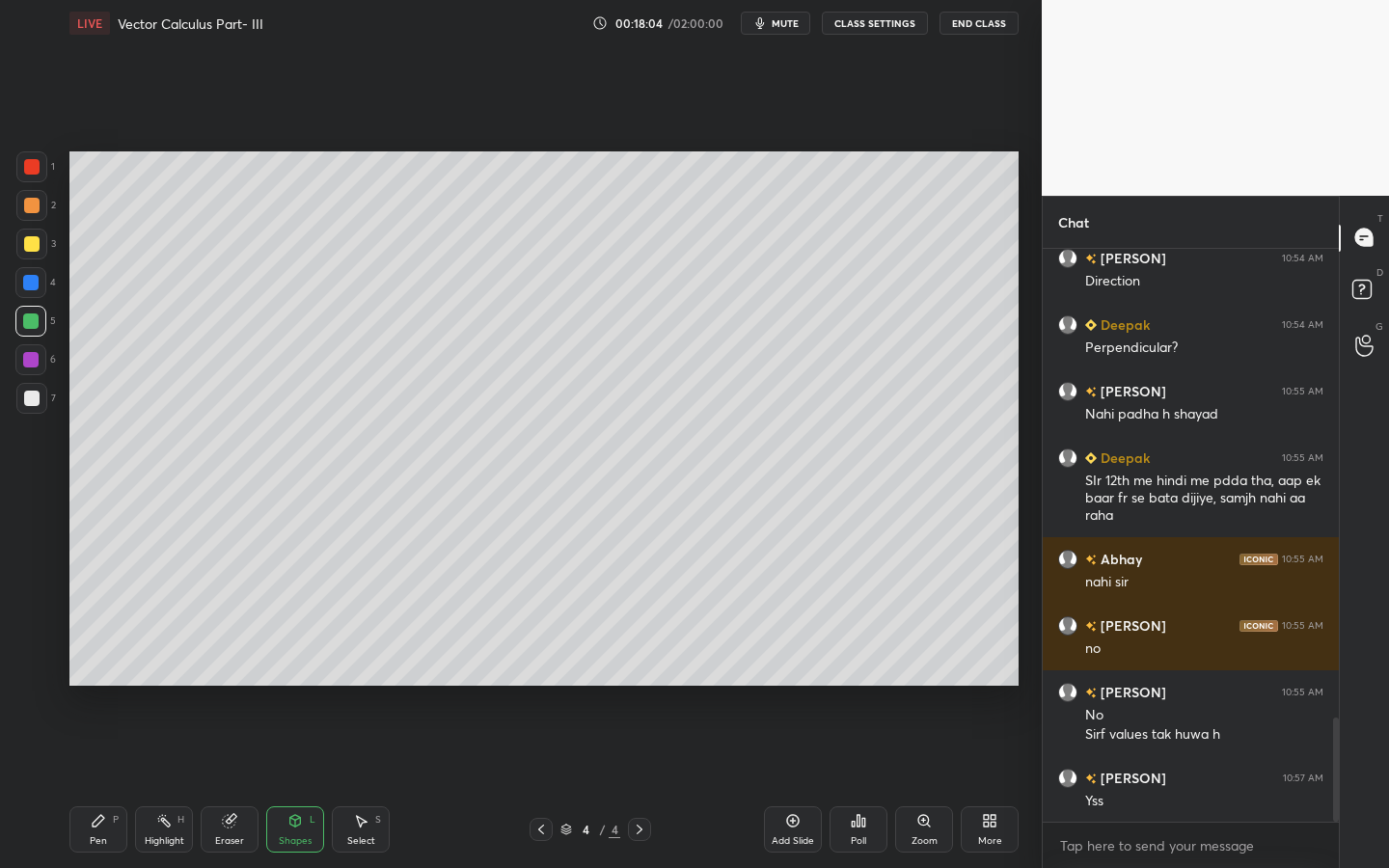 drag, startPoint x: 83, startPoint y: 838, endPoint x: 95, endPoint y: 827, distance: 16.278821 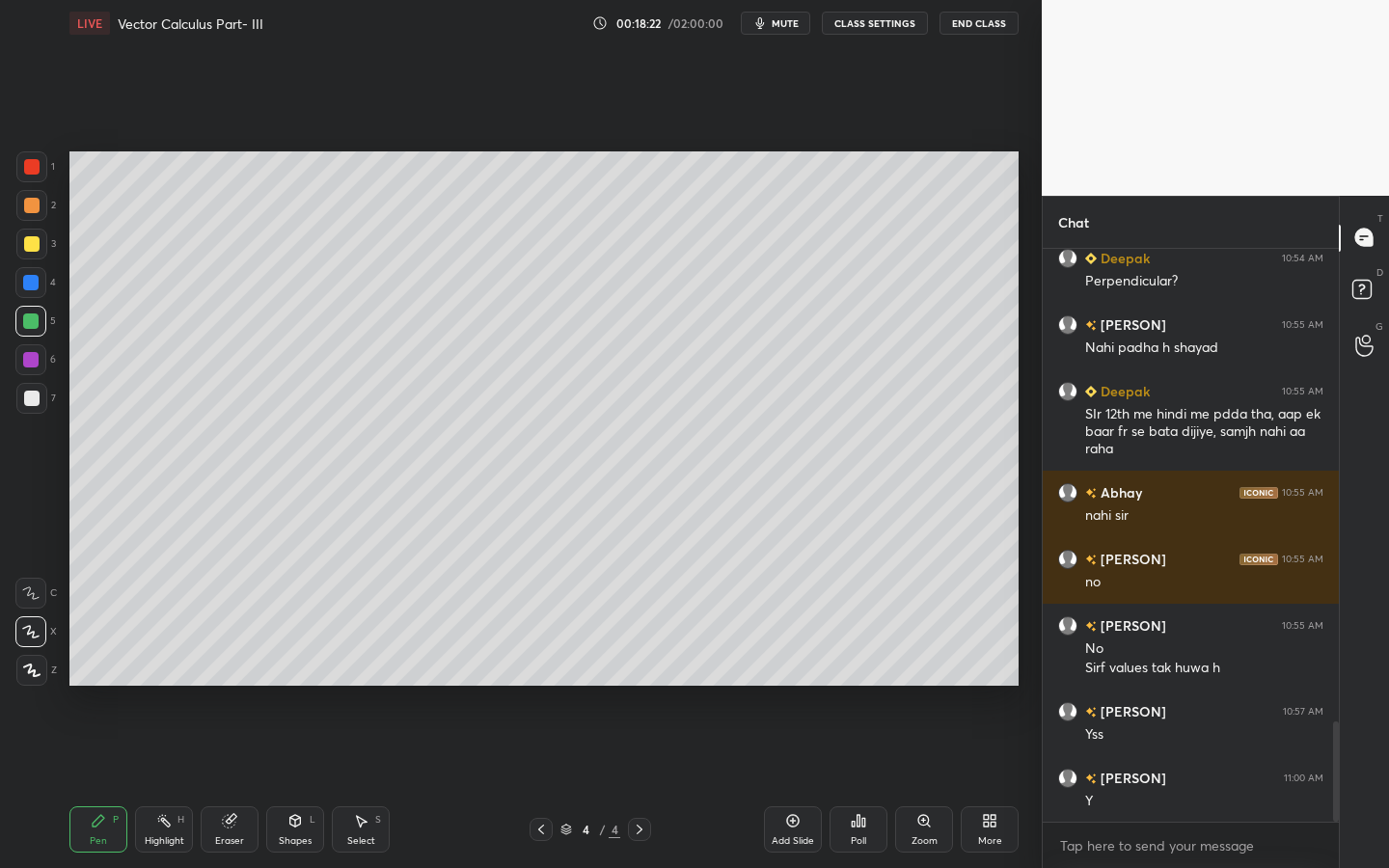 scroll, scrollTop: 2721, scrollLeft: 0, axis: vertical 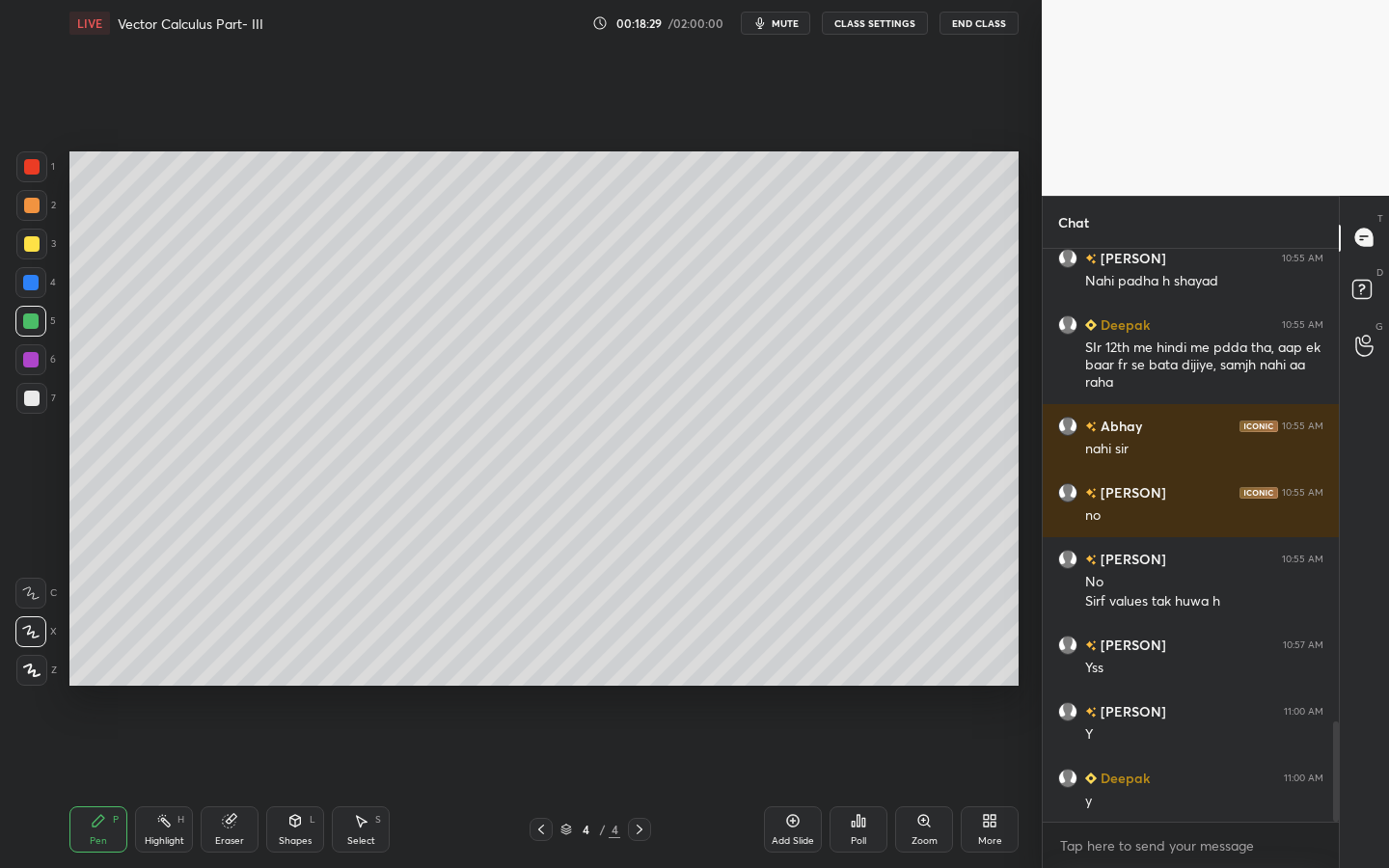 drag, startPoint x: 363, startPoint y: 833, endPoint x: 365, endPoint y: 824, distance: 9.219544 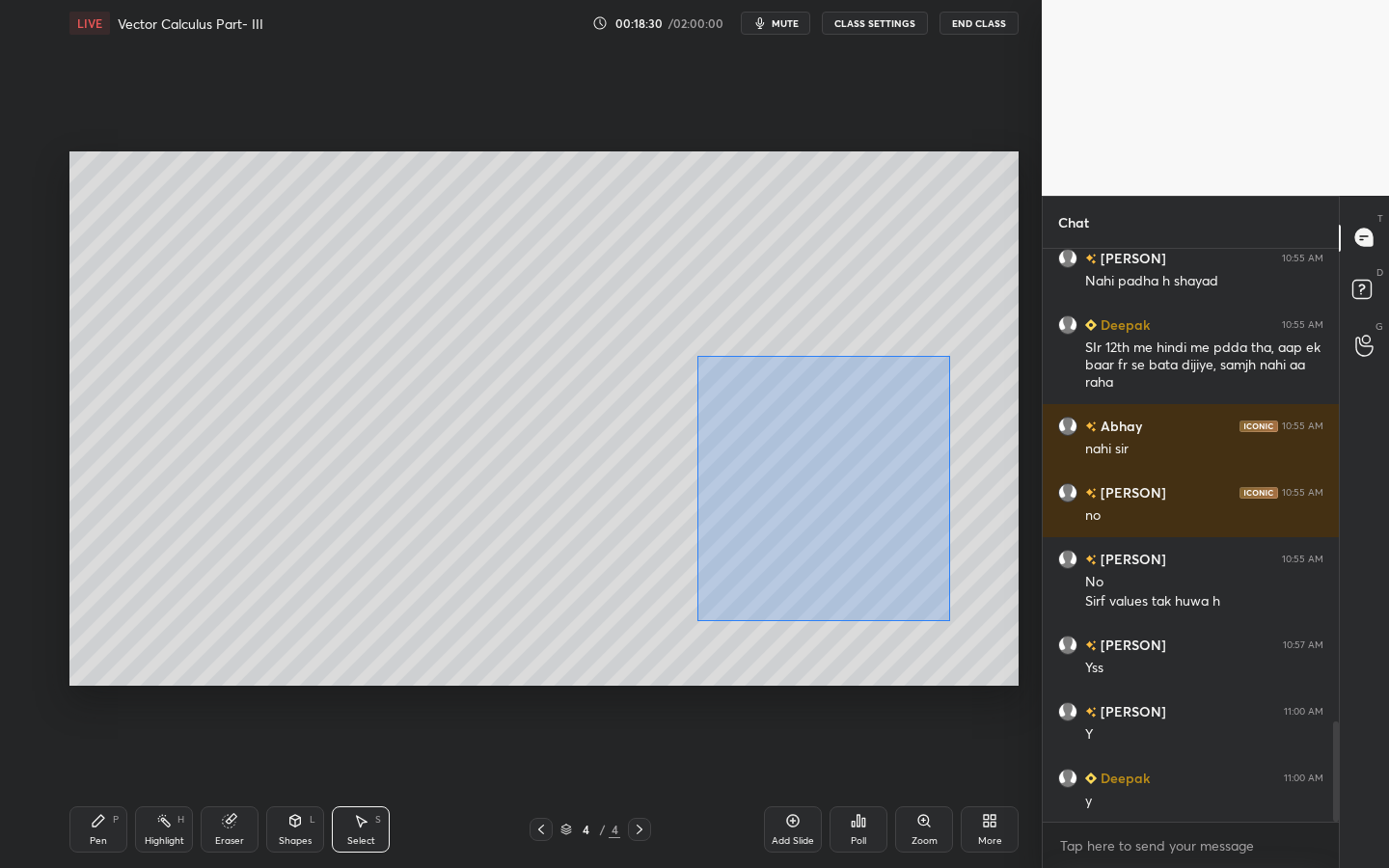 drag, startPoint x: 698, startPoint y: 367, endPoint x: 940, endPoint y: 610, distance: 342.9475 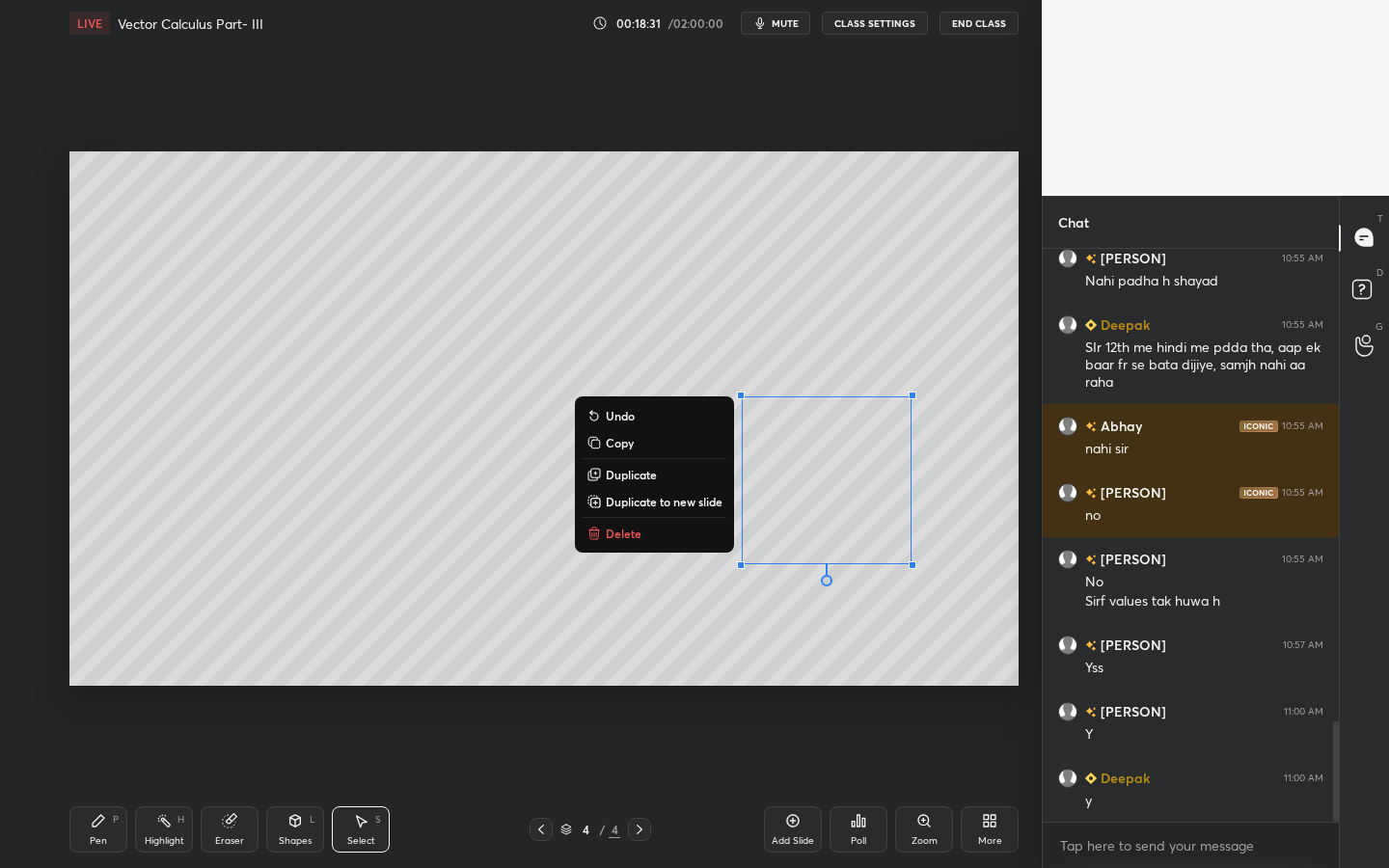 click on "Delete" at bounding box center (654, 533) 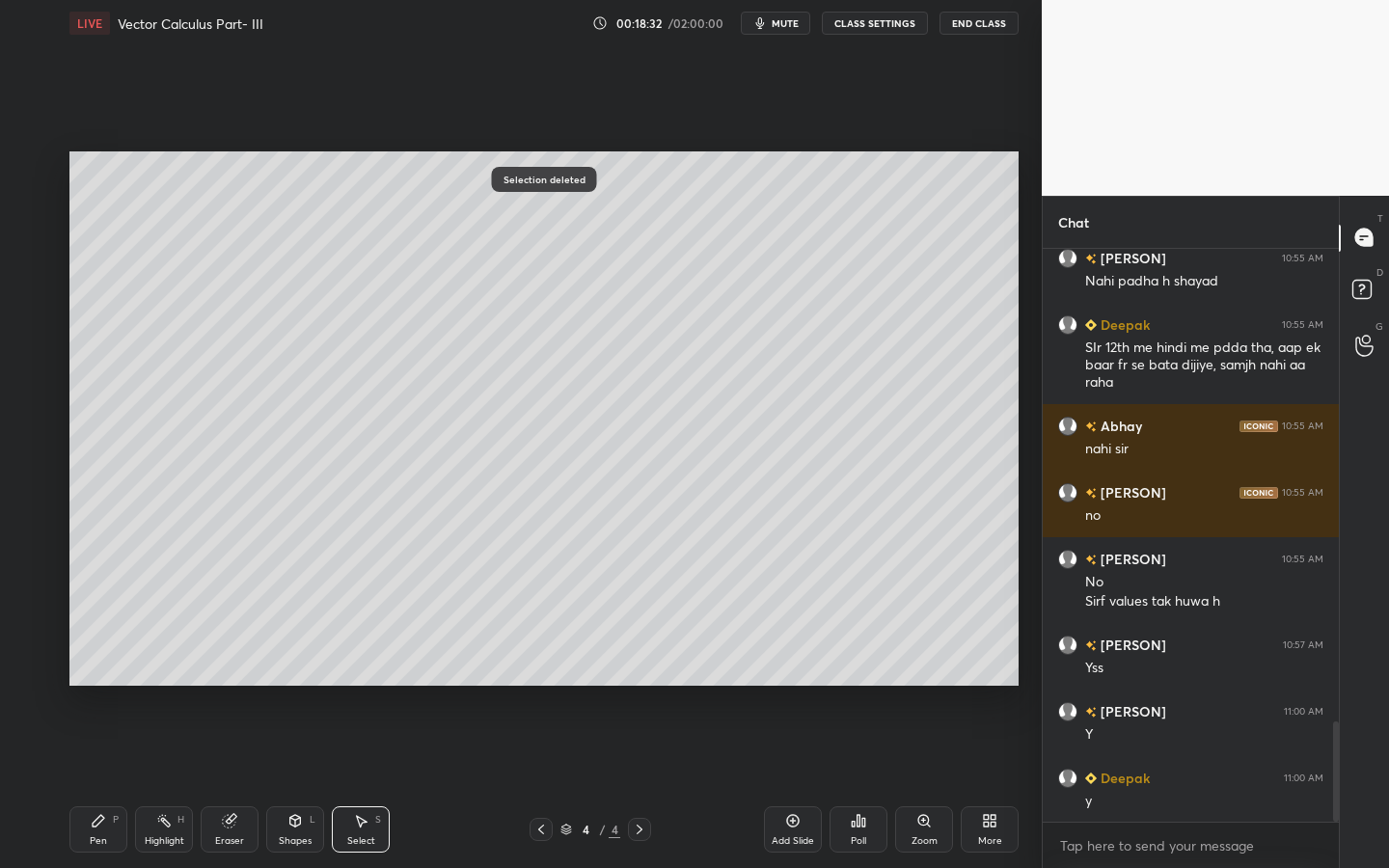 click on "Pen P" at bounding box center [98, 829] 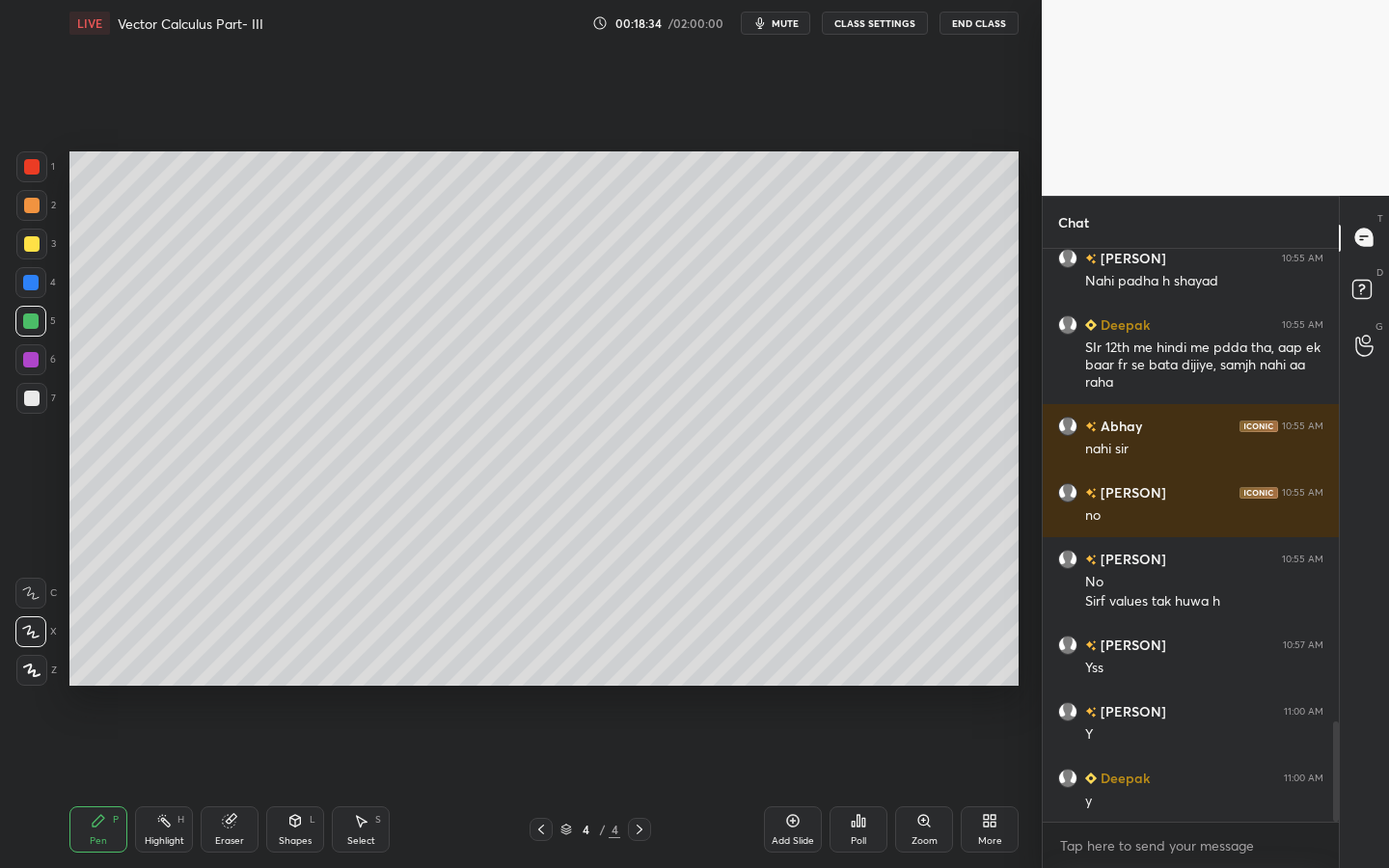 click at bounding box center [32, 398] 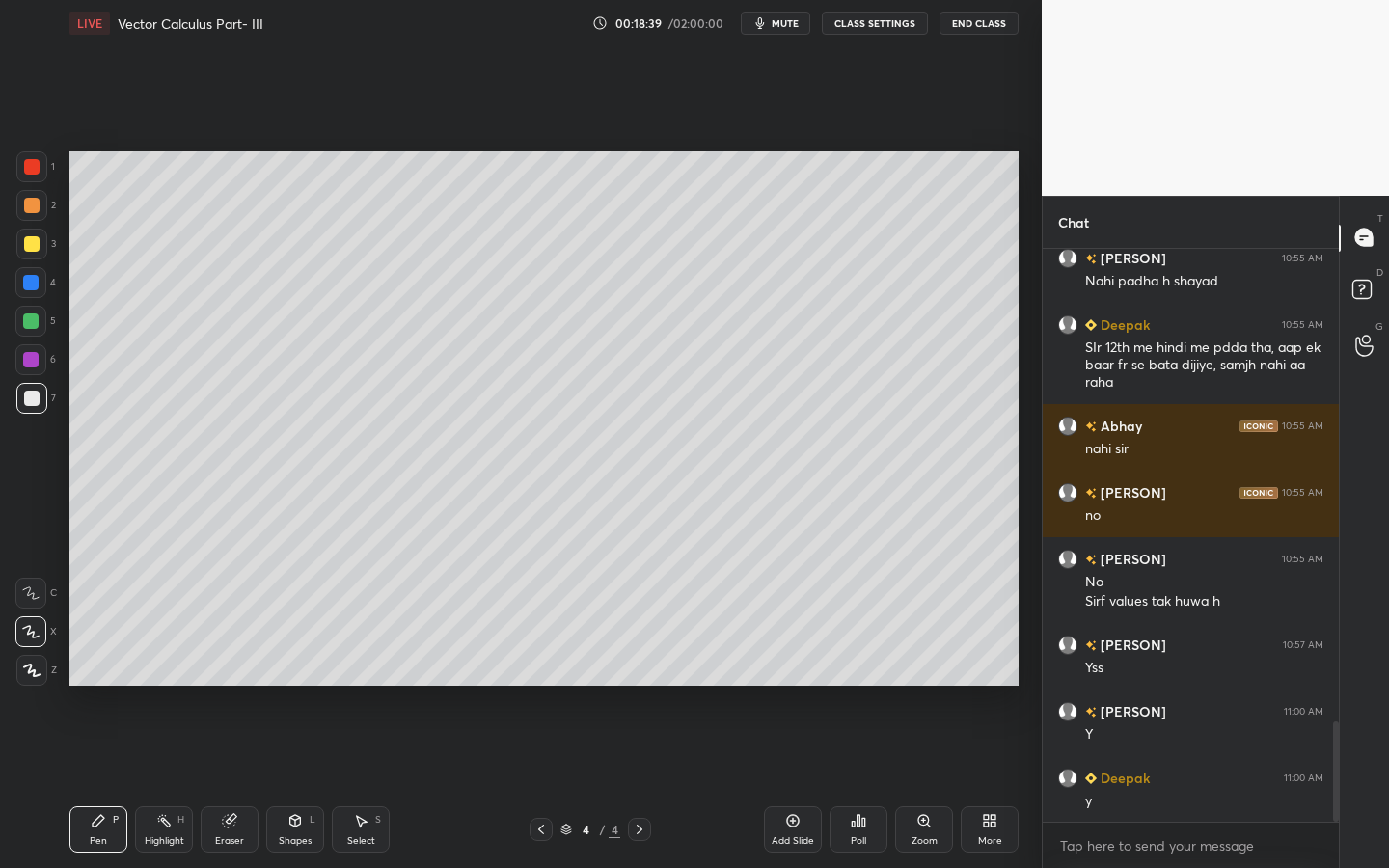 click on "7" at bounding box center [36, 398] 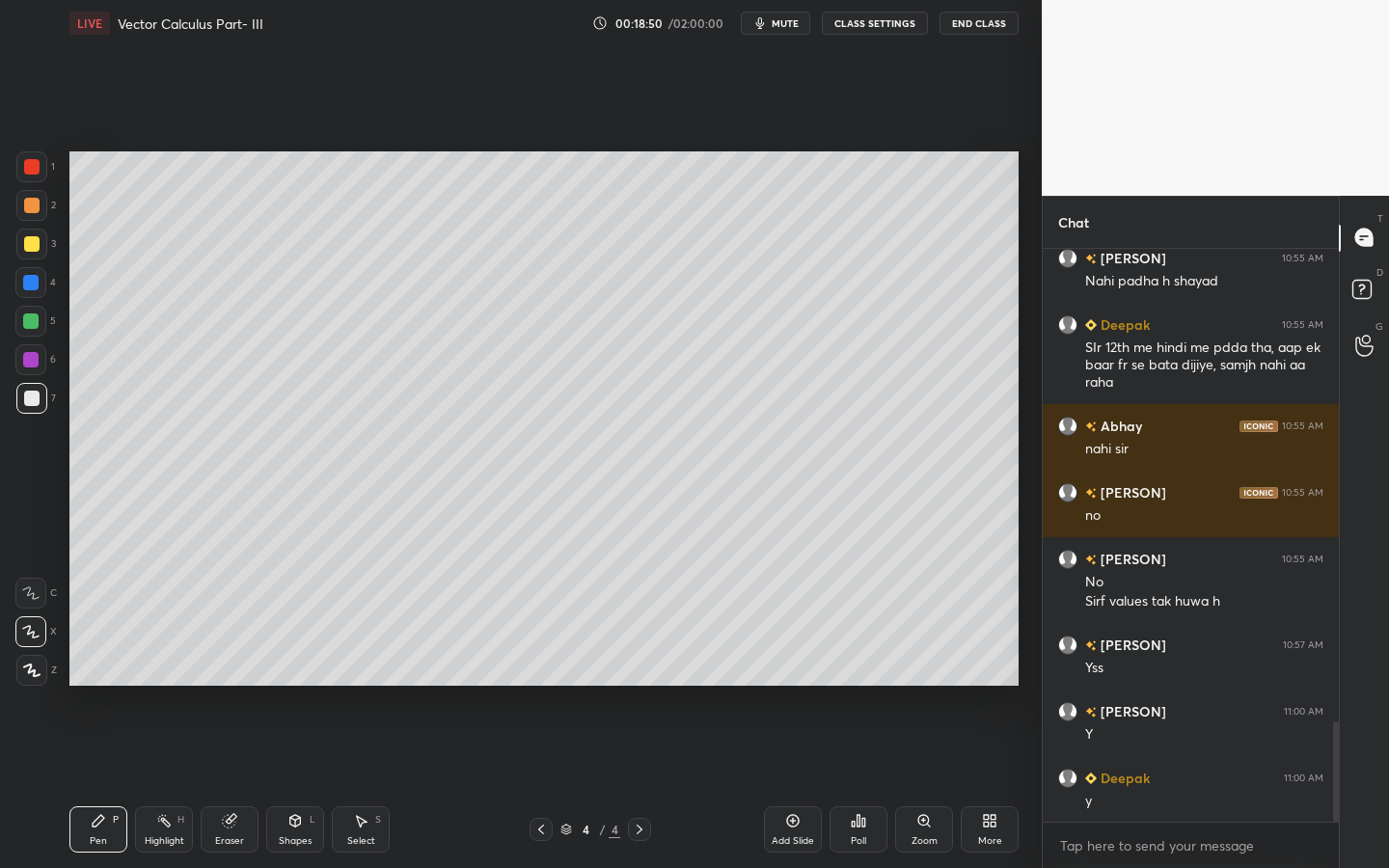 drag, startPoint x: 367, startPoint y: 826, endPoint x: 359, endPoint y: 784, distance: 42.755117 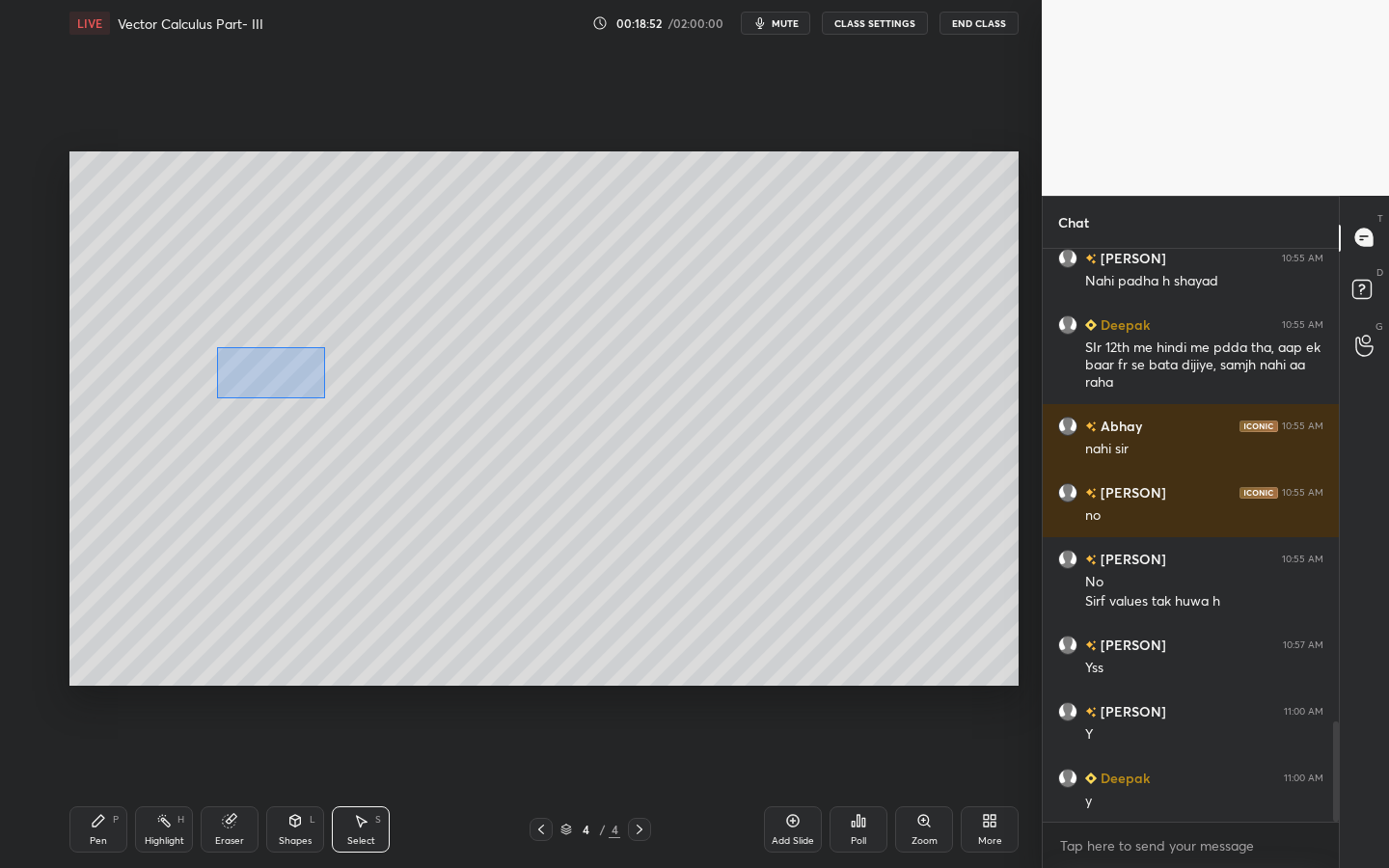 drag, startPoint x: 218, startPoint y: 352, endPoint x: 321, endPoint y: 394, distance: 111.23399 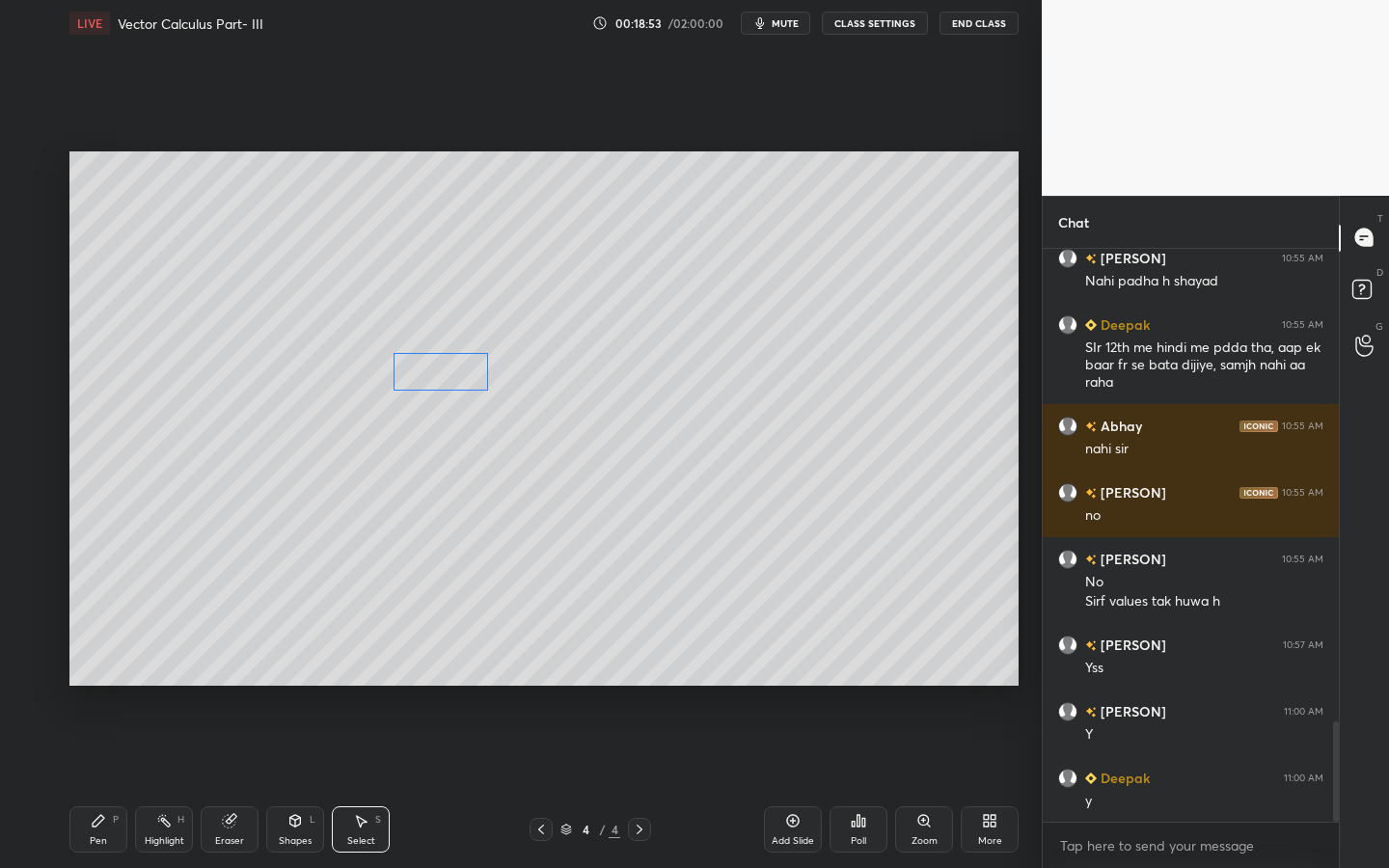 drag, startPoint x: 381, startPoint y: 388, endPoint x: 458, endPoint y: 380, distance: 77.414 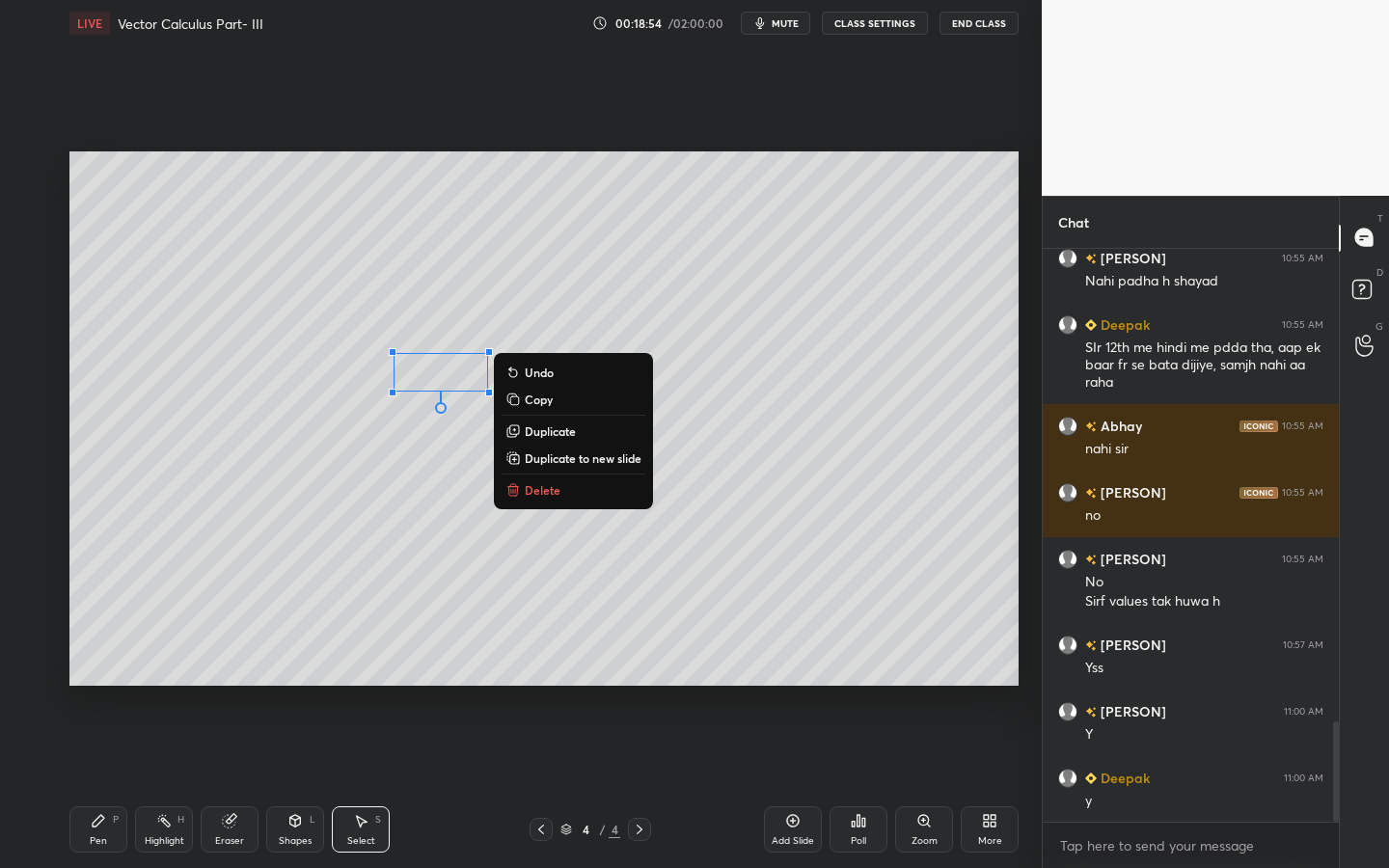 click on "Pen P" at bounding box center (98, 829) 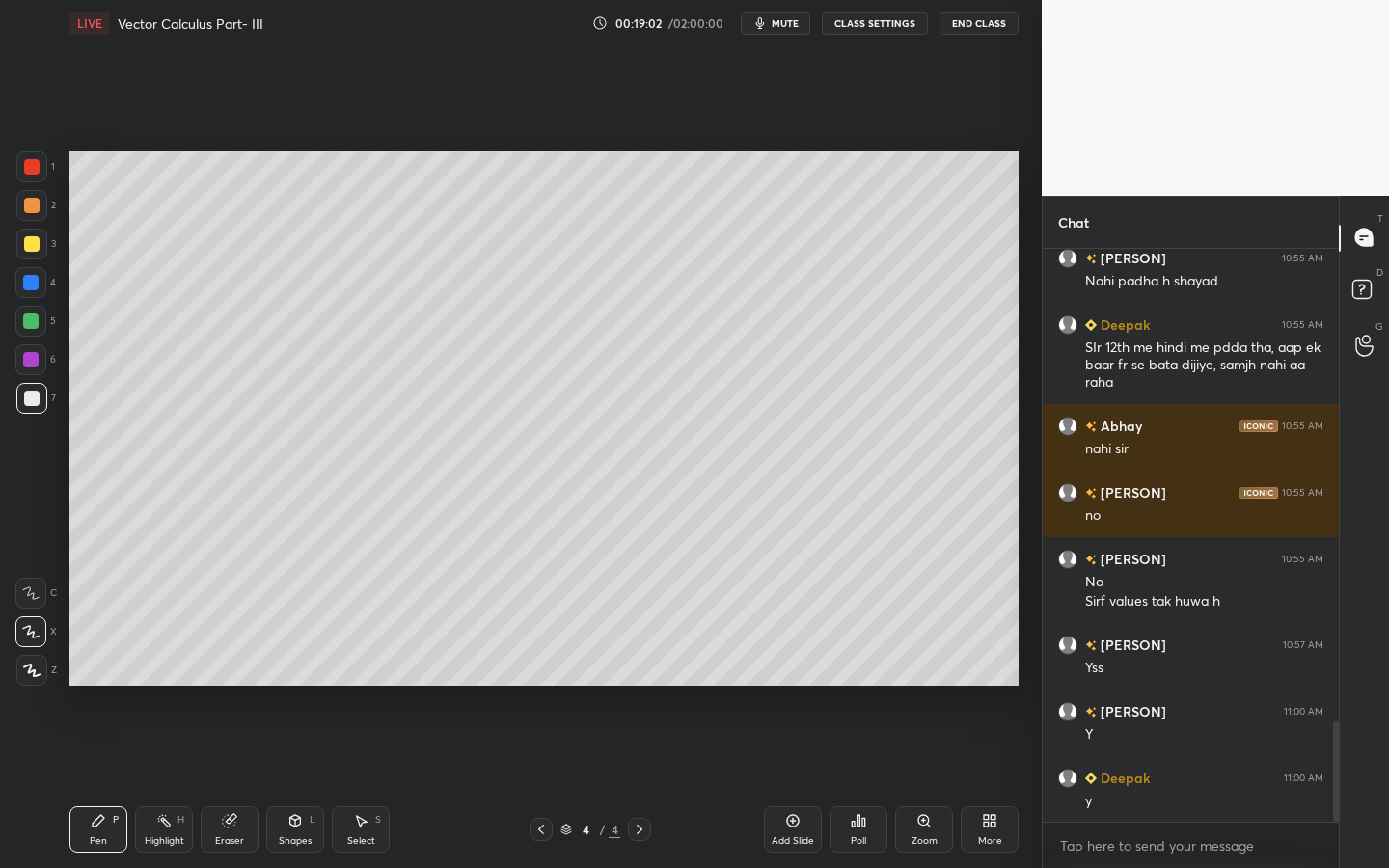 drag, startPoint x: 366, startPoint y: 811, endPoint x: 360, endPoint y: 765, distance: 46.389654 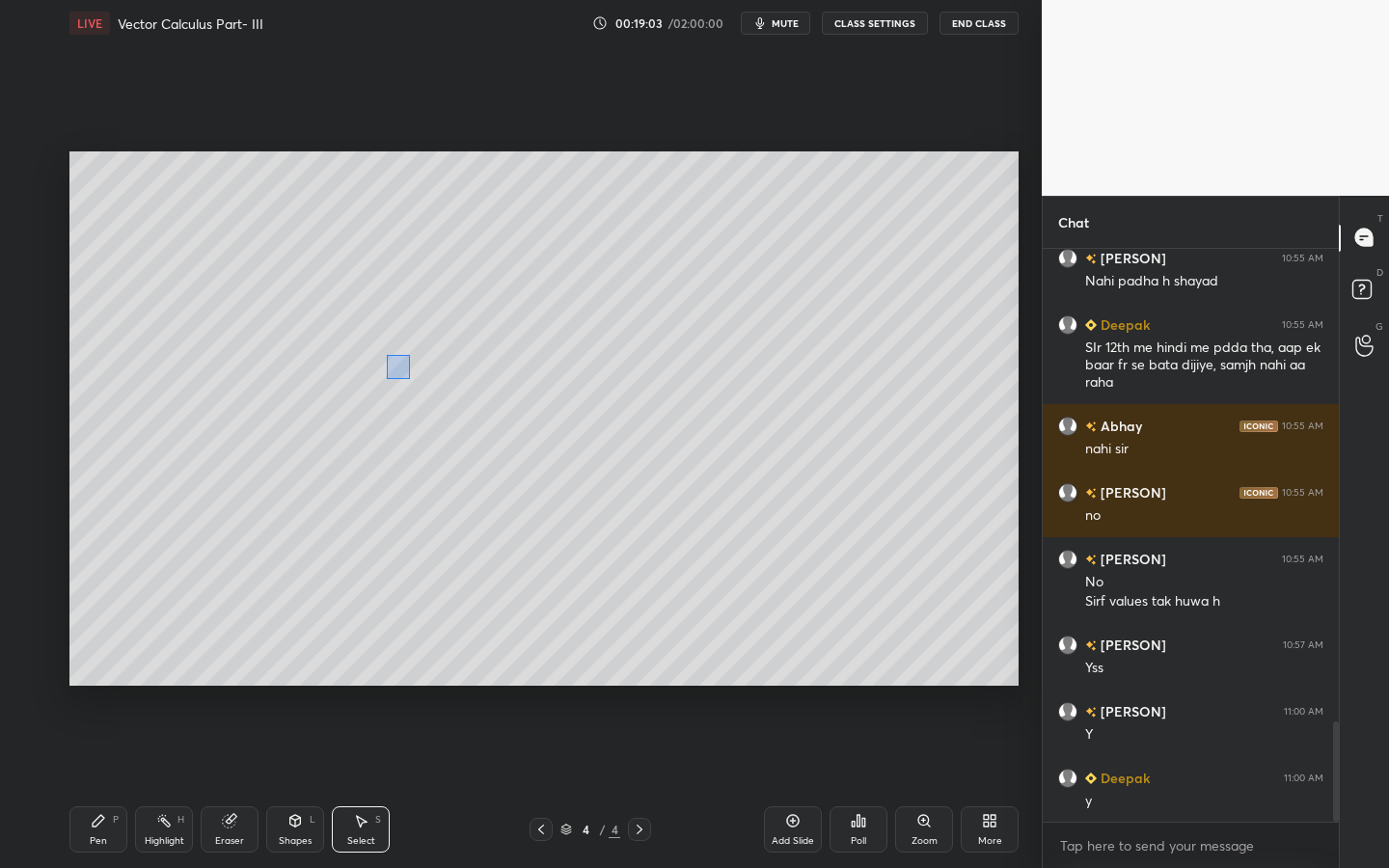 drag, startPoint x: 383, startPoint y: 353, endPoint x: 469, endPoint y: 399, distance: 97.529483 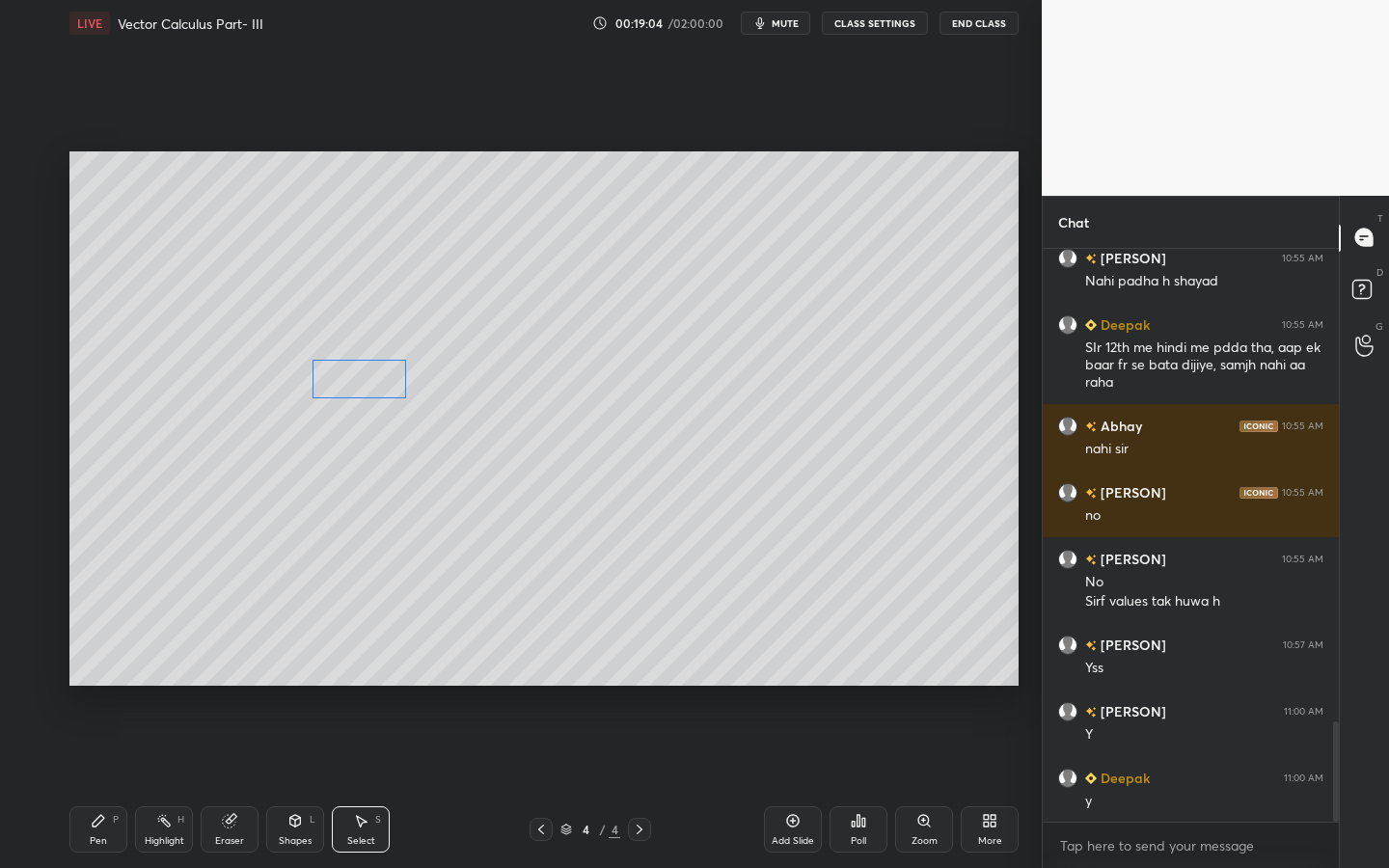 drag, startPoint x: 438, startPoint y: 380, endPoint x: 331, endPoint y: 447, distance: 126.24579 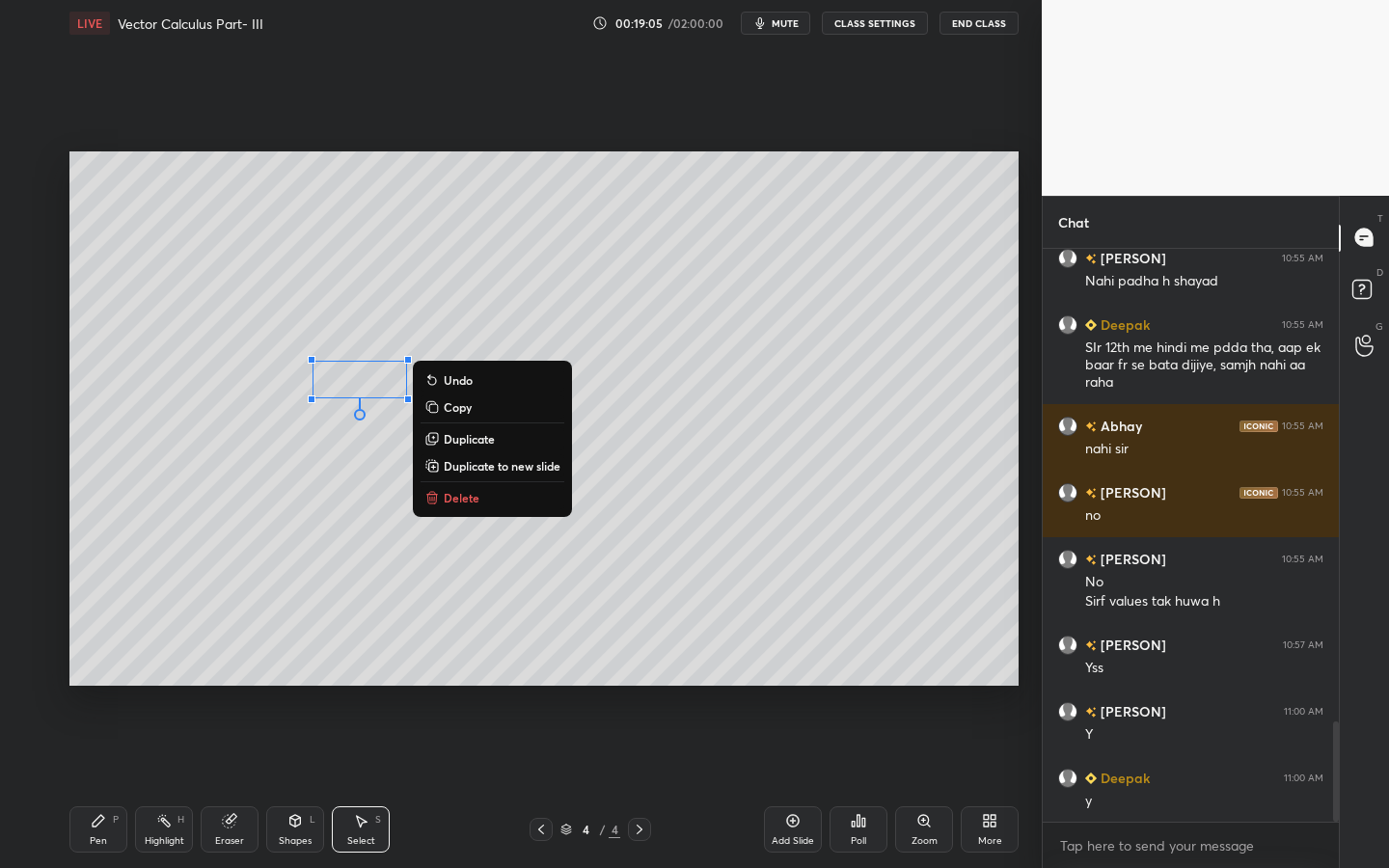 drag, startPoint x: 313, startPoint y: 847, endPoint x: 309, endPoint y: 829, distance: 18.439089 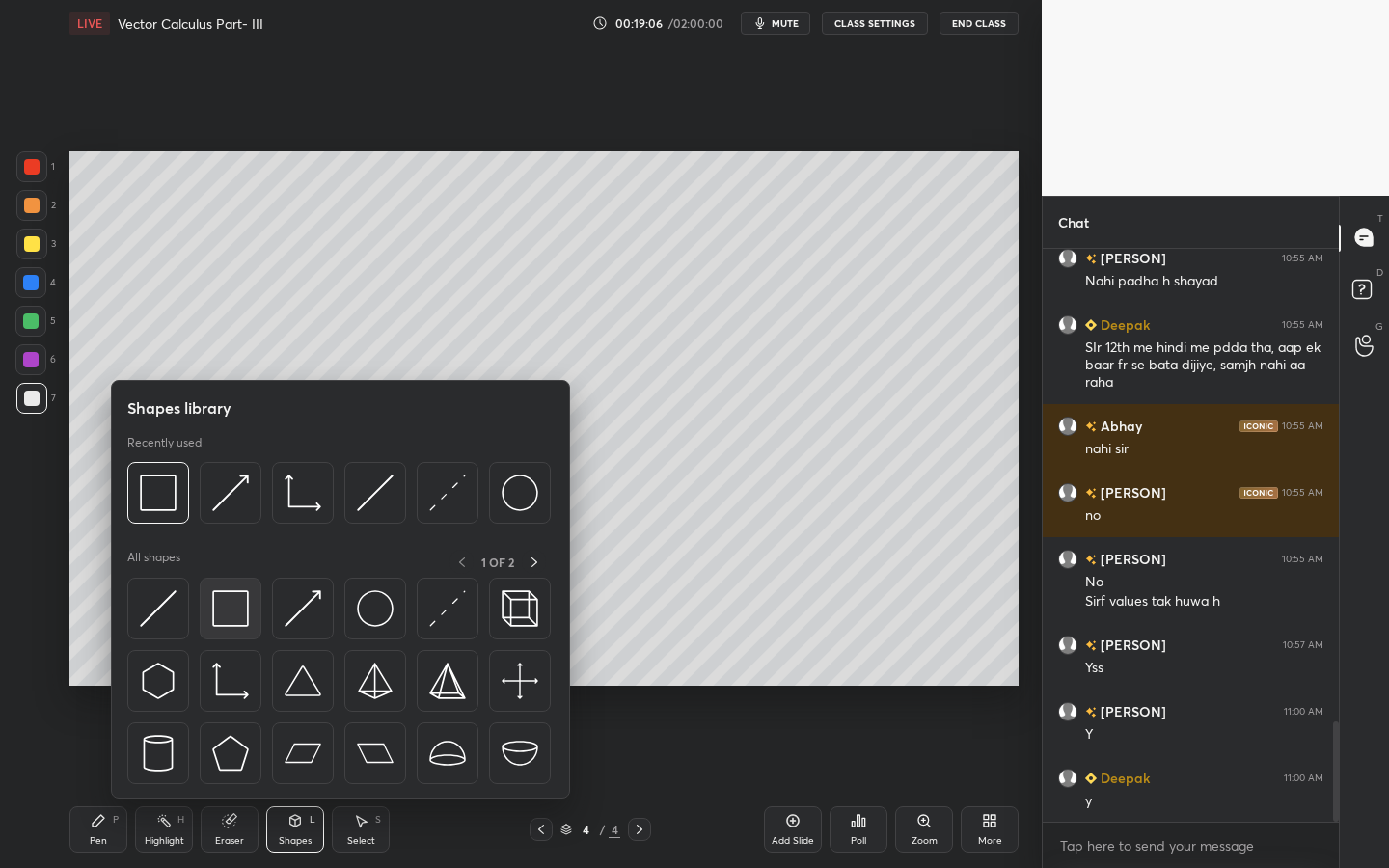 click at bounding box center (231, 609) 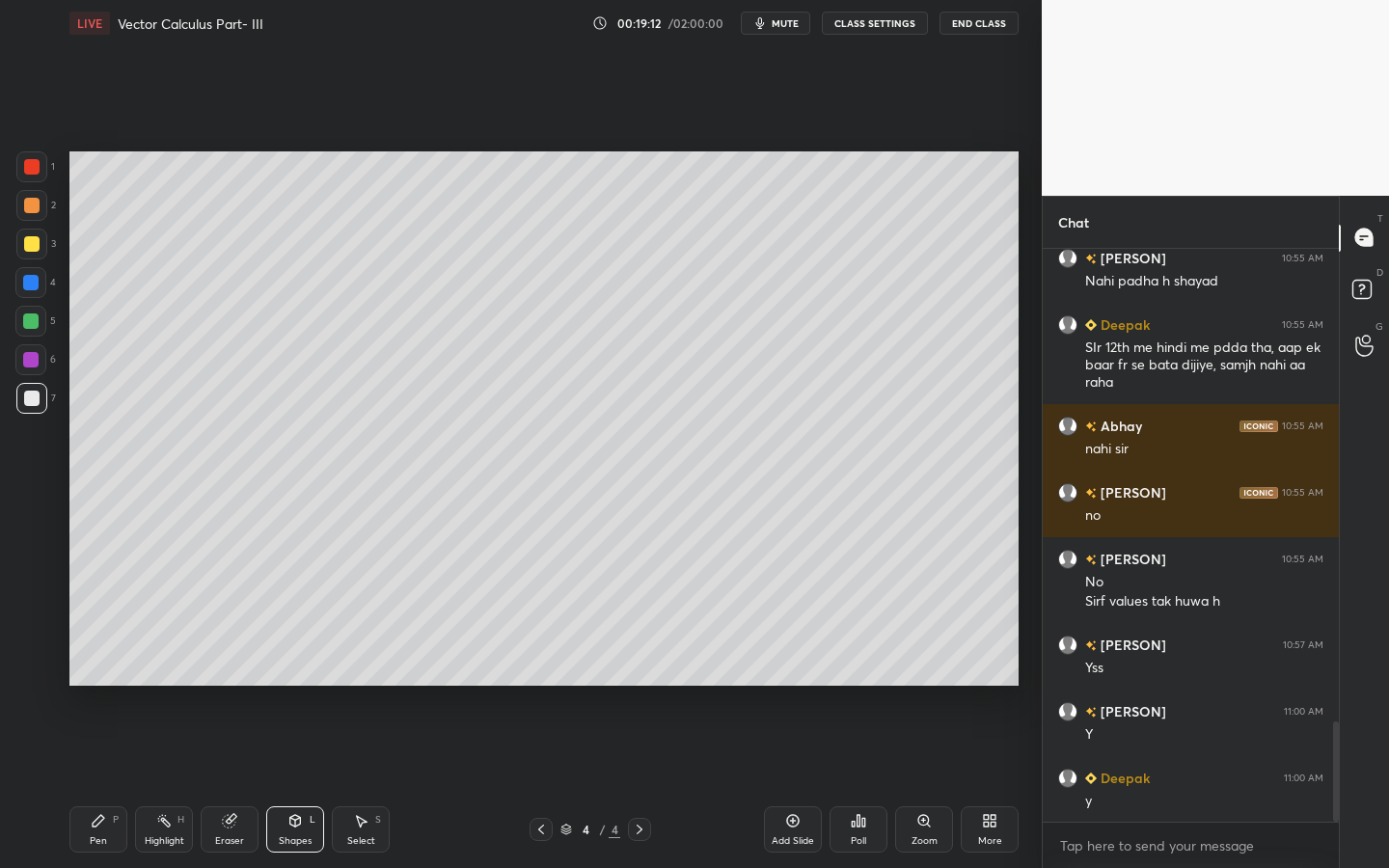 click on "Pen P" at bounding box center (98, 829) 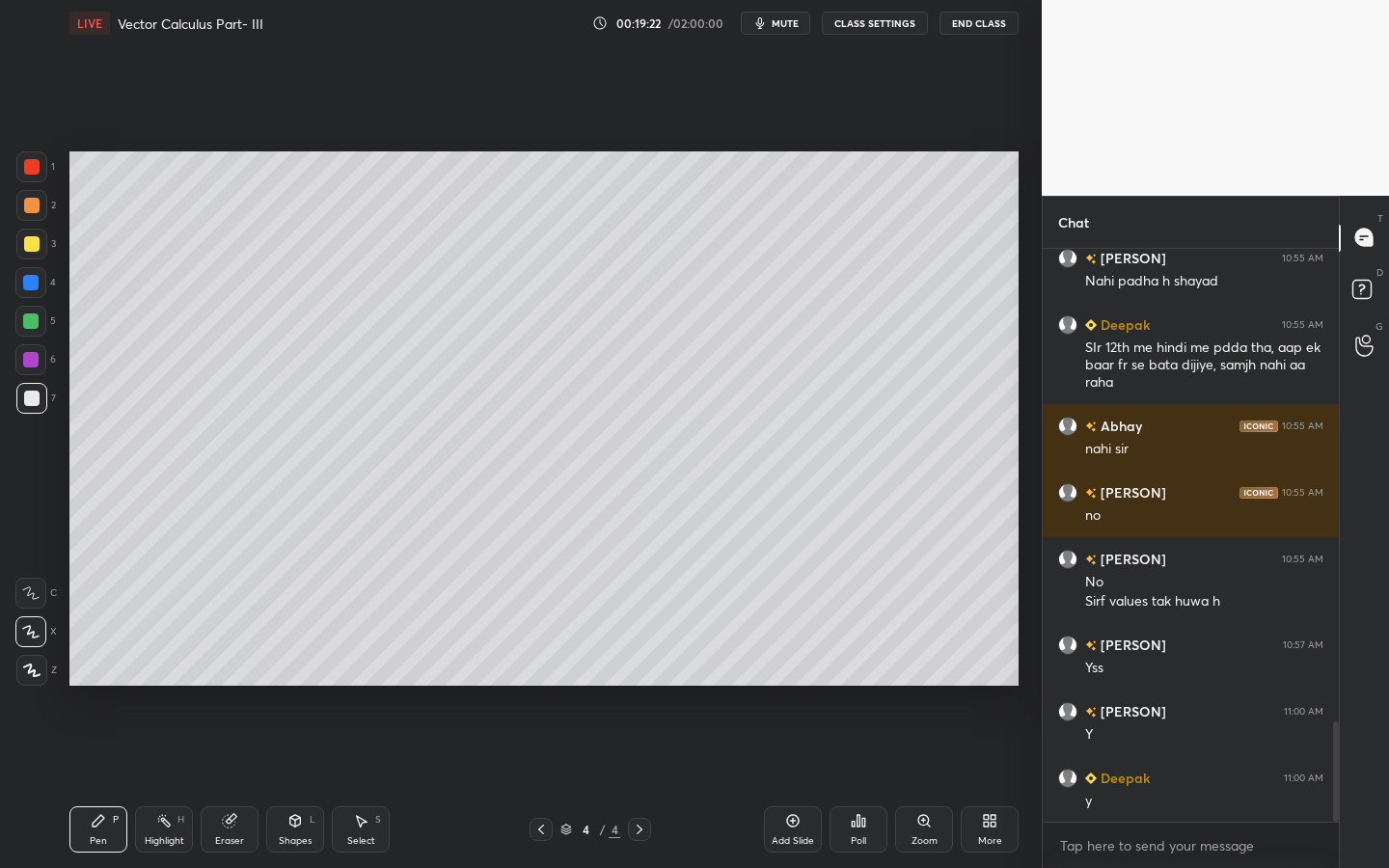 click on "Pen P" at bounding box center (98, 829) 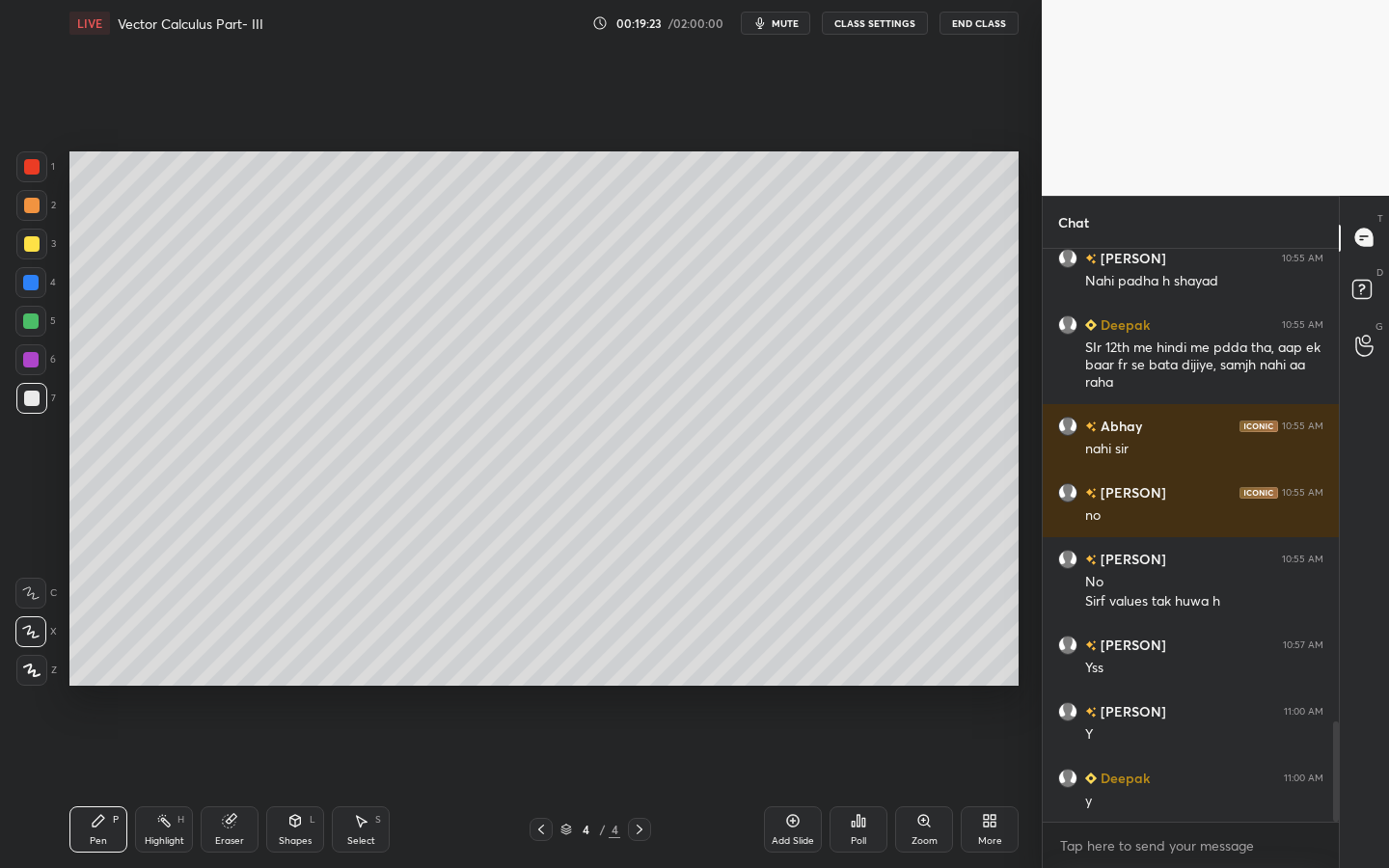click at bounding box center (31, 321) 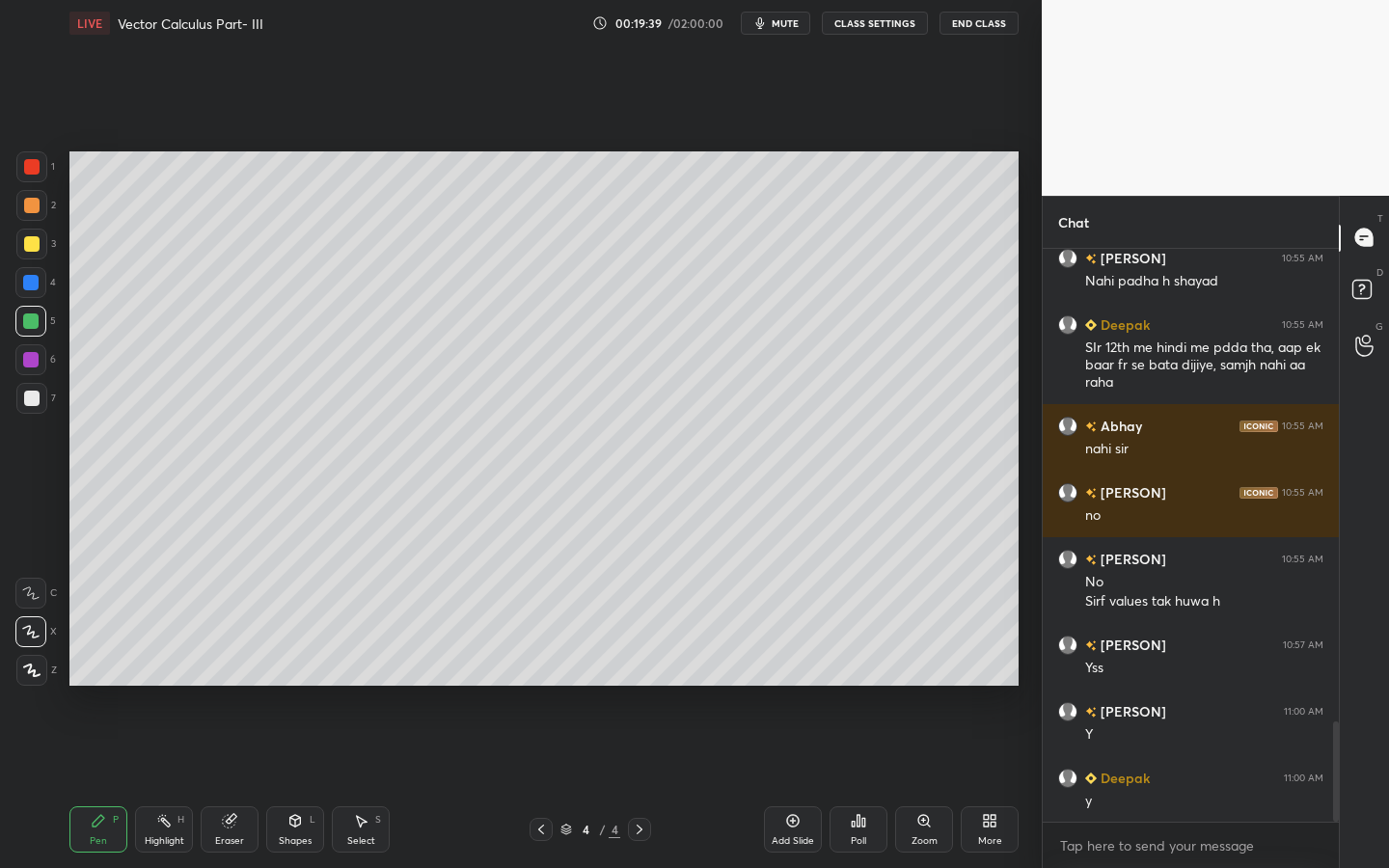 click on "Shapes" at bounding box center (295, 841) 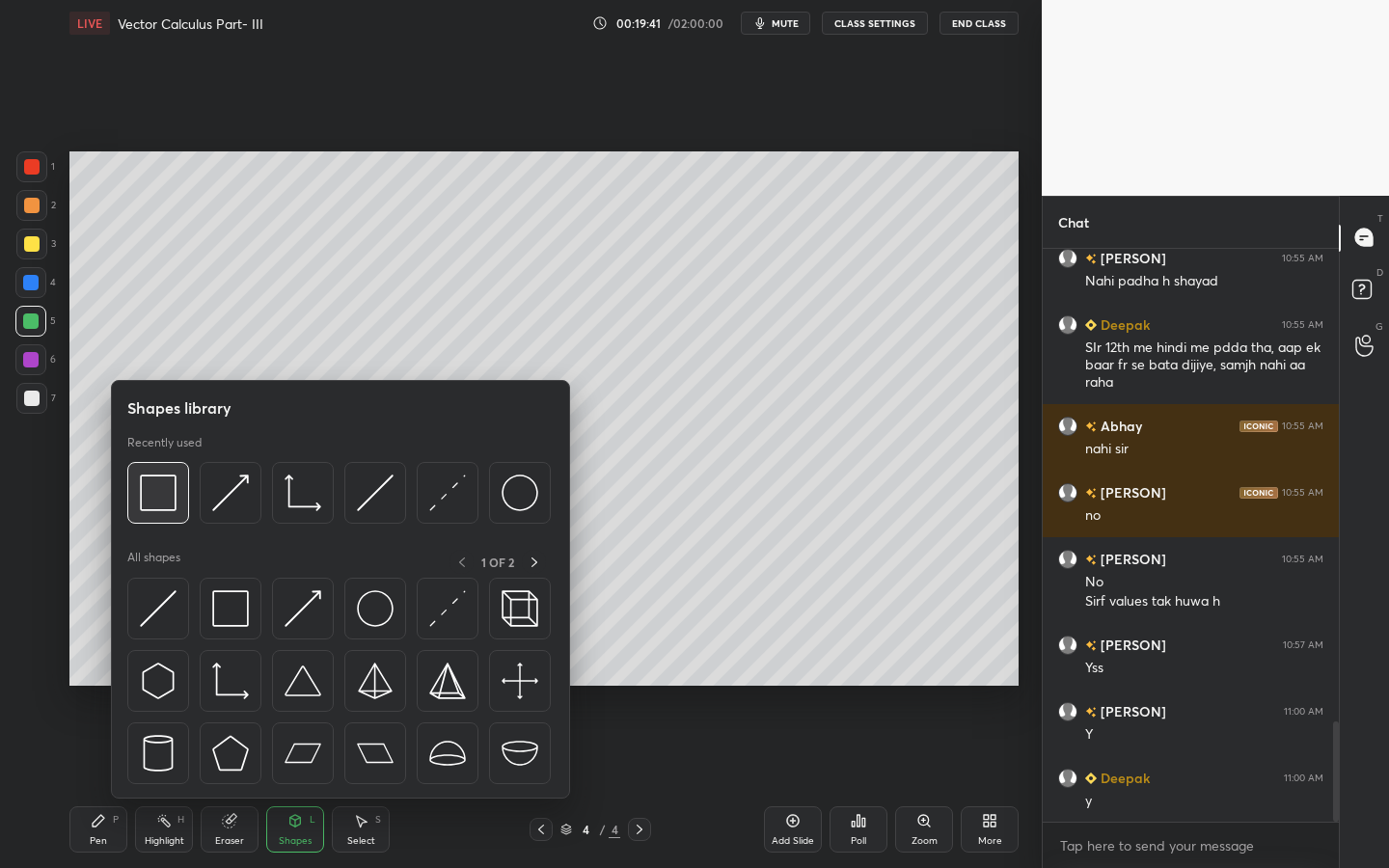 click at bounding box center (158, 493) 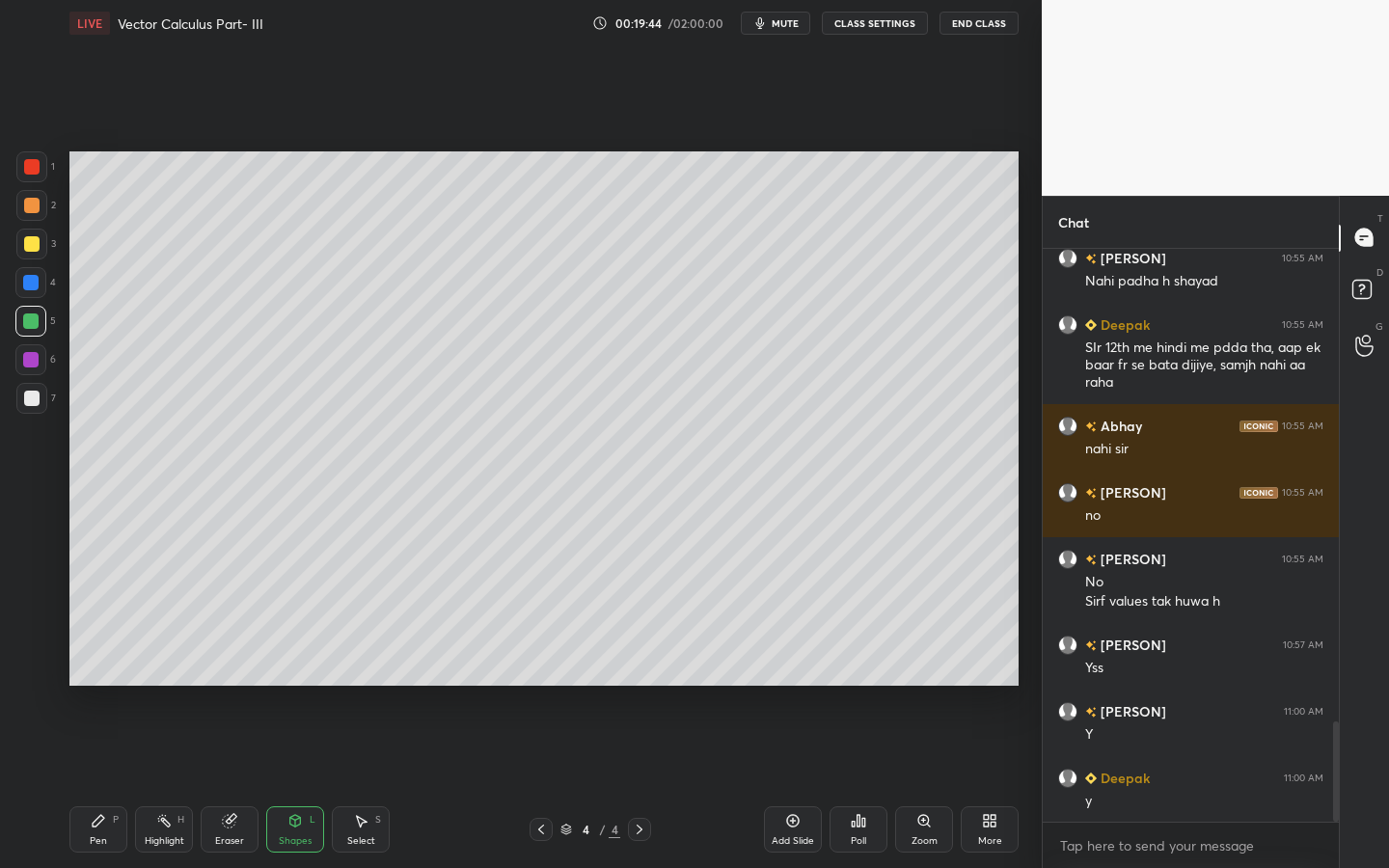 click on "Pen" at bounding box center [98, 841] 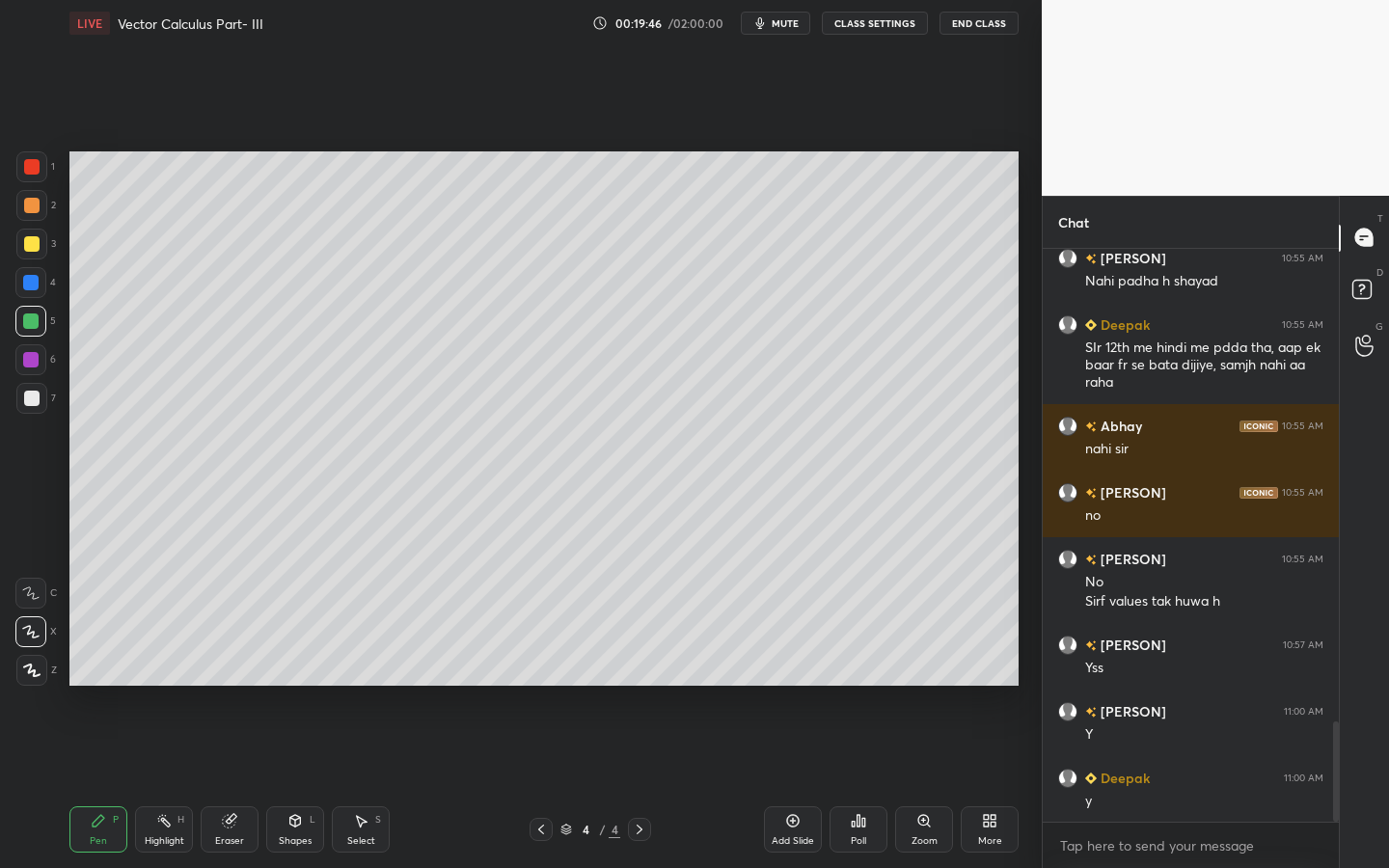 click at bounding box center [32, 398] 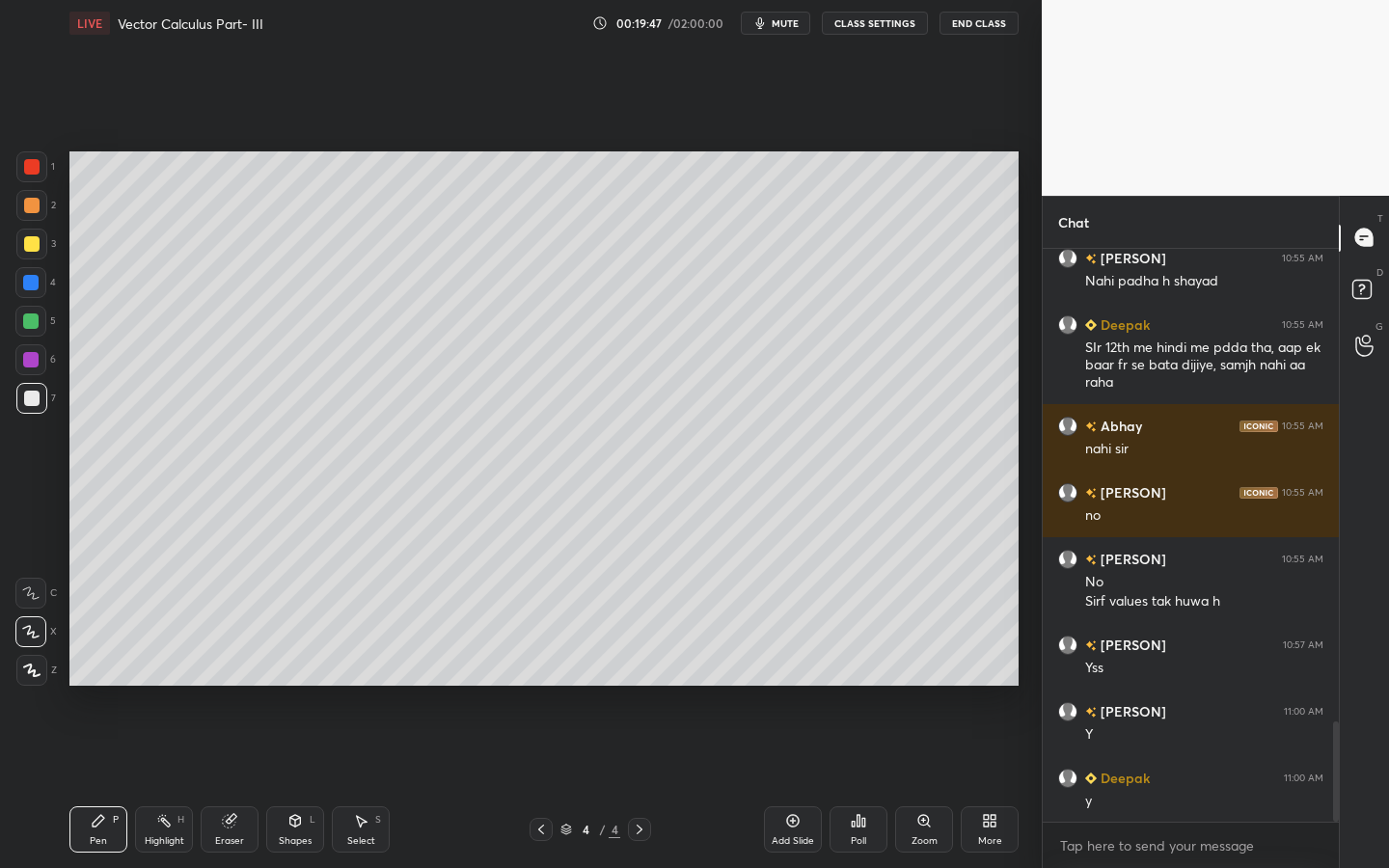 click at bounding box center (31, 360) 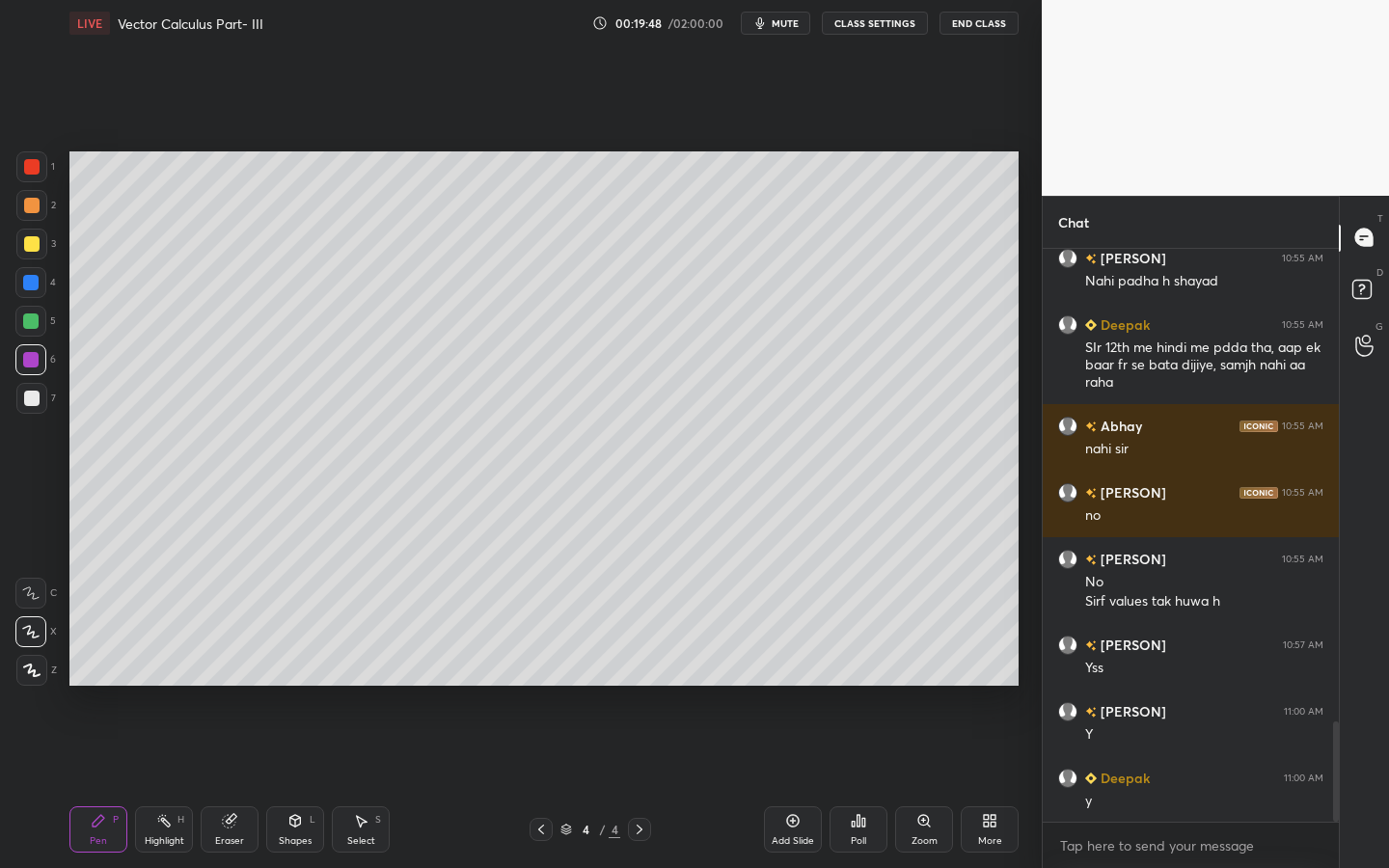 drag, startPoint x: 43, startPoint y: 321, endPoint x: 60, endPoint y: 312, distance: 19.235384 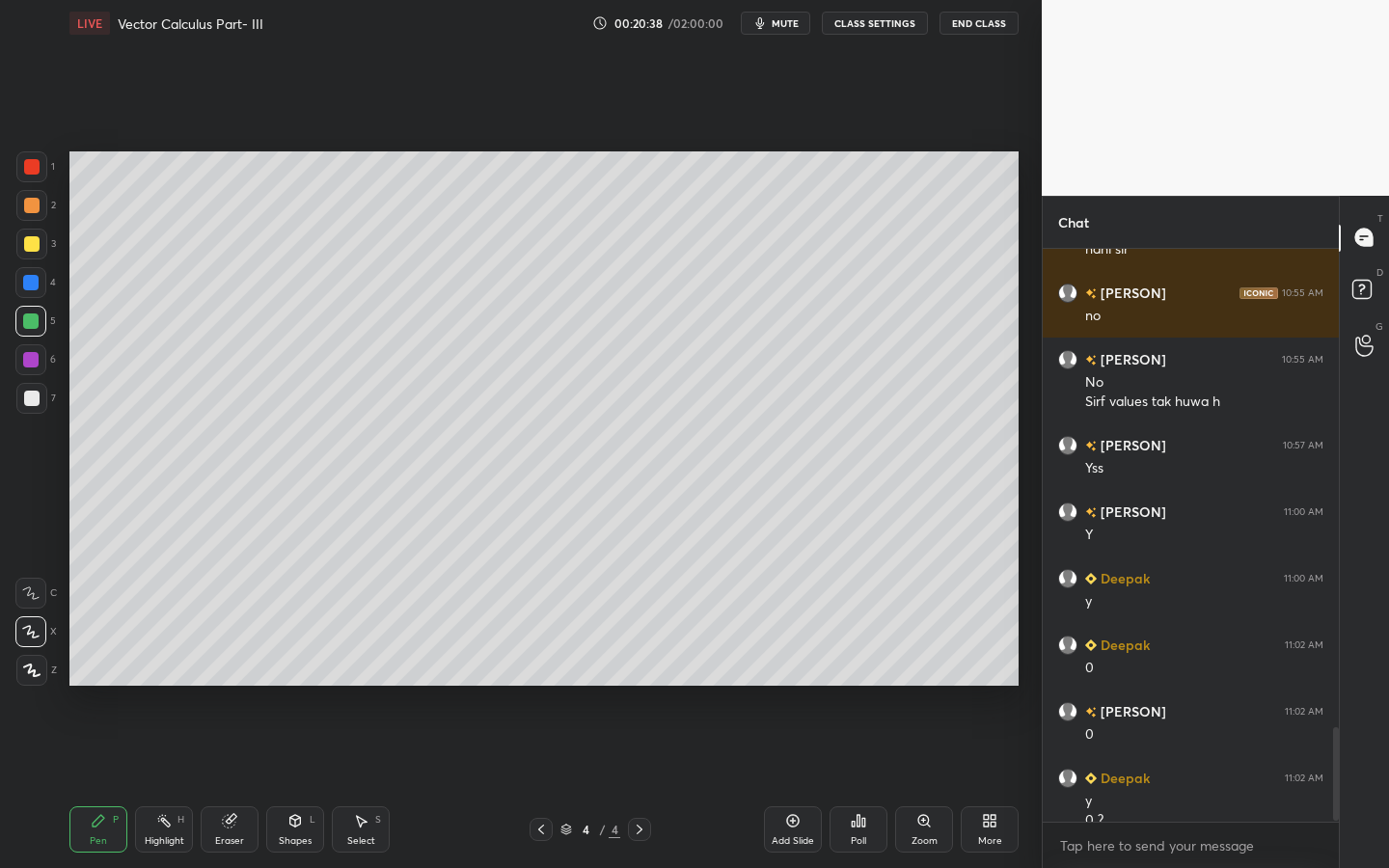 scroll, scrollTop: 2940, scrollLeft: 0, axis: vertical 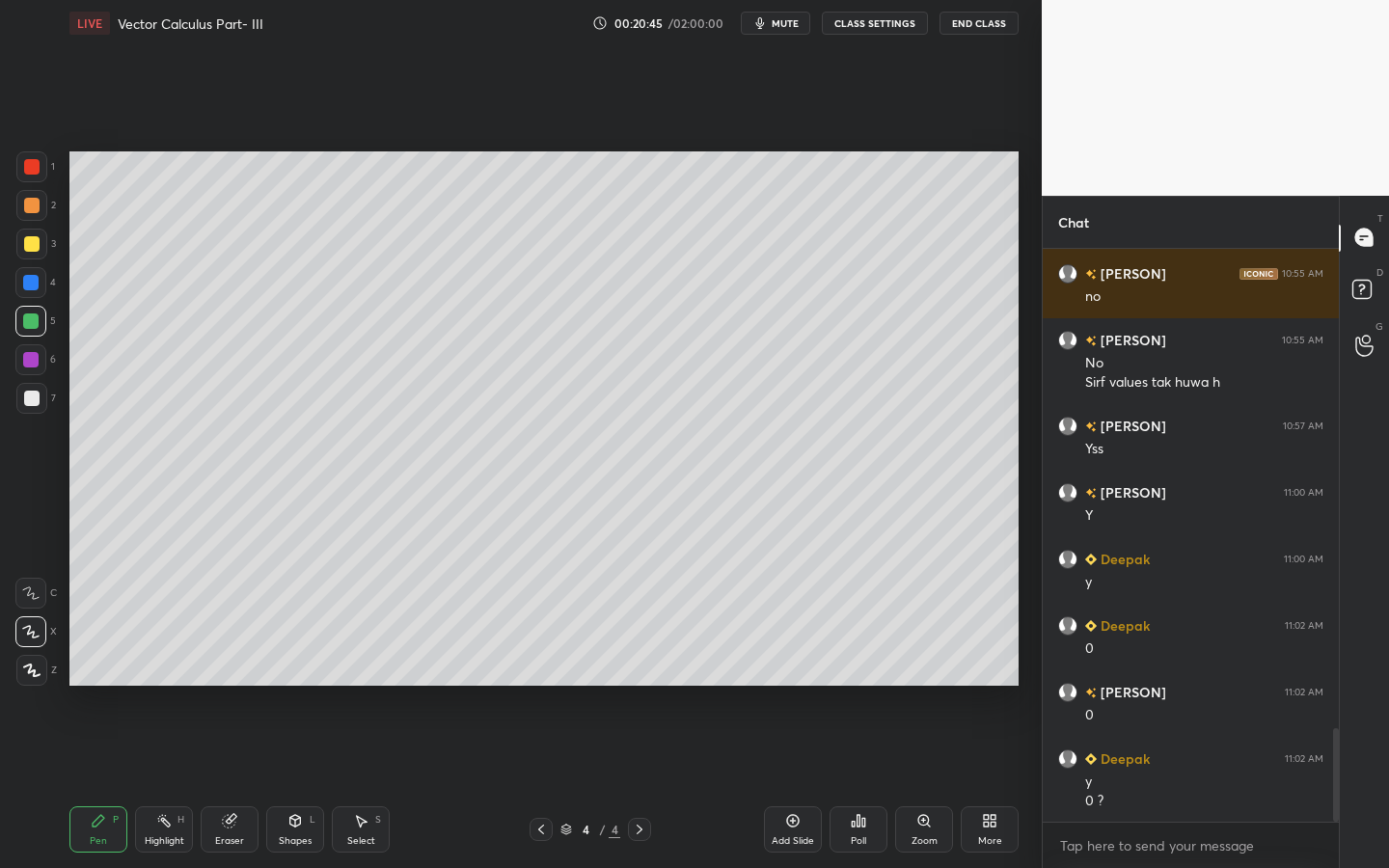 click at bounding box center (32, 398) 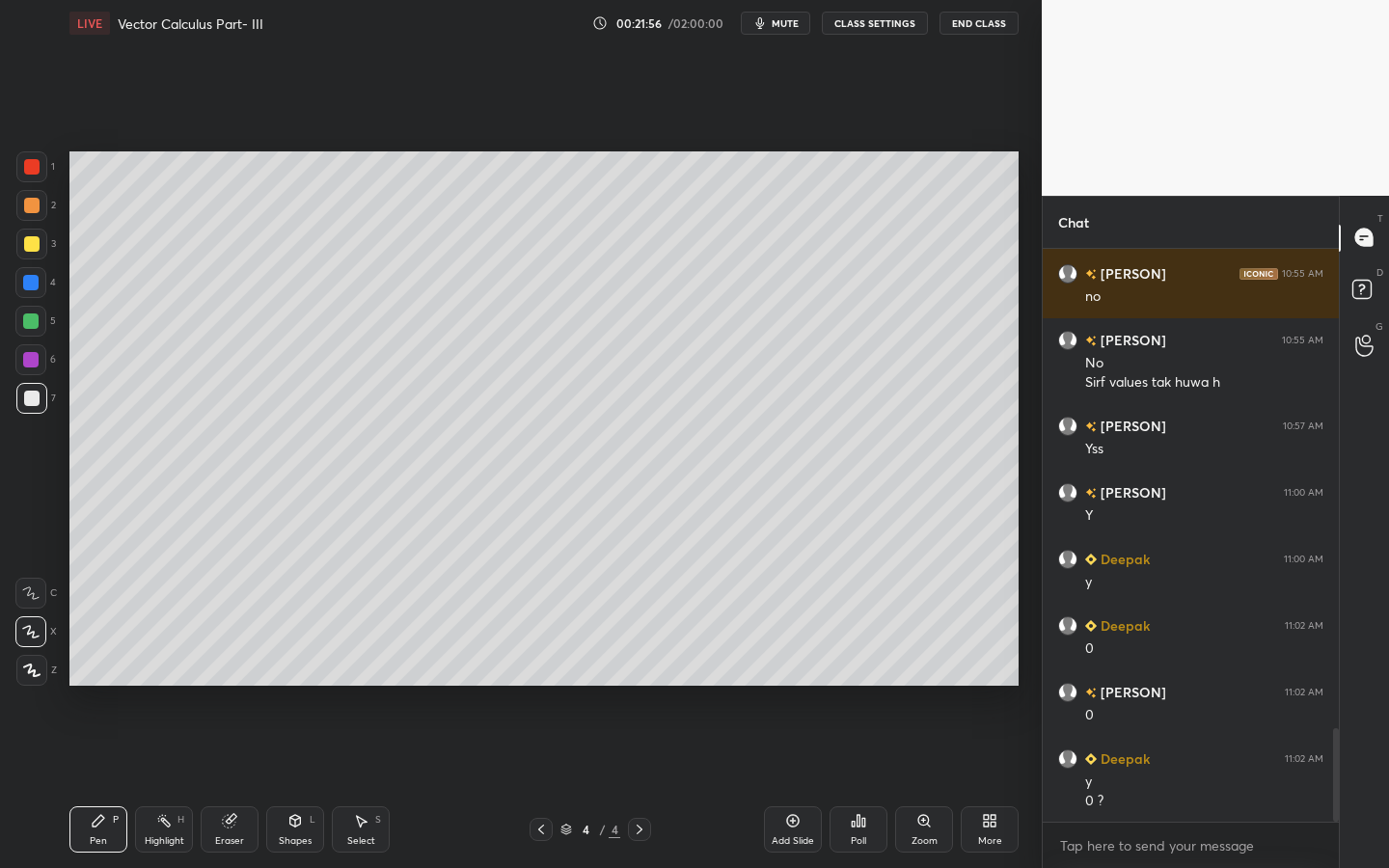 click at bounding box center (31, 360) 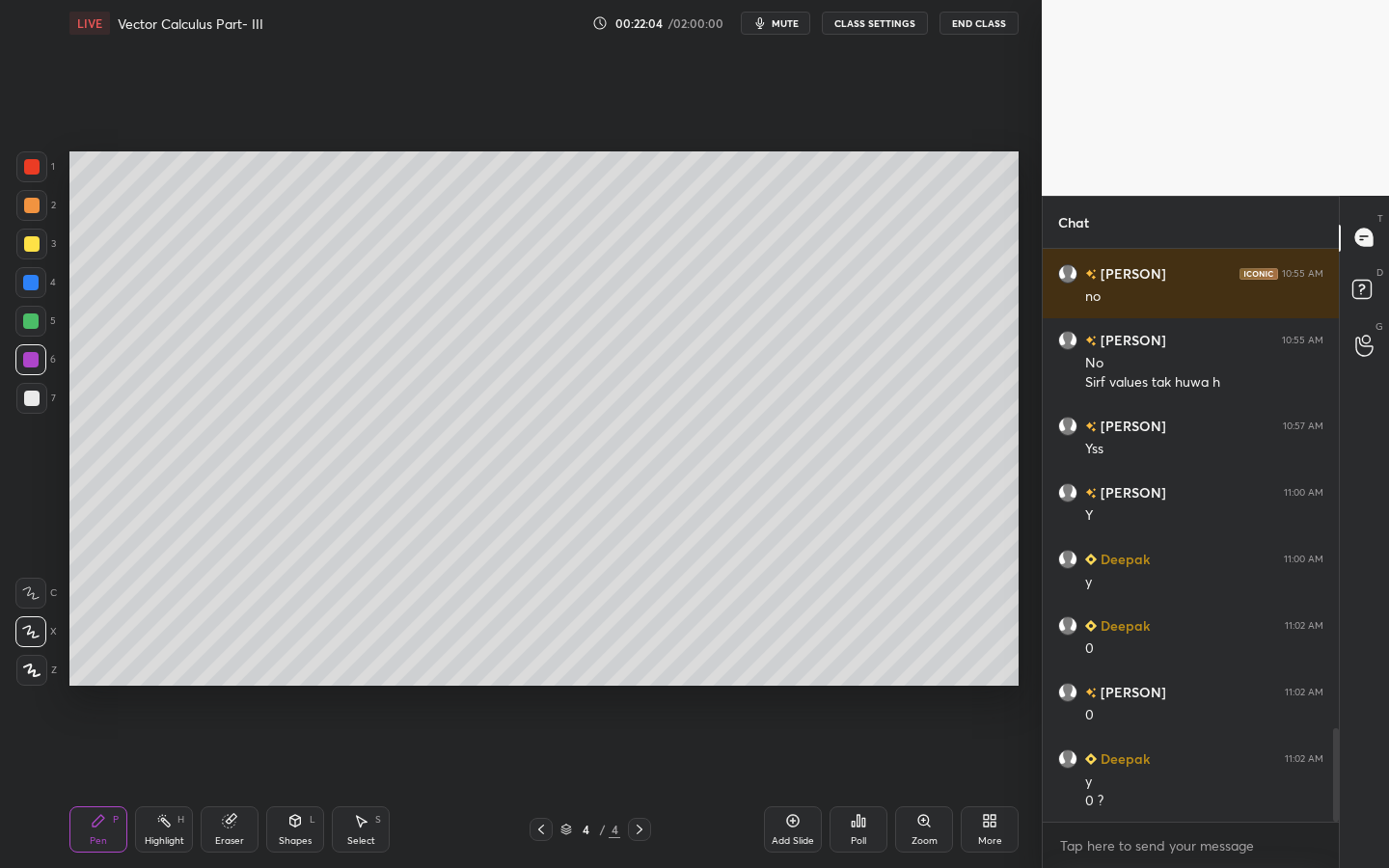 click at bounding box center [31, 321] 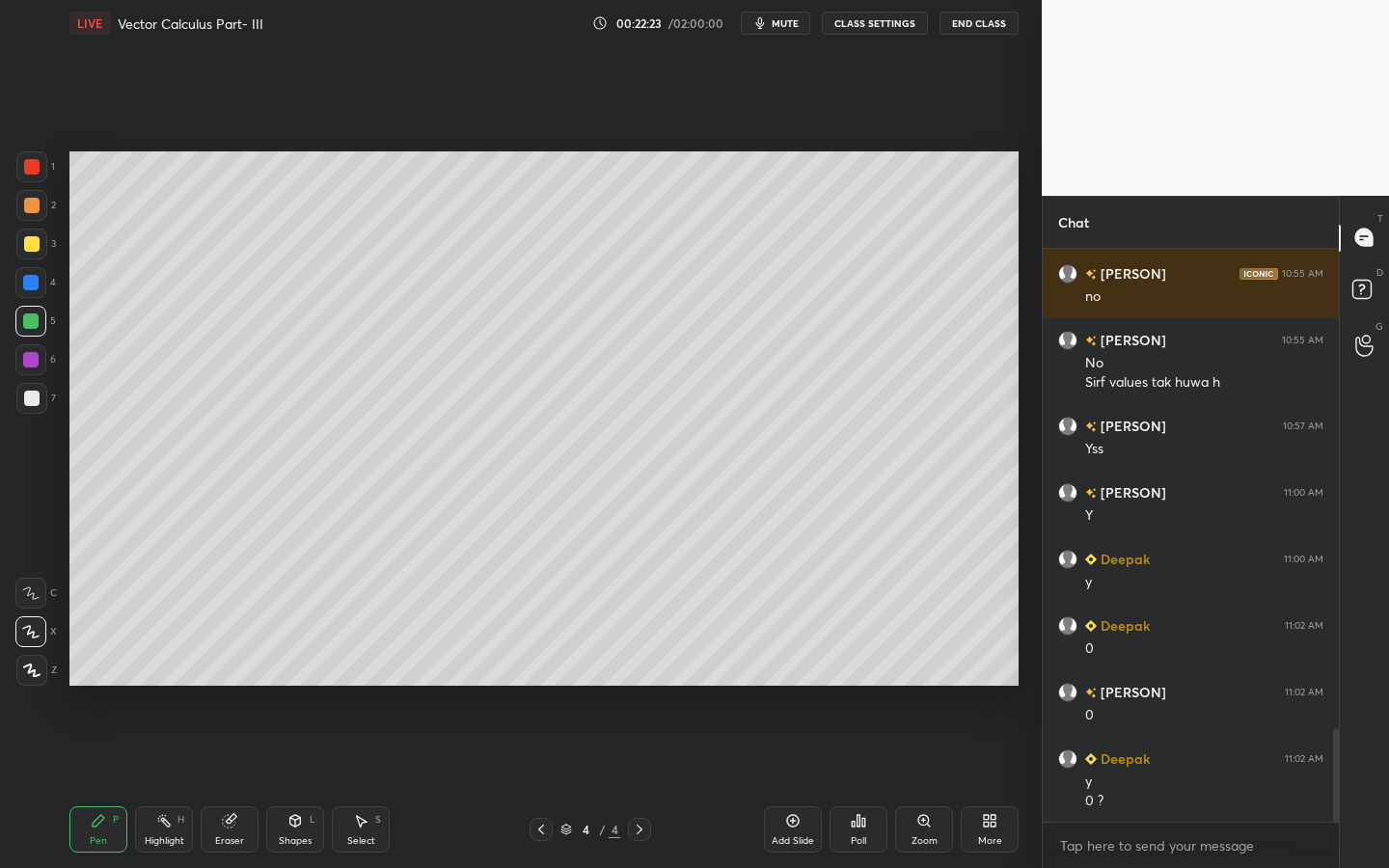 click on "Shapes L" at bounding box center [295, 829] 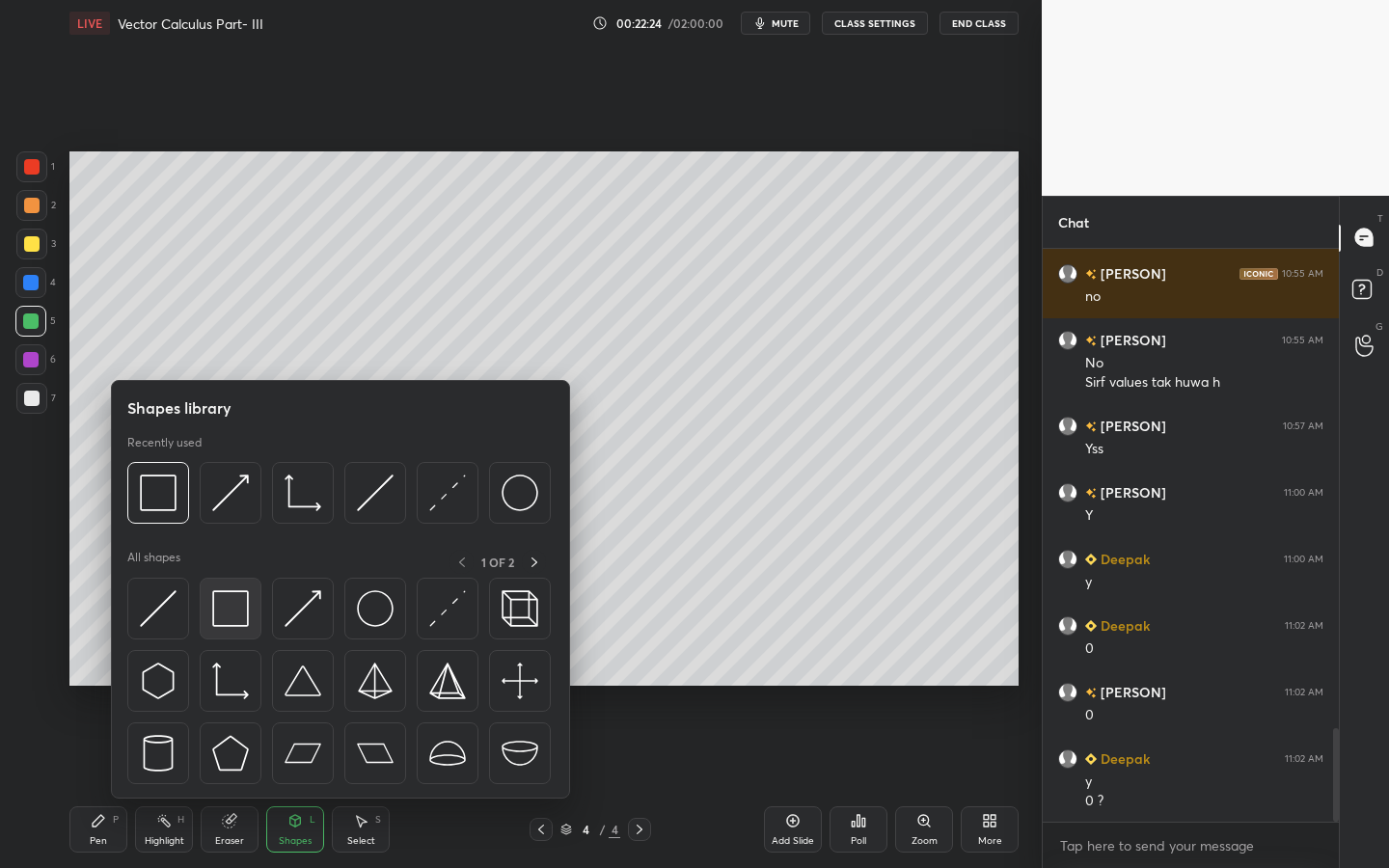 click at bounding box center [231, 609] 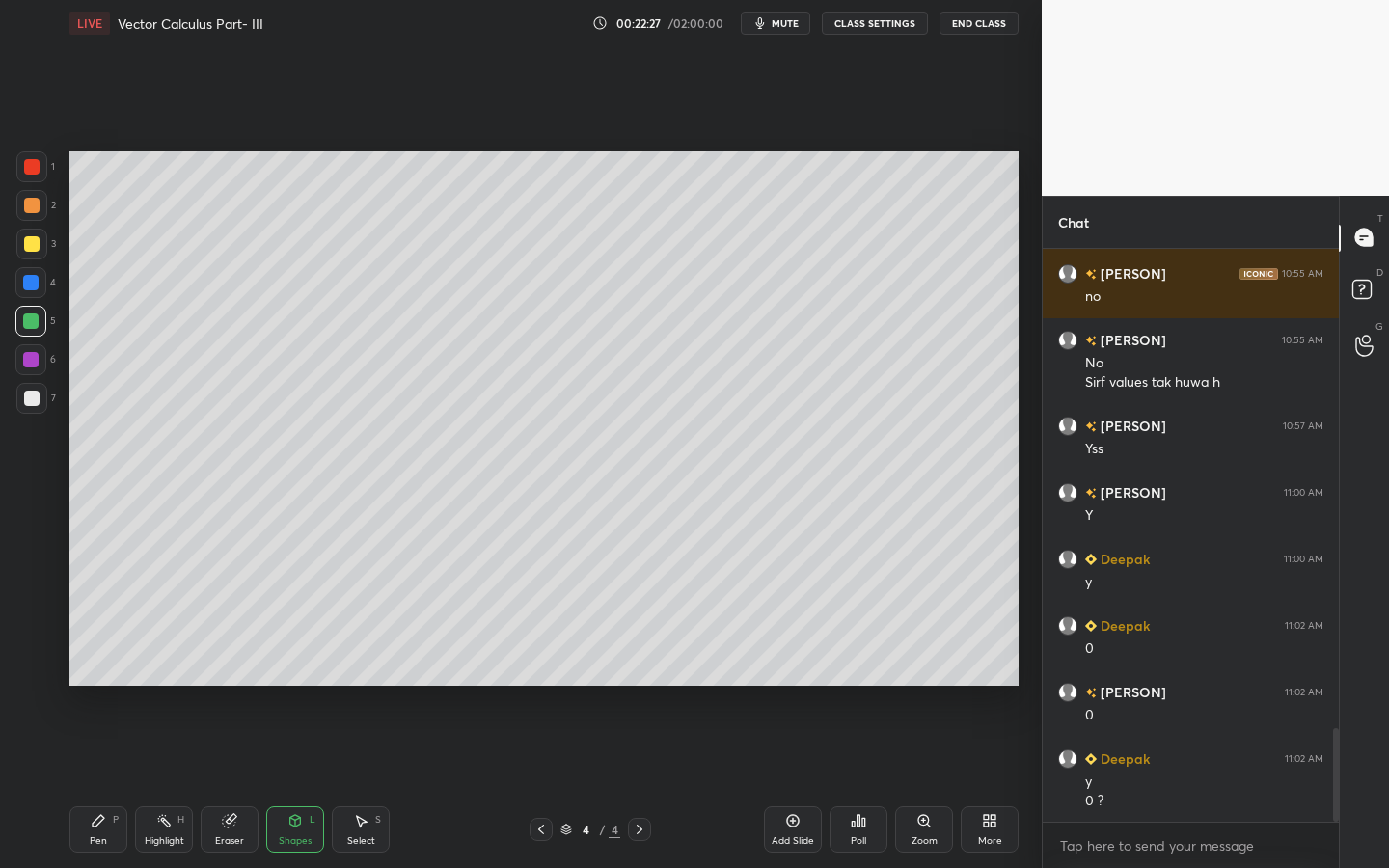 click on "P" at bounding box center (116, 820) 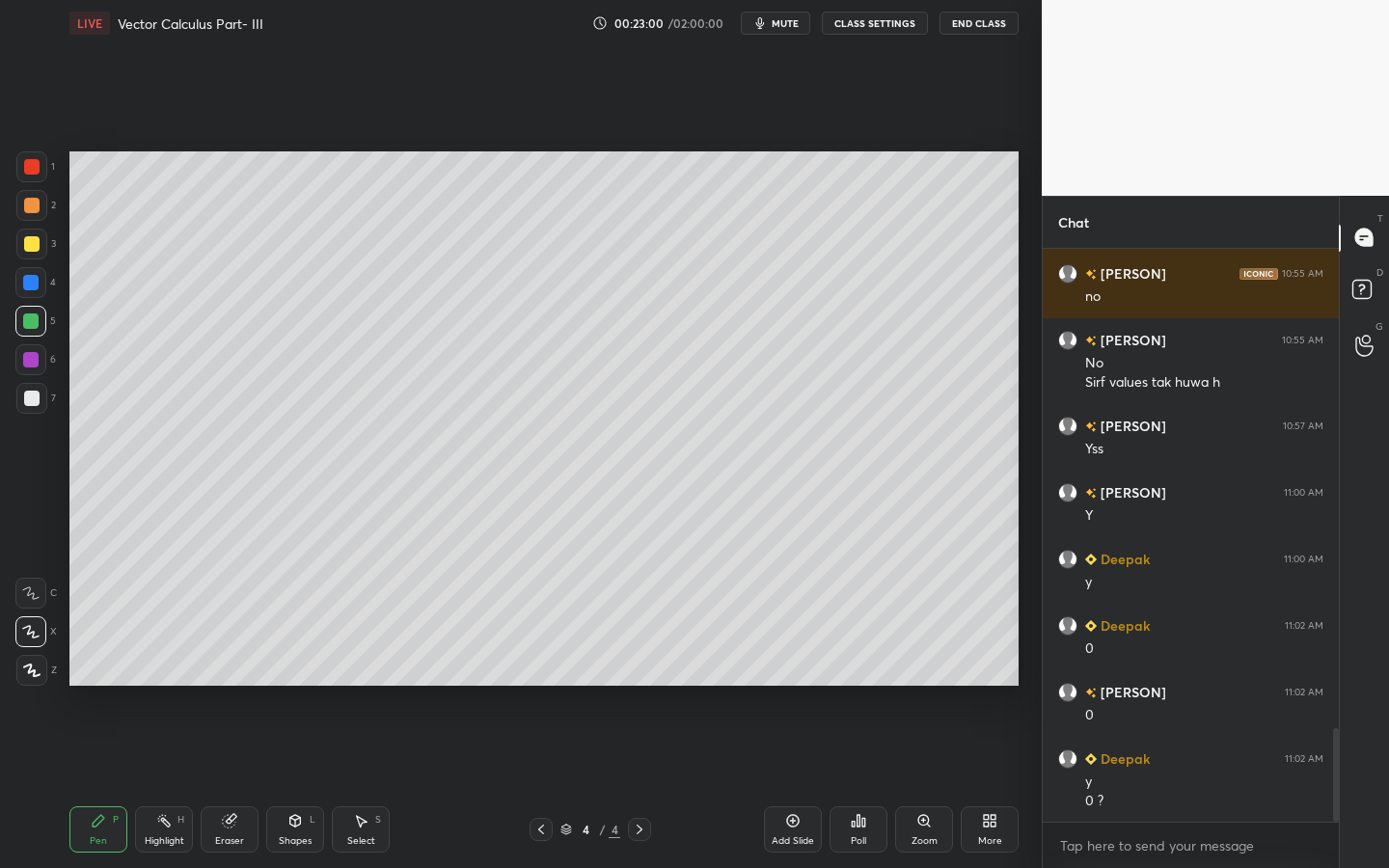 click 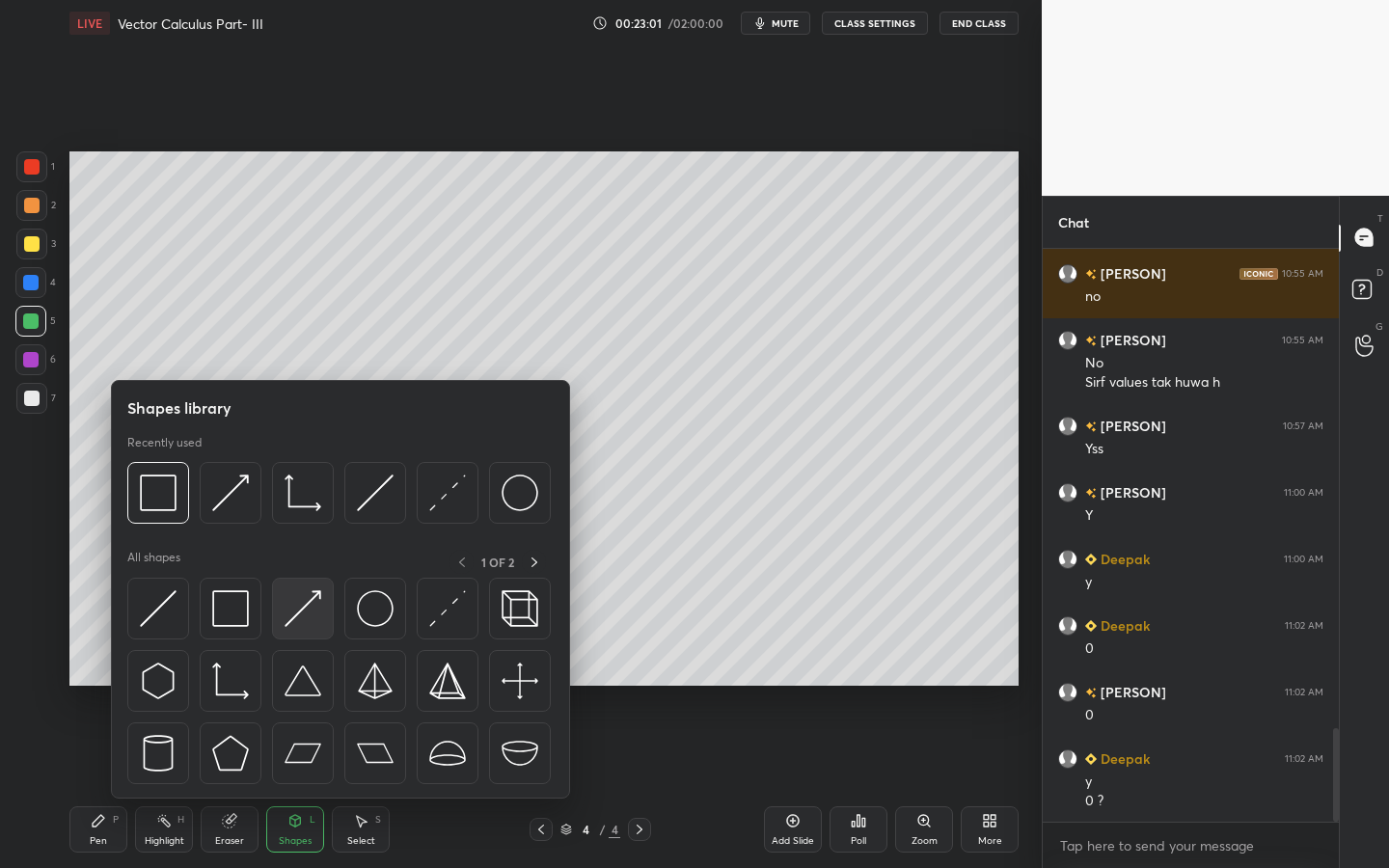 click at bounding box center (303, 609) 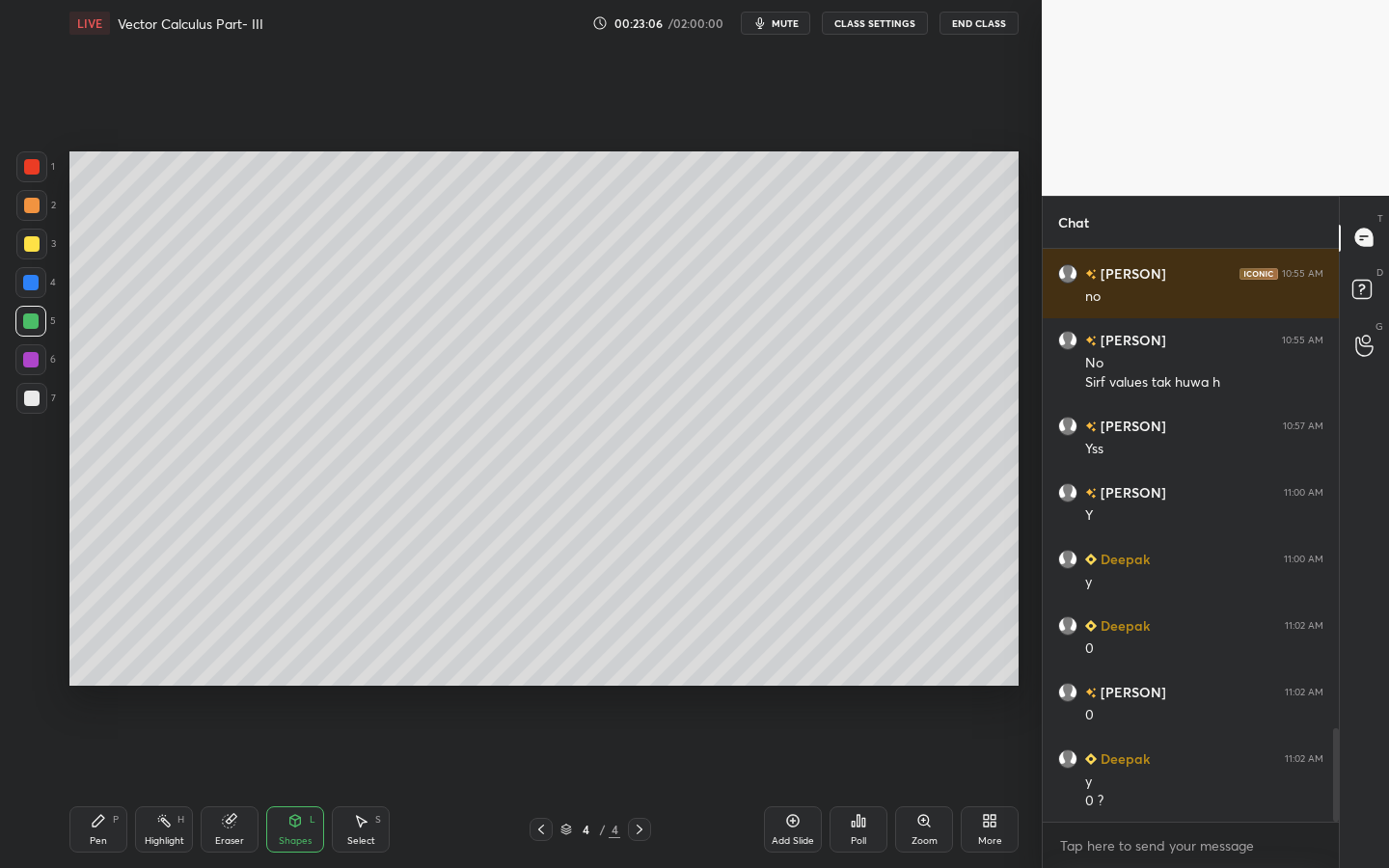 click on "Pen P" at bounding box center (98, 829) 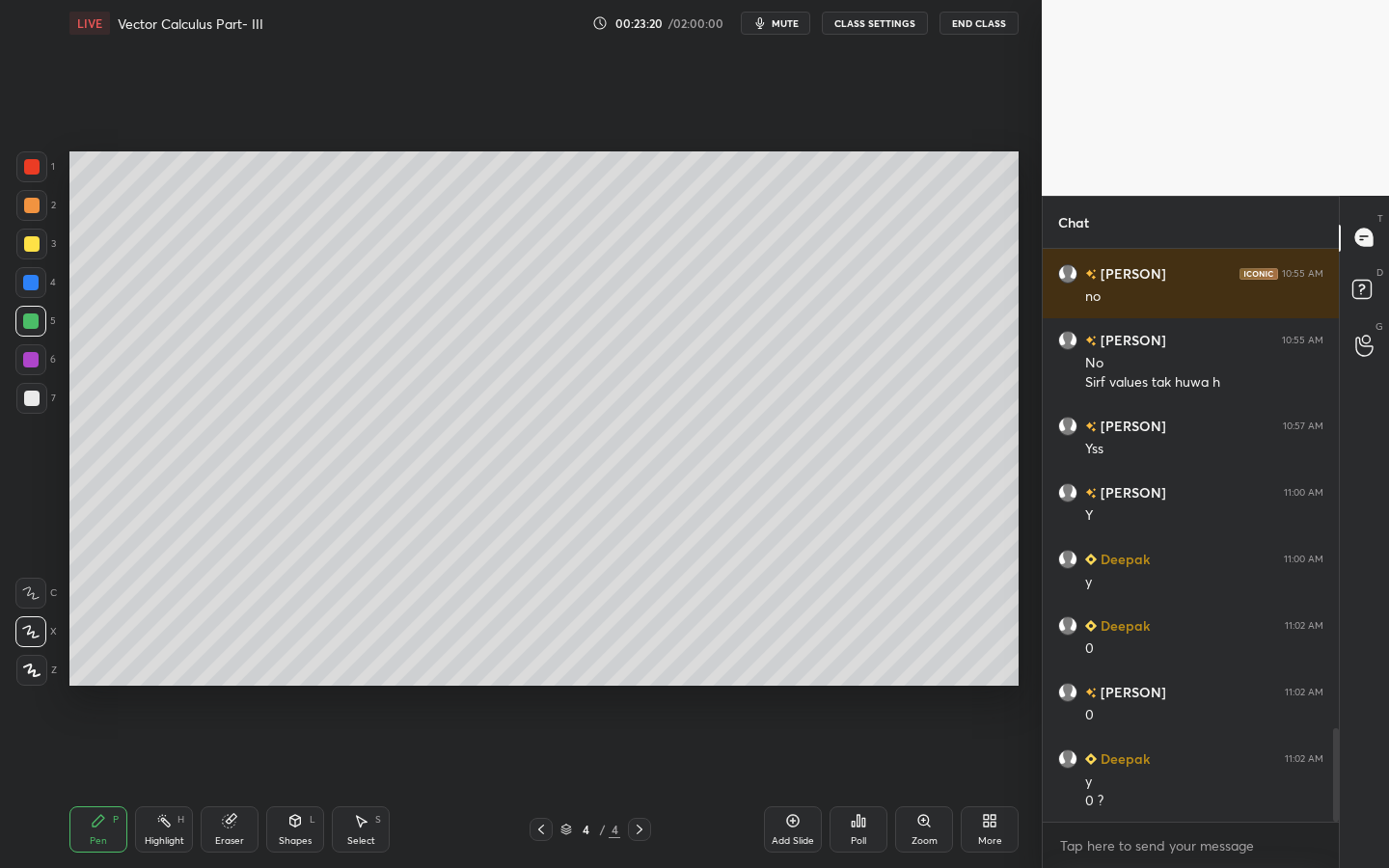 click on "Shapes L" at bounding box center (295, 829) 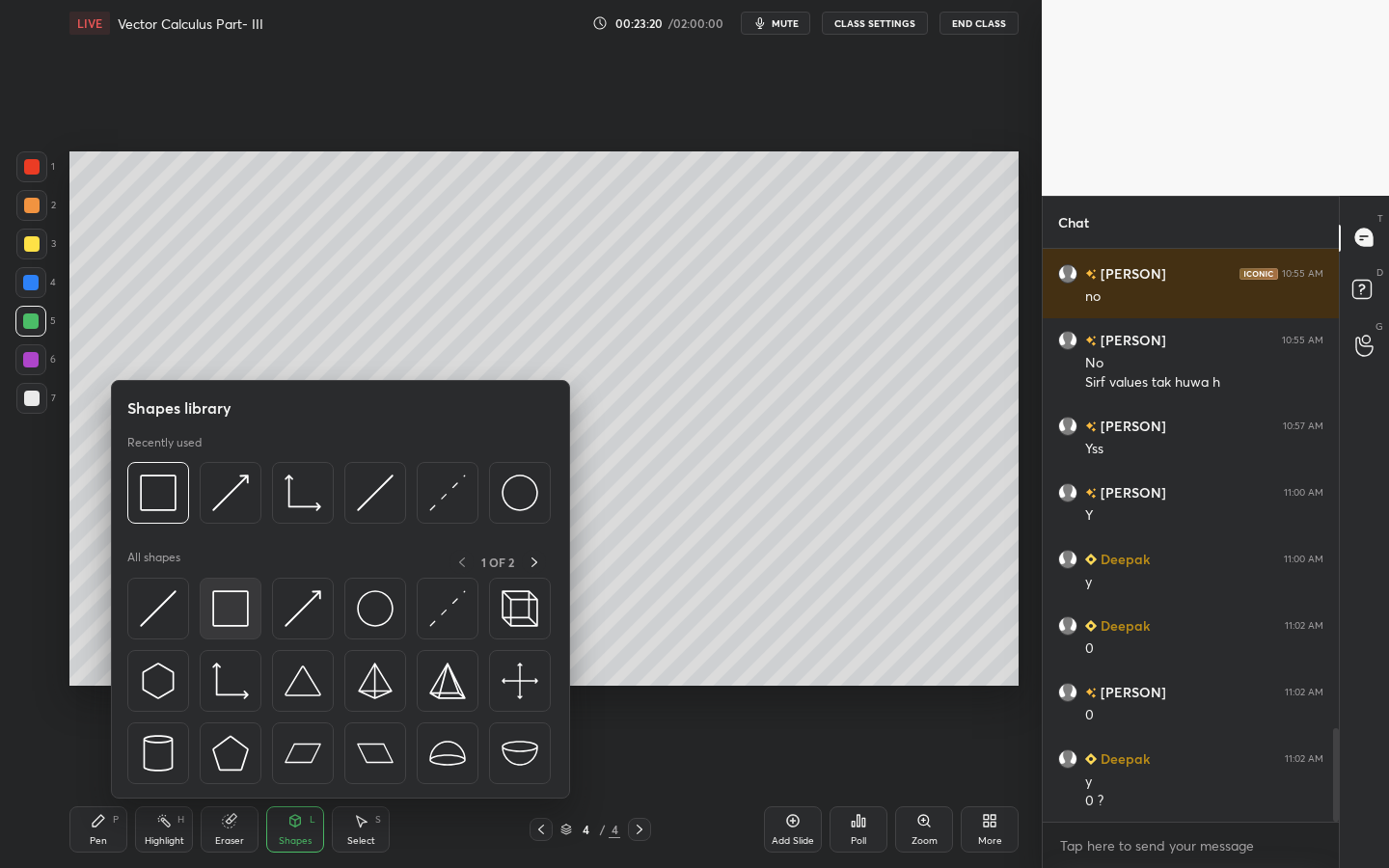 click at bounding box center [231, 609] 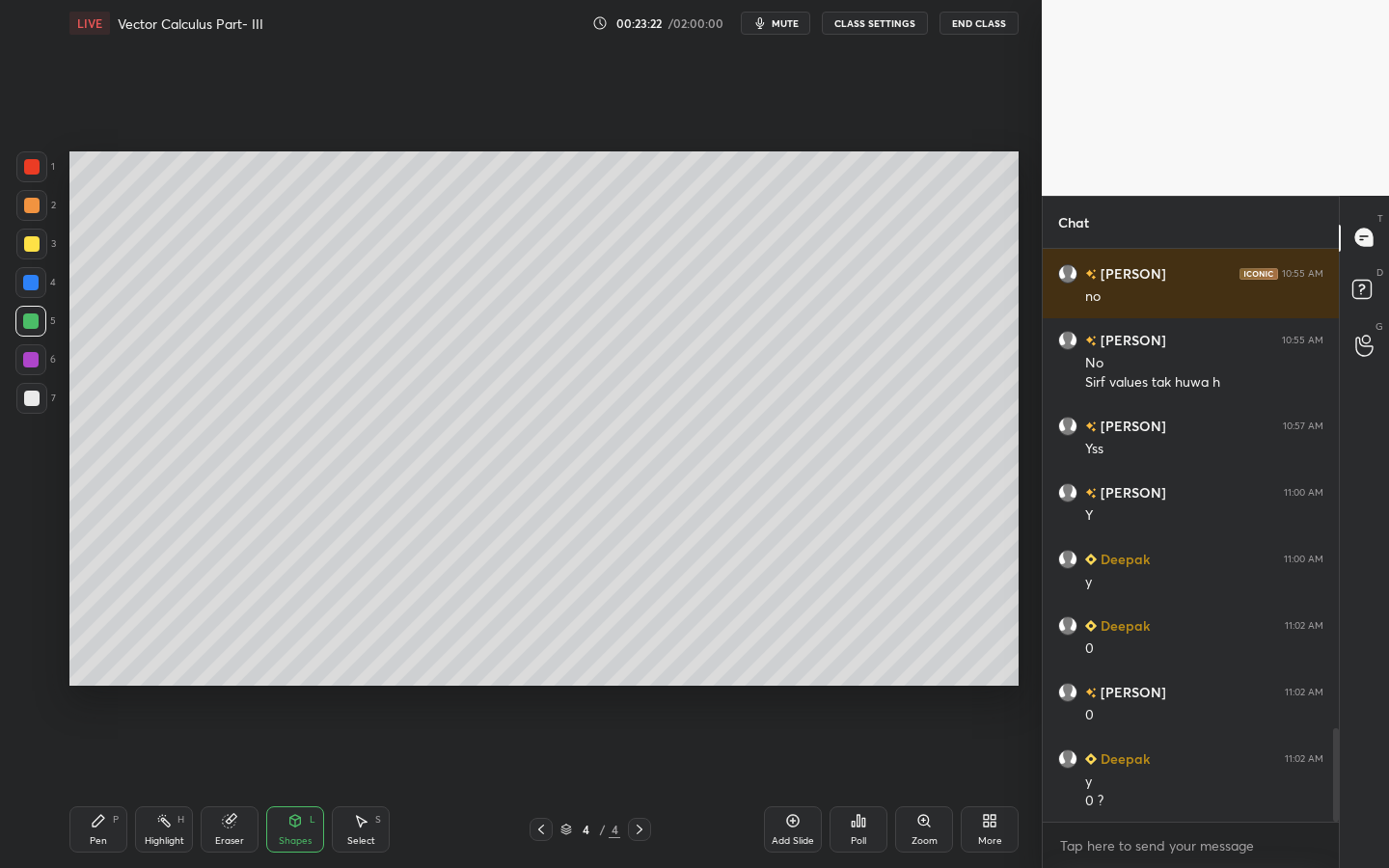 drag, startPoint x: 93, startPoint y: 835, endPoint x: 98, endPoint y: 824, distance: 12.083046 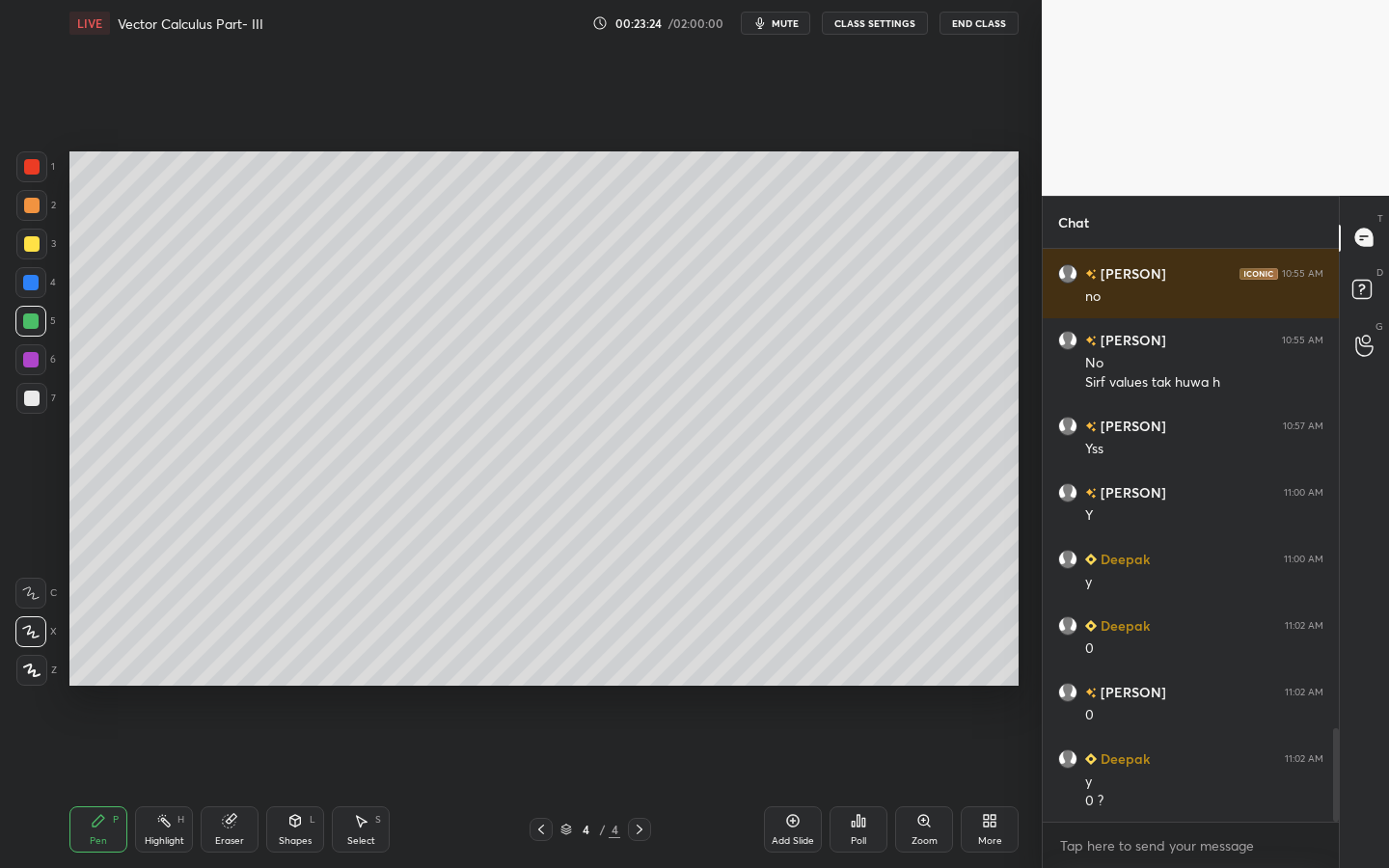 click 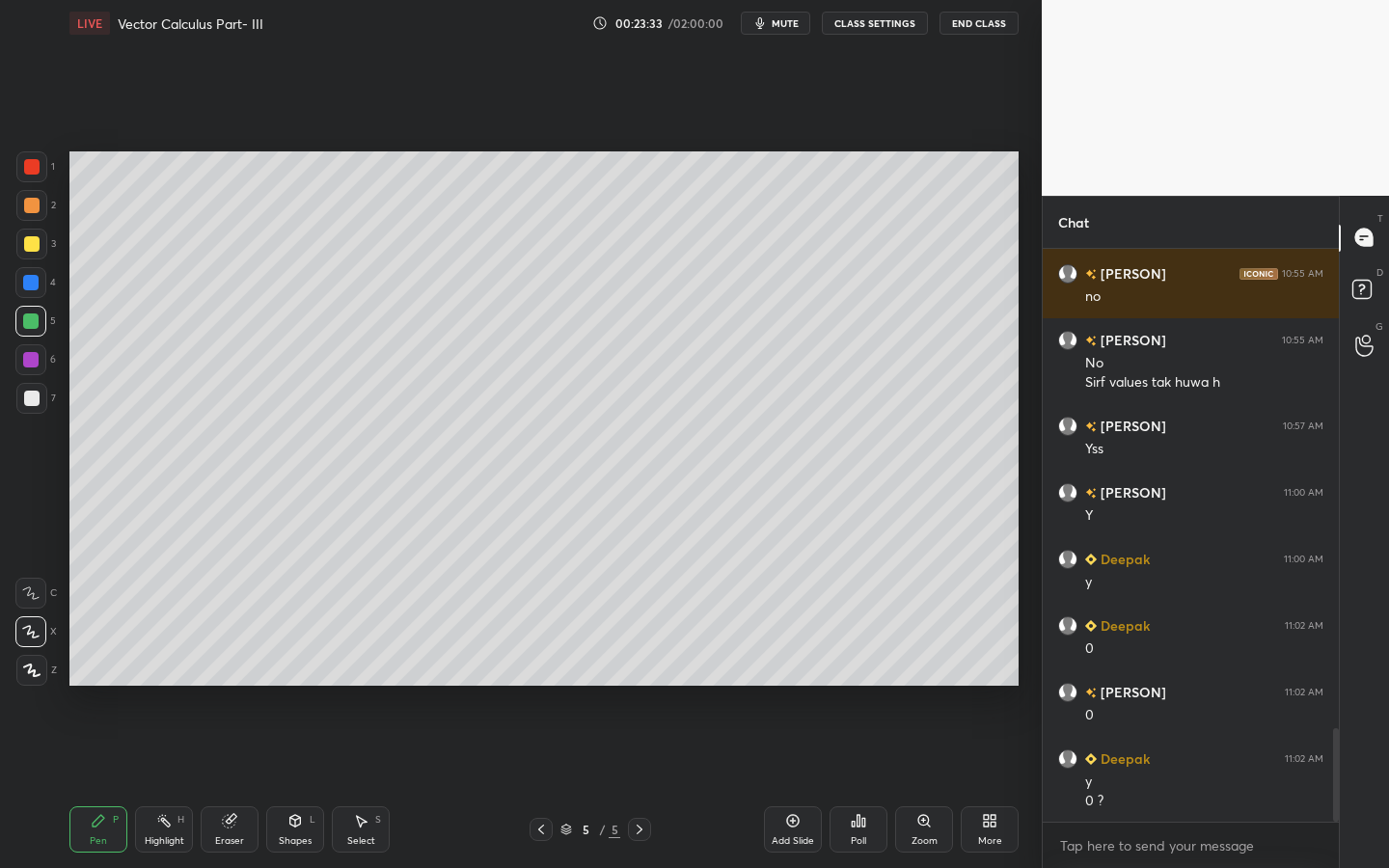 drag, startPoint x: 289, startPoint y: 804, endPoint x: 295, endPoint y: 813, distance: 10.816654 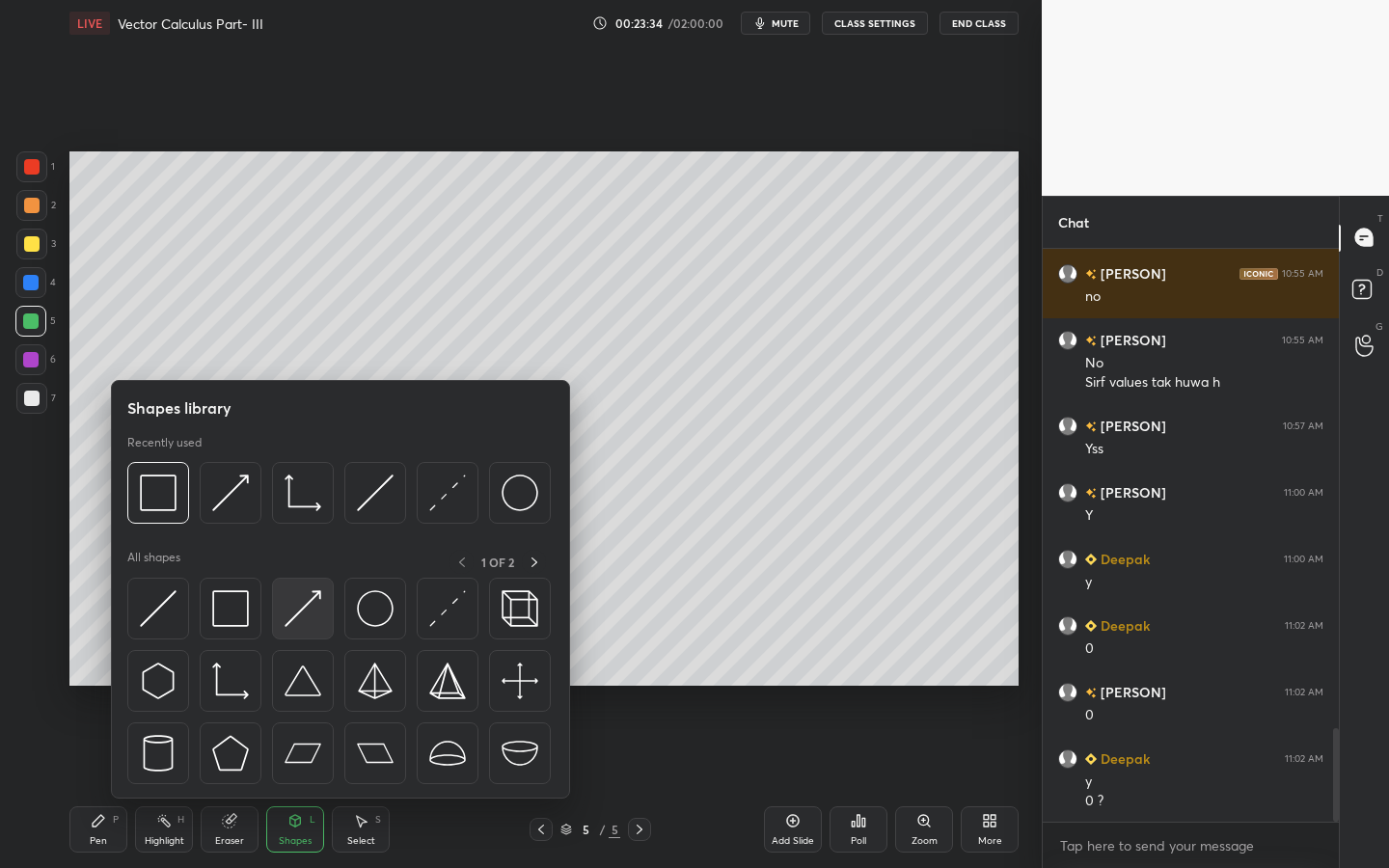 click at bounding box center (303, 609) 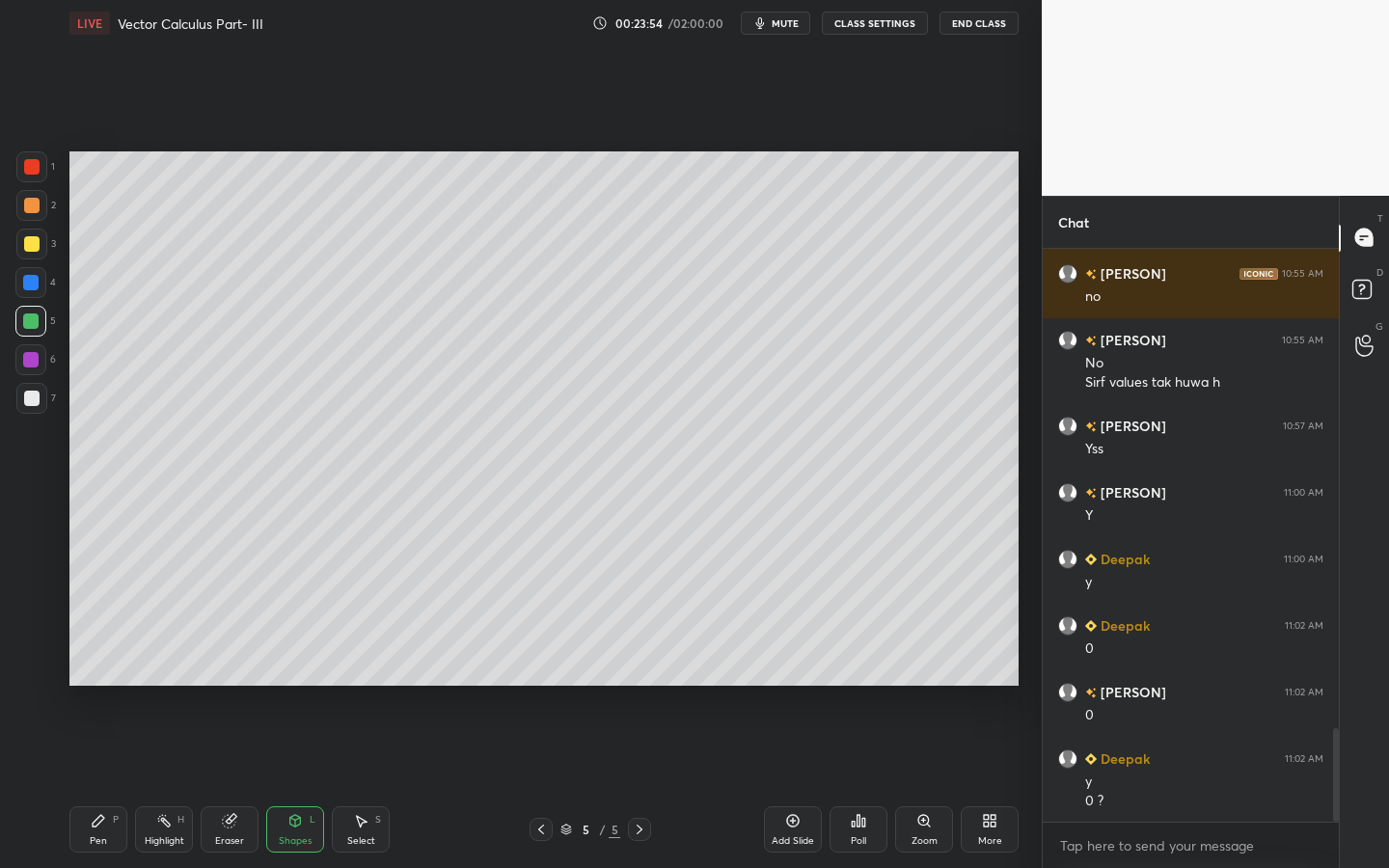 drag, startPoint x: 367, startPoint y: 824, endPoint x: 404, endPoint y: 687, distance: 141.90842 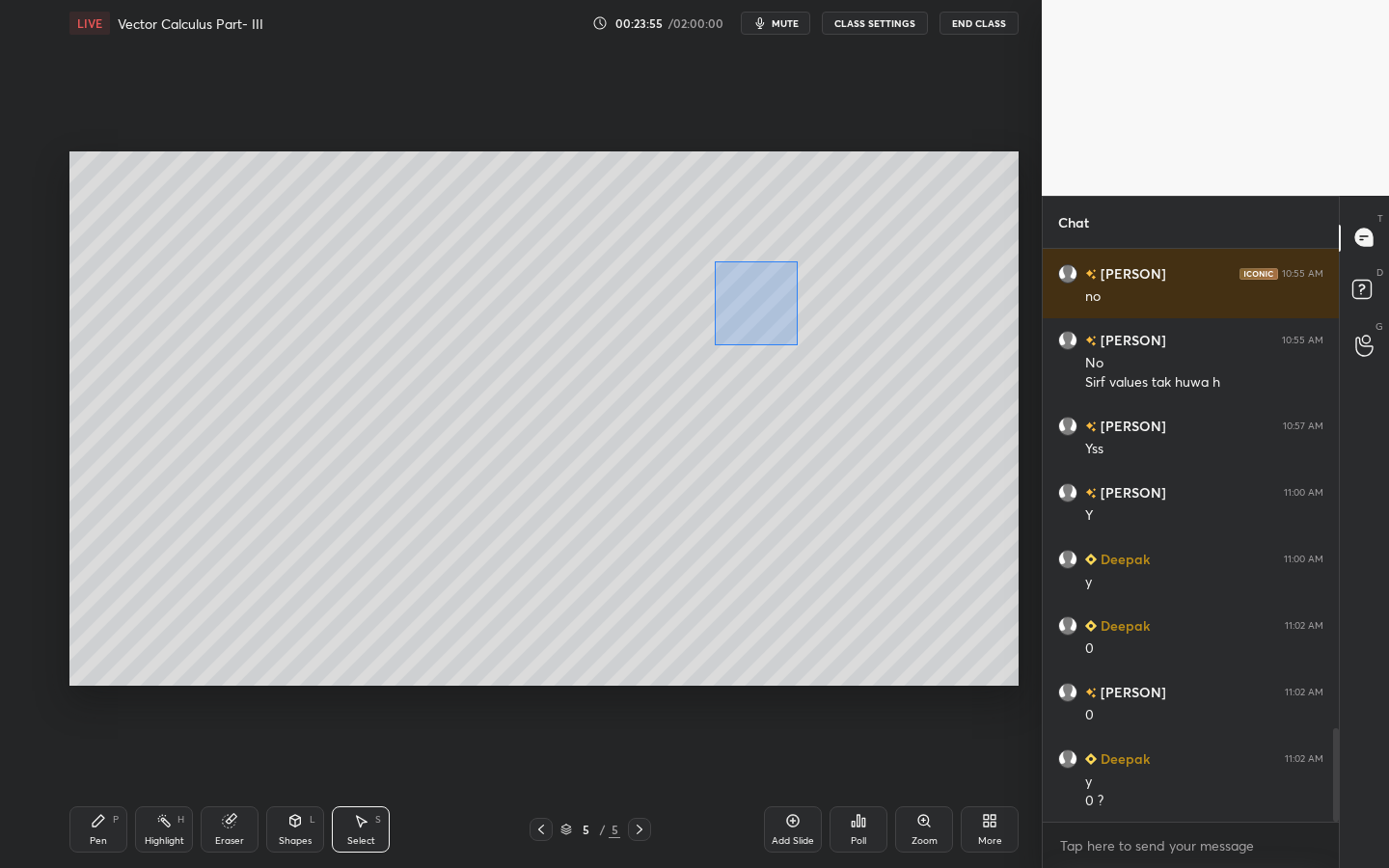 drag, startPoint x: 720, startPoint y: 267, endPoint x: 812, endPoint y: 331, distance: 112.071406 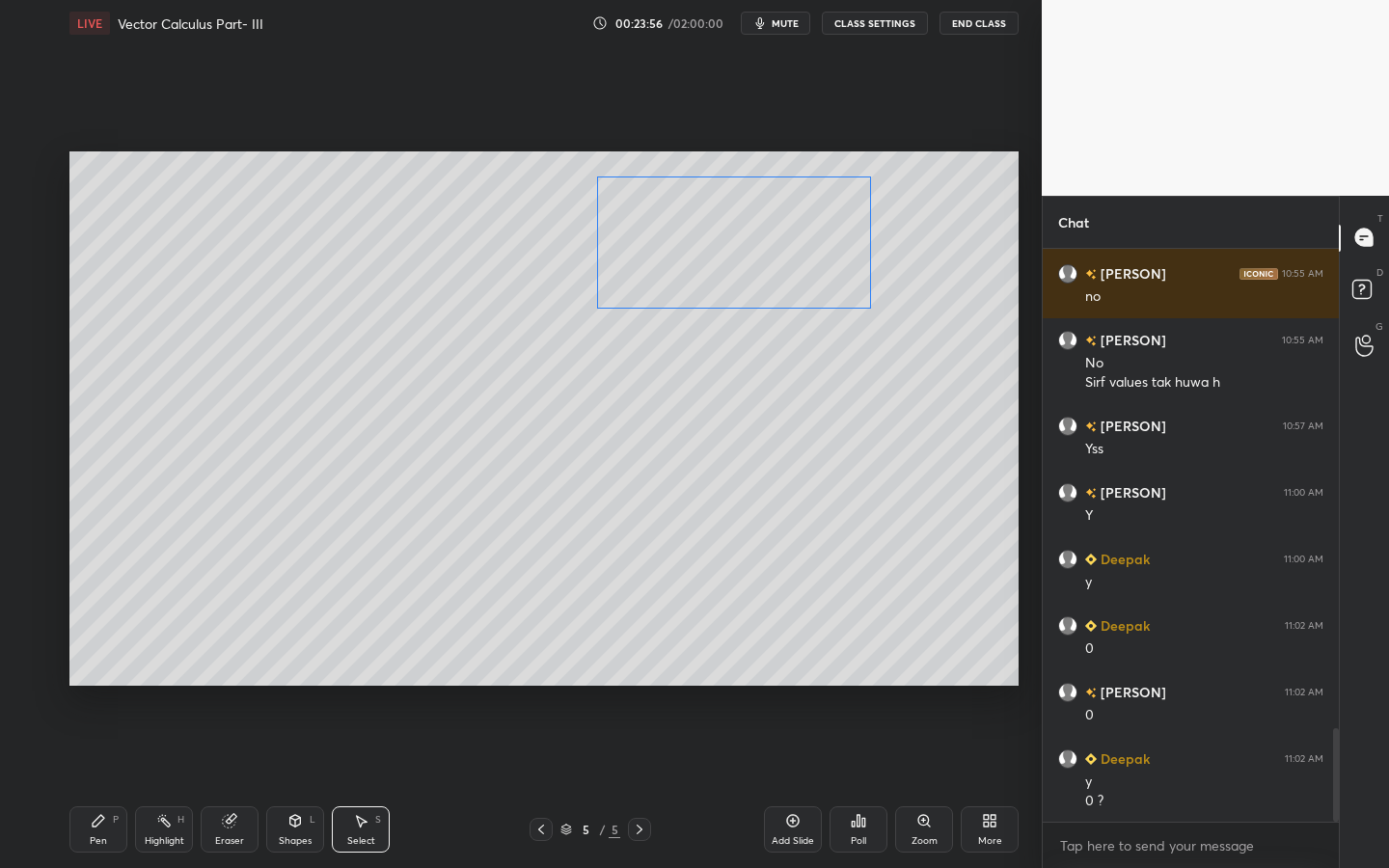 drag, startPoint x: 787, startPoint y: 279, endPoint x: 656, endPoint y: 284, distance: 131.09539 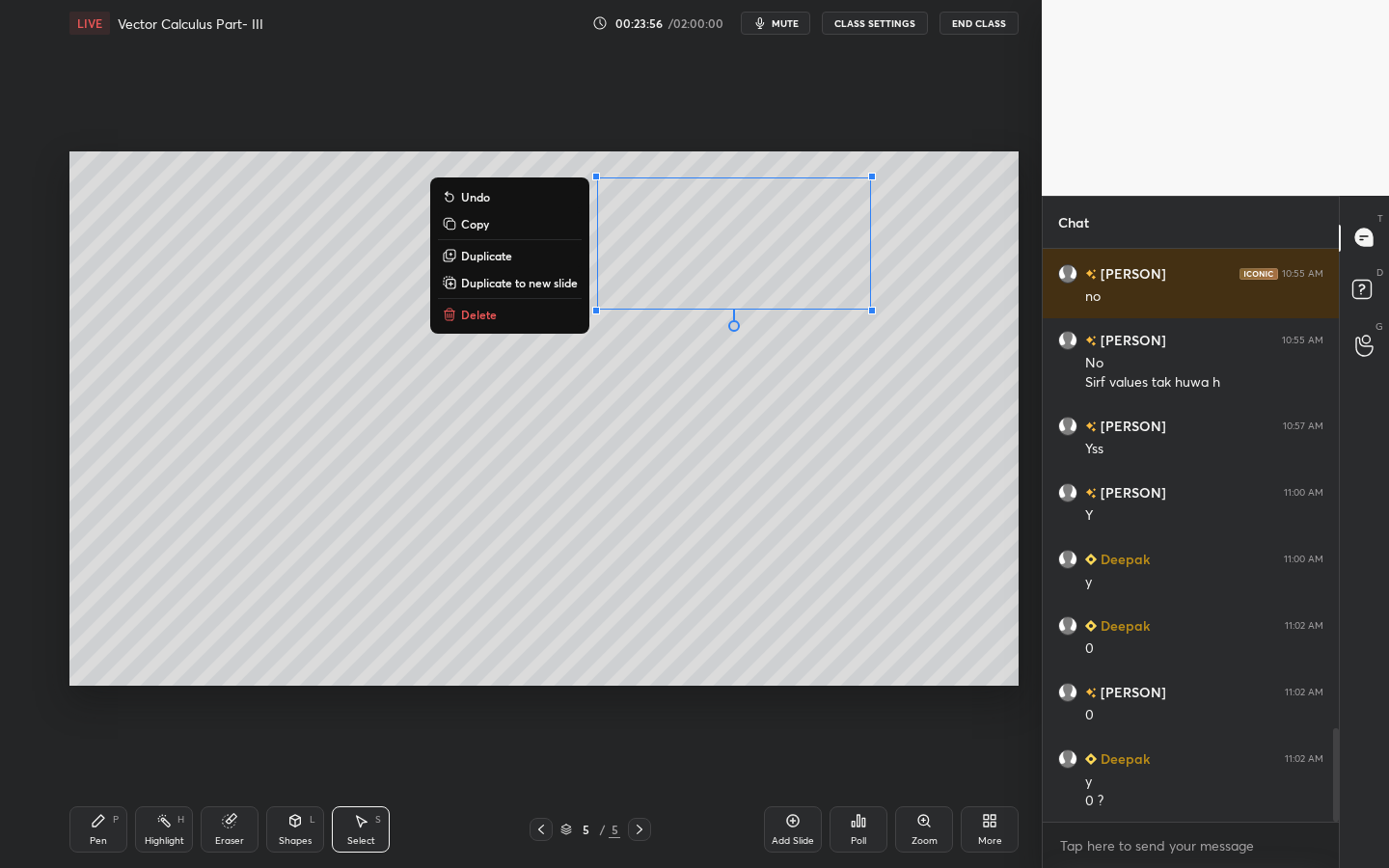 click on "0 ° Undo Copy Duplicate Duplicate to new slide Delete" at bounding box center [544, 419] 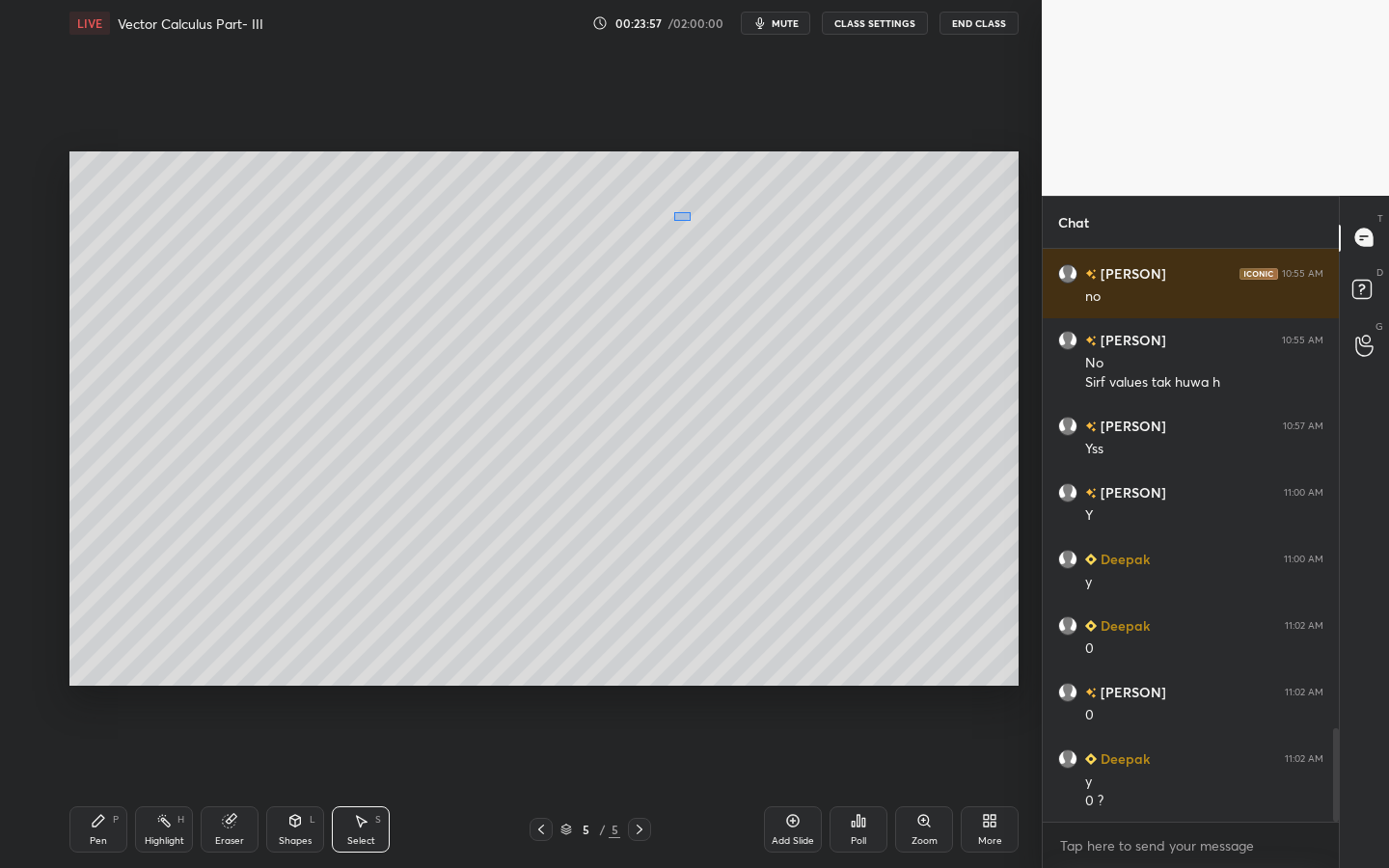 drag, startPoint x: 678, startPoint y: 214, endPoint x: 780, endPoint y: 234, distance: 103.942292 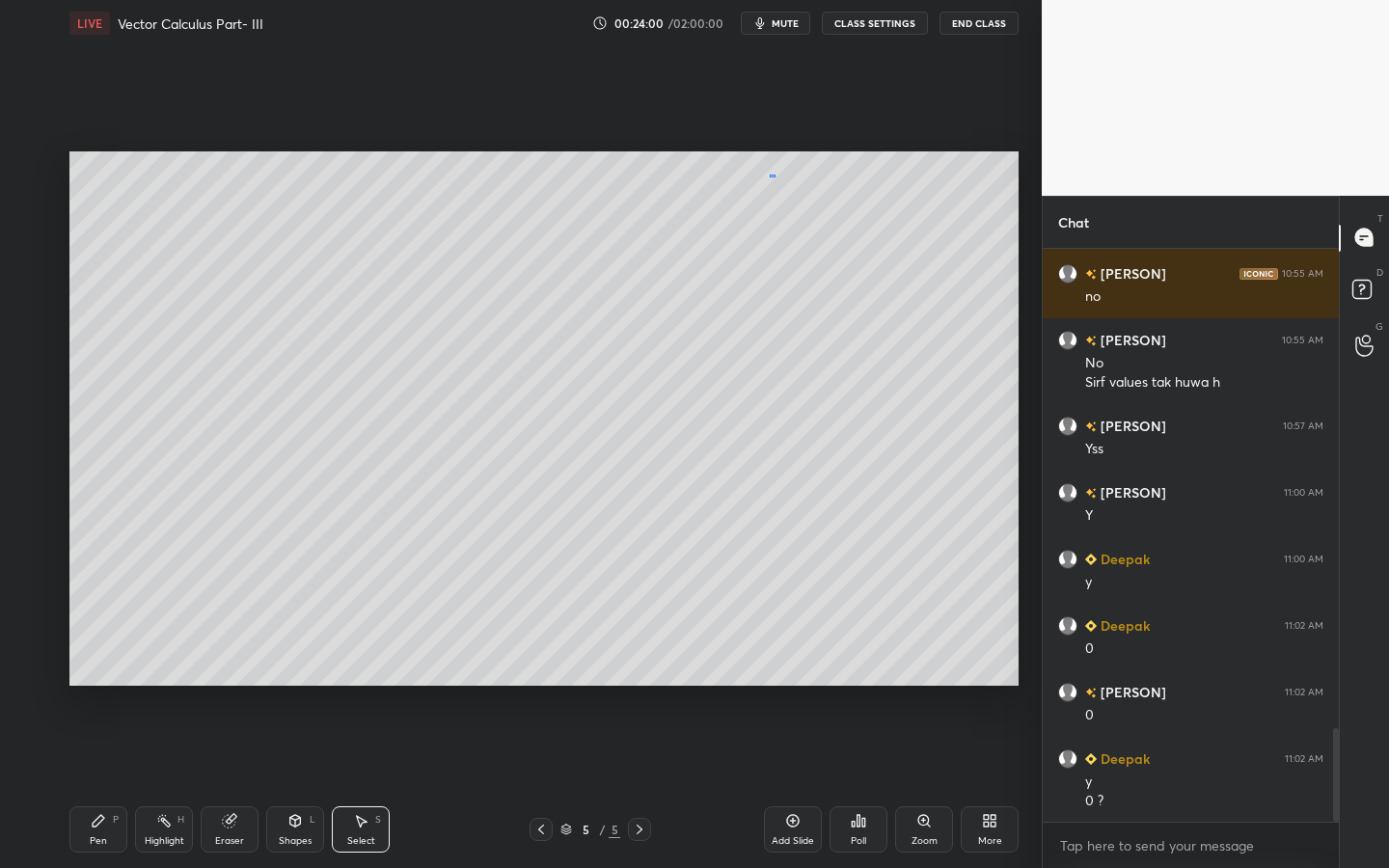 click on "0 ° Undo Copy Duplicate Duplicate to new slide Delete" at bounding box center (544, 419) 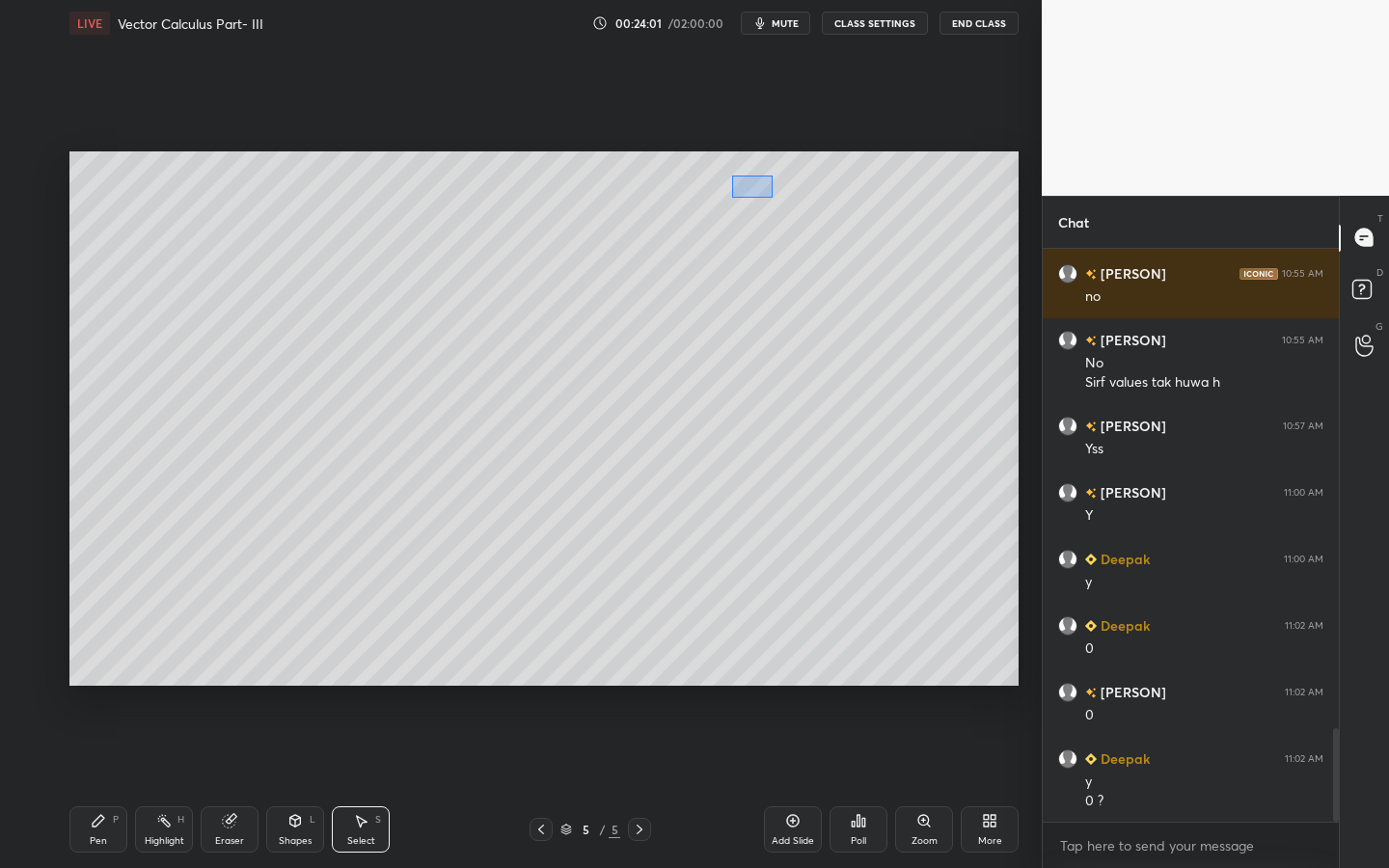drag, startPoint x: 739, startPoint y: 177, endPoint x: 768, endPoint y: 196, distance: 34.669872 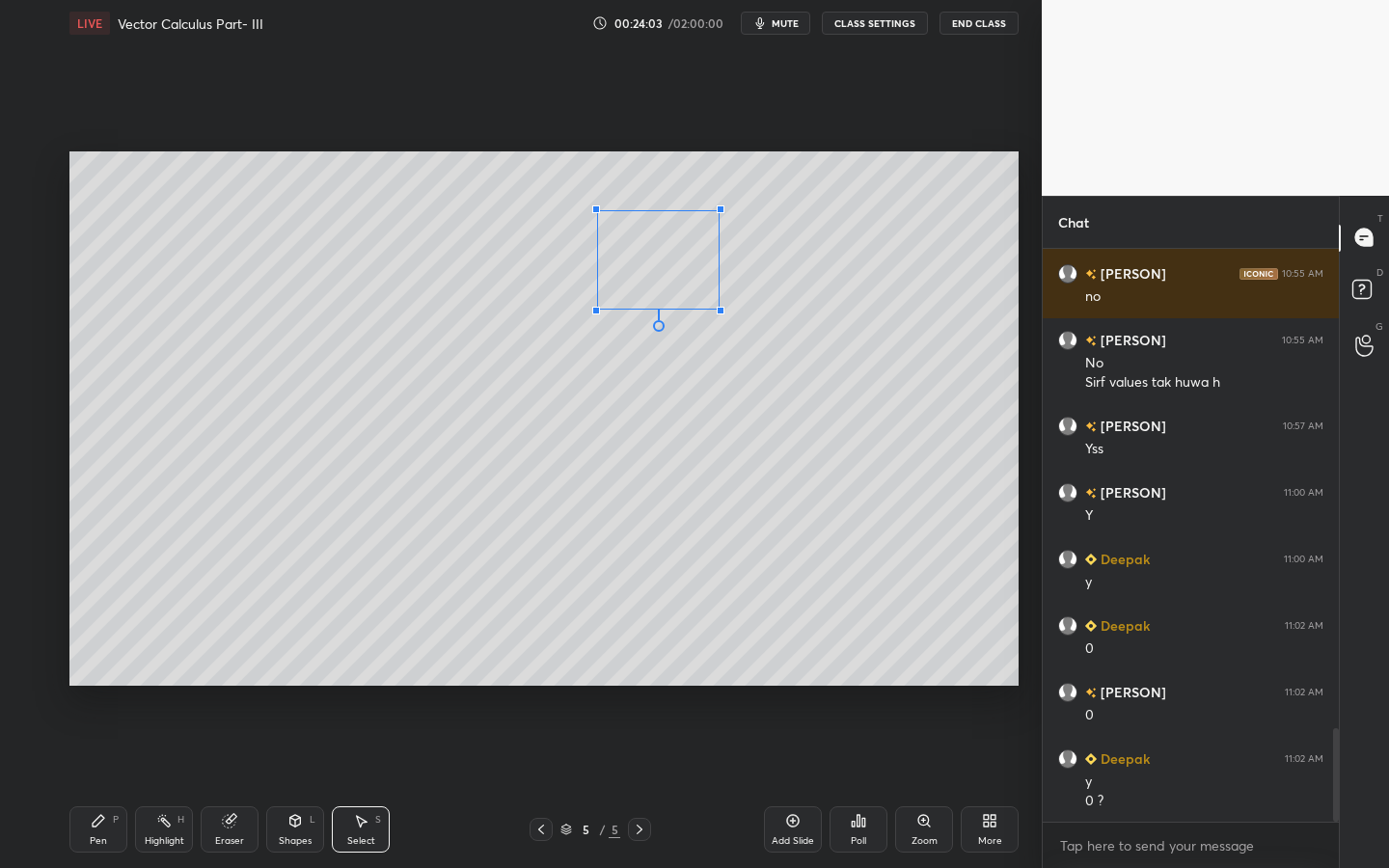 drag, startPoint x: 764, startPoint y: 177, endPoint x: 706, endPoint y: 245, distance: 89.37561 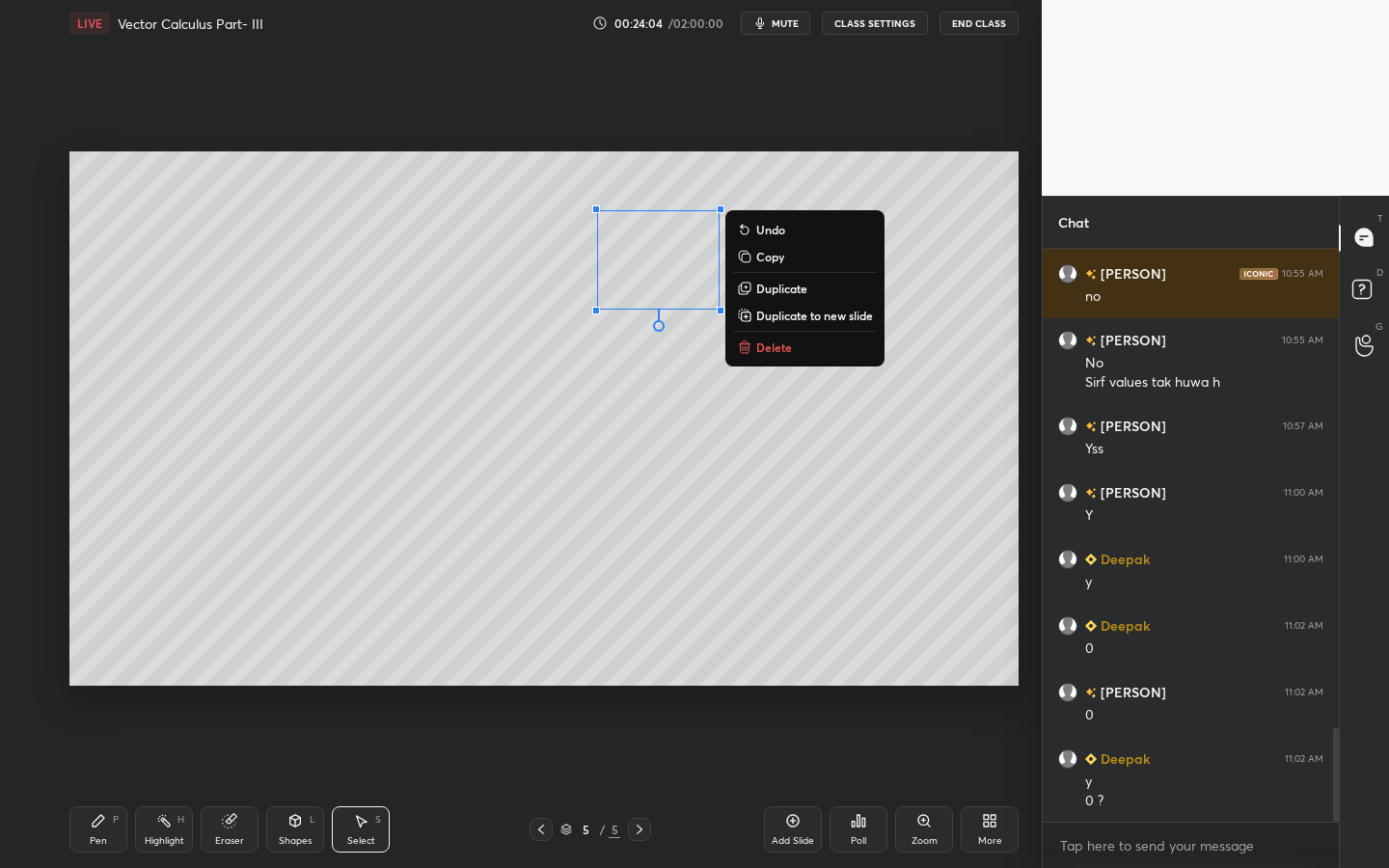 click on "Pen P" at bounding box center (98, 829) 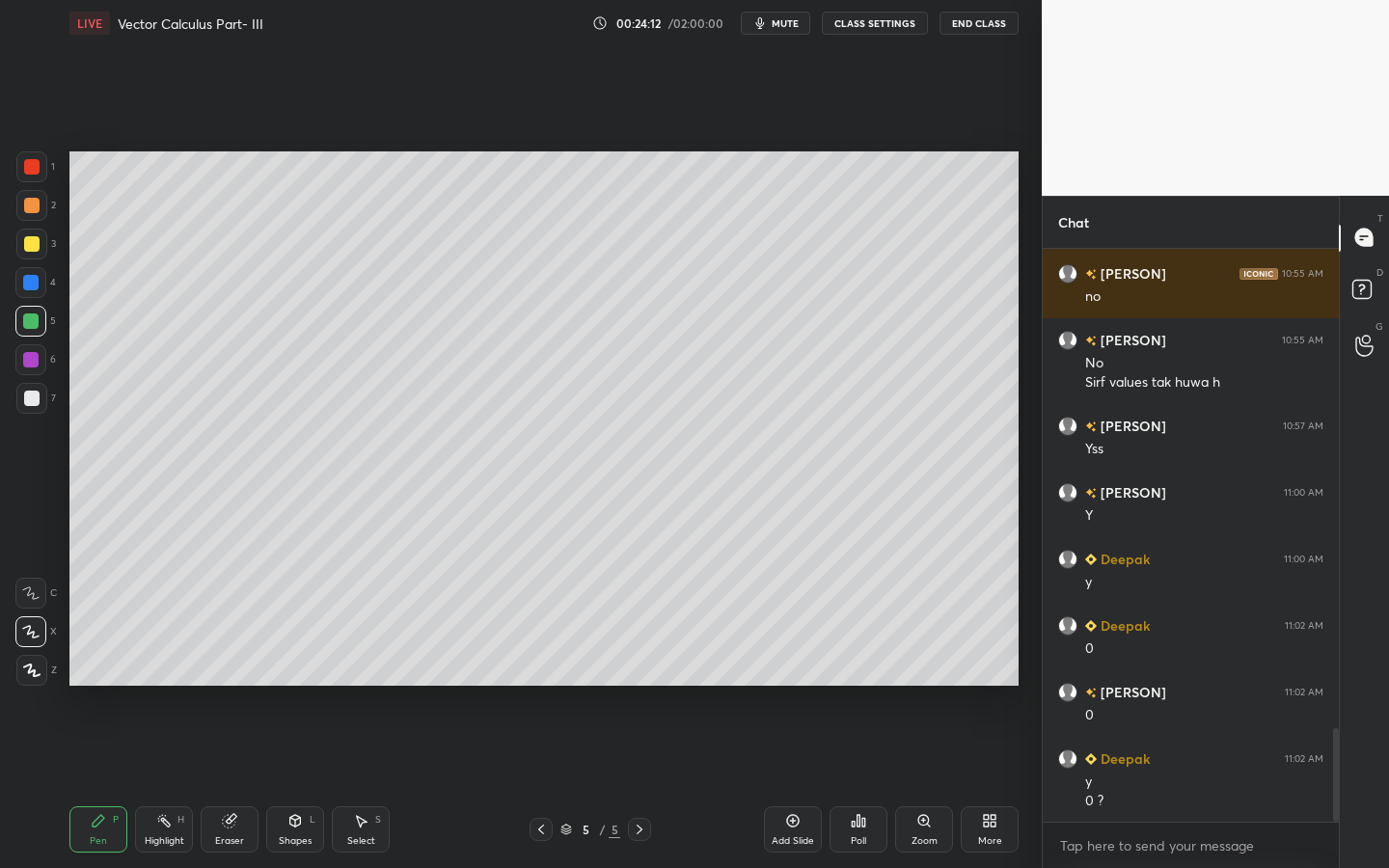 drag, startPoint x: 30, startPoint y: 406, endPoint x: 63, endPoint y: 387, distance: 38.078866 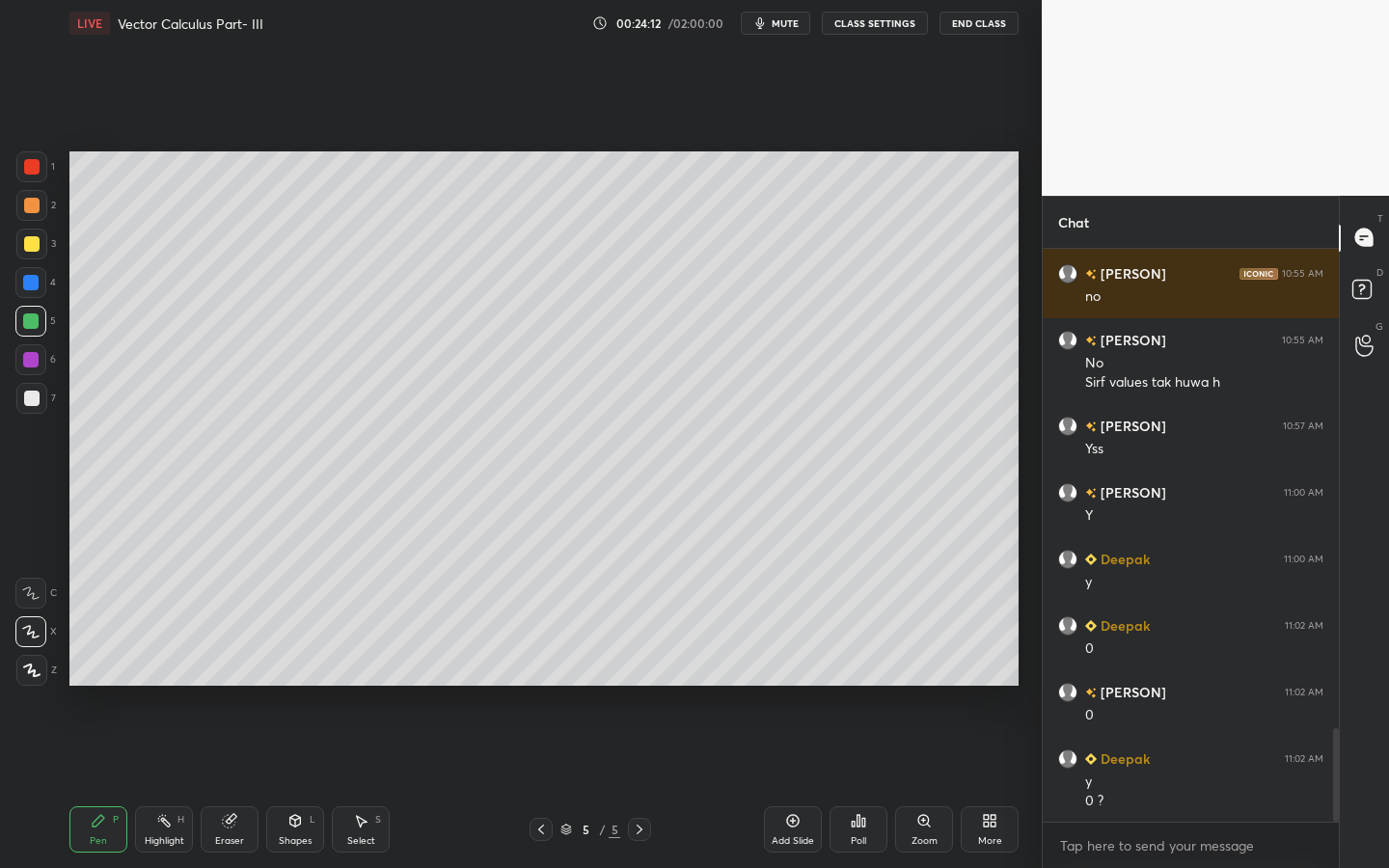 click at bounding box center (32, 398) 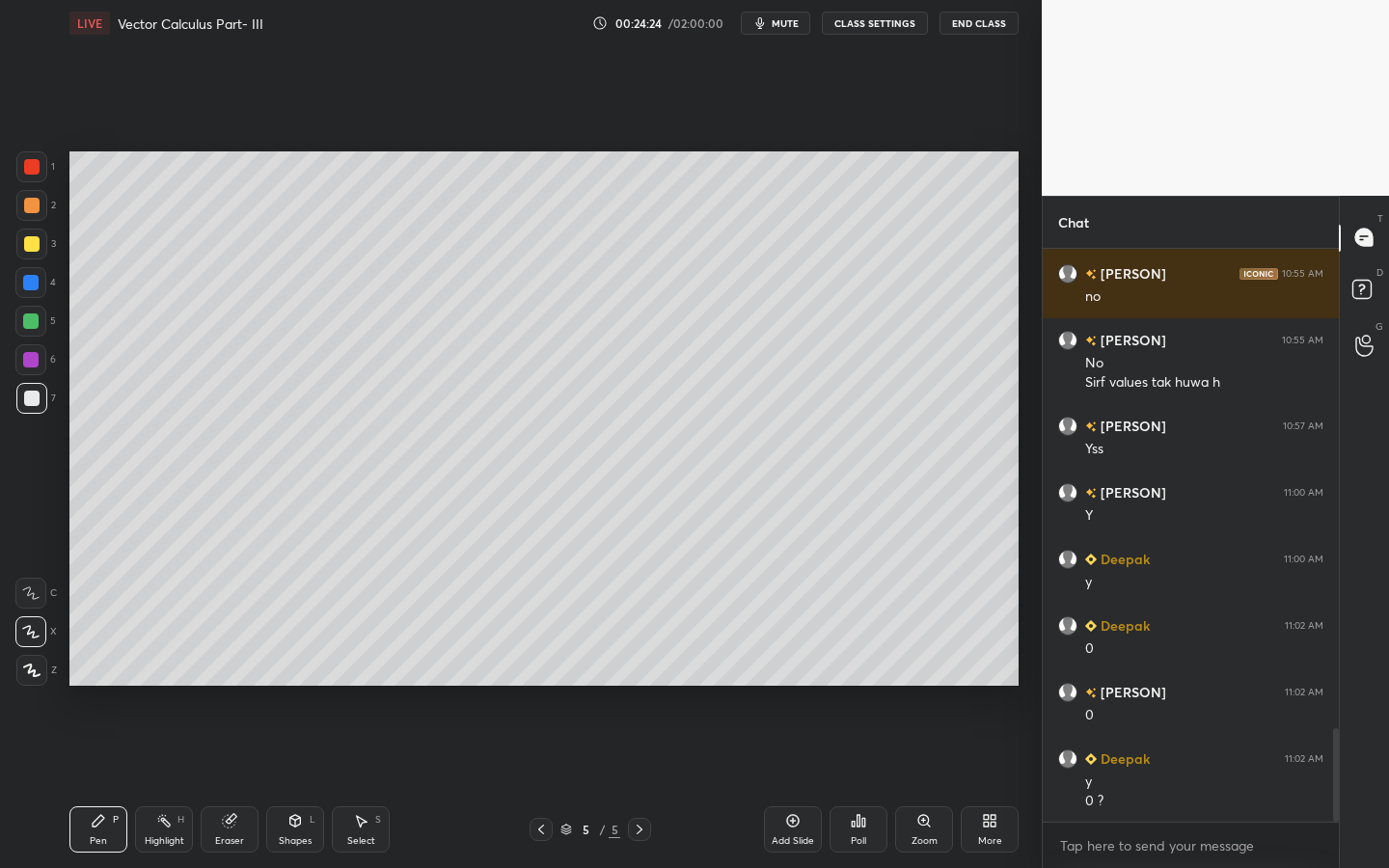 click on "Shapes L" at bounding box center [295, 829] 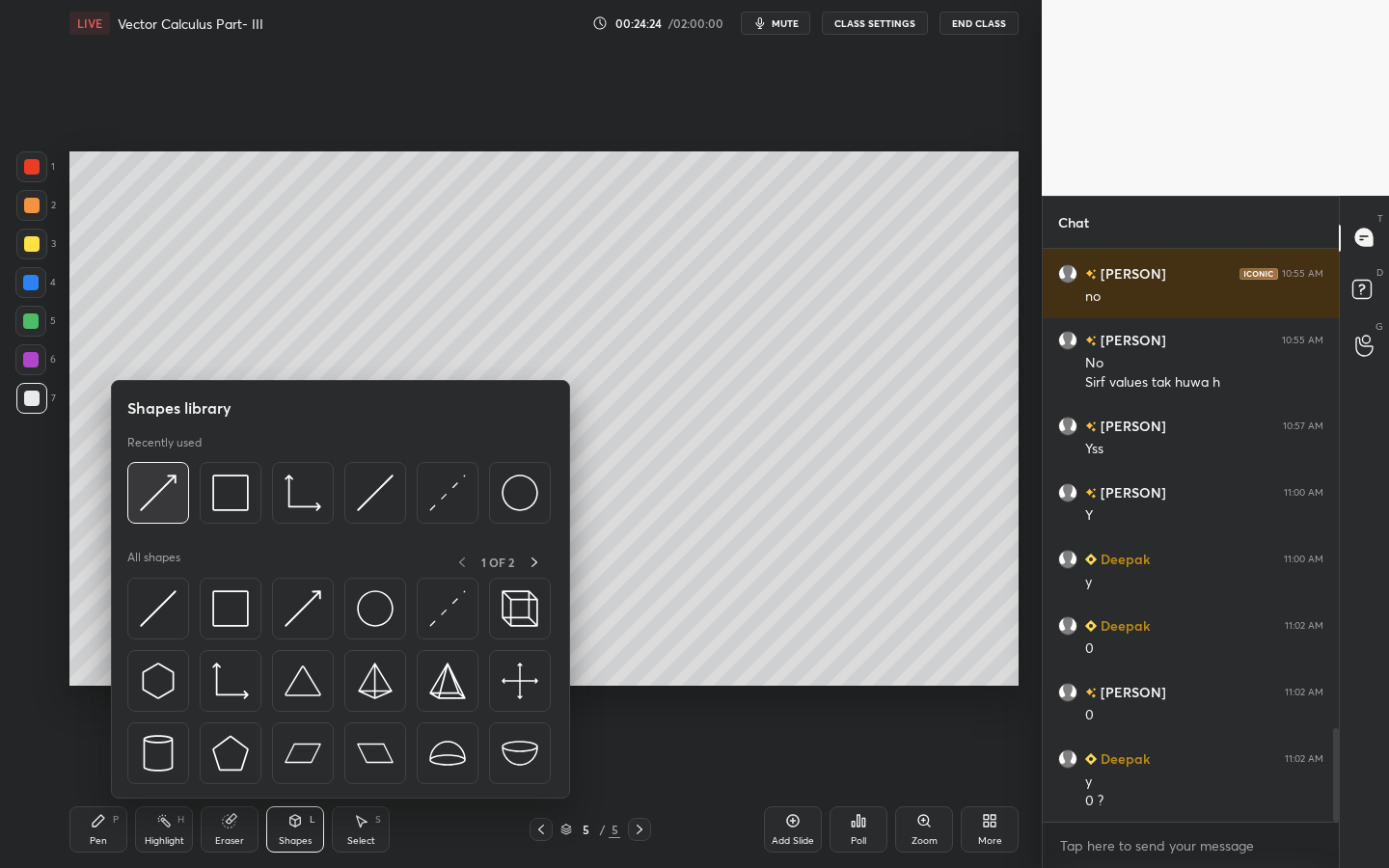 click at bounding box center [158, 493] 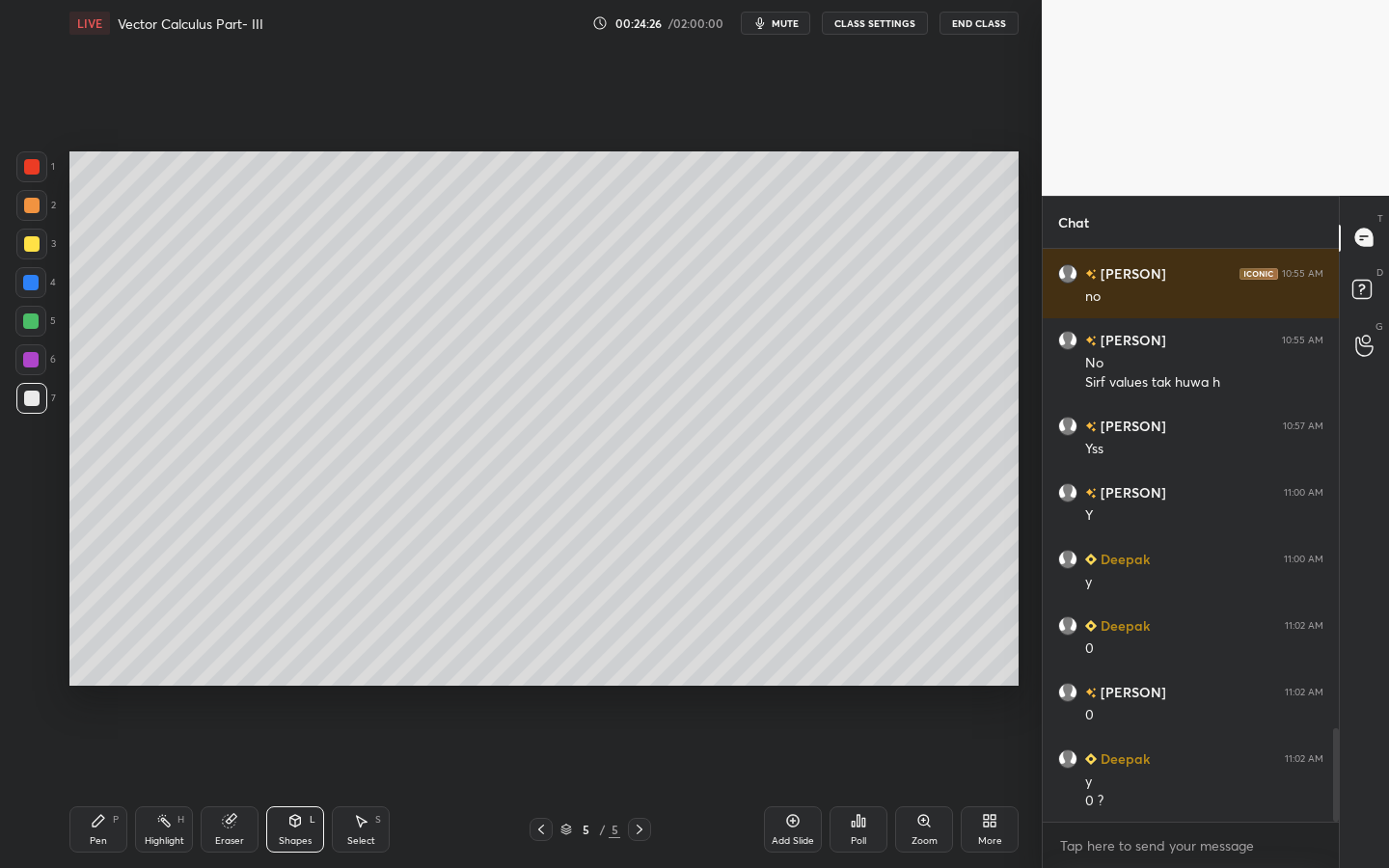drag, startPoint x: 31, startPoint y: 165, endPoint x: 51, endPoint y: 160, distance: 20.615528 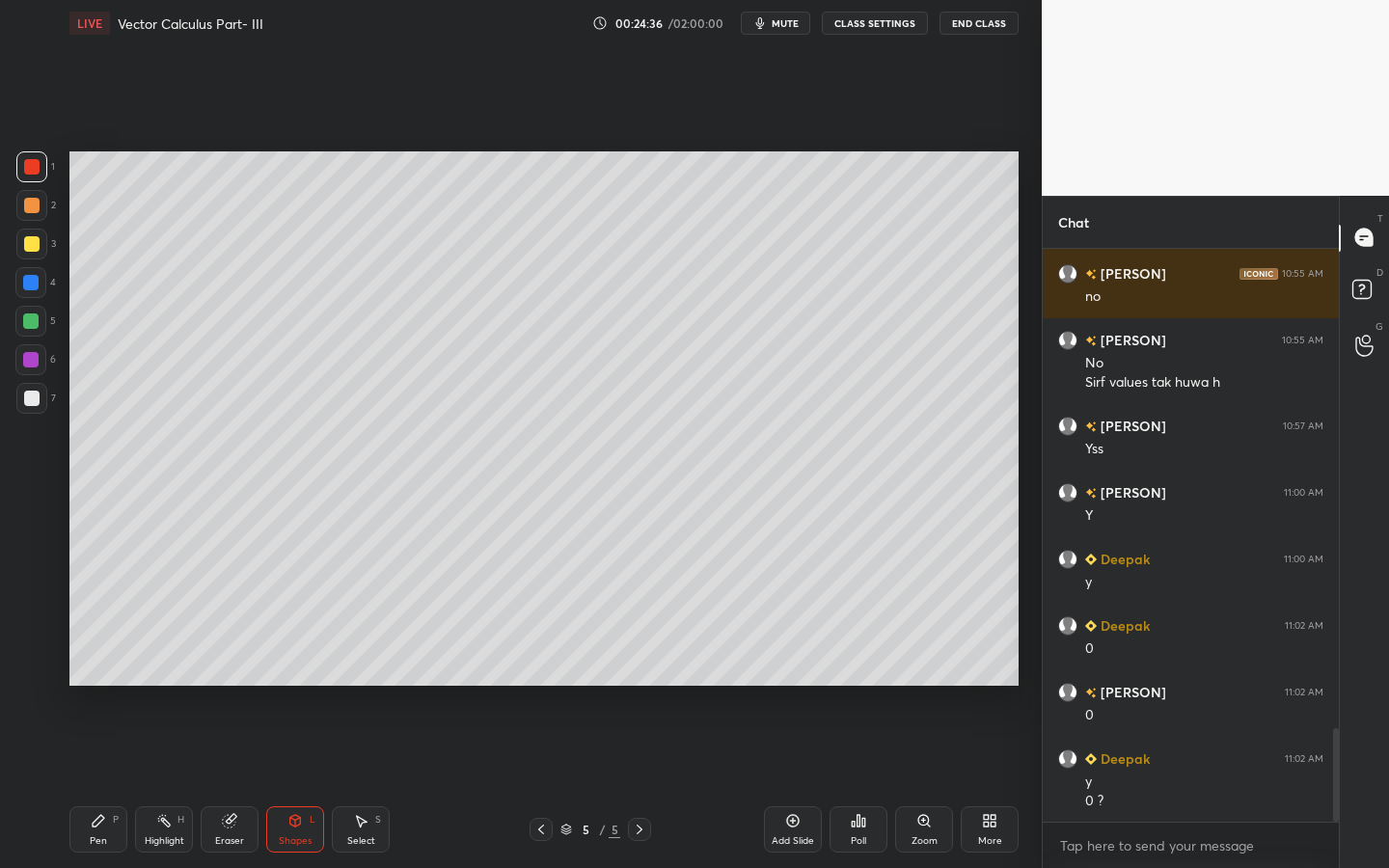 click on "Pen P" at bounding box center (98, 829) 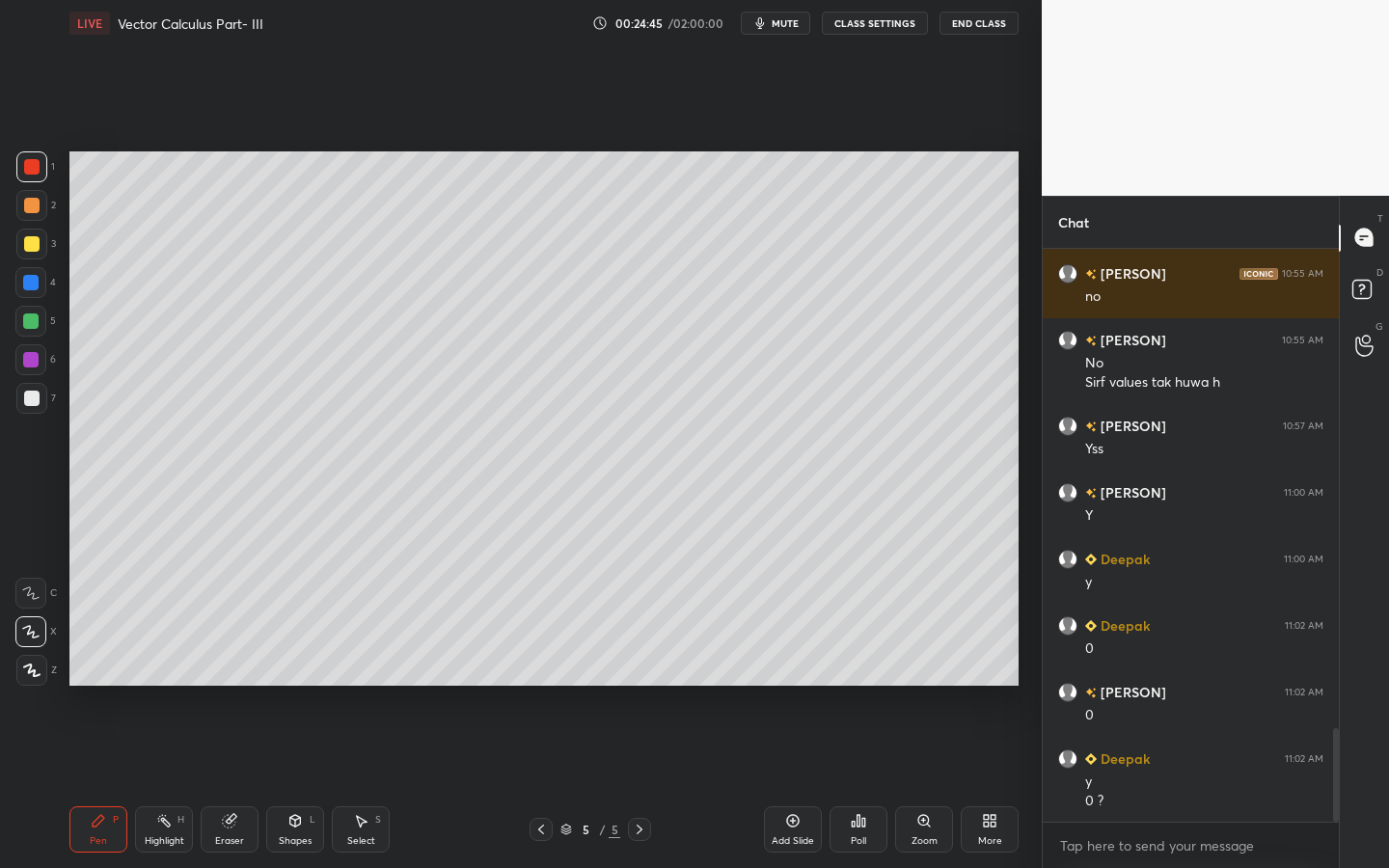 click on "Shapes L" at bounding box center (295, 829) 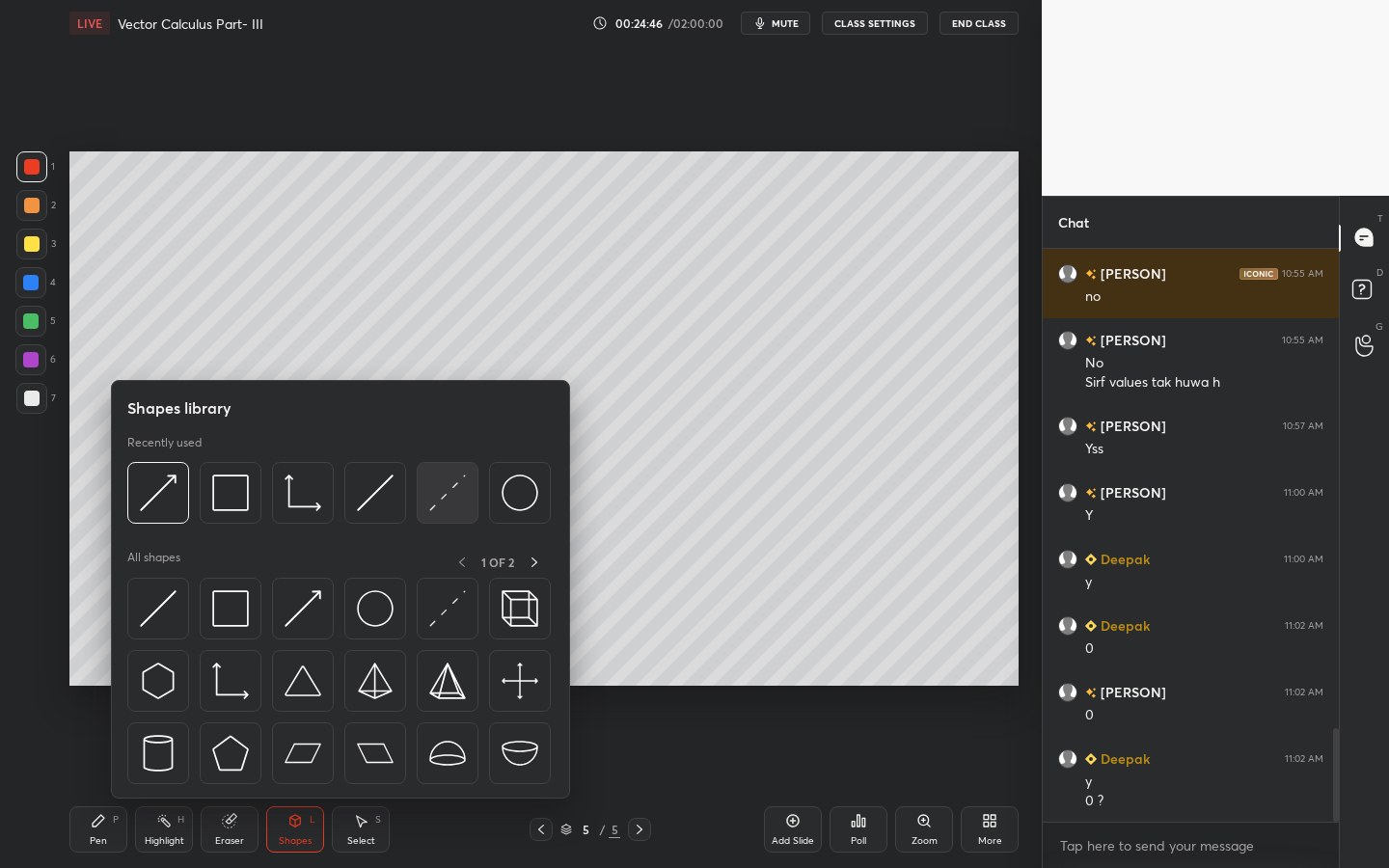 click at bounding box center [448, 493] 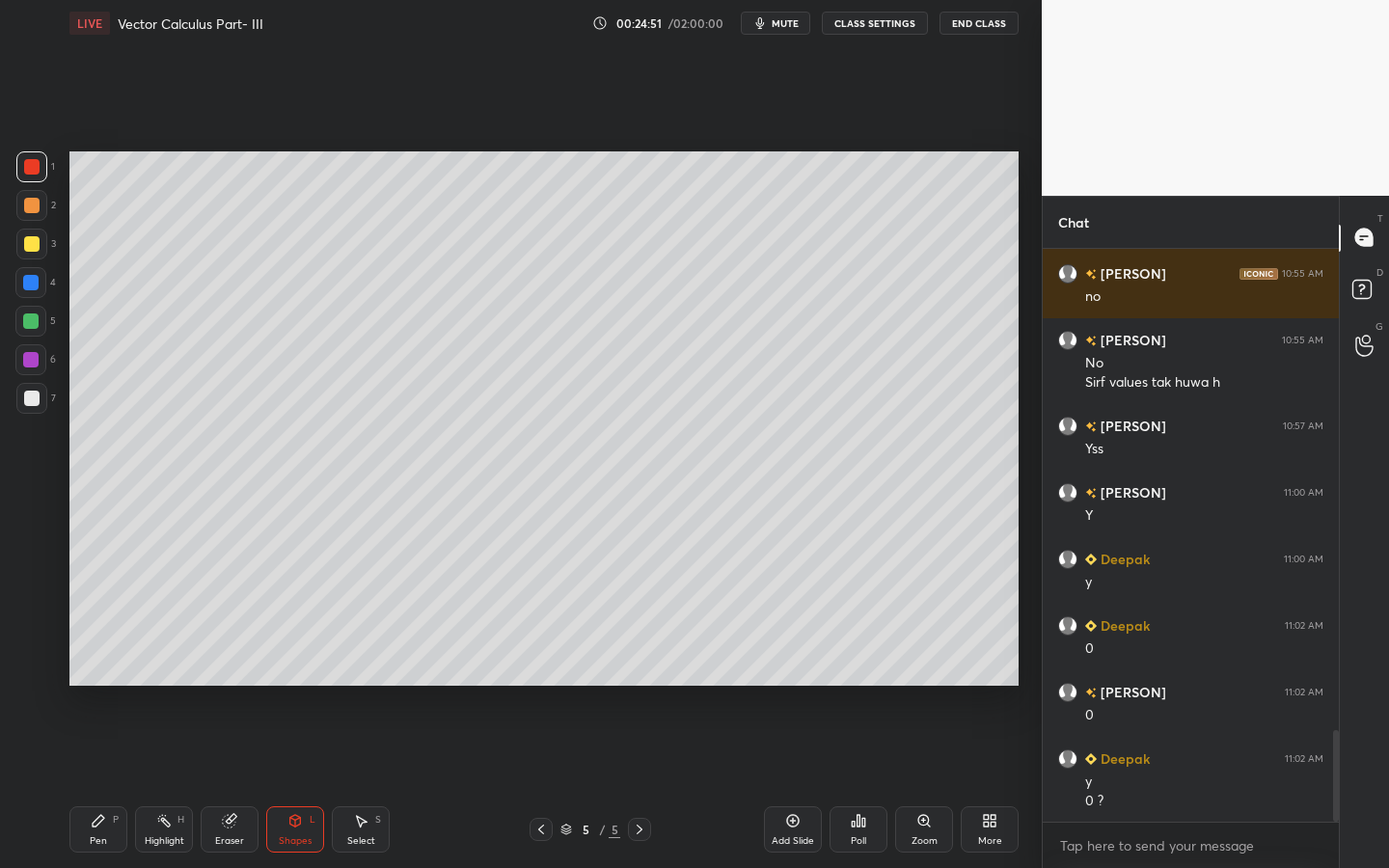 scroll, scrollTop: 3006, scrollLeft: 0, axis: vertical 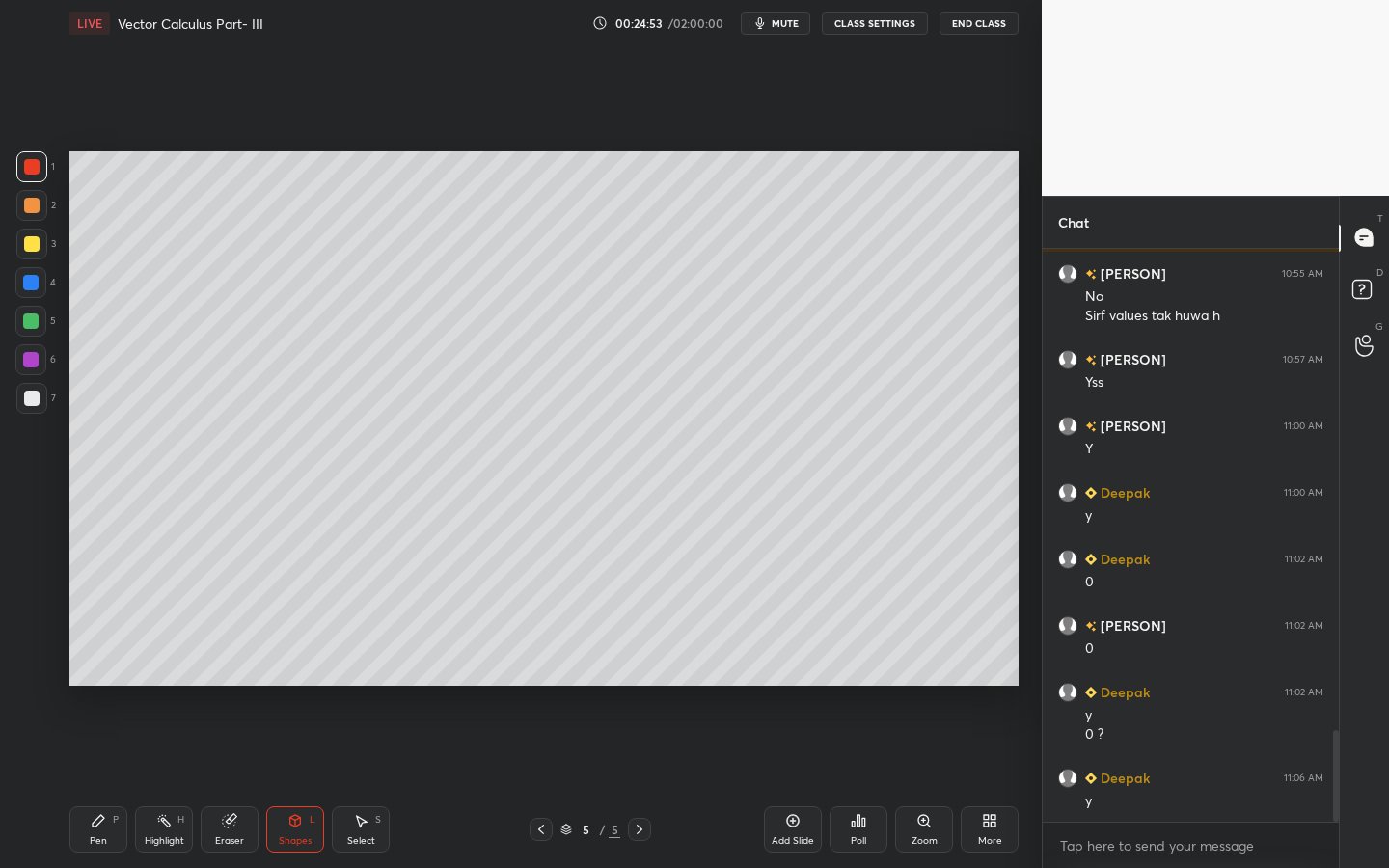 click on "Pen P" at bounding box center [98, 829] 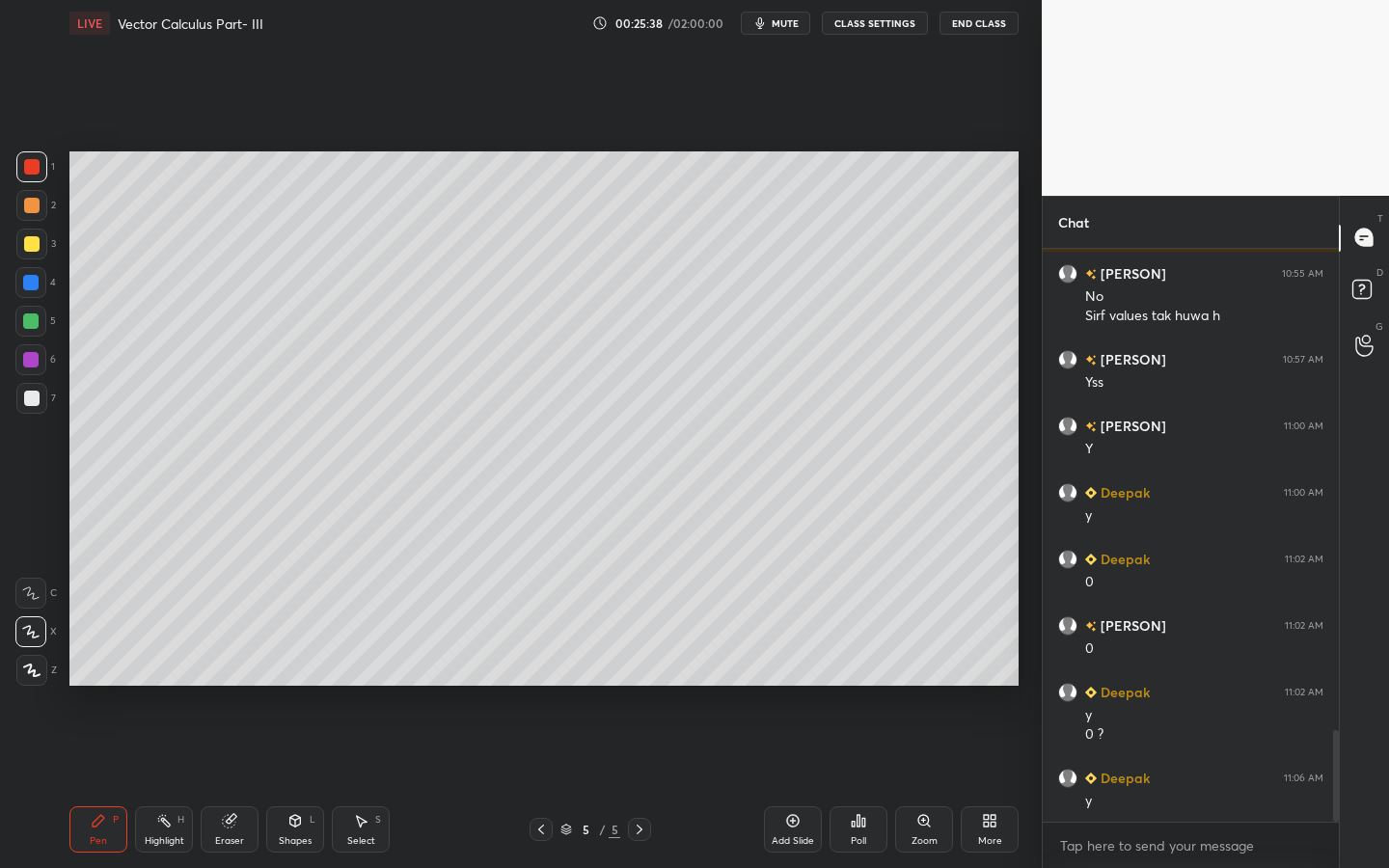 scroll, scrollTop: 528, scrollLeft: 290, axis: both 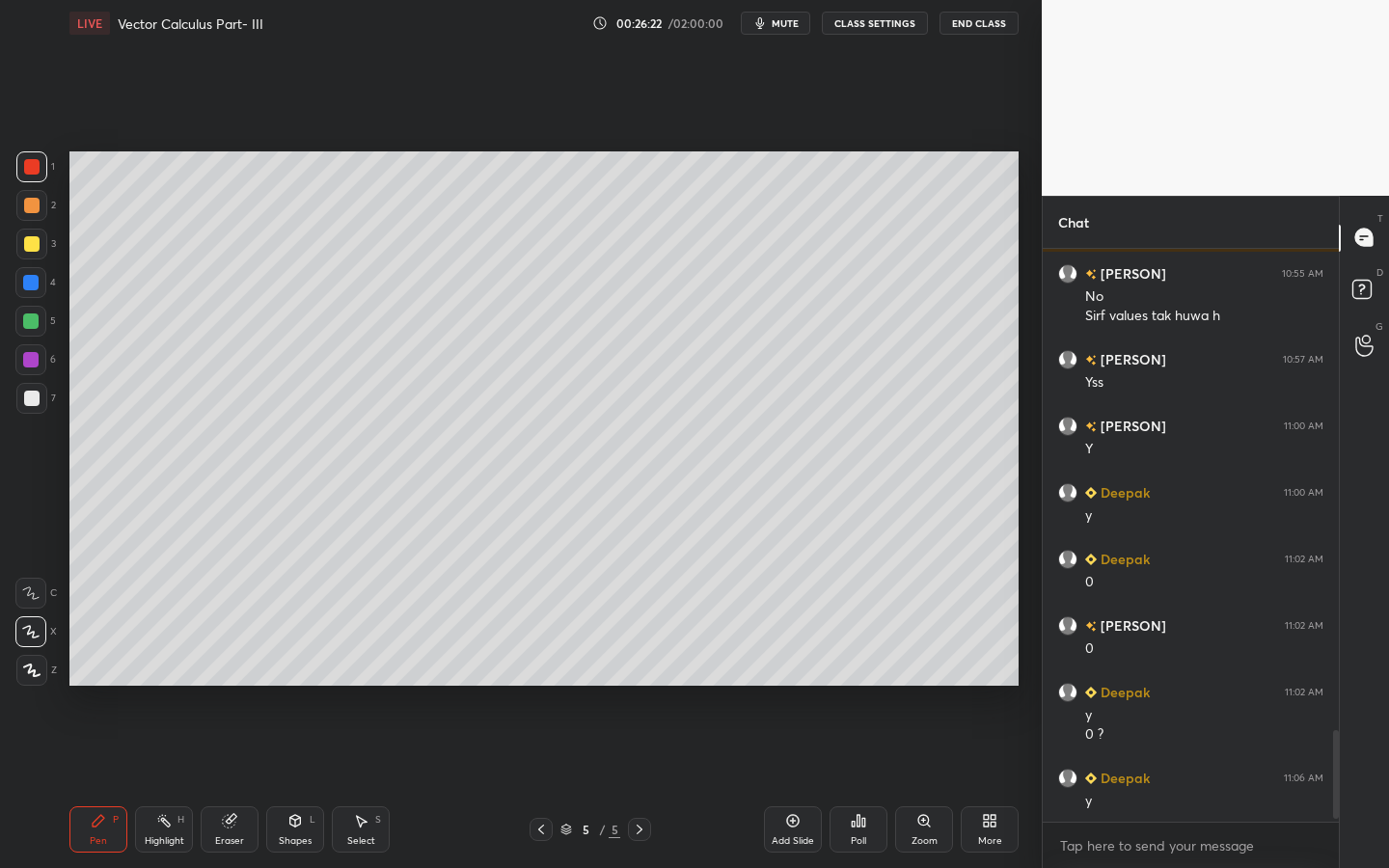 click on "Shapes L" at bounding box center [295, 829] 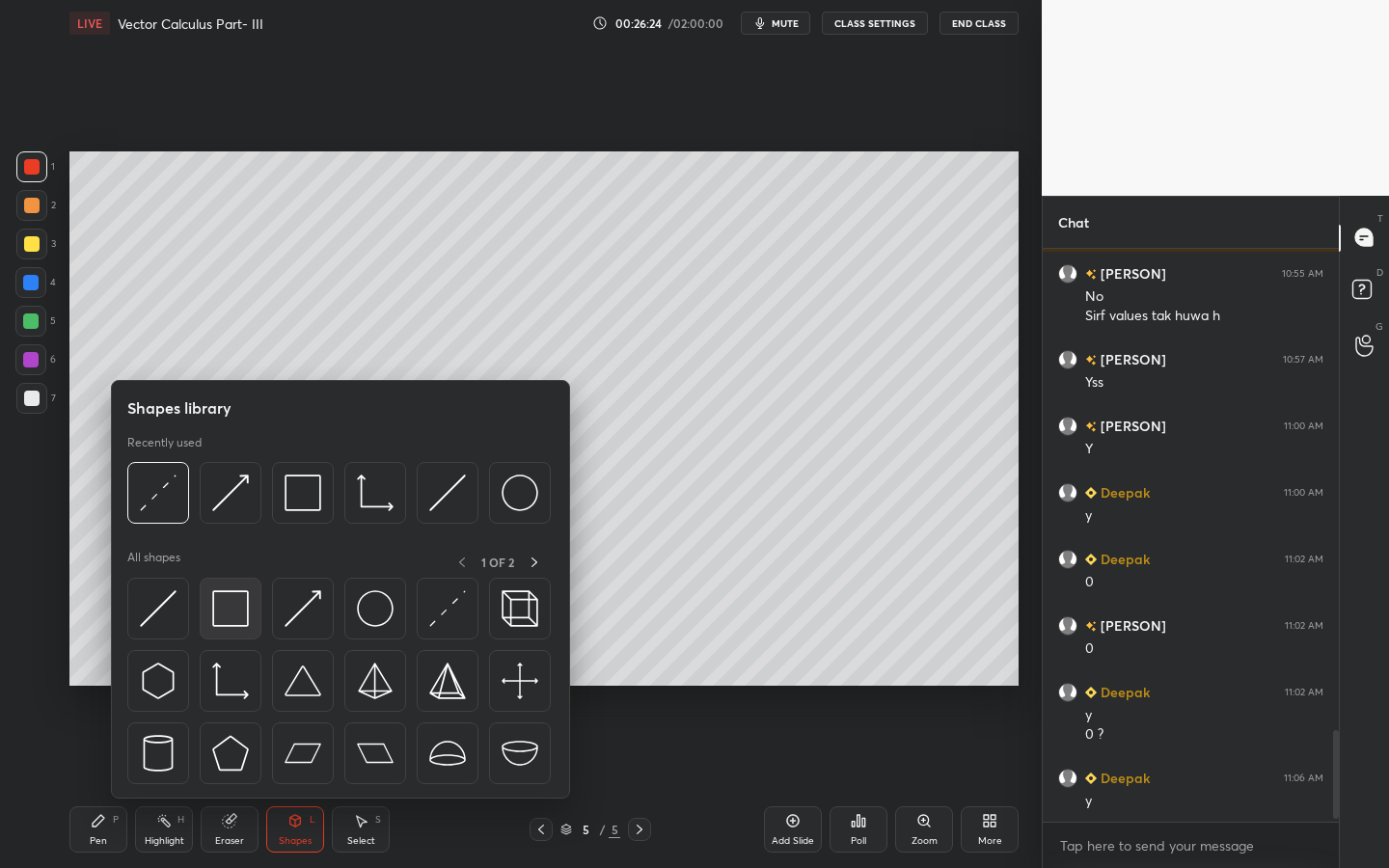 click at bounding box center [231, 609] 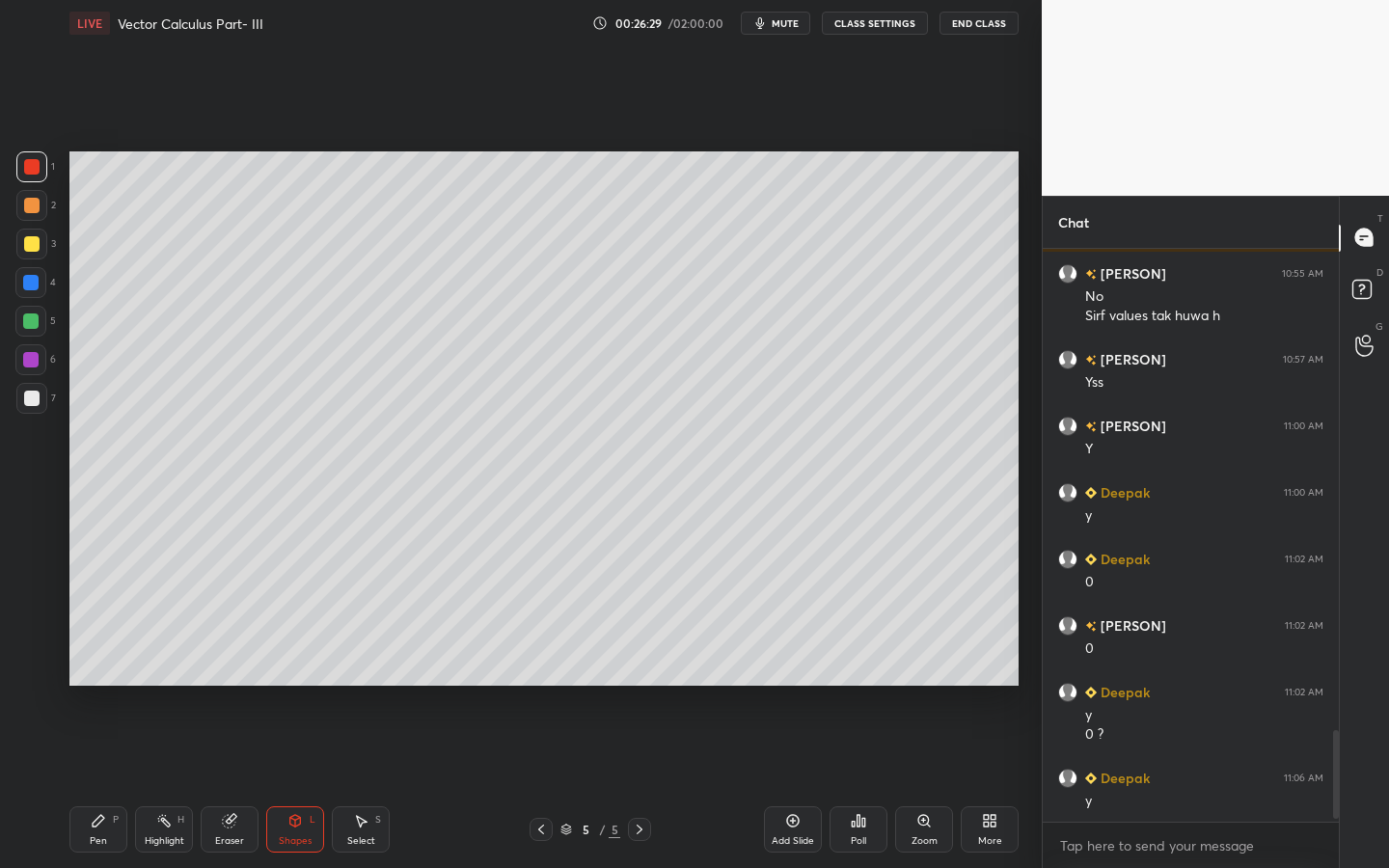 click on "Highlight H" at bounding box center [164, 829] 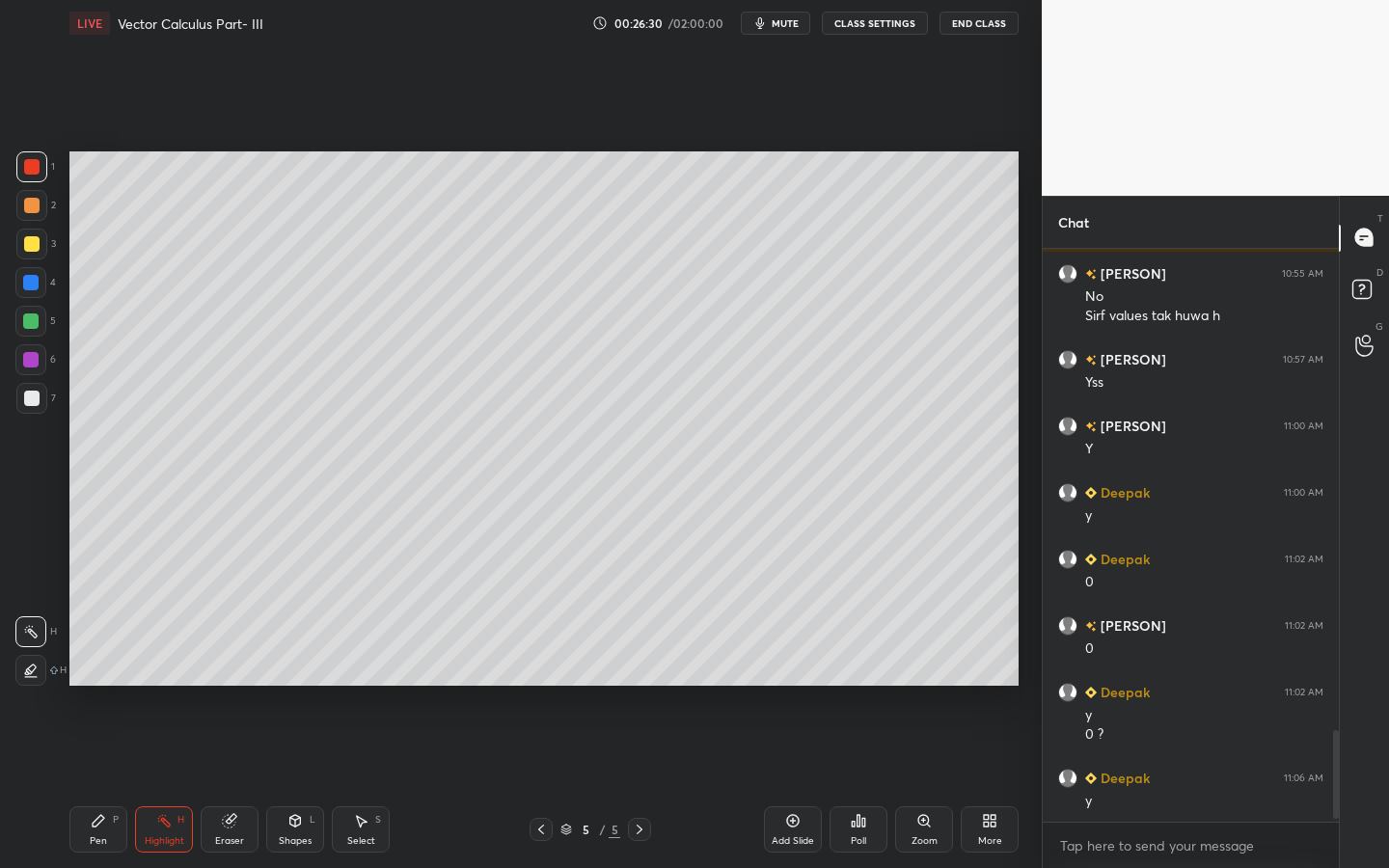 drag, startPoint x: 90, startPoint y: 837, endPoint x: 167, endPoint y: 799, distance: 85.86617 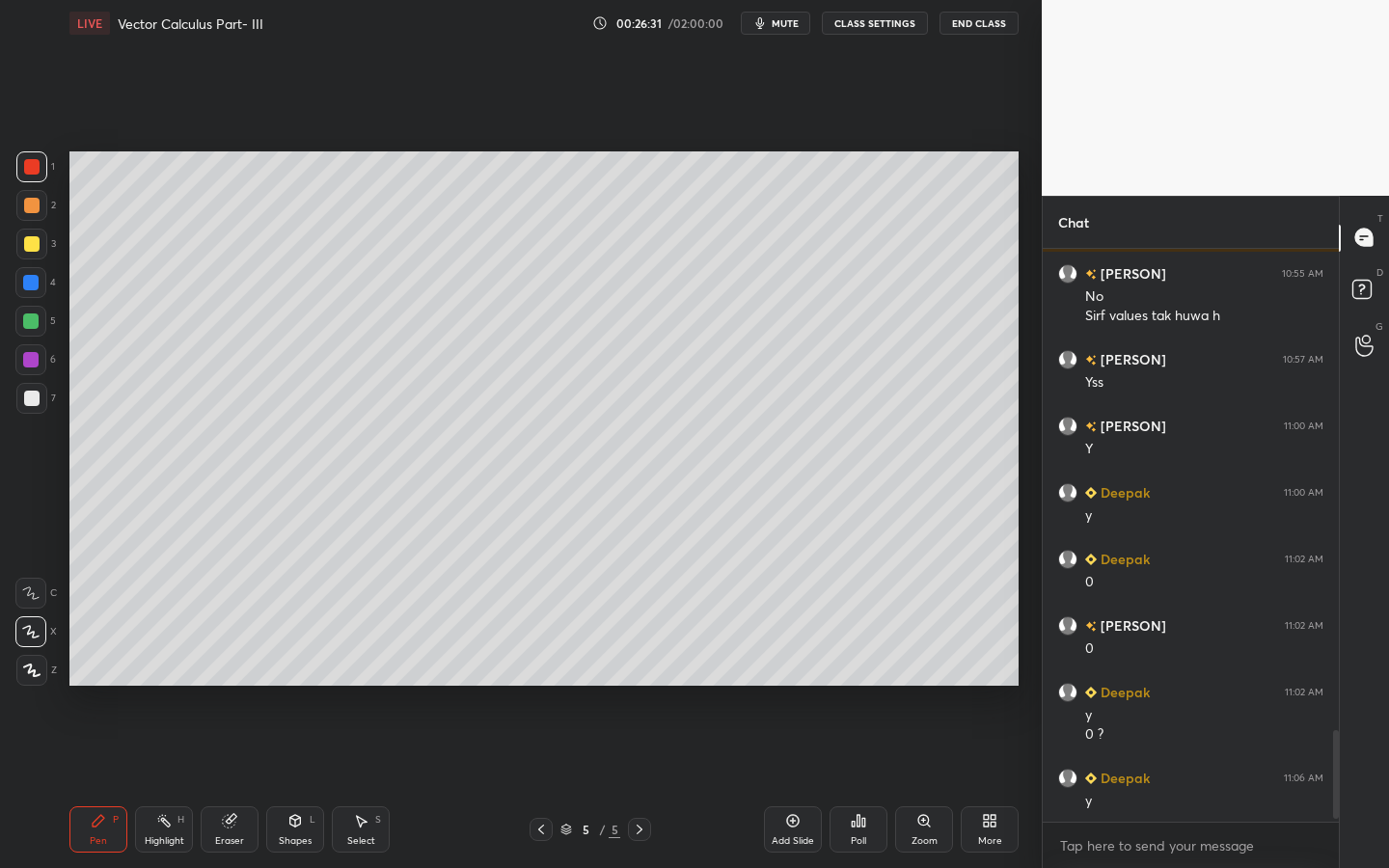 click on "Select S" at bounding box center (361, 829) 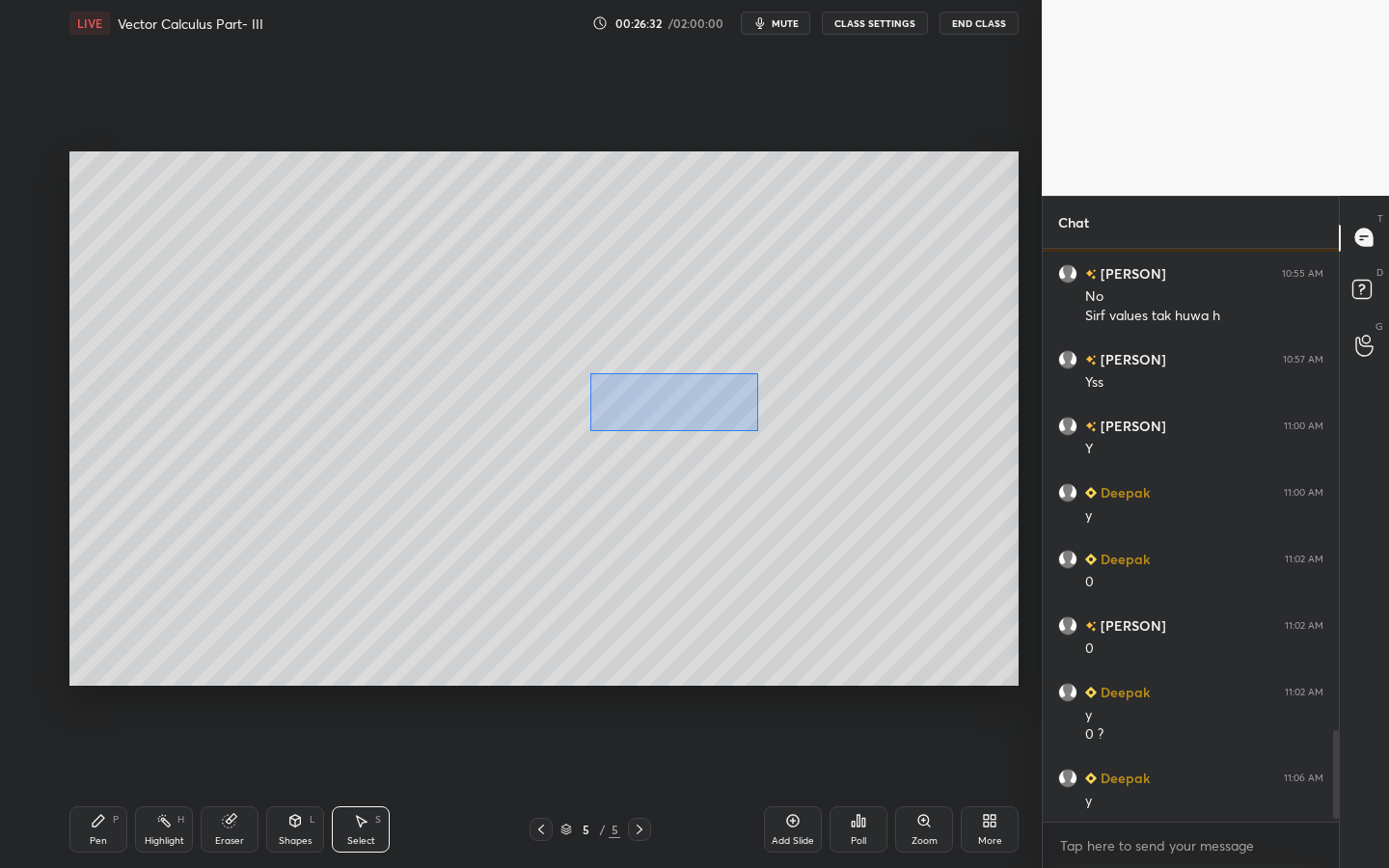 drag, startPoint x: 587, startPoint y: 374, endPoint x: 722, endPoint y: 403, distance: 138.0797 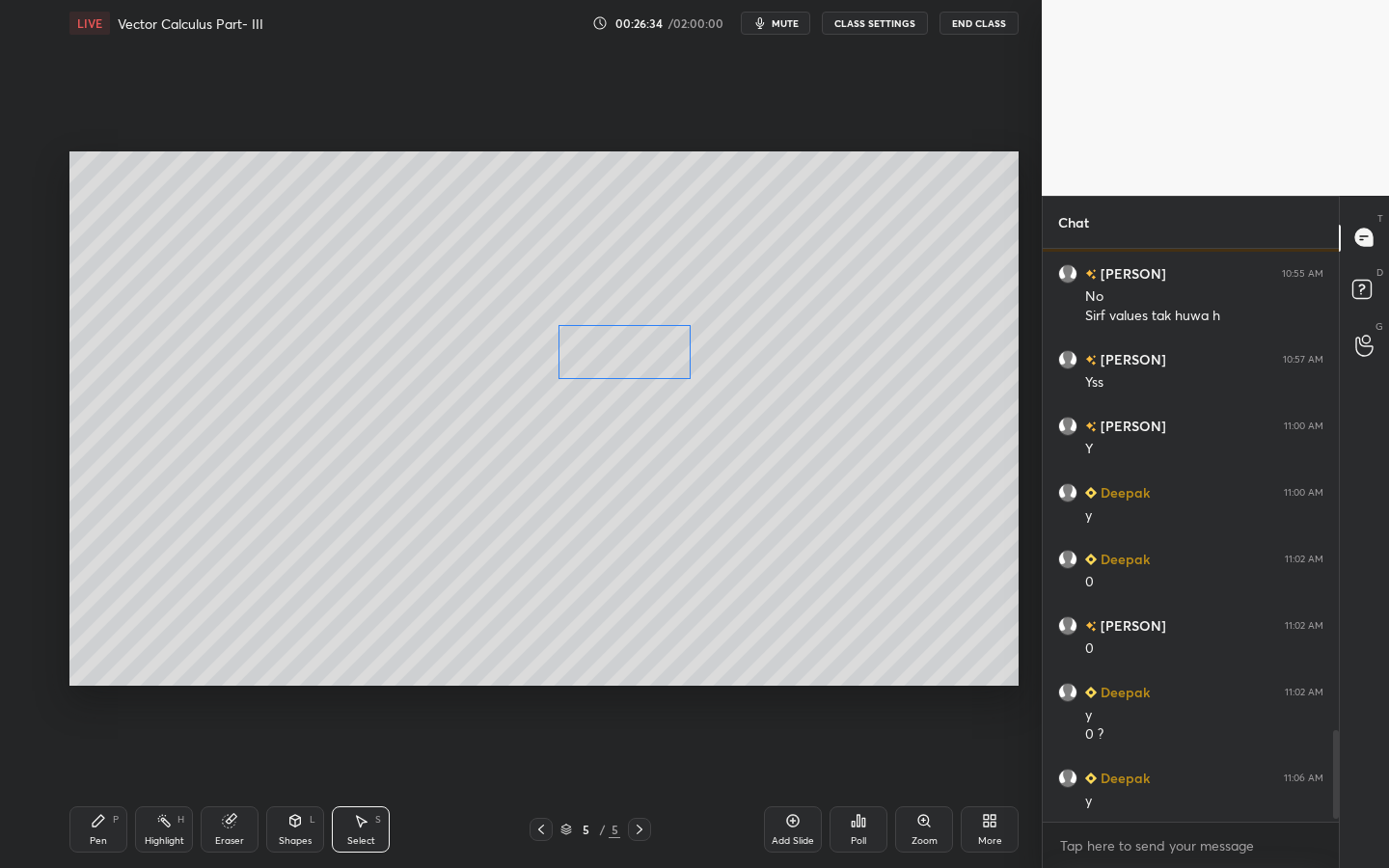drag, startPoint x: 704, startPoint y: 398, endPoint x: 666, endPoint y: 376, distance: 43.908997 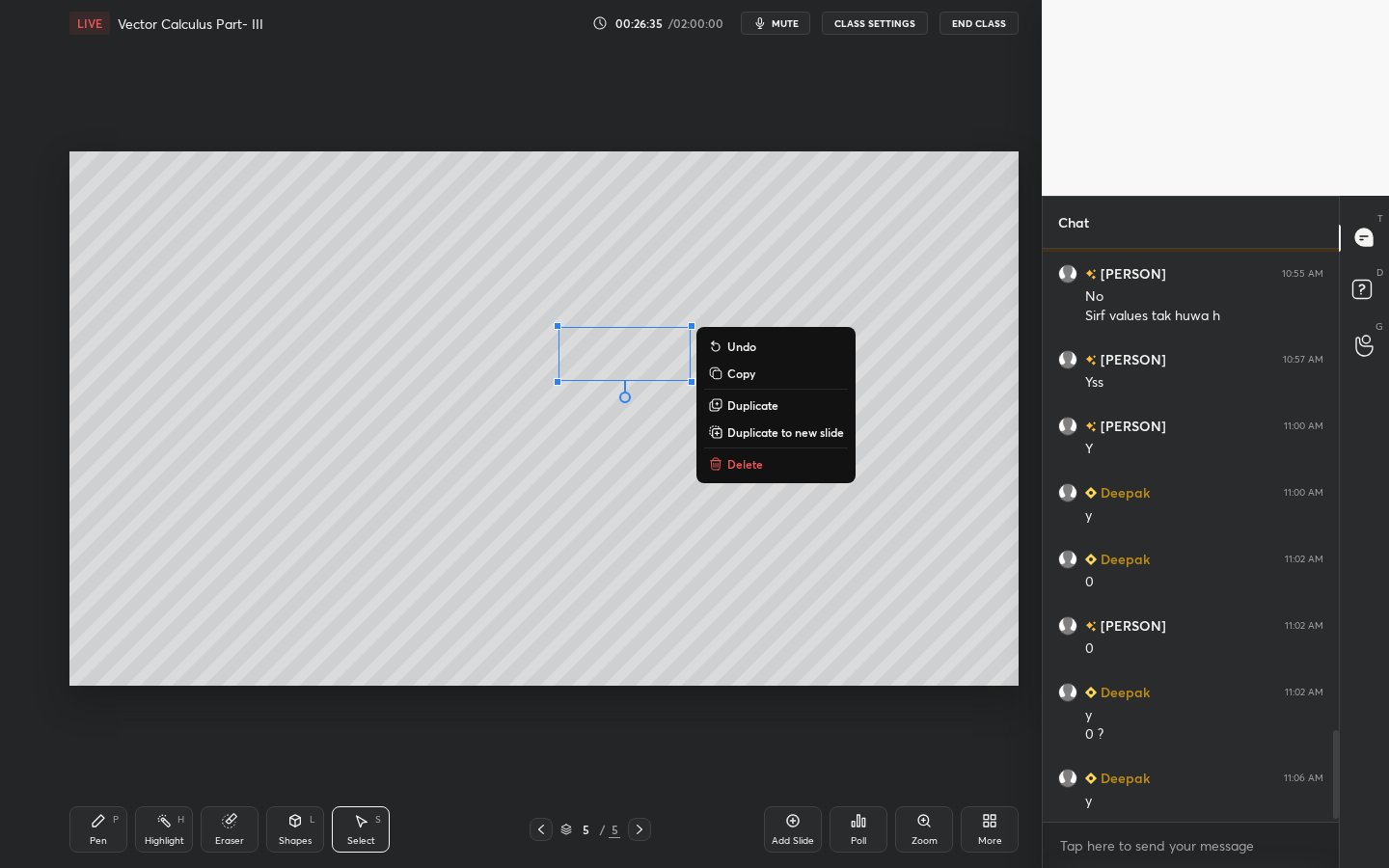 drag, startPoint x: 84, startPoint y: 838, endPoint x: 95, endPoint y: 830, distance: 13.601471 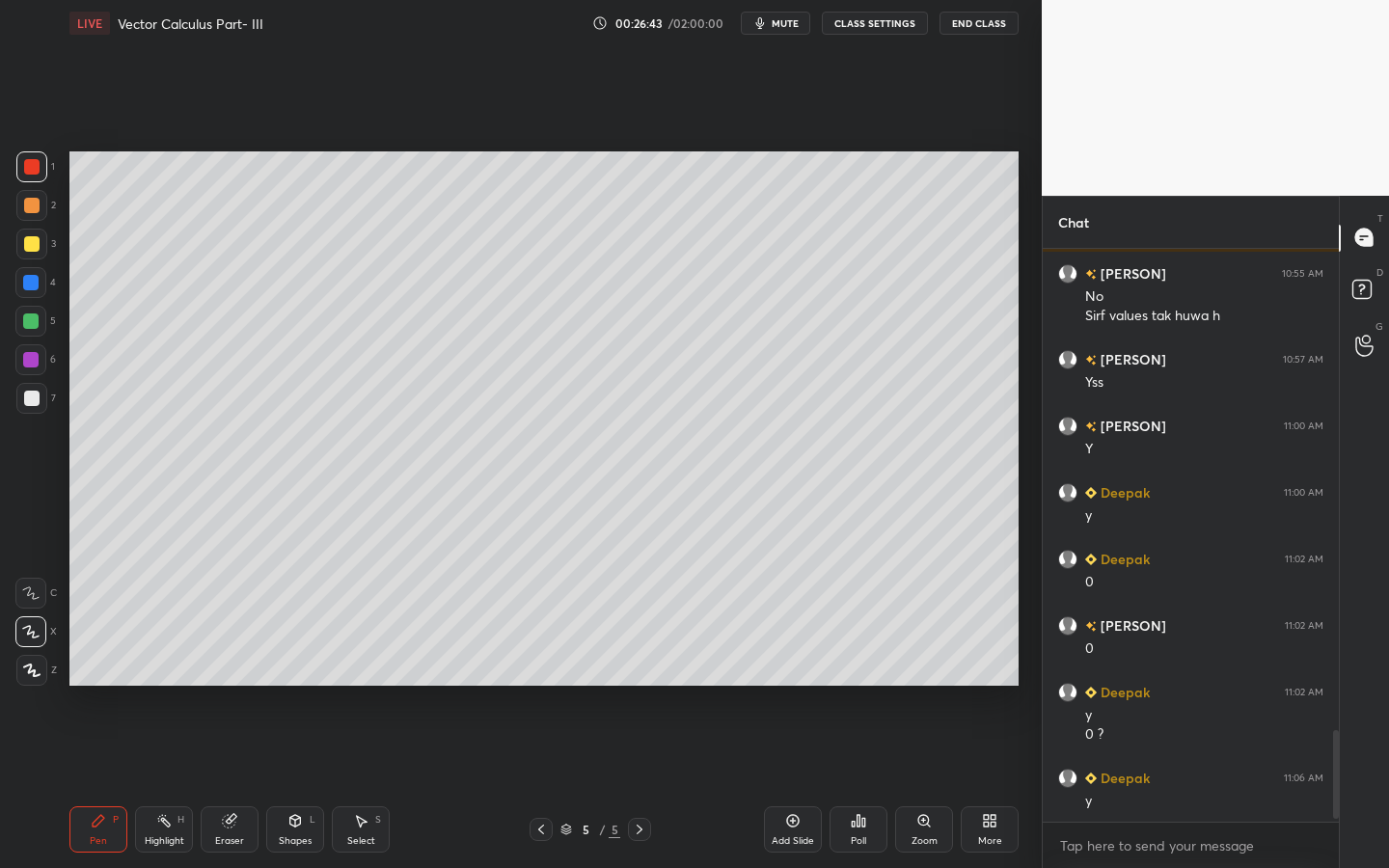 scroll, scrollTop: 3073, scrollLeft: 0, axis: vertical 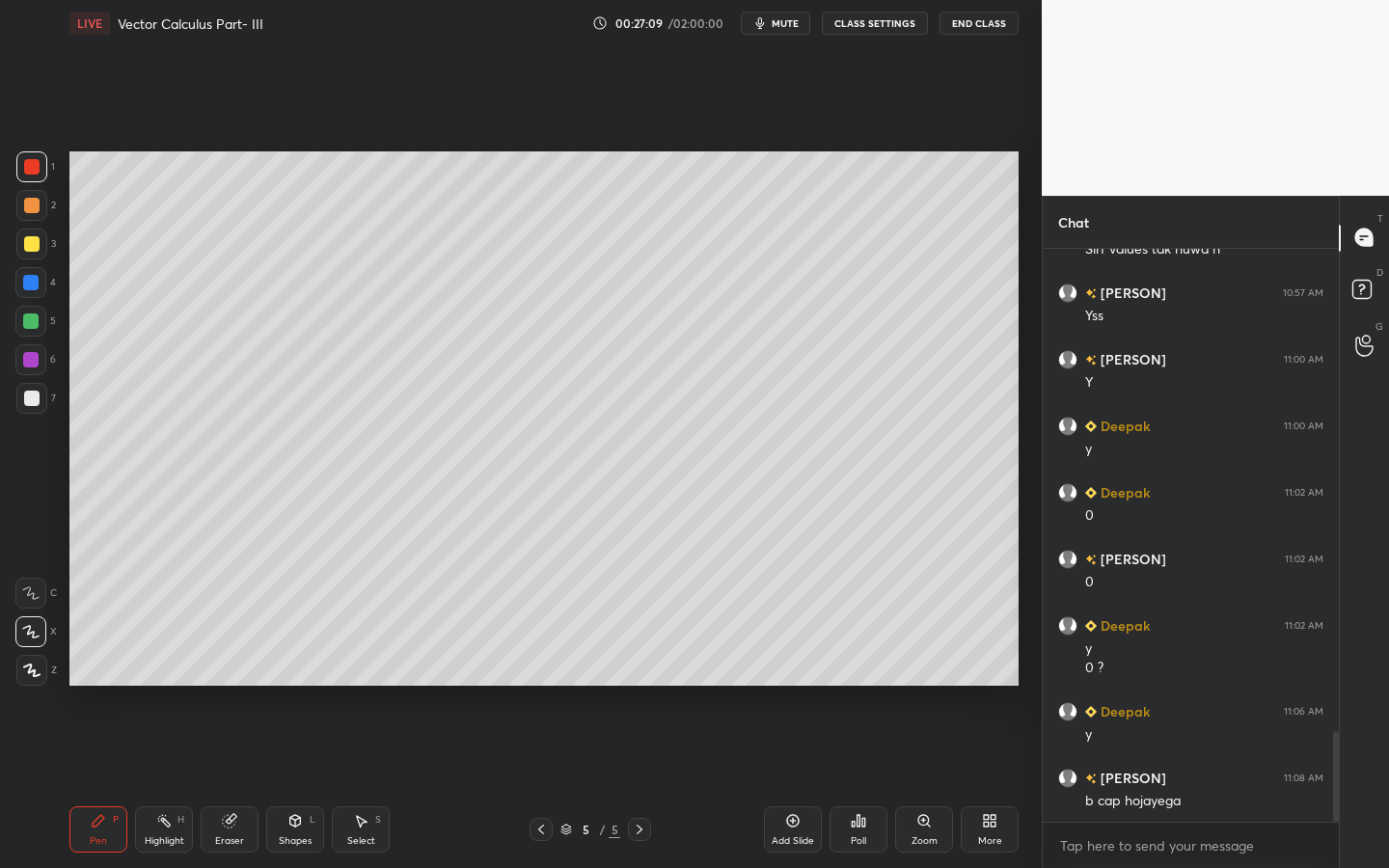 click at bounding box center [32, 244] 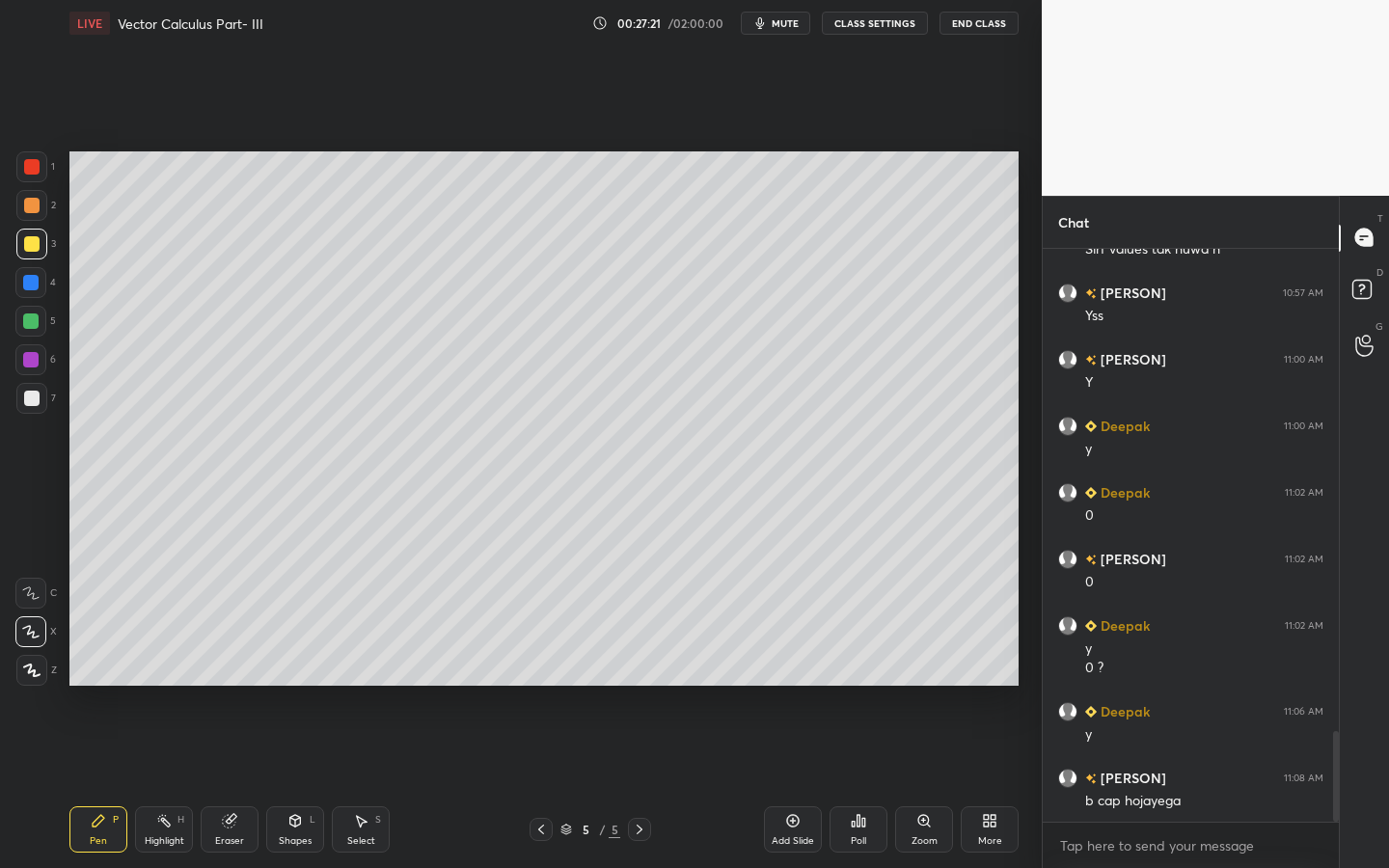 click at bounding box center (32, 244) 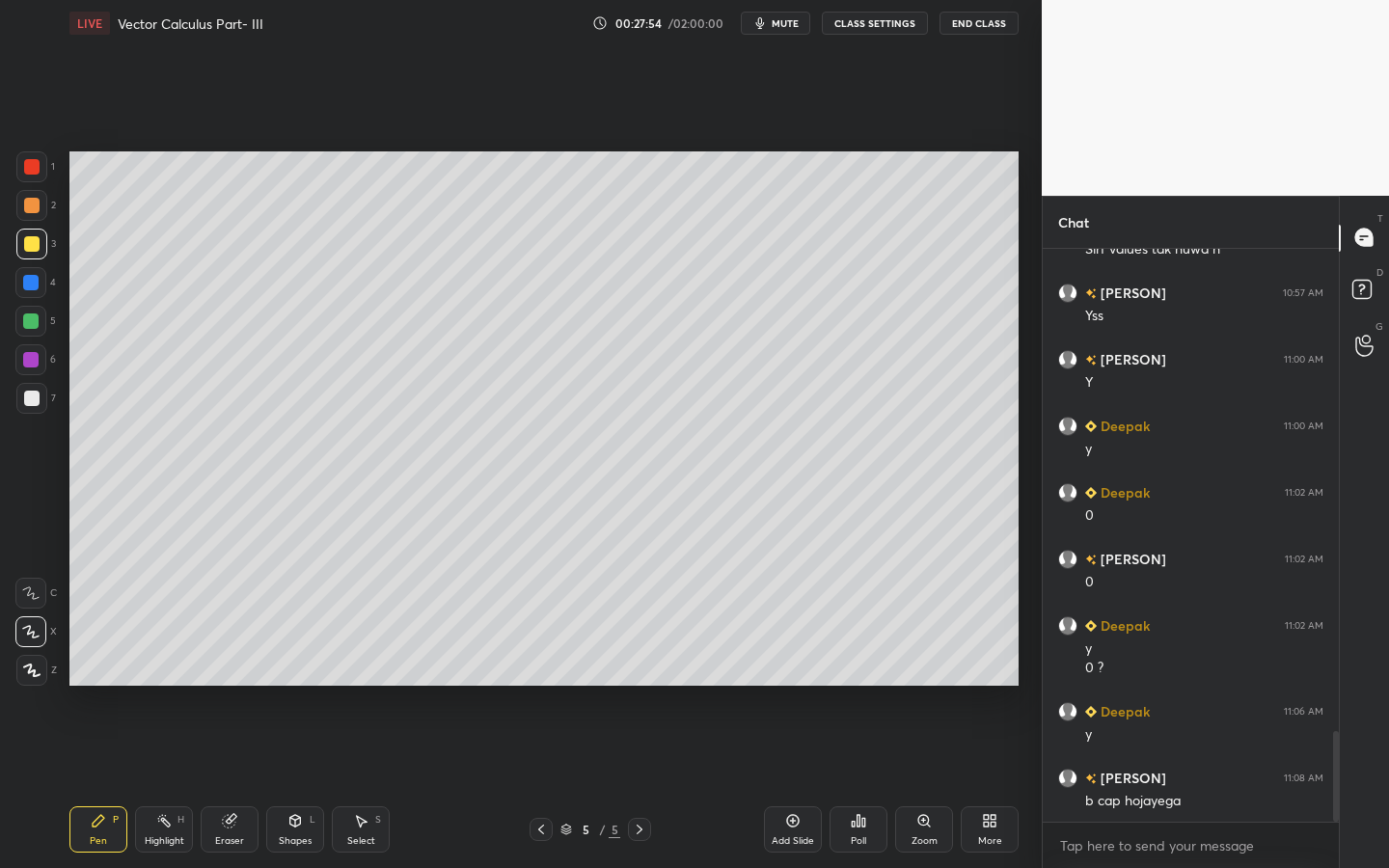 click at bounding box center (31, 283) 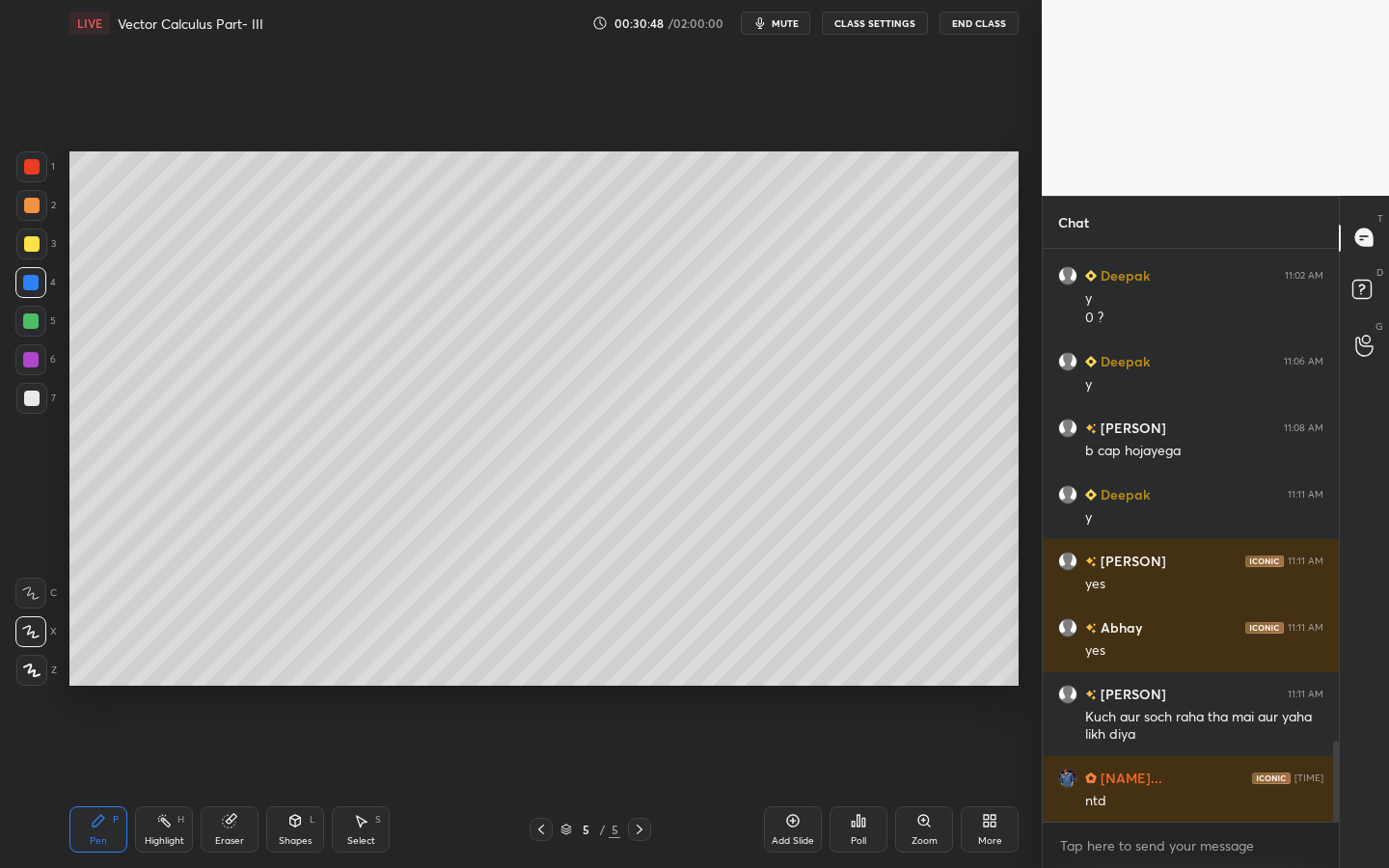 scroll, scrollTop: 3489, scrollLeft: 0, axis: vertical 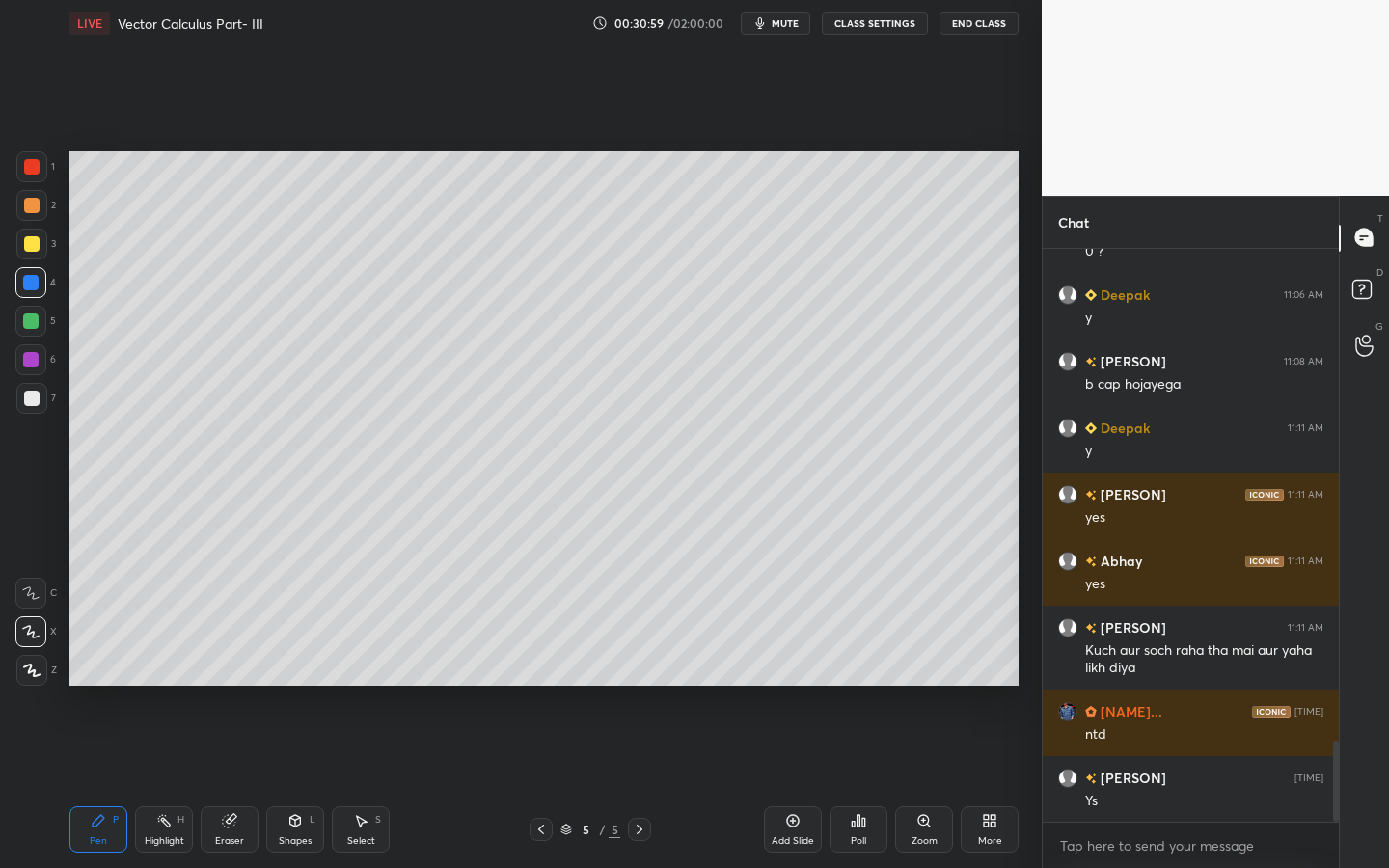 click on "Add Slide" at bounding box center (793, 829) 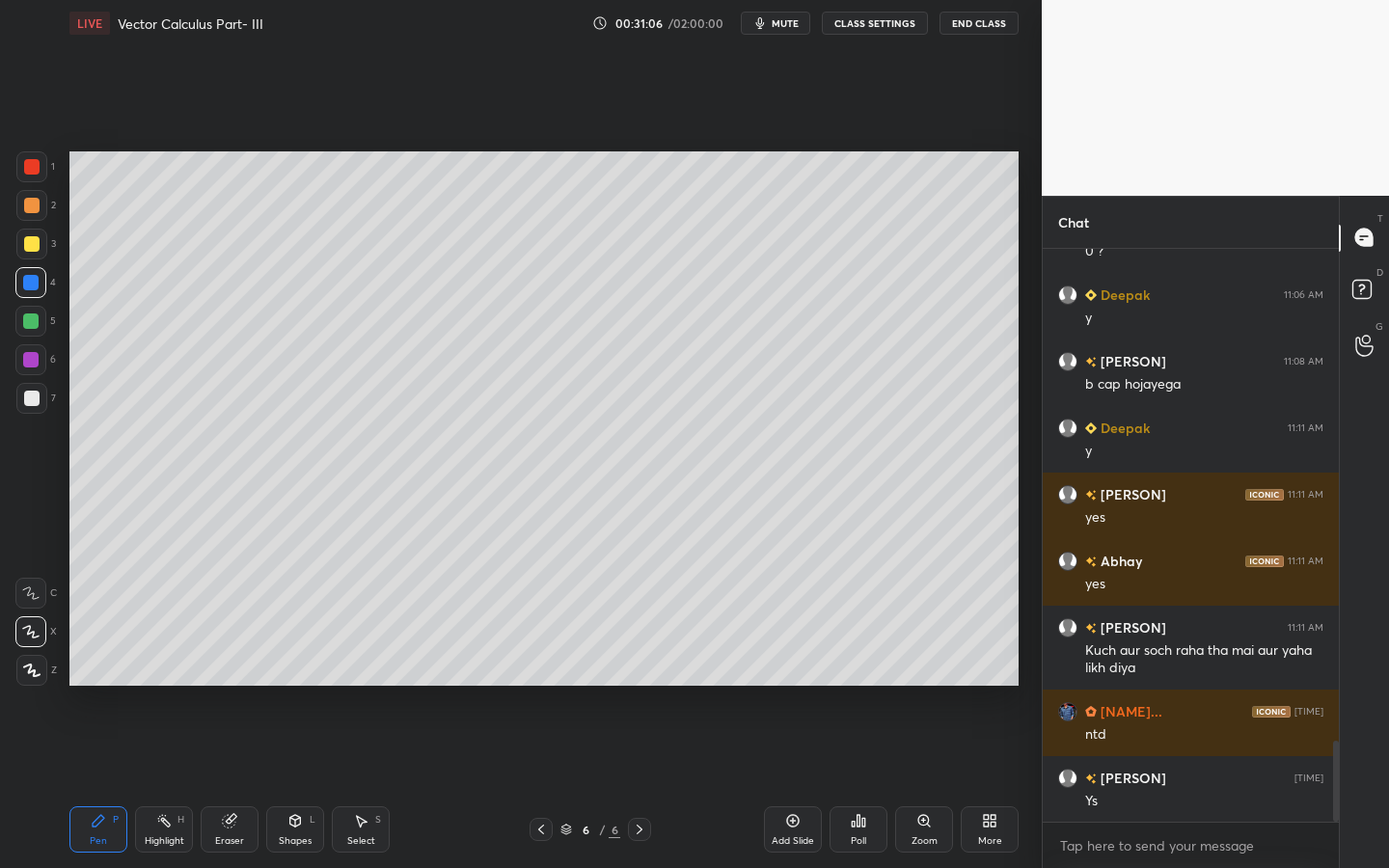 click at bounding box center [32, 398] 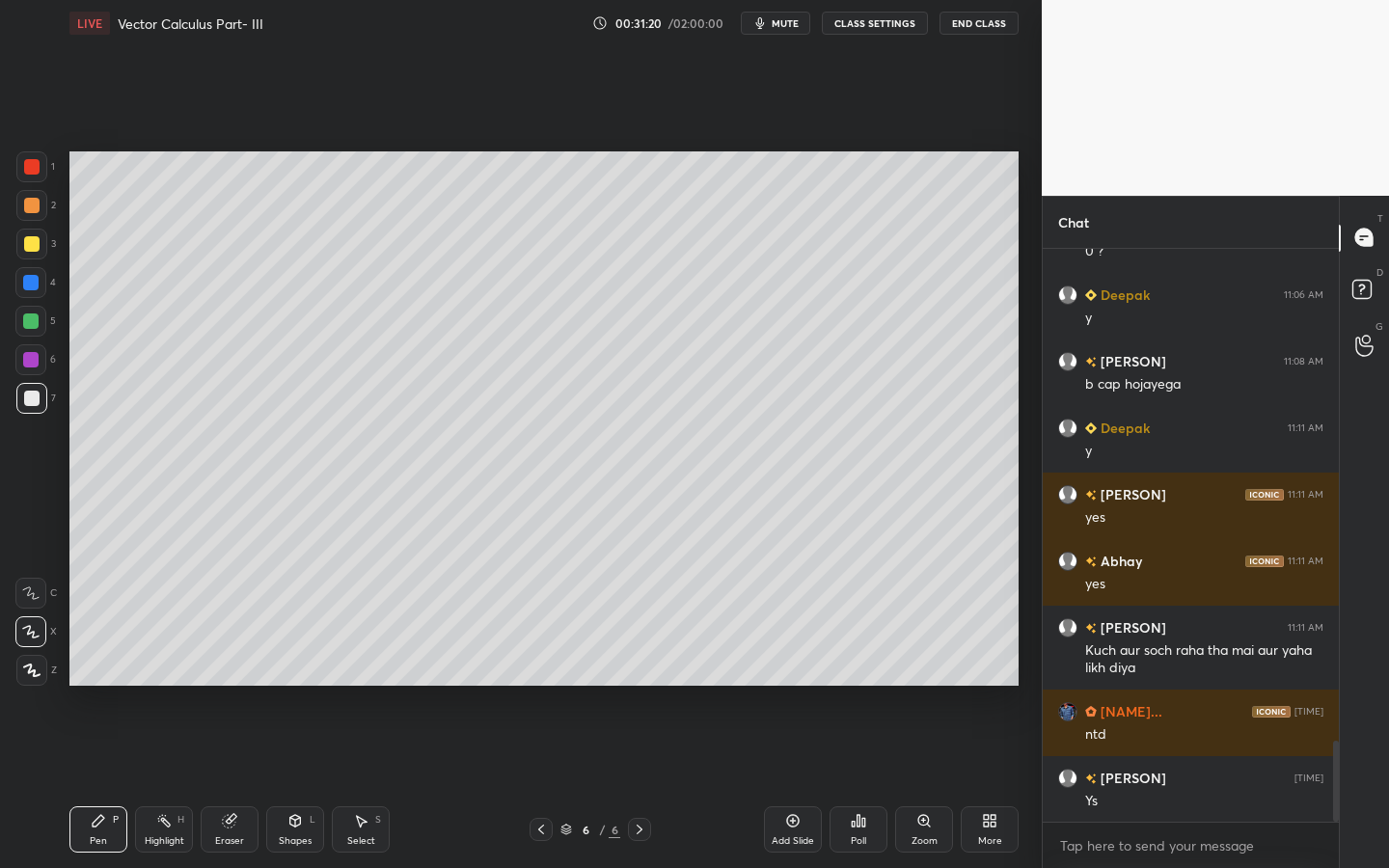 drag, startPoint x: 281, startPoint y: 803, endPoint x: 267, endPoint y: 788, distance: 20.518285 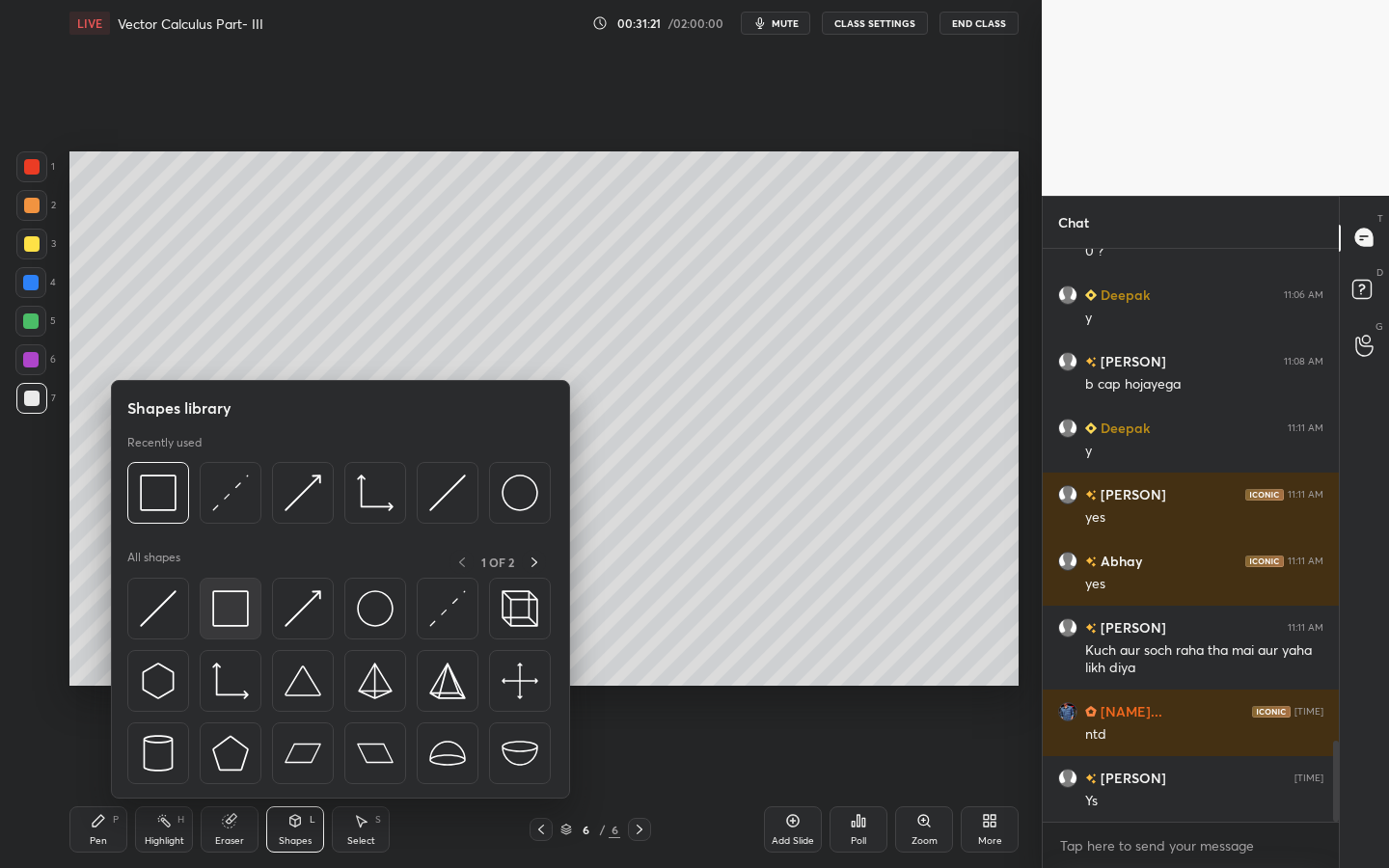 click at bounding box center (231, 609) 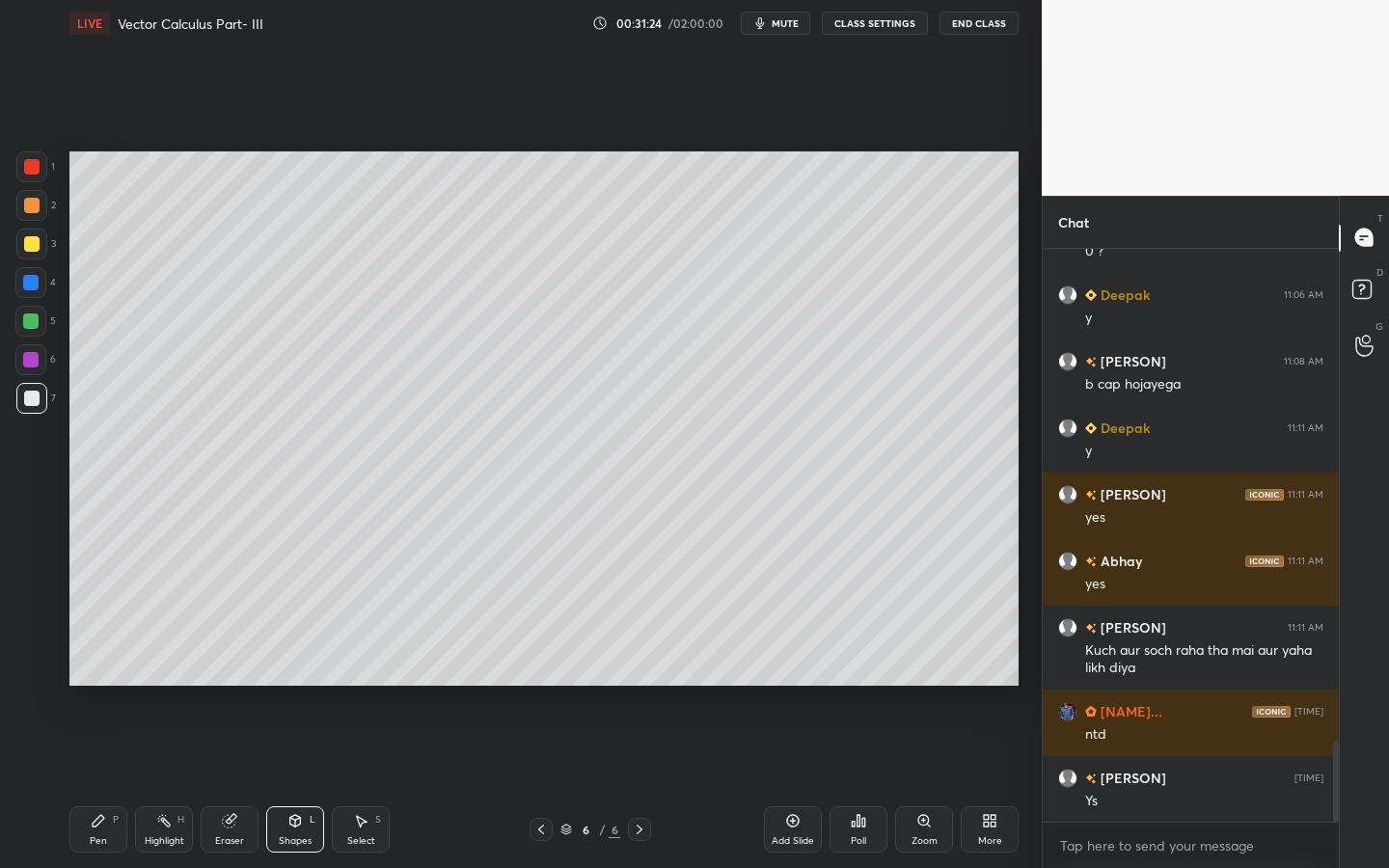 drag, startPoint x: 100, startPoint y: 846, endPoint x: 110, endPoint y: 824, distance: 24.166092 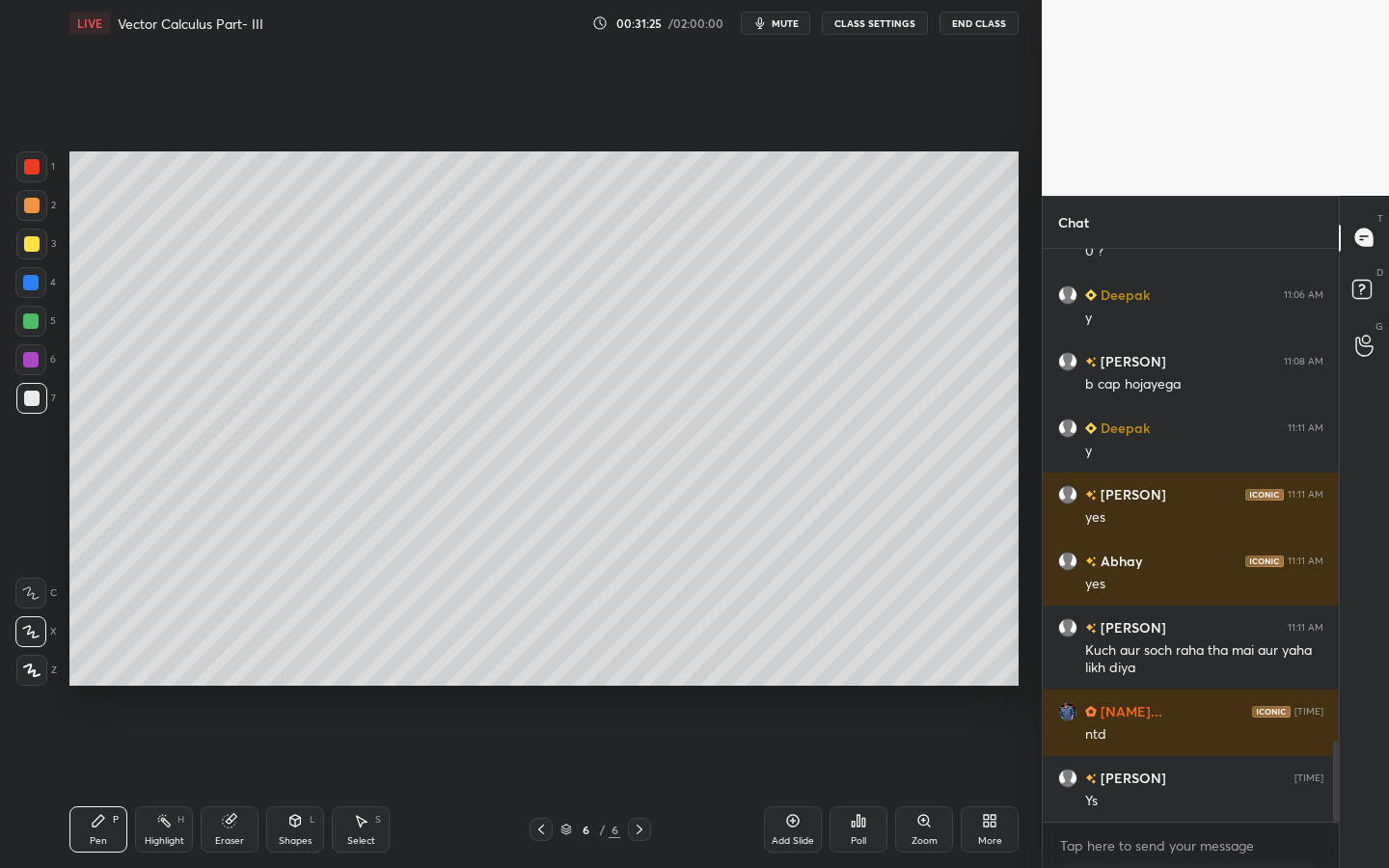 click at bounding box center [32, 398] 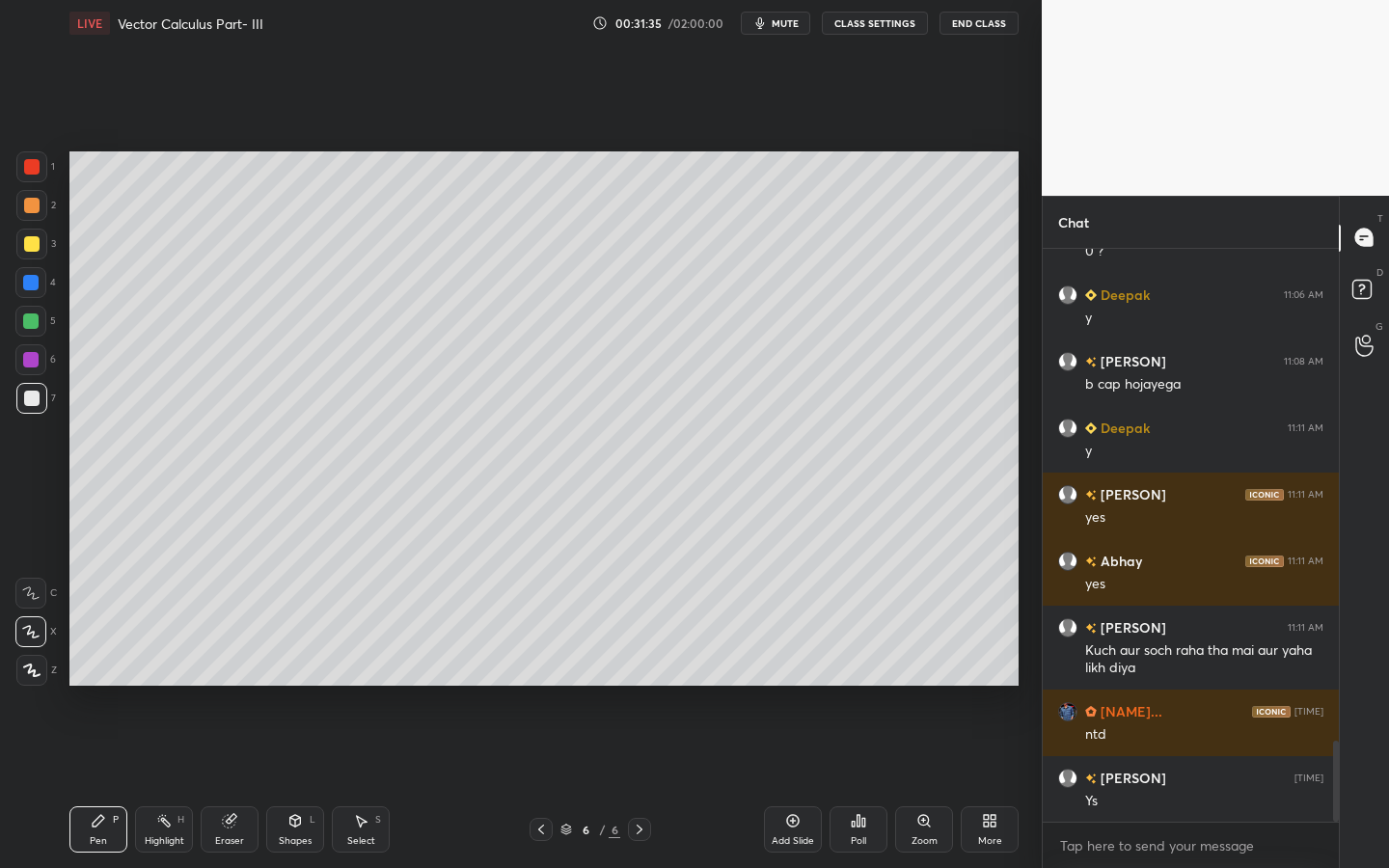 click at bounding box center (32, 398) 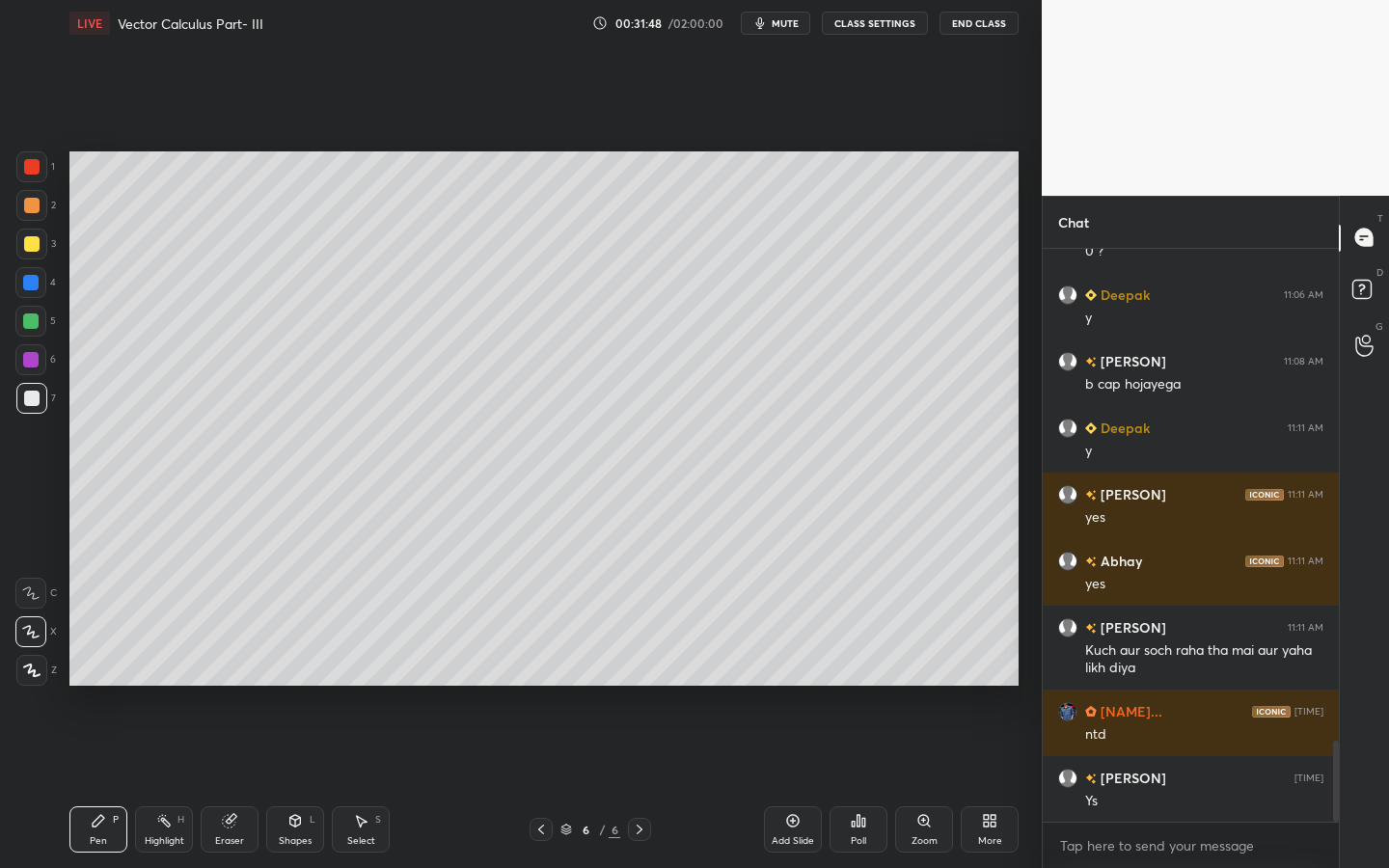 click on "Setting up your live class Poll for   secs No correct answer Start poll" at bounding box center [544, 419] 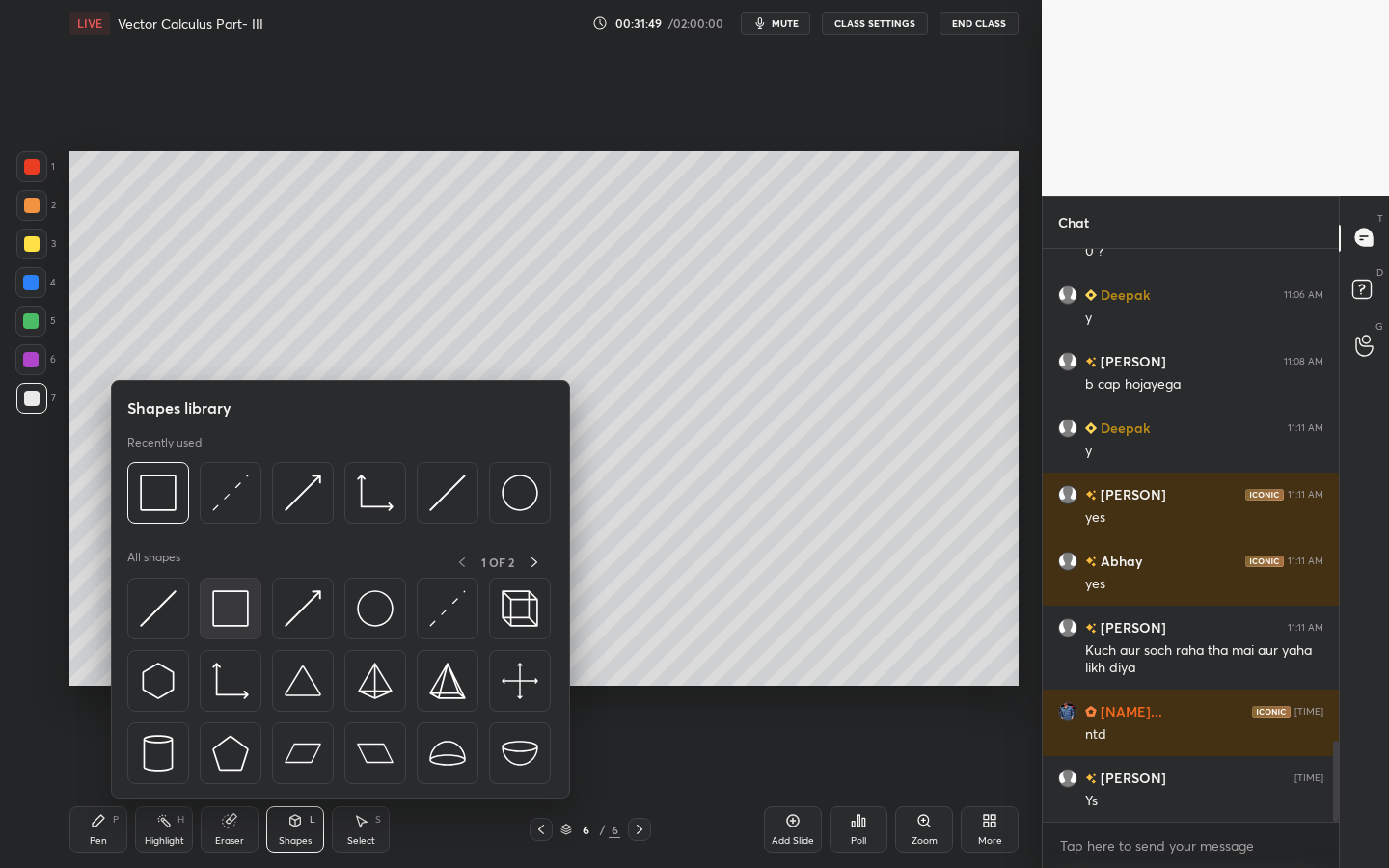 click at bounding box center (231, 609) 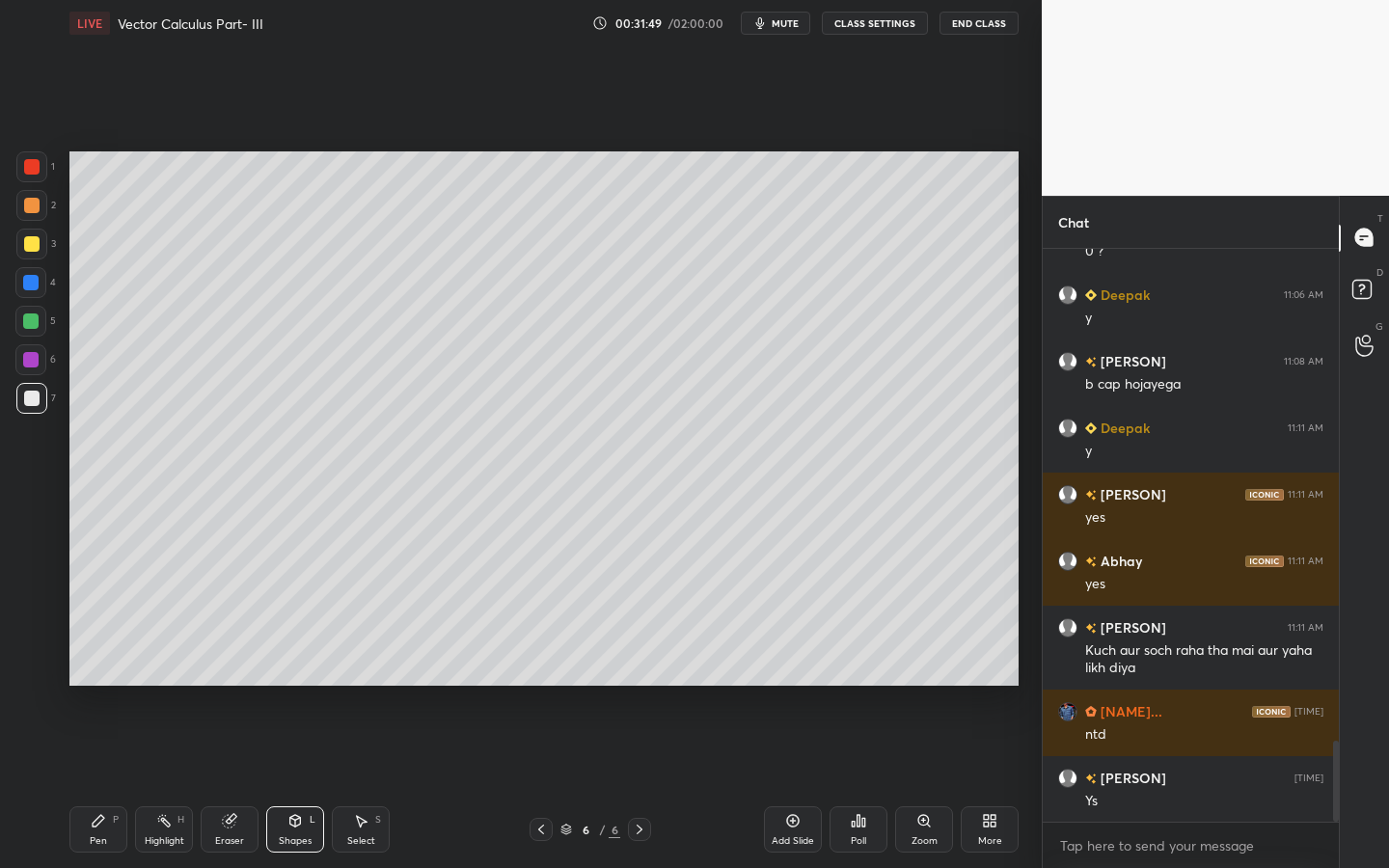 click at bounding box center [31, 321] 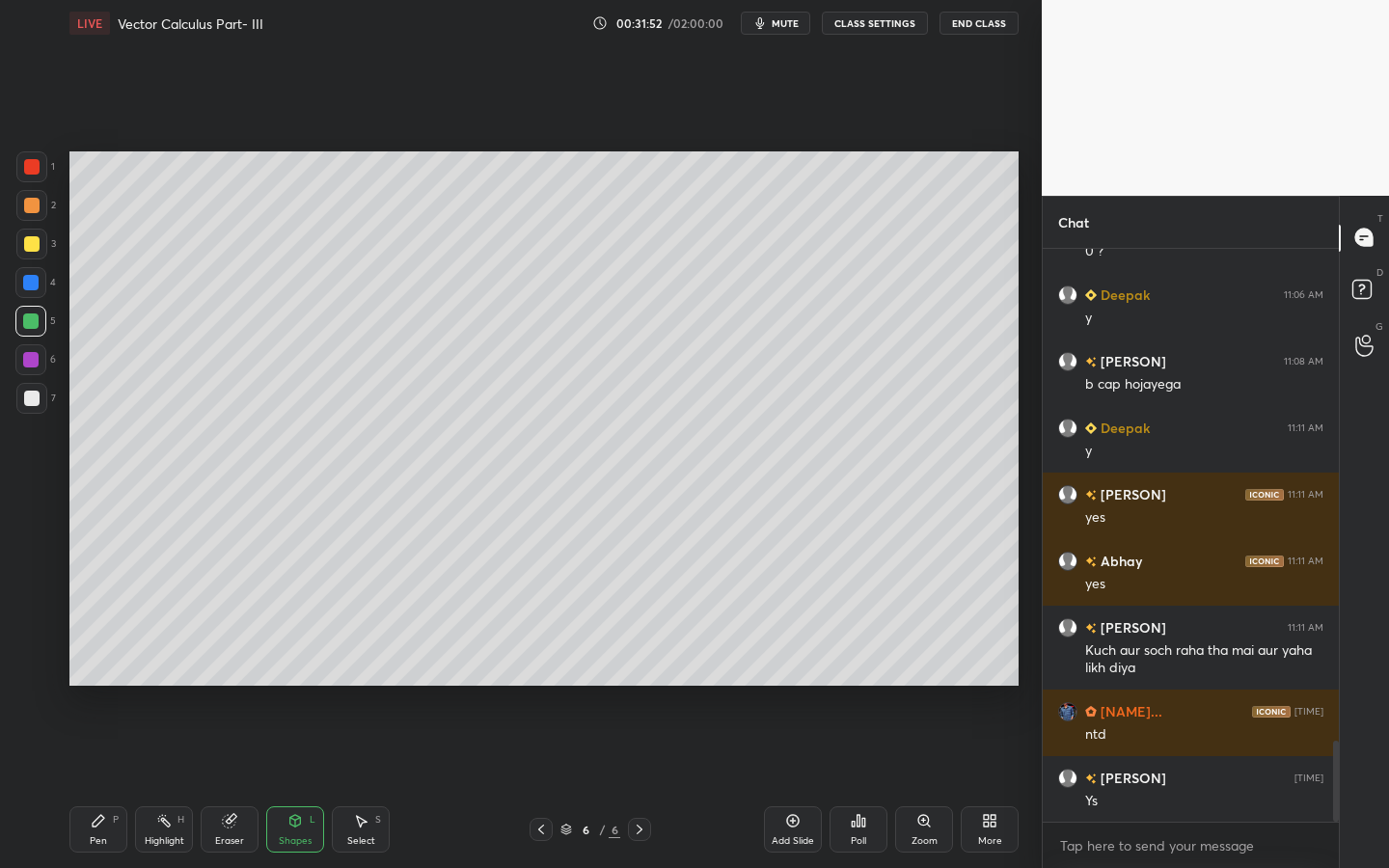 click on "Pen P Highlight H Eraser Shapes L Select S 6 / 6 Add Slide Poll Zoom More" at bounding box center [544, 829] 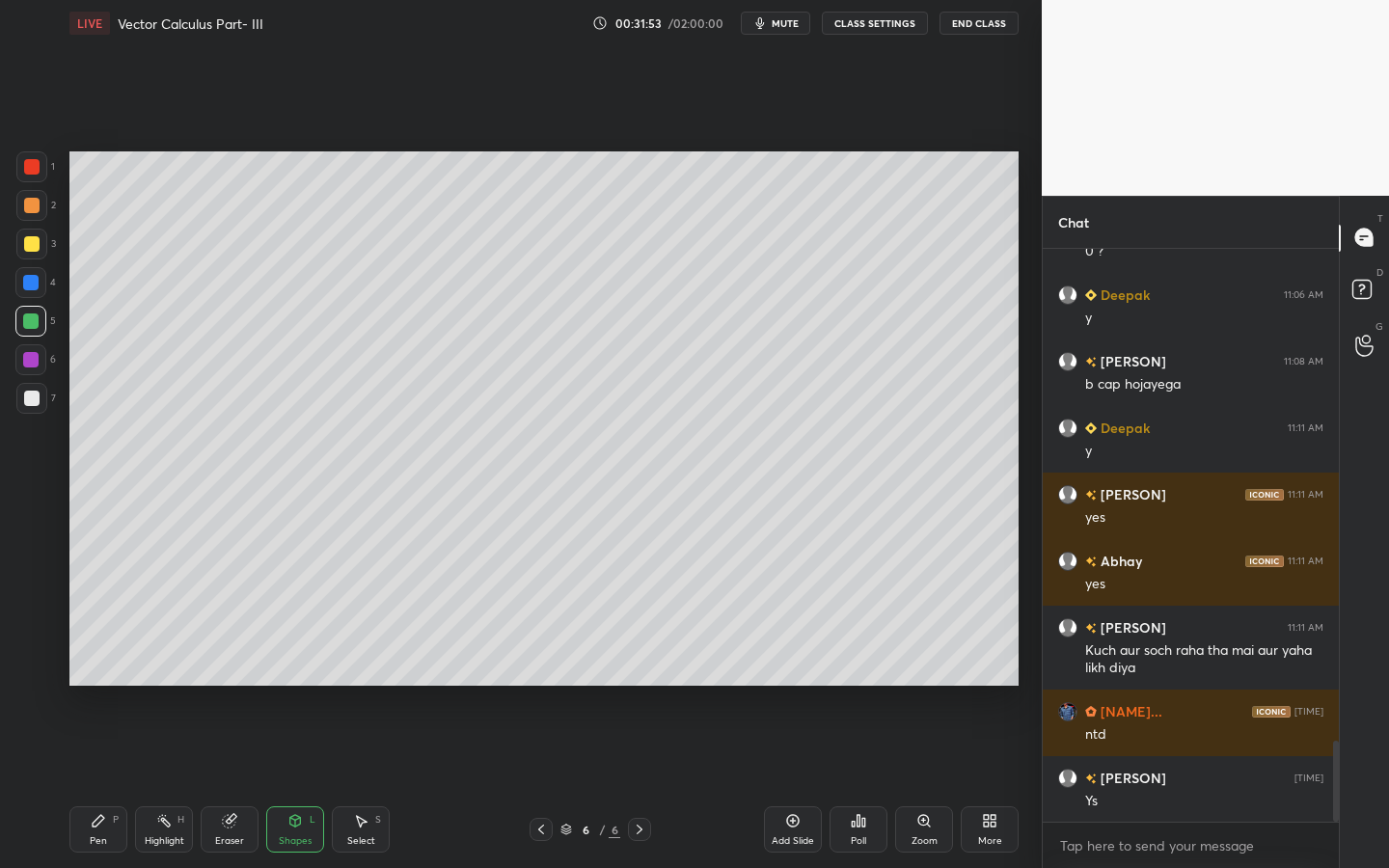drag, startPoint x: 95, startPoint y: 816, endPoint x: 124, endPoint y: 771, distance: 53.535035 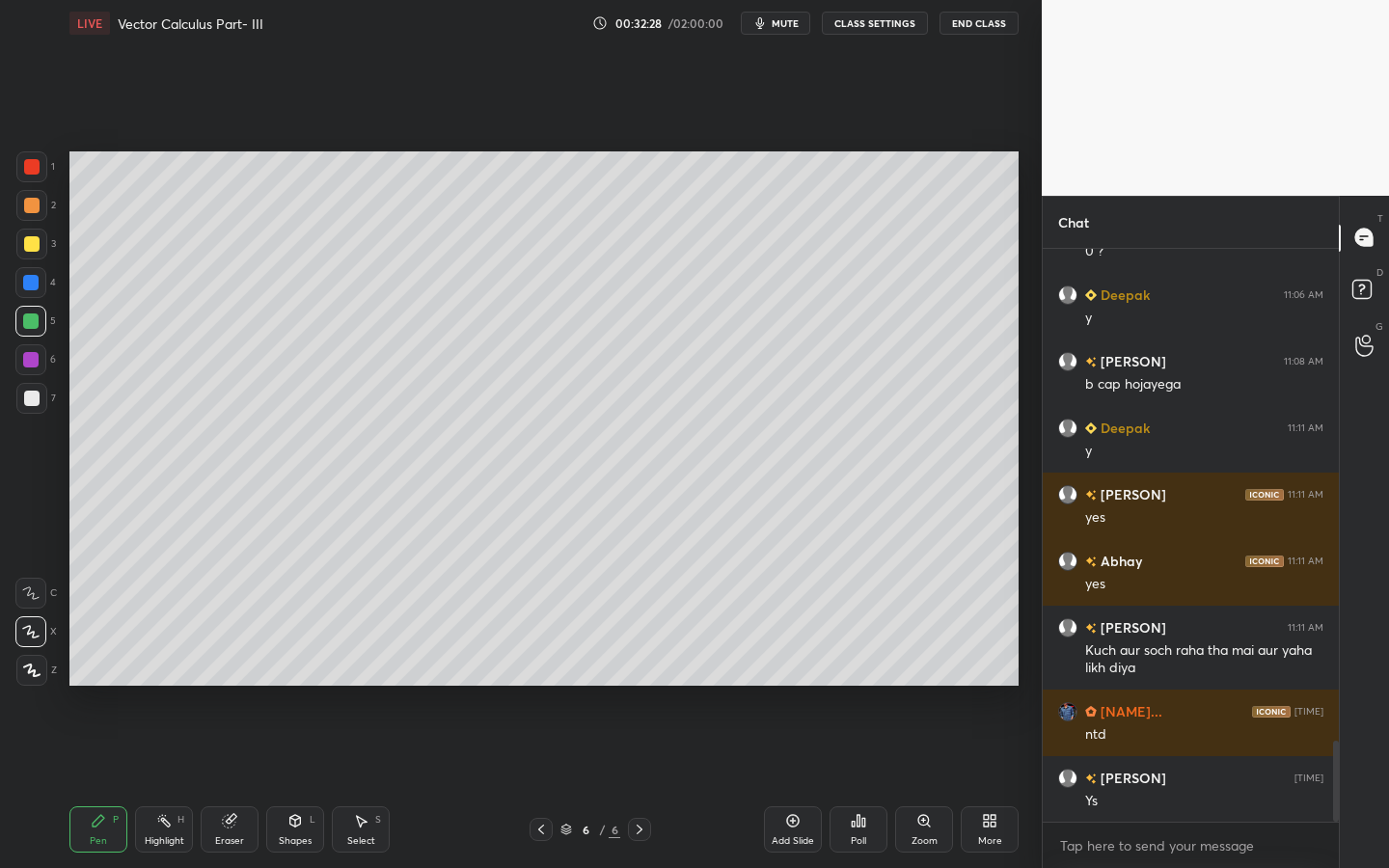 drag, startPoint x: 388, startPoint y: 833, endPoint x: 379, endPoint y: 824, distance: 12.727922 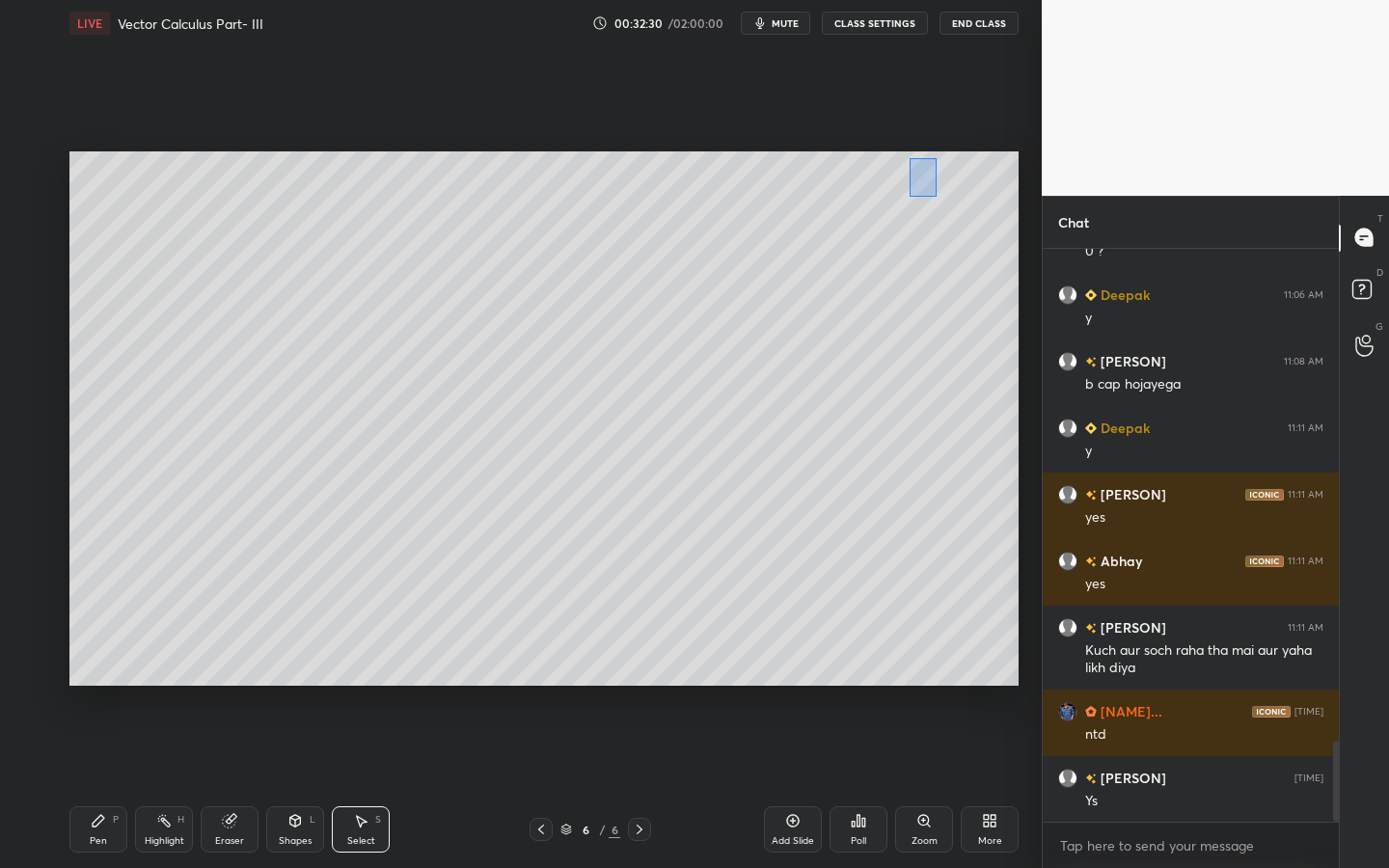 drag, startPoint x: 909, startPoint y: 157, endPoint x: 976, endPoint y: 214, distance: 87.9659 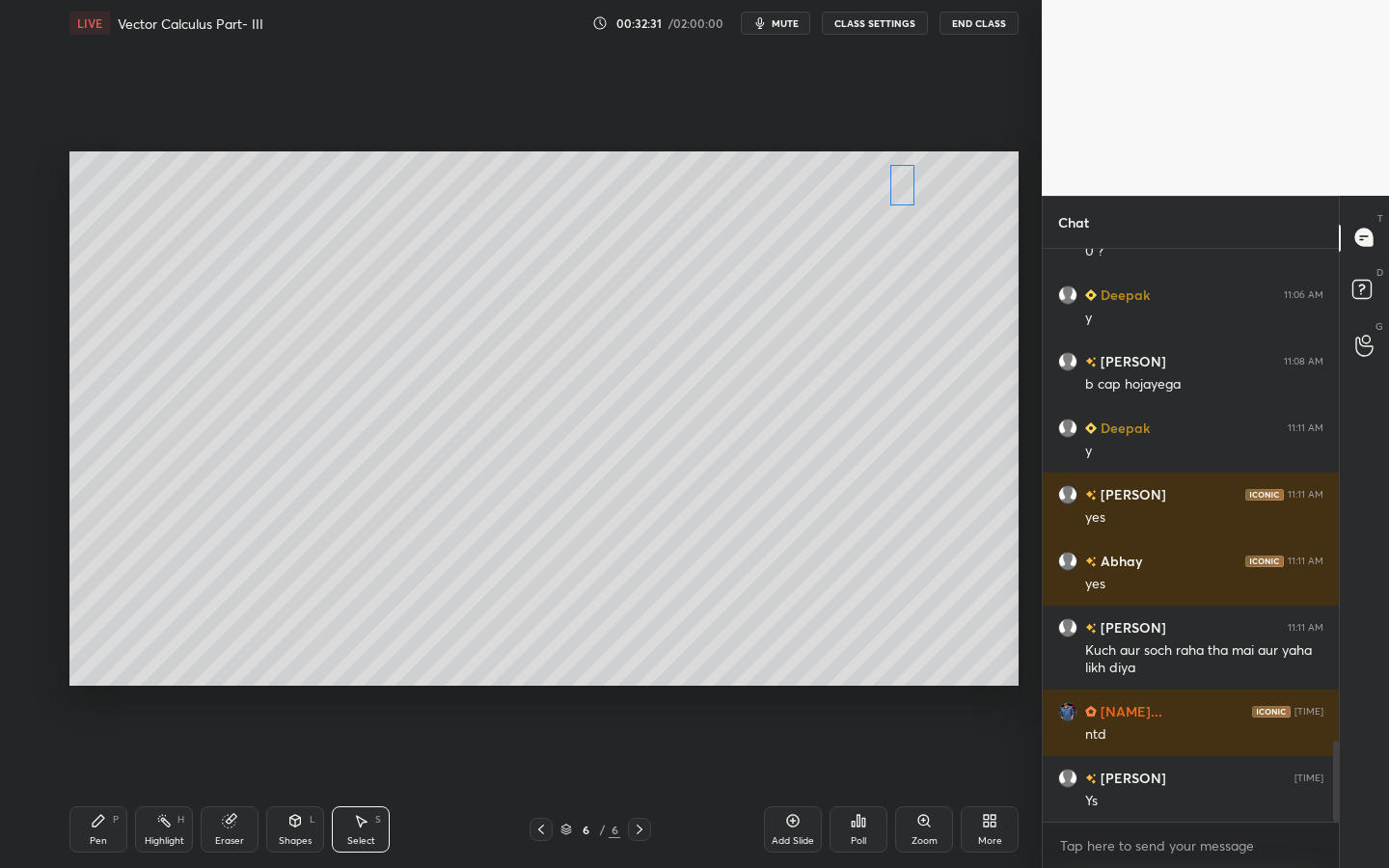 drag, startPoint x: 926, startPoint y: 186, endPoint x: 898, endPoint y: 189, distance: 28.16026 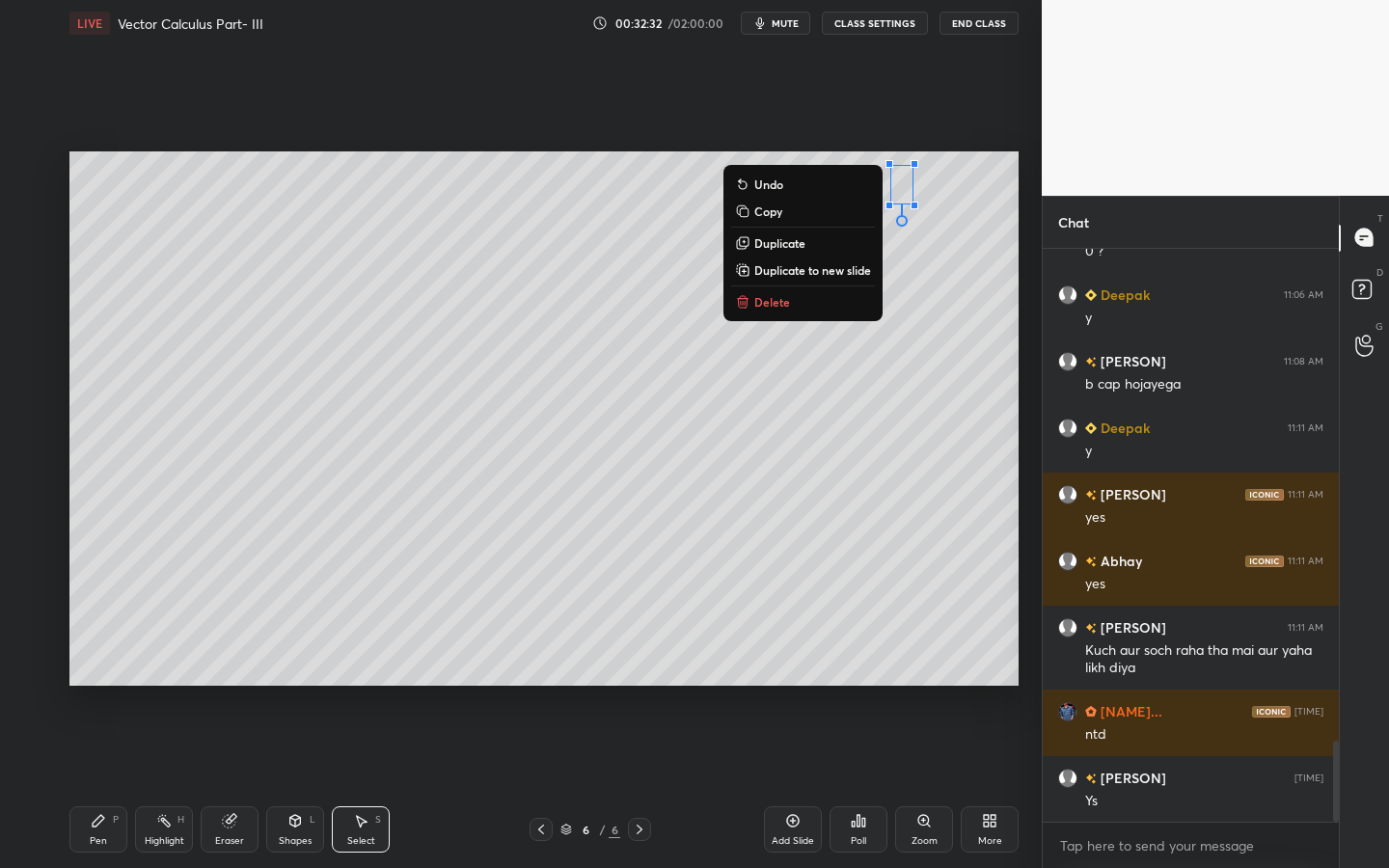click on "Pen P" at bounding box center [98, 829] 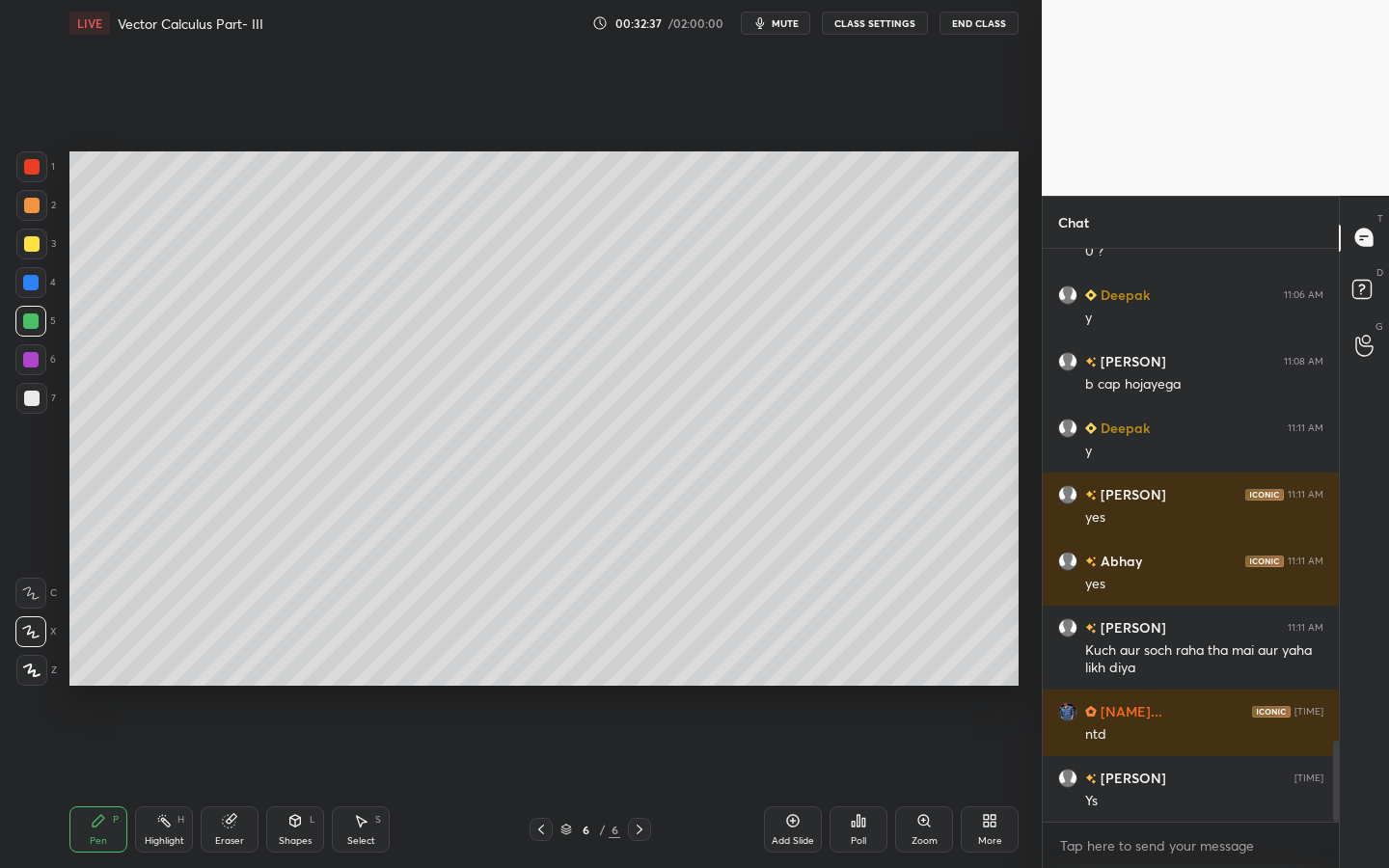 click at bounding box center (32, 244) 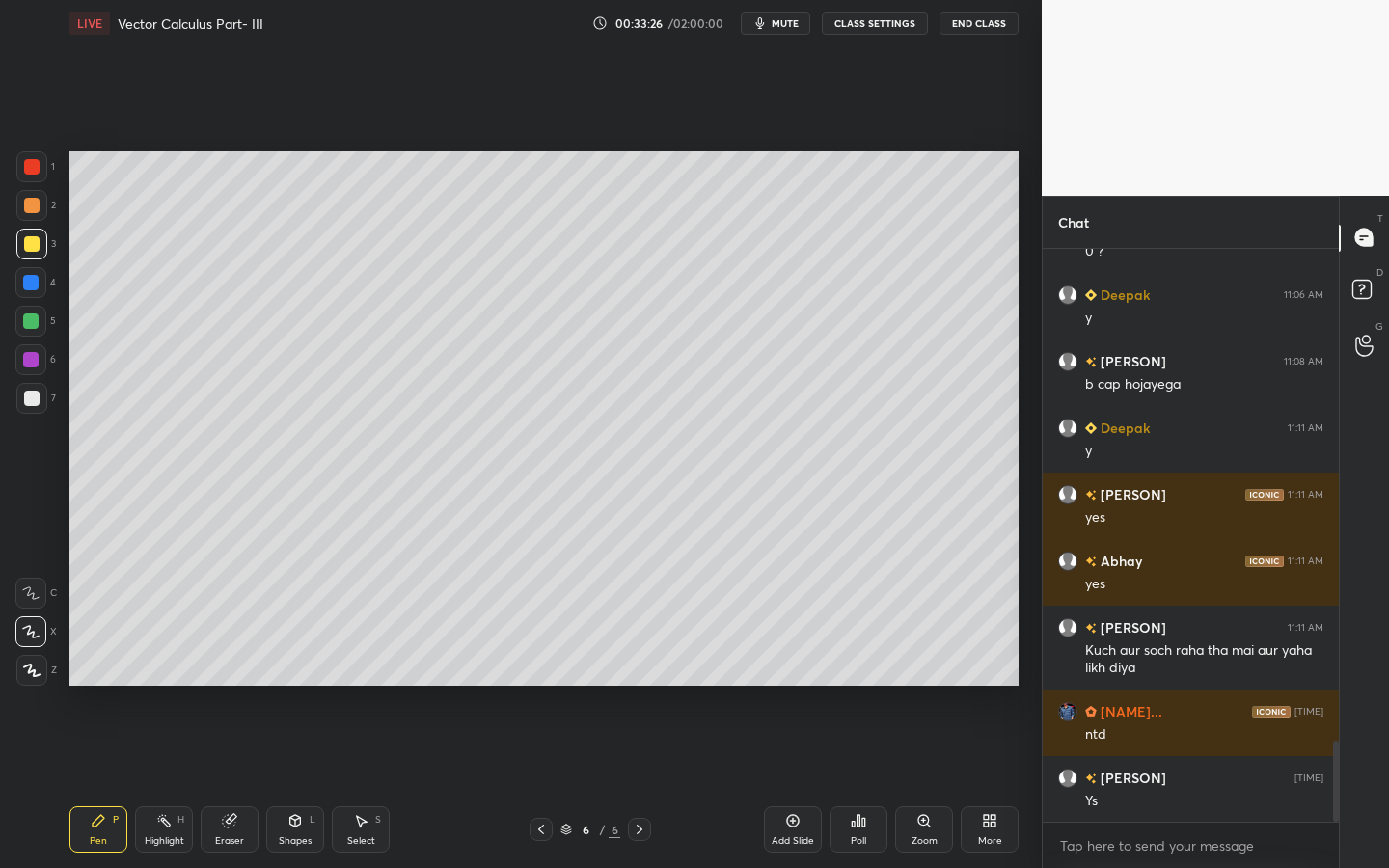 click on "Shapes" at bounding box center [295, 841] 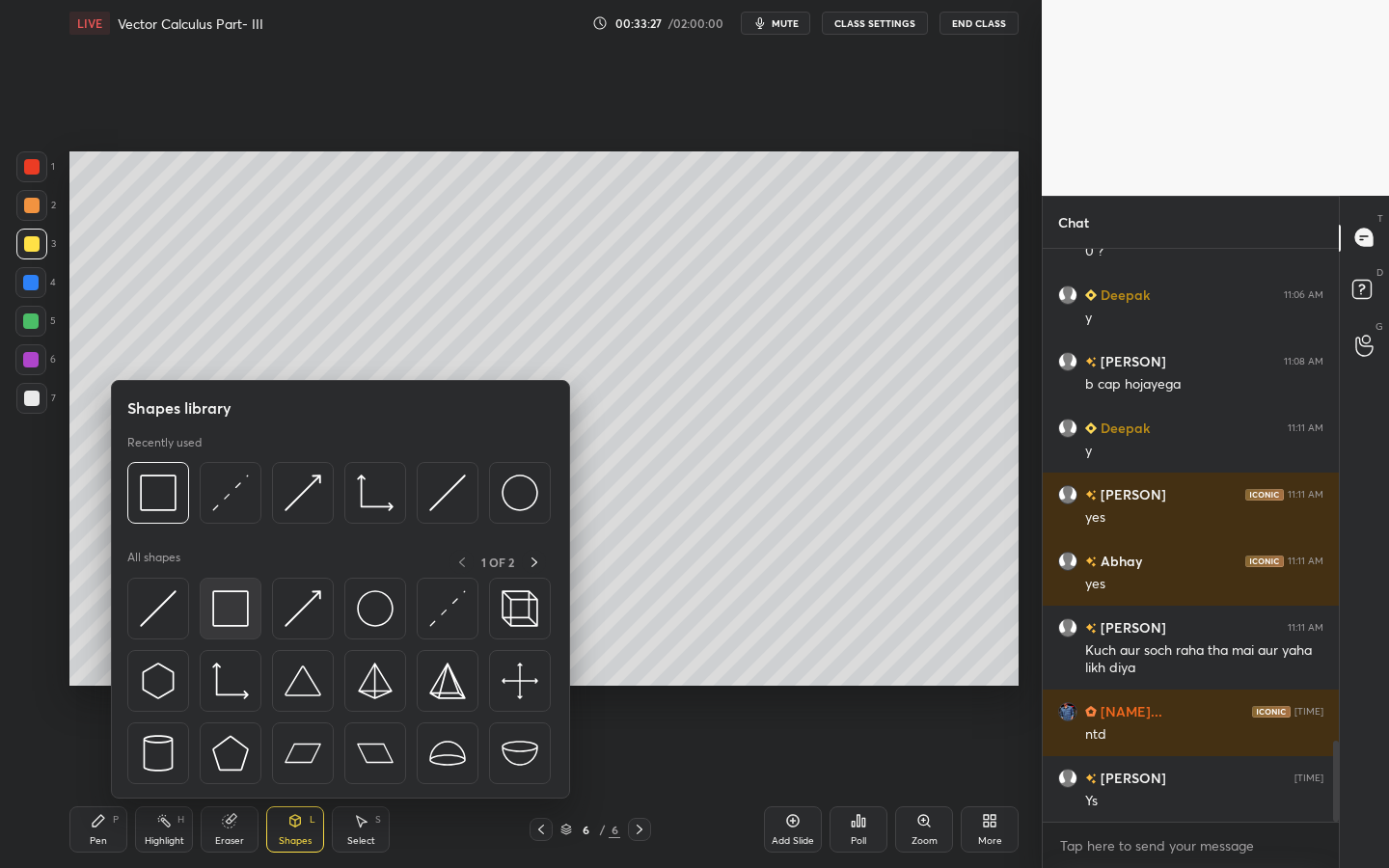 click at bounding box center (231, 609) 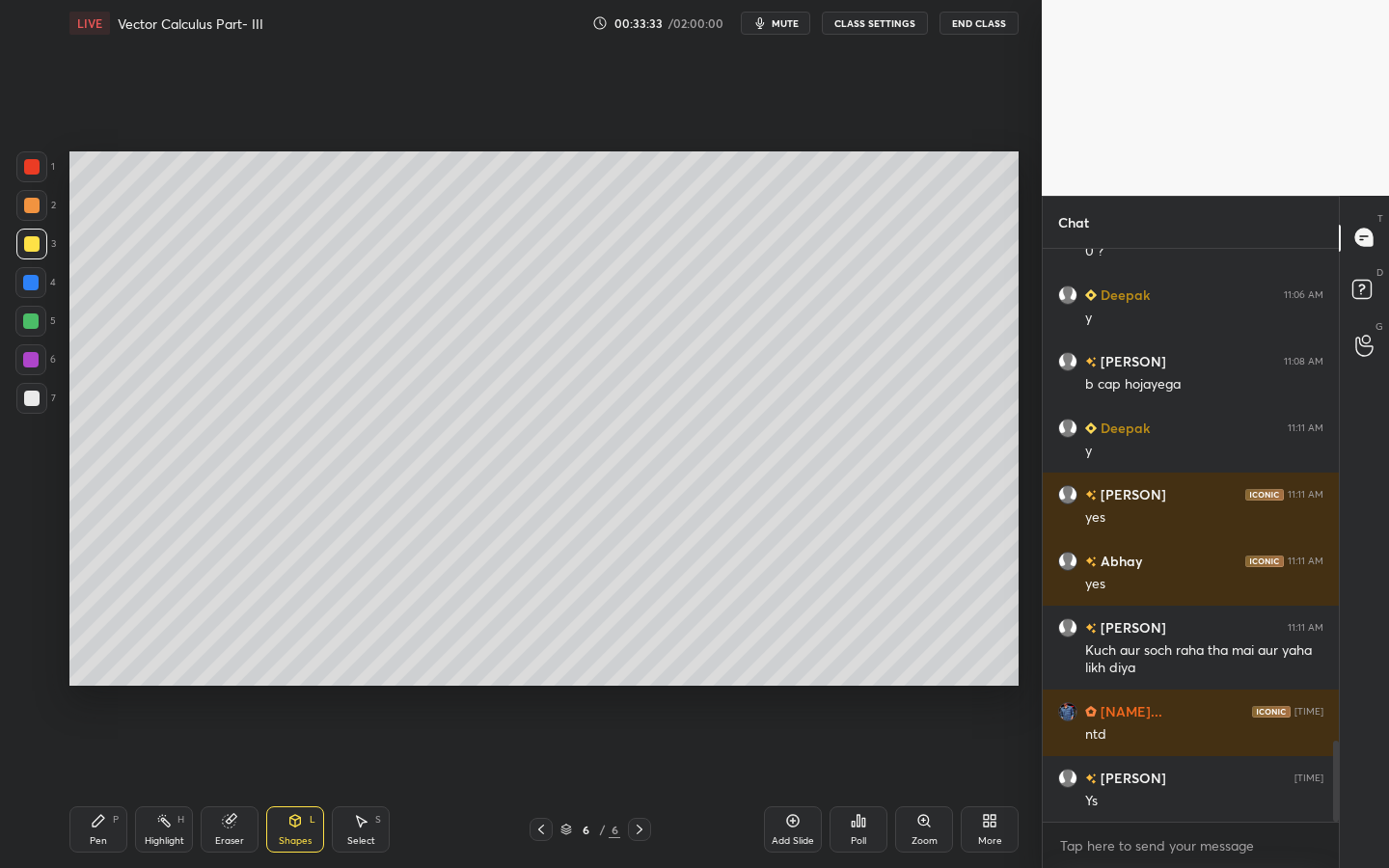 click 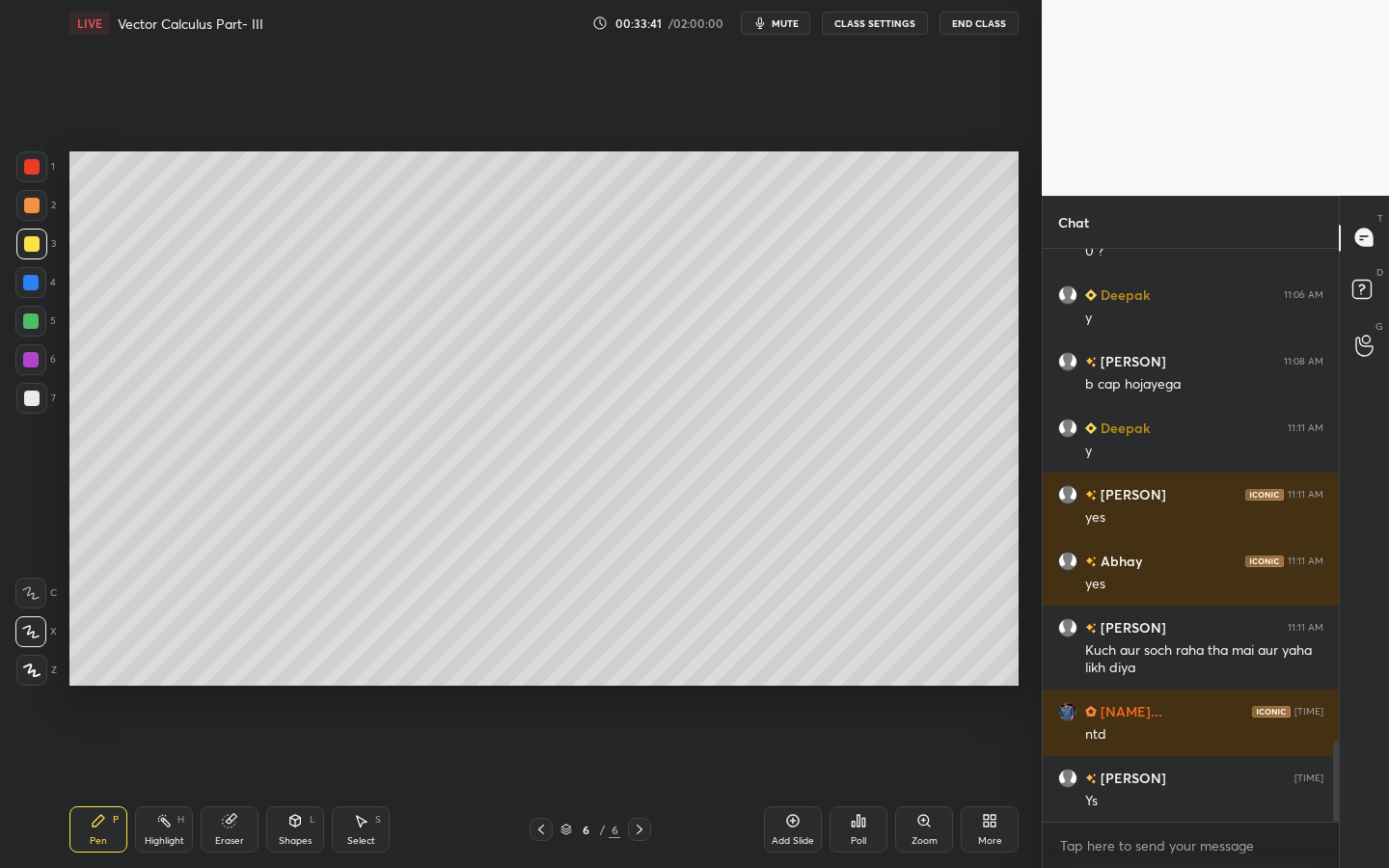 click at bounding box center (31, 321) 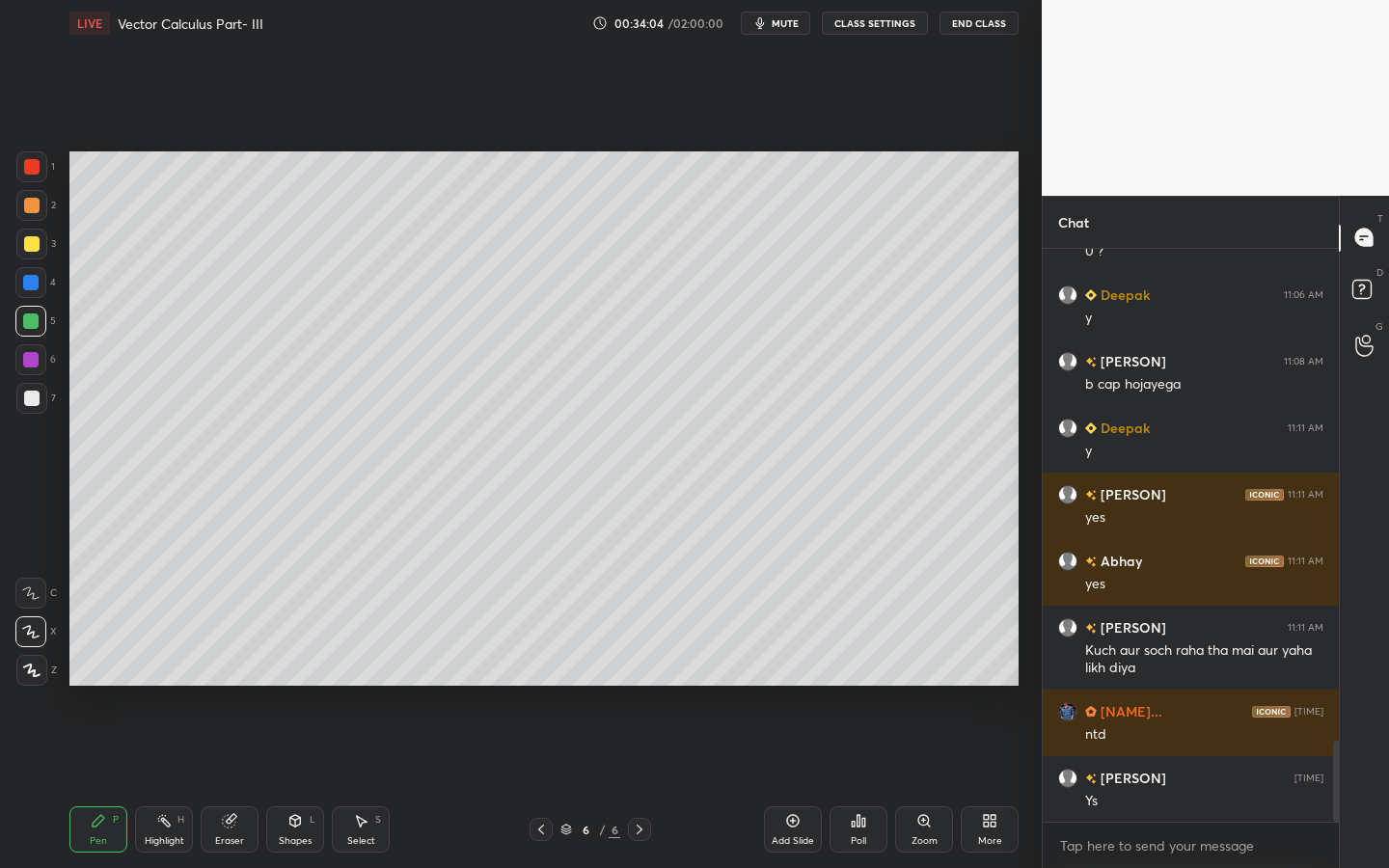 click at bounding box center (32, 398) 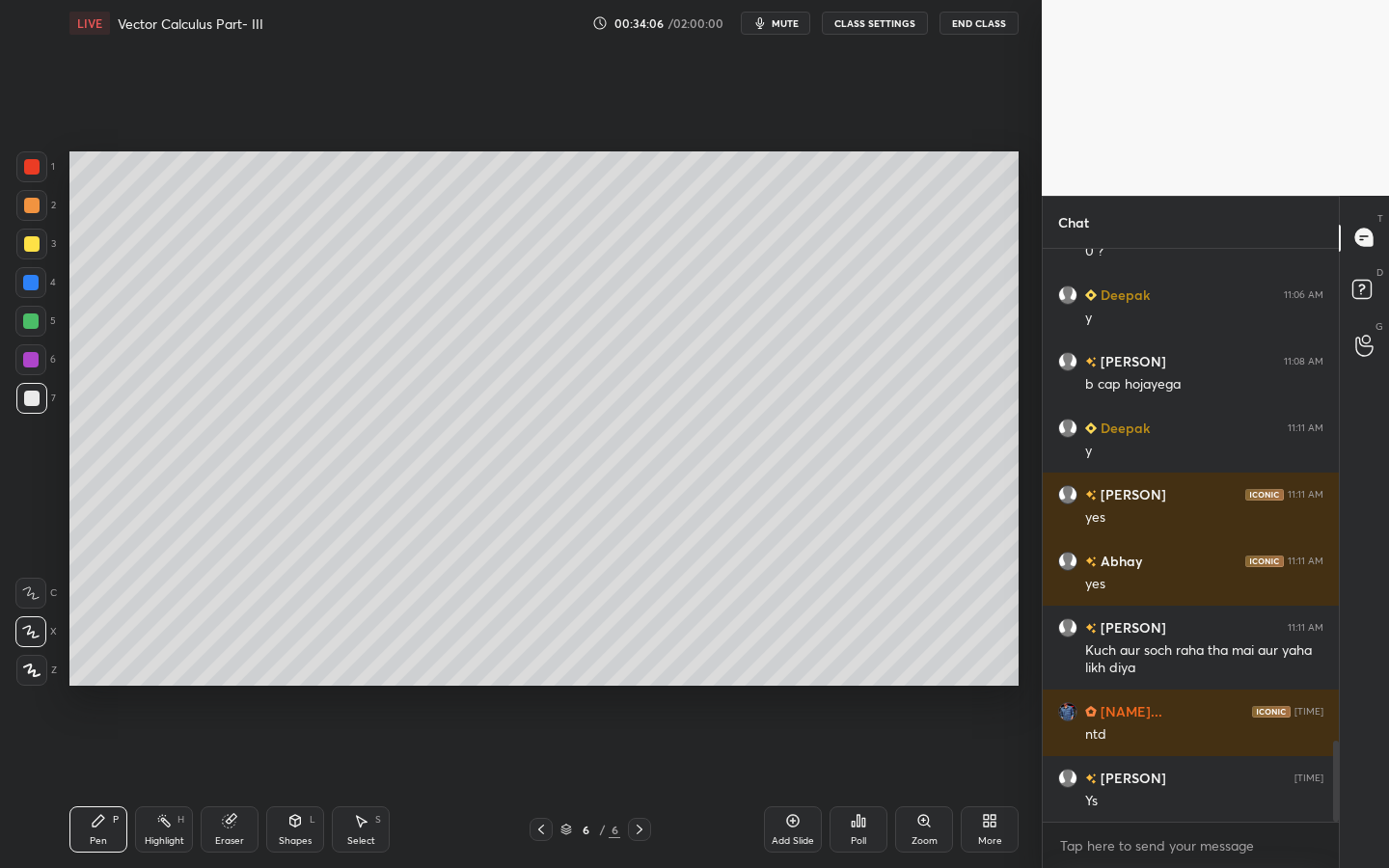 click on "Shapes L" at bounding box center (295, 829) 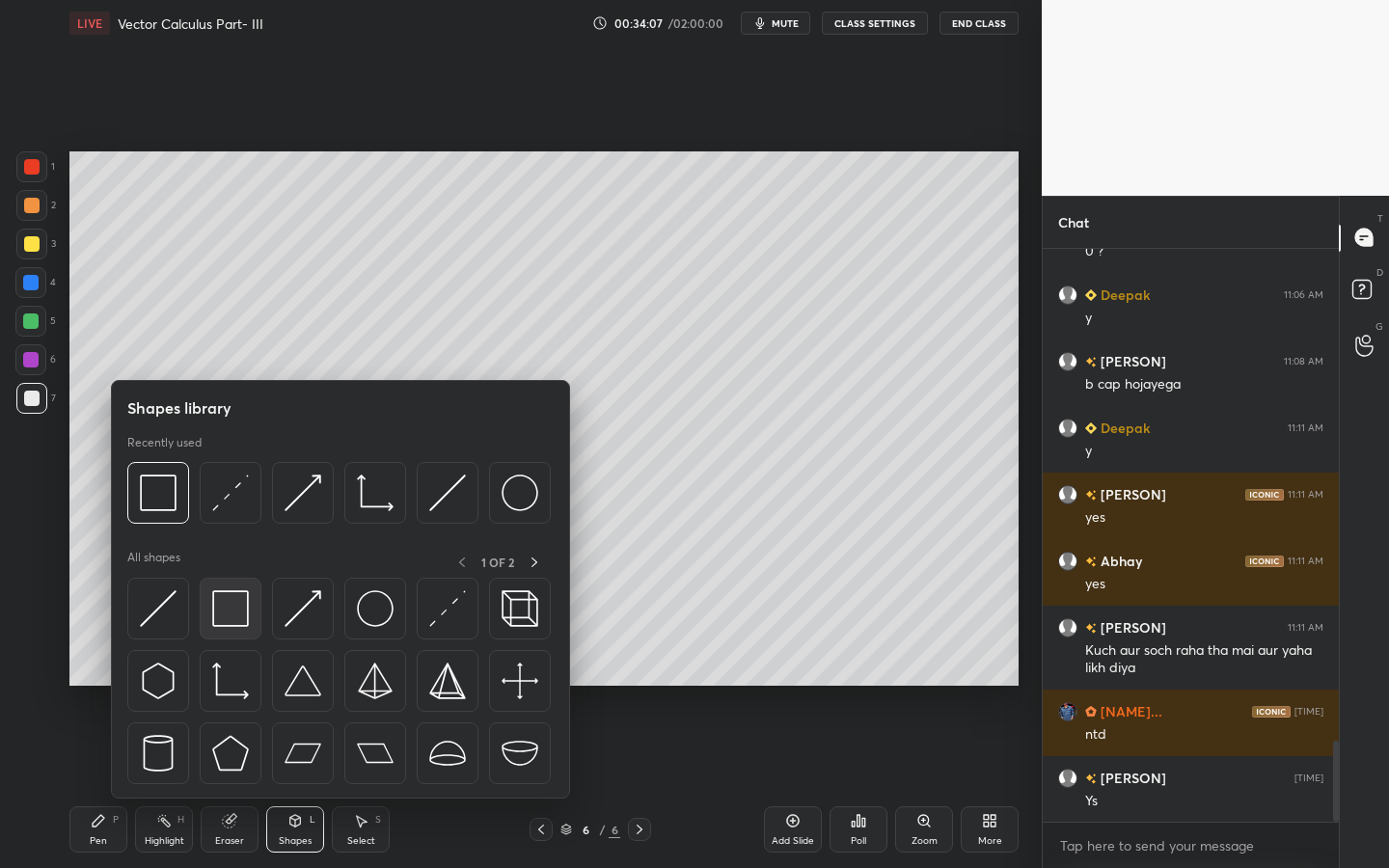 click at bounding box center [231, 609] 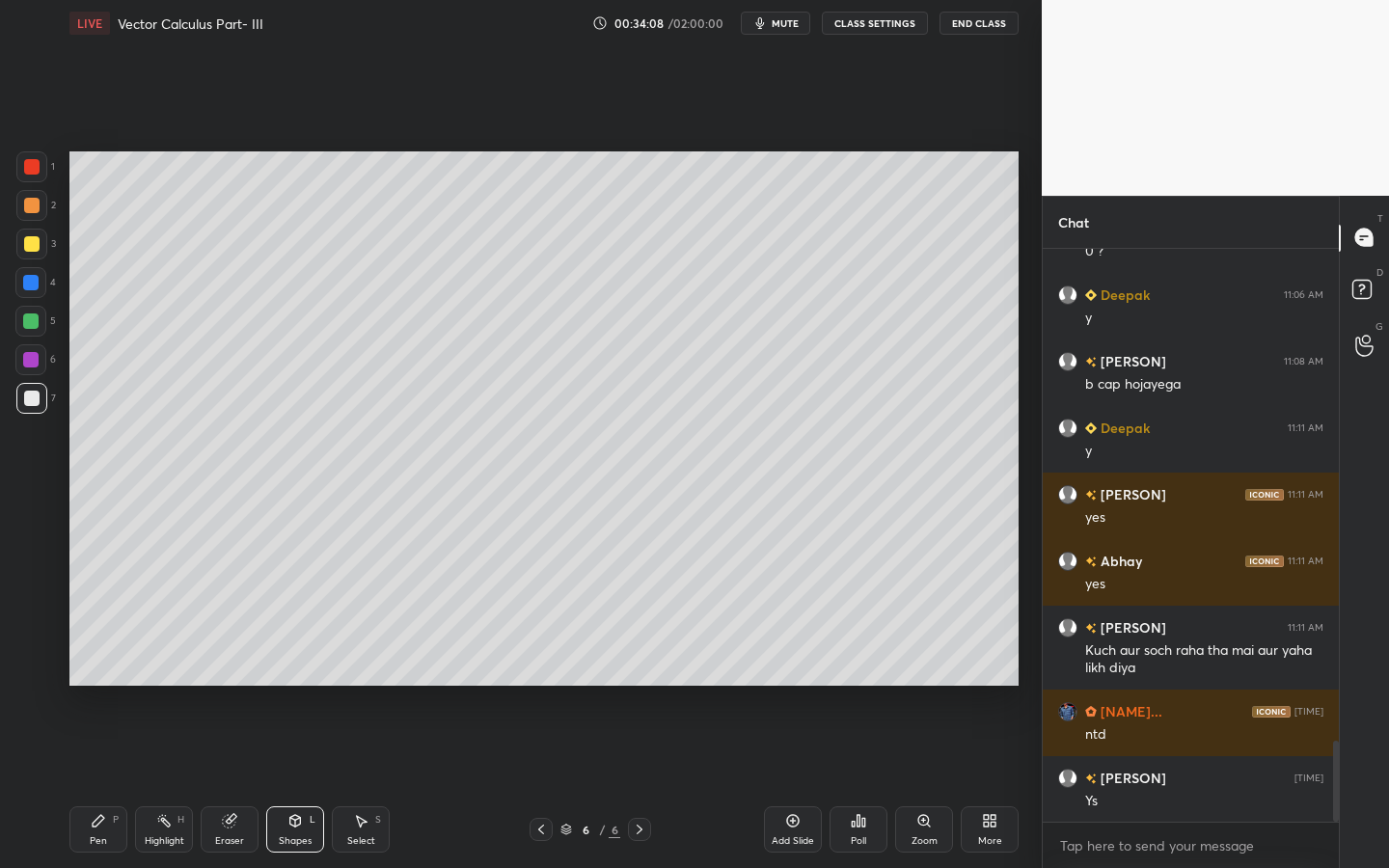 click at bounding box center [31, 360] 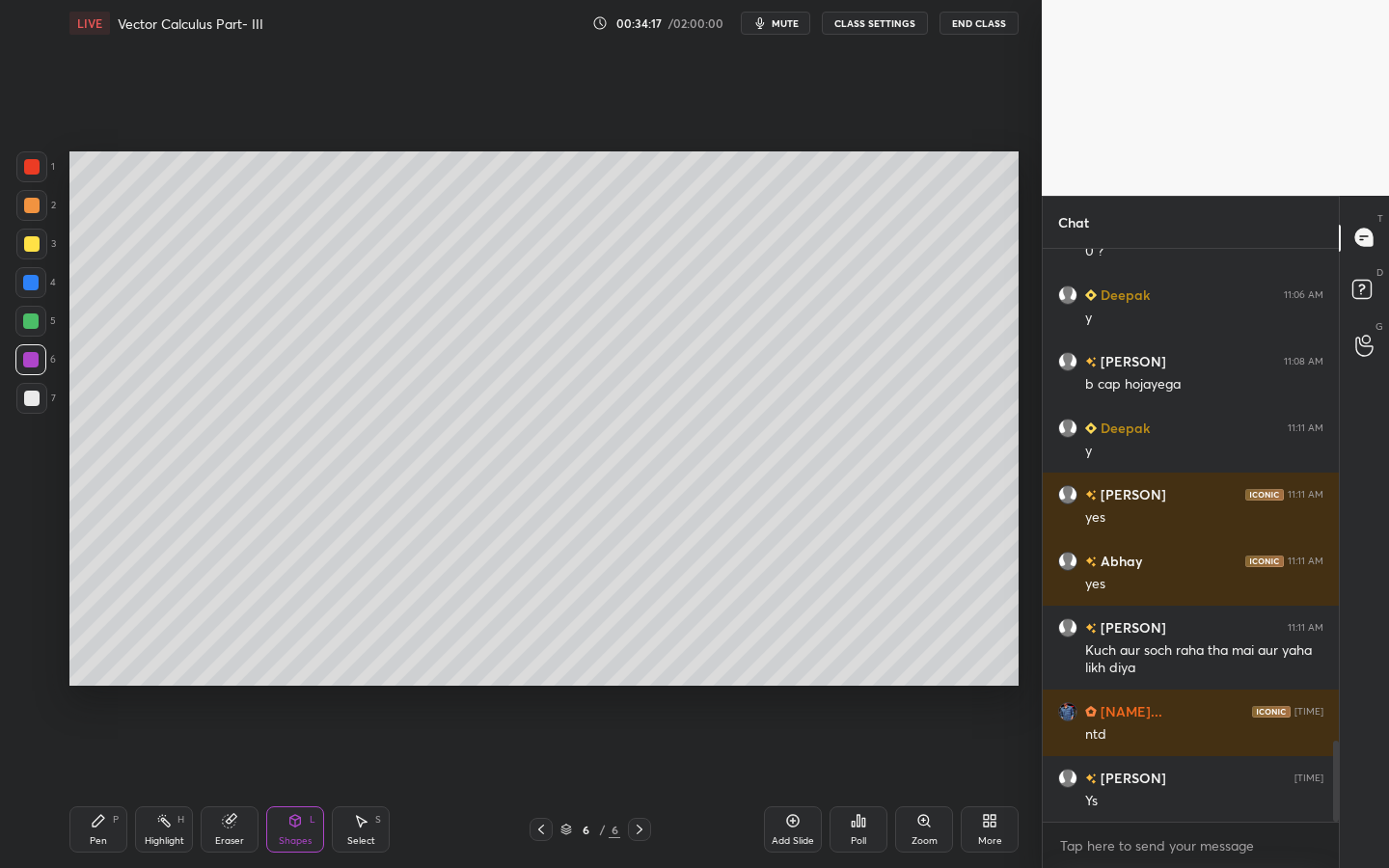 click 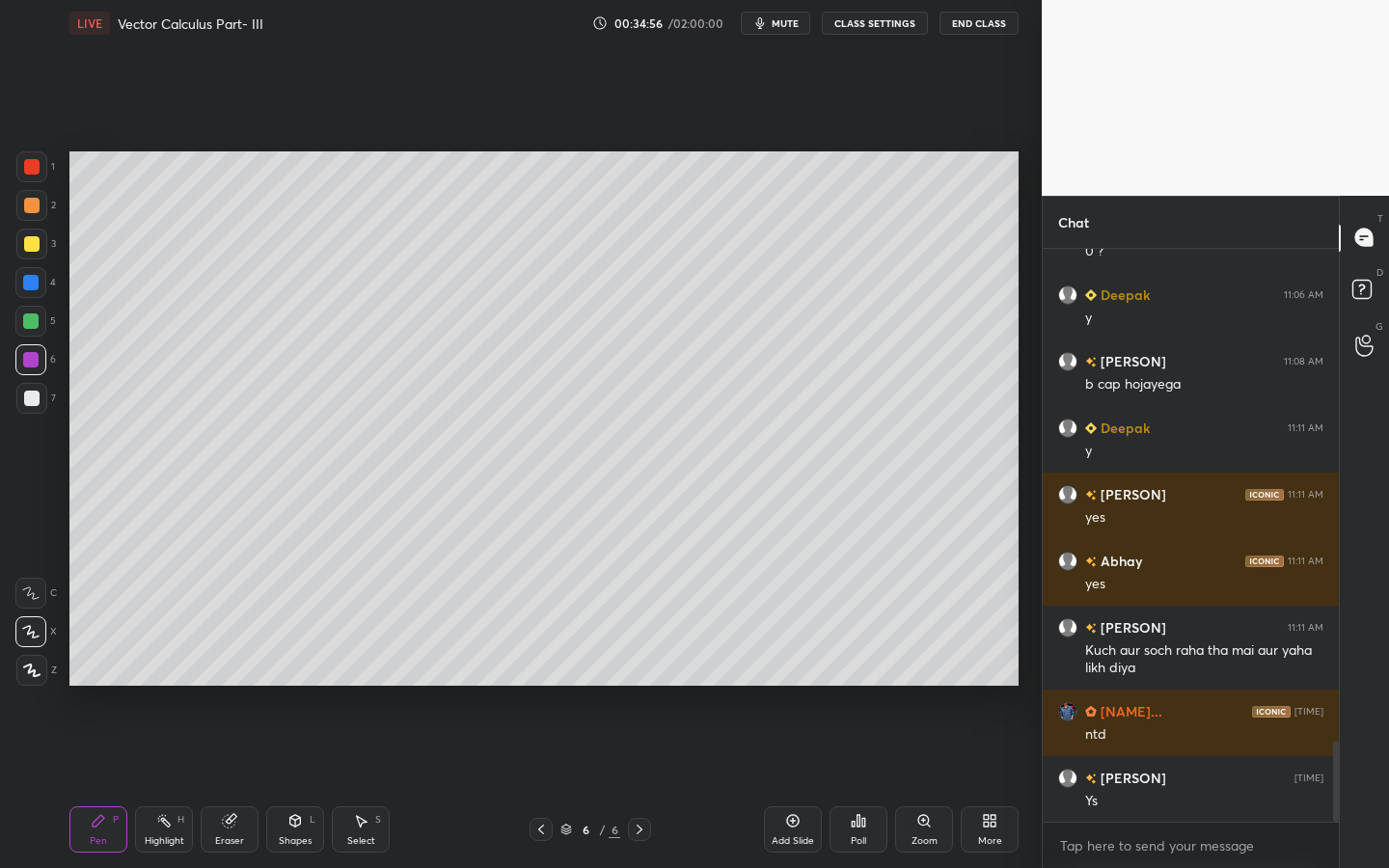 click 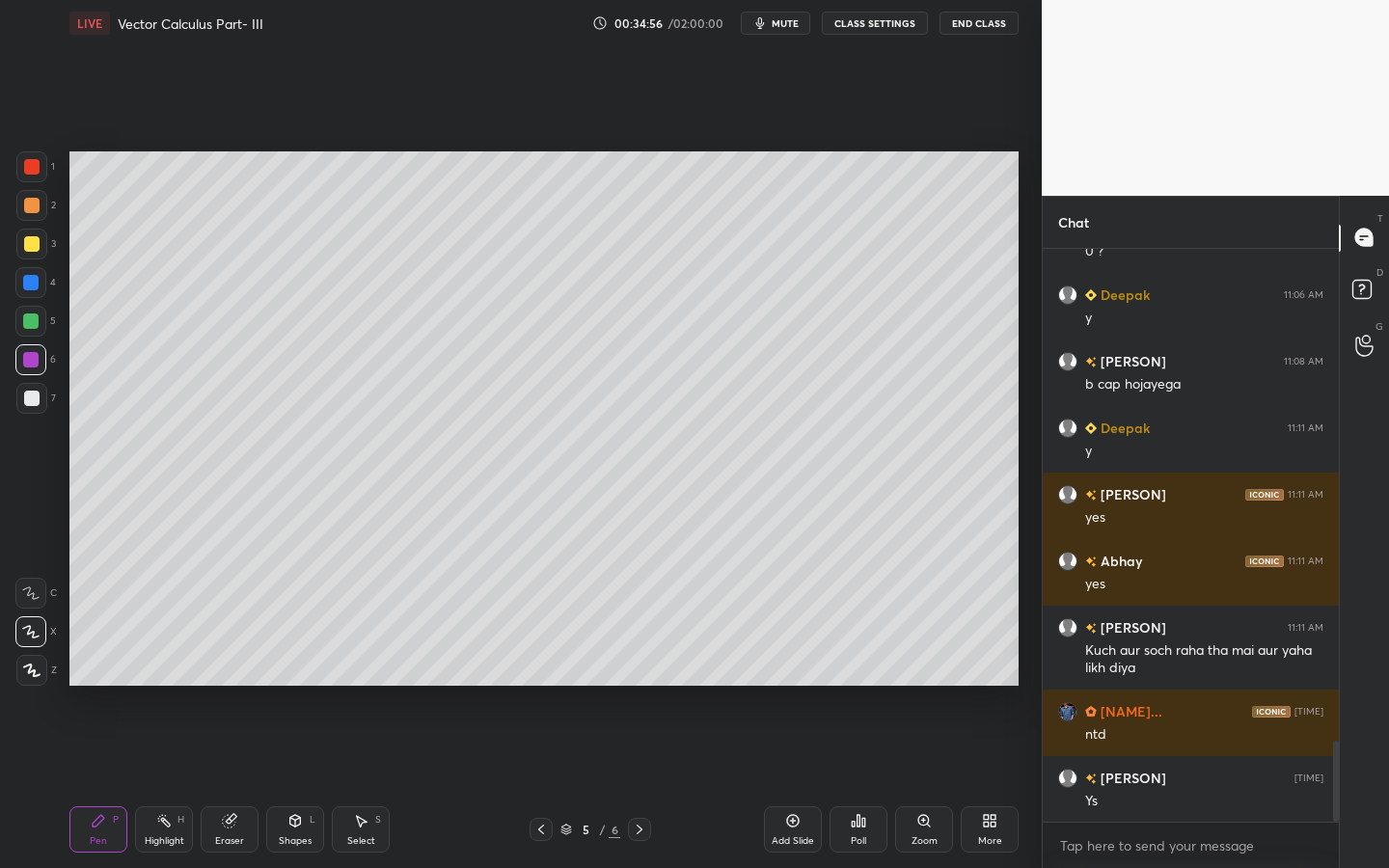 drag, startPoint x: 539, startPoint y: 833, endPoint x: 551, endPoint y: 833, distance: 12 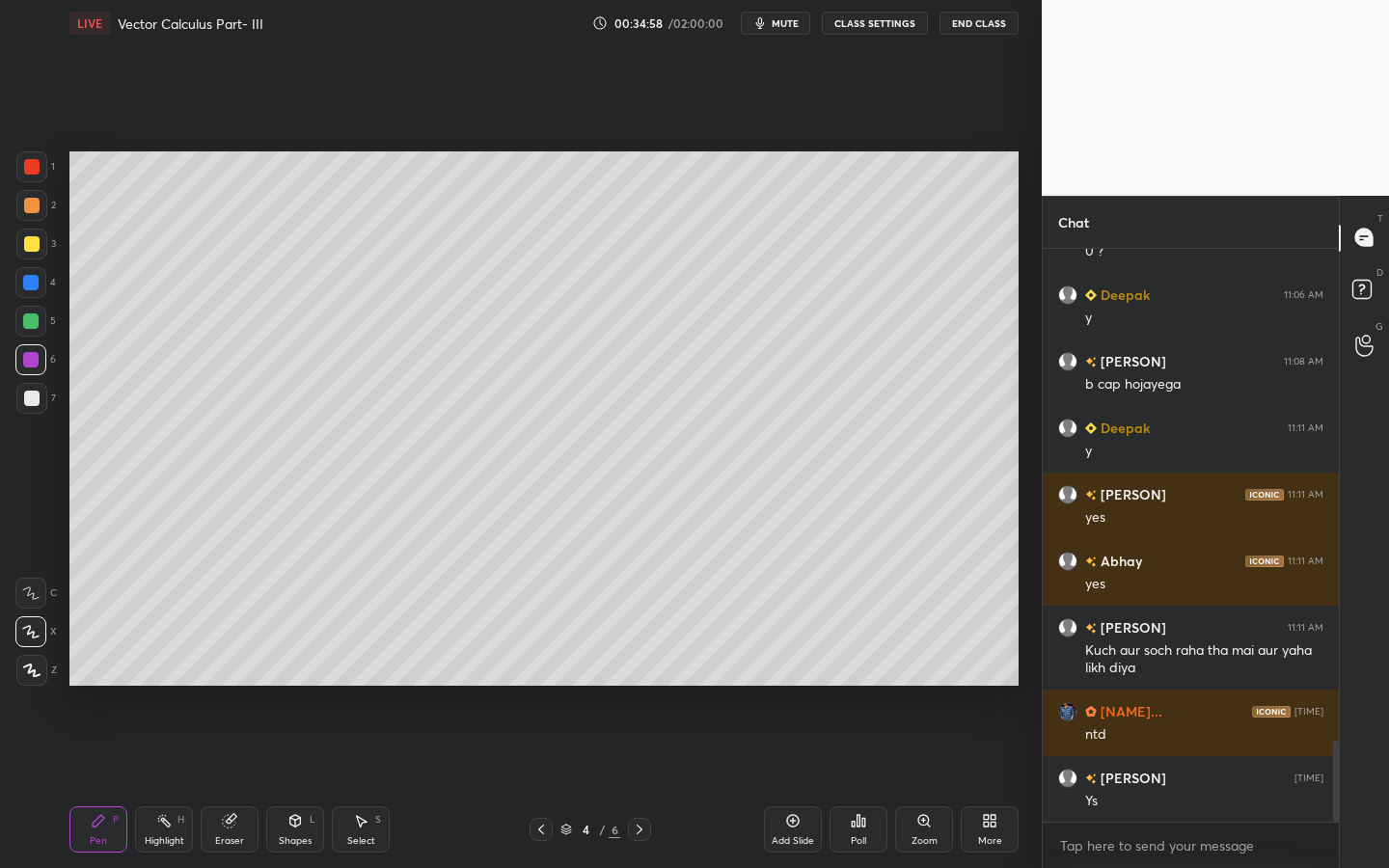 click on "Select" at bounding box center (361, 841) 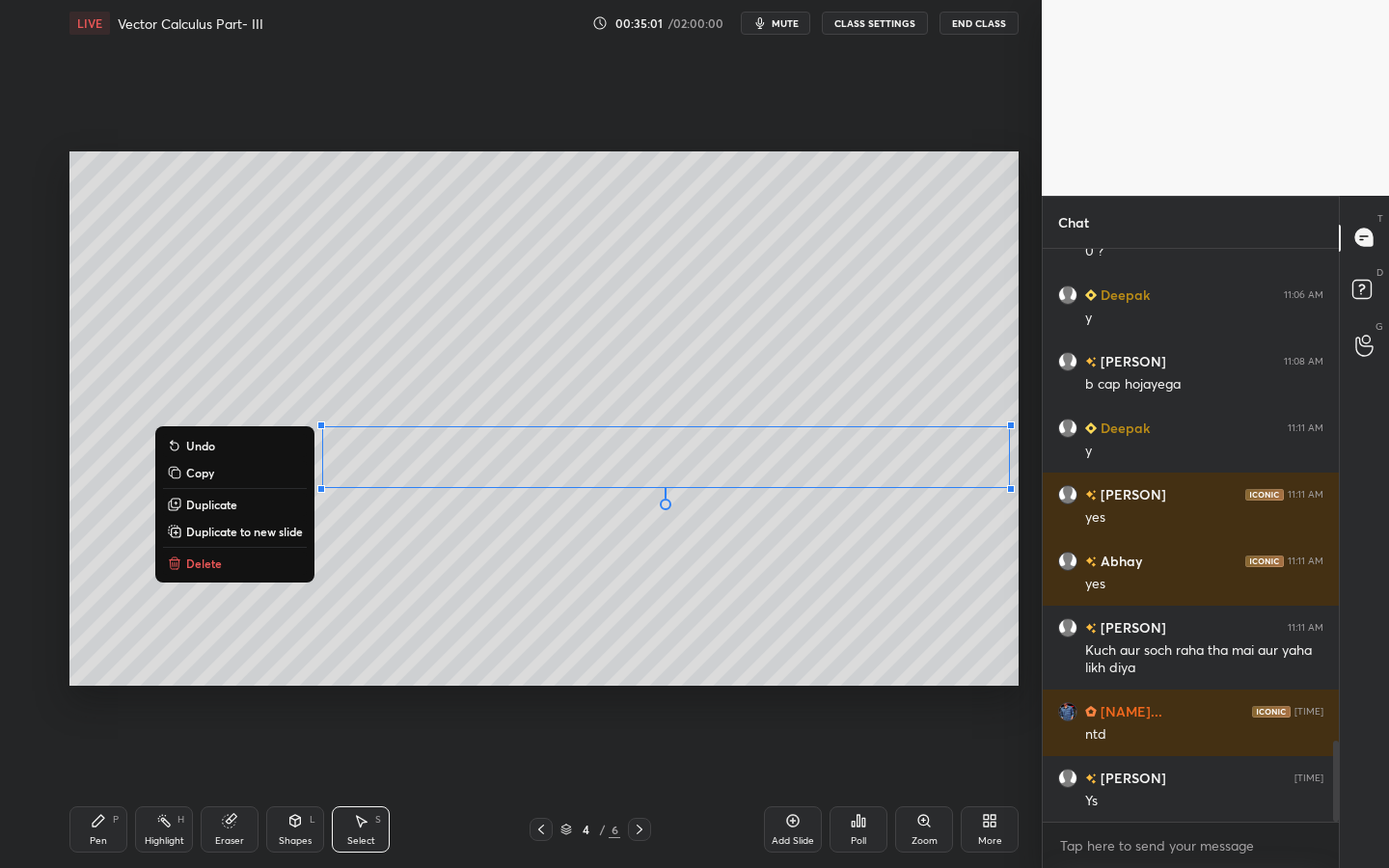 drag, startPoint x: 310, startPoint y: 420, endPoint x: 999, endPoint y: 502, distance: 693.86238 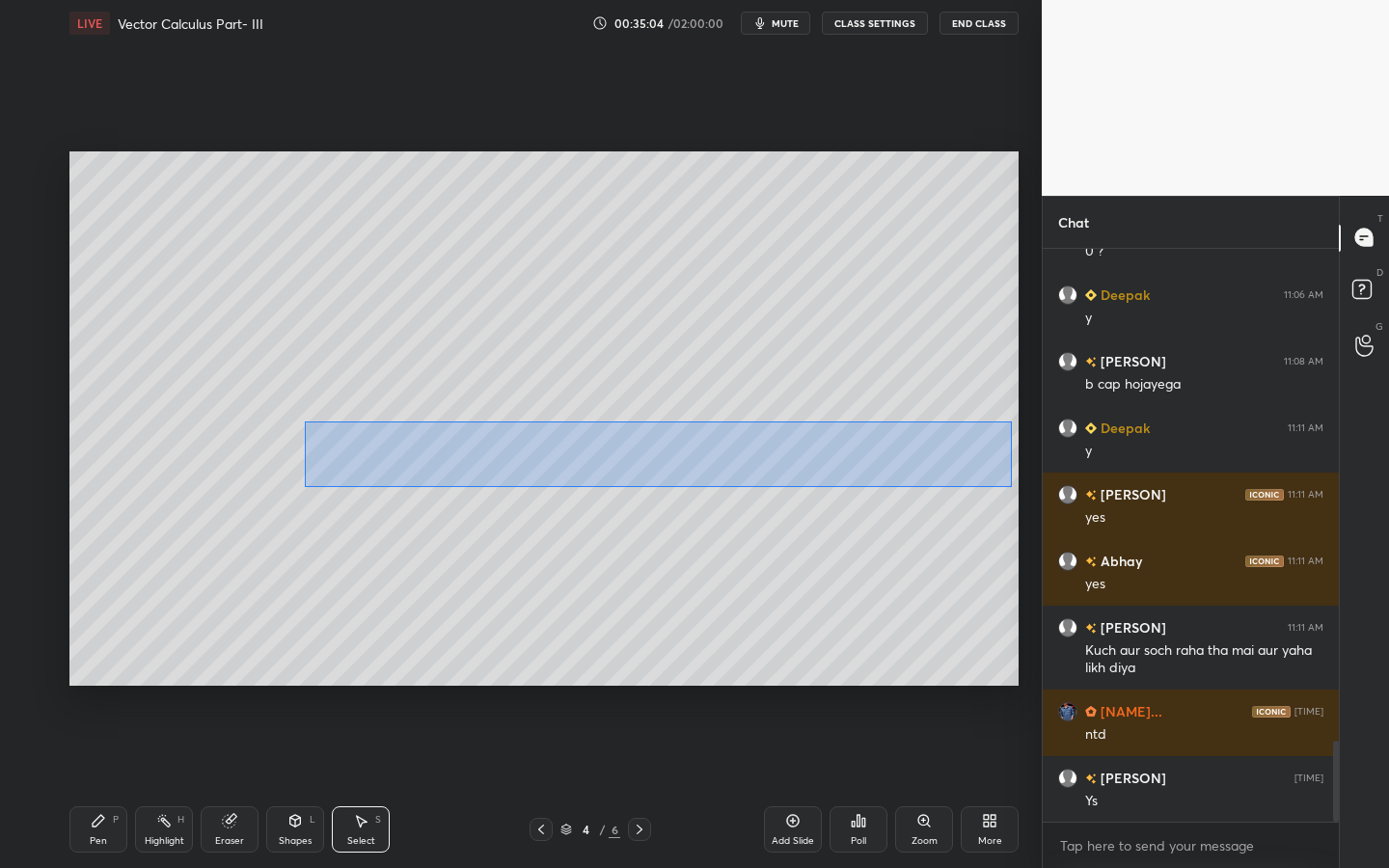 drag, startPoint x: 305, startPoint y: 420, endPoint x: 1005, endPoint y: 484, distance: 702.91963 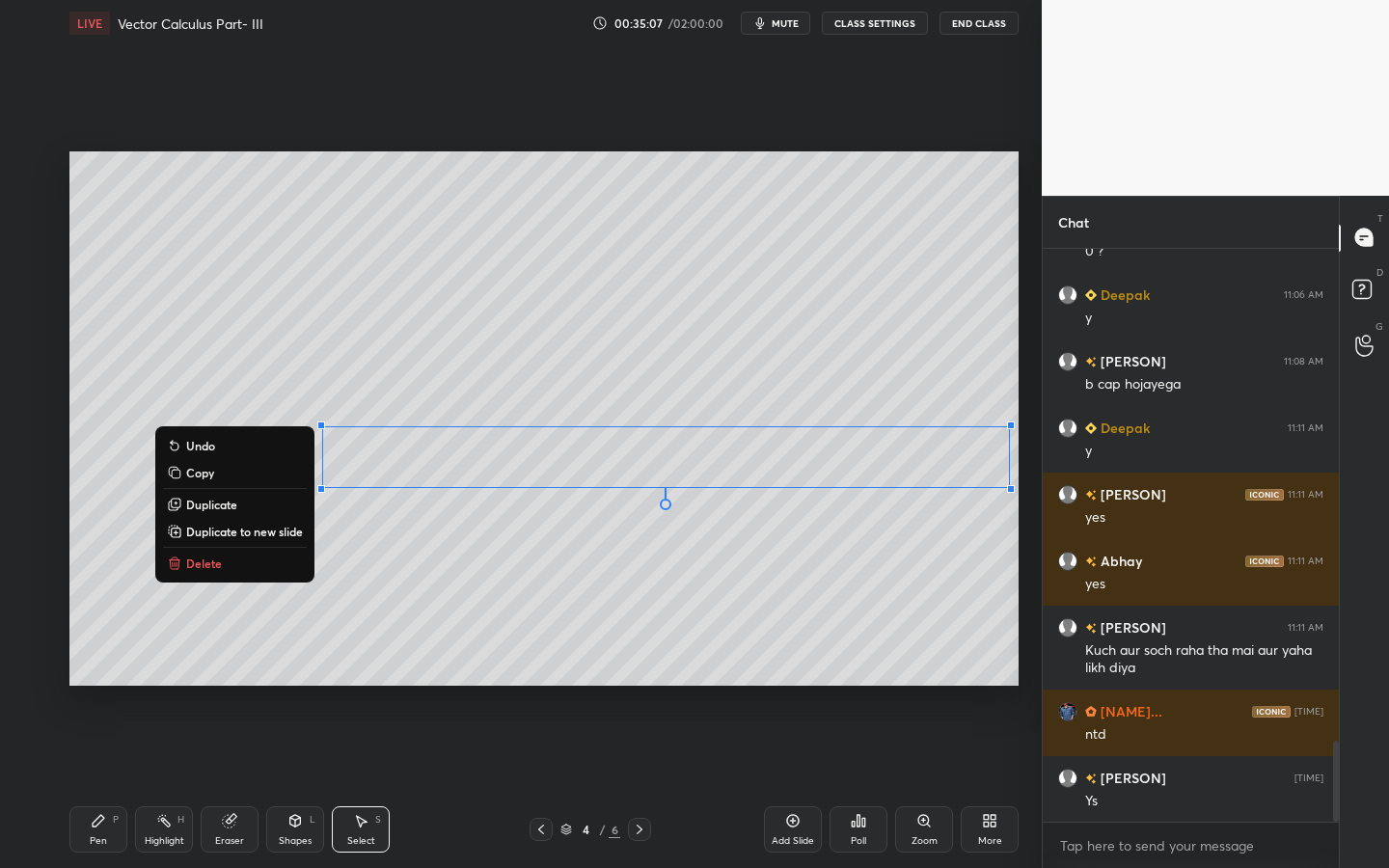 click on "Copy" at bounding box center (234, 473) 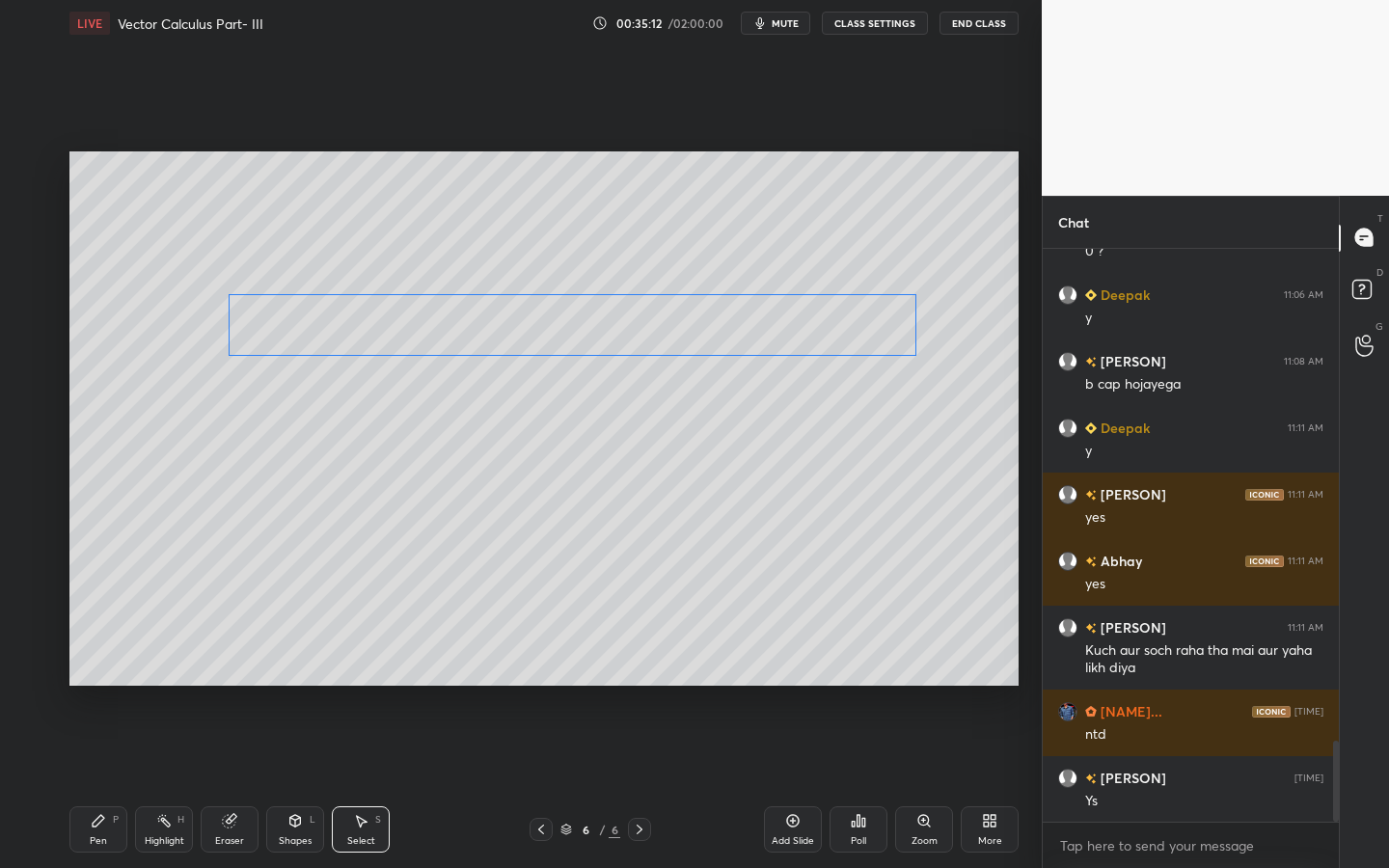drag, startPoint x: 496, startPoint y: 392, endPoint x: 352, endPoint y: 403, distance: 144.41953 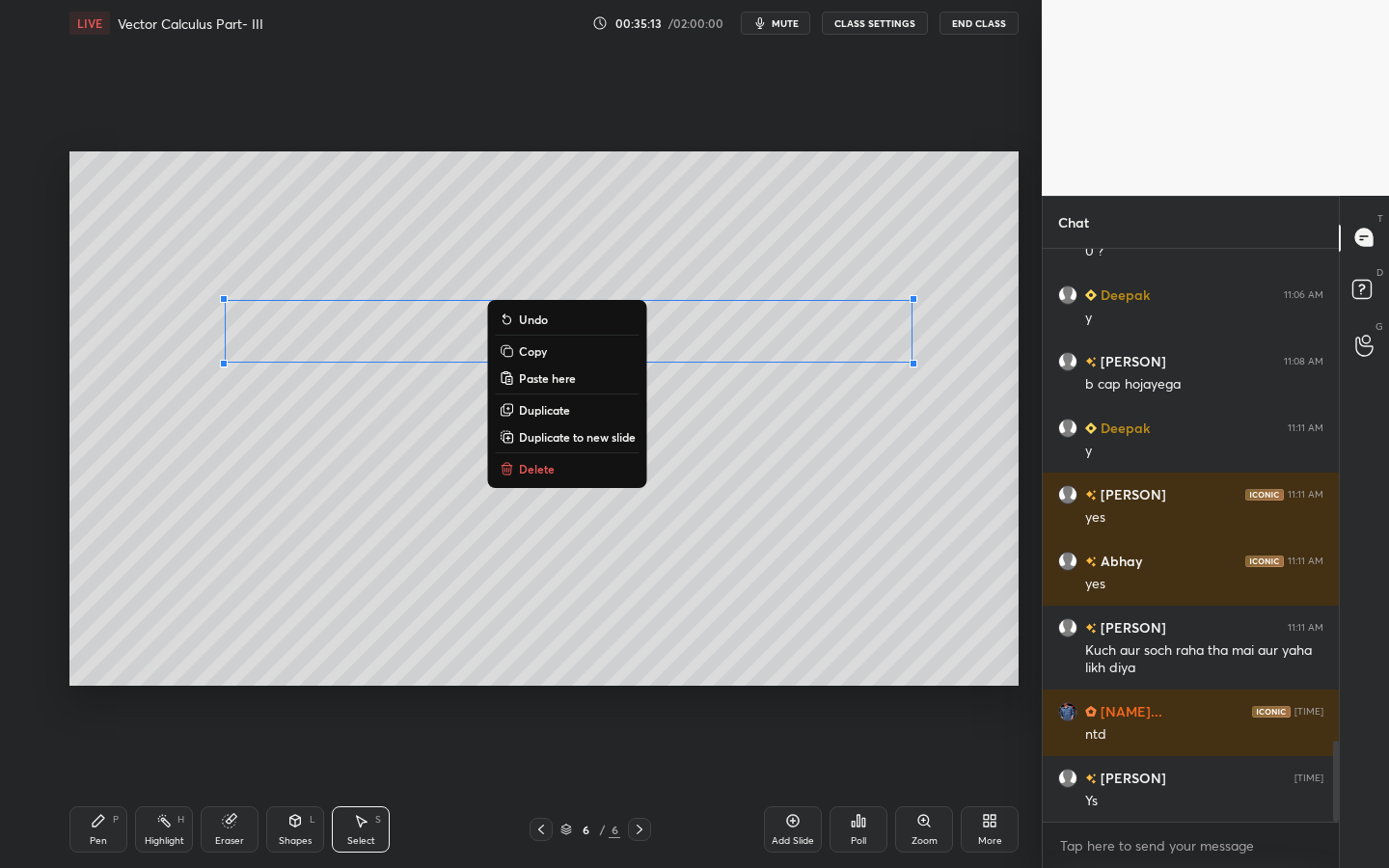 drag, startPoint x: 208, startPoint y: 820, endPoint x: 201, endPoint y: 804, distance: 17.464249 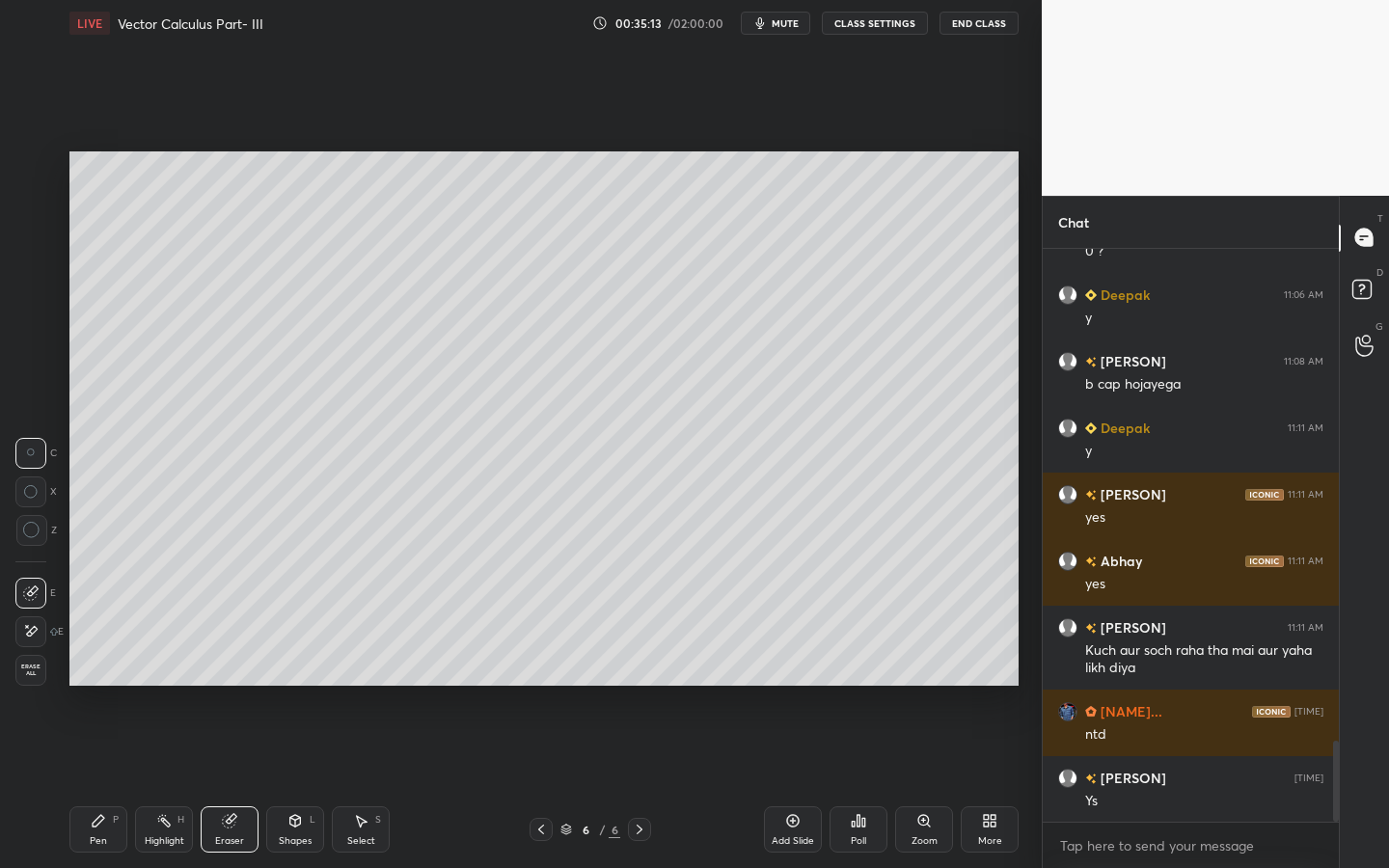 click 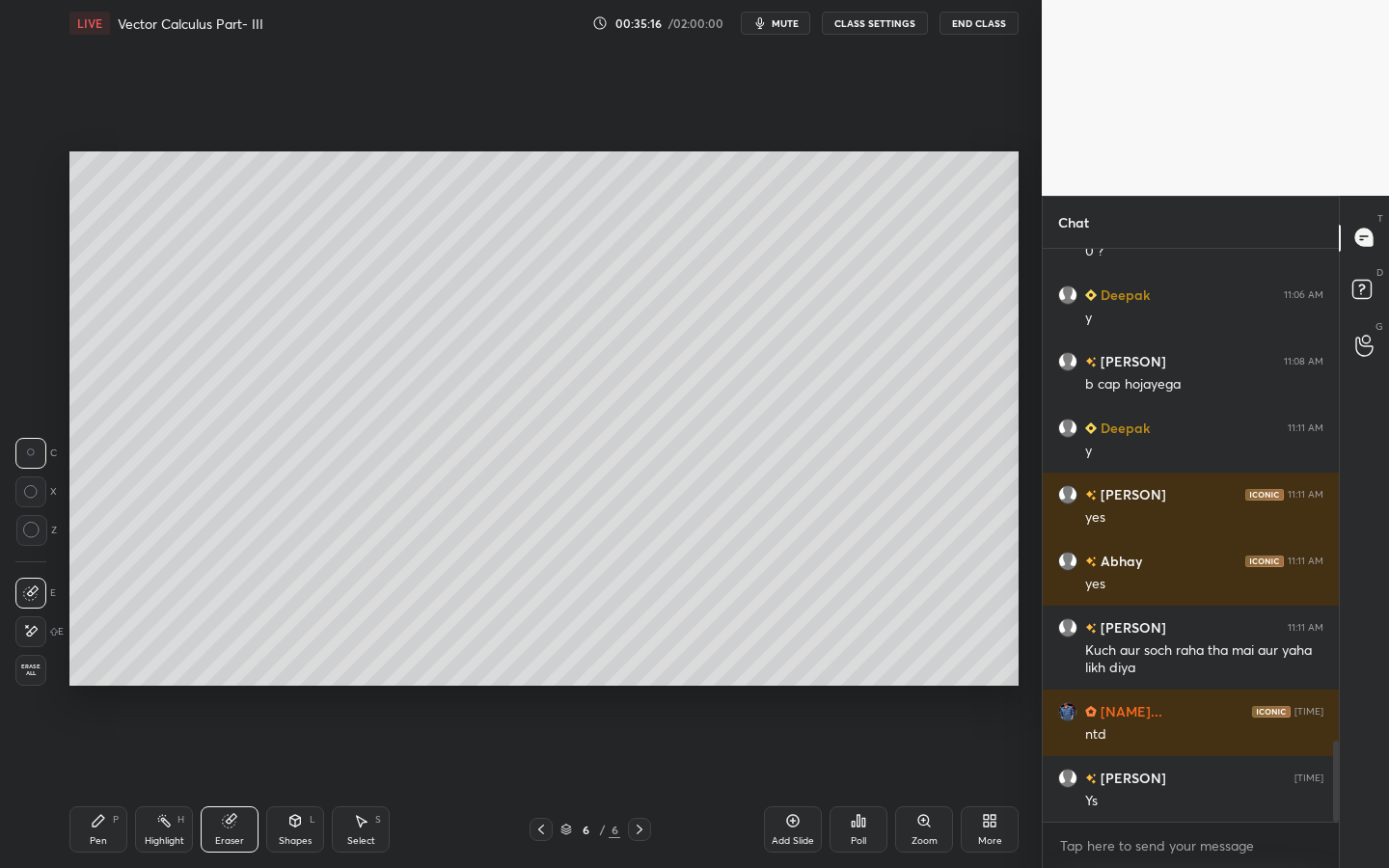 click on "Pen" at bounding box center [98, 841] 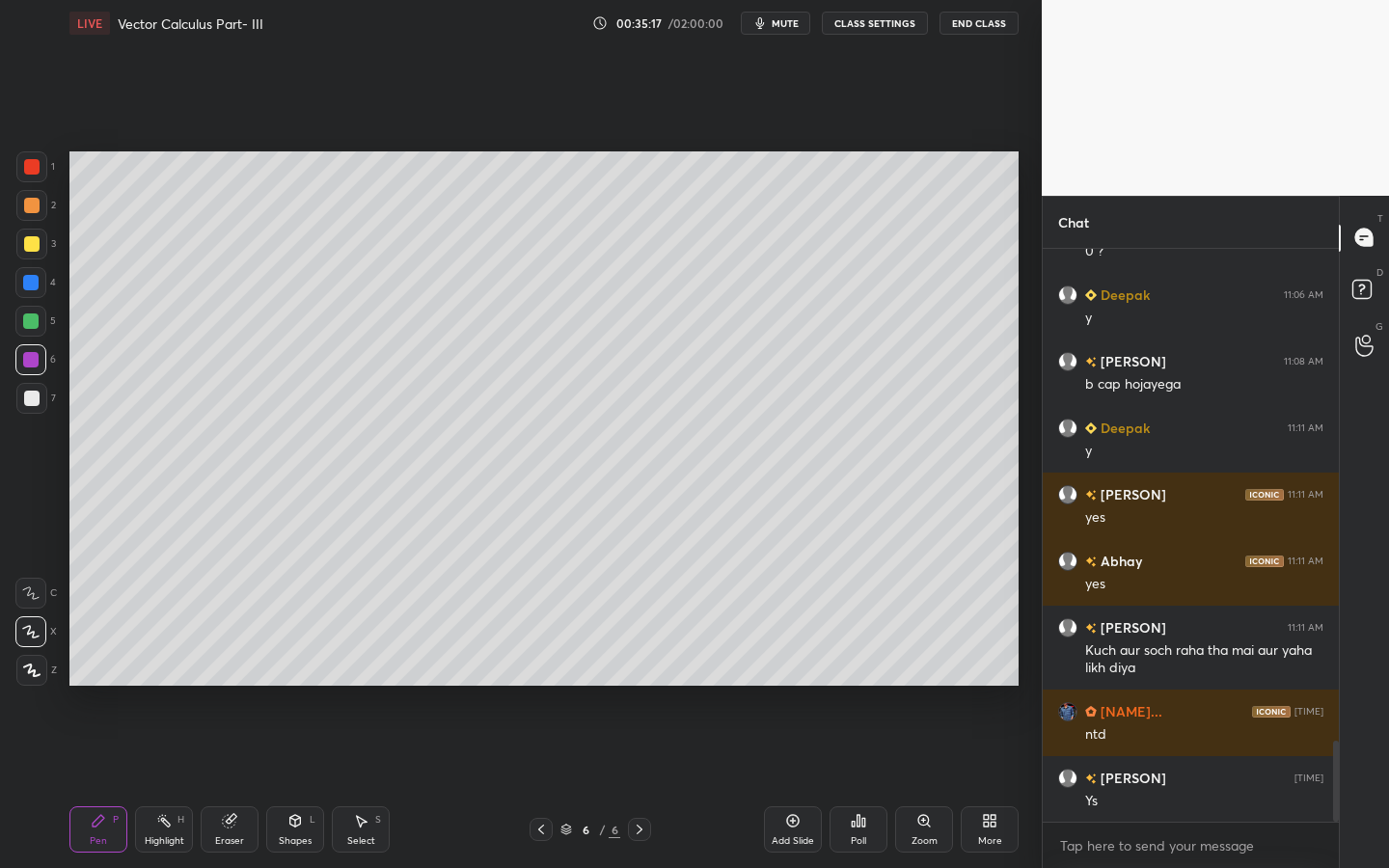 click at bounding box center [32, 398] 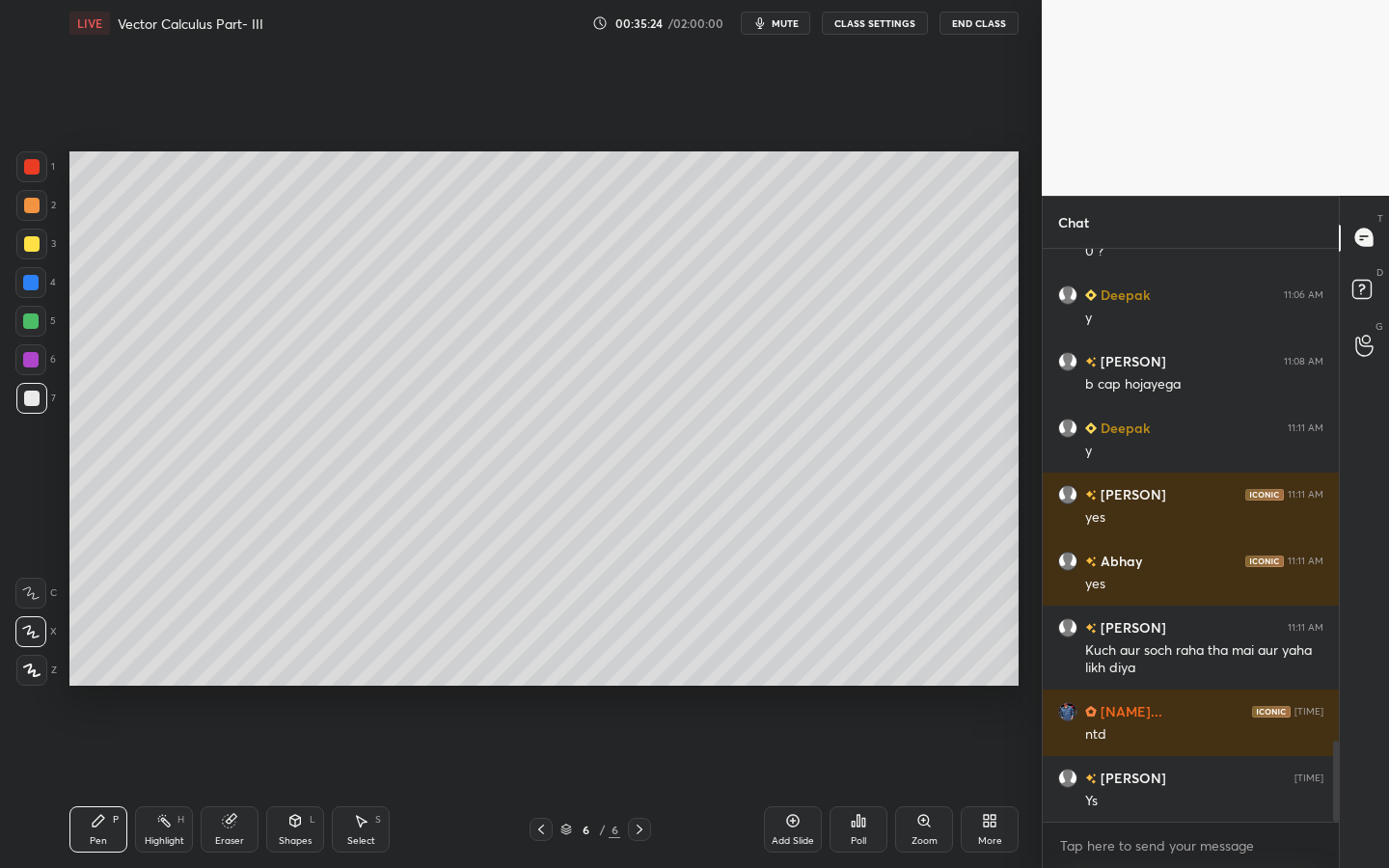 click on "Shapes L" at bounding box center (295, 829) 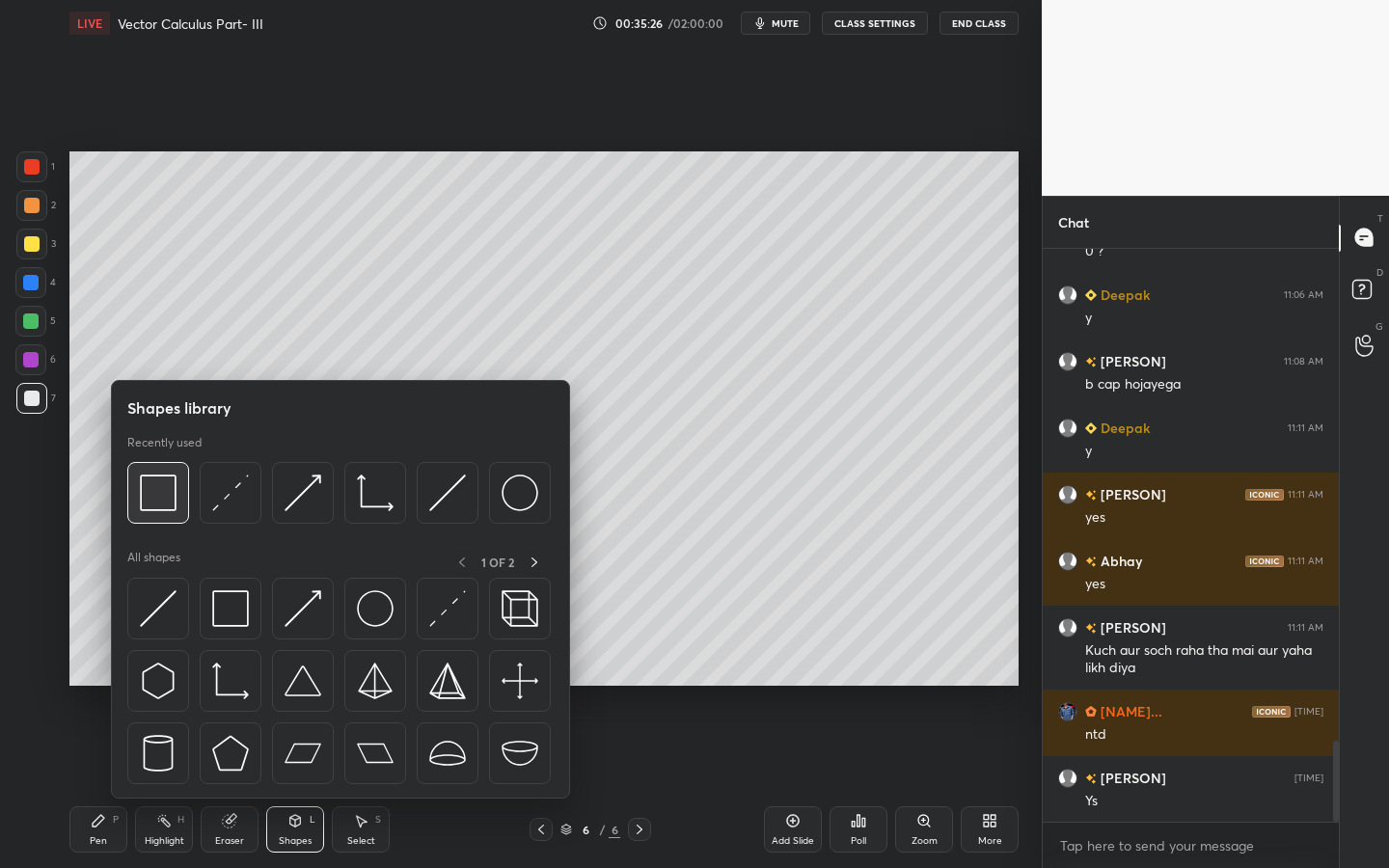 click at bounding box center [158, 493] 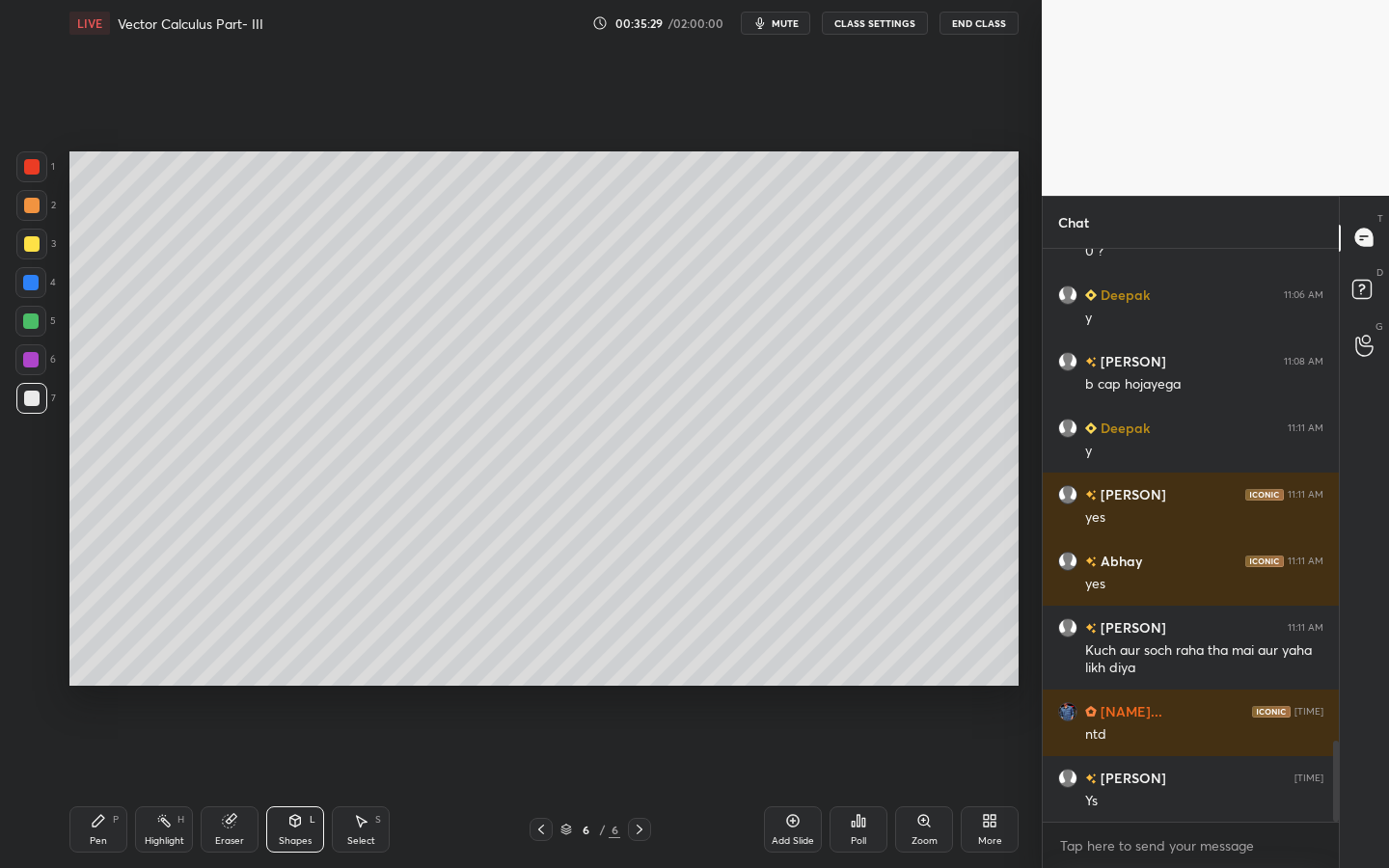 drag, startPoint x: 219, startPoint y: 833, endPoint x: 257, endPoint y: 736, distance: 104.17773 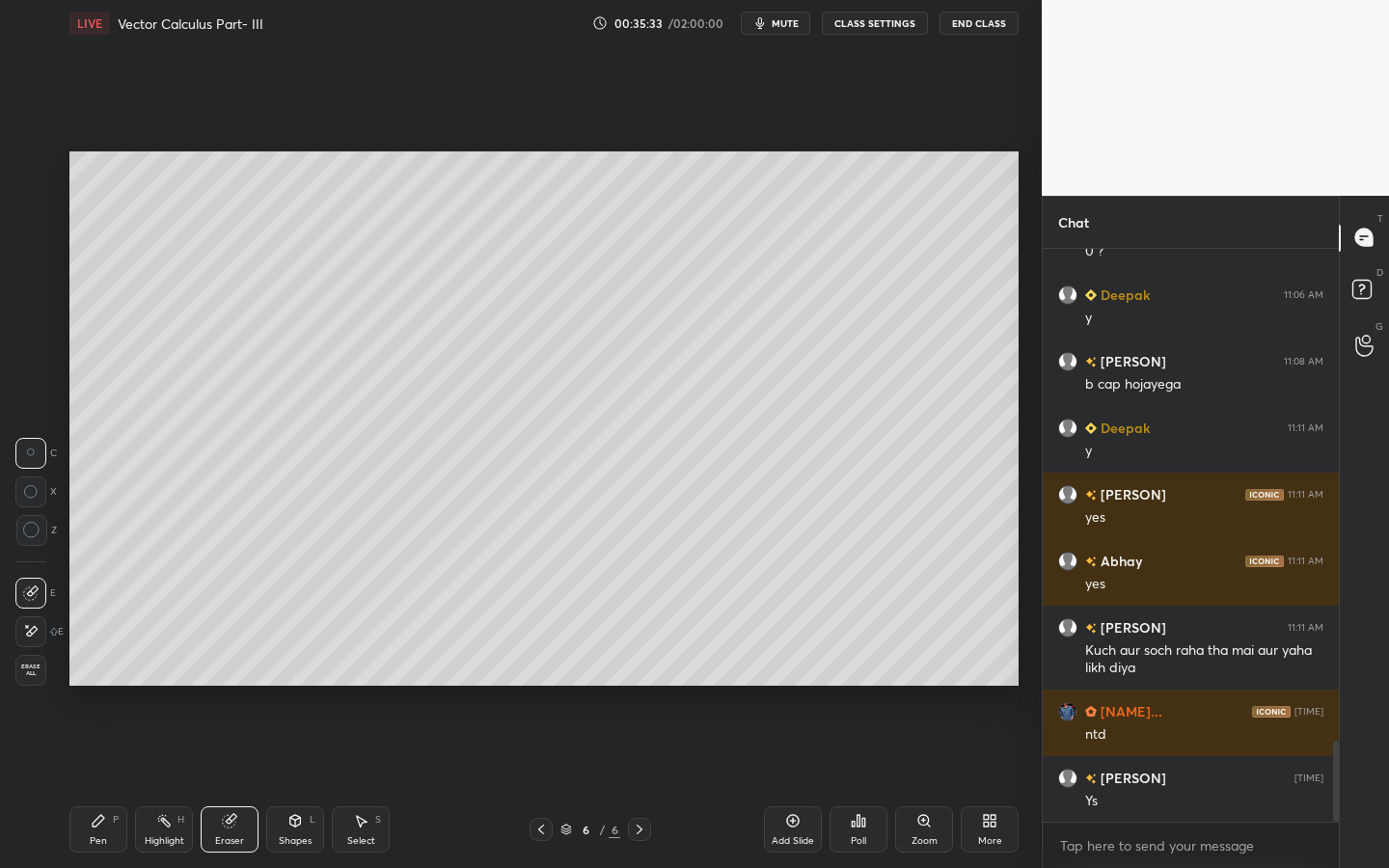 click on "Pen P" at bounding box center [98, 829] 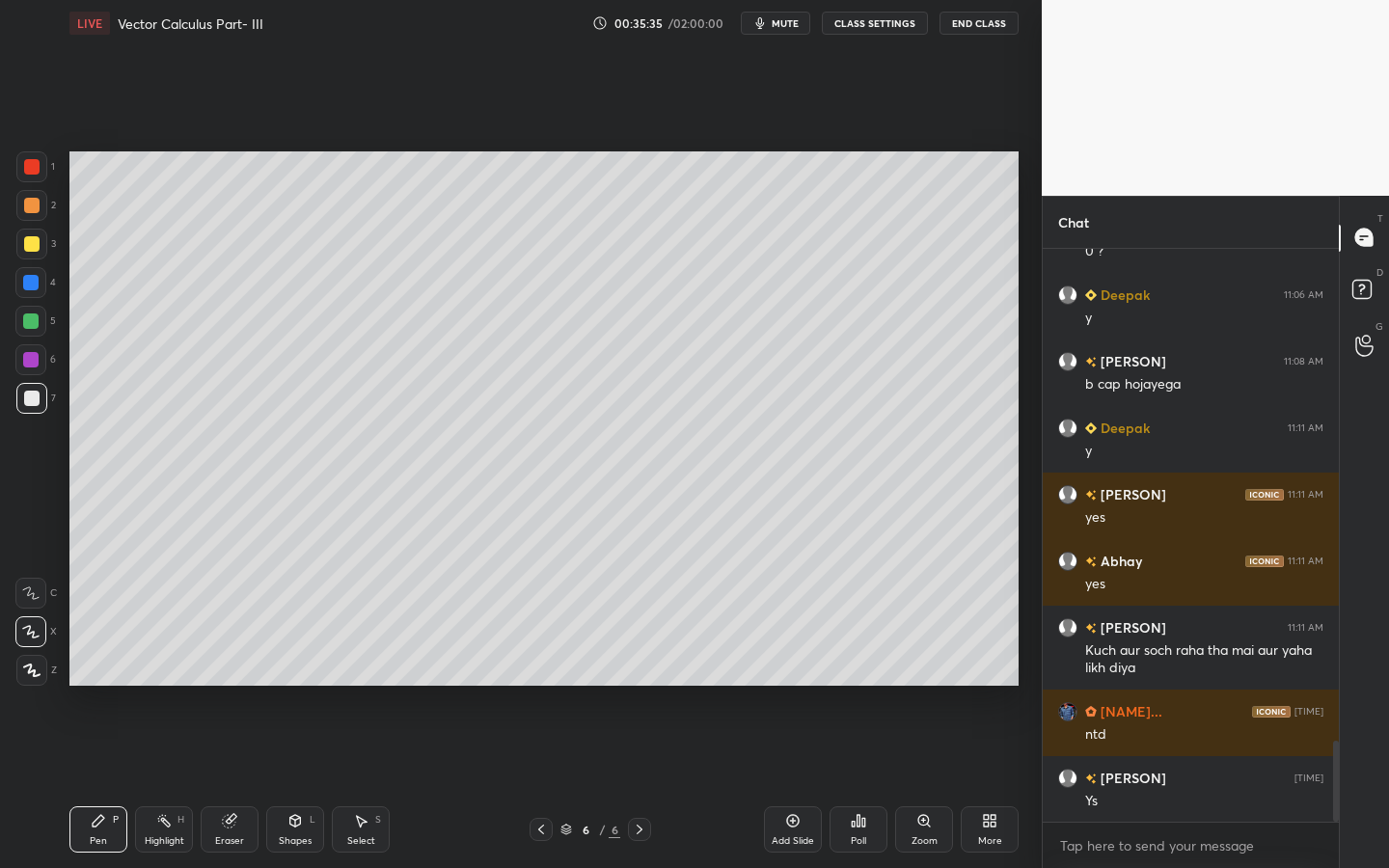 drag, startPoint x: 235, startPoint y: 830, endPoint x: 270, endPoint y: 715, distance: 120.208153 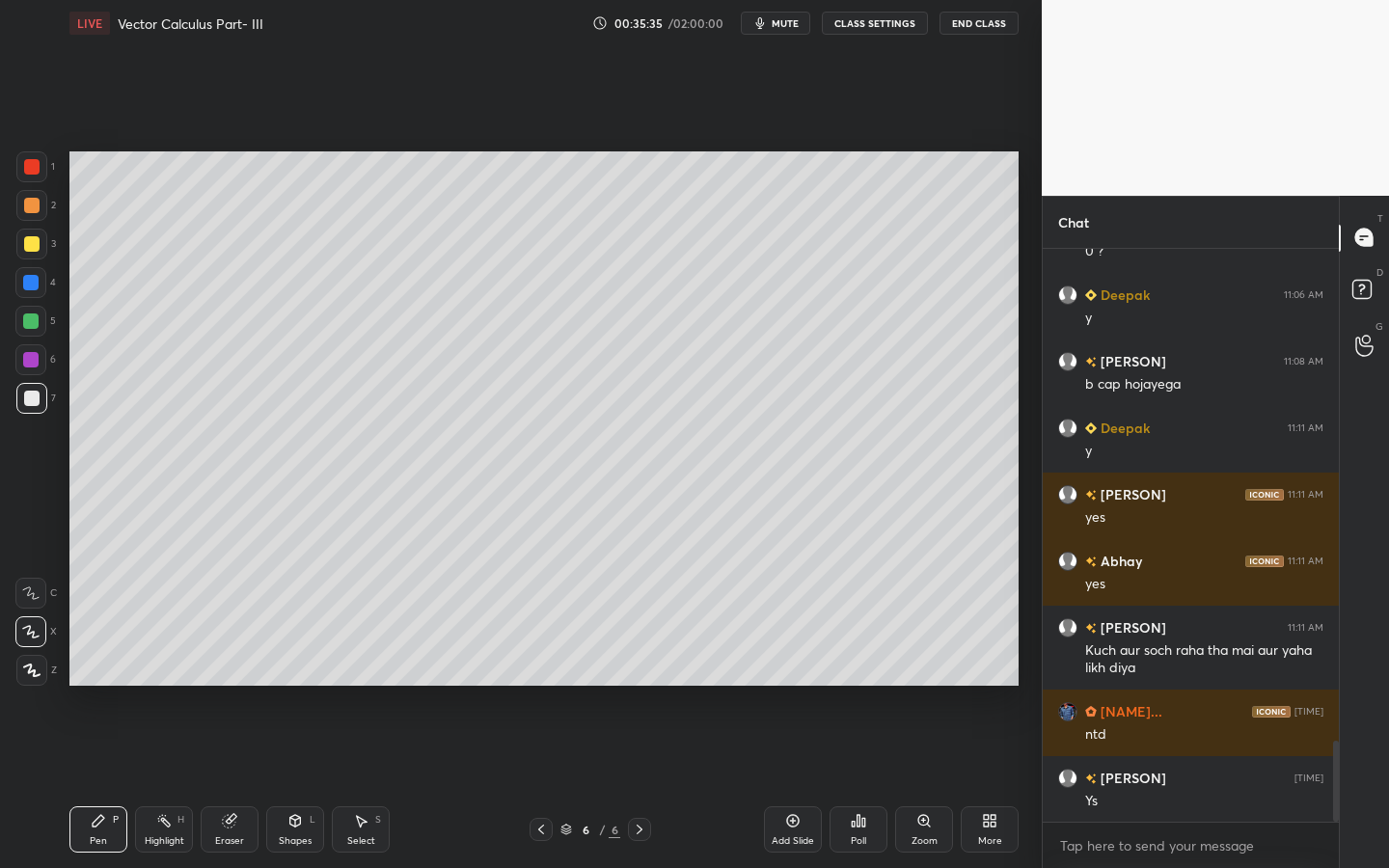 click on "Eraser" at bounding box center [230, 829] 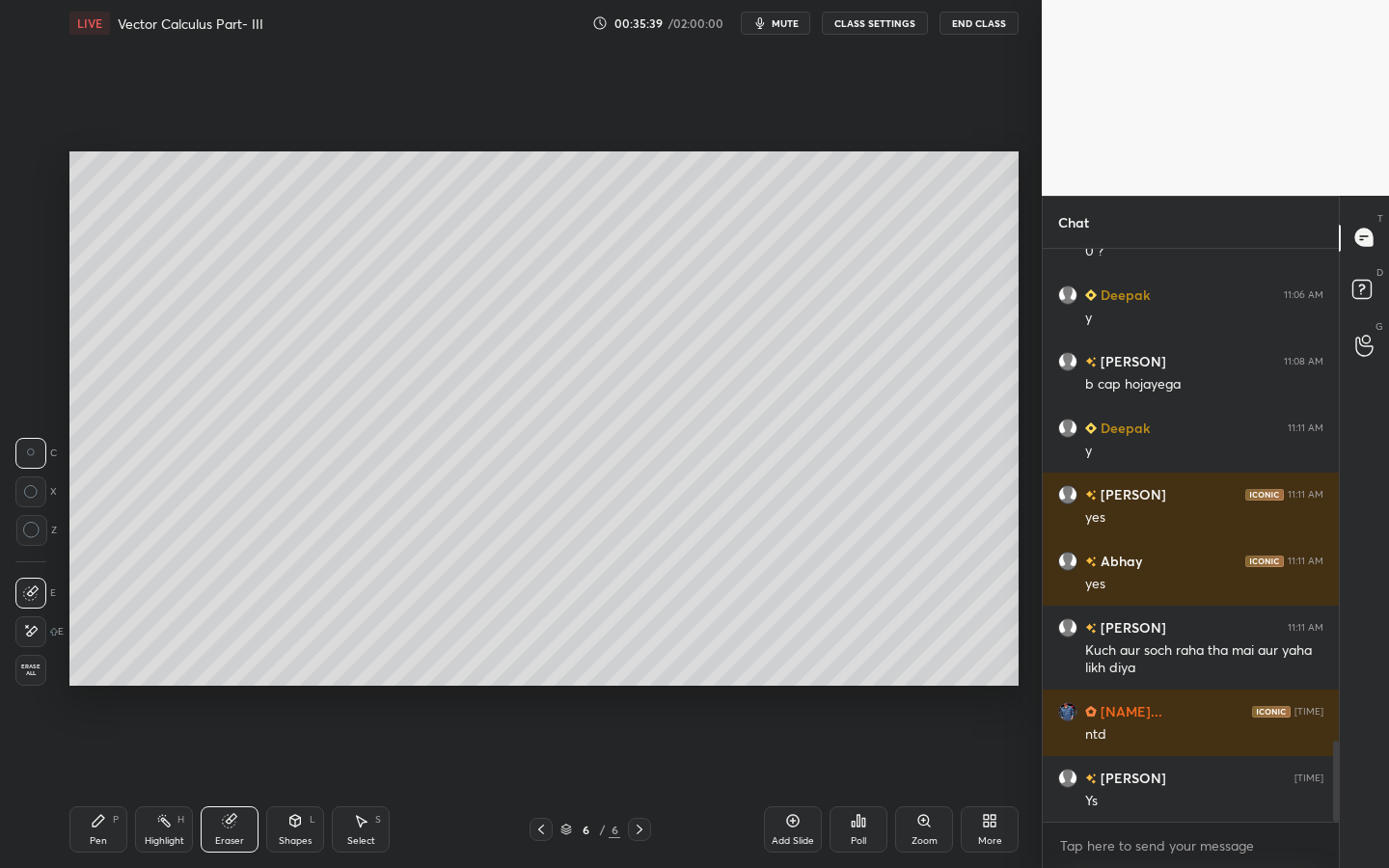 click 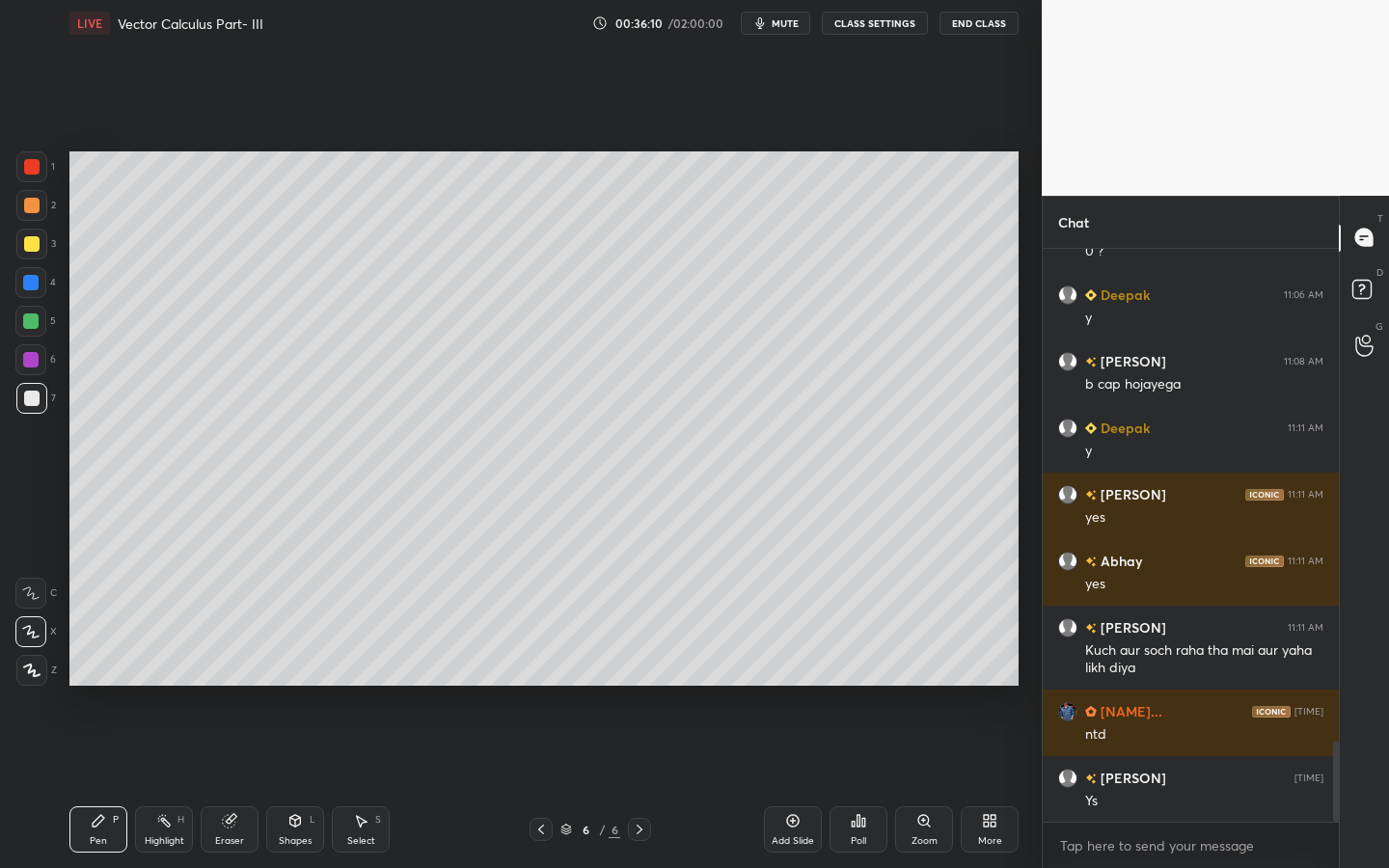drag, startPoint x: 32, startPoint y: 358, endPoint x: 61, endPoint y: 356, distance: 29.068884 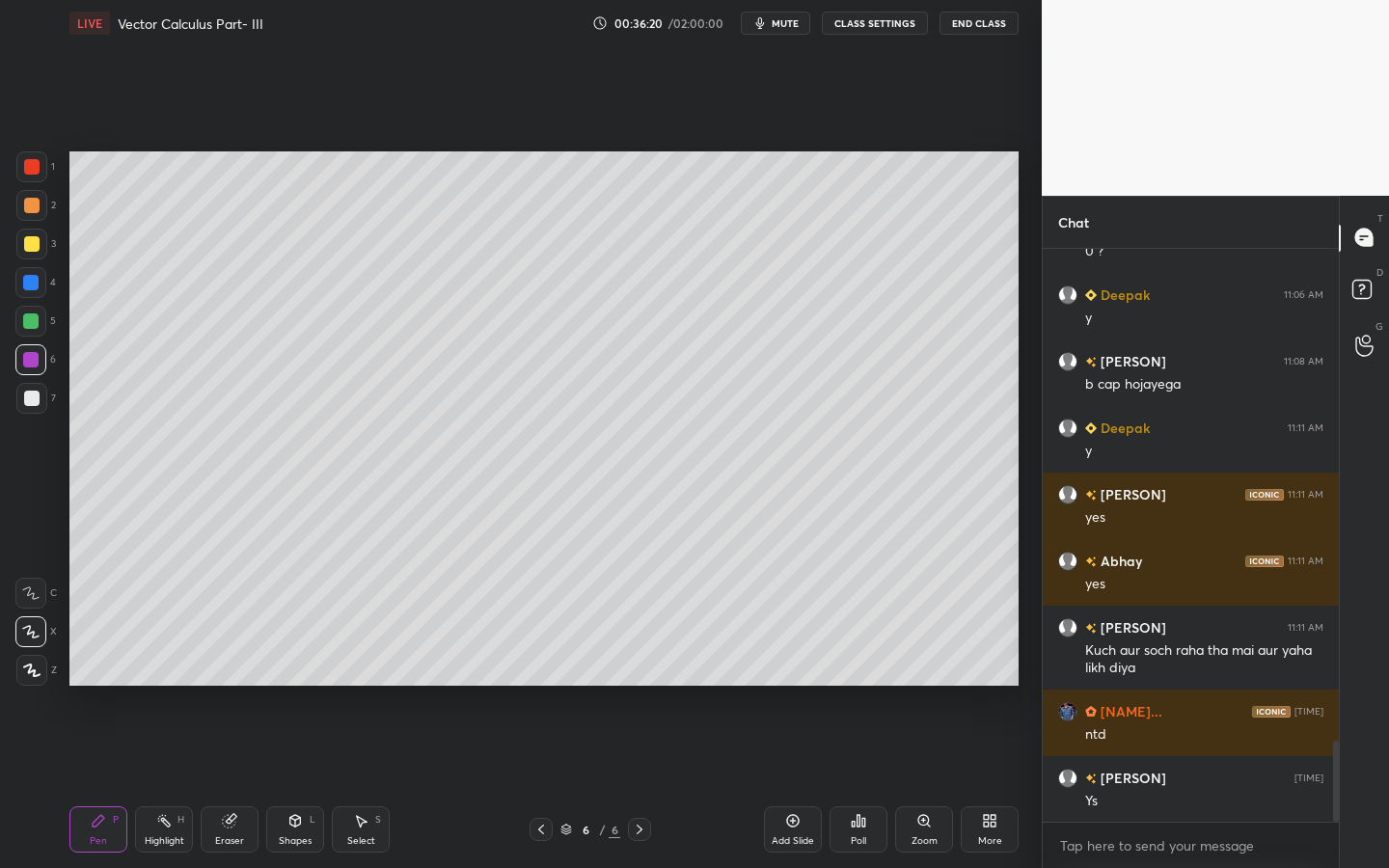 drag, startPoint x: 296, startPoint y: 811, endPoint x: 295, endPoint y: 801, distance: 10.049876 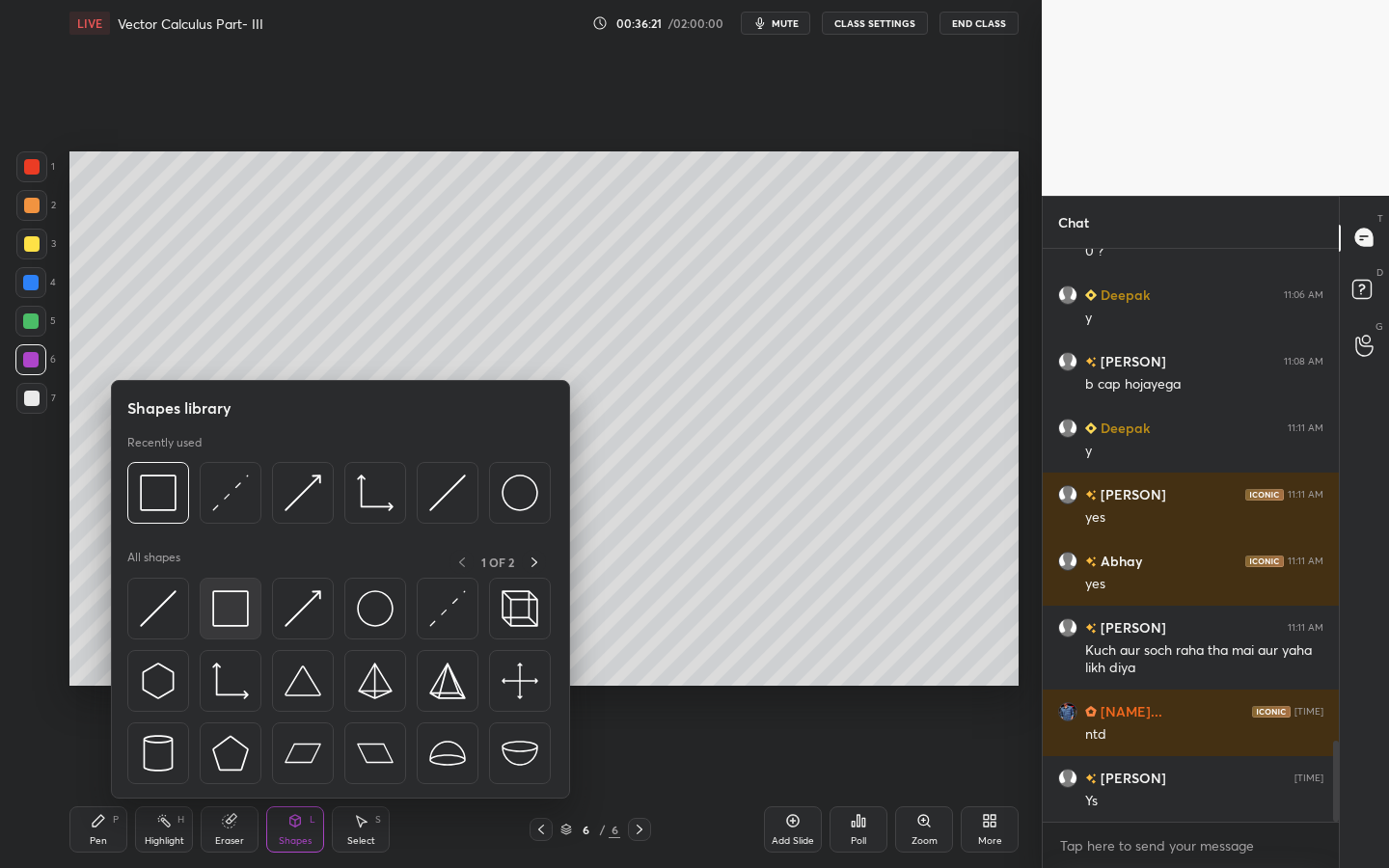 click at bounding box center (231, 609) 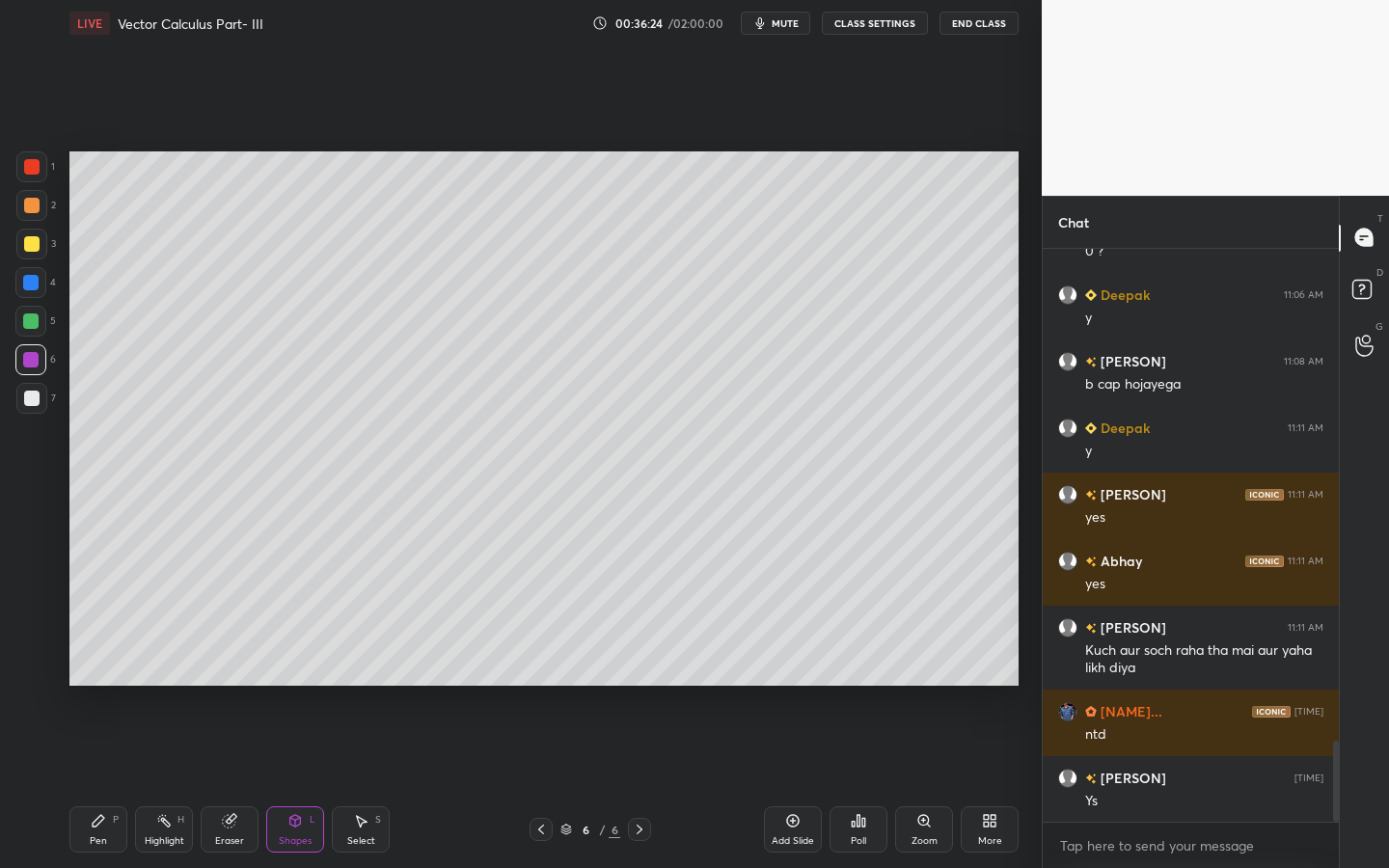drag, startPoint x: 102, startPoint y: 825, endPoint x: 142, endPoint y: 785, distance: 56.568542 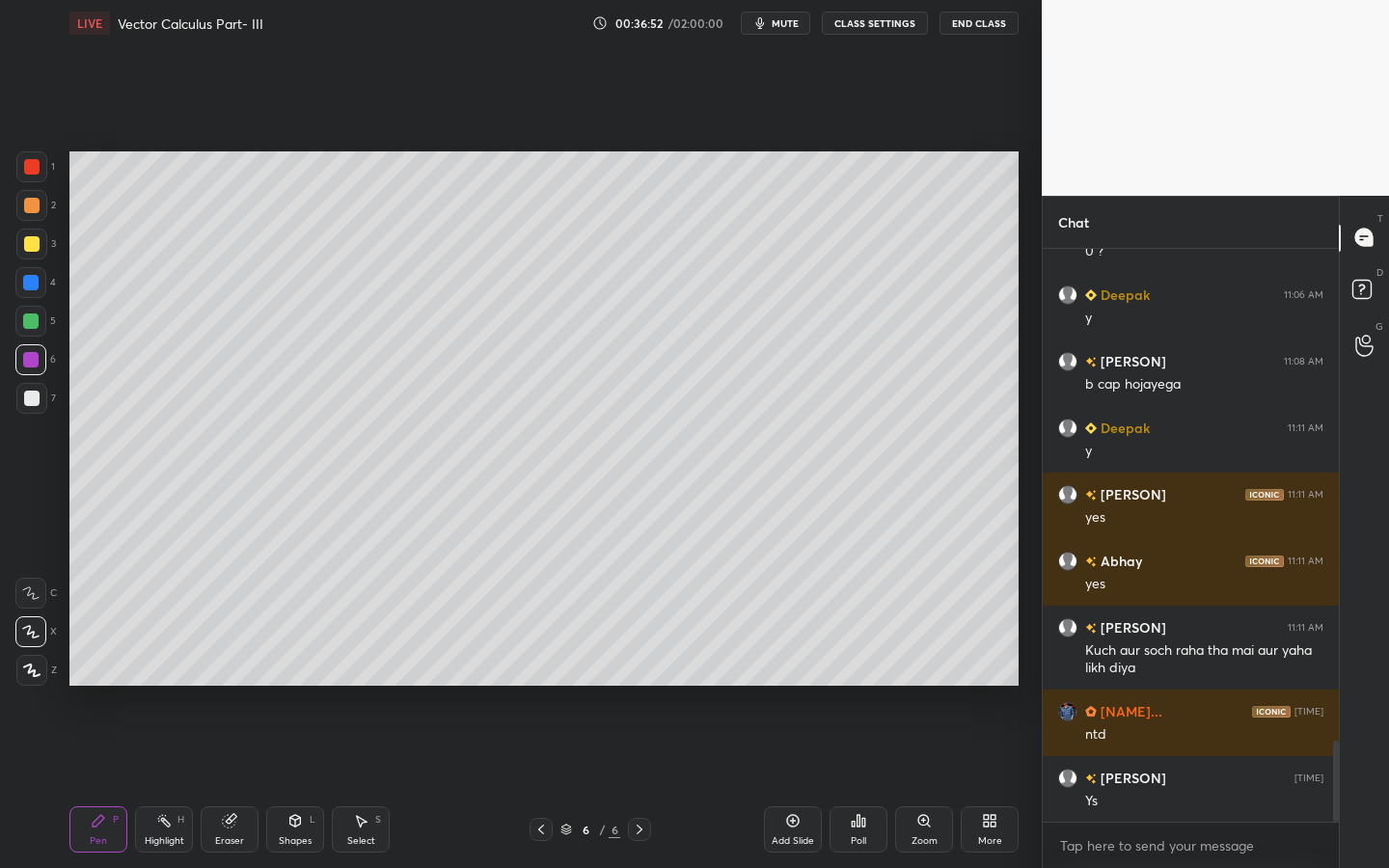click on "Select" at bounding box center [361, 841] 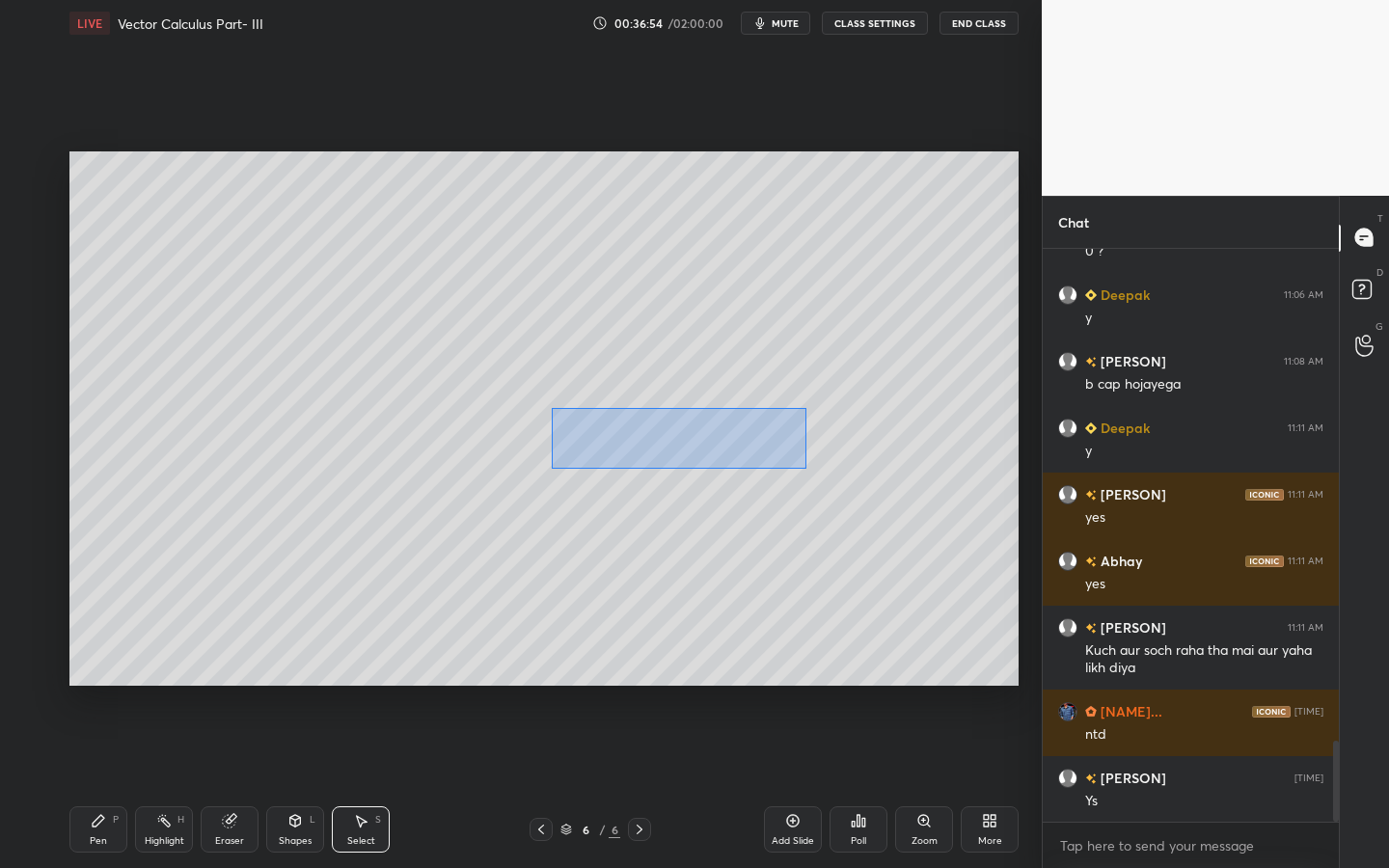 drag, startPoint x: 551, startPoint y: 408, endPoint x: 817, endPoint y: 463, distance: 271.6266 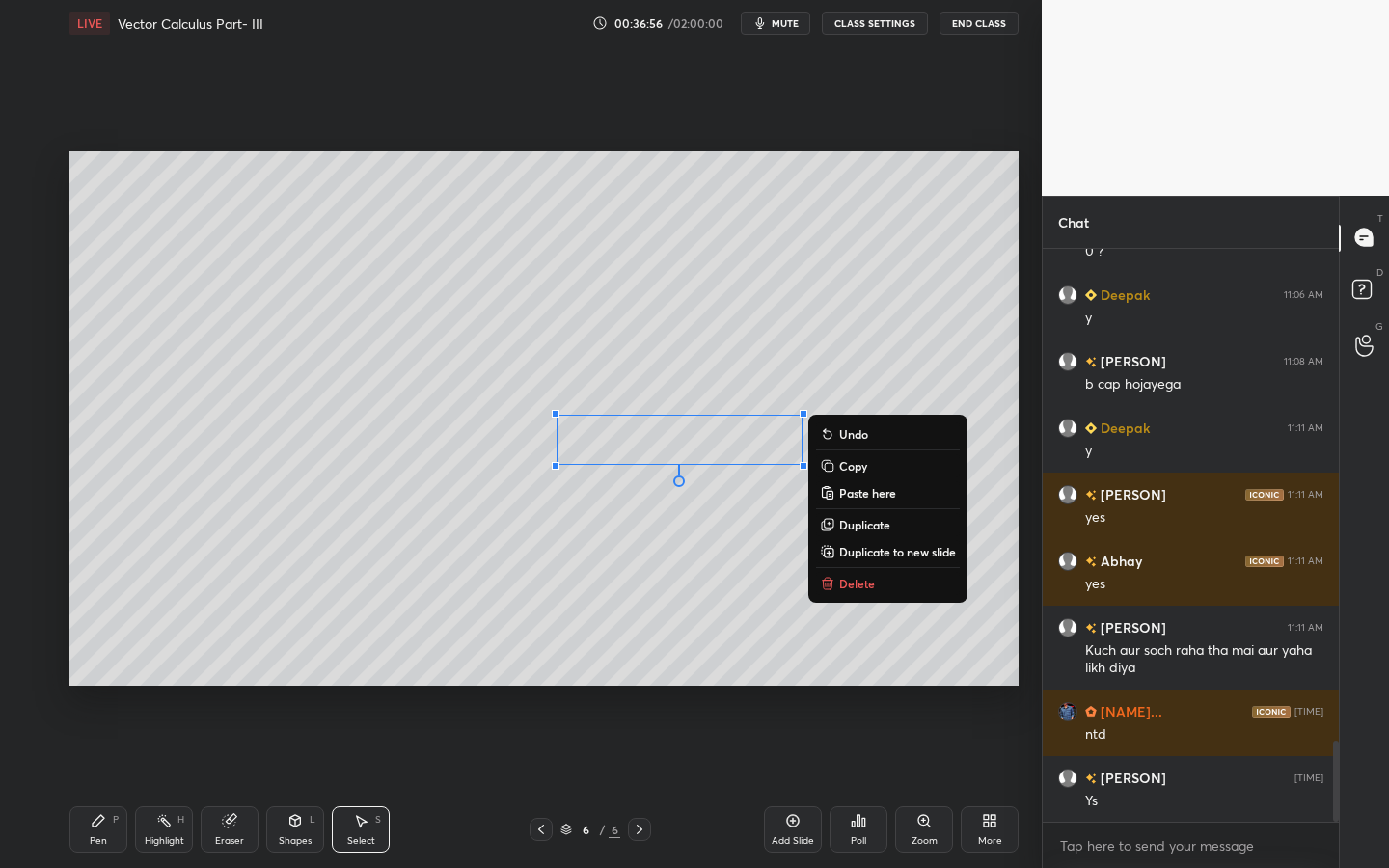 click on "Duplicate" at bounding box center [887, 525] 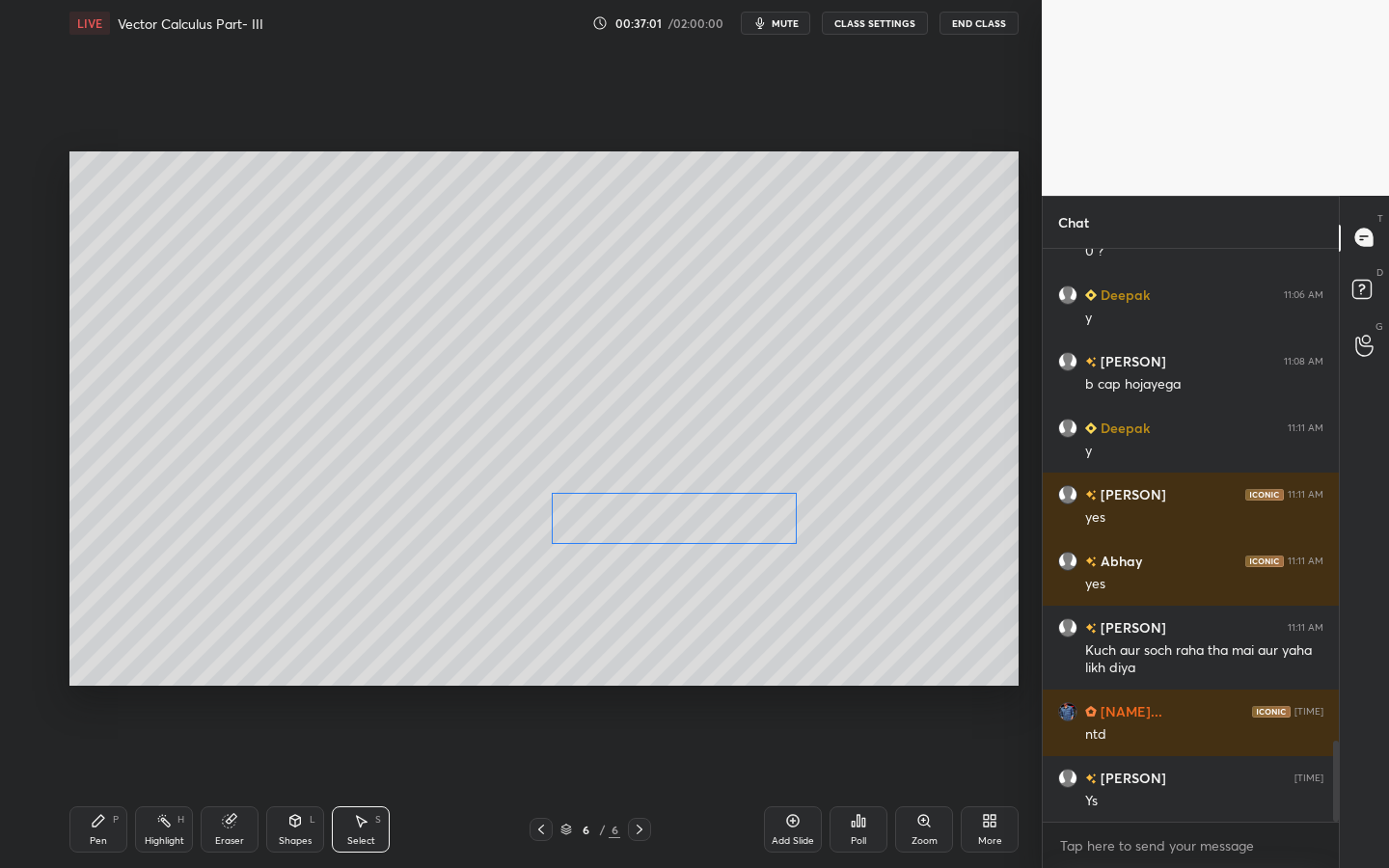 drag, startPoint x: 790, startPoint y: 461, endPoint x: 794, endPoint y: 550, distance: 89.089842 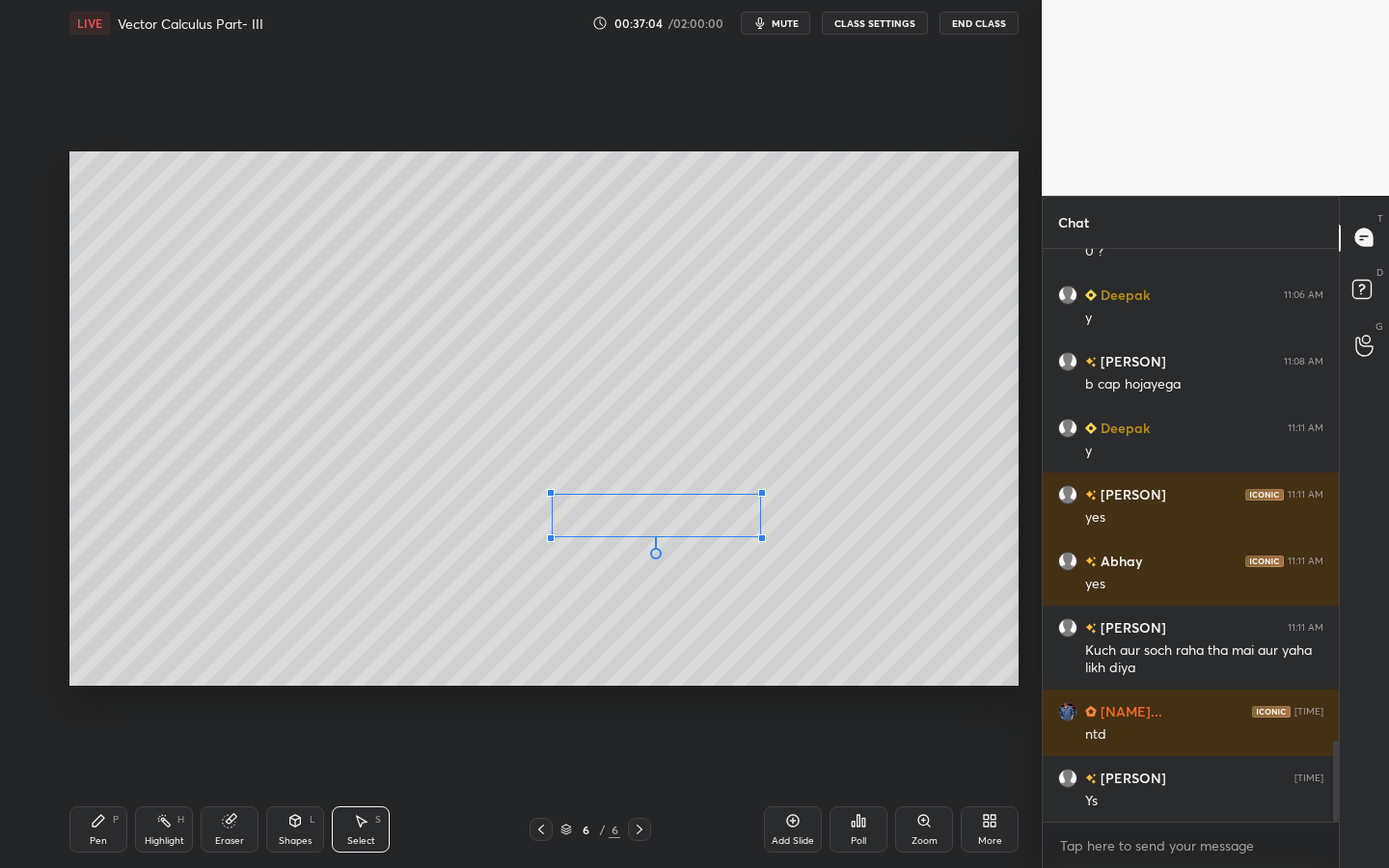 drag, startPoint x: 792, startPoint y: 541, endPoint x: 759, endPoint y: 535, distance: 33.54102 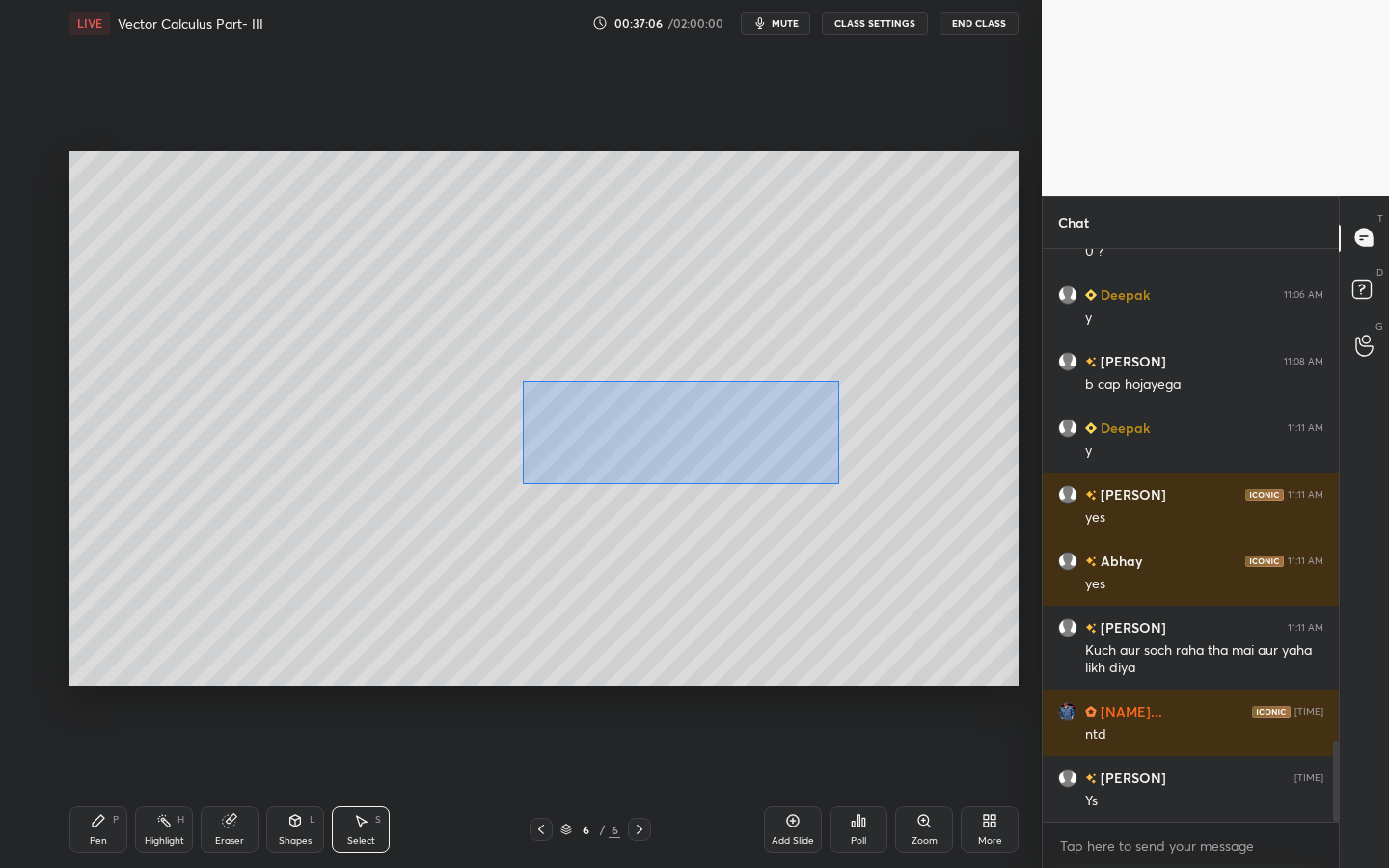drag, startPoint x: 547, startPoint y: 419, endPoint x: 848, endPoint y: 486, distance: 308.36666 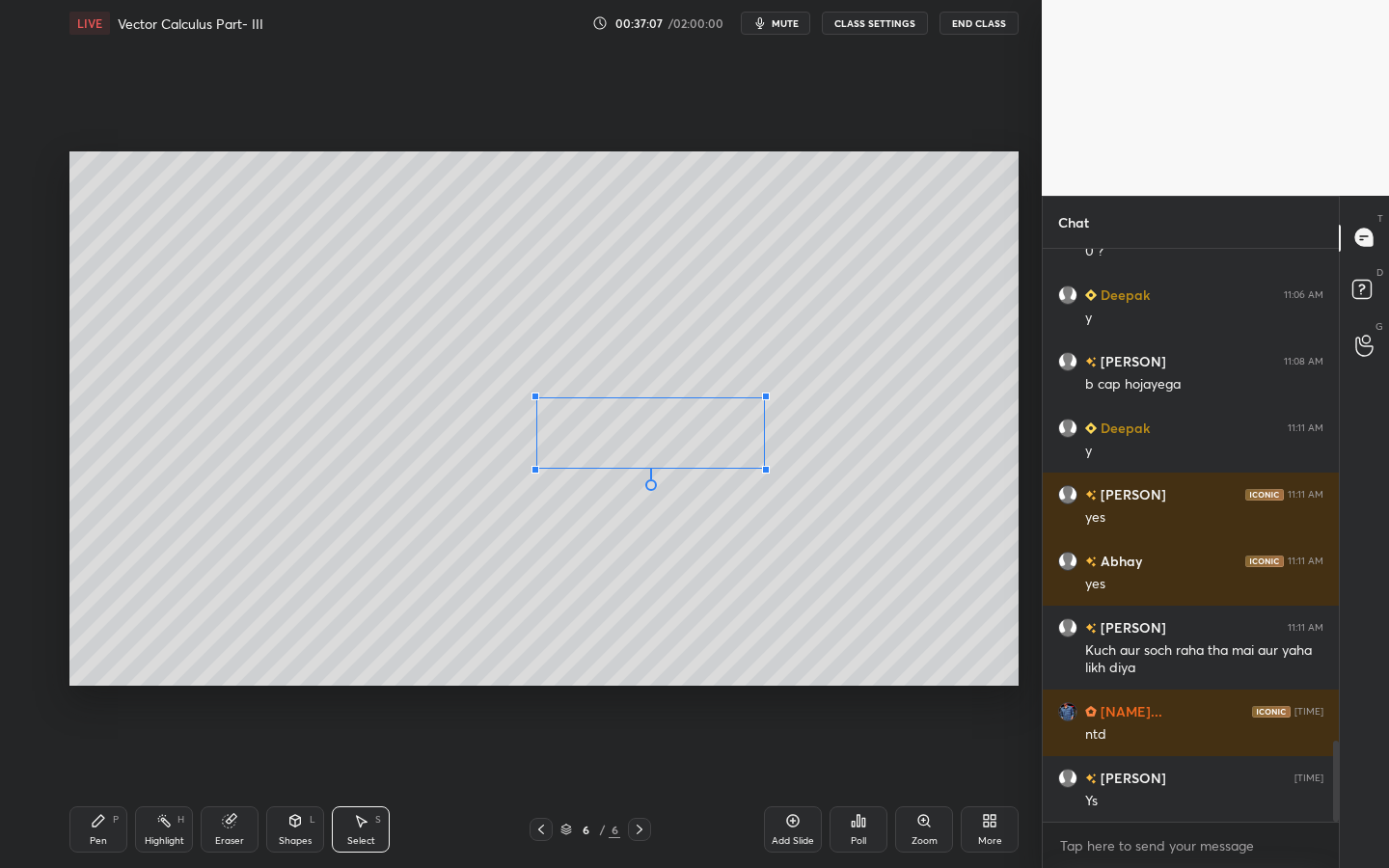 drag, startPoint x: 813, startPoint y: 488, endPoint x: 730, endPoint y: 442, distance: 94.89468 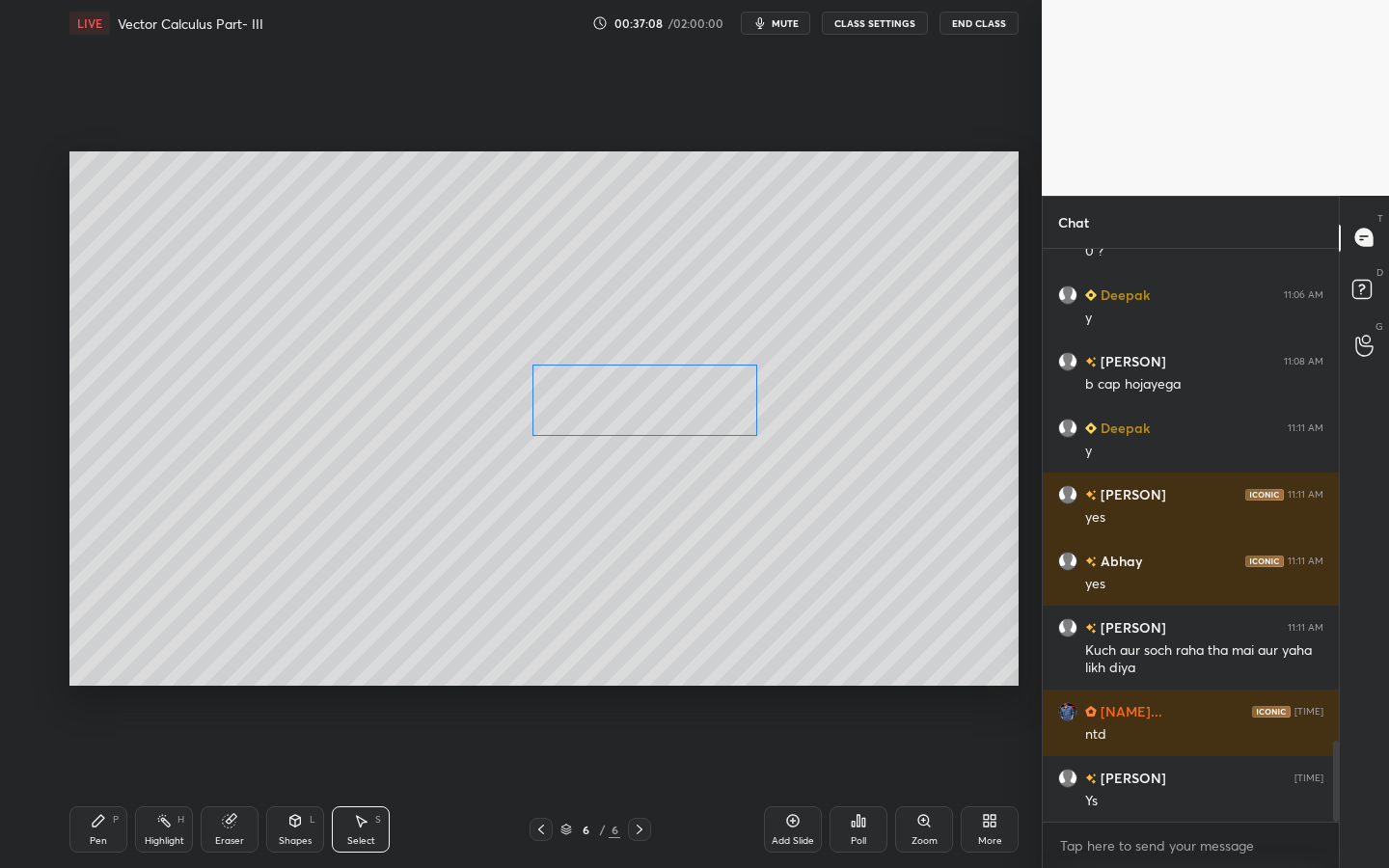 drag, startPoint x: 691, startPoint y: 406, endPoint x: 584, endPoint y: 475, distance: 127.3185 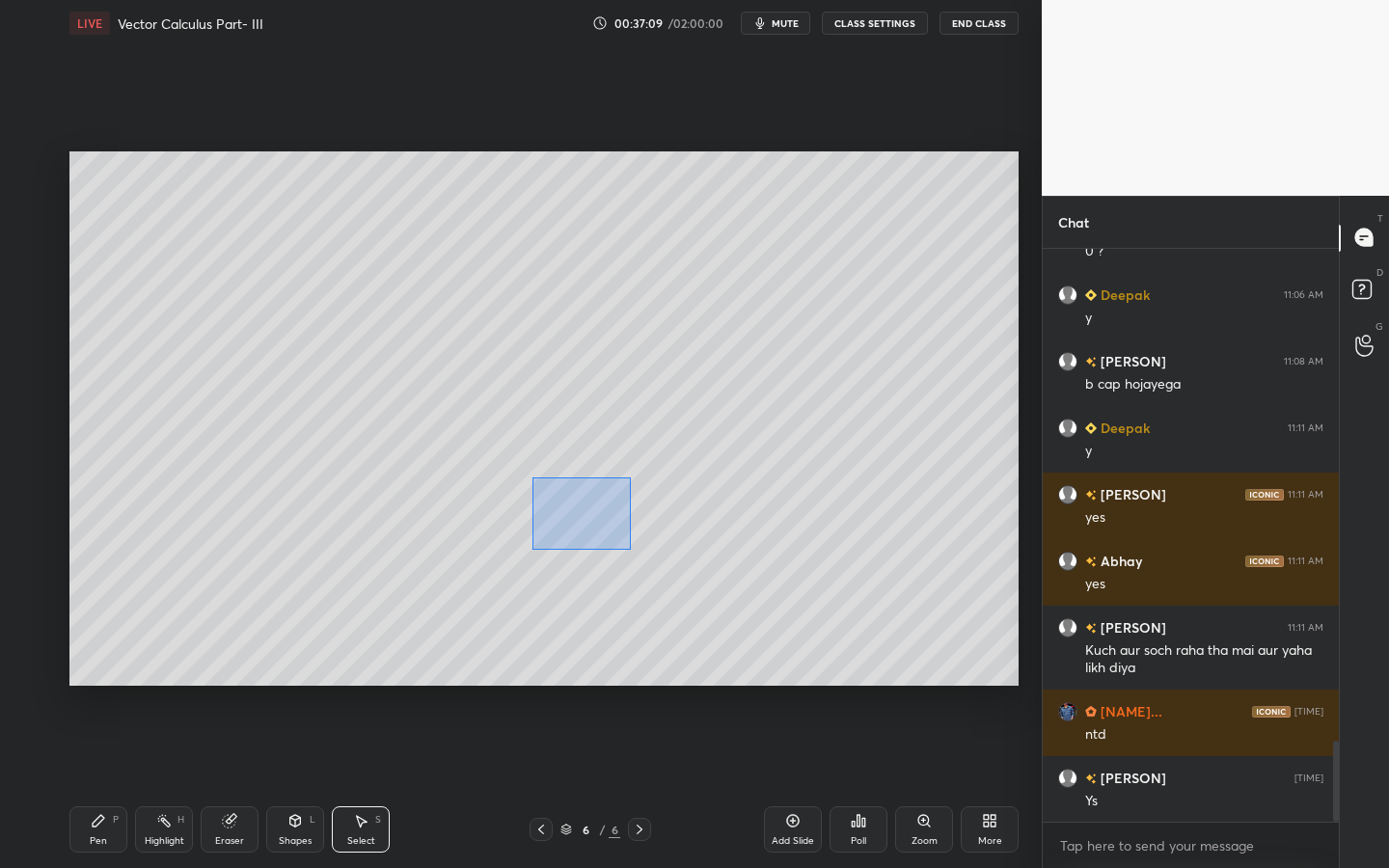 drag, startPoint x: 533, startPoint y: 477, endPoint x: 843, endPoint y: 556, distance: 319.9078 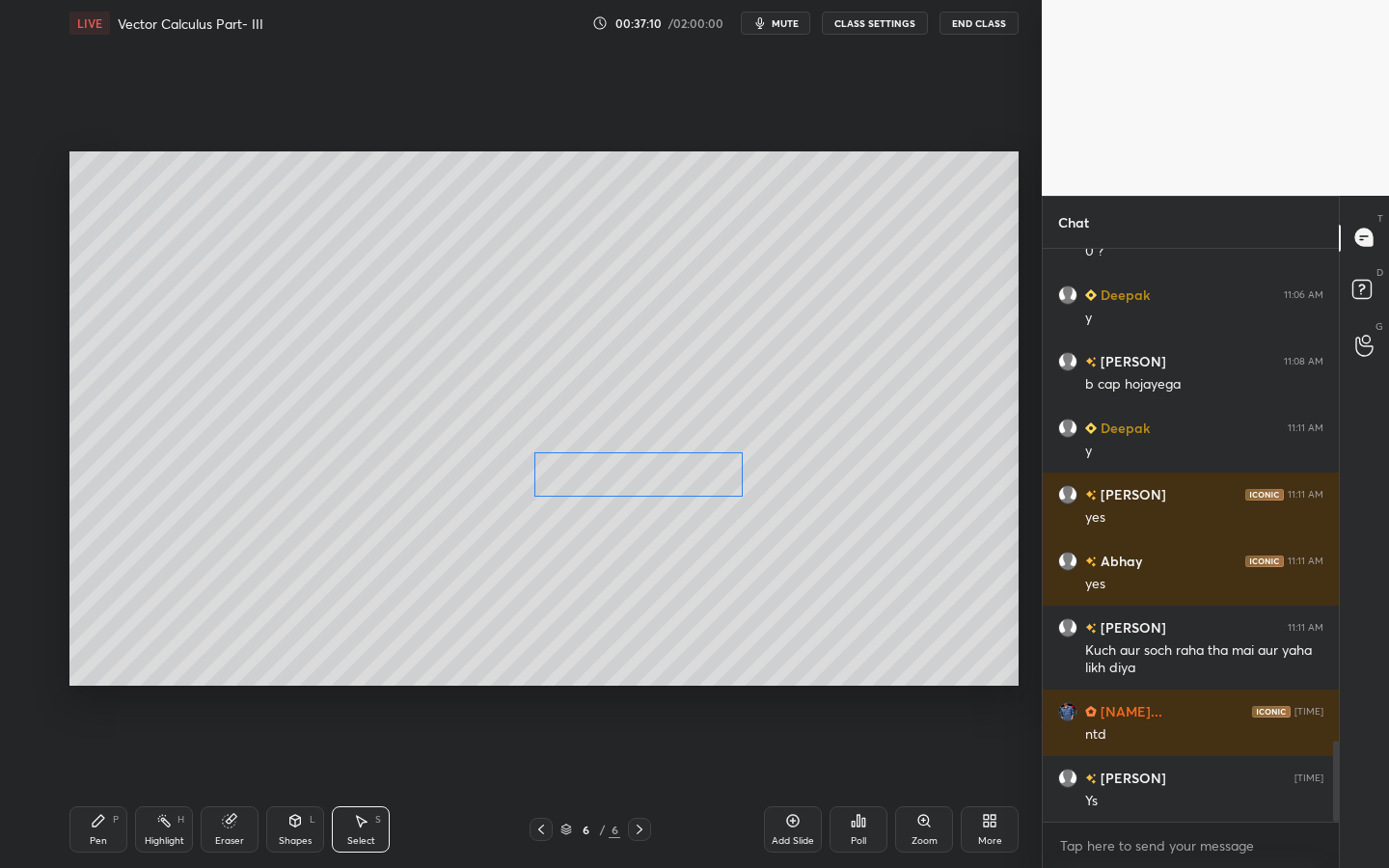 drag, startPoint x: 679, startPoint y: 506, endPoint x: 657, endPoint y: 481, distance: 33.301652 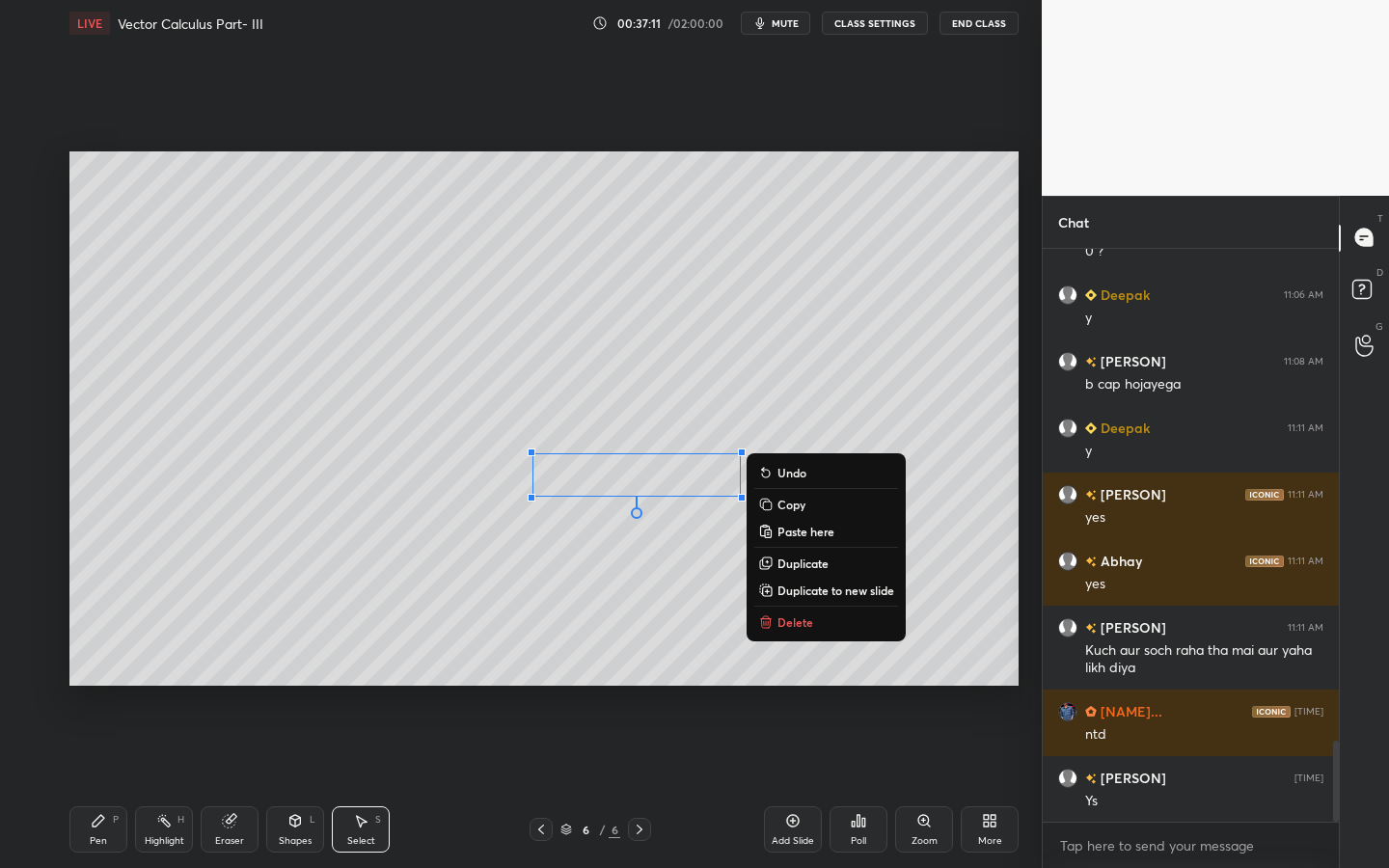 click on "Pen P" at bounding box center [98, 829] 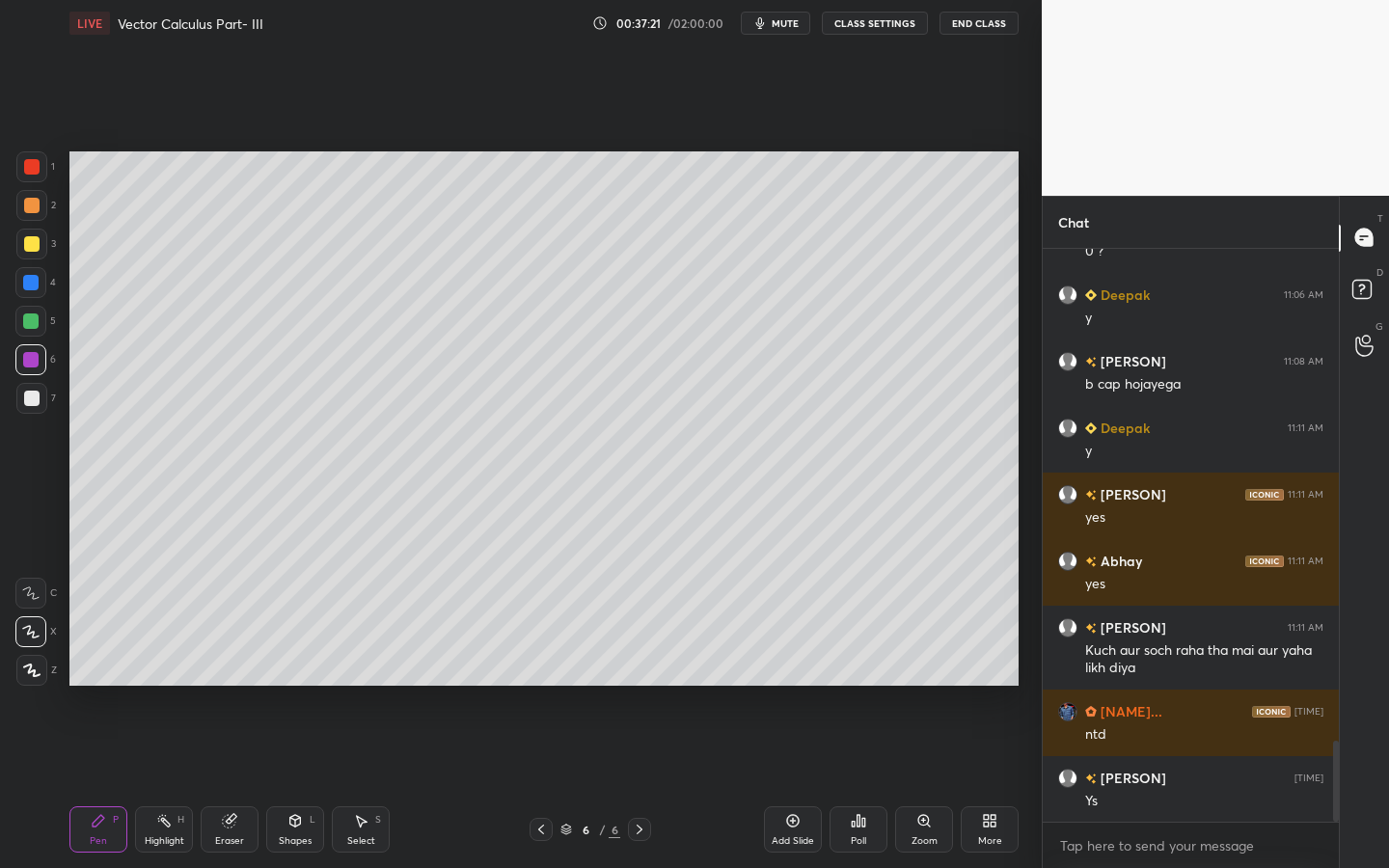 drag, startPoint x: 227, startPoint y: 831, endPoint x: 267, endPoint y: 729, distance: 109.56277 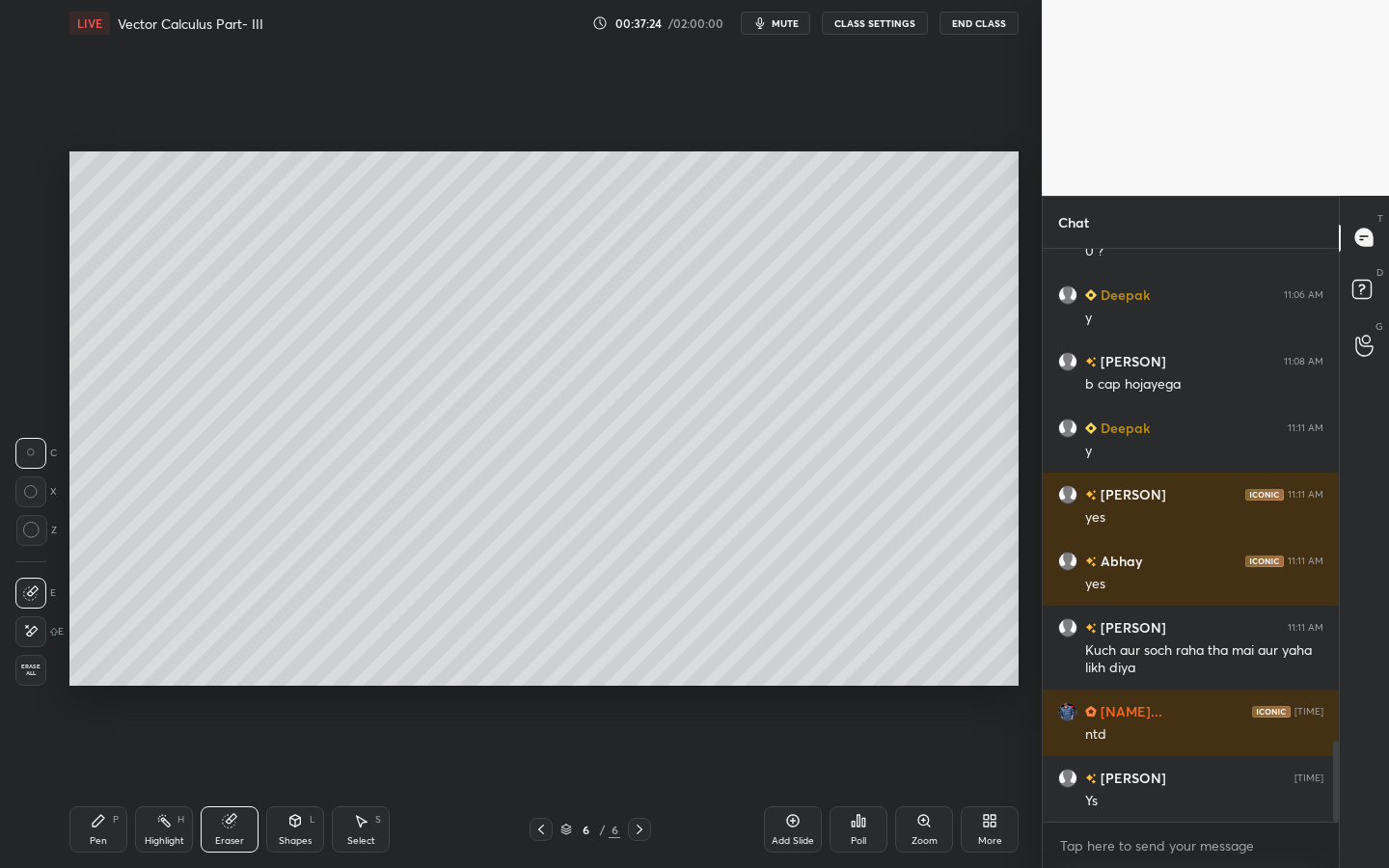 click on "Pen P" at bounding box center (98, 829) 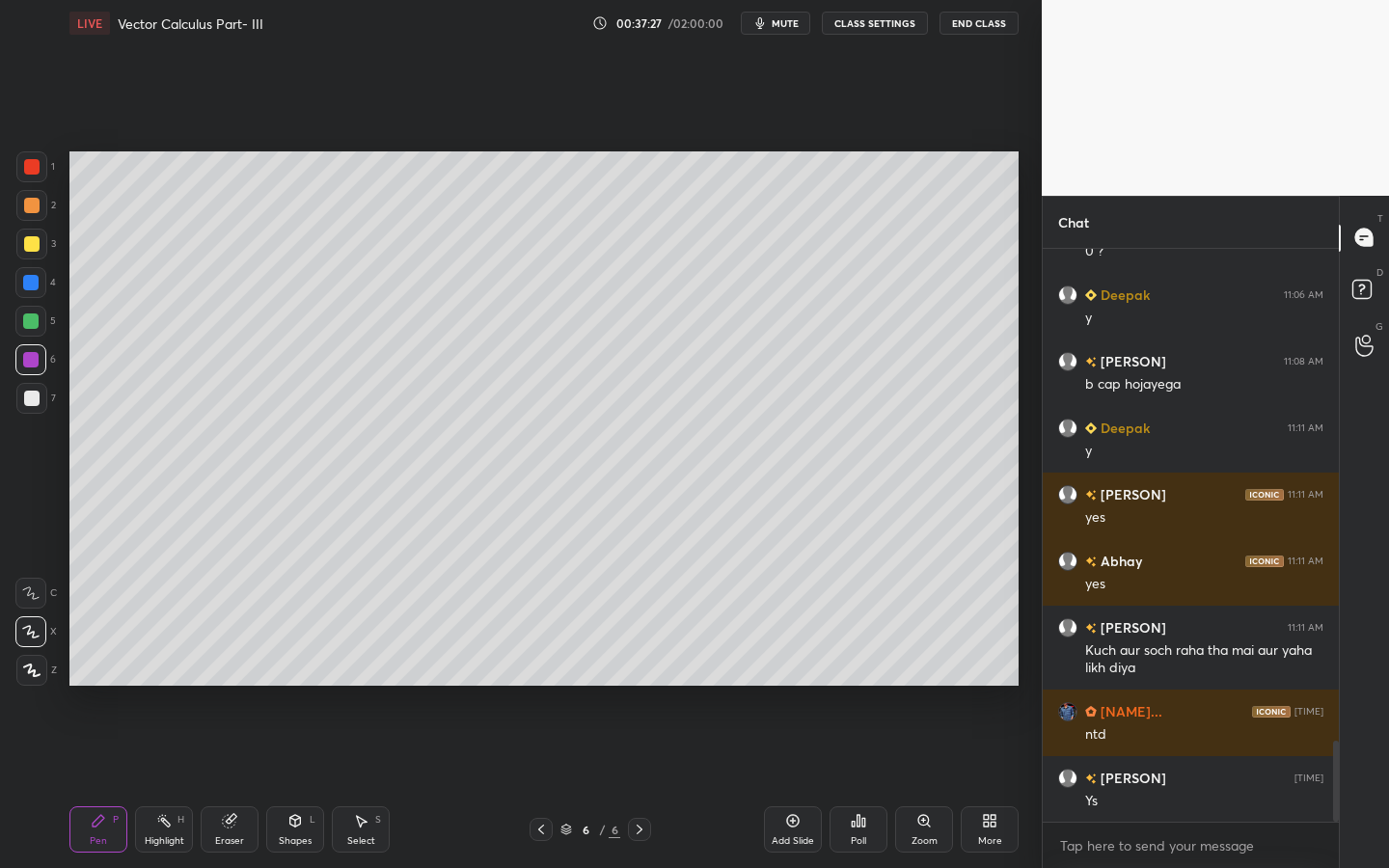 click on "Select" at bounding box center (361, 841) 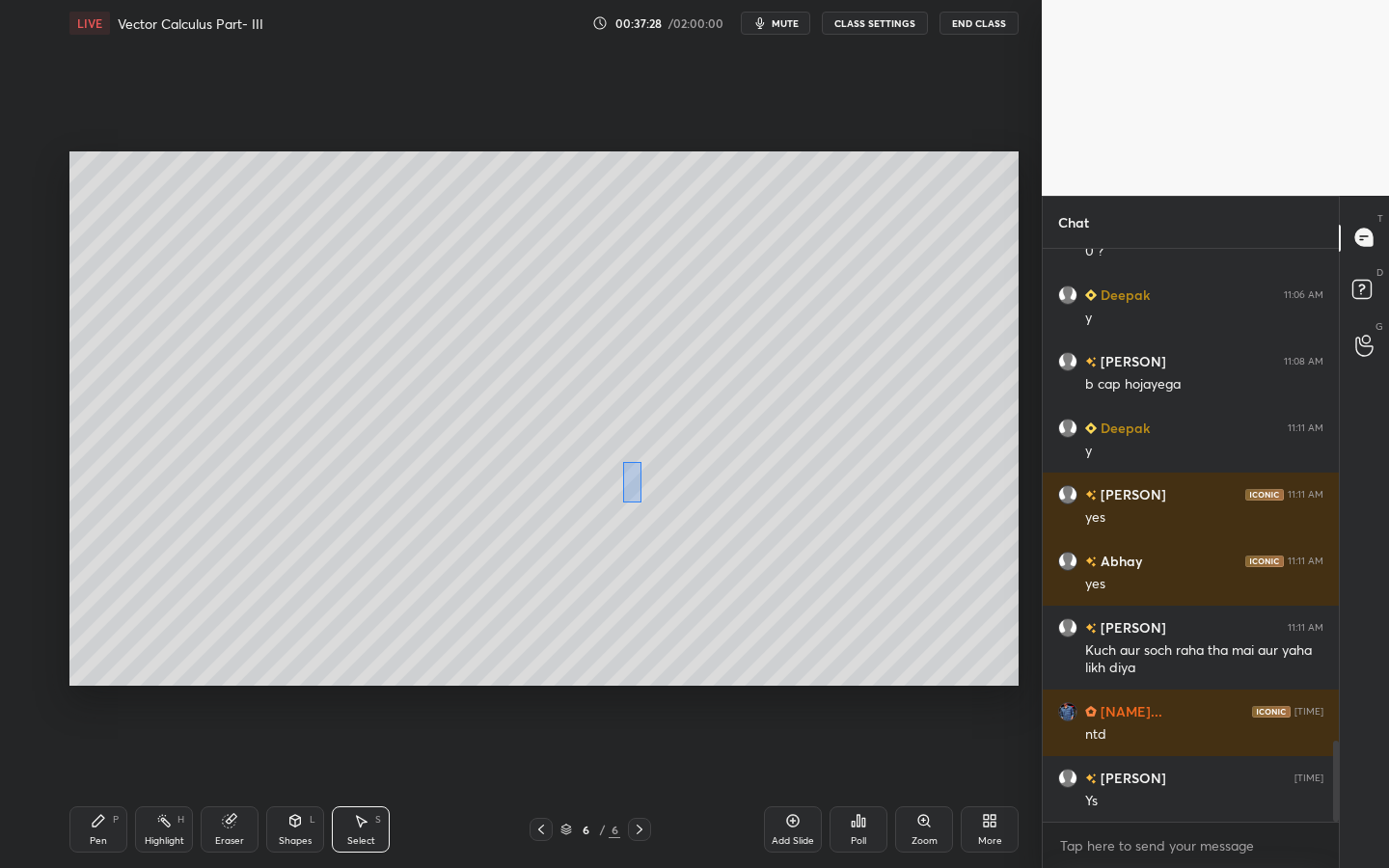 drag, startPoint x: 624, startPoint y: 463, endPoint x: 640, endPoint y: 494, distance: 34.88553 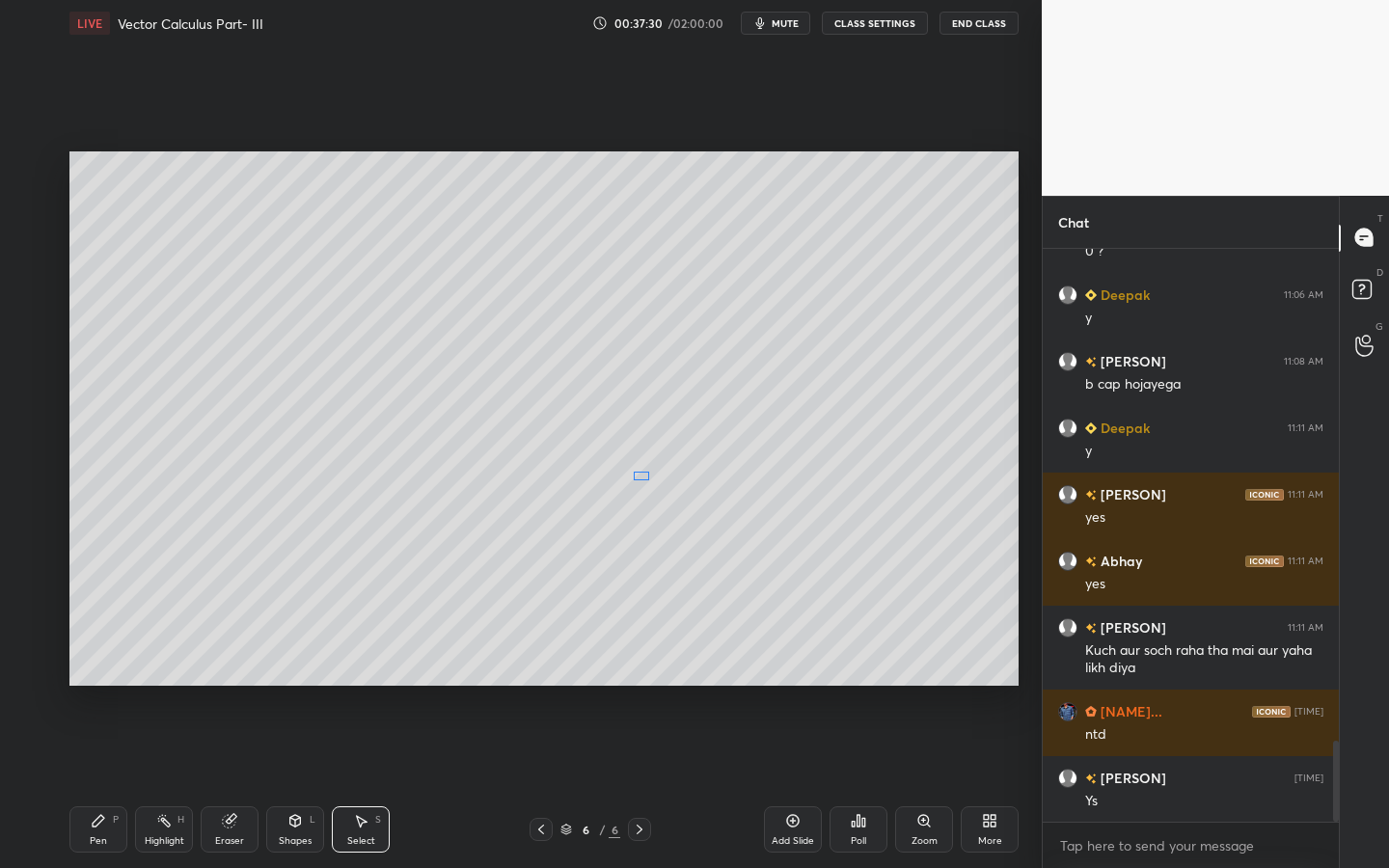 click on "0 ° Undo Copy Paste here Duplicate Duplicate to new slide Delete" at bounding box center [544, 419] 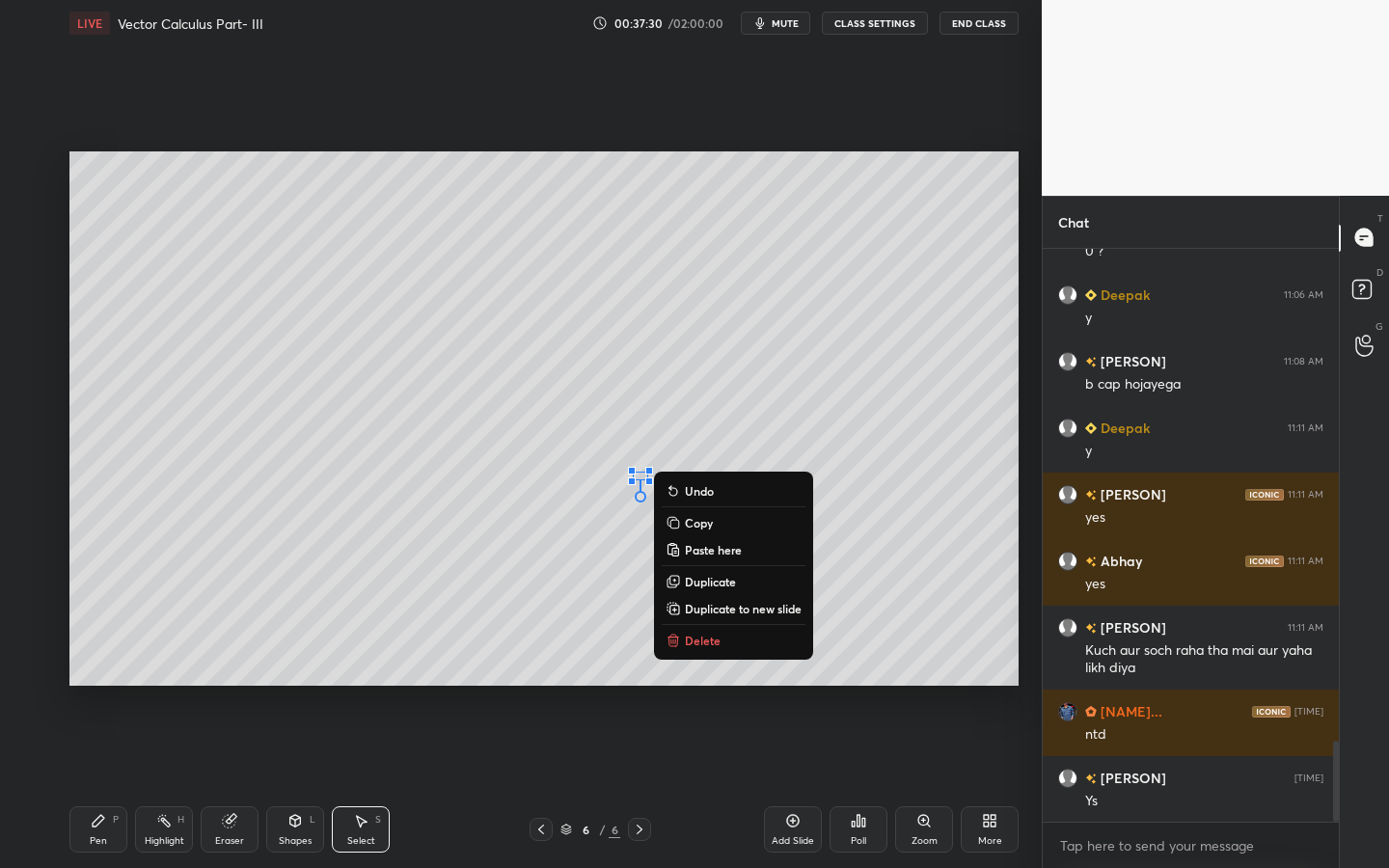 click on "Shapes L" at bounding box center [295, 829] 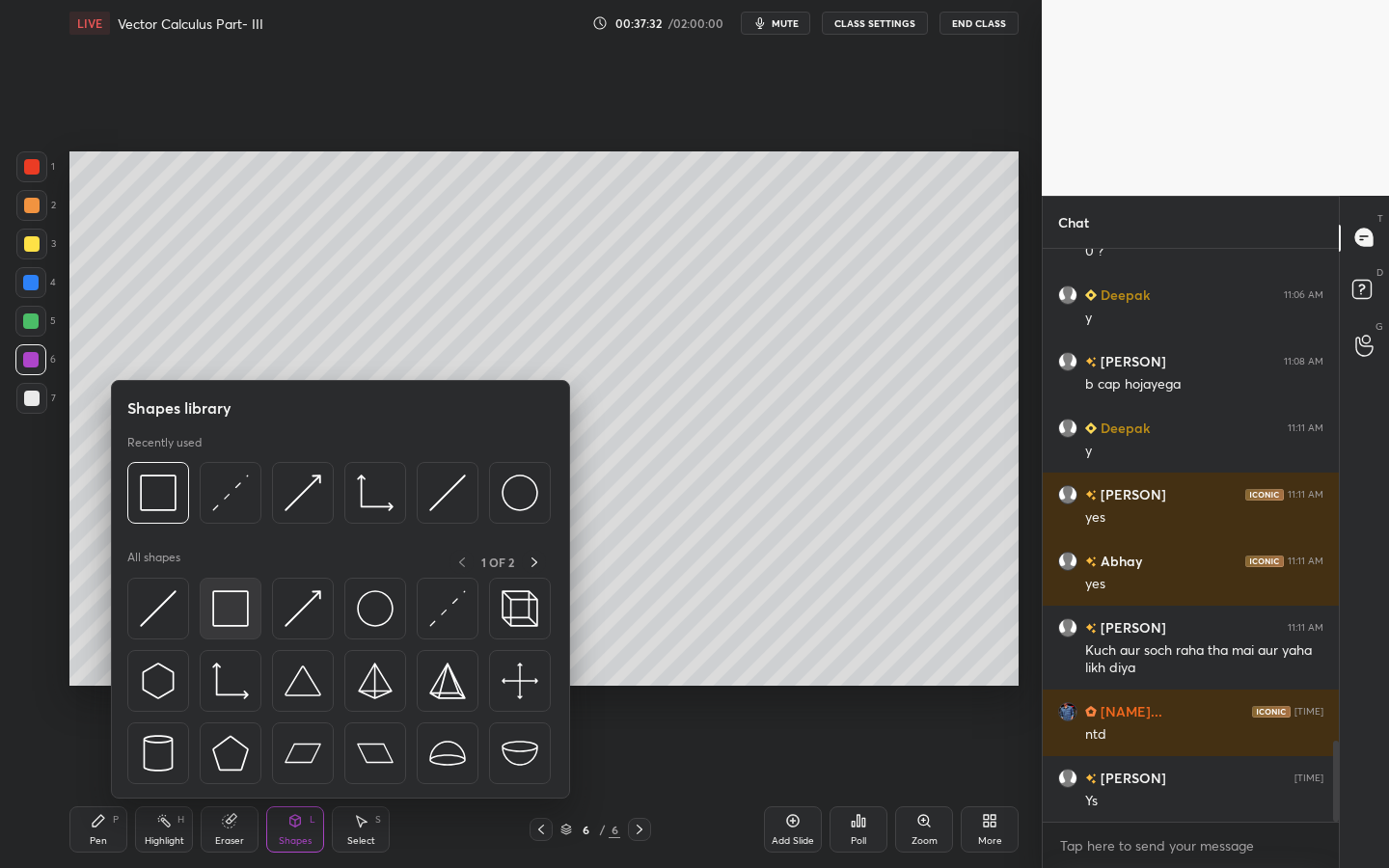 click at bounding box center (231, 609) 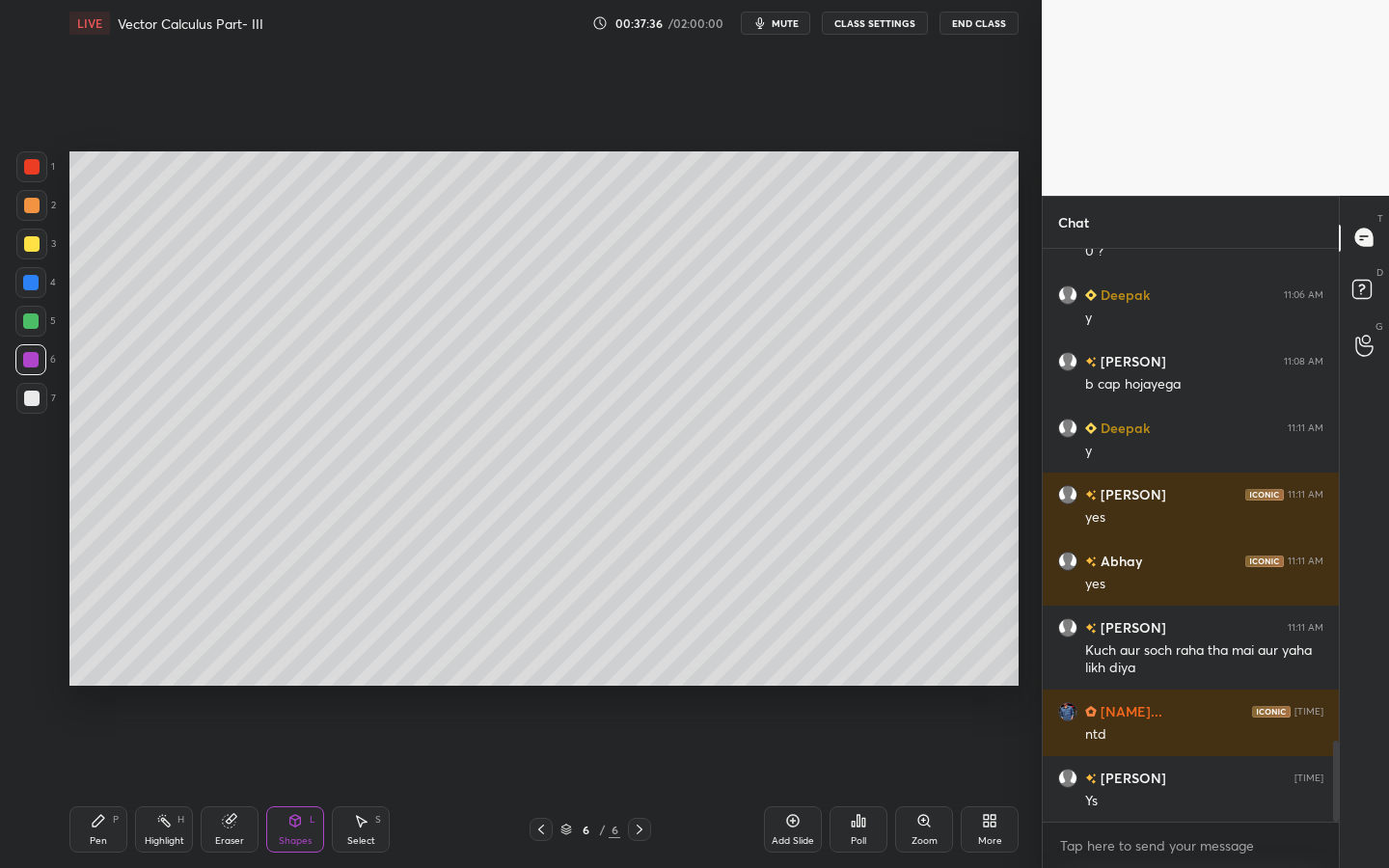 click on "Pen P" at bounding box center (98, 829) 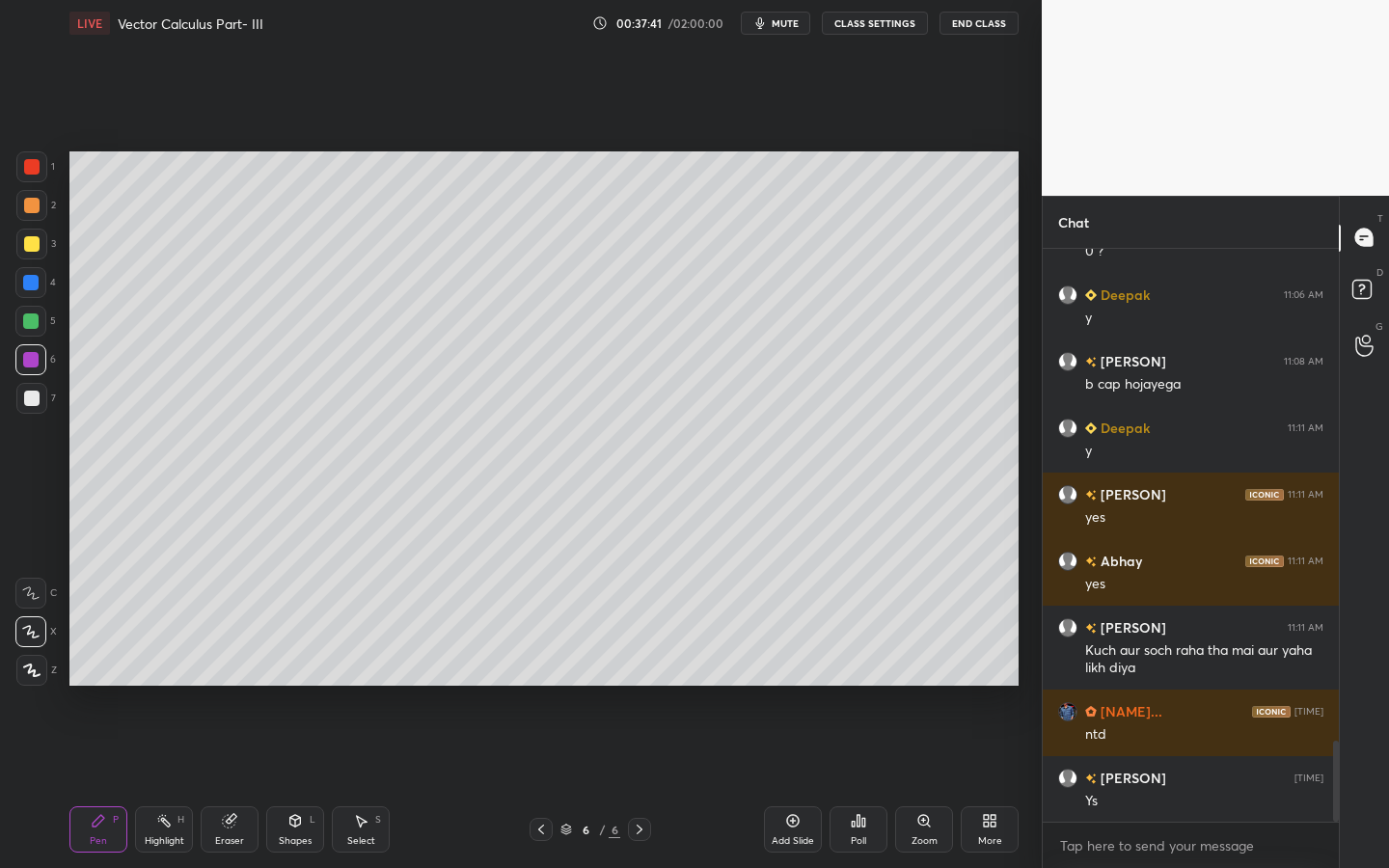 click at bounding box center (31, 321) 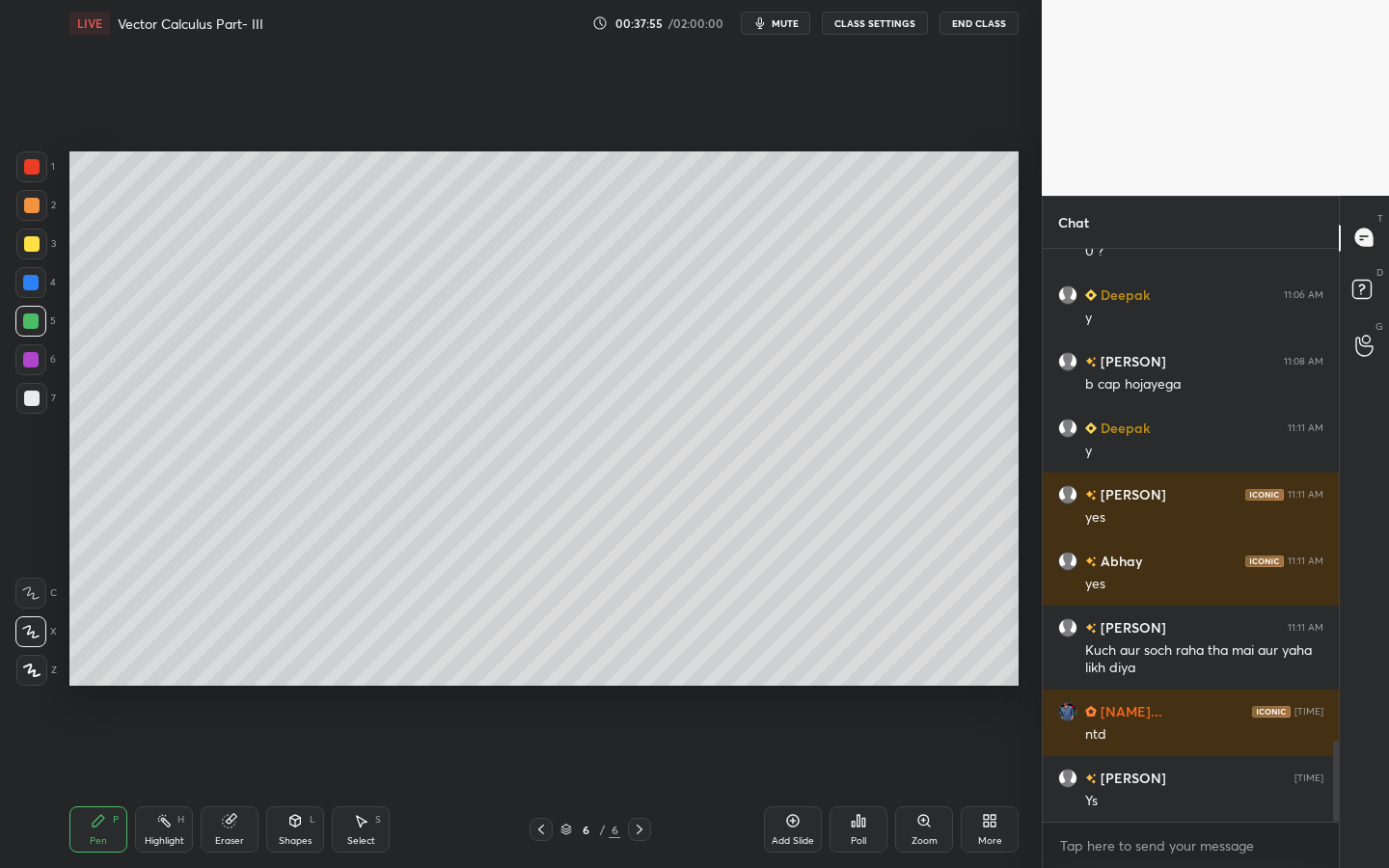 click at bounding box center [32, 398] 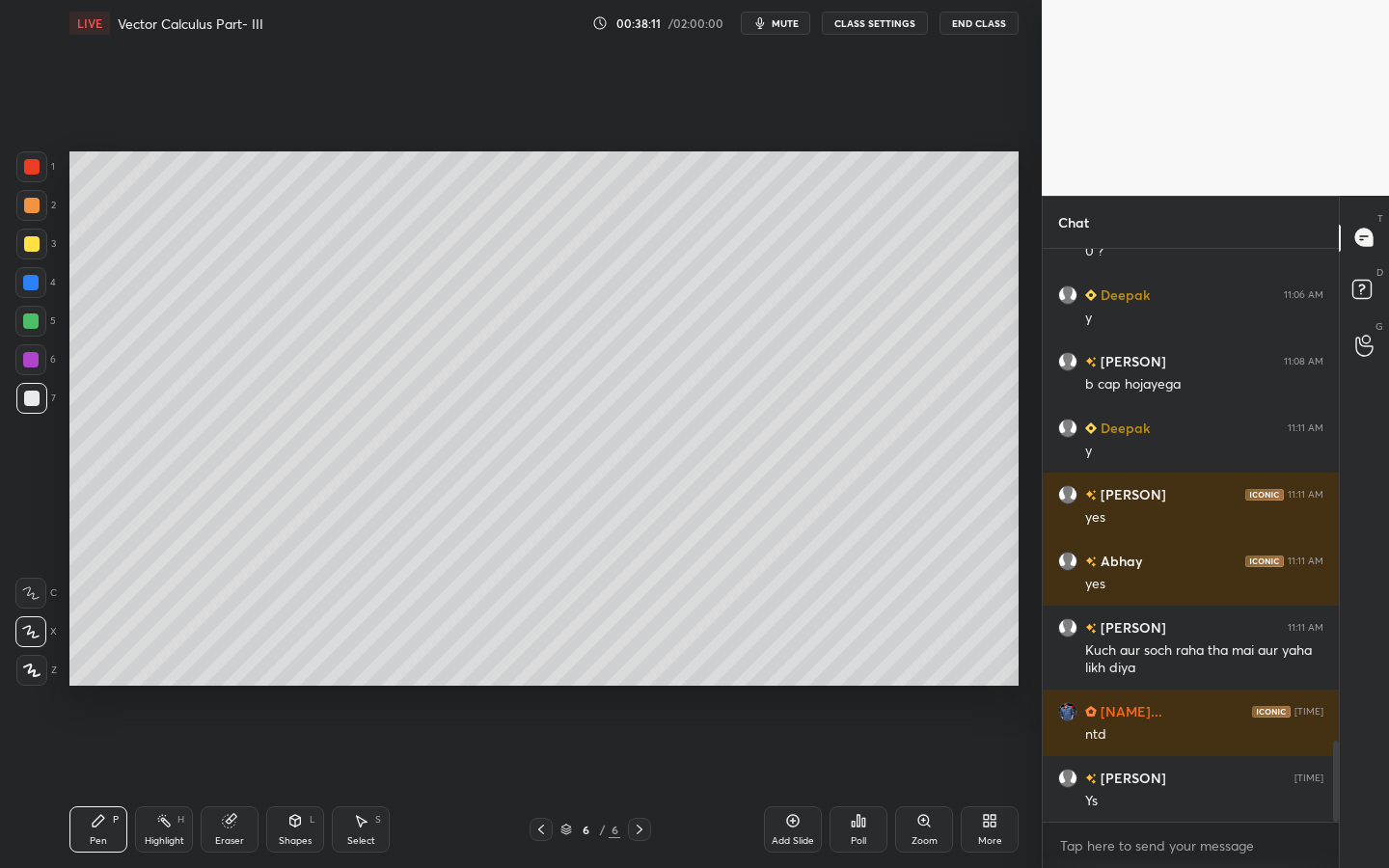 click on "Add Slide" at bounding box center (793, 841) 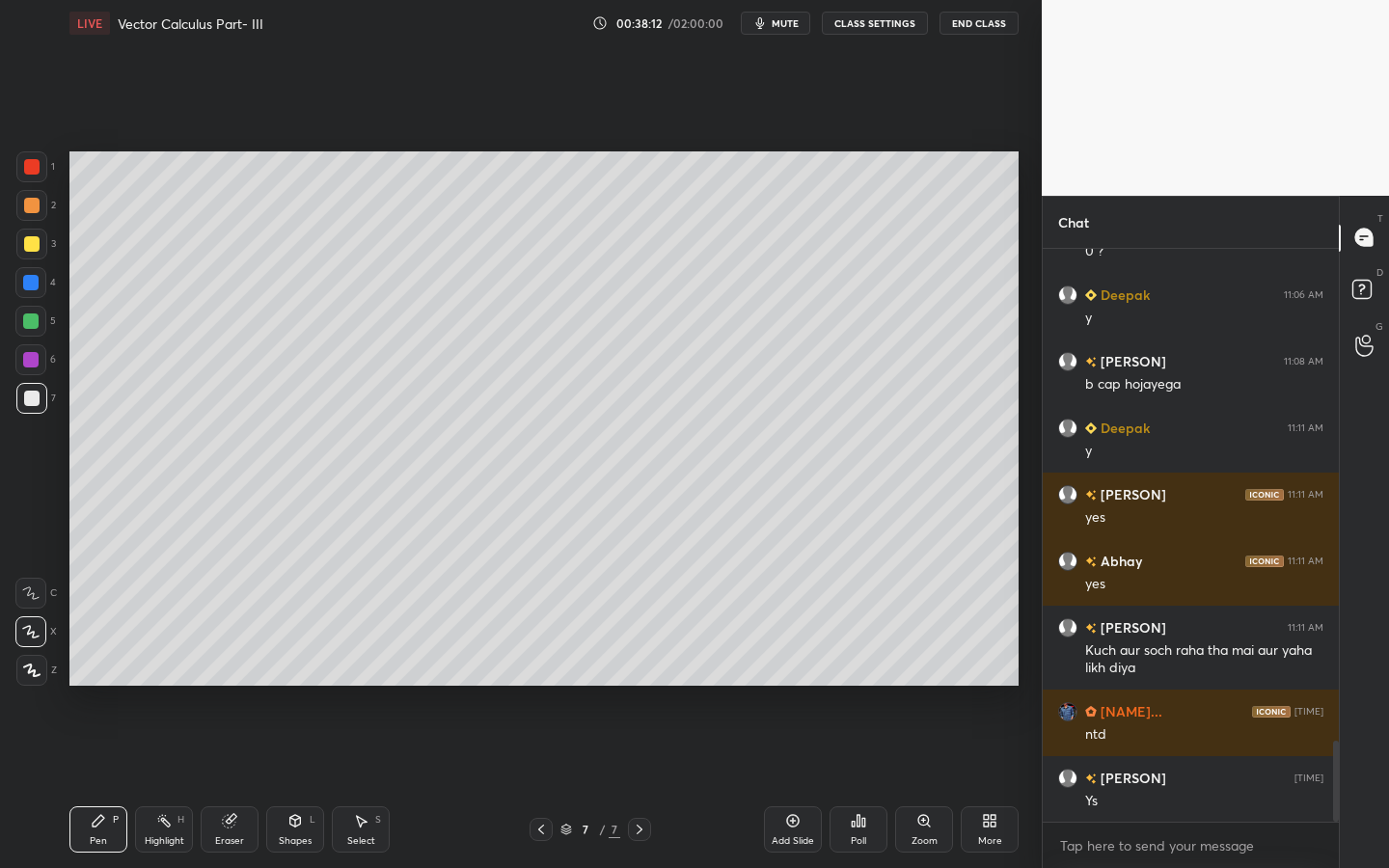 click 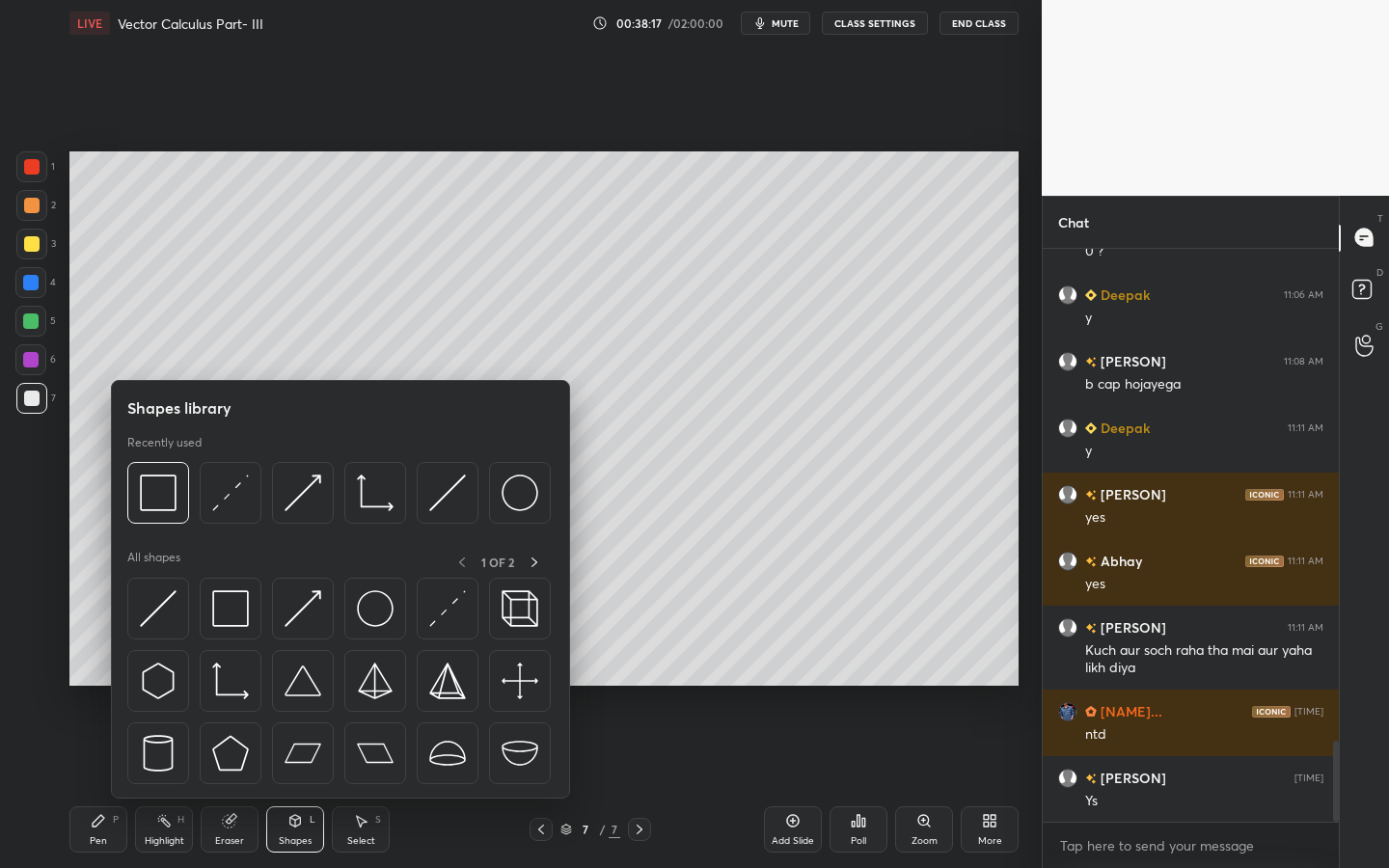 click at bounding box center [303, 681] 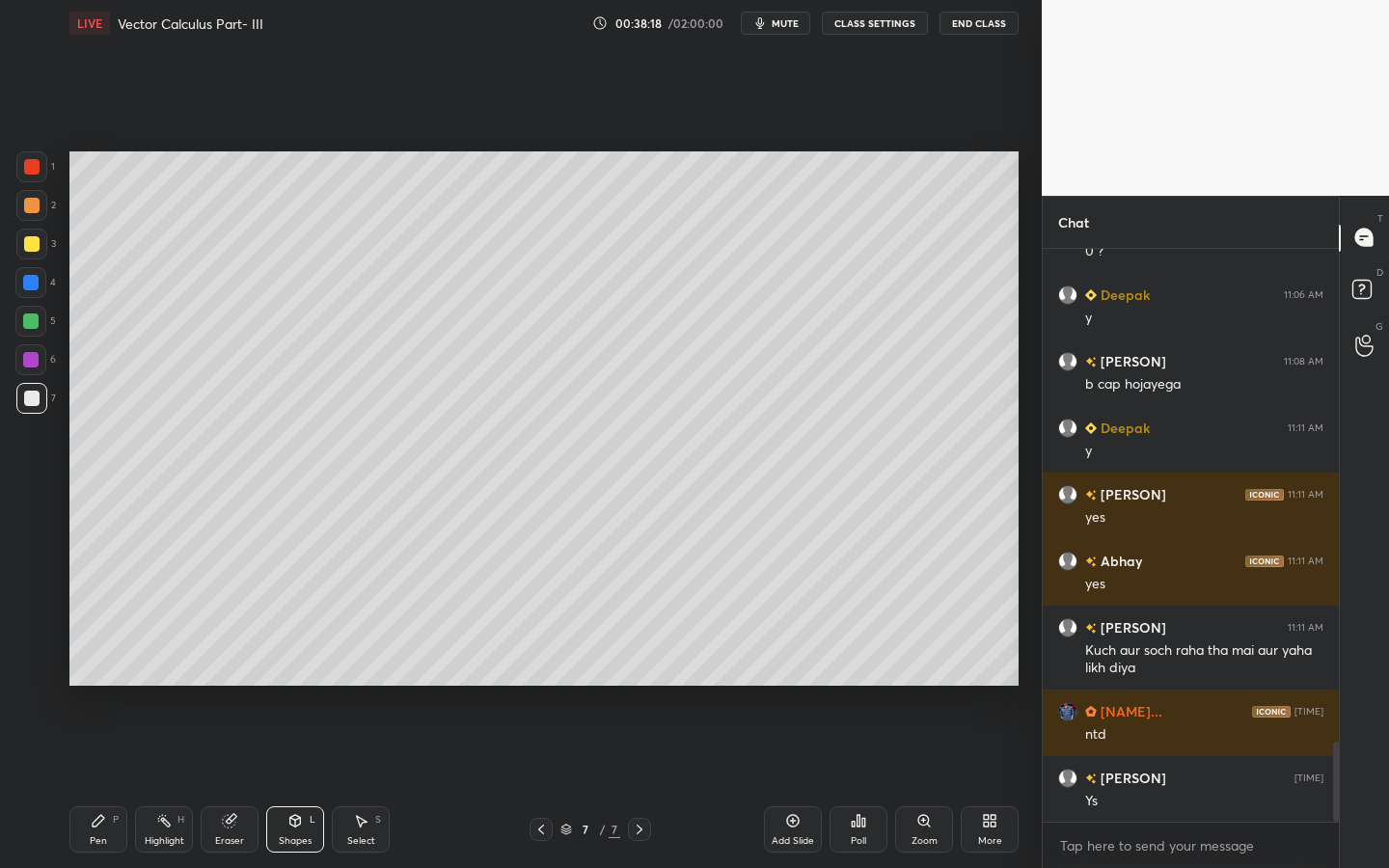 scroll, scrollTop: 3556, scrollLeft: 0, axis: vertical 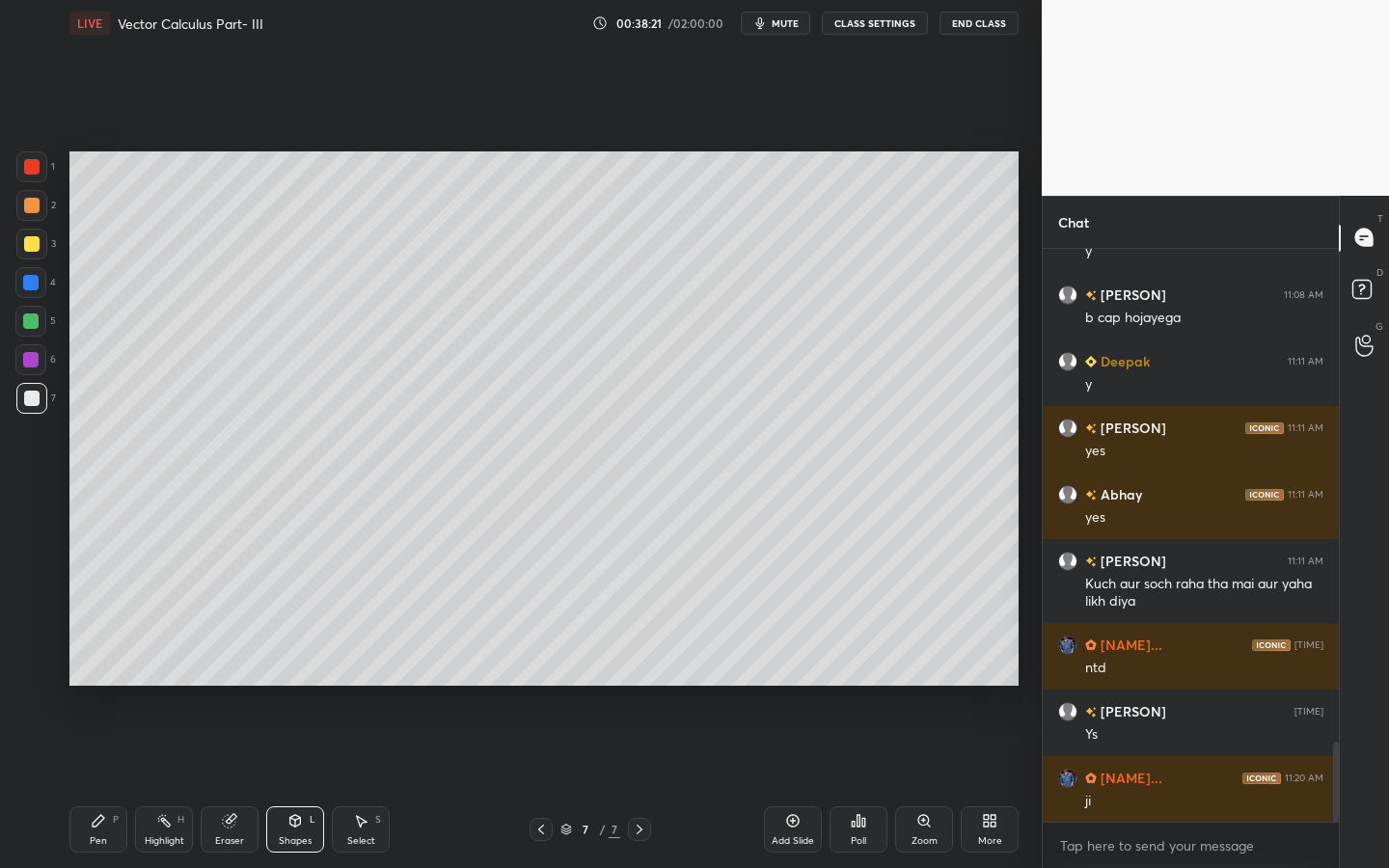 drag, startPoint x: 91, startPoint y: 829, endPoint x: 120, endPoint y: 787, distance: 51.0392 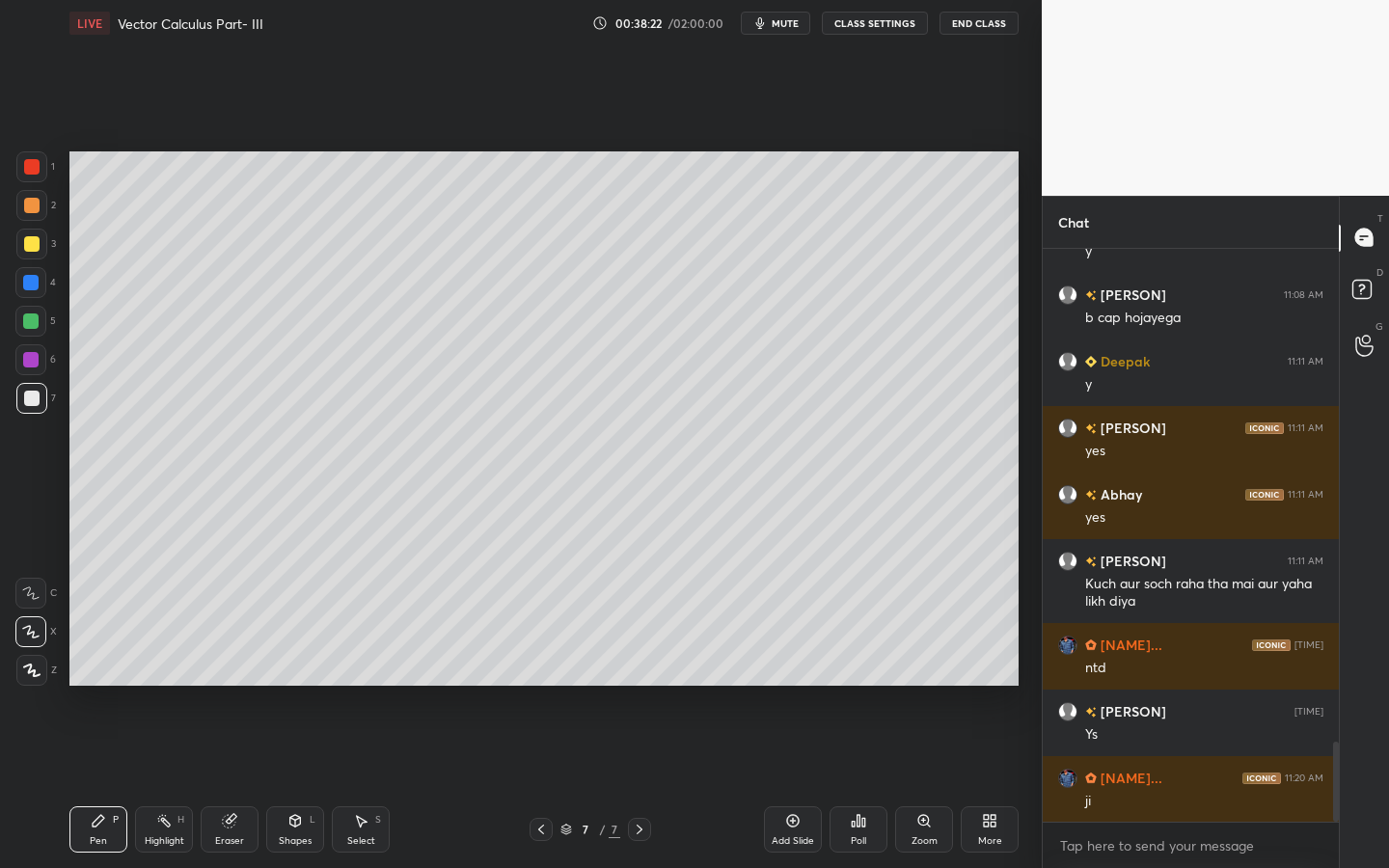 drag, startPoint x: 39, startPoint y: 366, endPoint x: 56, endPoint y: 365, distance: 17.029386 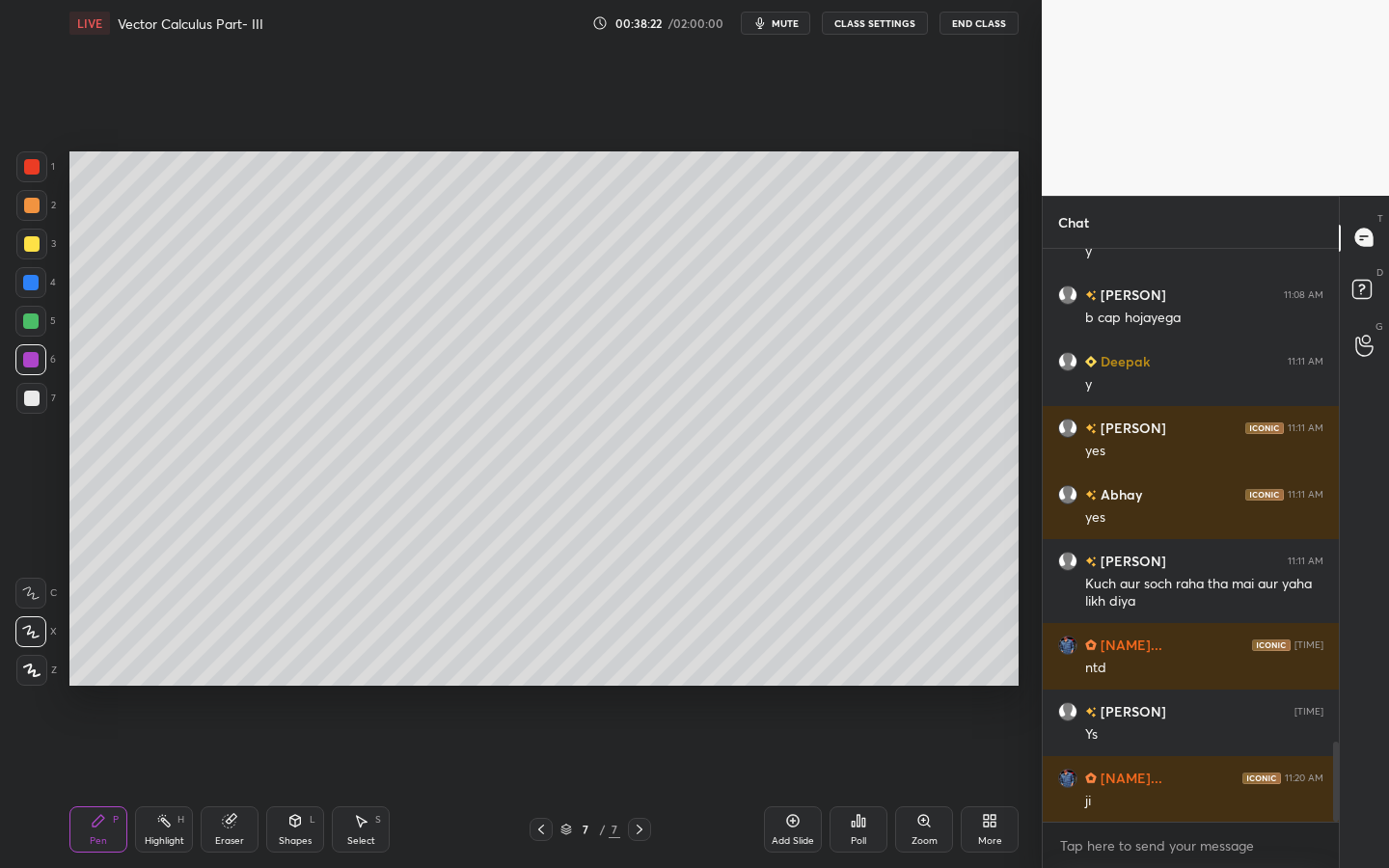 drag, startPoint x: 286, startPoint y: 840, endPoint x: 283, endPoint y: 829, distance: 11.401754 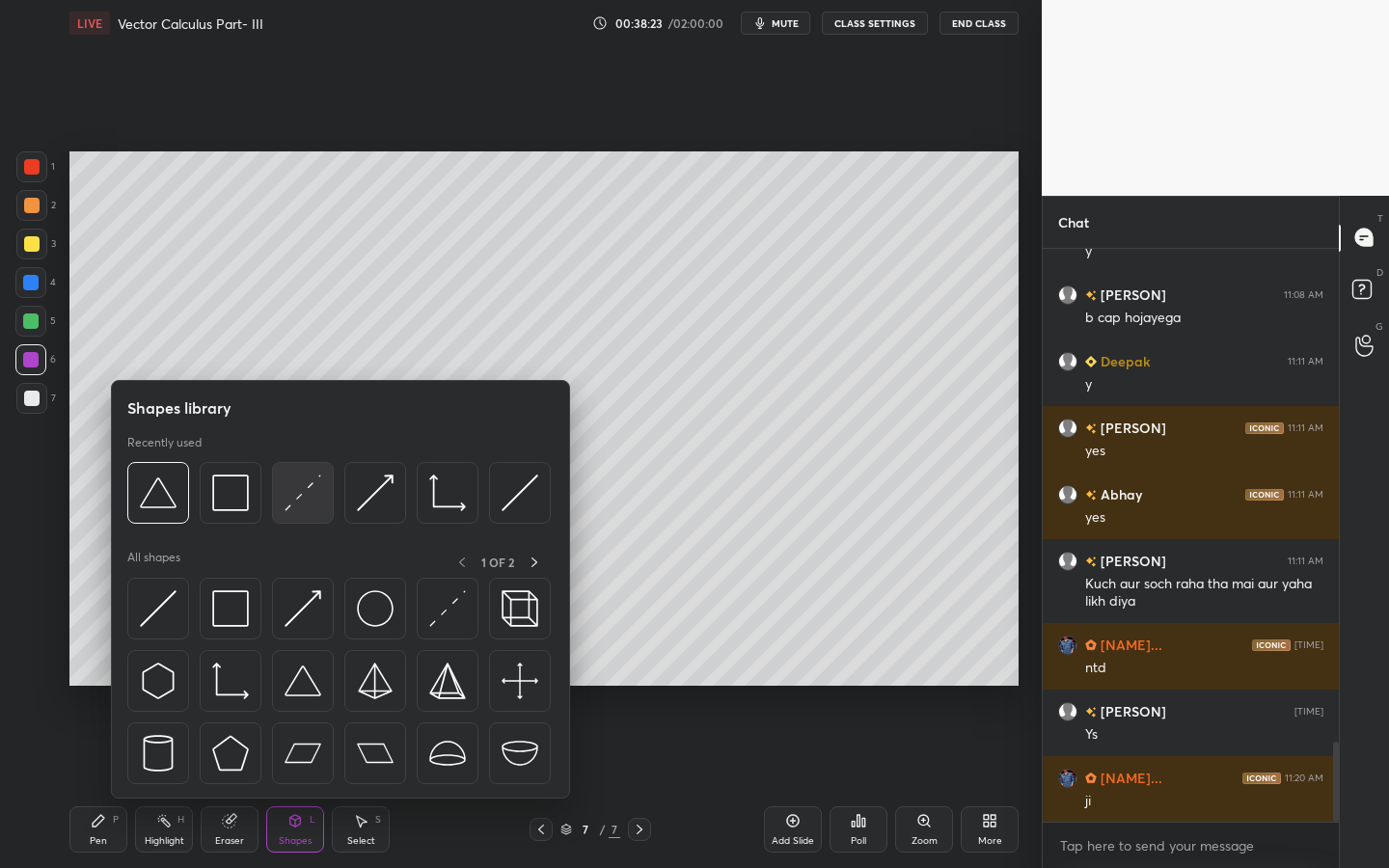 click at bounding box center [303, 493] 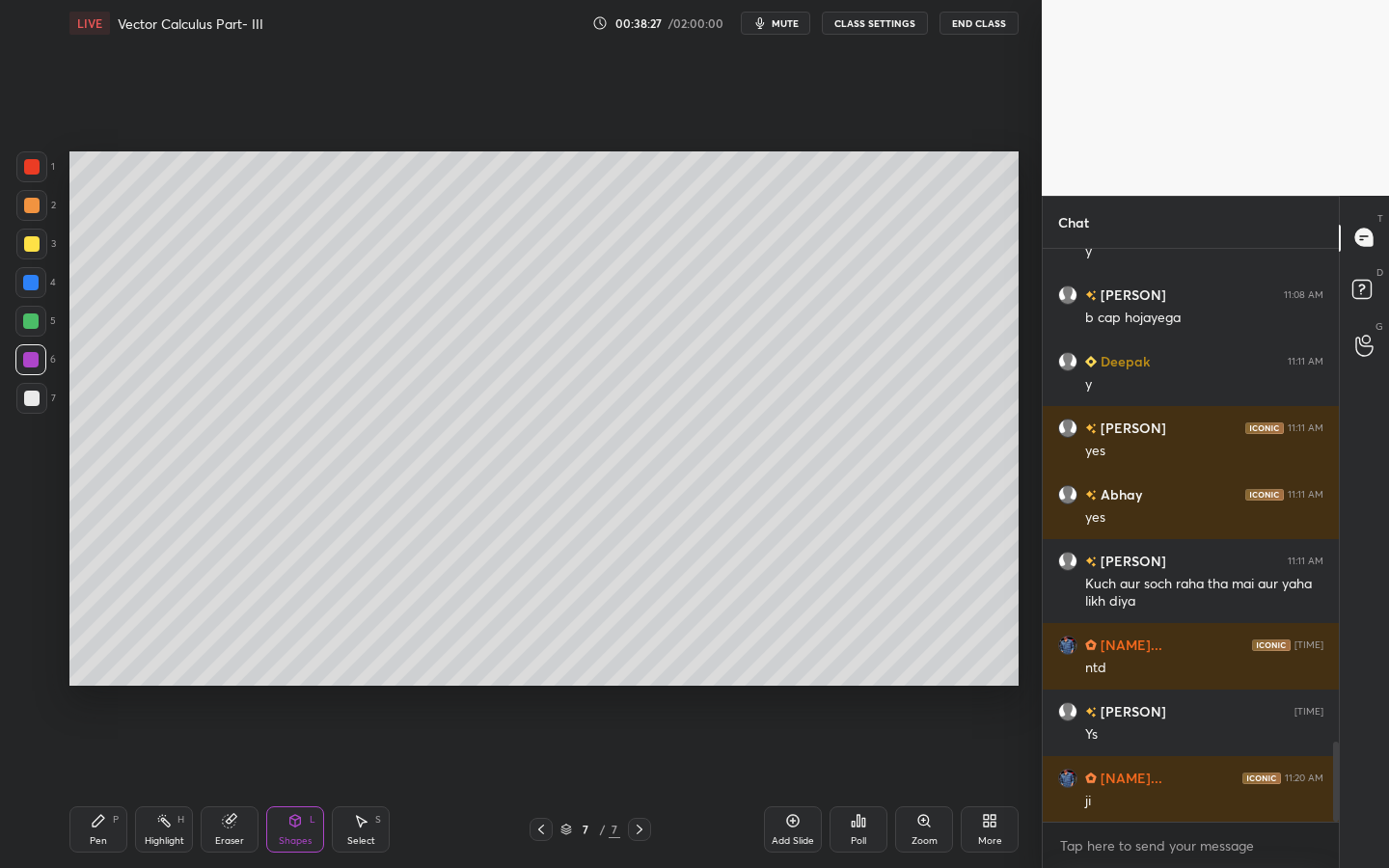 click on "Pen P" at bounding box center [98, 829] 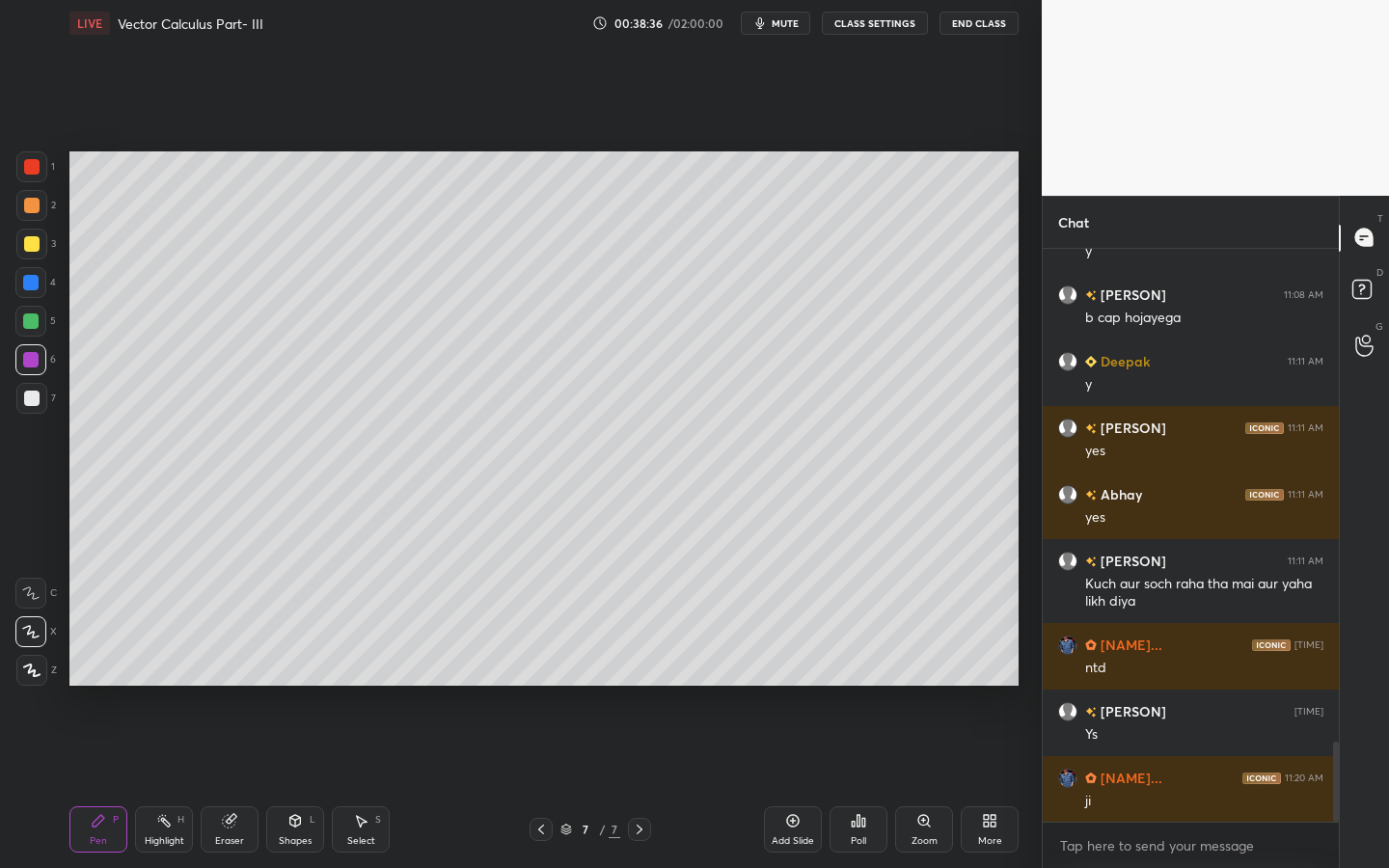 click on "7" at bounding box center [36, 398] 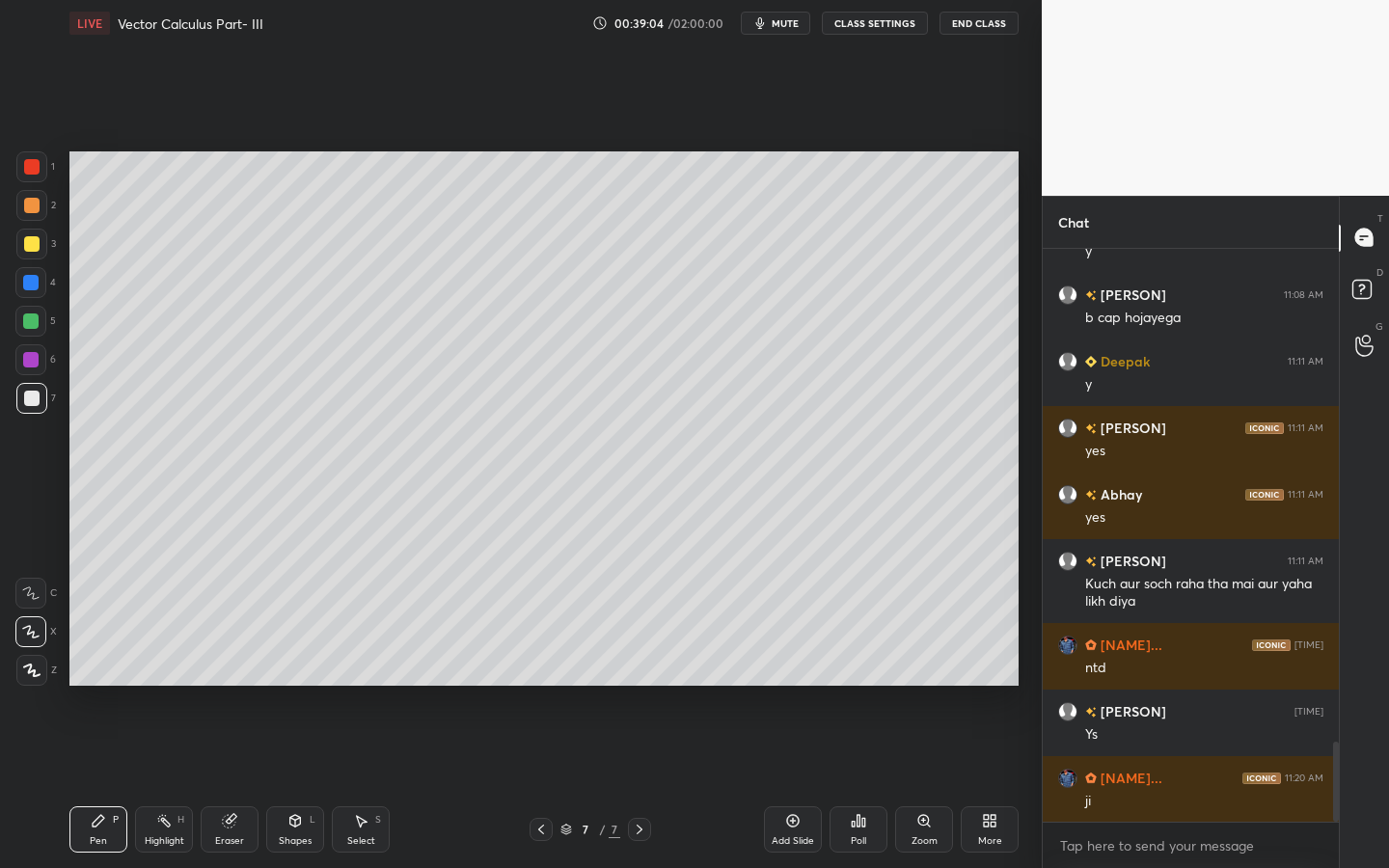 click at bounding box center [32, 244] 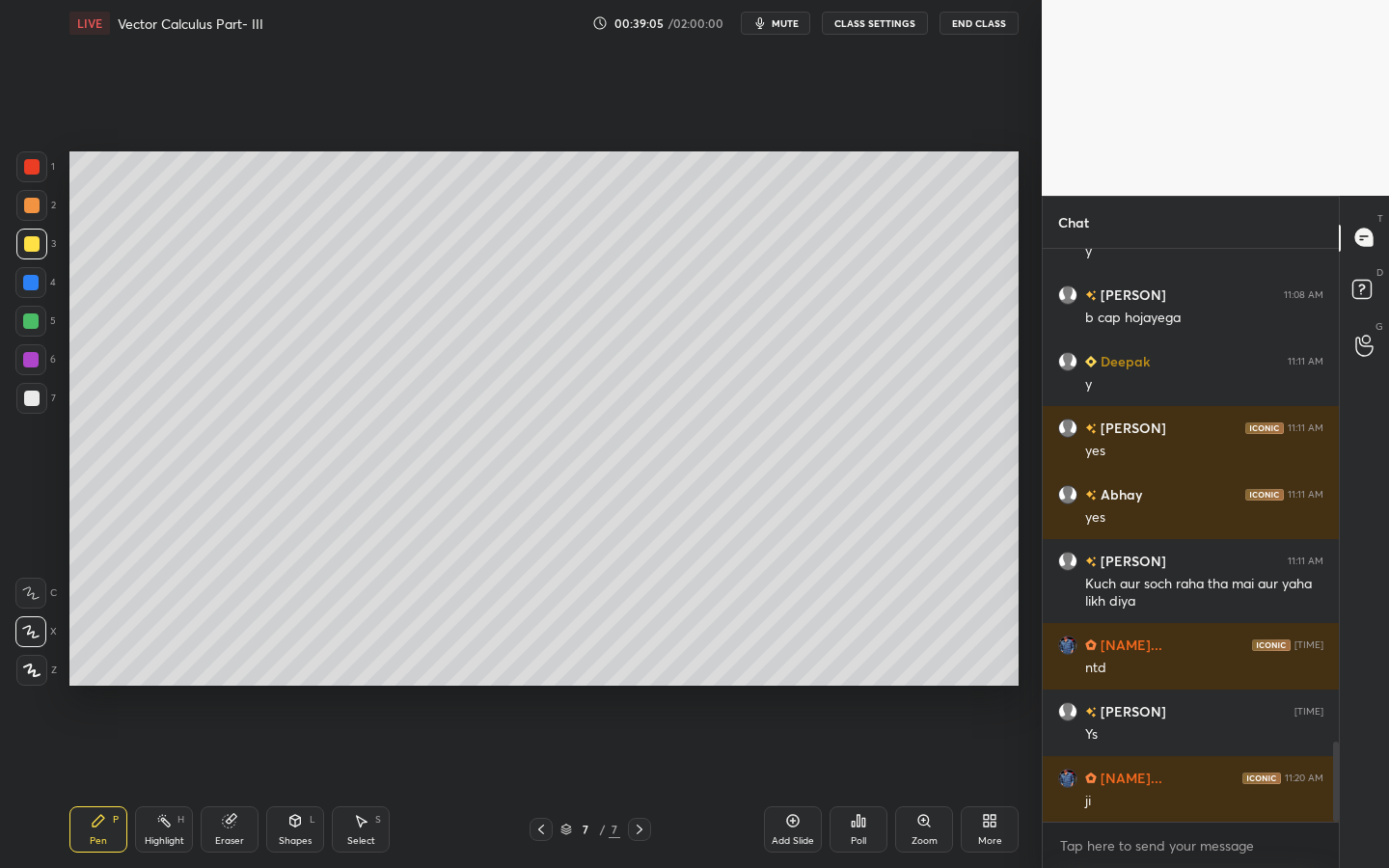 drag, startPoint x: 44, startPoint y: 240, endPoint x: 65, endPoint y: 229, distance: 23.706539 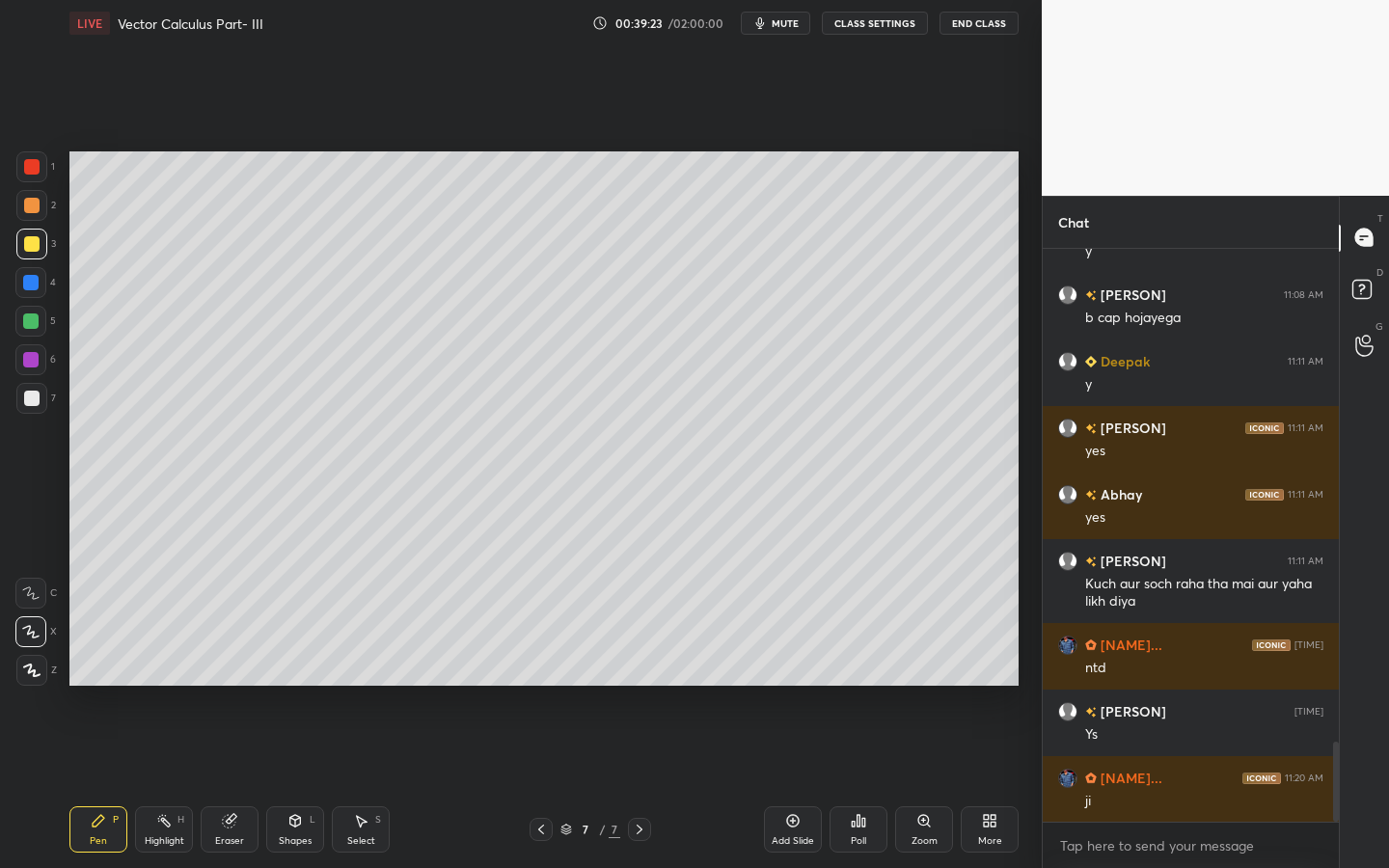 scroll, scrollTop: 3622, scrollLeft: 0, axis: vertical 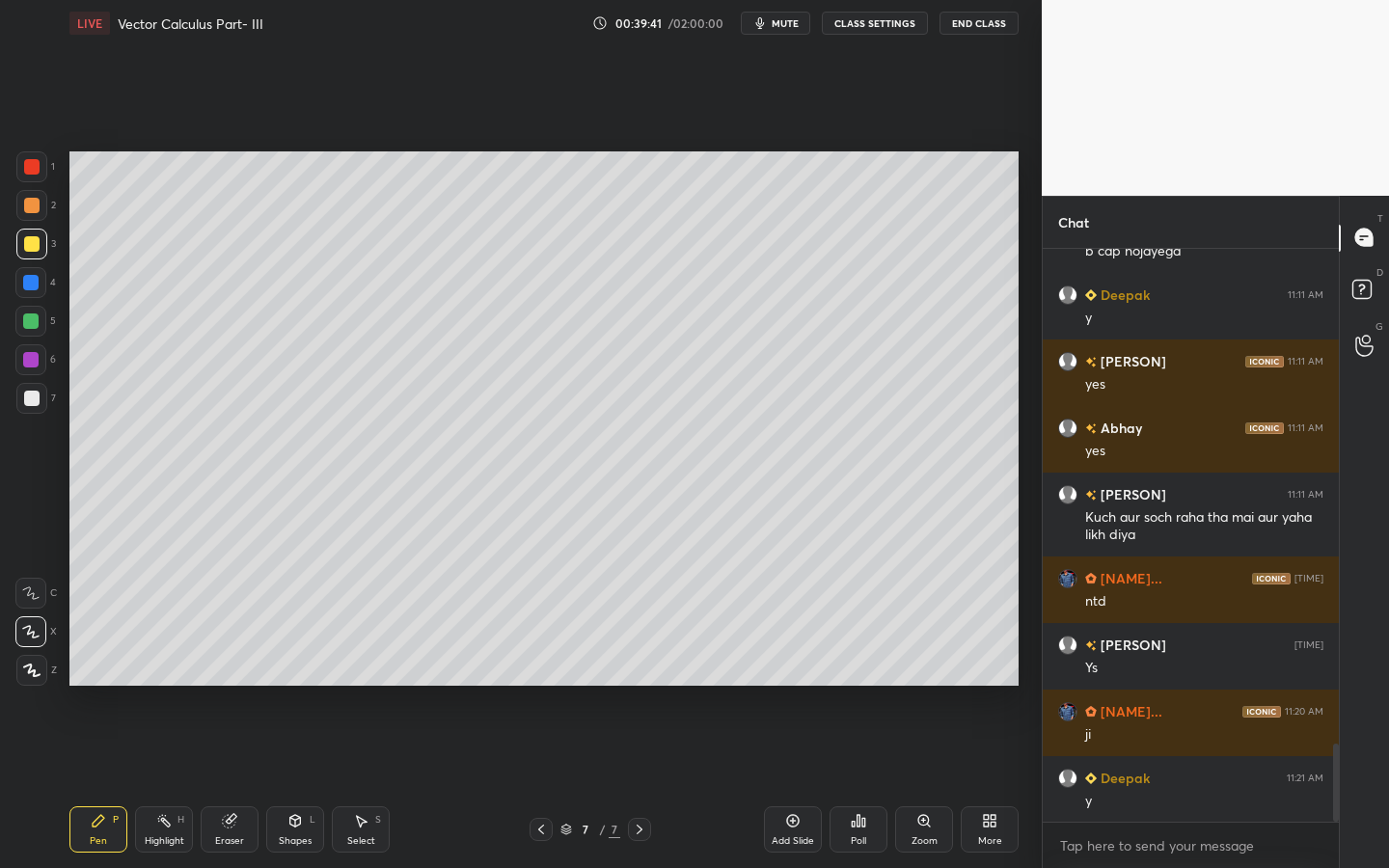 click at bounding box center (32, 167) 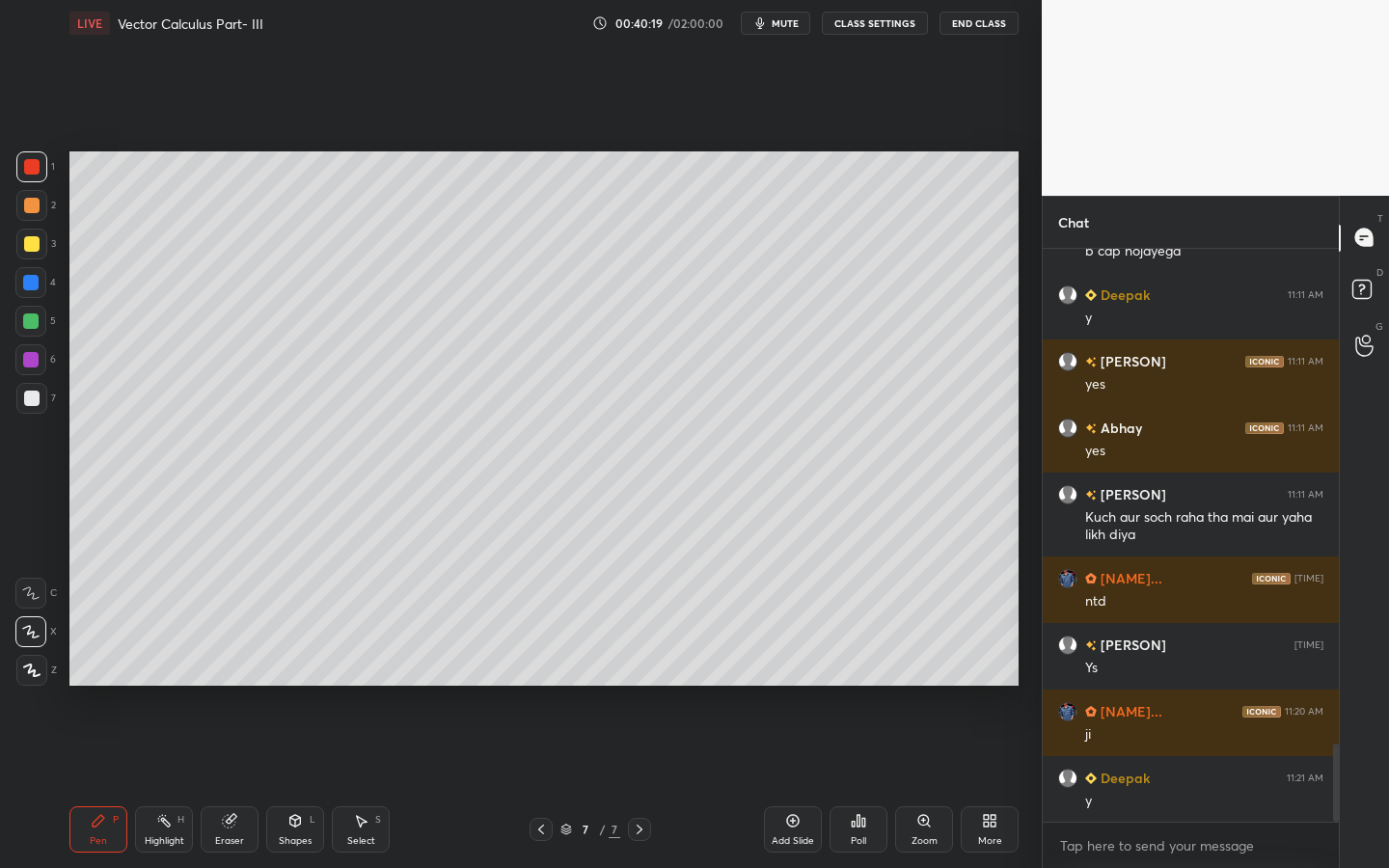 click on "Eraser" at bounding box center (230, 829) 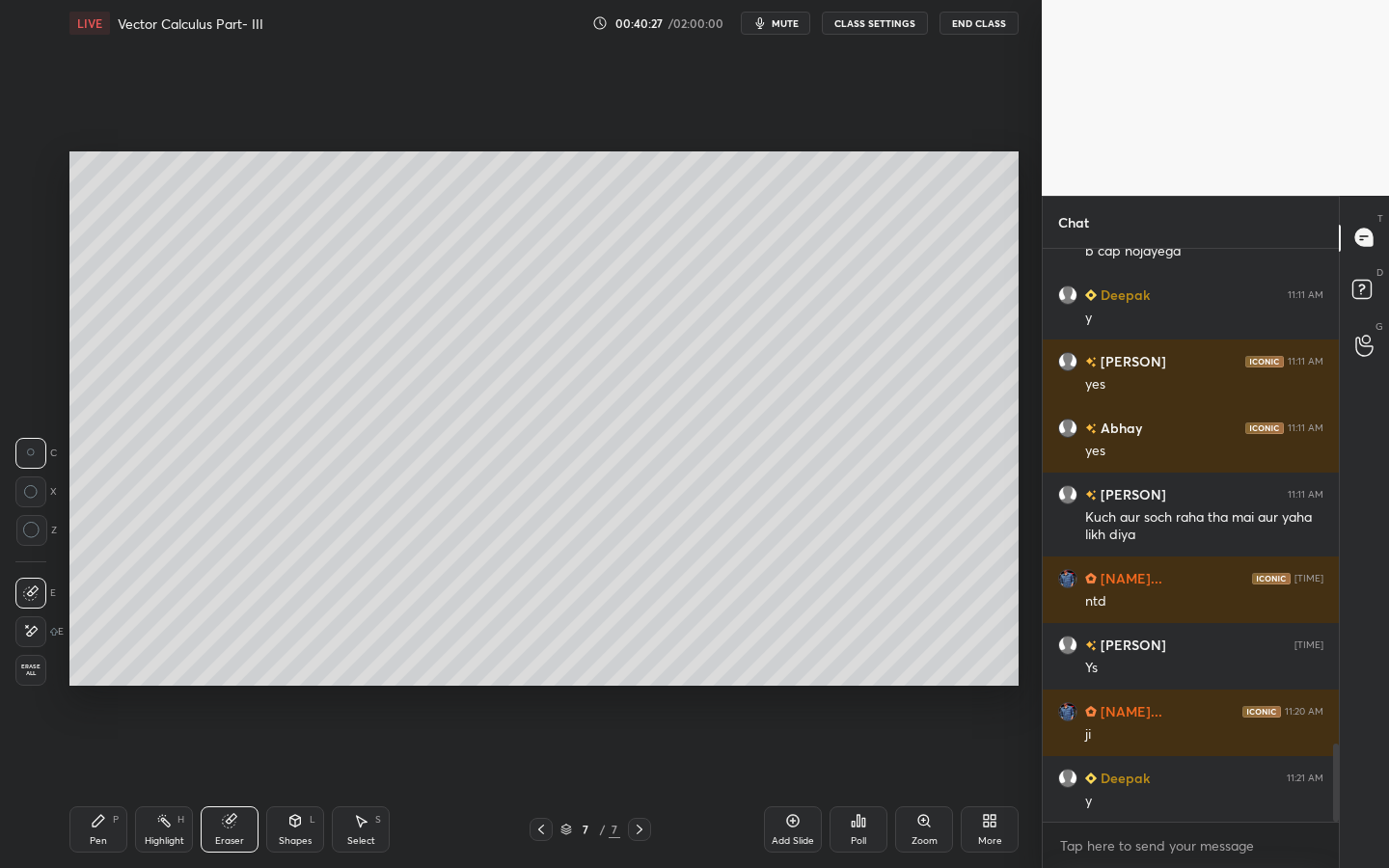click on "Pen P" at bounding box center (98, 829) 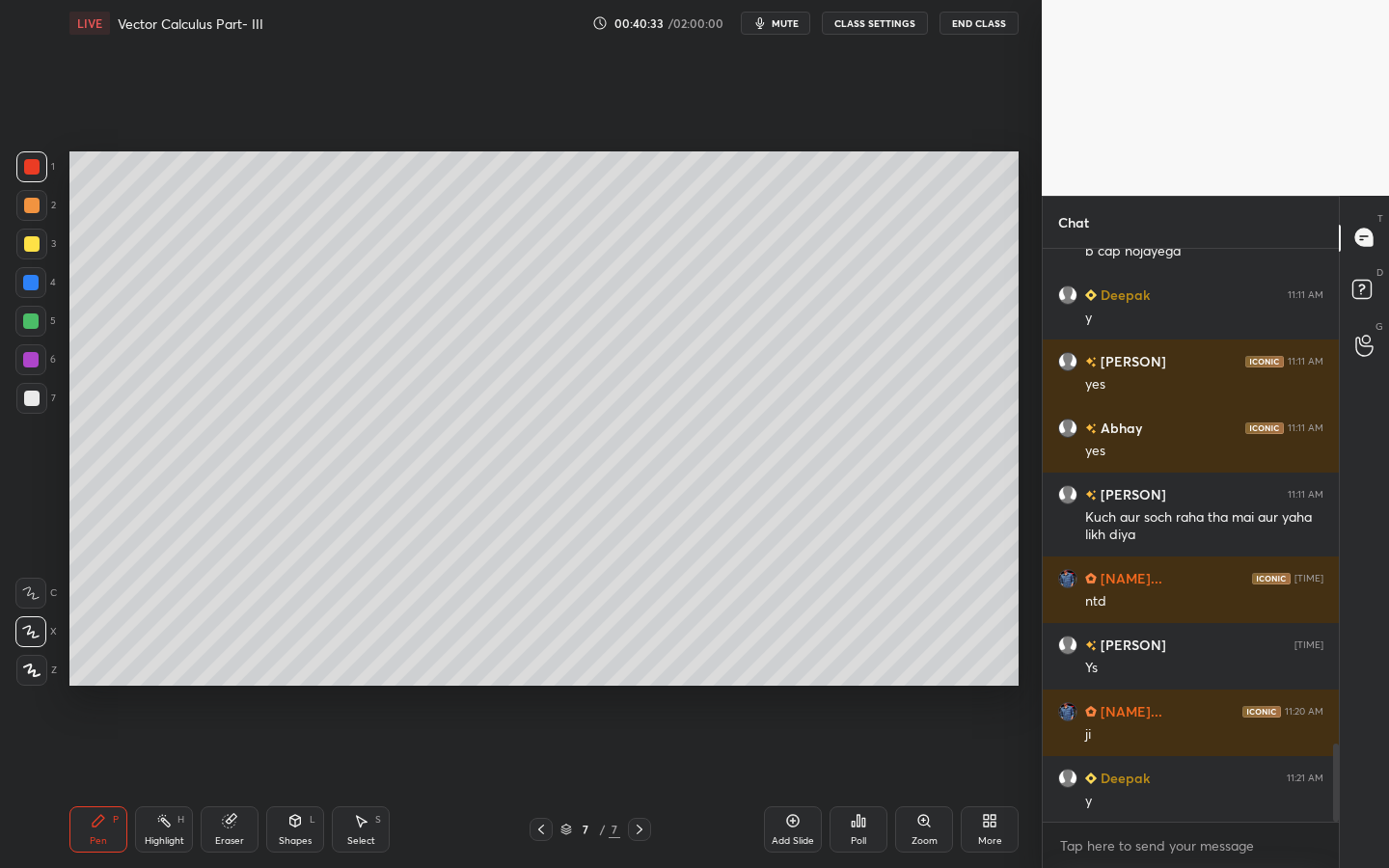 click 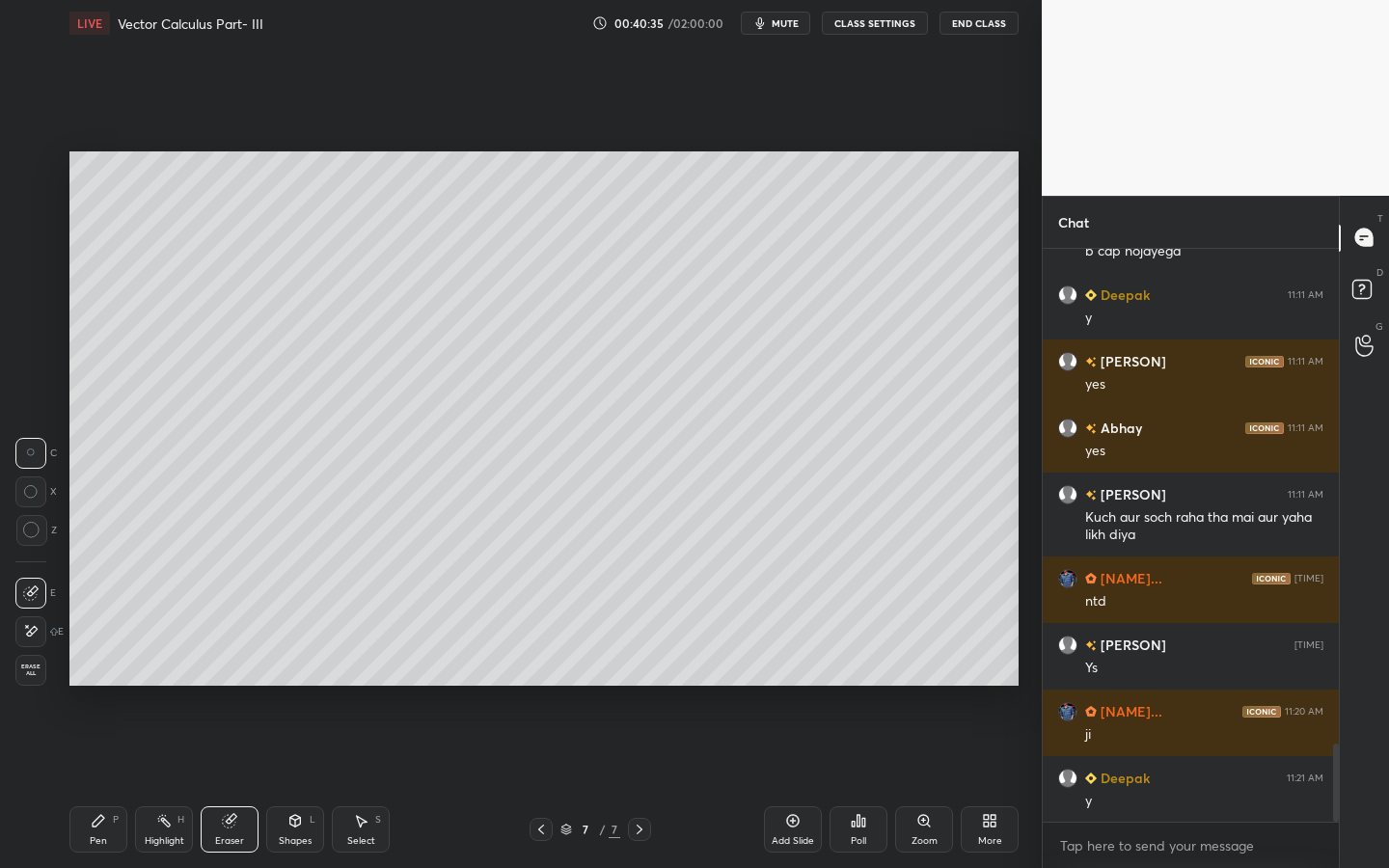 click on "Pen P" at bounding box center (98, 829) 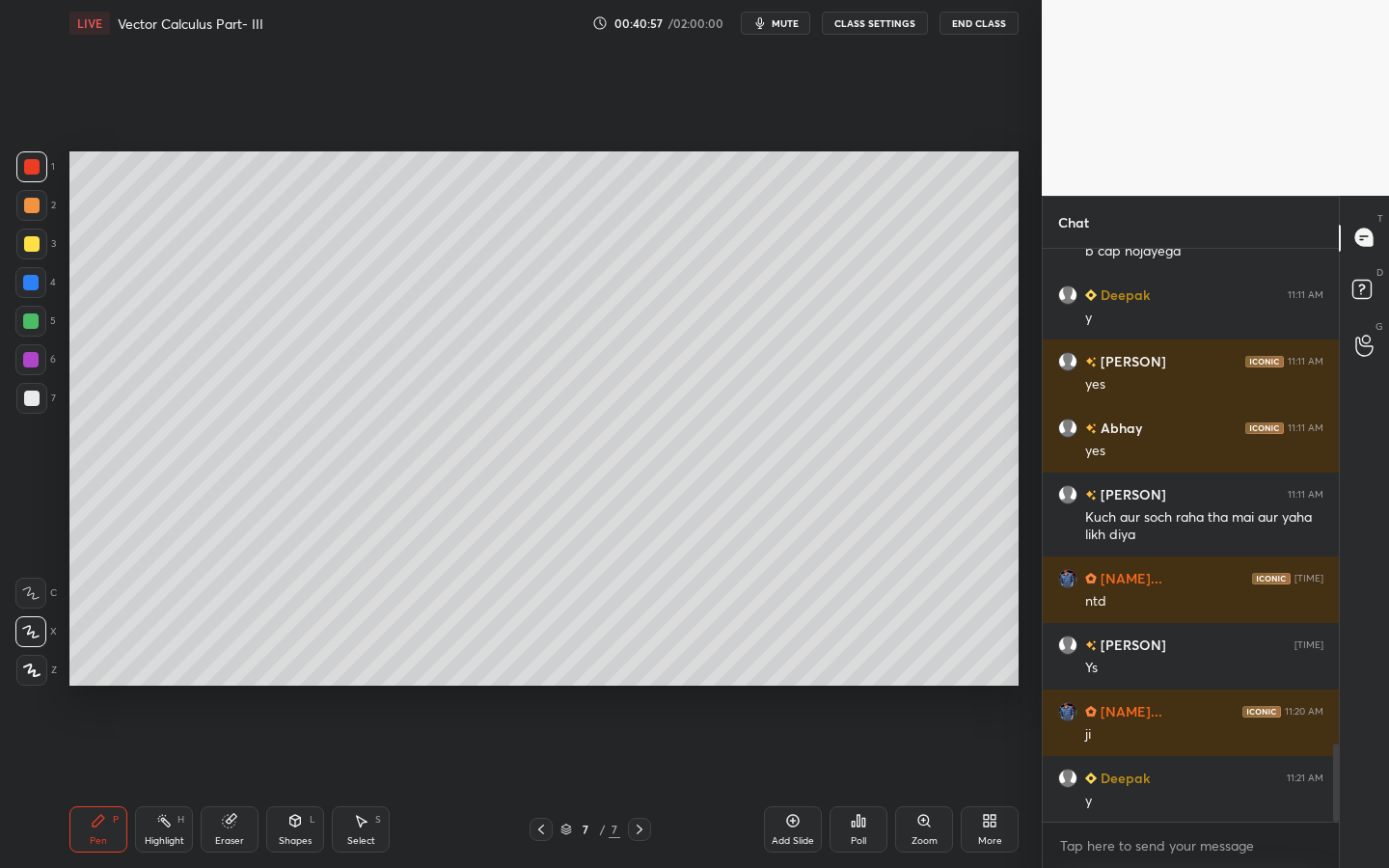 drag, startPoint x: 299, startPoint y: 817, endPoint x: 280, endPoint y: 832, distance: 24.207437 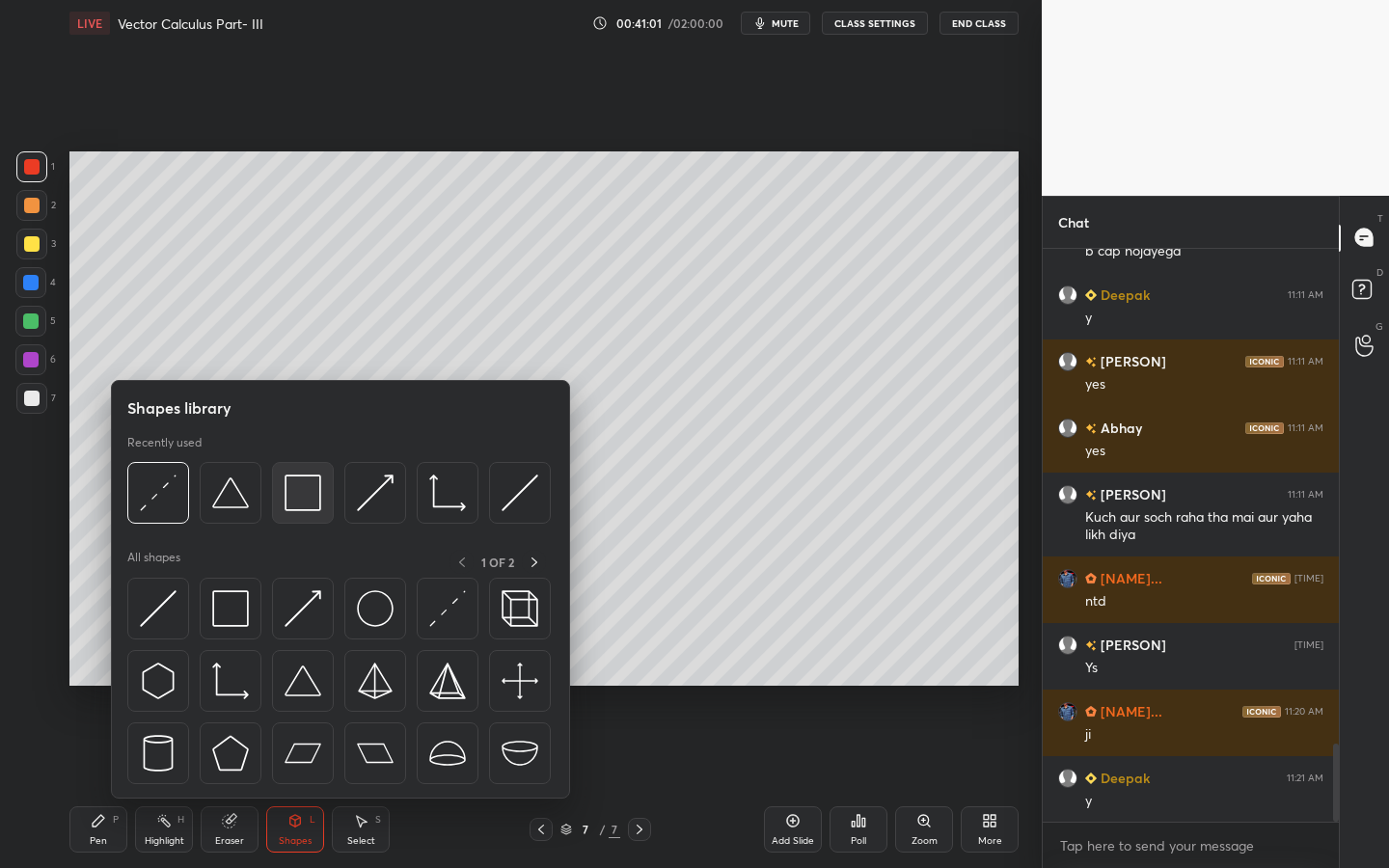 click at bounding box center [303, 493] 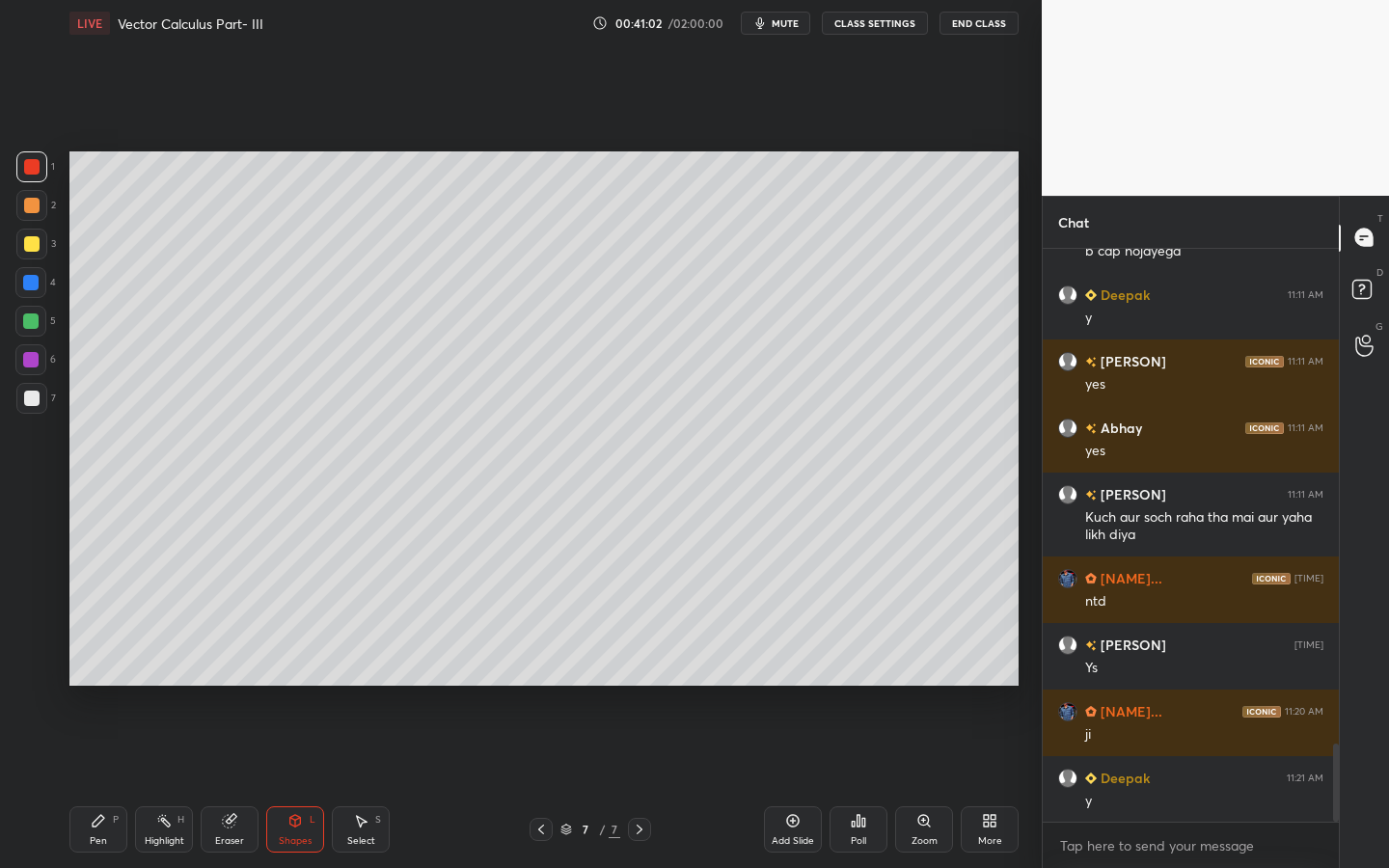 scroll, scrollTop: 3689, scrollLeft: 0, axis: vertical 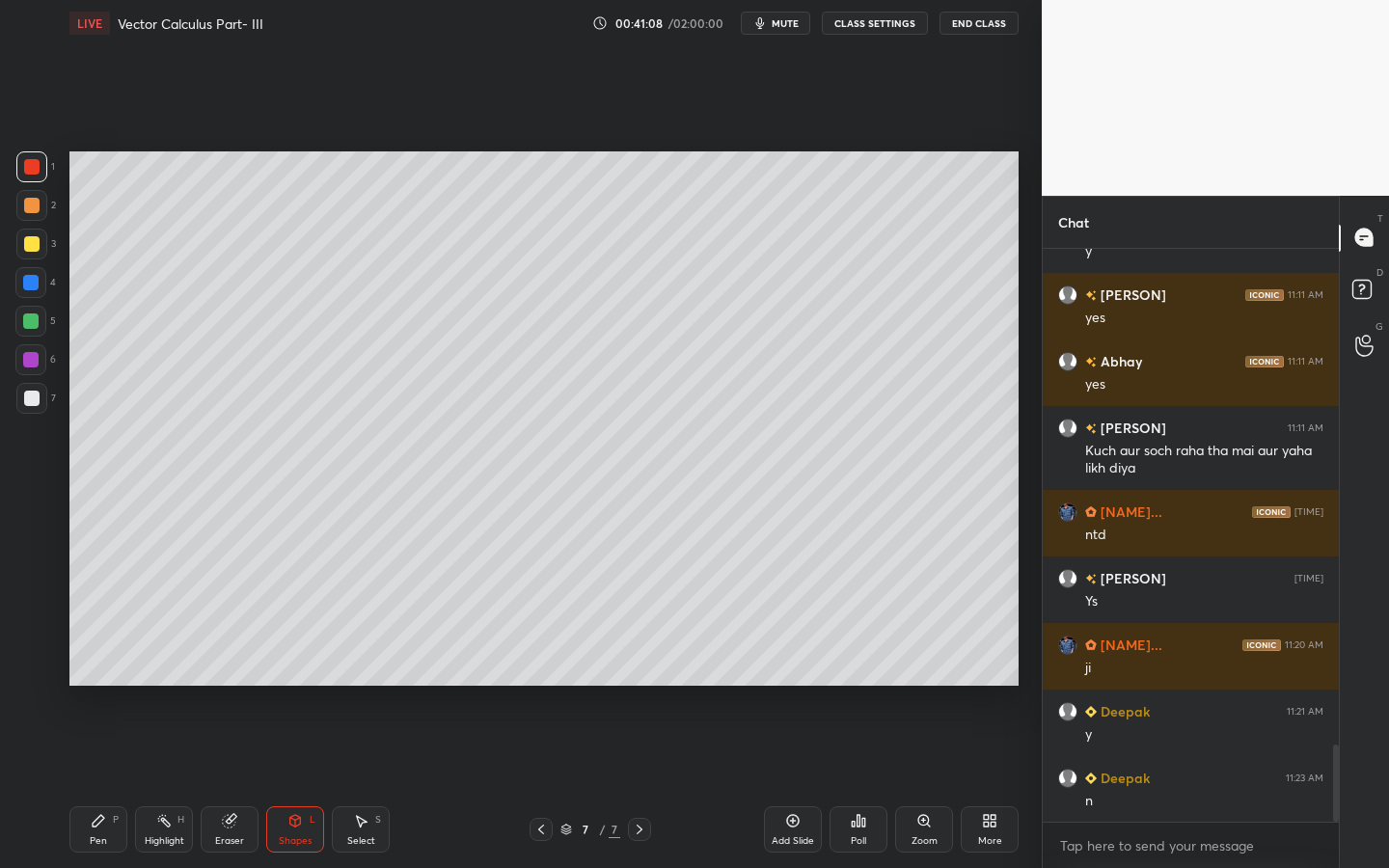 click on "Pen P" at bounding box center (98, 829) 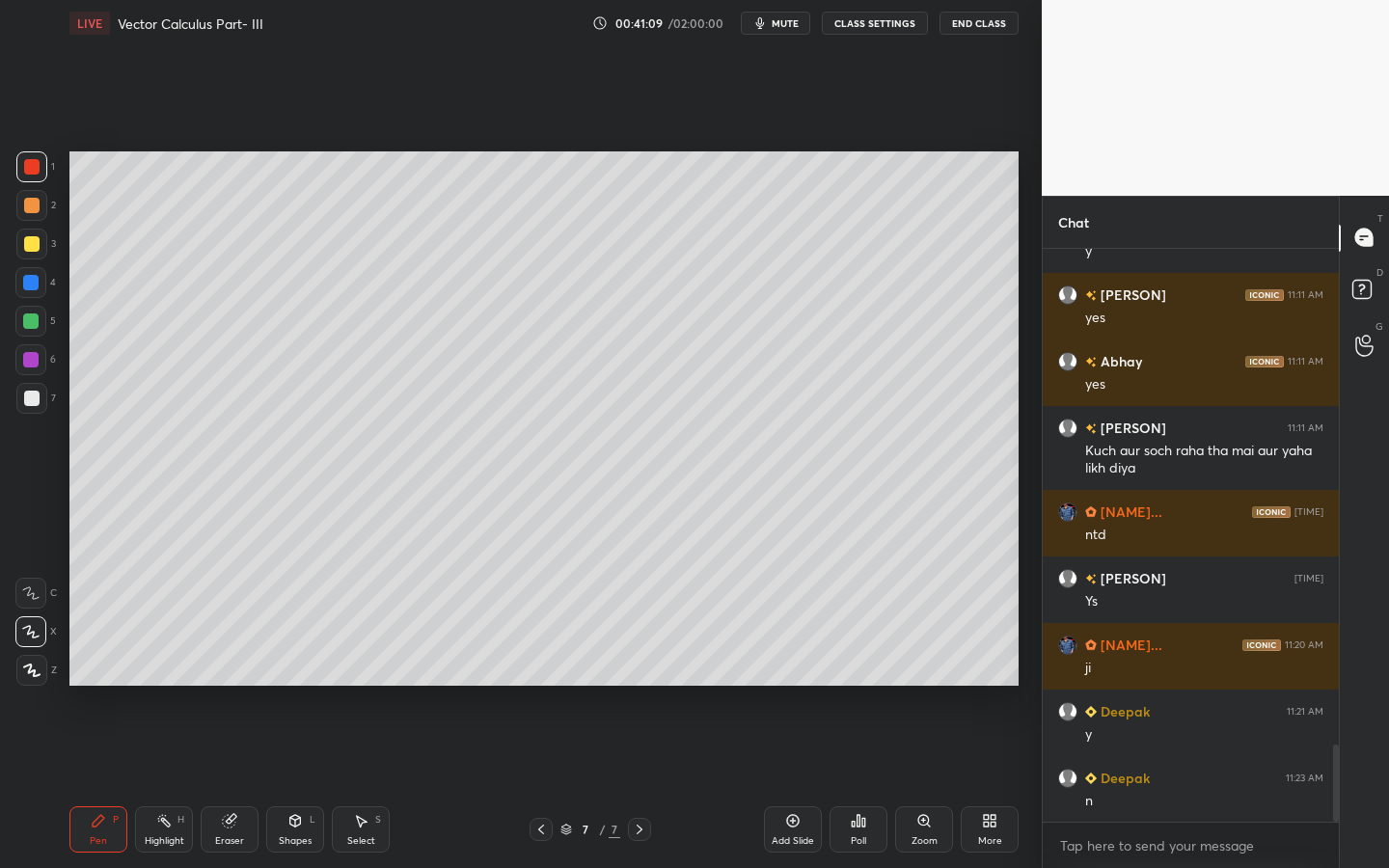 click on "1 2 3 4 5 6 7" at bounding box center [36, 286] 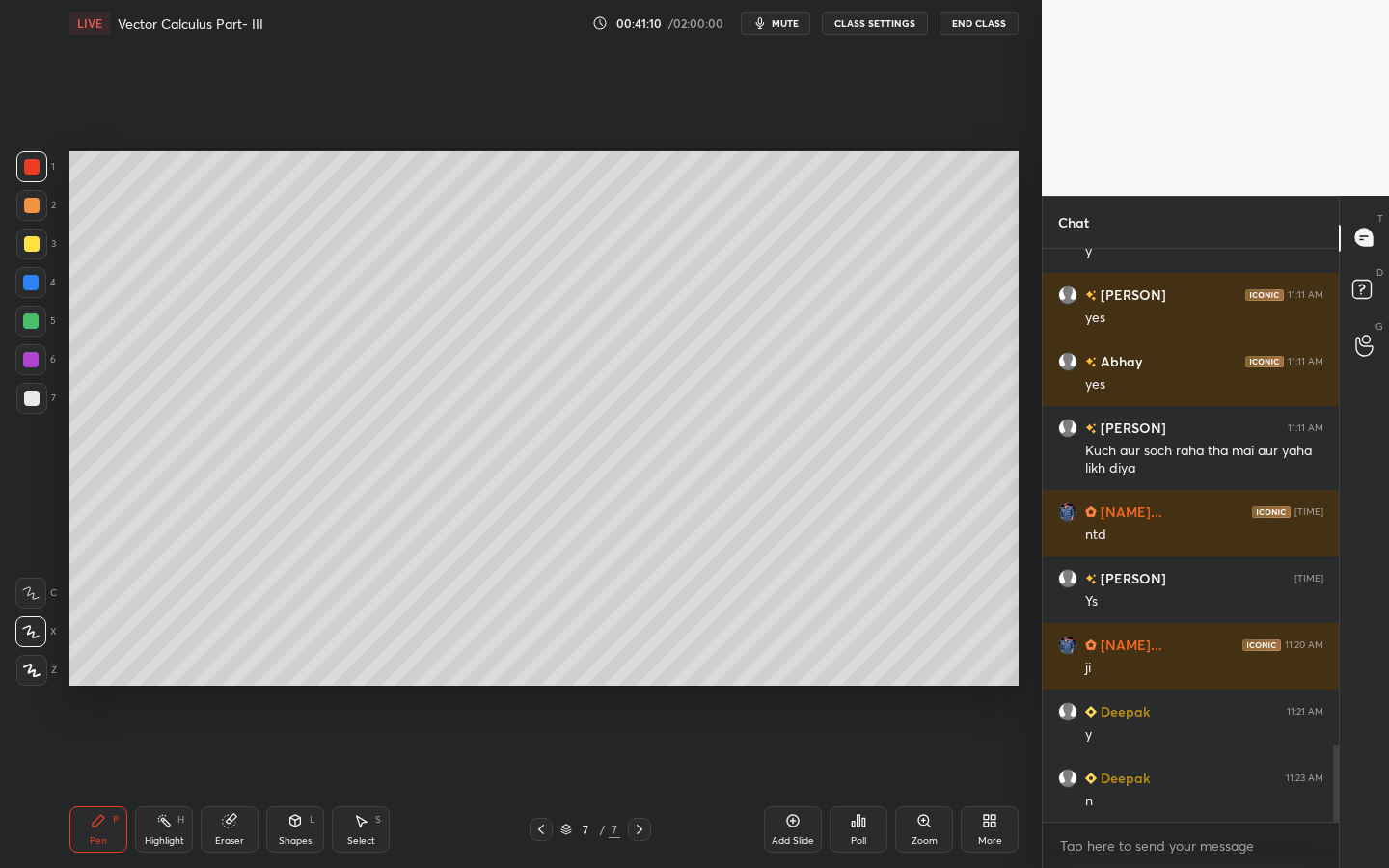 click at bounding box center (32, 244) 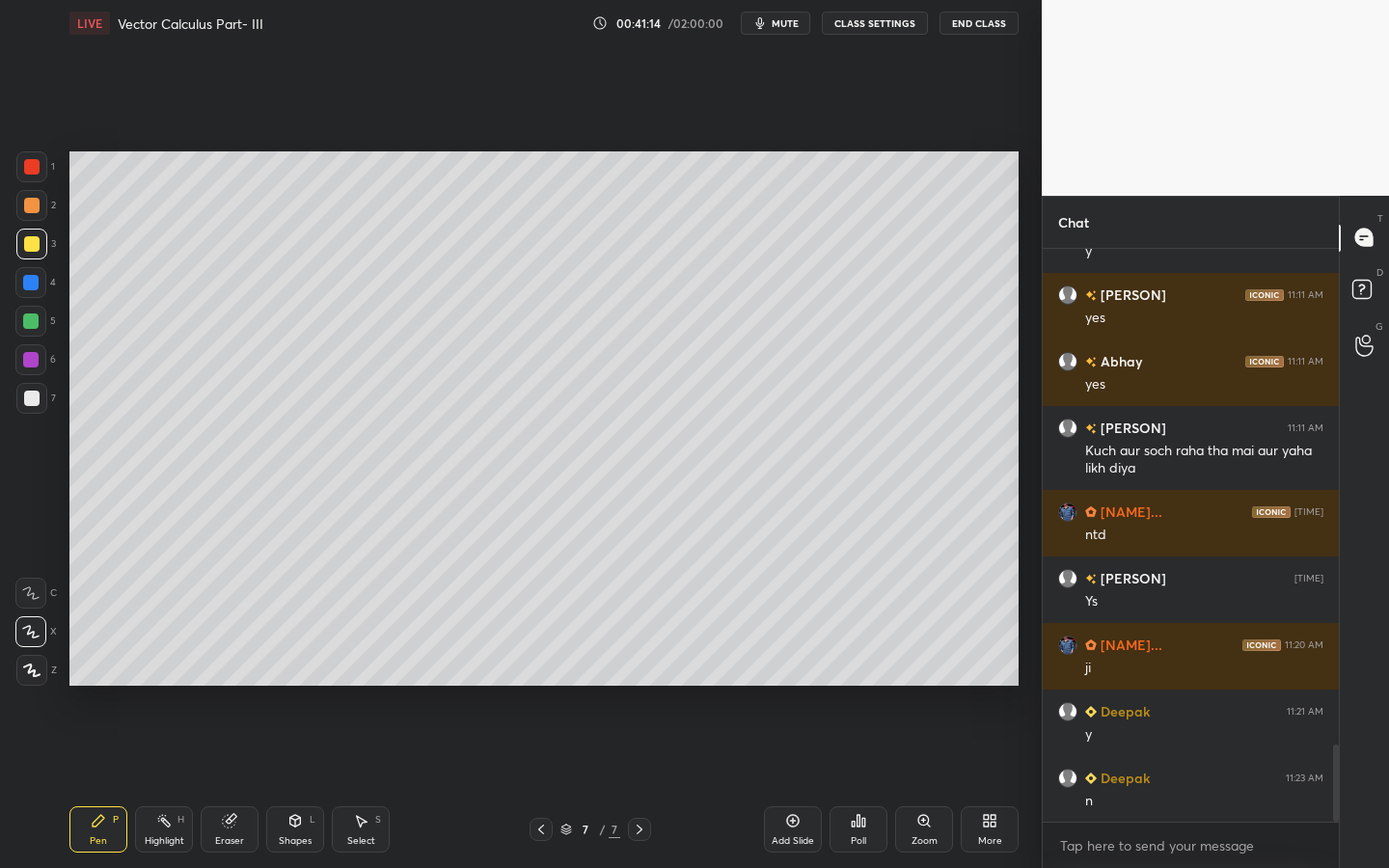 scroll, scrollTop: 3756, scrollLeft: 0, axis: vertical 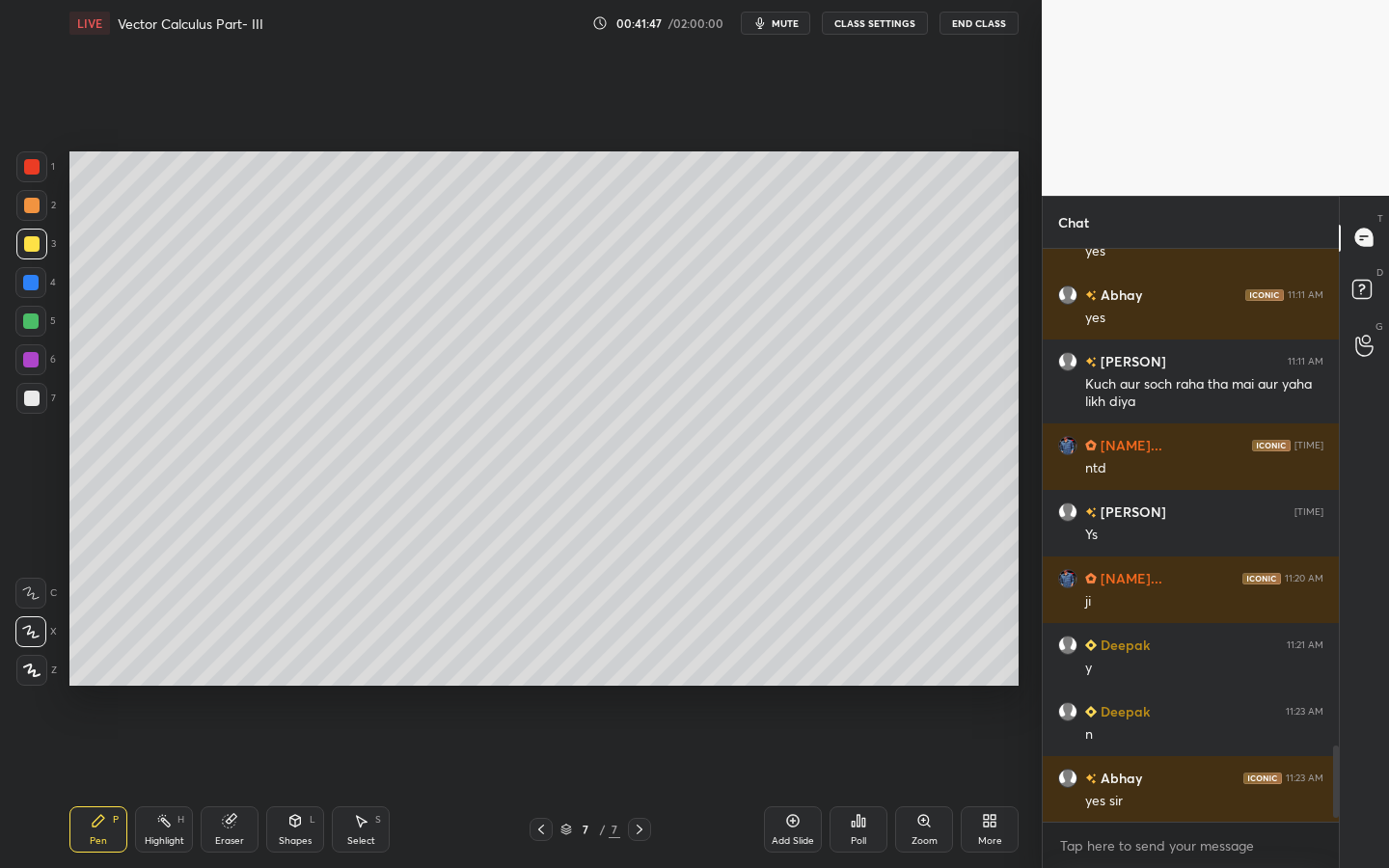 click on "Shapes L" at bounding box center (295, 829) 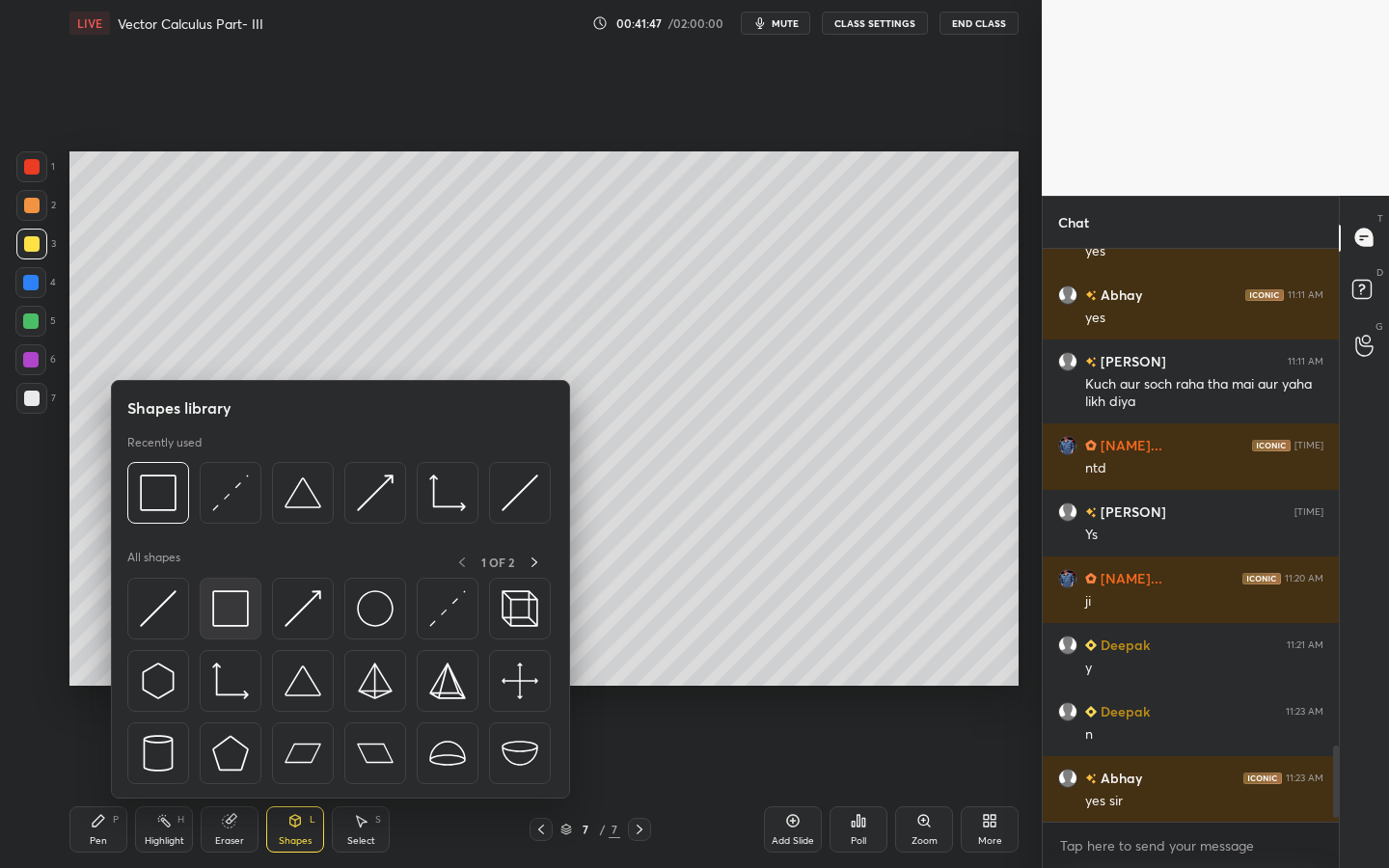 click at bounding box center (231, 609) 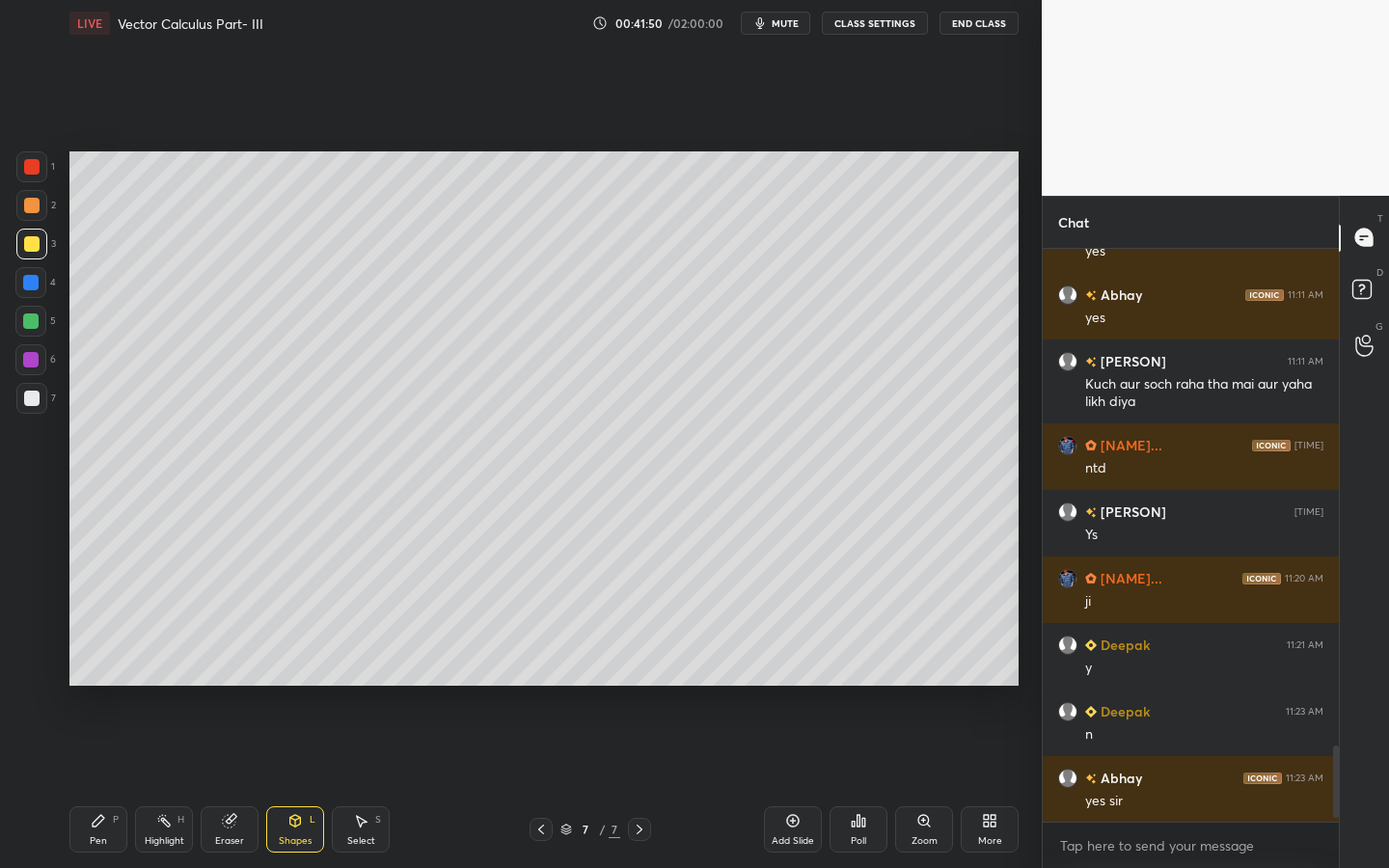 drag, startPoint x: 96, startPoint y: 826, endPoint x: 105, endPoint y: 815, distance: 14.21267 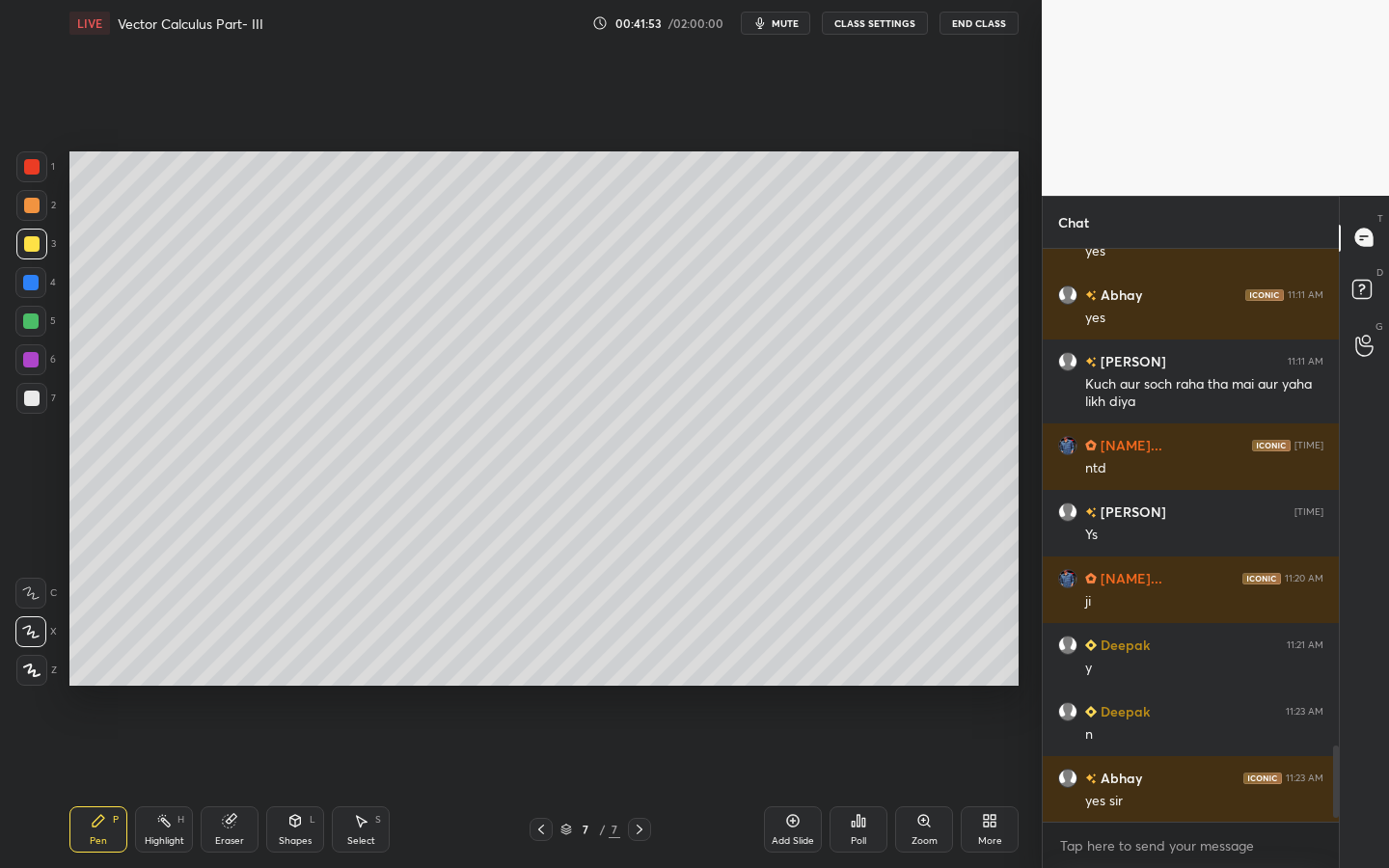 drag, startPoint x: 294, startPoint y: 825, endPoint x: 298, endPoint y: 809, distance: 16.492423 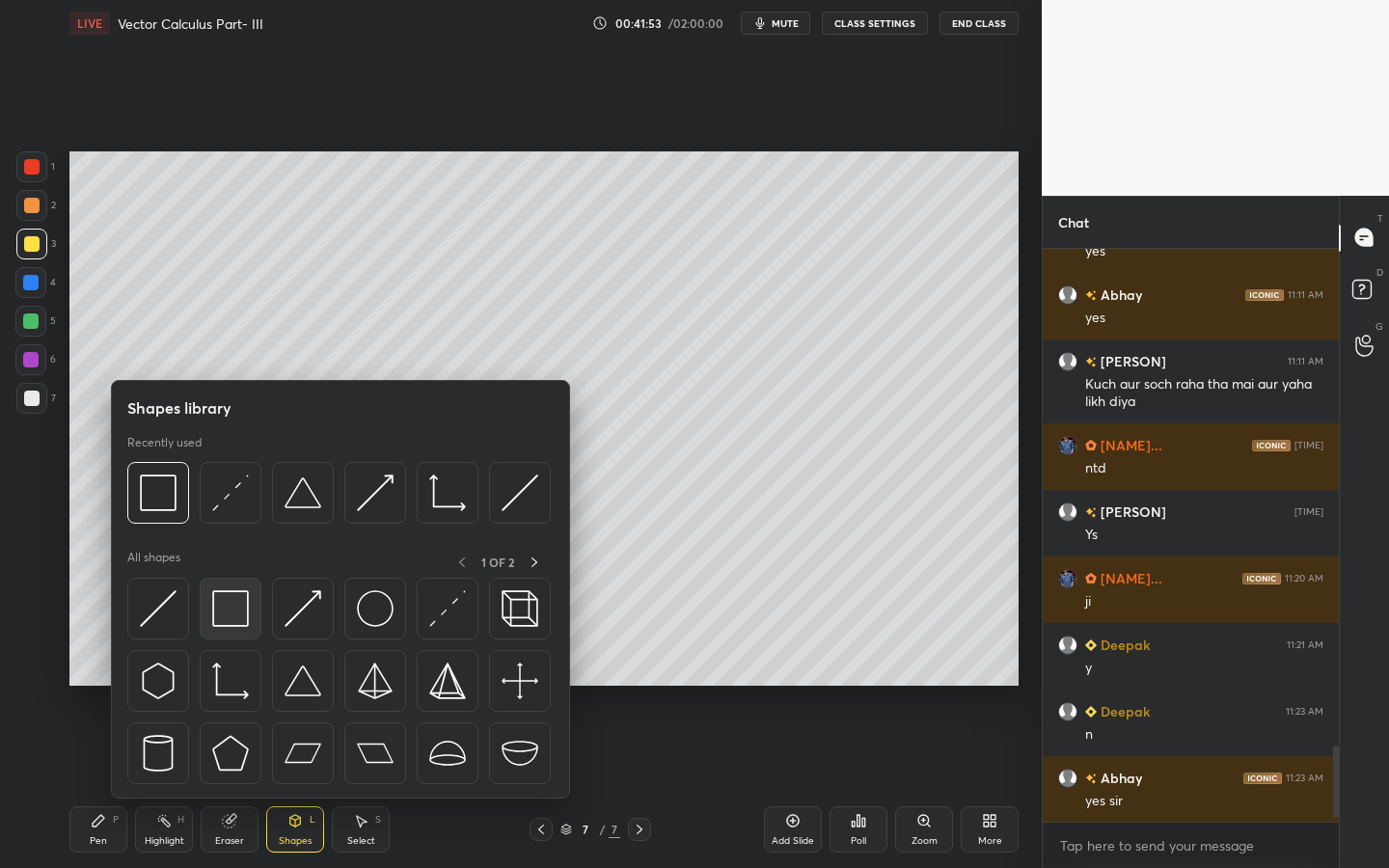 scroll, scrollTop: 3822, scrollLeft: 0, axis: vertical 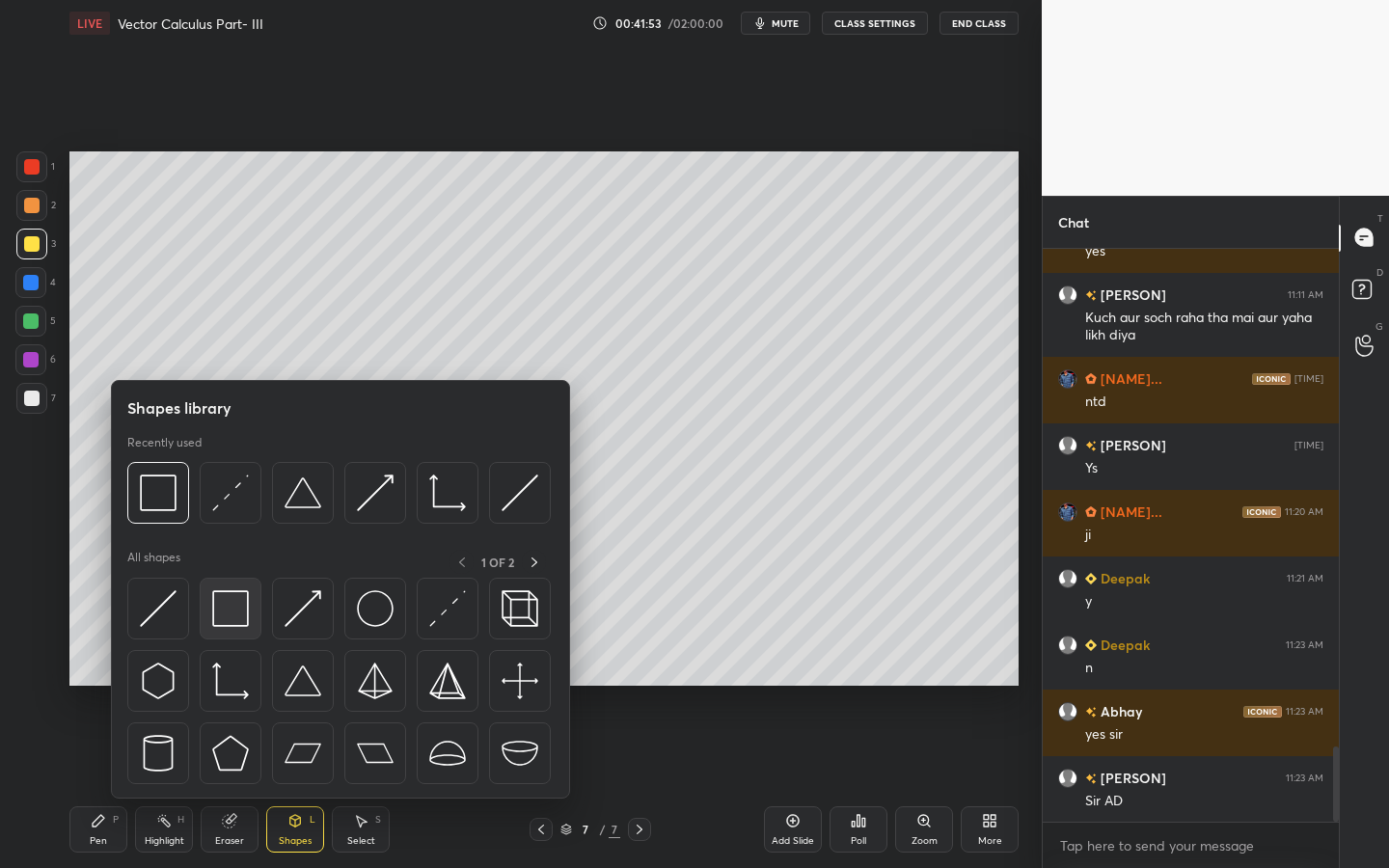 click at bounding box center [231, 609] 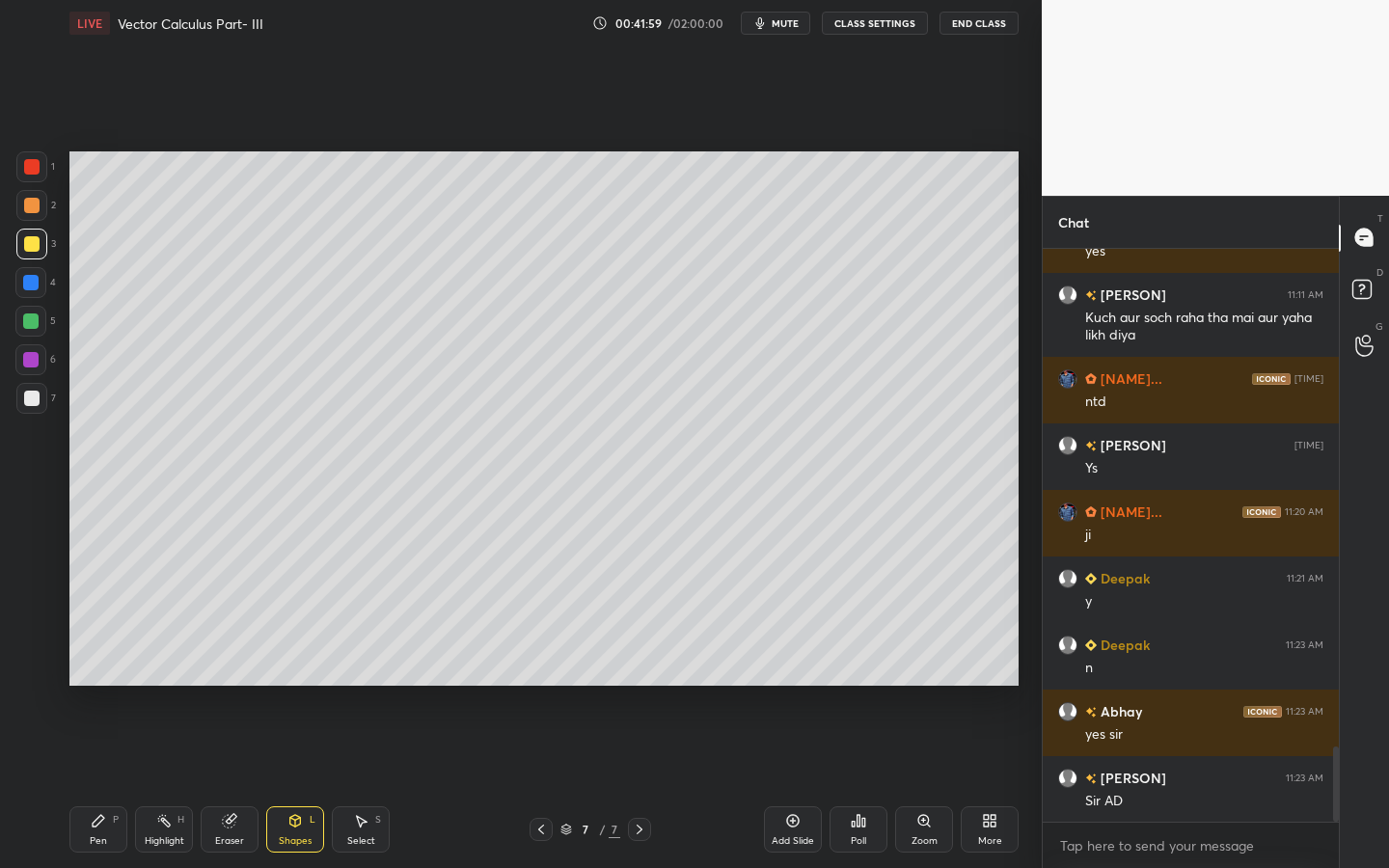 drag, startPoint x: 241, startPoint y: 827, endPoint x: 282, endPoint y: 725, distance: 109.9318 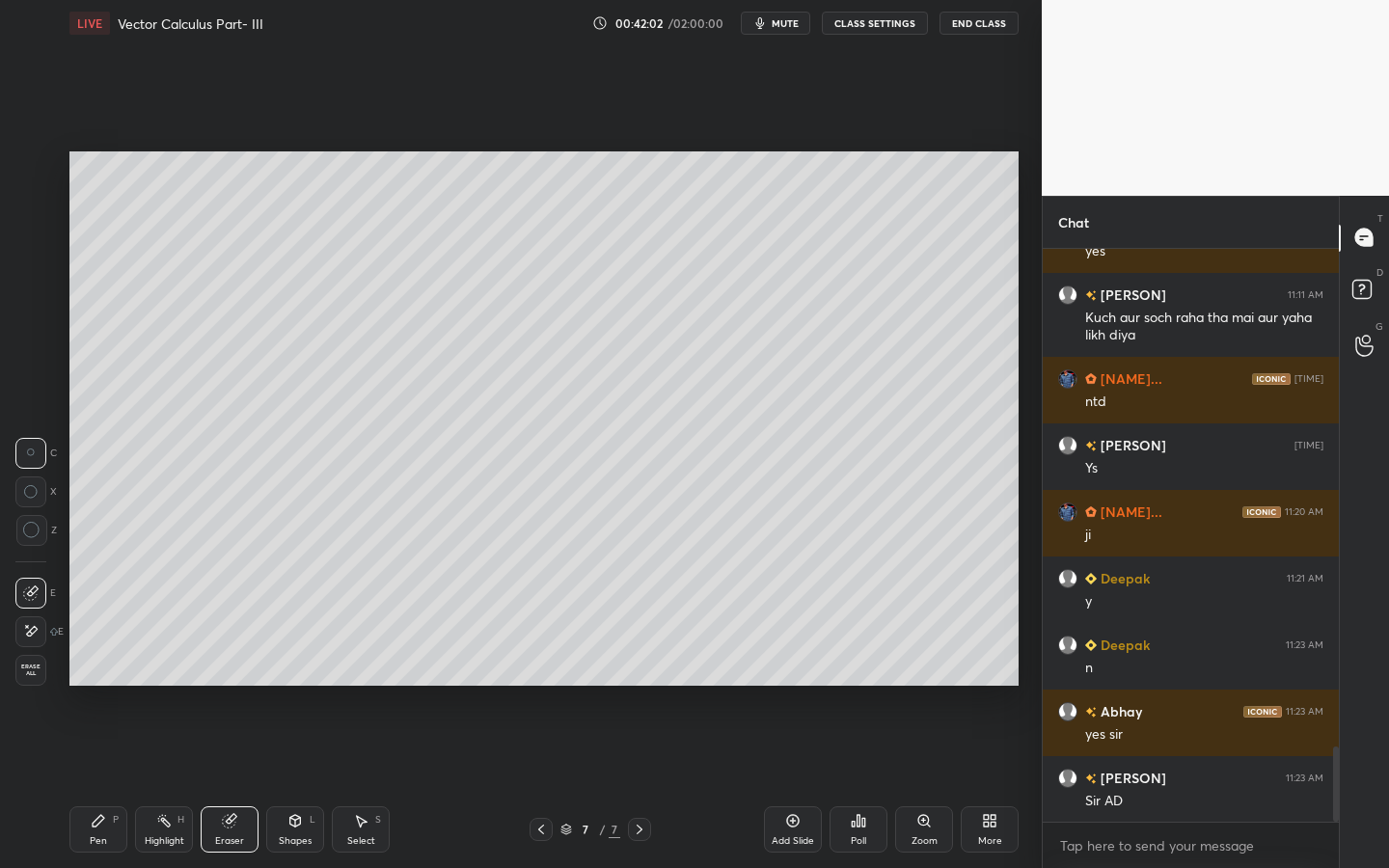 click on "Pen" at bounding box center (98, 841) 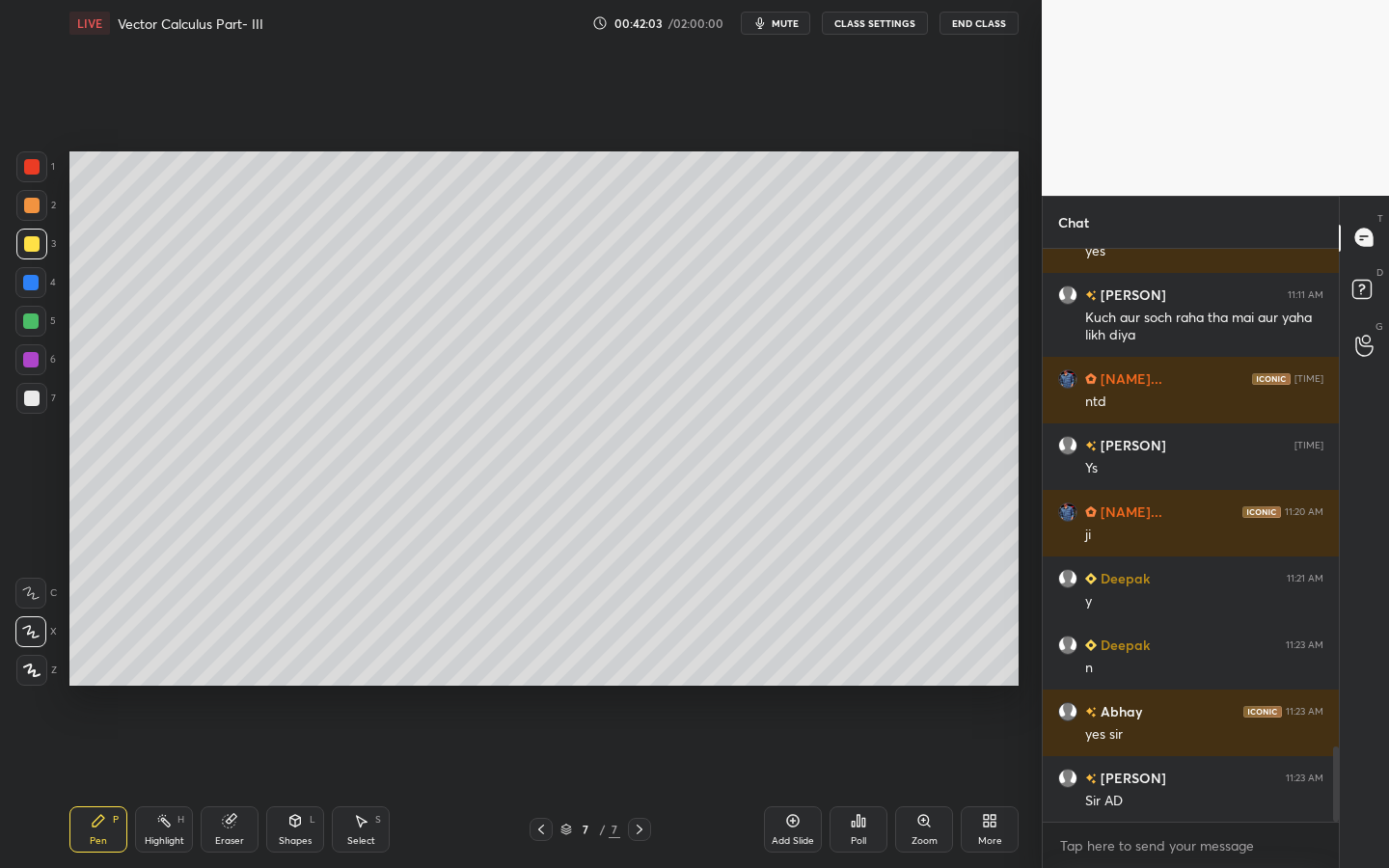 click at bounding box center (32, 167) 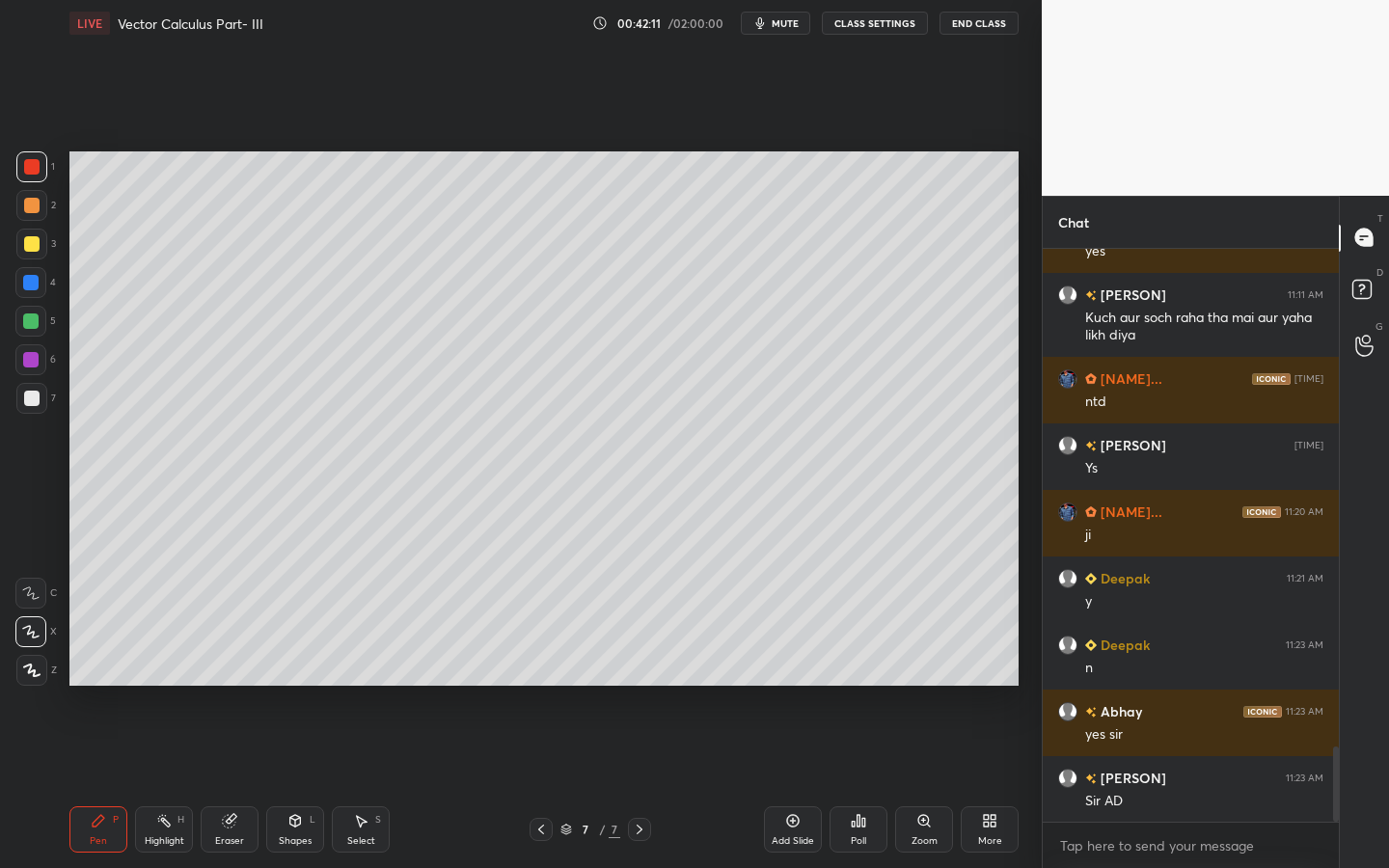 click on "Select S" at bounding box center (361, 829) 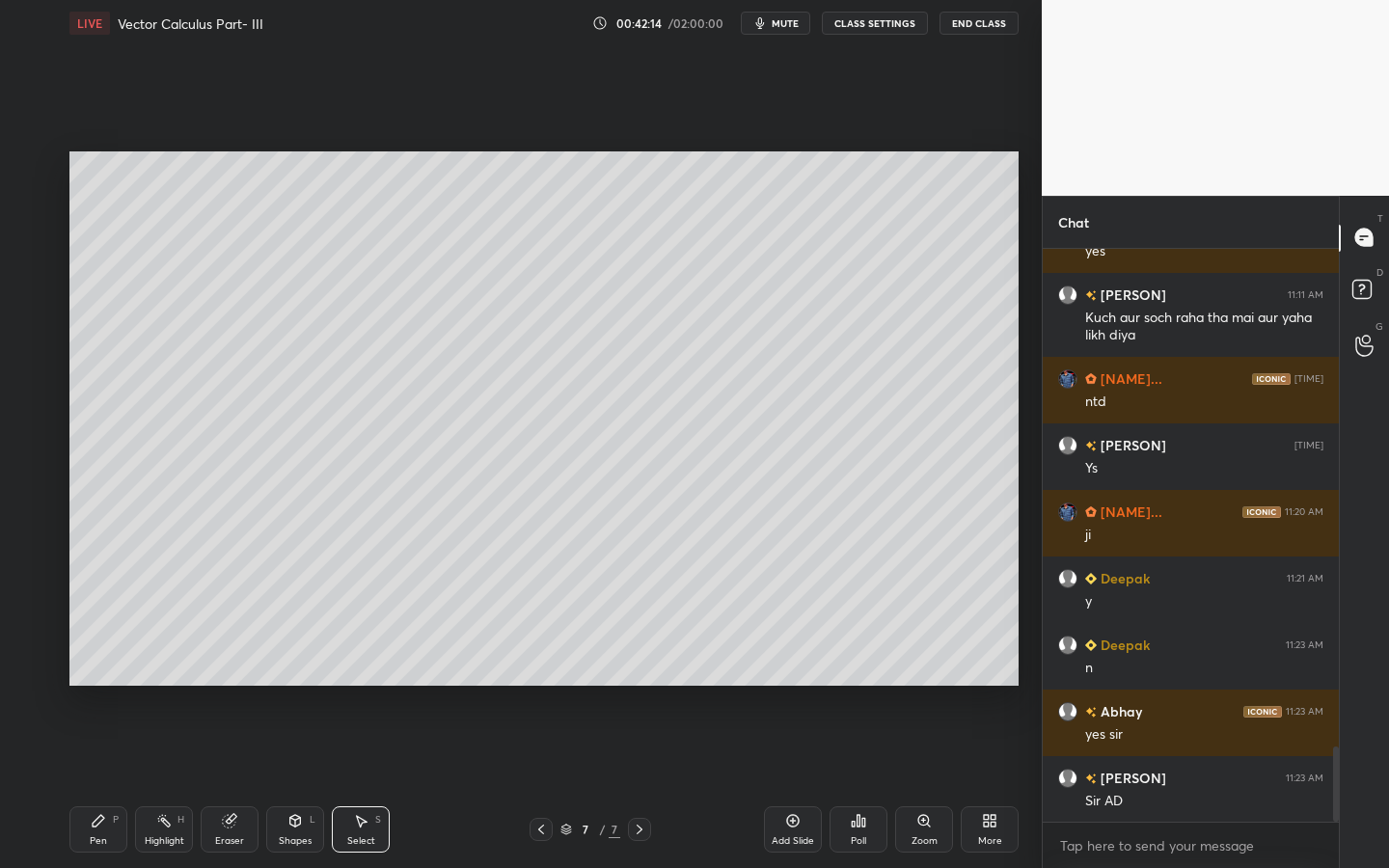 drag, startPoint x: 89, startPoint y: 817, endPoint x: 98, endPoint y: 807, distance: 13.453624 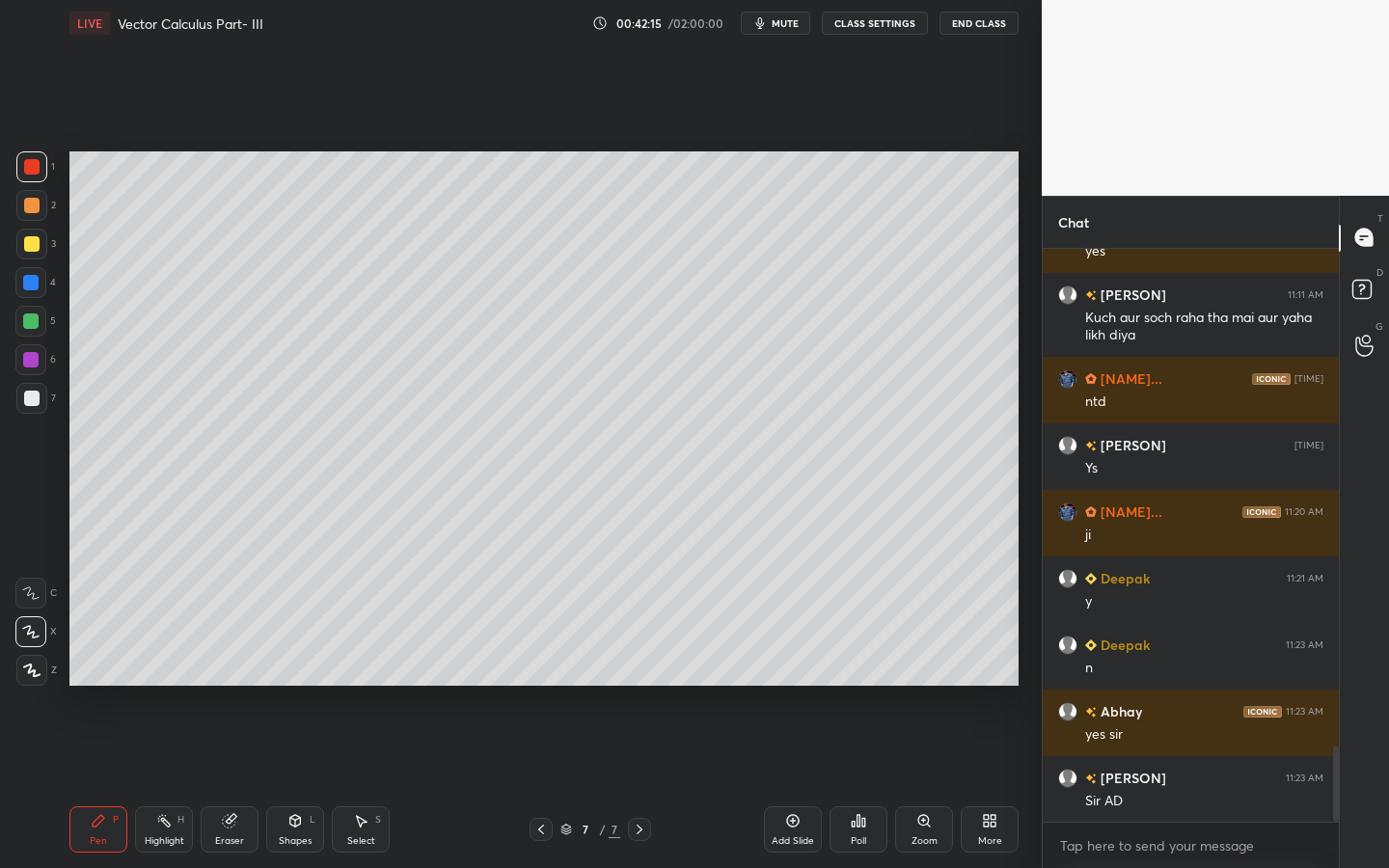 click at bounding box center (32, 244) 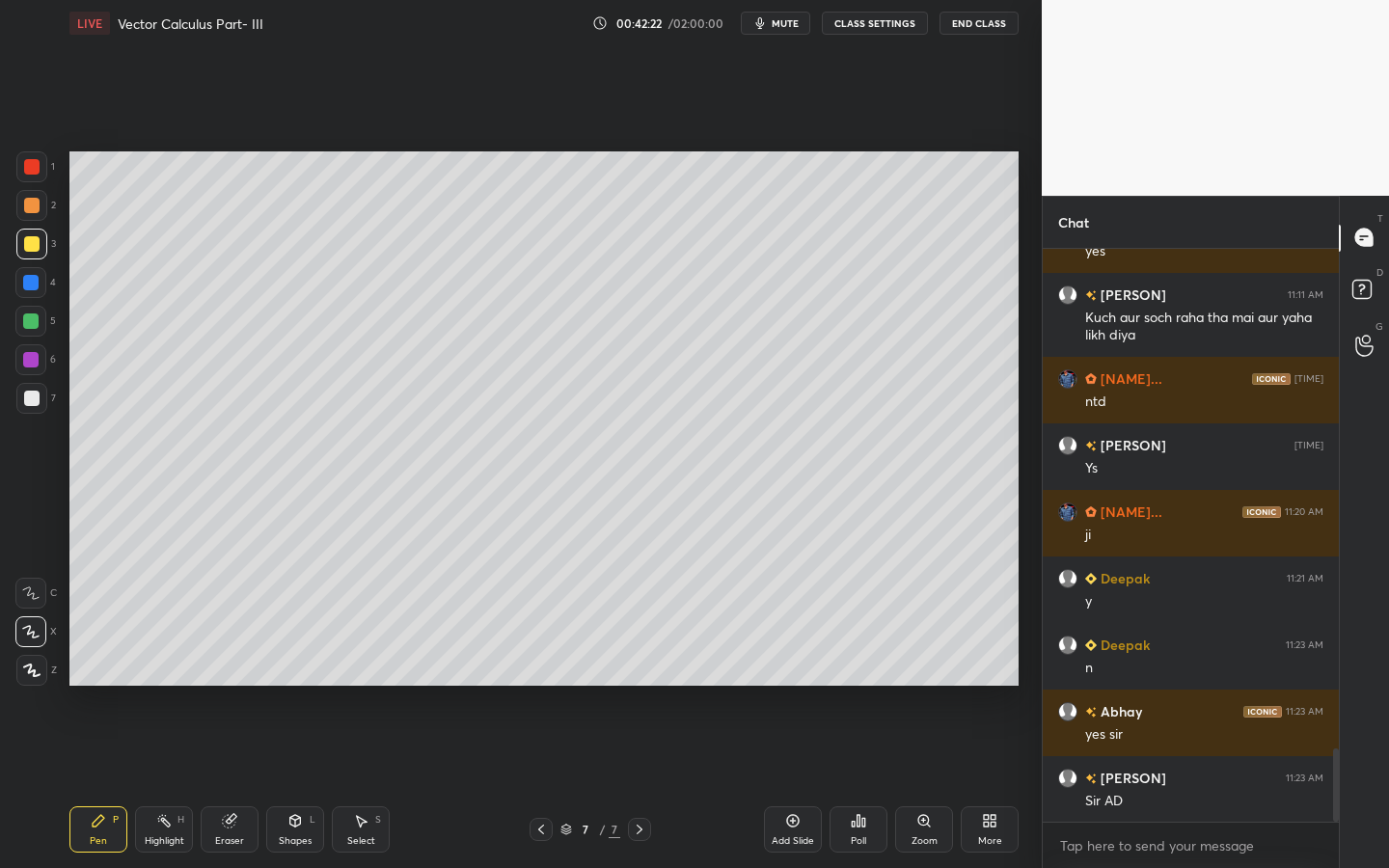 scroll, scrollTop: 3889, scrollLeft: 0, axis: vertical 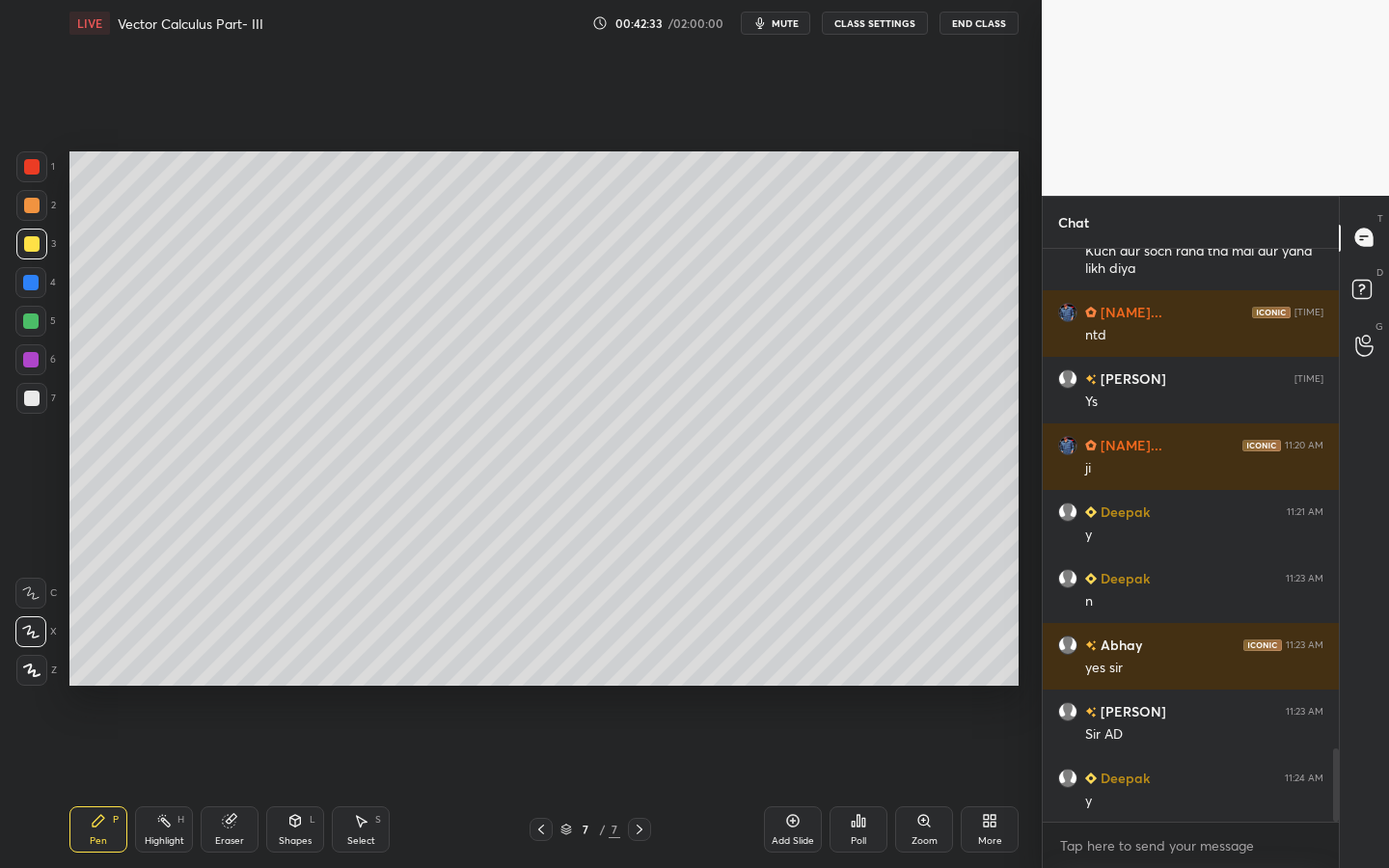 drag, startPoint x: 380, startPoint y: 823, endPoint x: 395, endPoint y: 790, distance: 36.249138 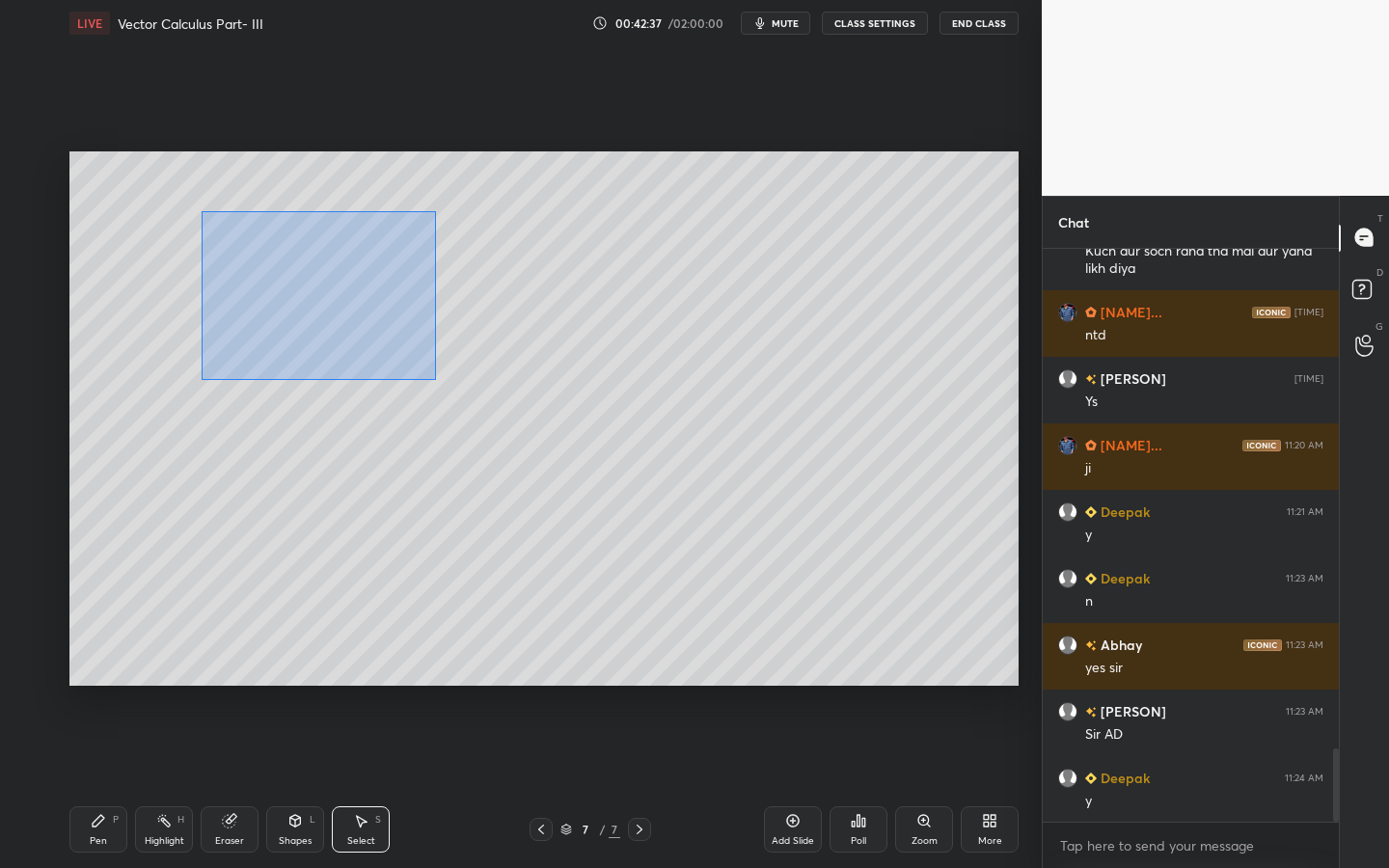 scroll, scrollTop: 3955, scrollLeft: 0, axis: vertical 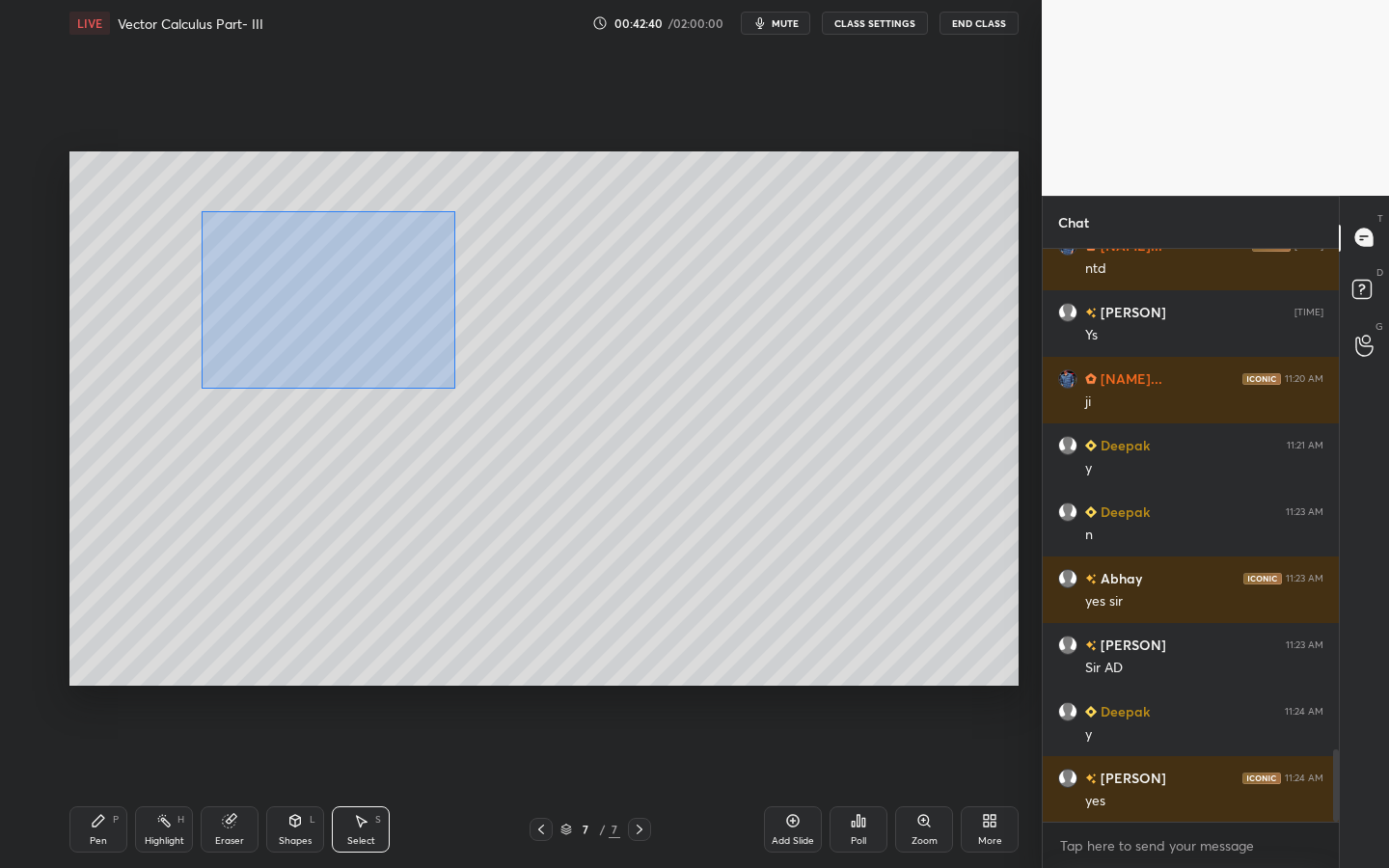 drag, startPoint x: 202, startPoint y: 210, endPoint x: 463, endPoint y: 380, distance: 311.4819 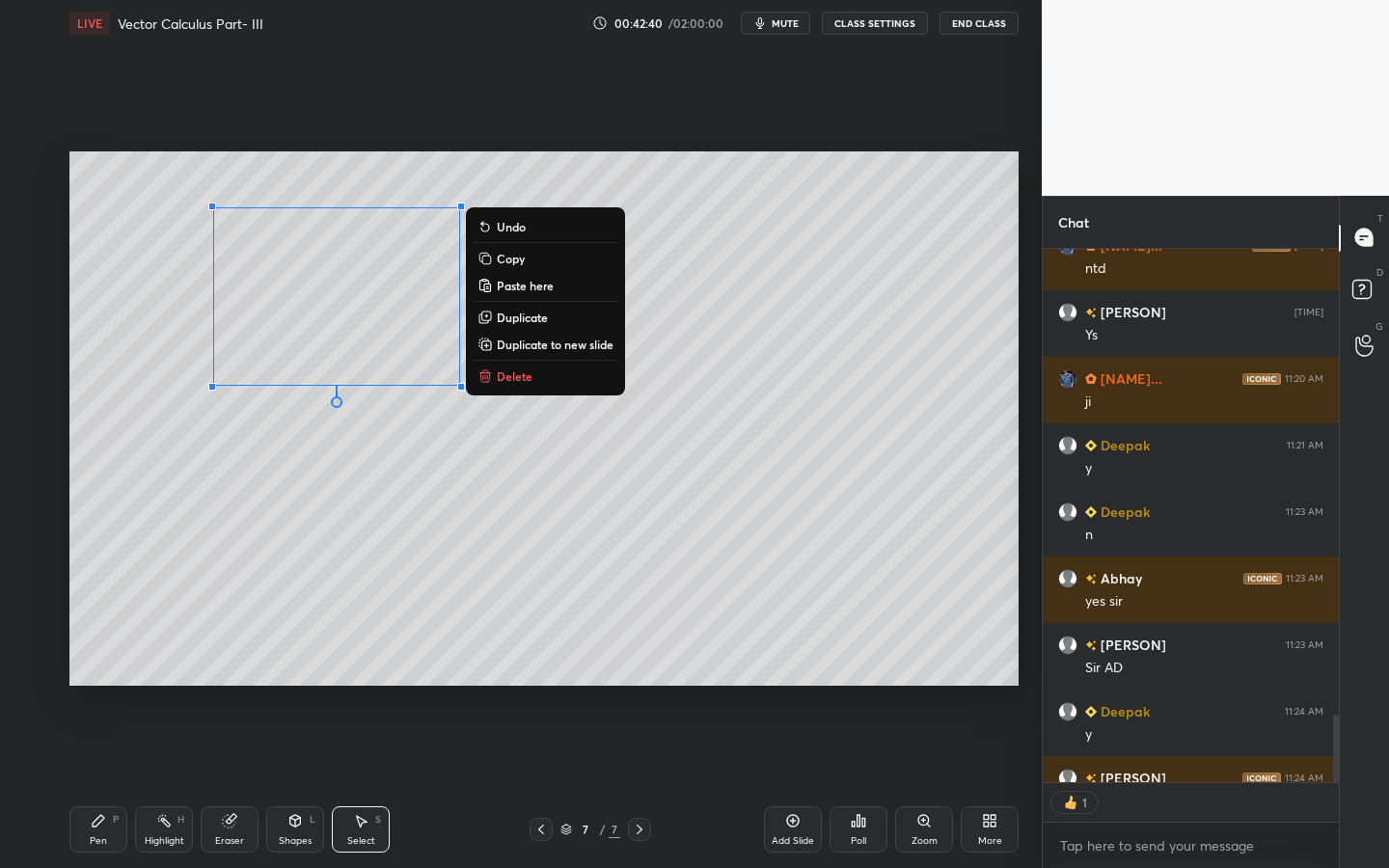 scroll, scrollTop: 528, scrollLeft: 290, axis: both 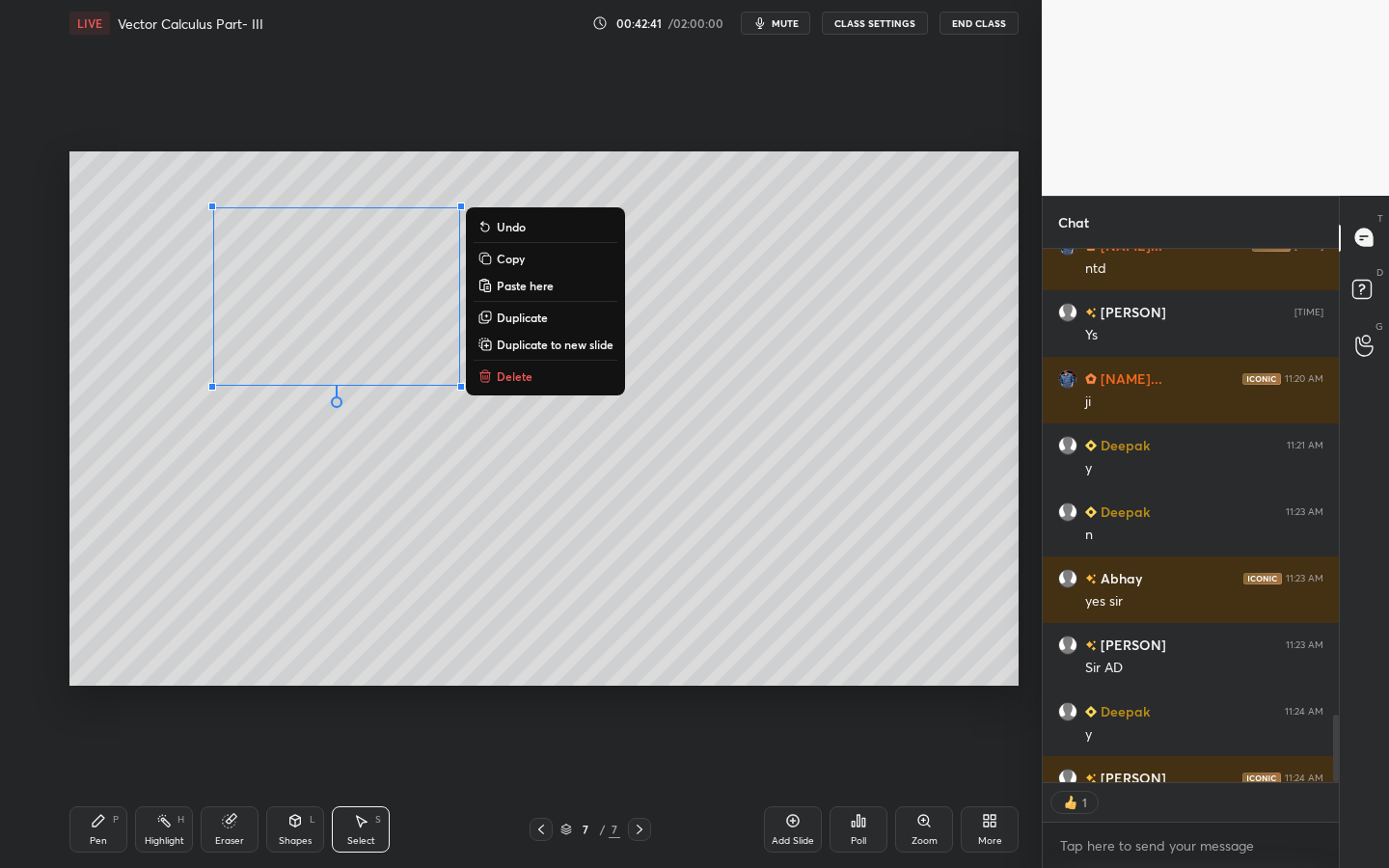 click on "Duplicate" at bounding box center [522, 317] 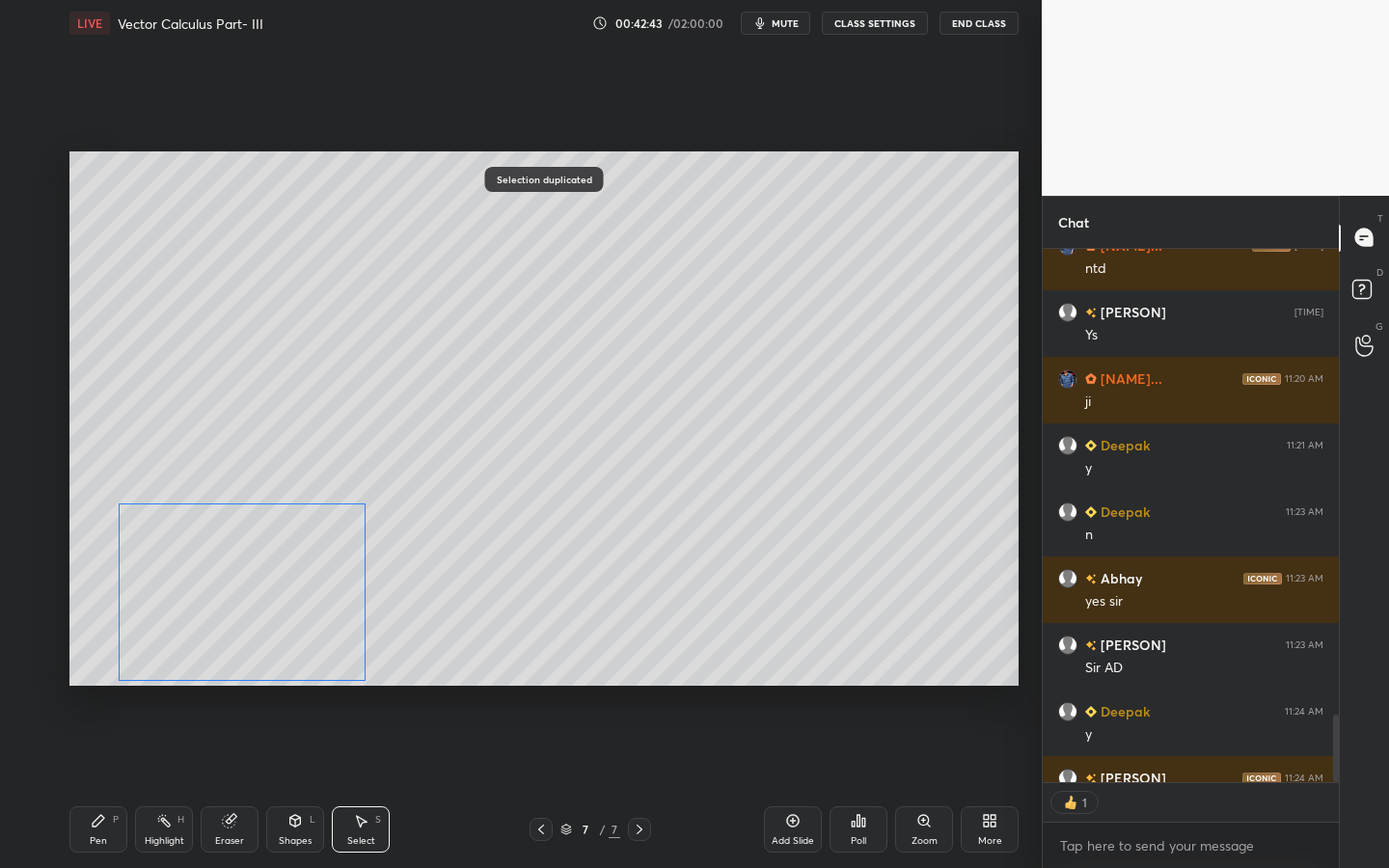 drag, startPoint x: 309, startPoint y: 485, endPoint x: 264, endPoint y: 665, distance: 185.53975 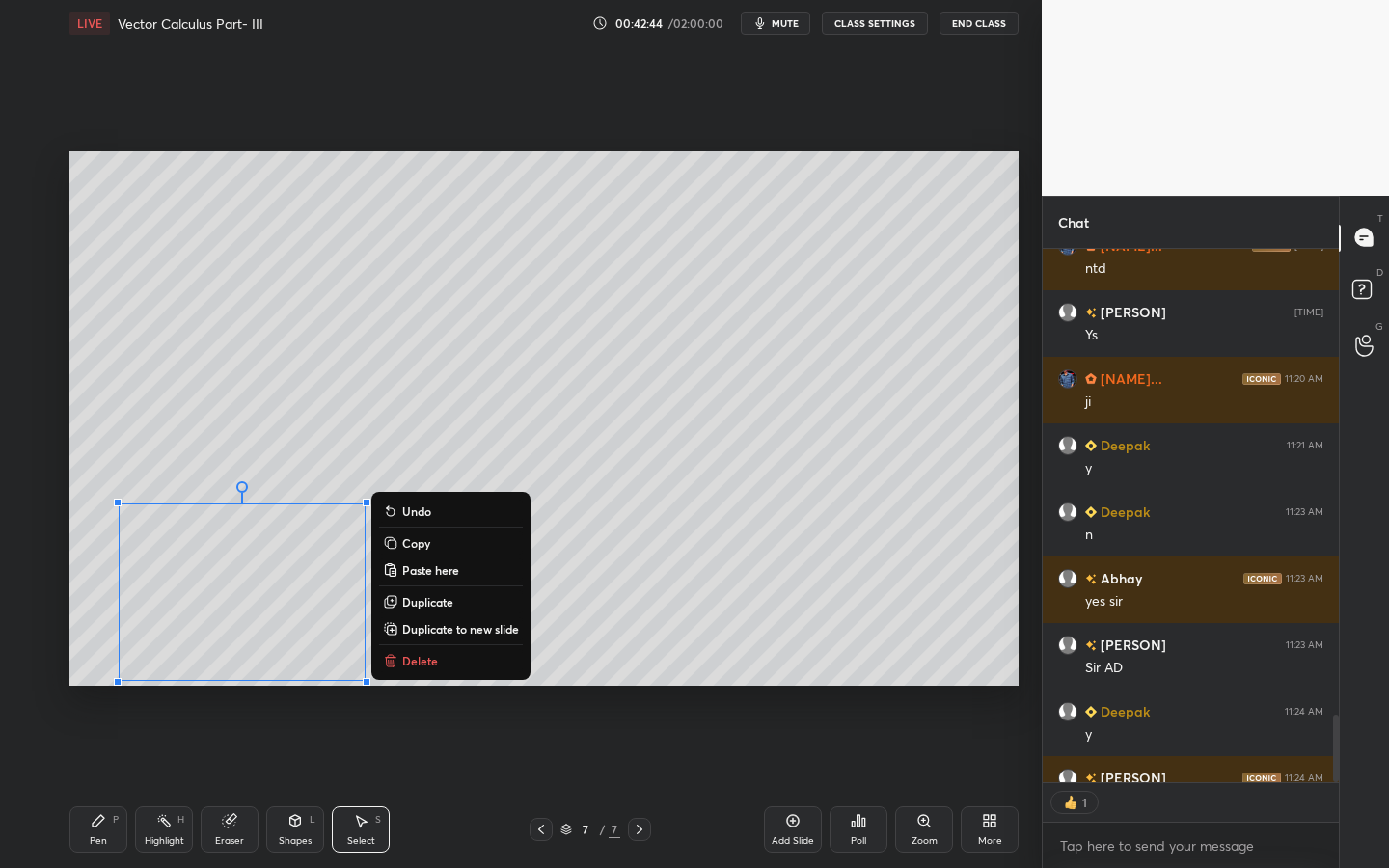 click on "Eraser" at bounding box center (230, 829) 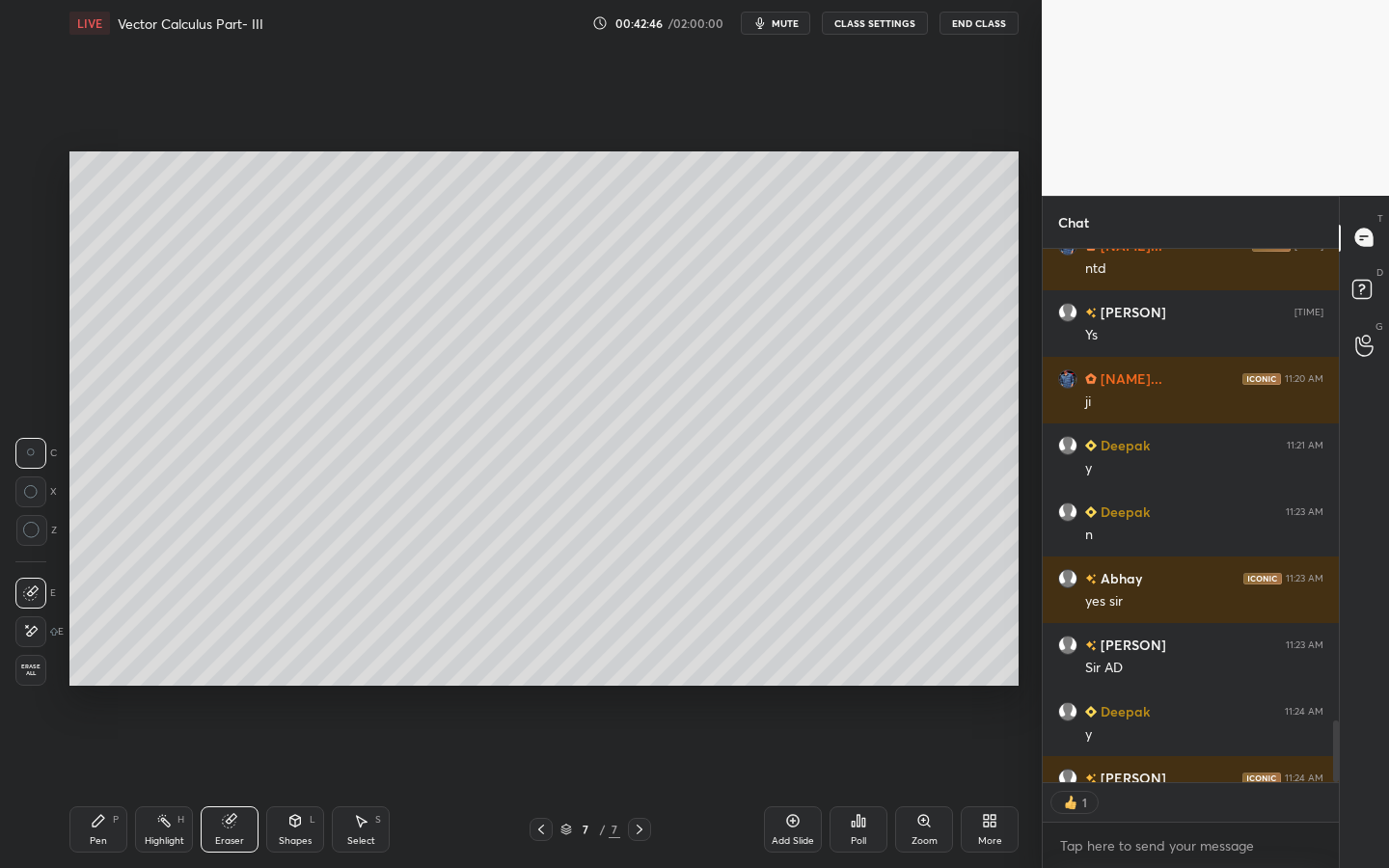 scroll, scrollTop: 4061, scrollLeft: 0, axis: vertical 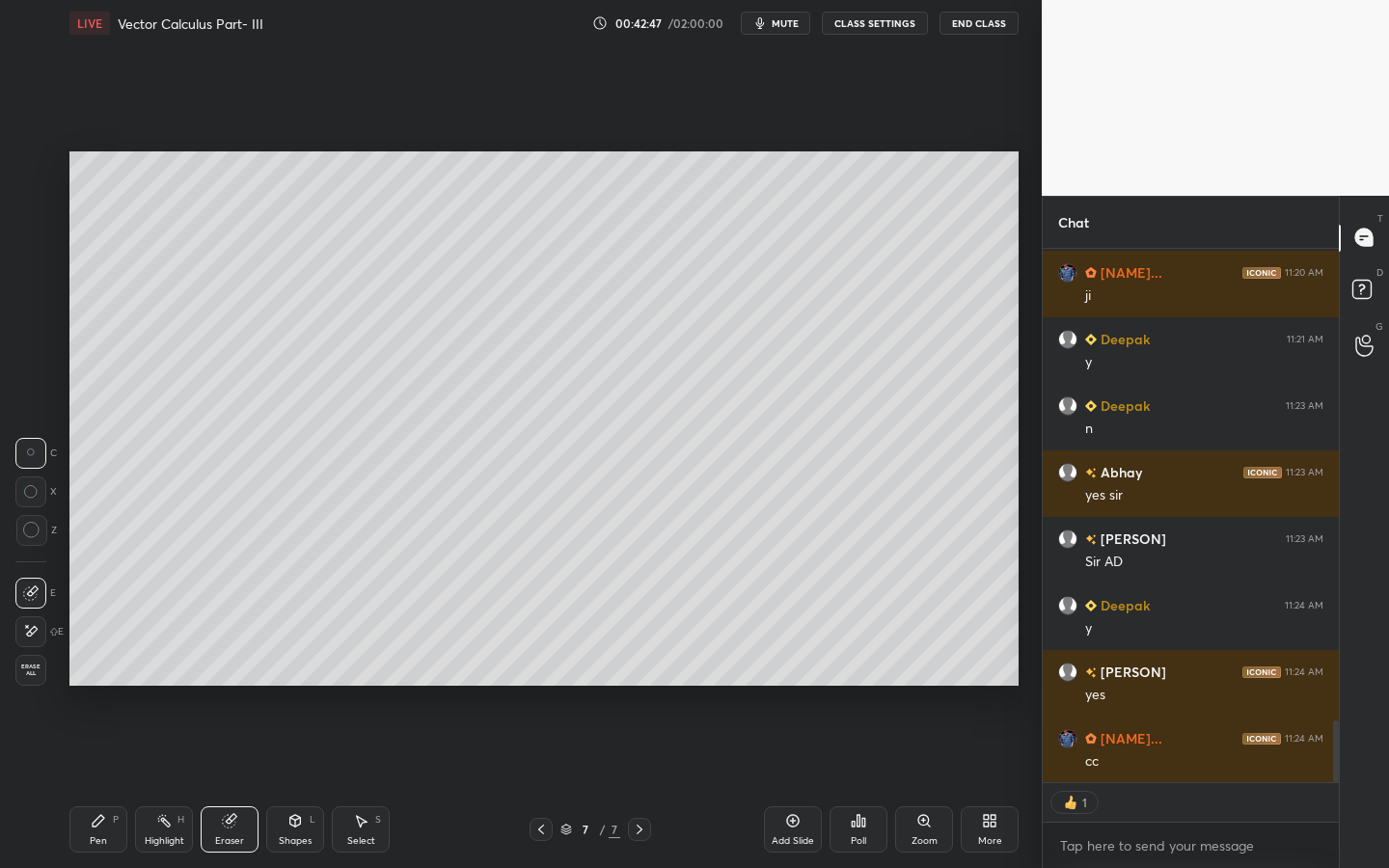 click 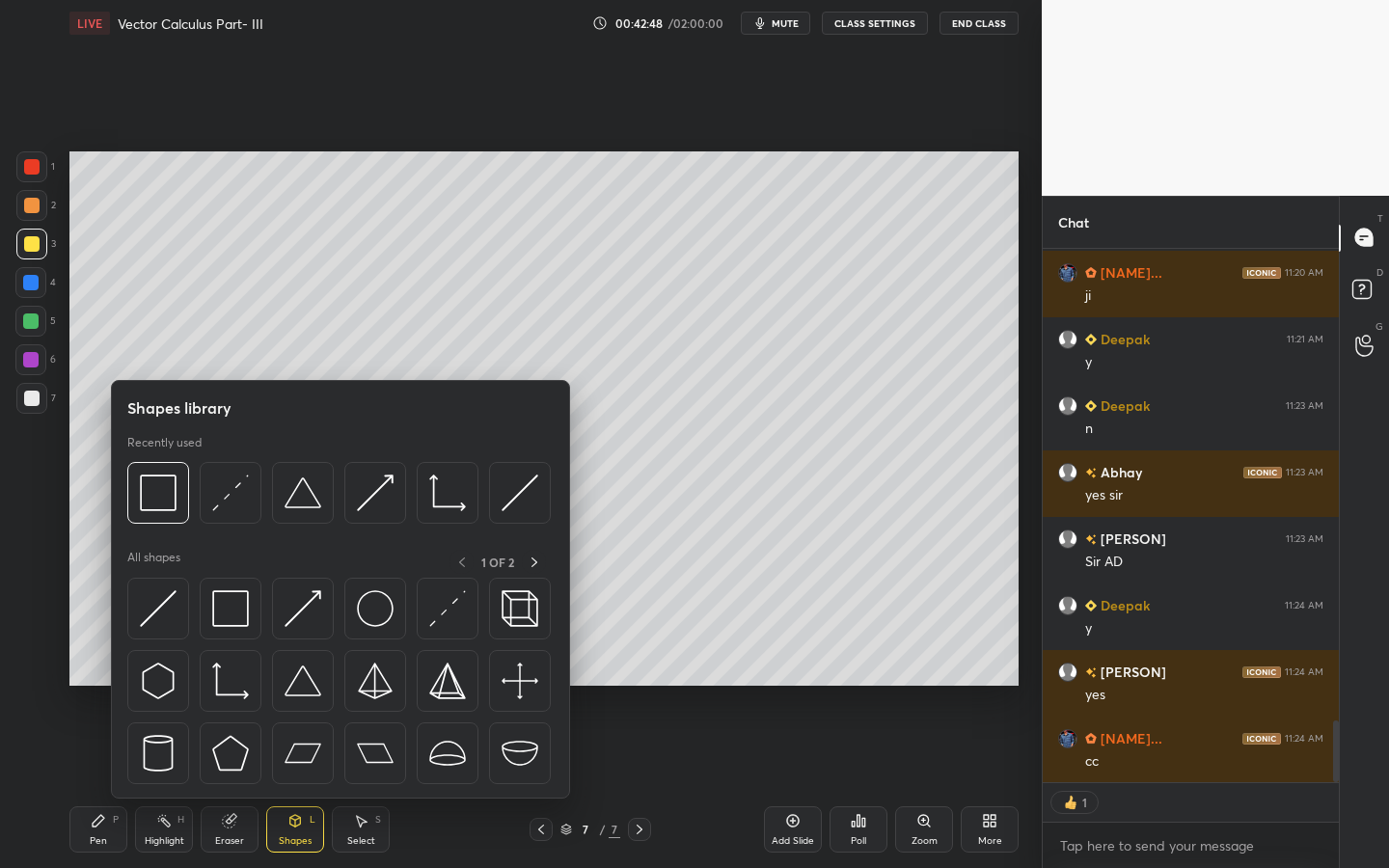 click at bounding box center [303, 681] 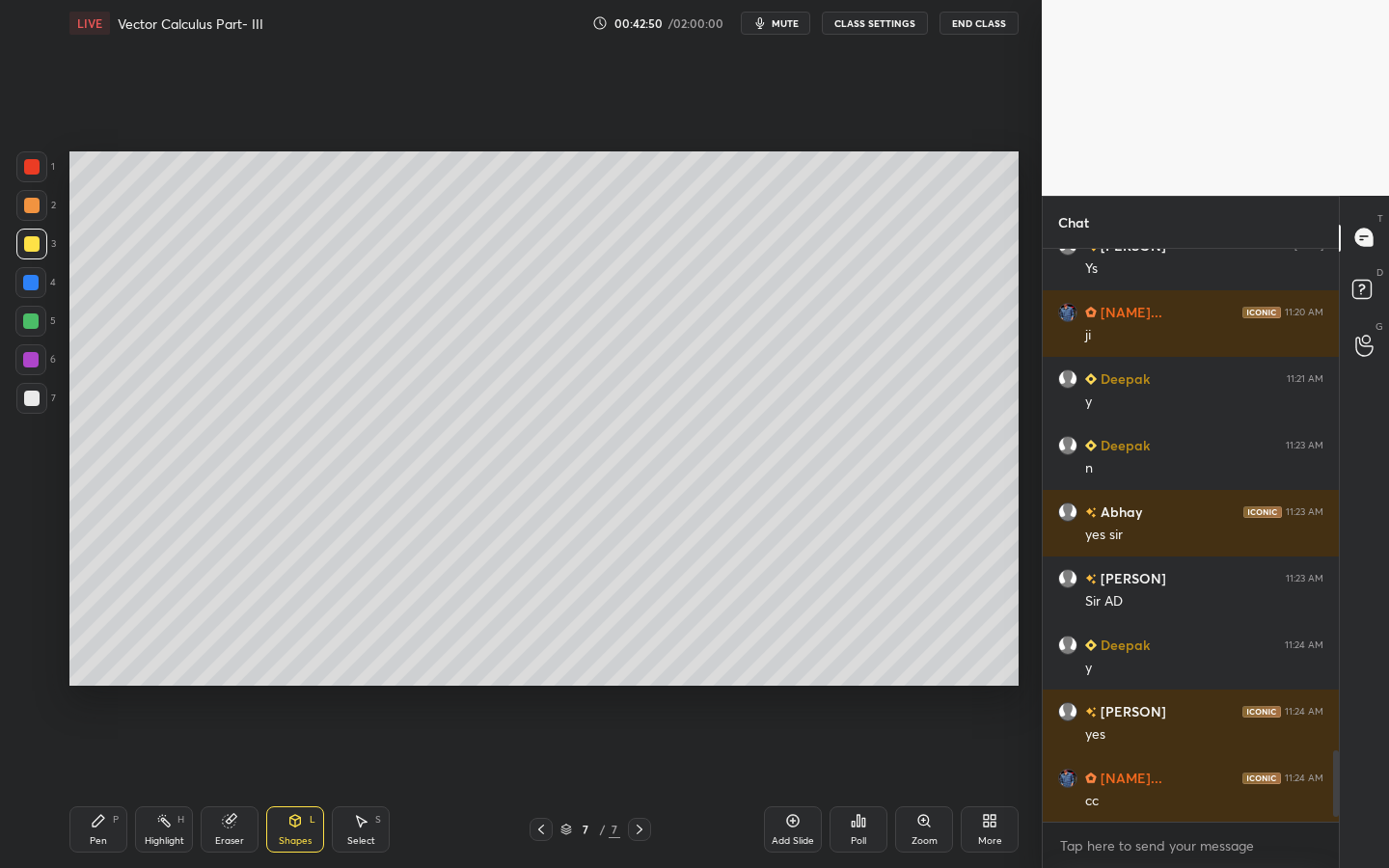 scroll, scrollTop: 7, scrollLeft: 7, axis: both 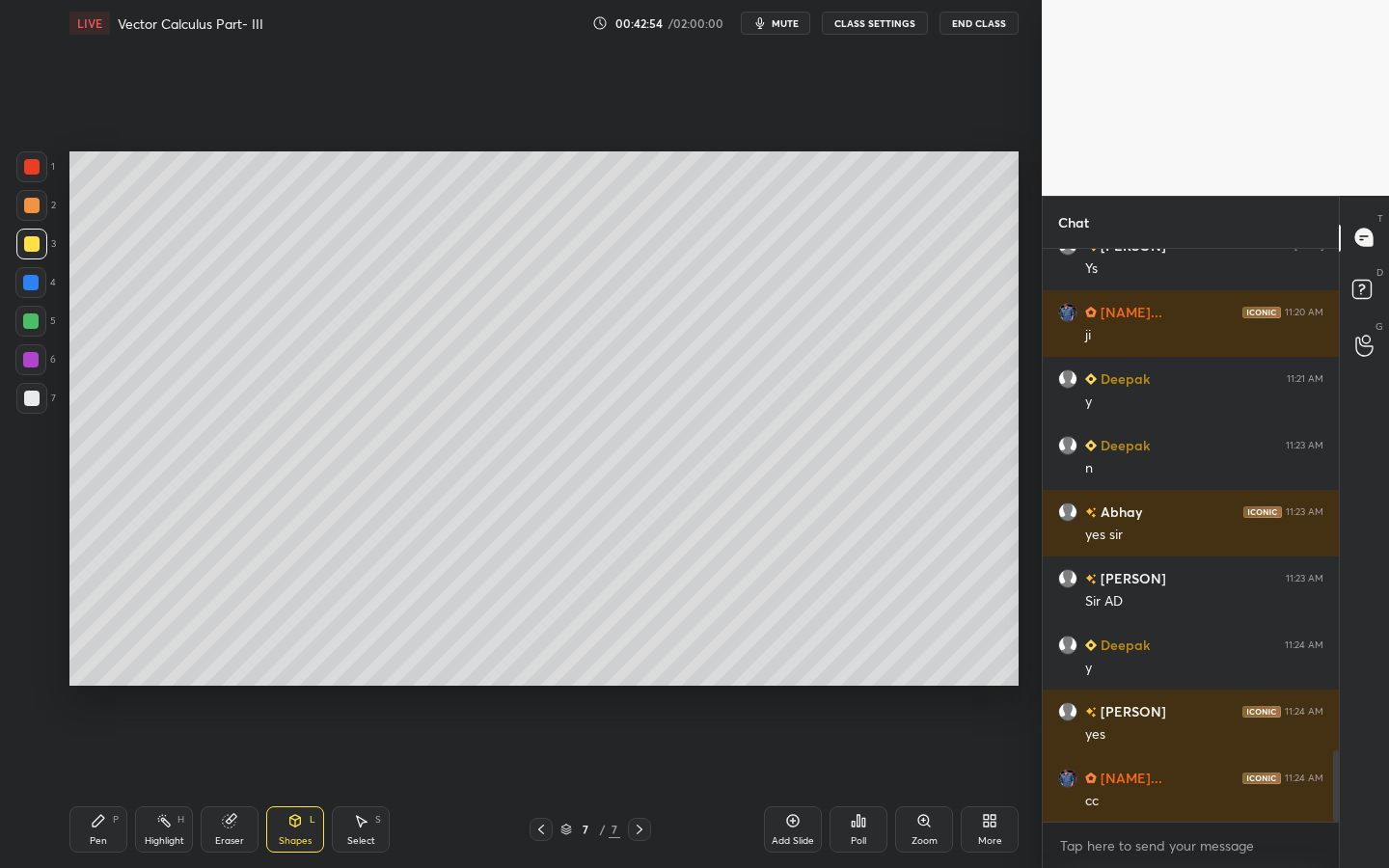 drag, startPoint x: 369, startPoint y: 825, endPoint x: 429, endPoint y: 705, distance: 134.16408 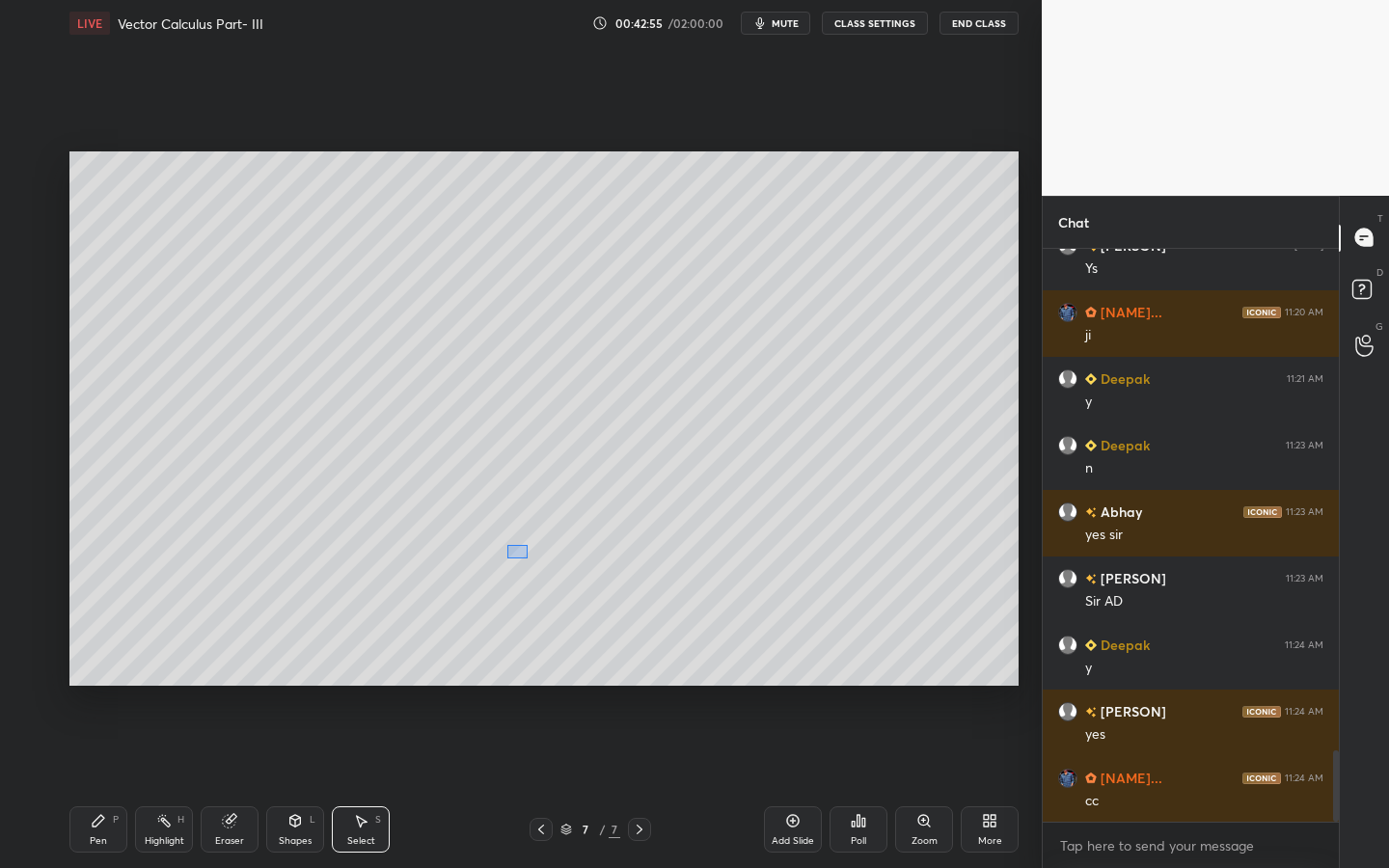 drag, startPoint x: 507, startPoint y: 545, endPoint x: 610, endPoint y: 597, distance: 115.38197 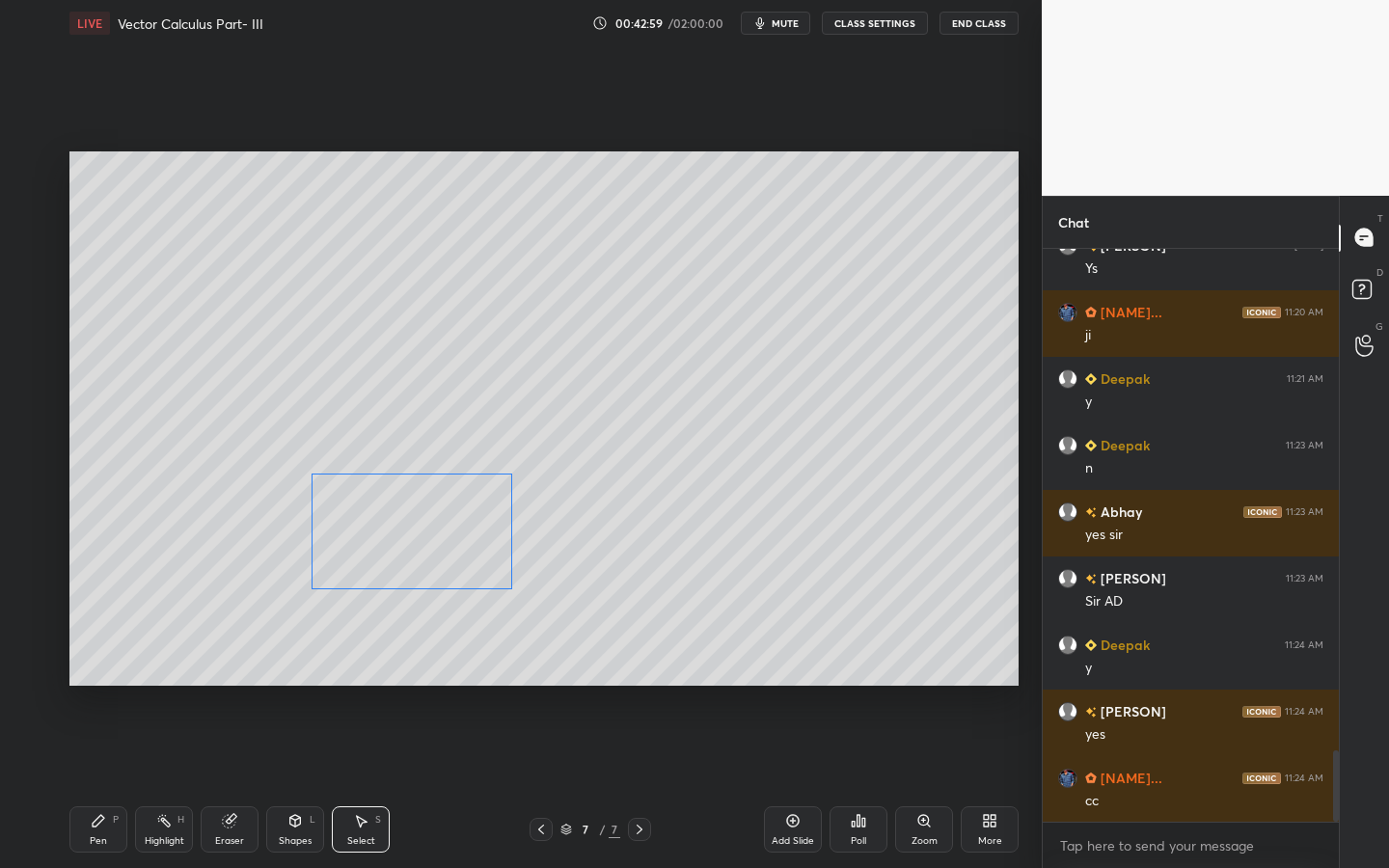 drag, startPoint x: 514, startPoint y: 569, endPoint x: 438, endPoint y: 534, distance: 83.671979 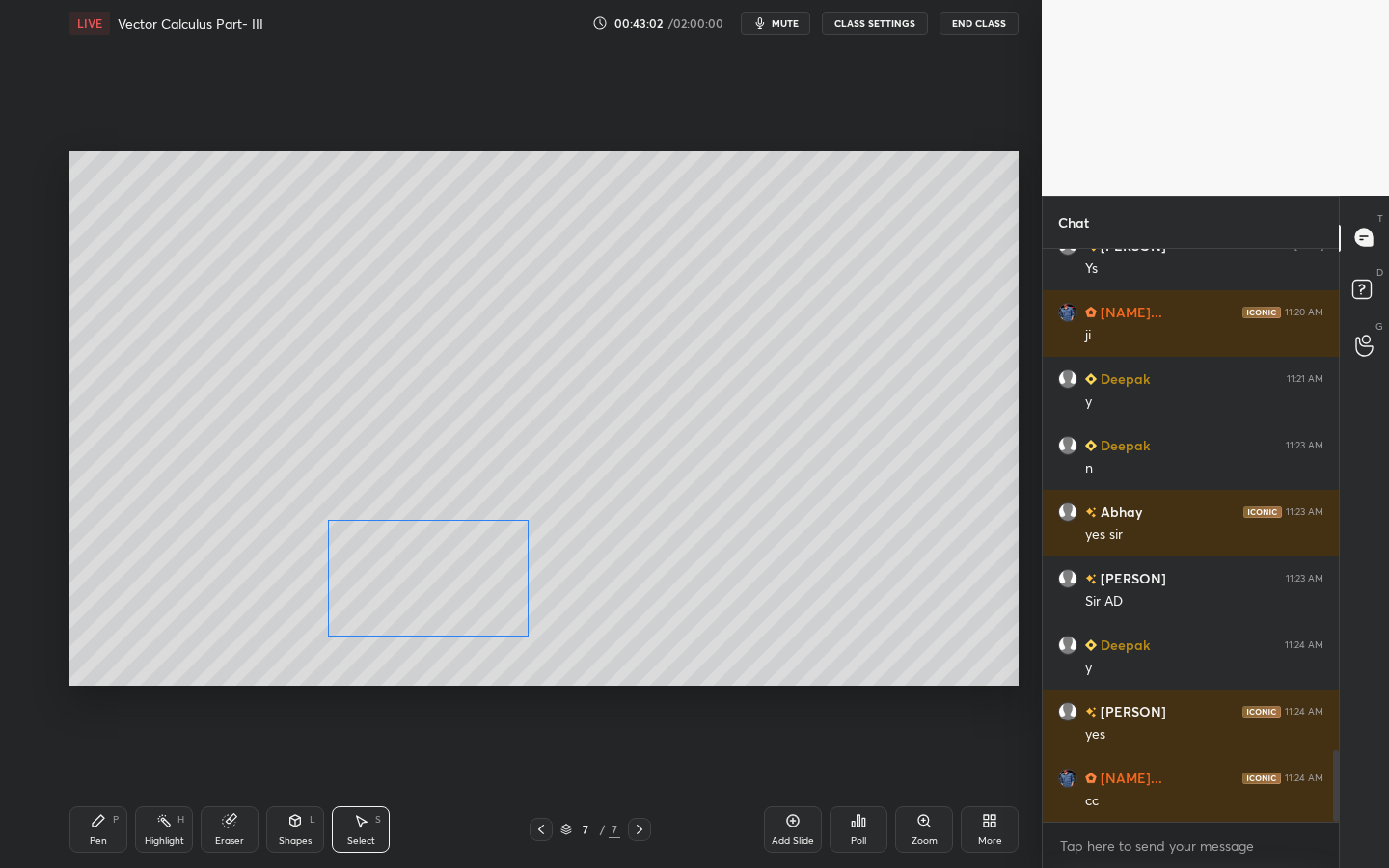 drag, startPoint x: 456, startPoint y: 556, endPoint x: 474, endPoint y: 586, distance: 34.98571 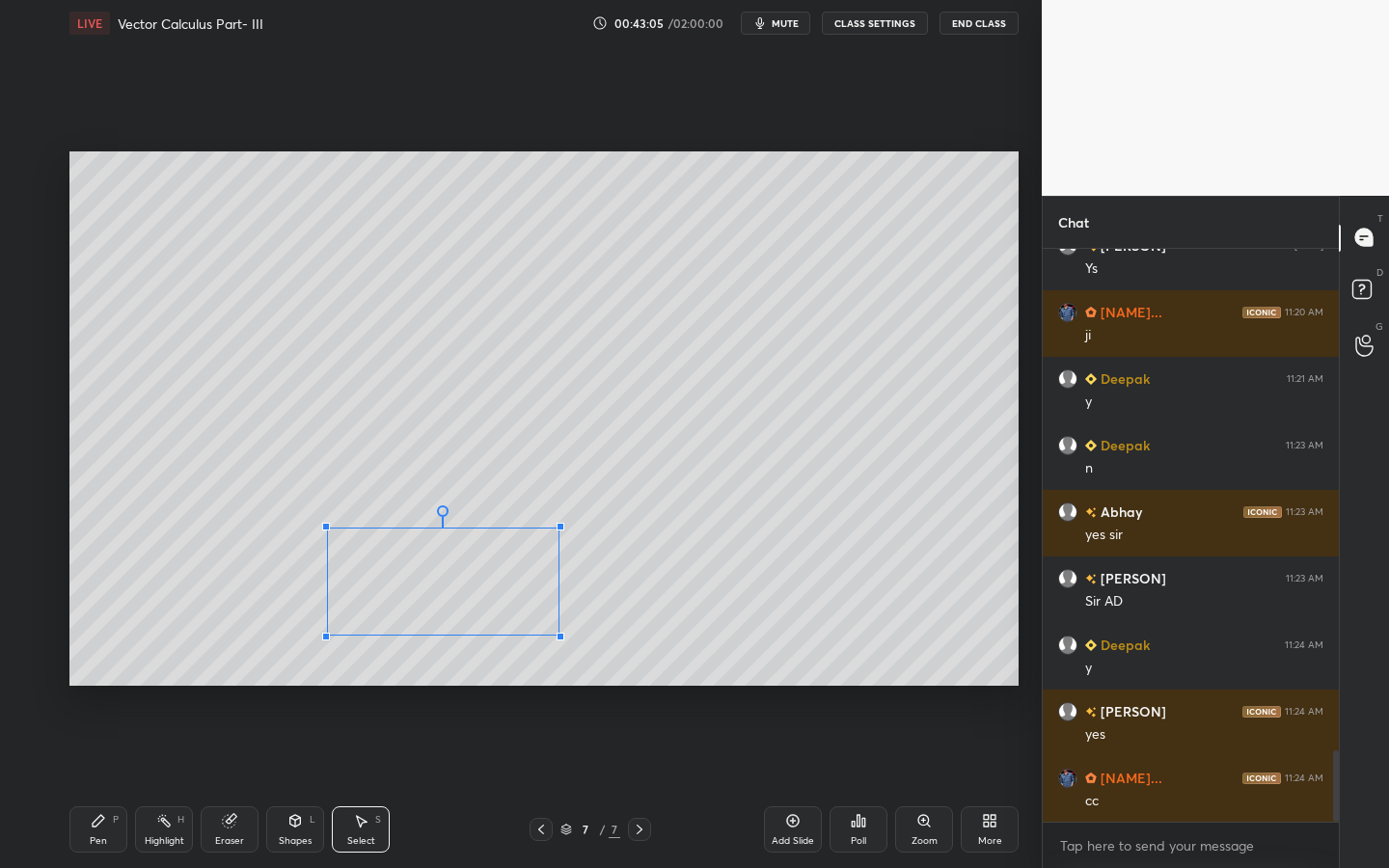 drag, startPoint x: 528, startPoint y: 518, endPoint x: 533, endPoint y: 537, distance: 19.646883 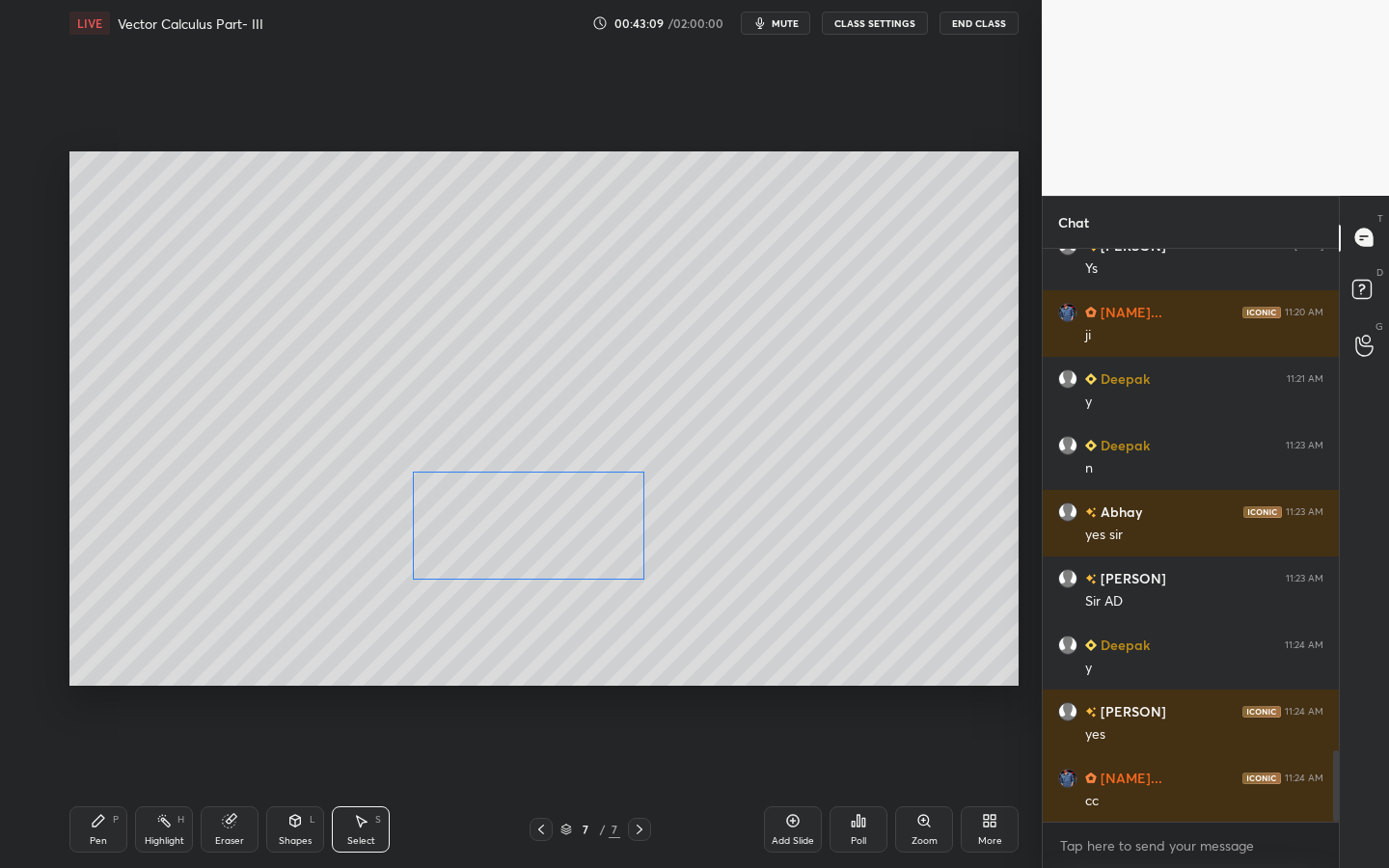 drag, startPoint x: 462, startPoint y: 580, endPoint x: 541, endPoint y: 548, distance: 85.234969 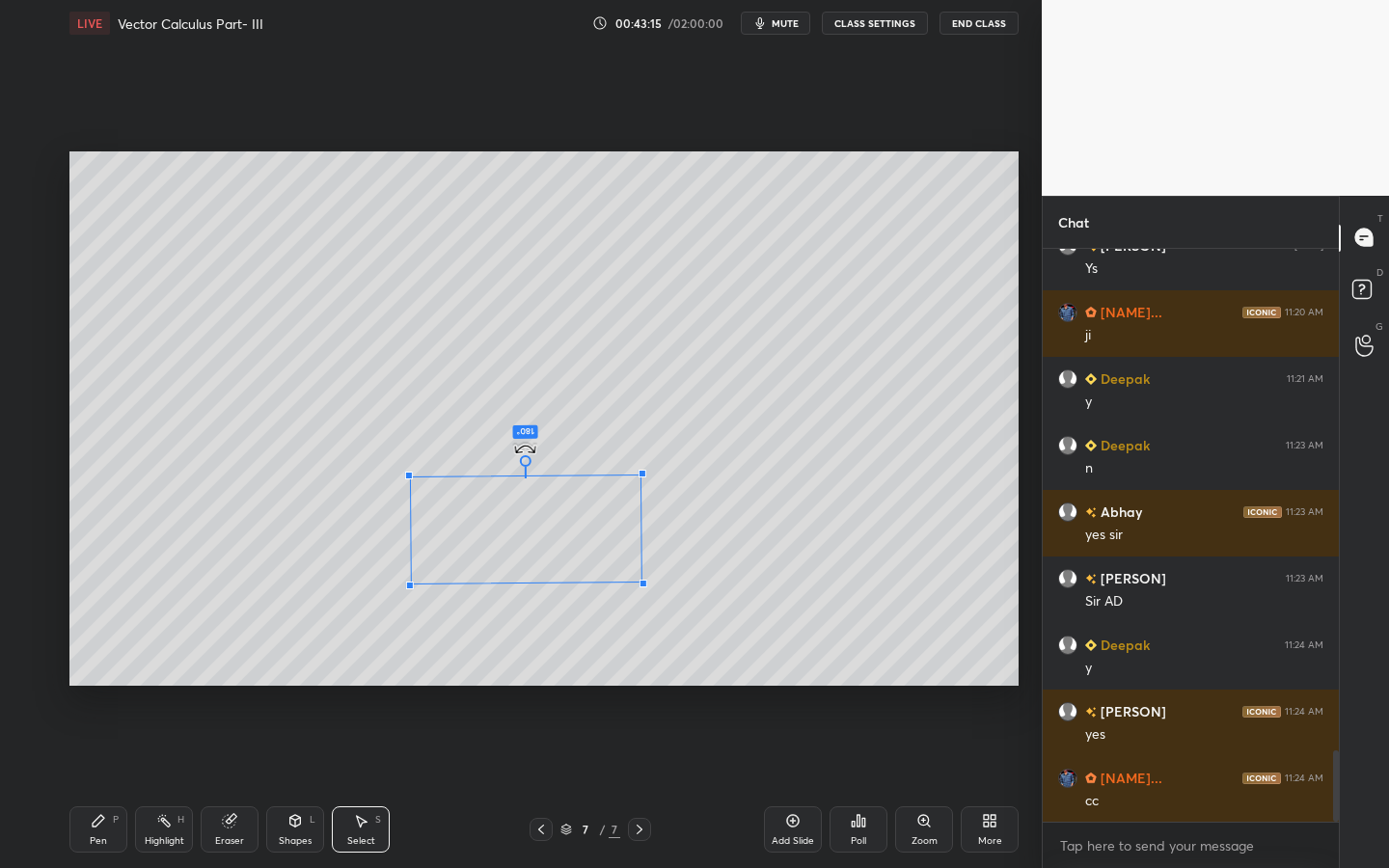 drag, startPoint x: 525, startPoint y: 602, endPoint x: 524, endPoint y: 458, distance: 144.00347 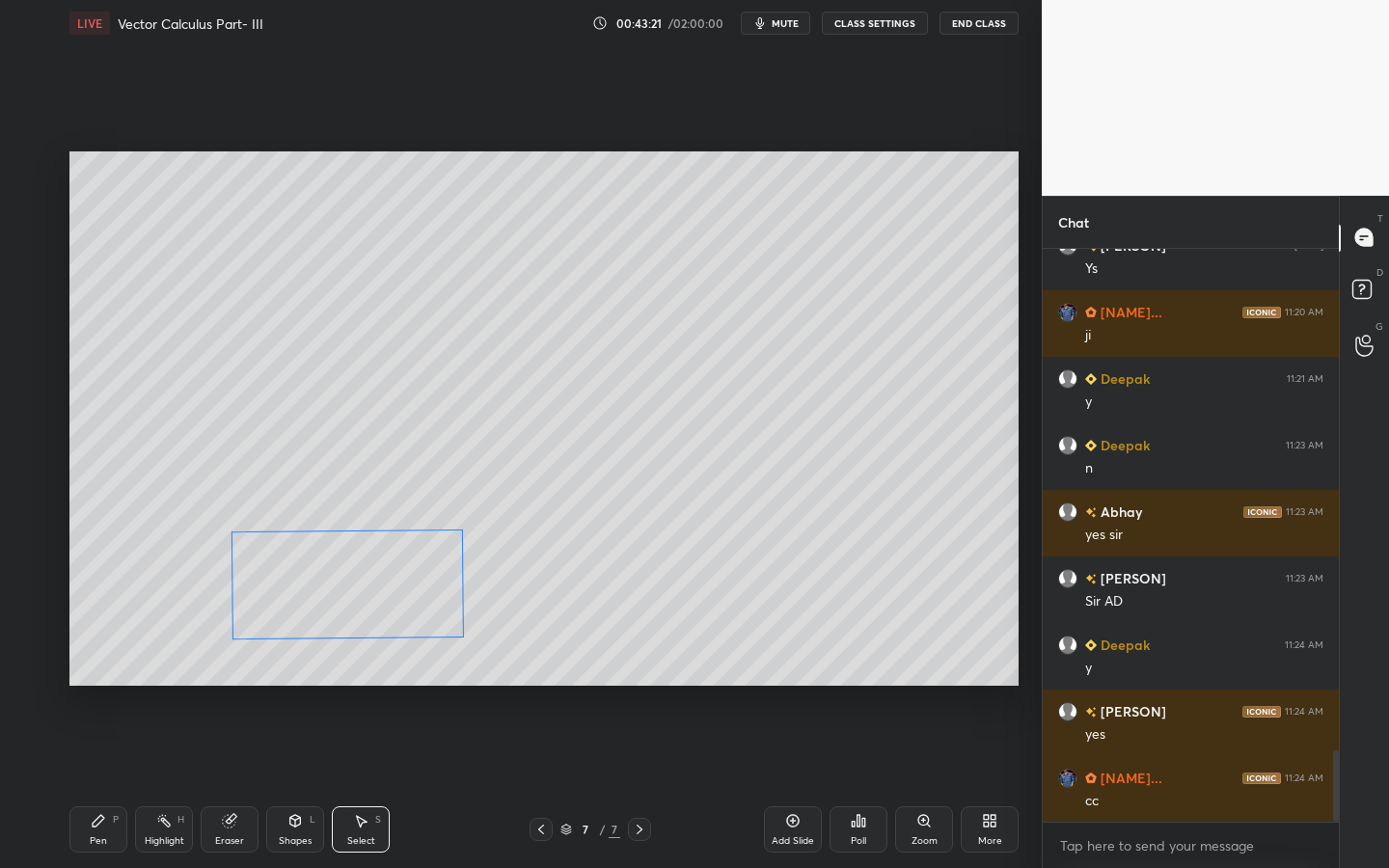 drag, startPoint x: 483, startPoint y: 513, endPoint x: 375, endPoint y: 566, distance: 120.3038 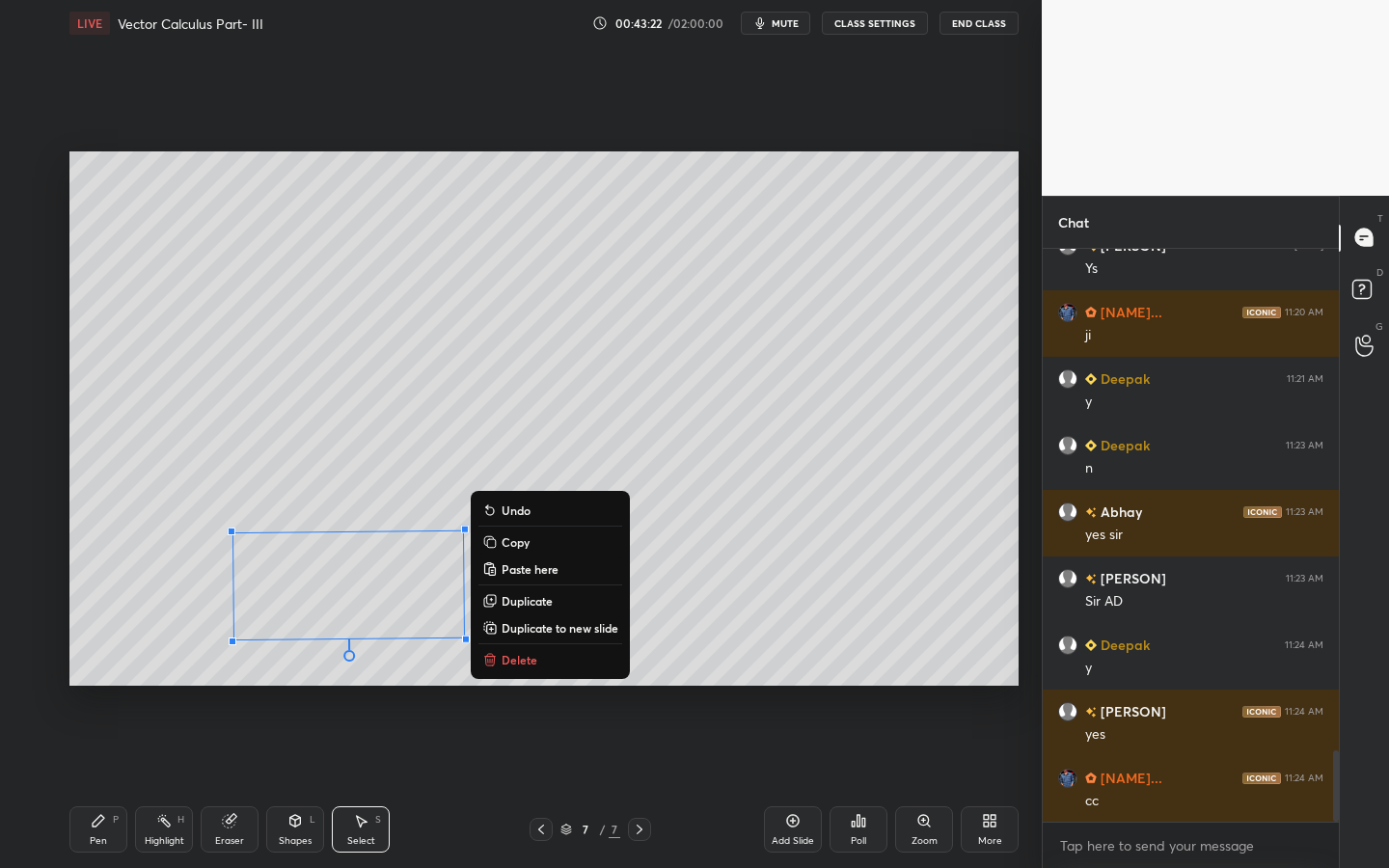 click on "Pen" at bounding box center [98, 841] 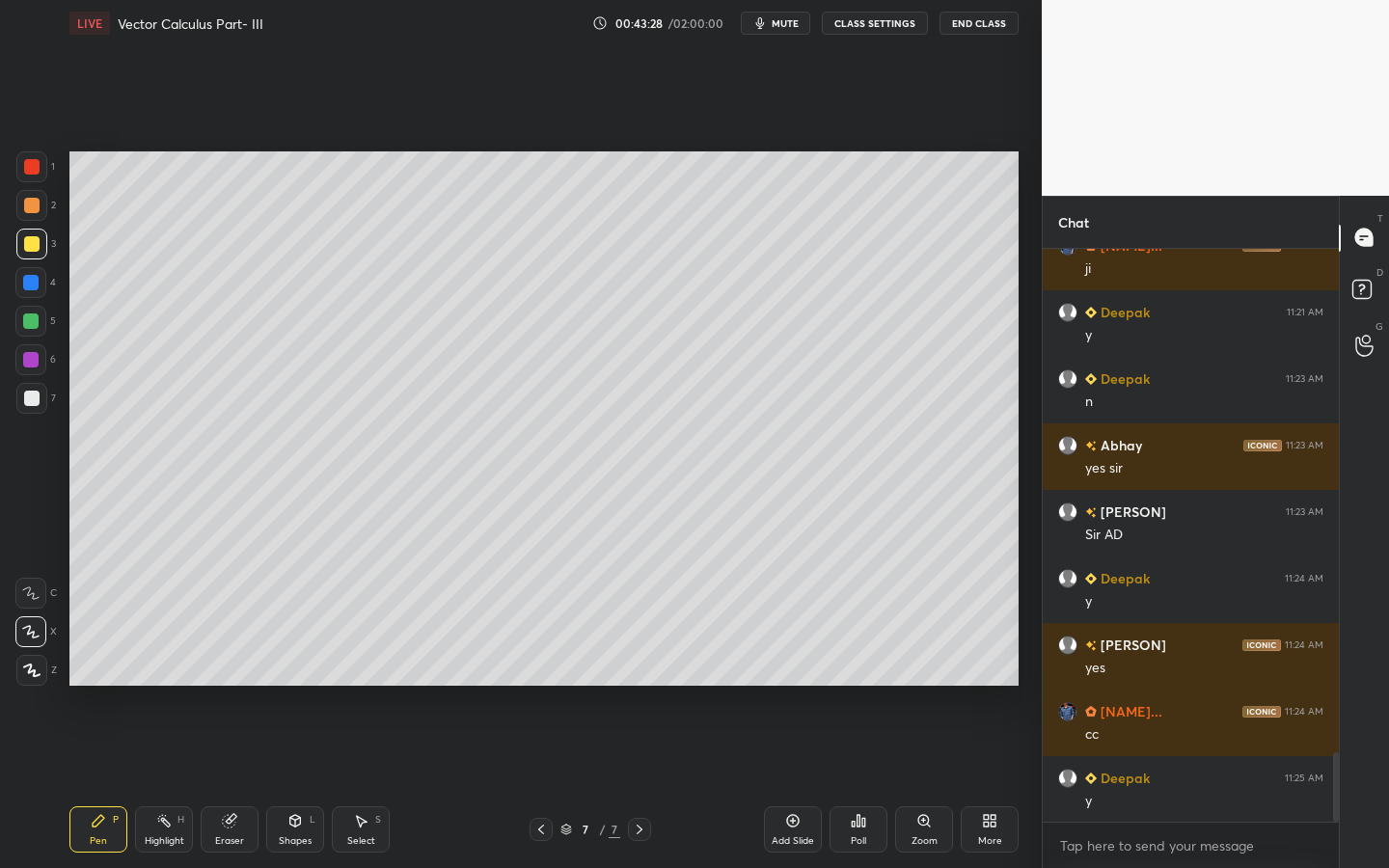 scroll, scrollTop: 4155, scrollLeft: 0, axis: vertical 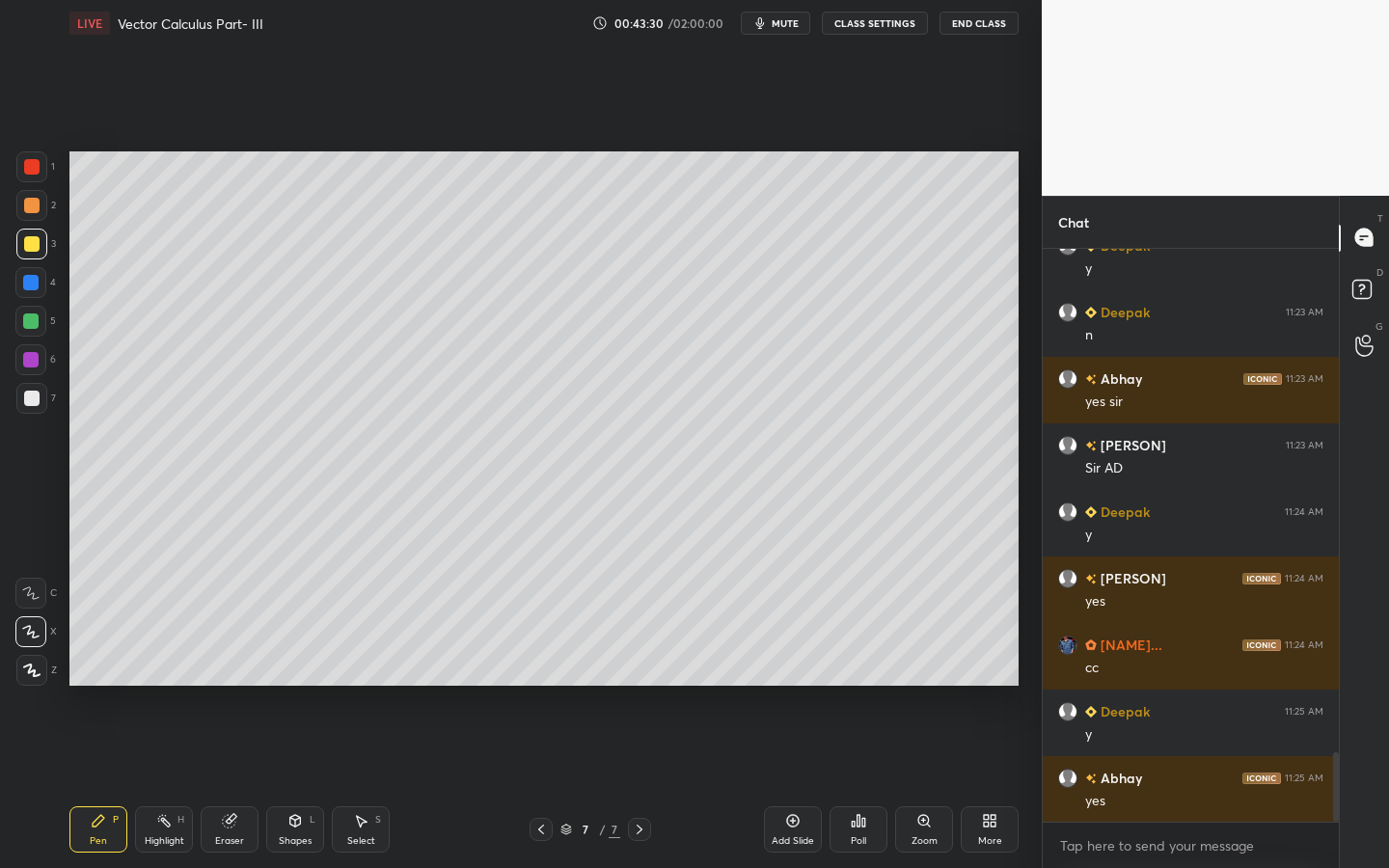 click at bounding box center [32, 398] 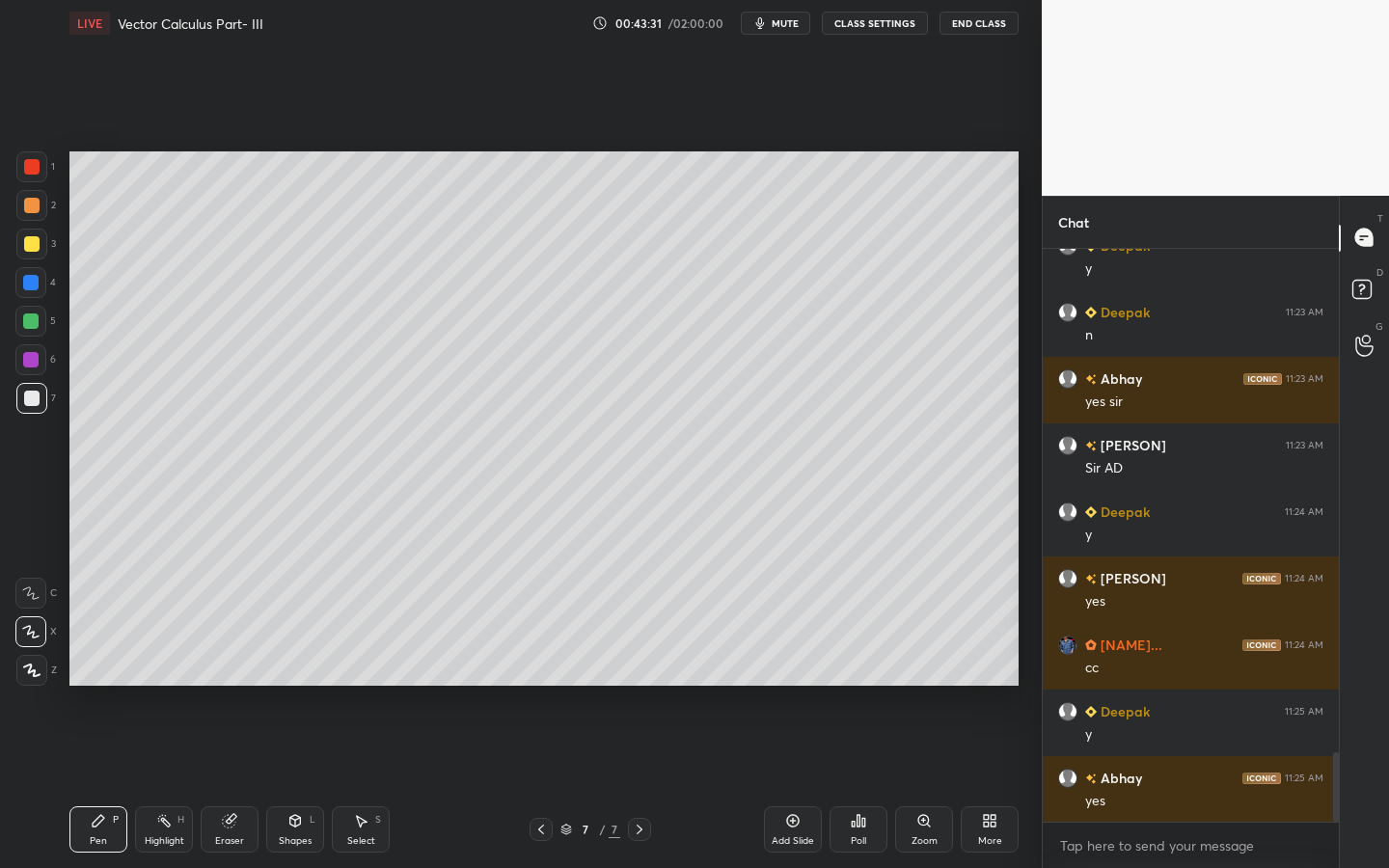 drag, startPoint x: 349, startPoint y: 831, endPoint x: 351, endPoint y: 813, distance: 18.11077 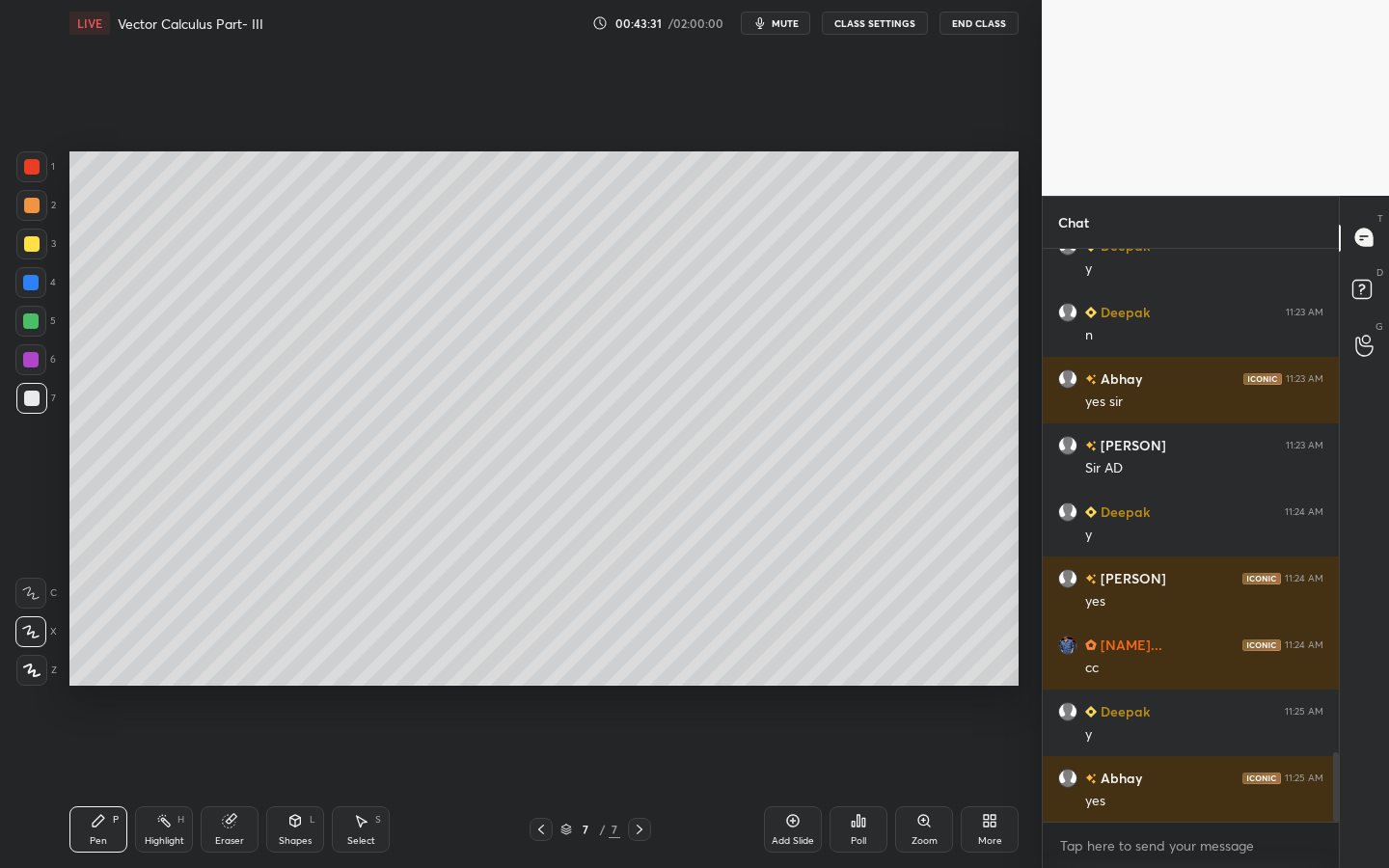 click on "Select S" at bounding box center (361, 829) 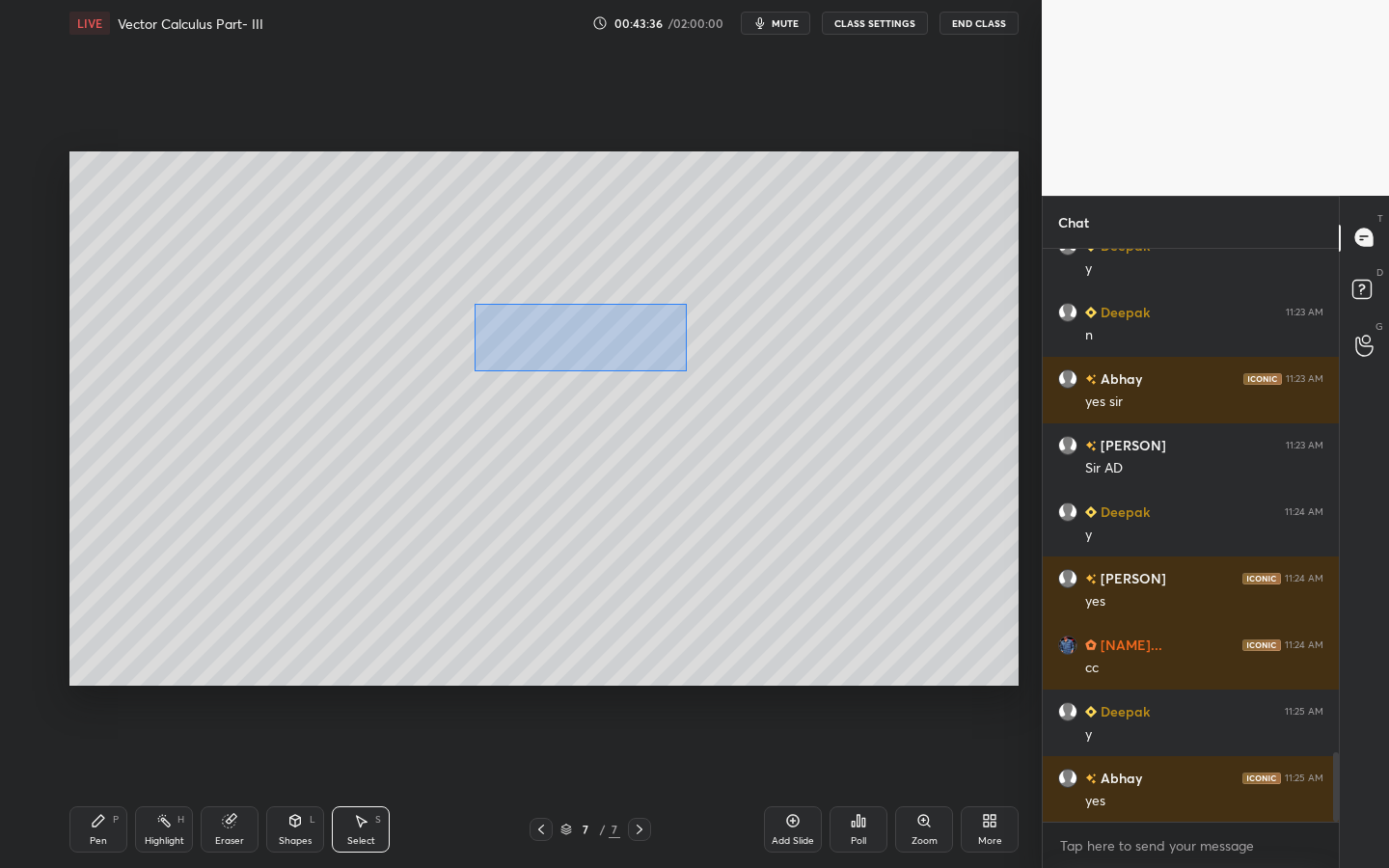 drag, startPoint x: 474, startPoint y: 304, endPoint x: 686, endPoint y: 371, distance: 222.33533 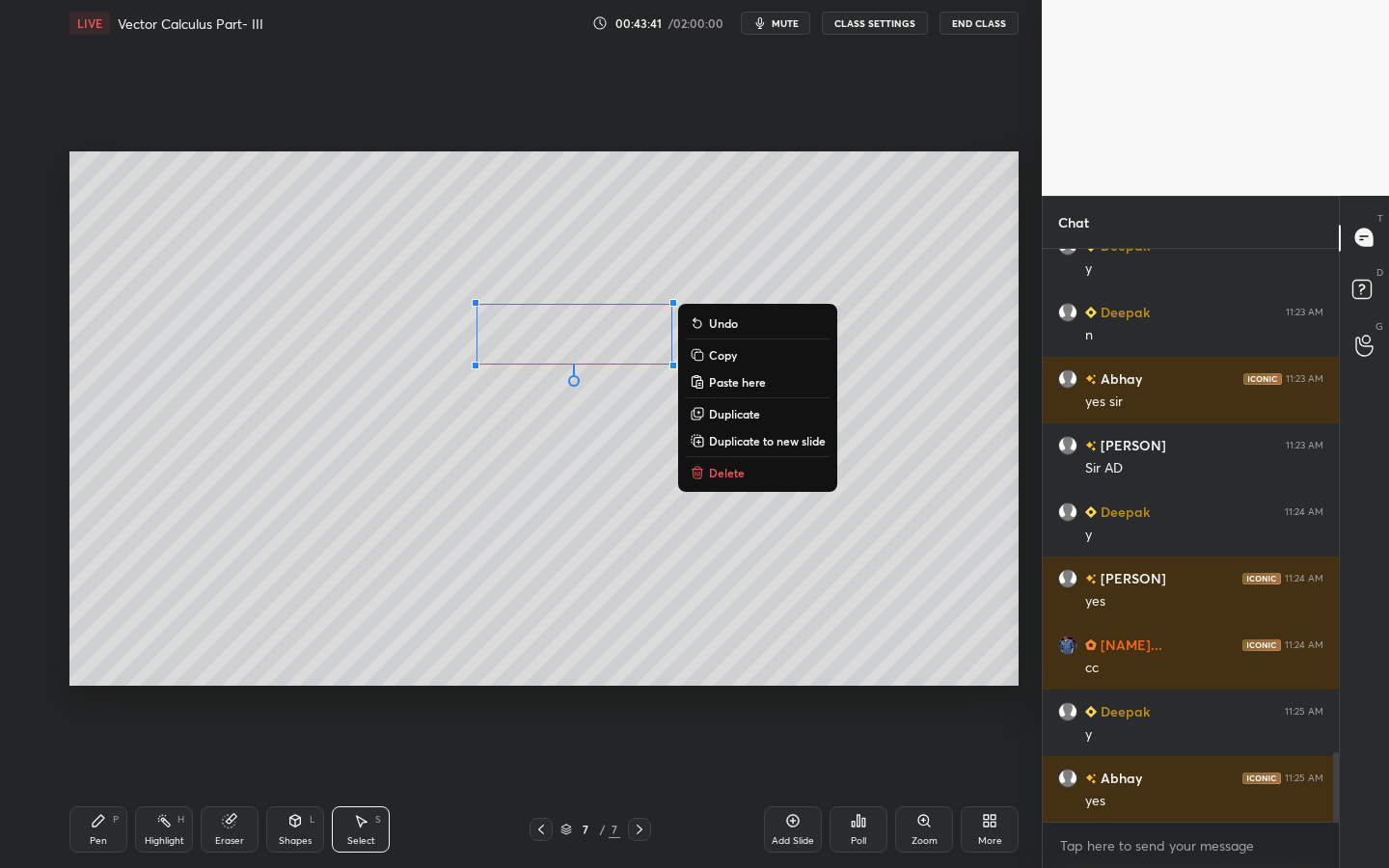 click on "Duplicate" at bounding box center [734, 414] 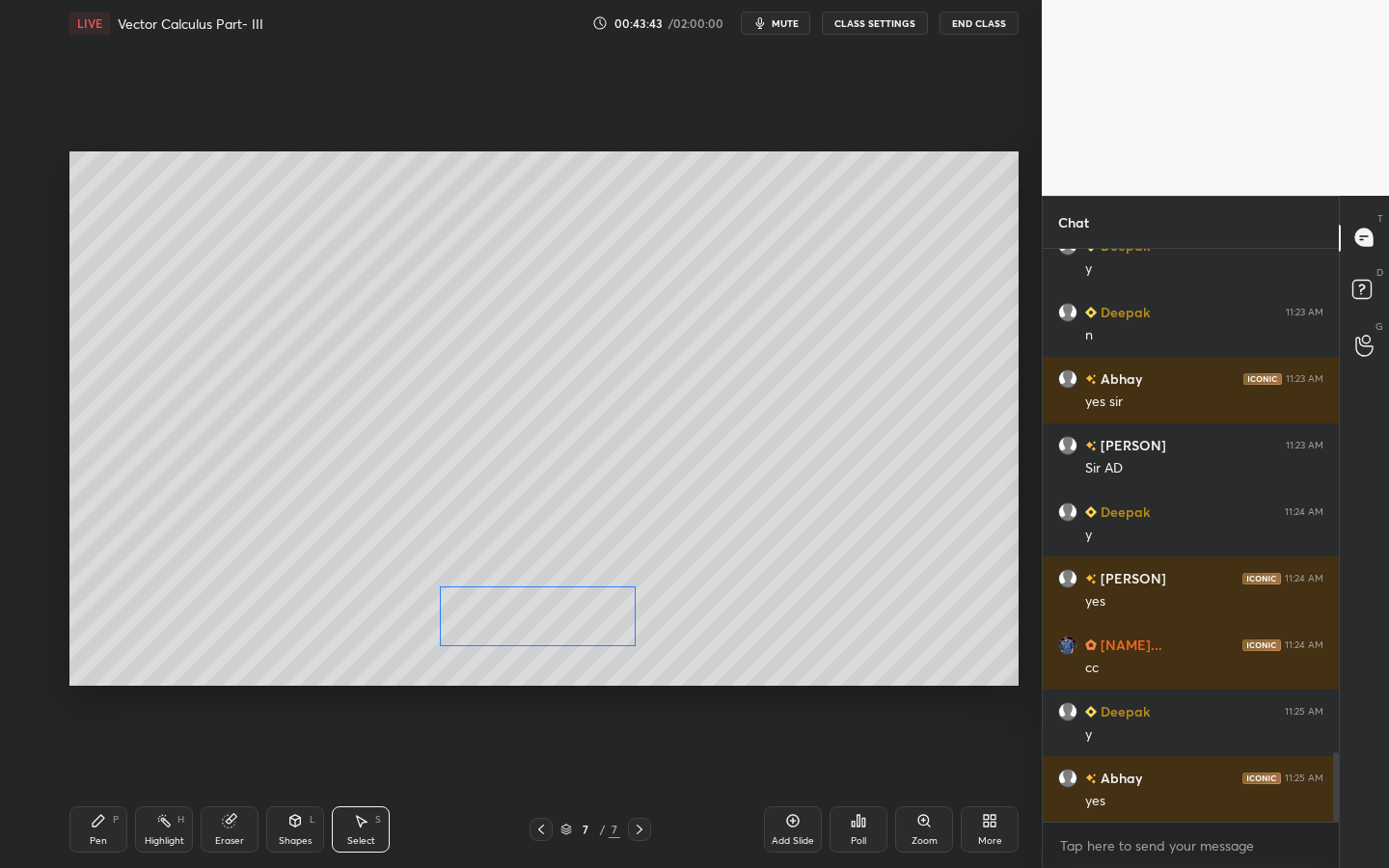 drag, startPoint x: 612, startPoint y: 352, endPoint x: 518, endPoint y: 622, distance: 285.89509 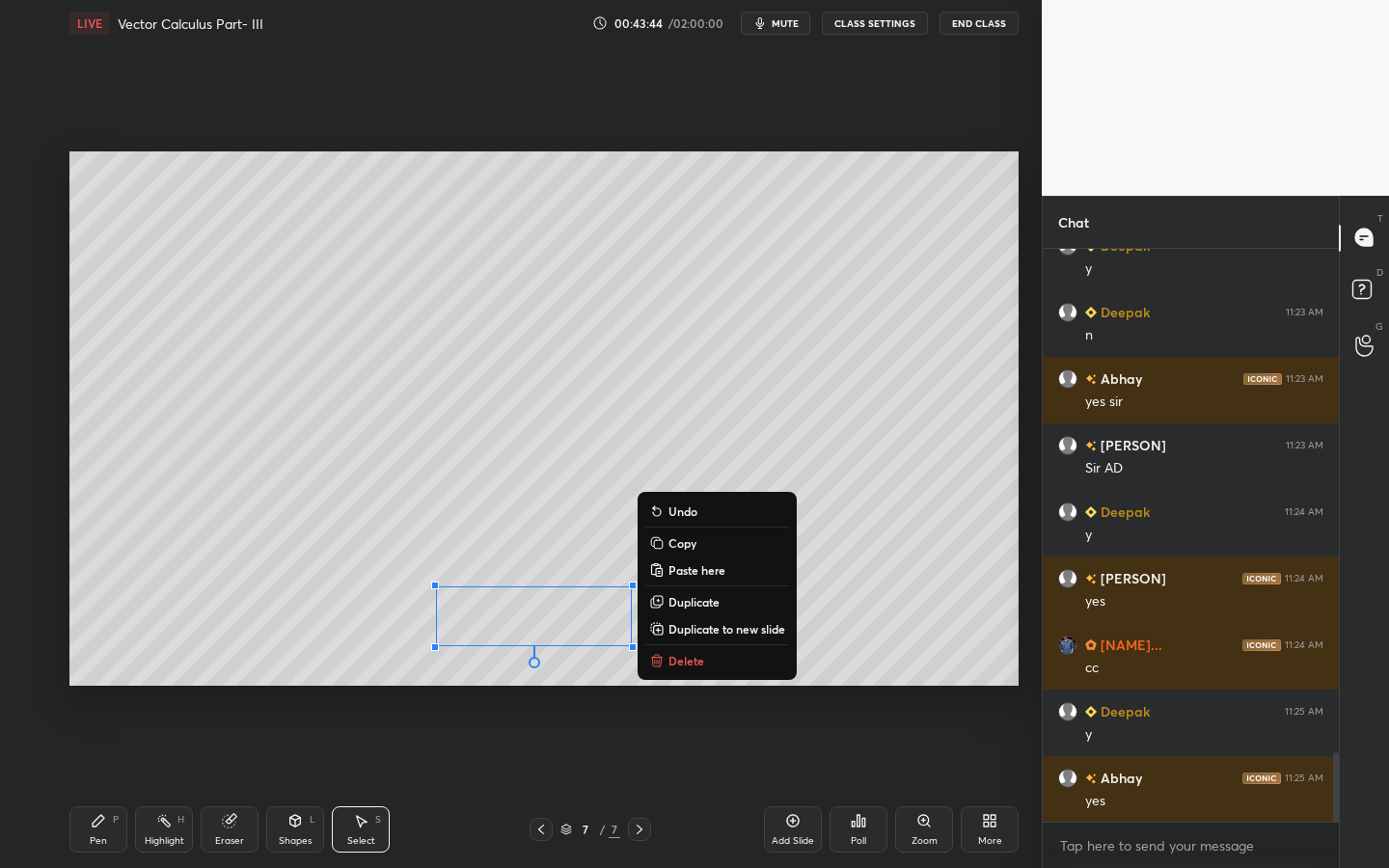 drag, startPoint x: 227, startPoint y: 827, endPoint x: 268, endPoint y: 773, distance: 67.80118 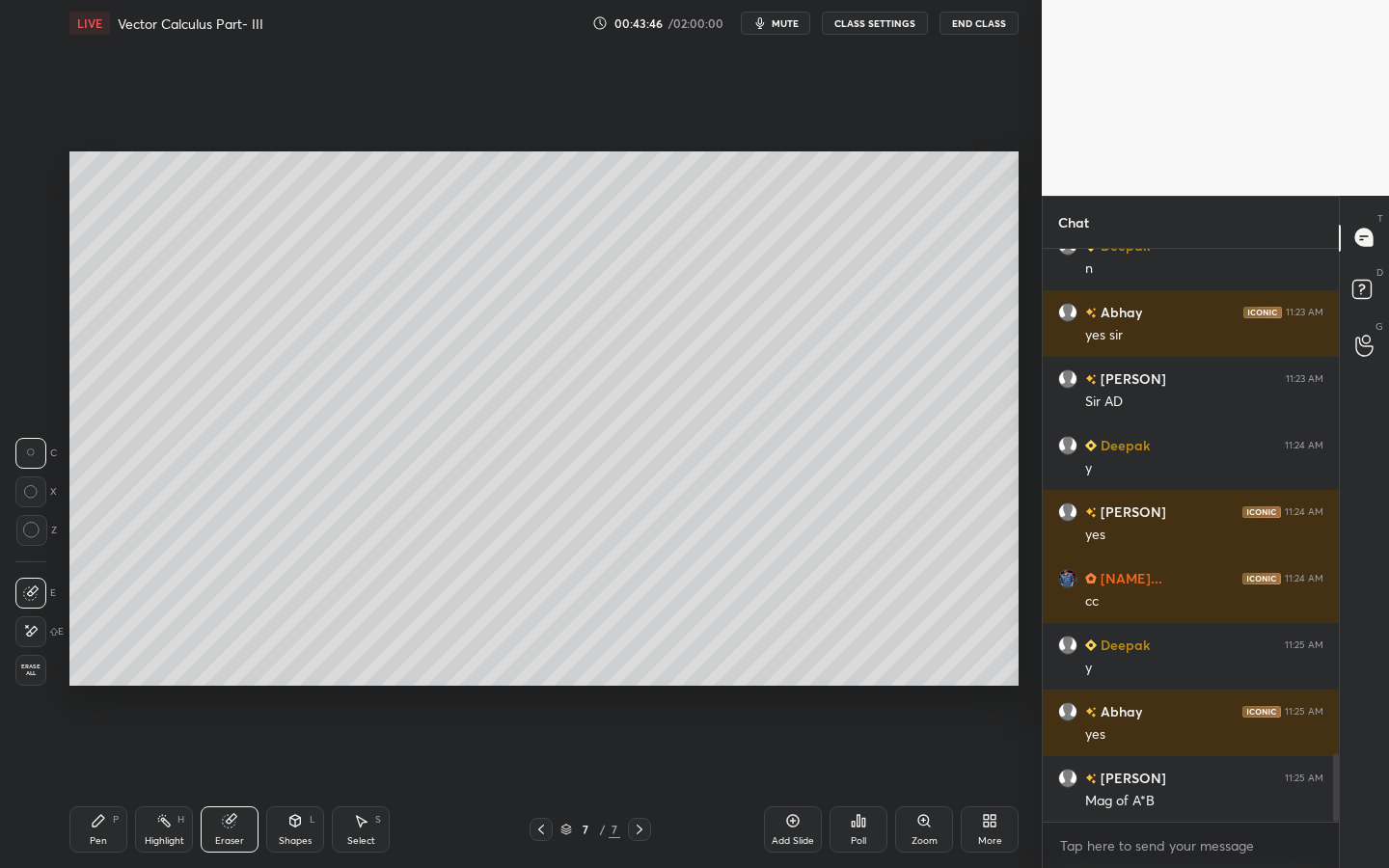 scroll, scrollTop: 4288, scrollLeft: 0, axis: vertical 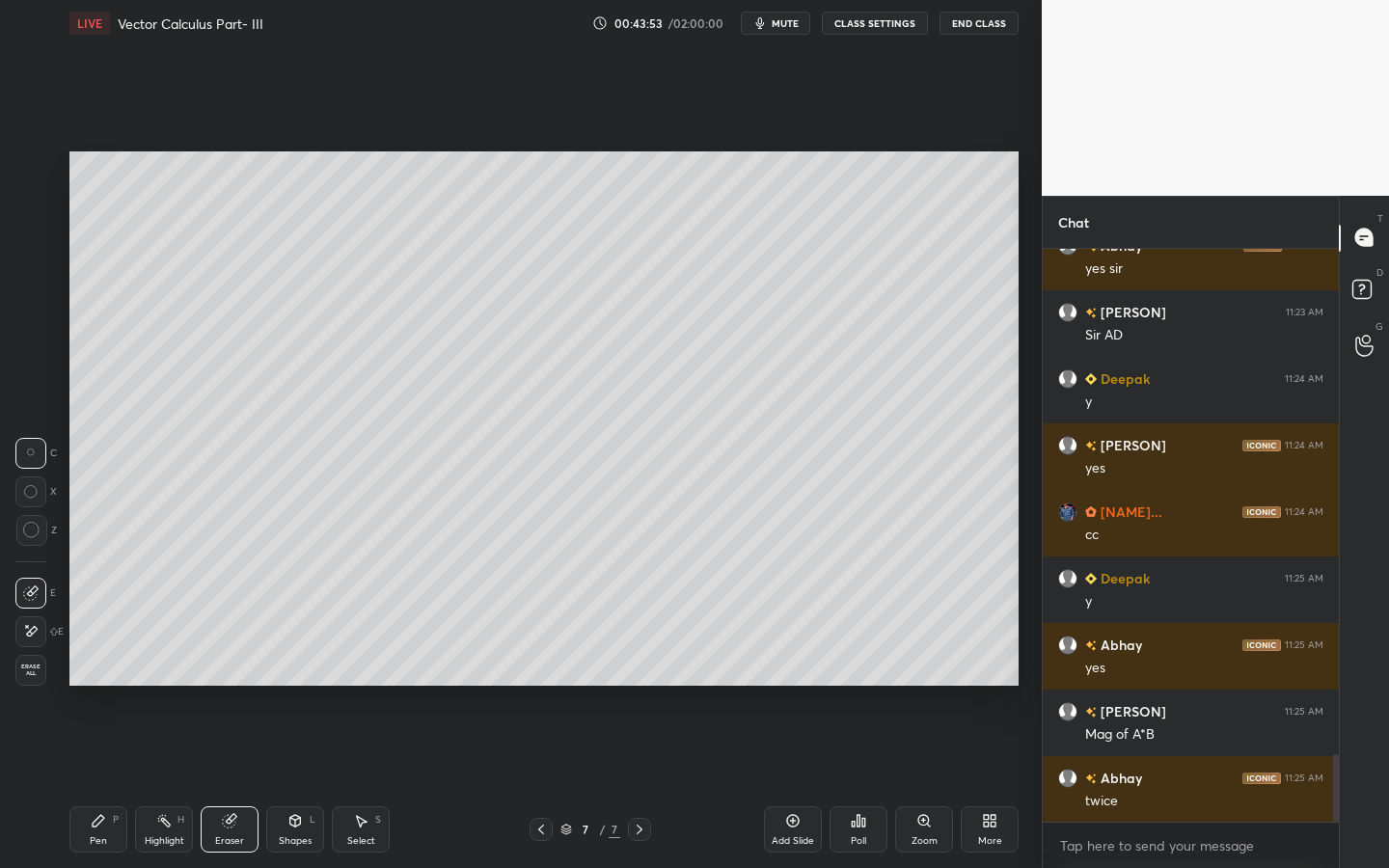 click on "Select S" at bounding box center [361, 829] 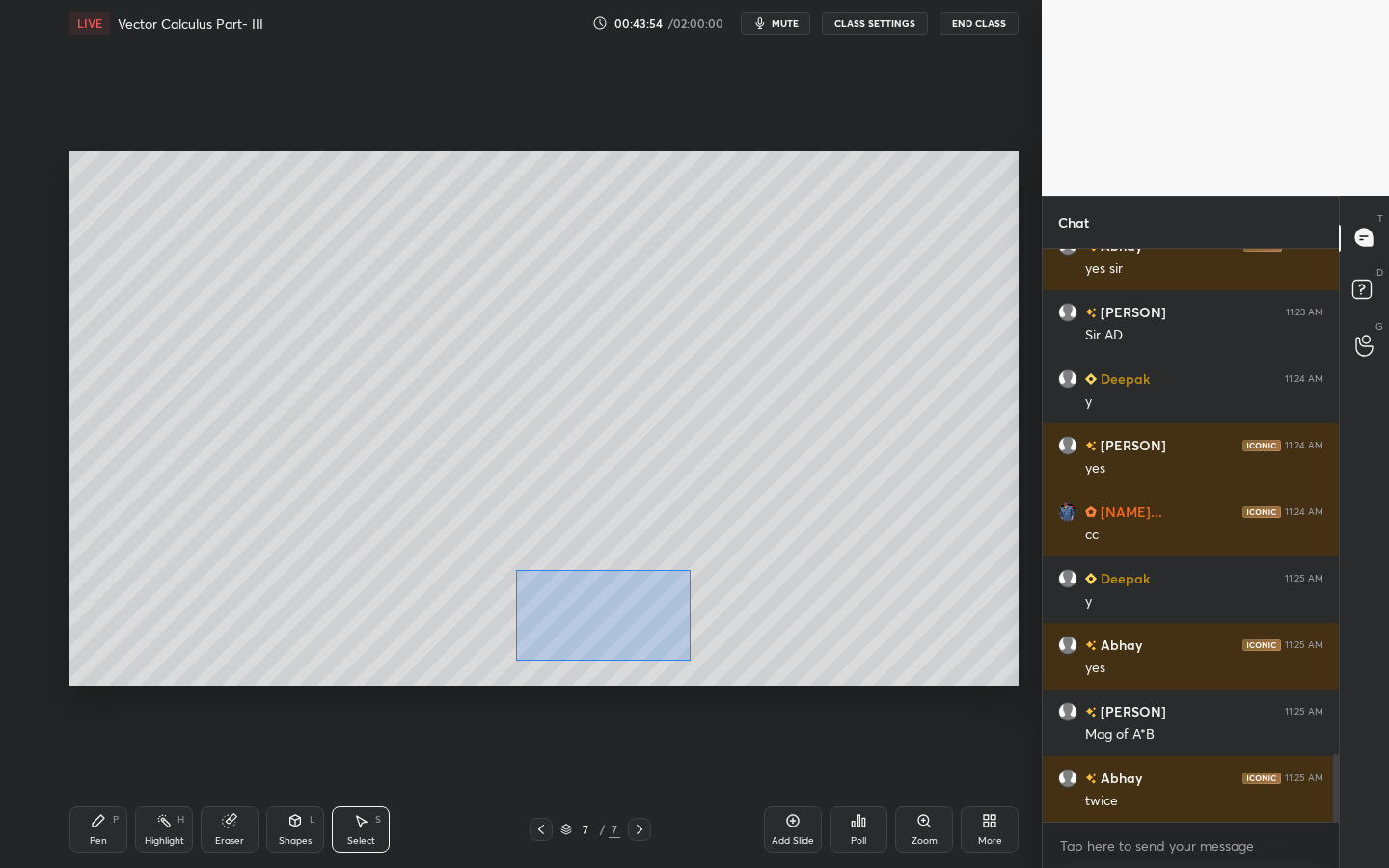drag, startPoint x: 513, startPoint y: 575, endPoint x: 640, endPoint y: 635, distance: 140.45996 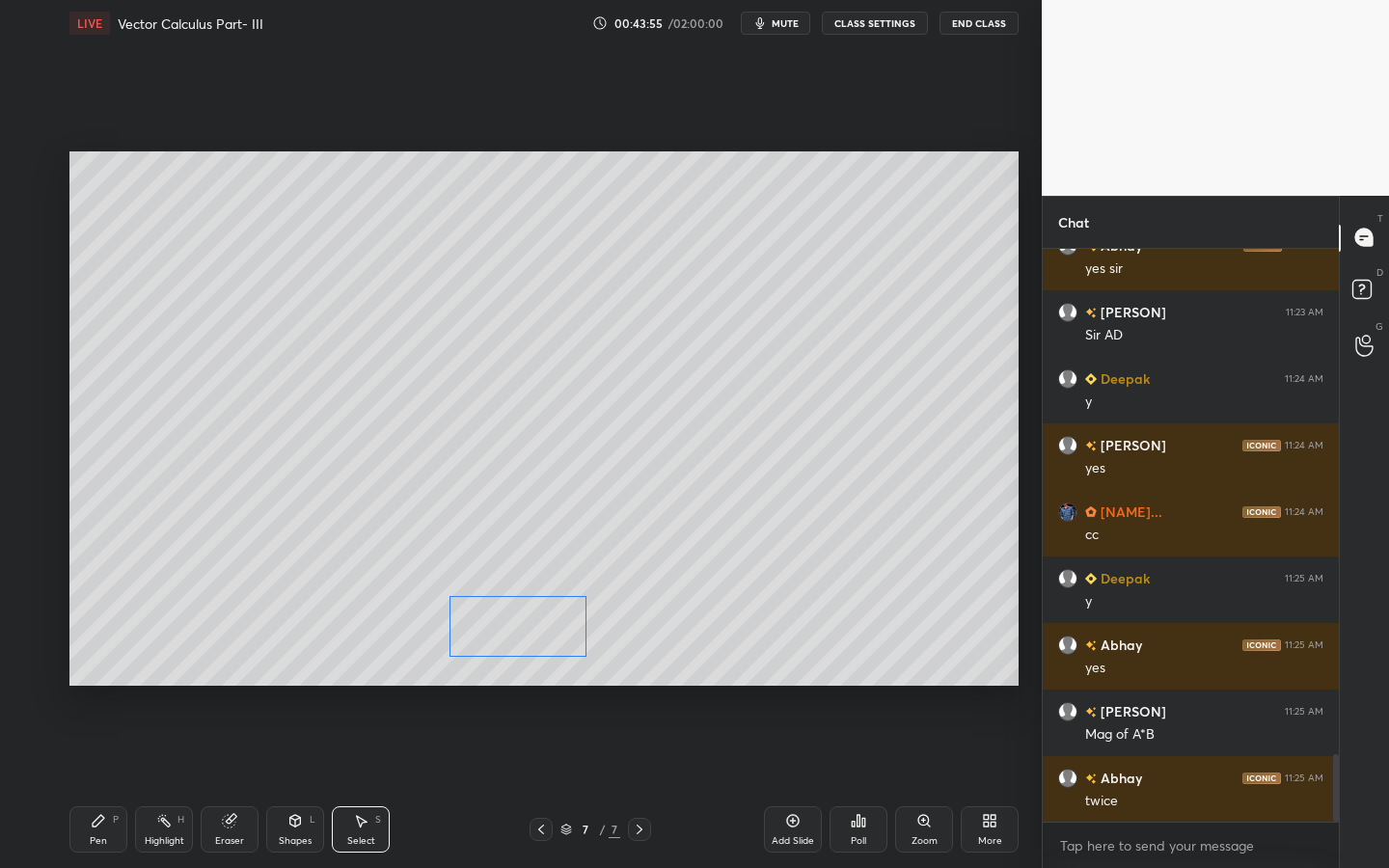drag, startPoint x: 554, startPoint y: 643, endPoint x: 461, endPoint y: 683, distance: 101.237345 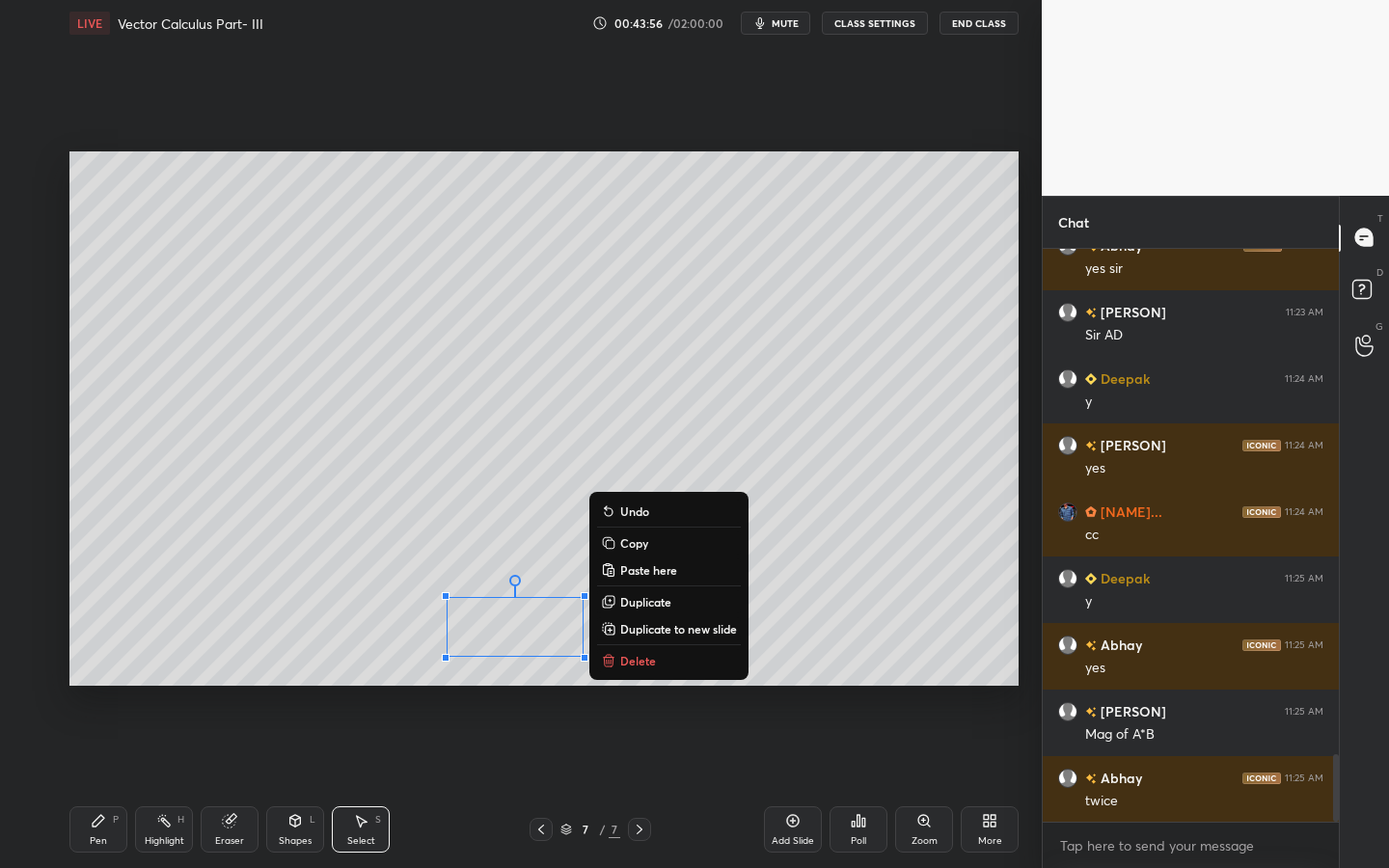 click on "Shapes L" at bounding box center [295, 829] 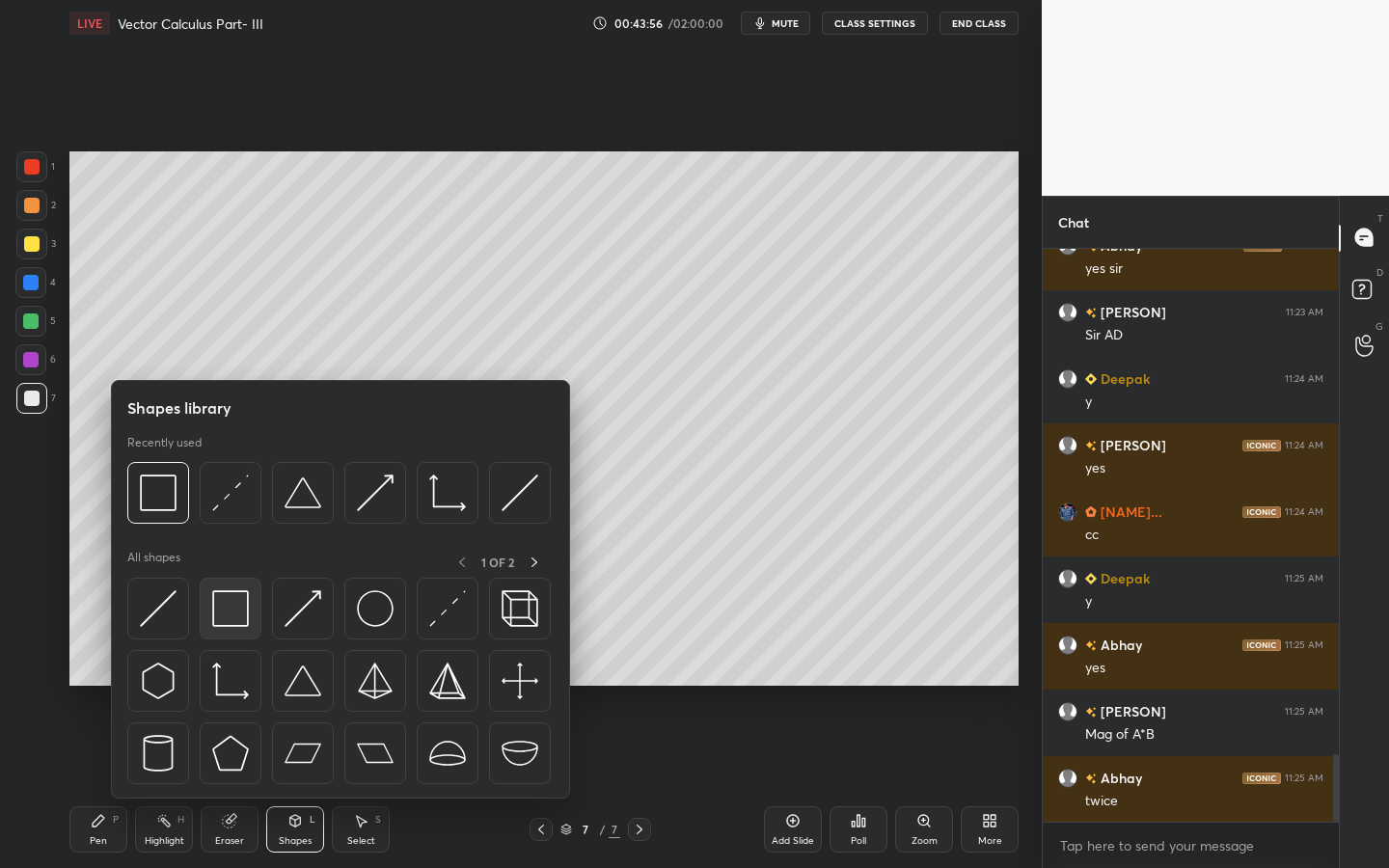 click at bounding box center (231, 609) 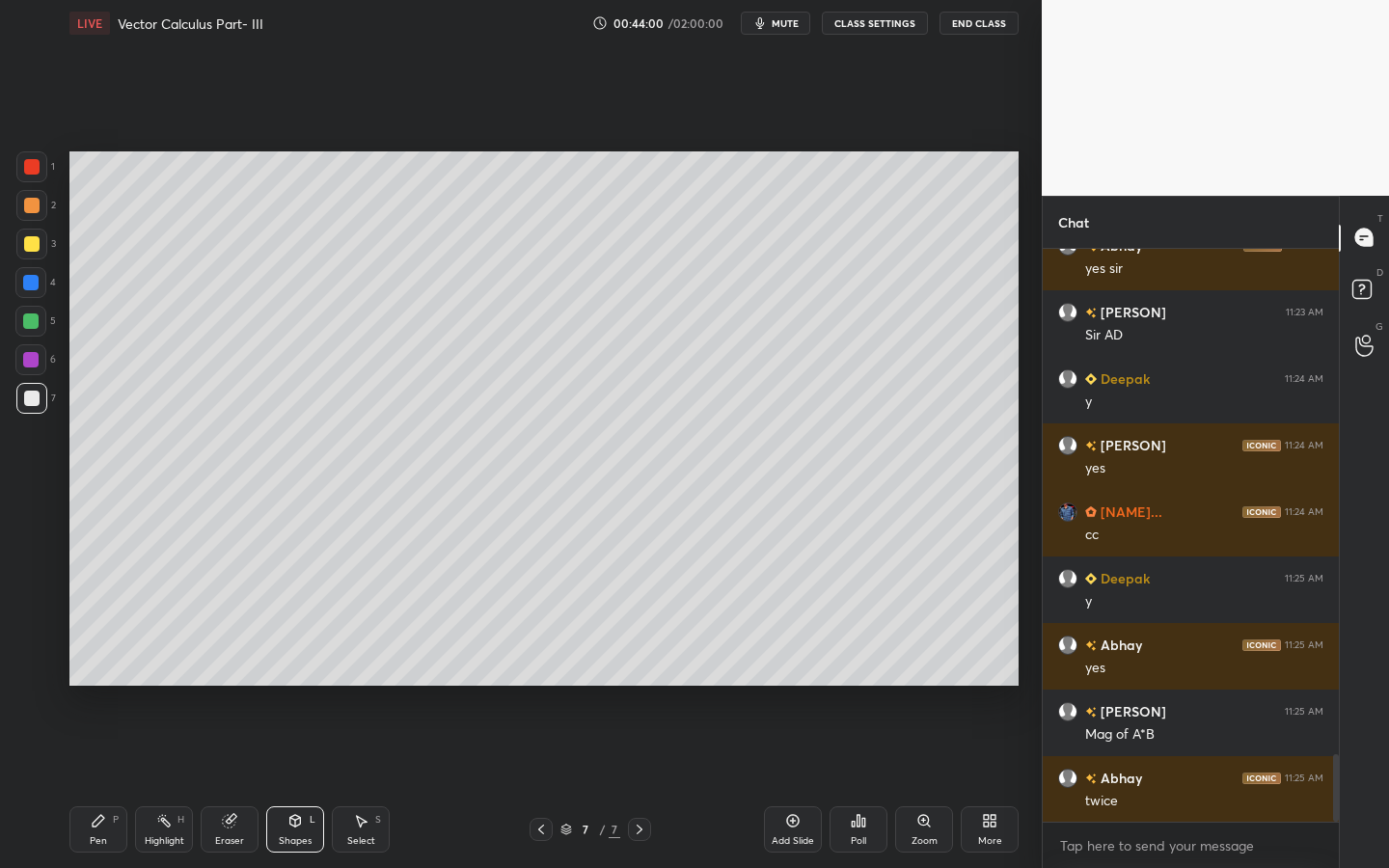 drag, startPoint x: 105, startPoint y: 825, endPoint x: 147, endPoint y: 805, distance: 46.518813 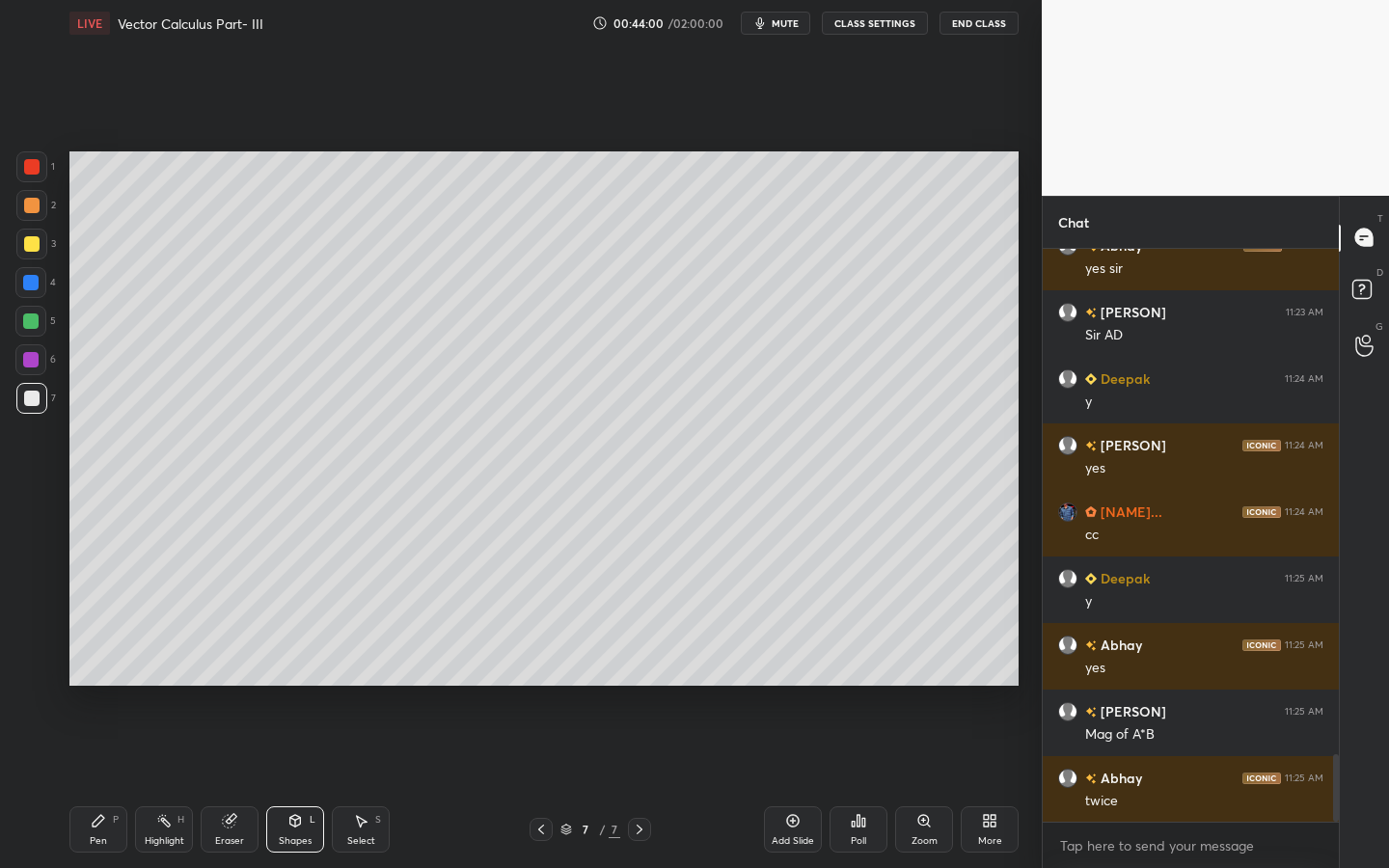 click on "Pen P" at bounding box center (98, 829) 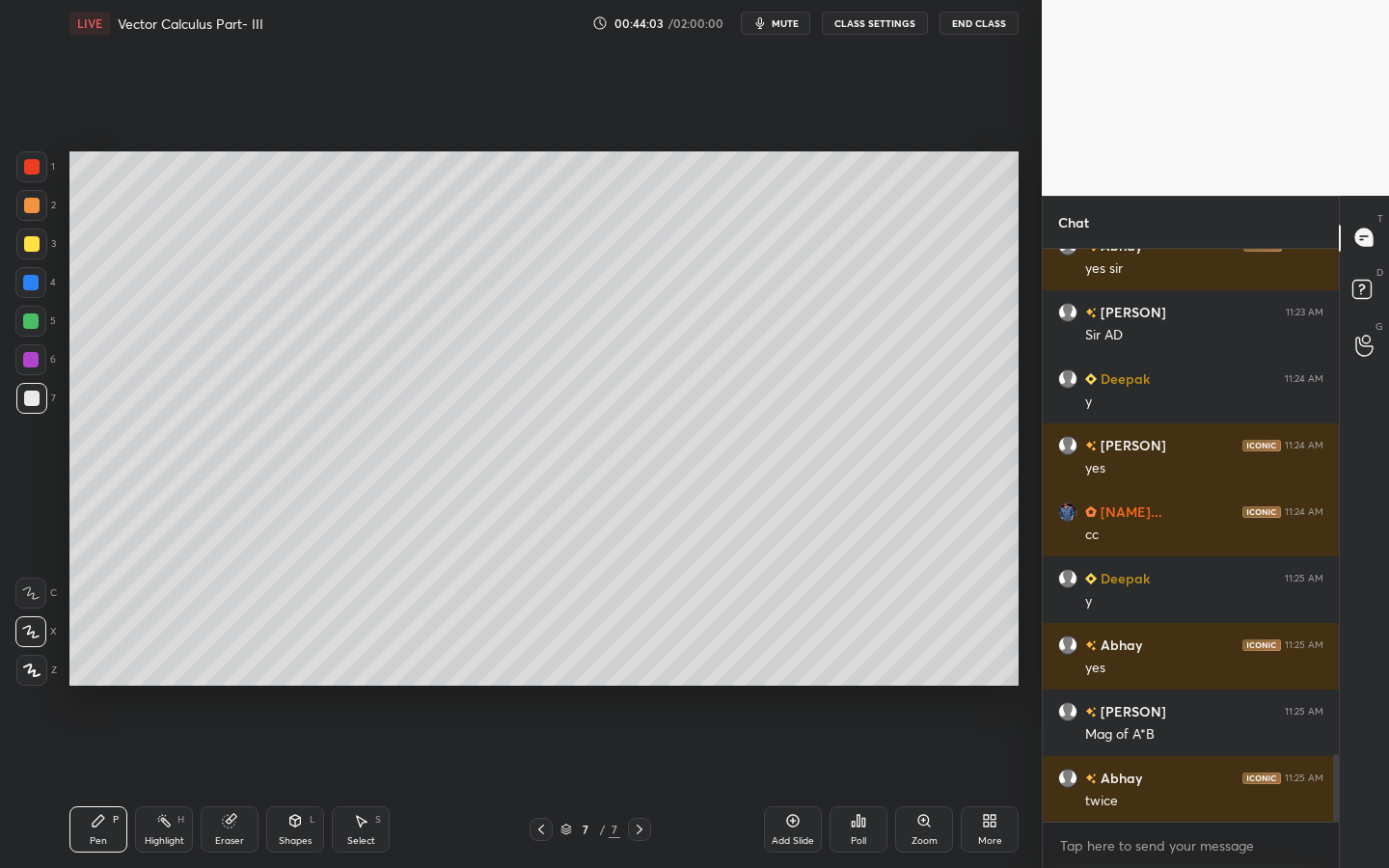 drag, startPoint x: 39, startPoint y: 243, endPoint x: 67, endPoint y: 272, distance: 40.311289 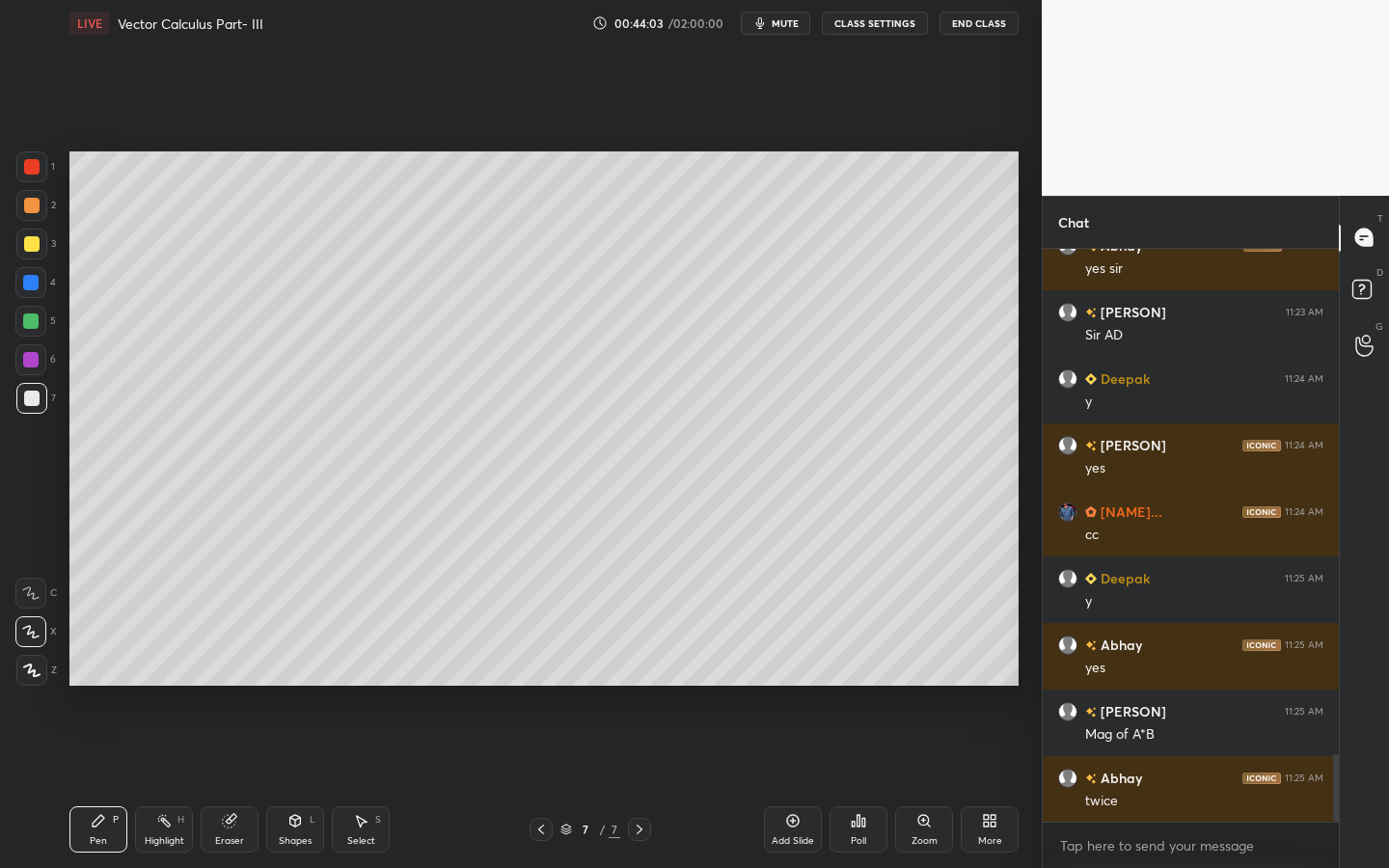 click at bounding box center (32, 244) 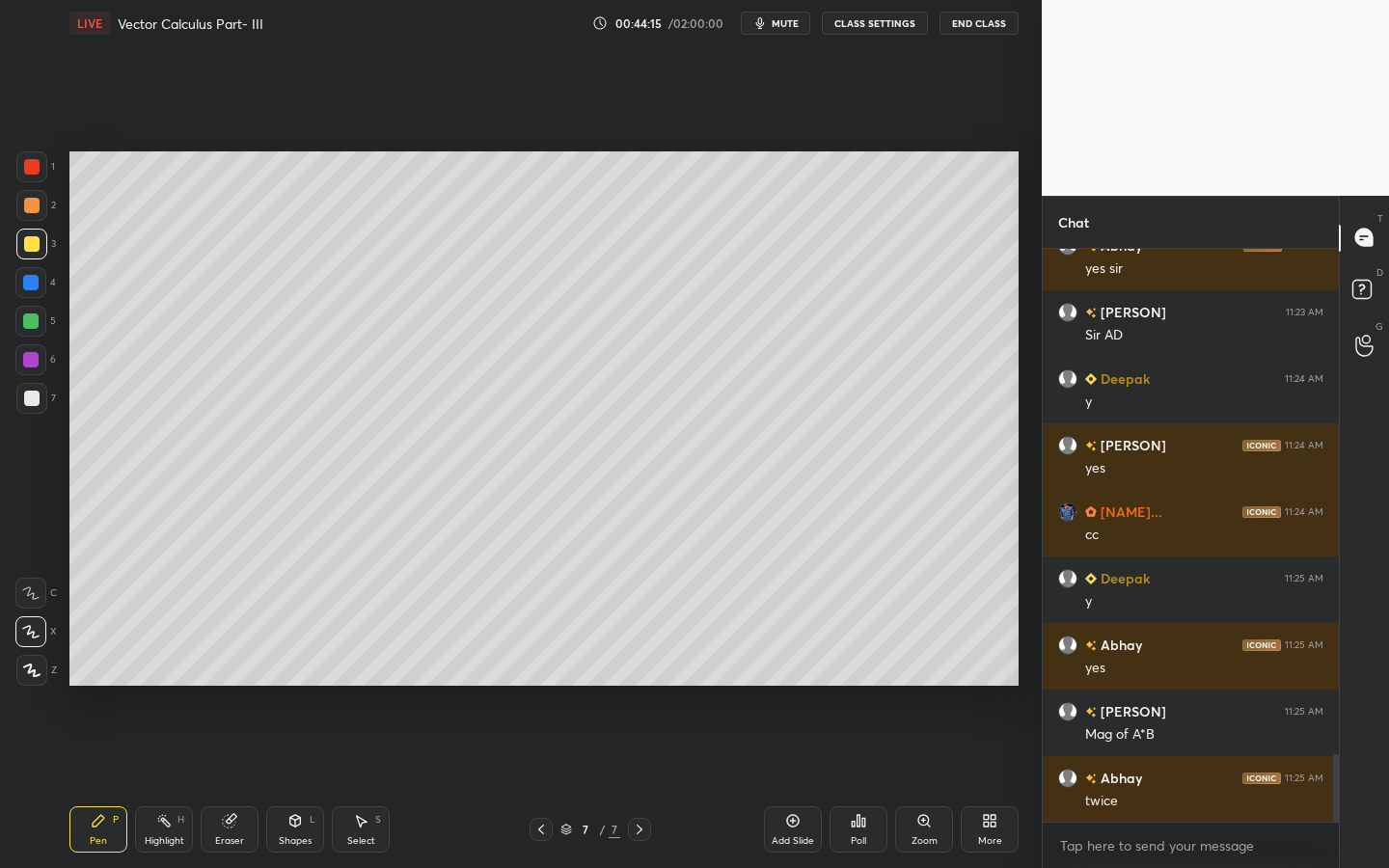 click on "Shapes L" at bounding box center (295, 829) 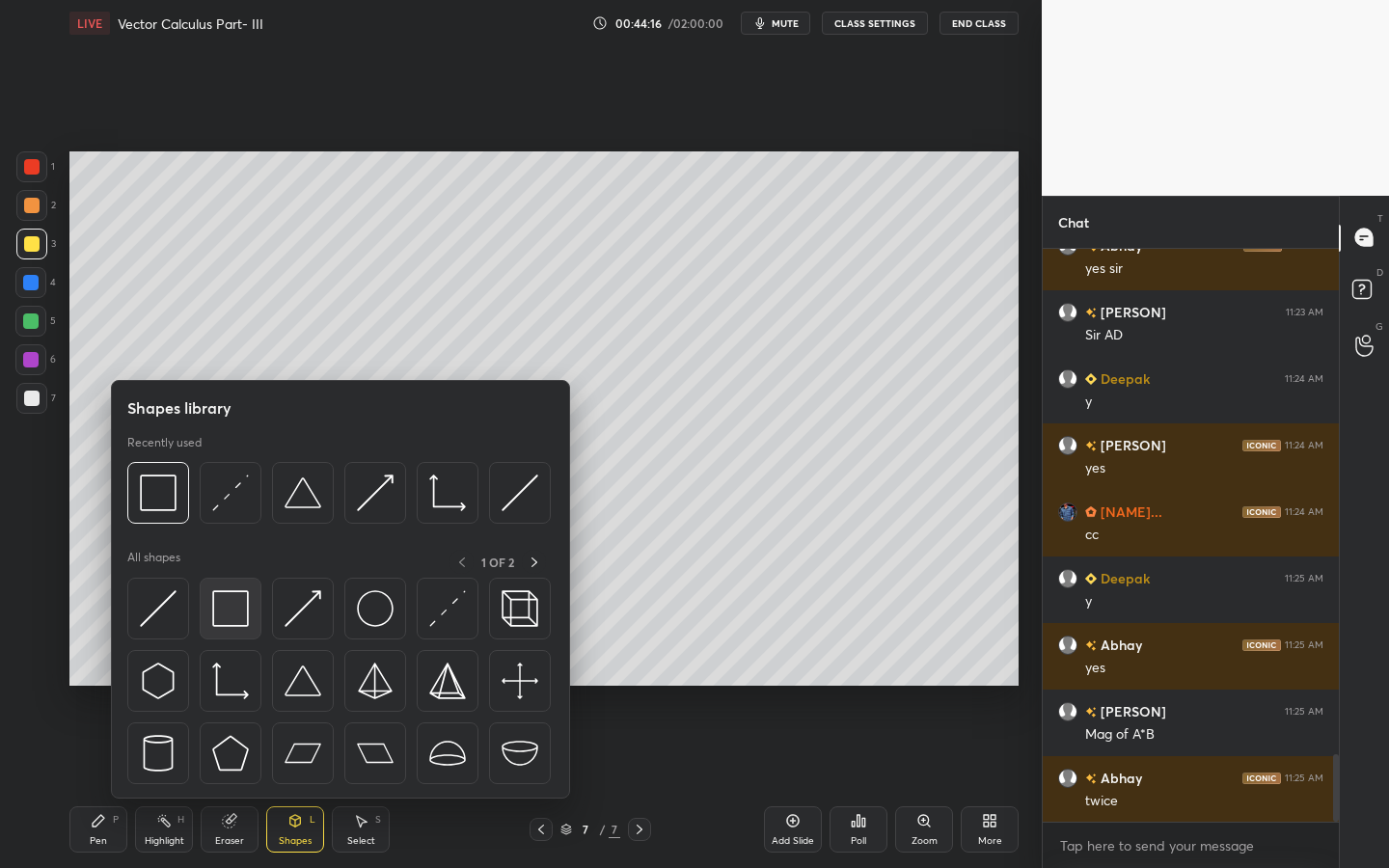 click at bounding box center (231, 609) 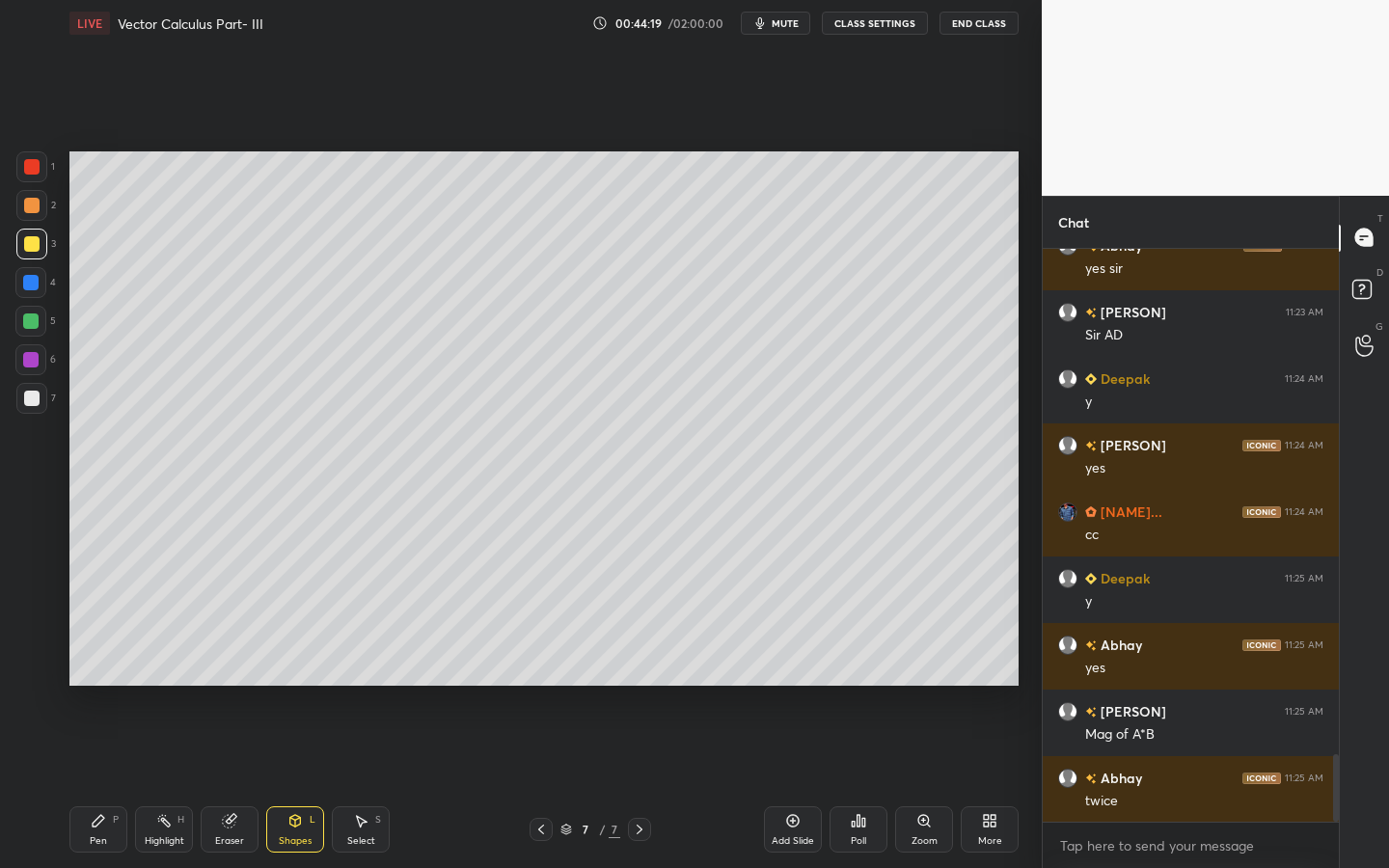 click on "Pen" at bounding box center [98, 841] 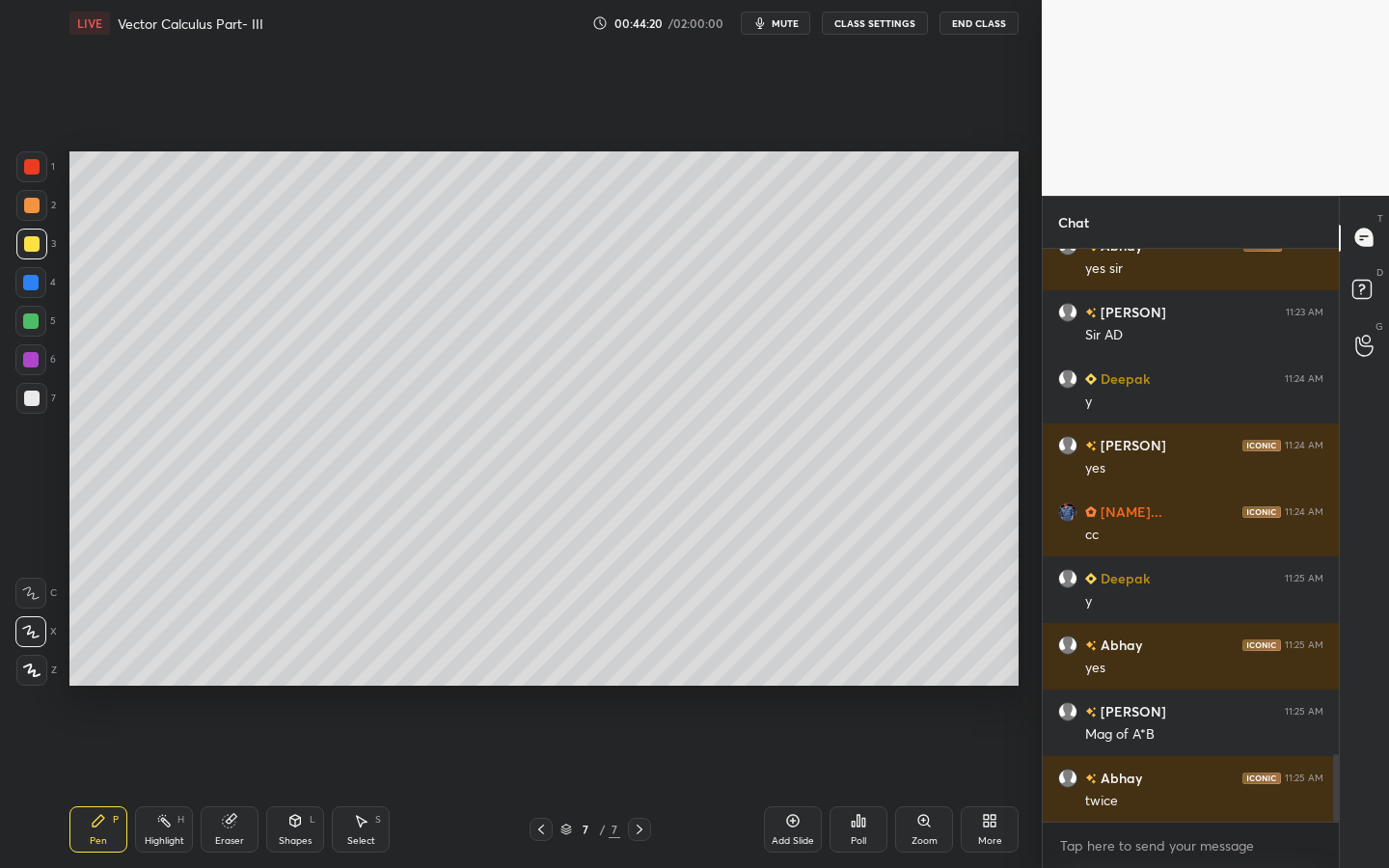drag, startPoint x: 38, startPoint y: 161, endPoint x: 67, endPoint y: 164, distance: 29.154759 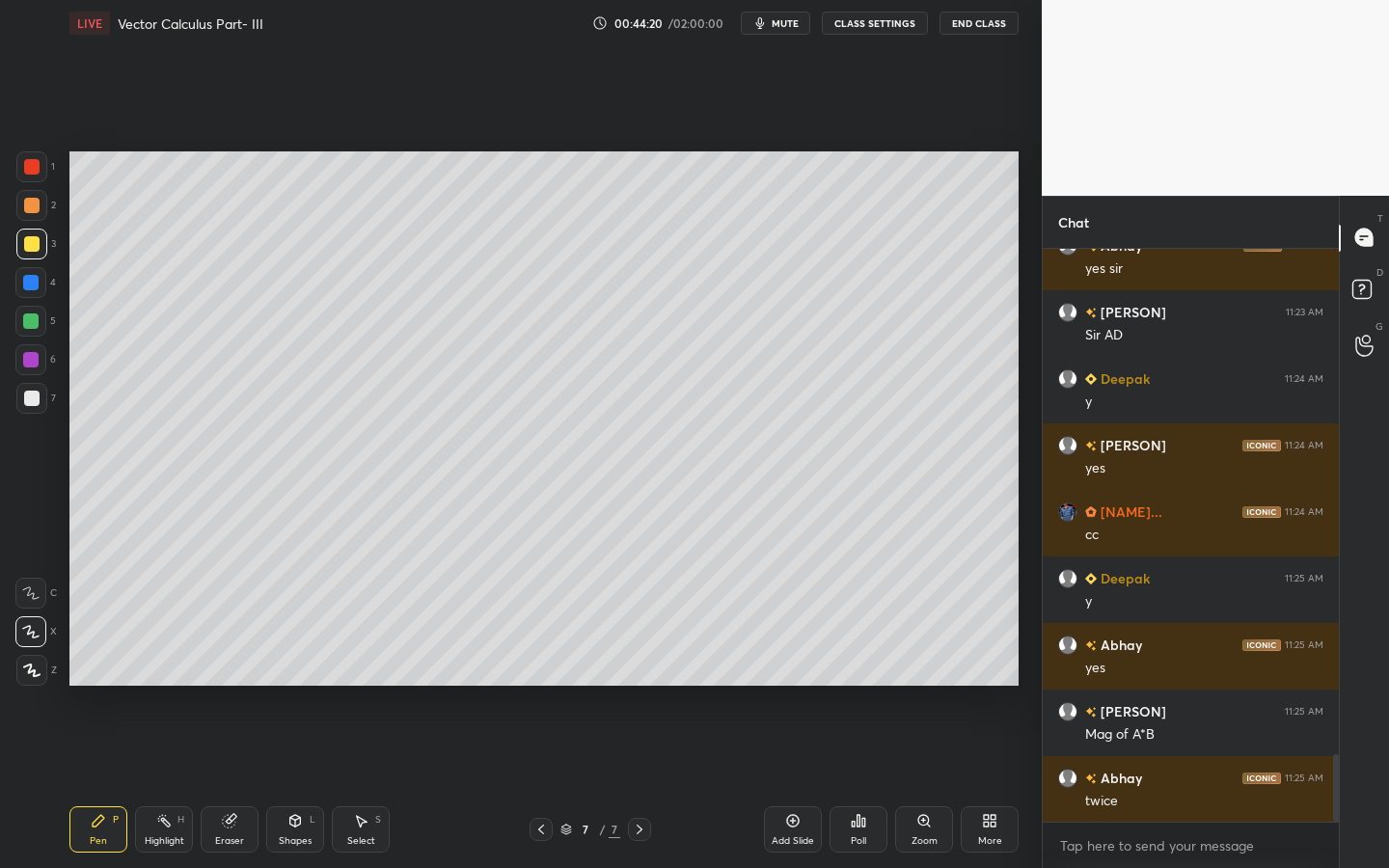click at bounding box center (32, 167) 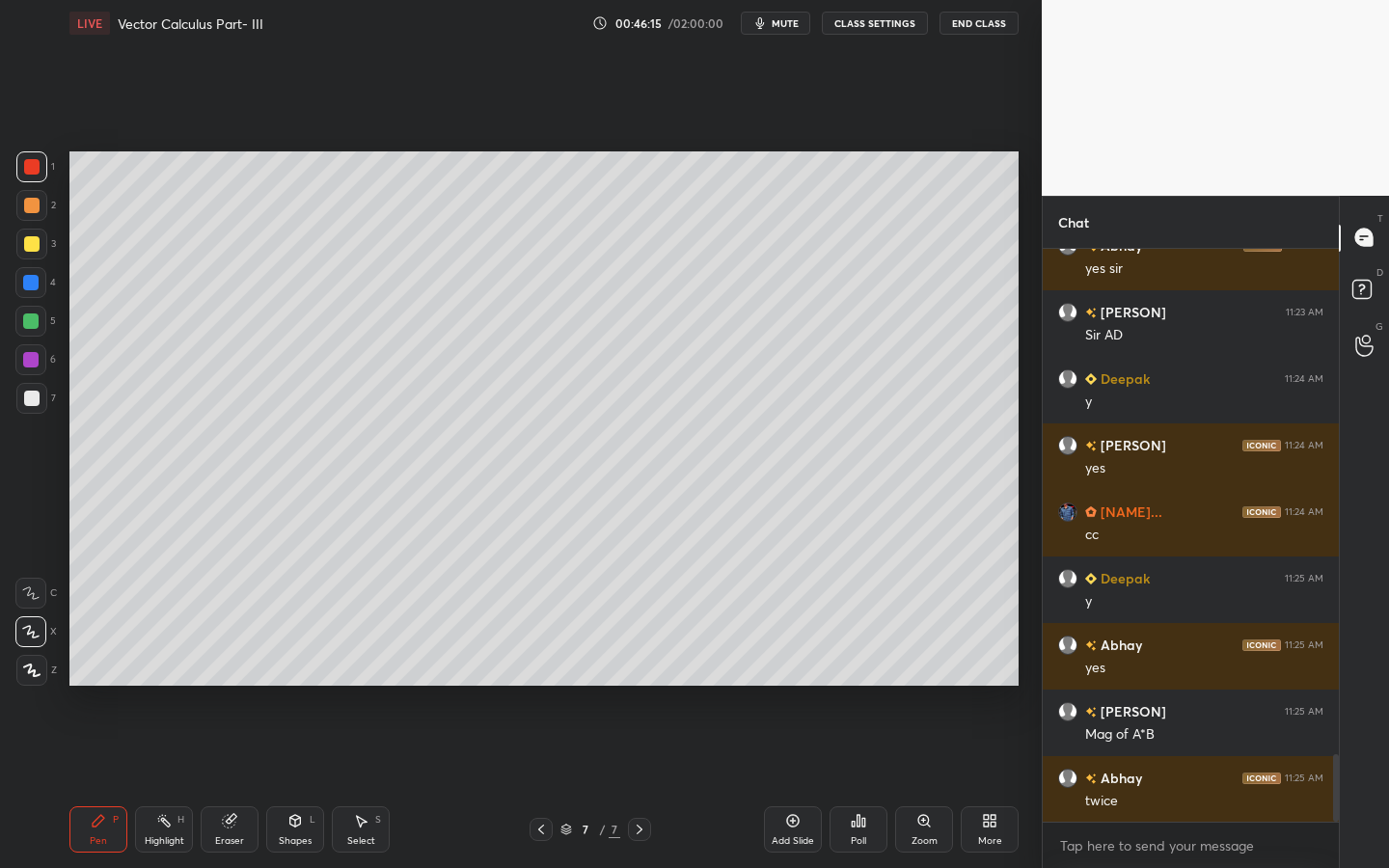 click 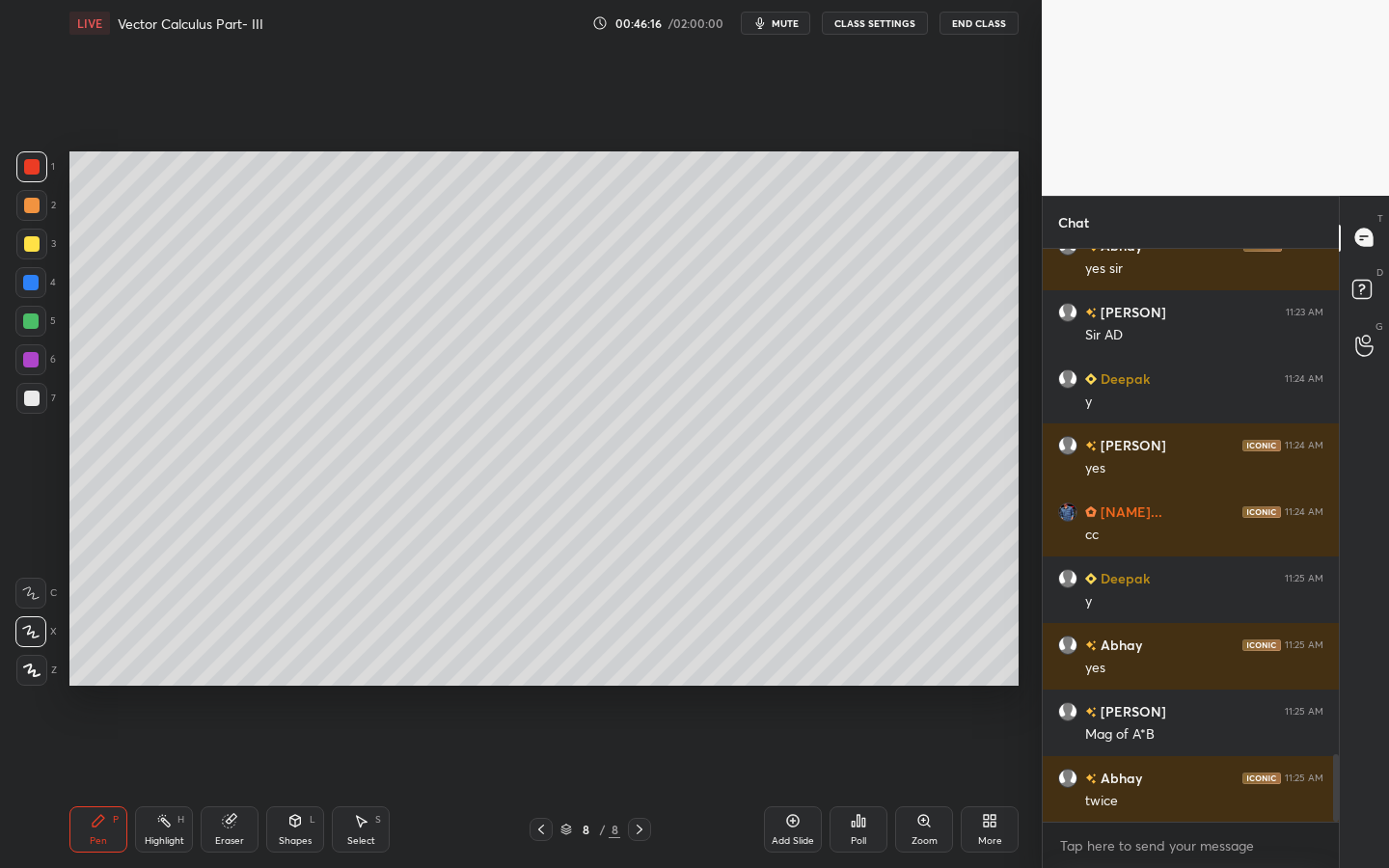 click at bounding box center (32, 398) 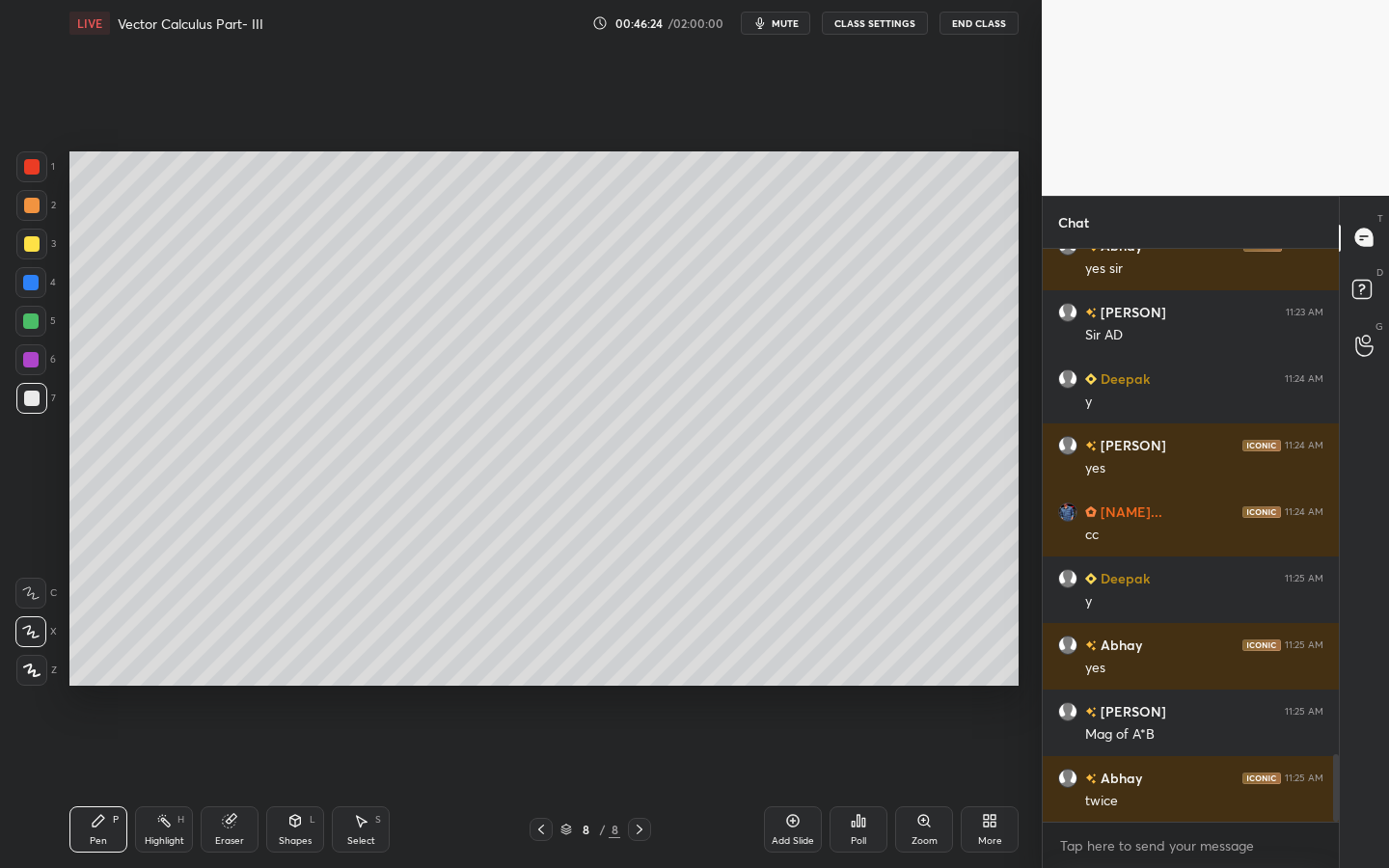 drag, startPoint x: 19, startPoint y: 168, endPoint x: 43, endPoint y: 149, distance: 30.610456 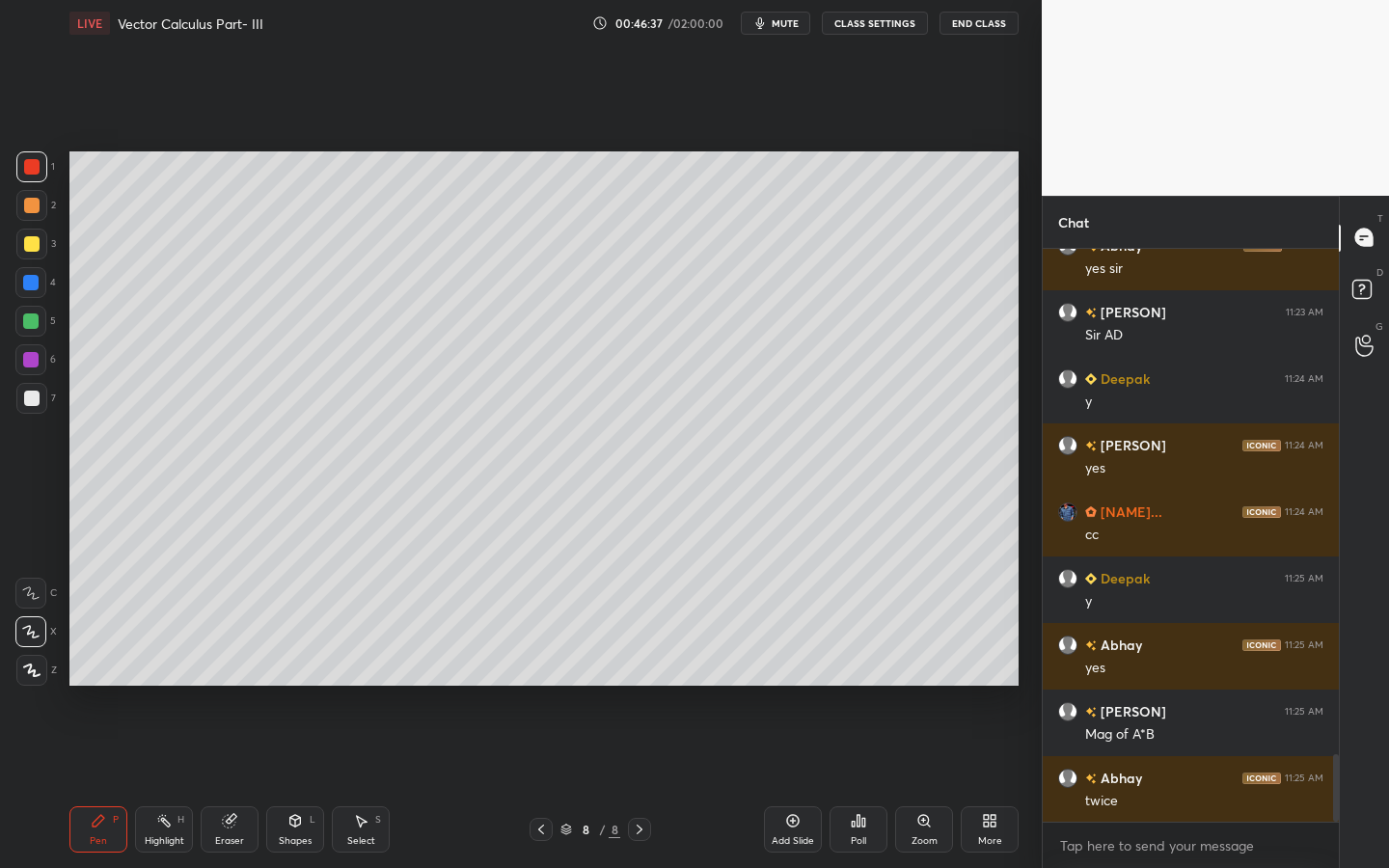 drag, startPoint x: 274, startPoint y: 854, endPoint x: 296, endPoint y: 811, distance: 48.301139 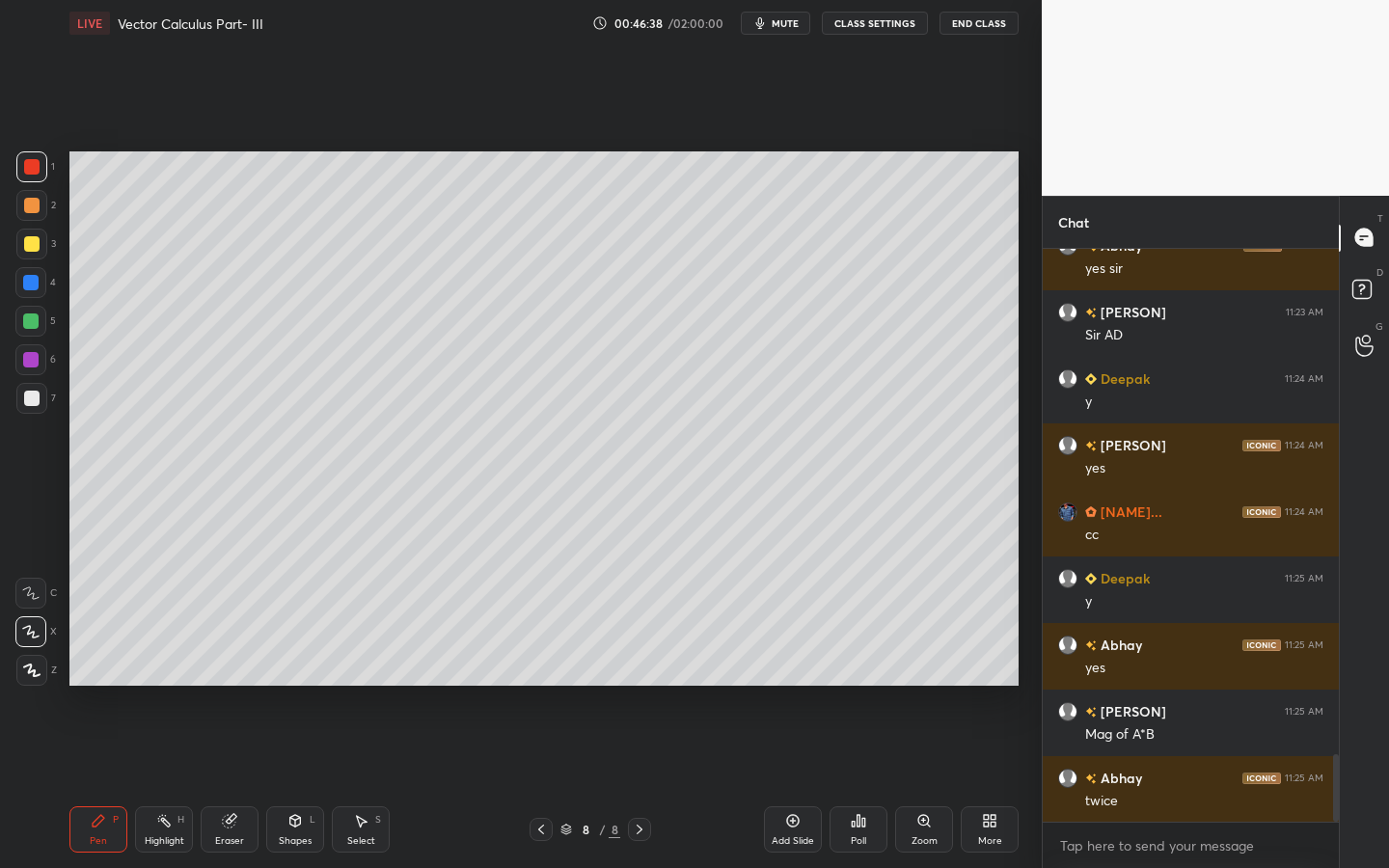 click on "Shapes L" at bounding box center [295, 829] 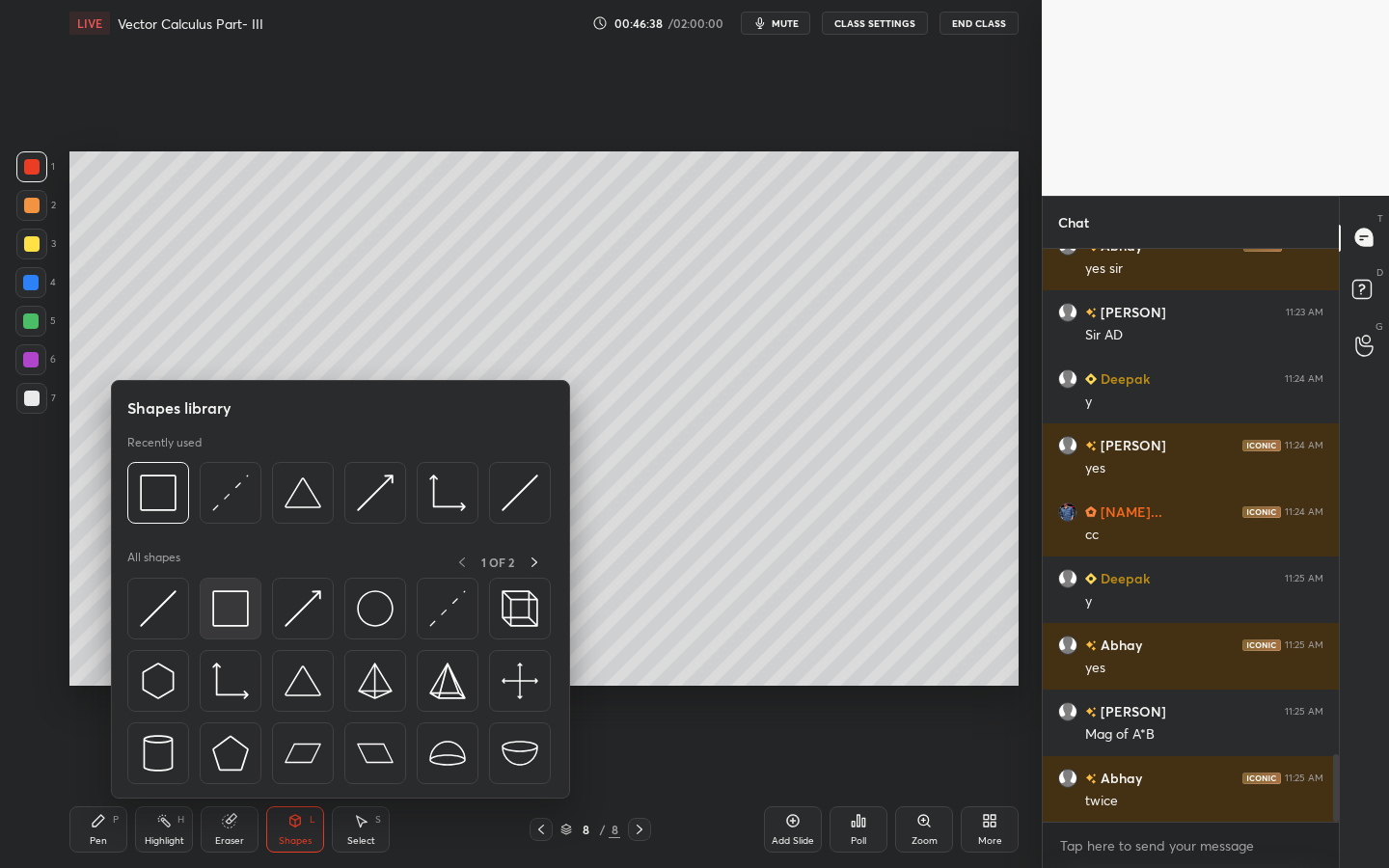 click at bounding box center (231, 609) 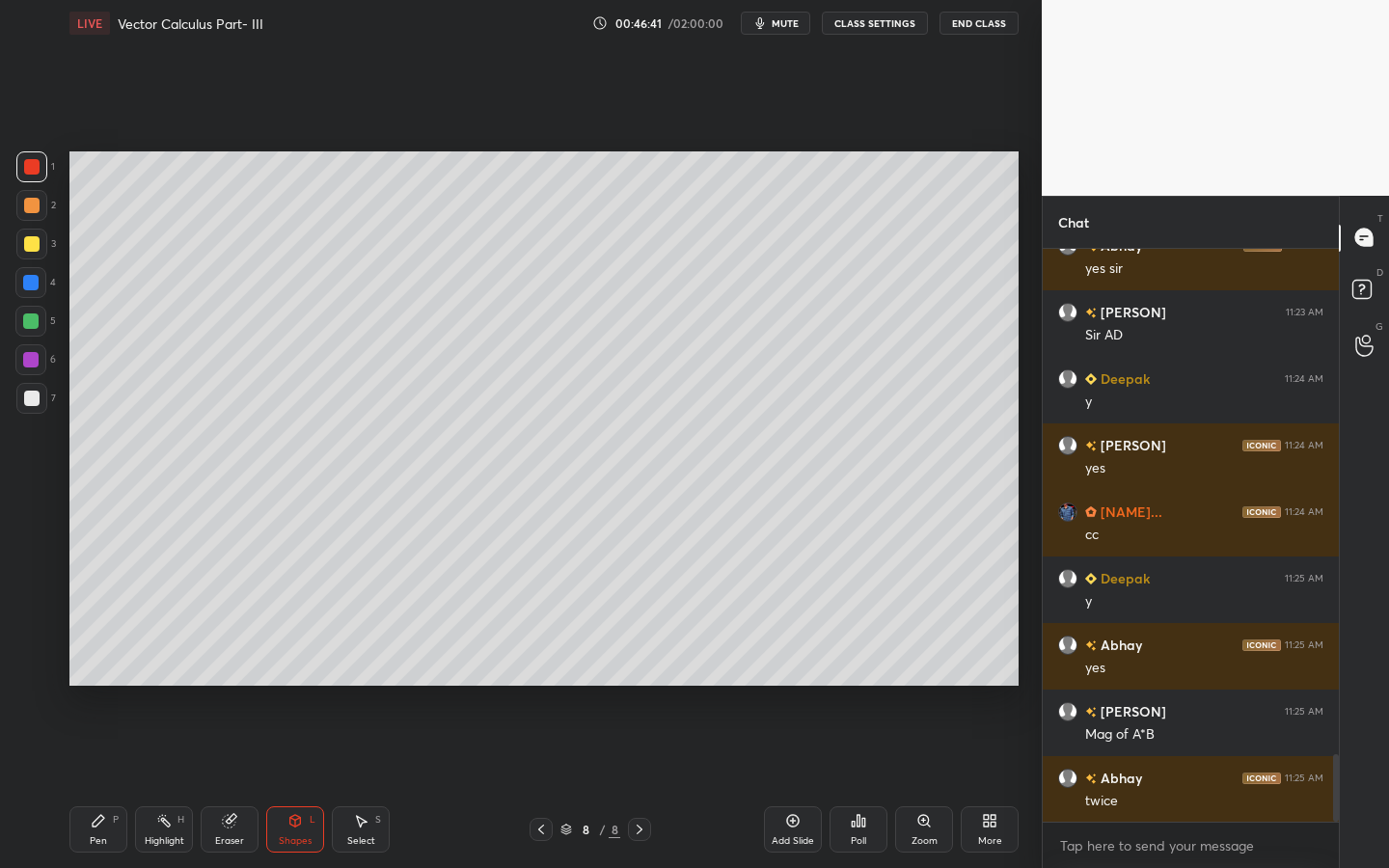 drag, startPoint x: 366, startPoint y: 822, endPoint x: 385, endPoint y: 788, distance: 38.948684 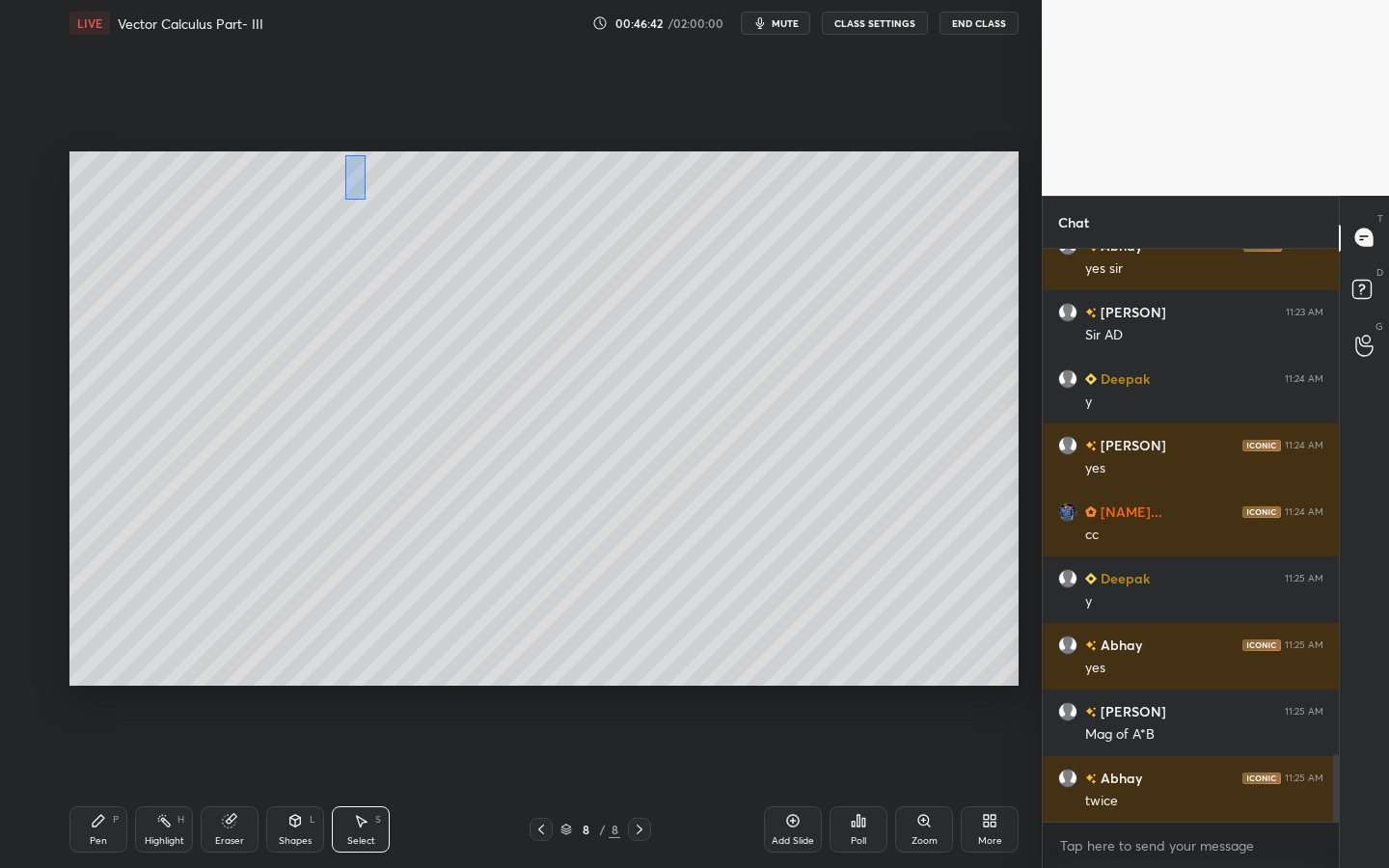 drag, startPoint x: 344, startPoint y: 154, endPoint x: 440, endPoint y: 210, distance: 111.13955 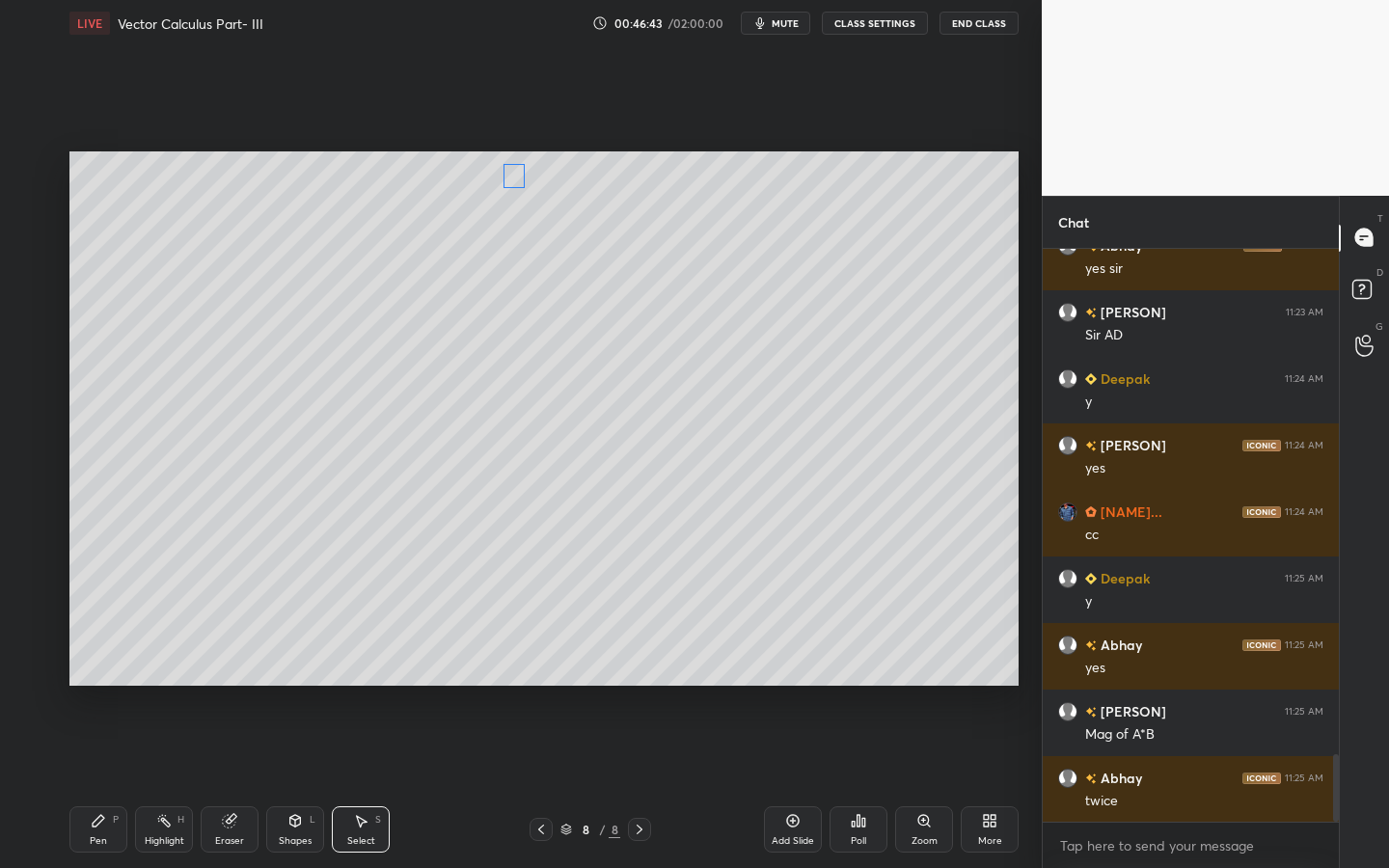 drag, startPoint x: 364, startPoint y: 180, endPoint x: 541, endPoint y: 194, distance: 177.55281 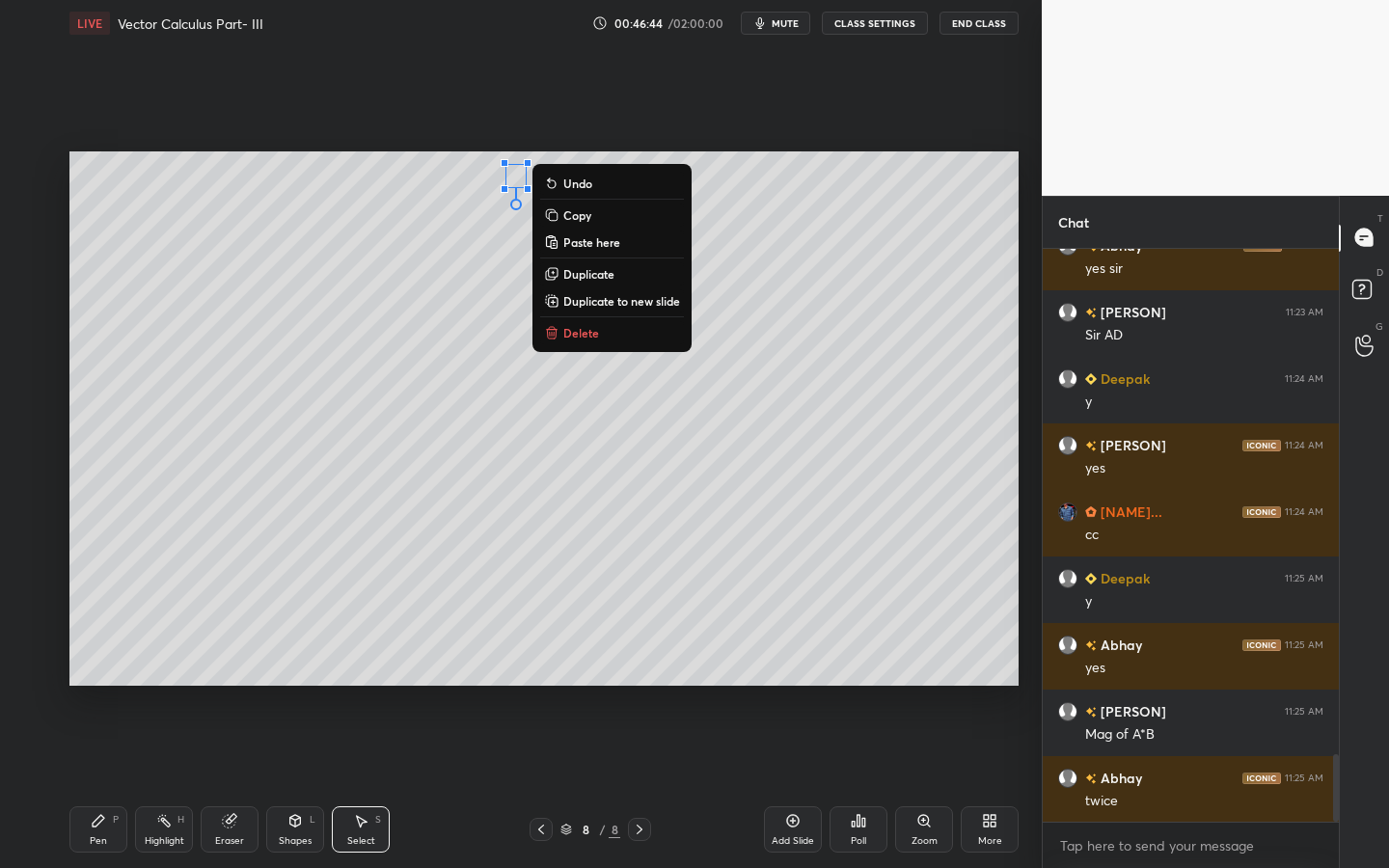 click on "Pen P Highlight H Eraser Shapes L Select S 8 / 8 Add Slide Poll Zoom More" at bounding box center (544, 829) 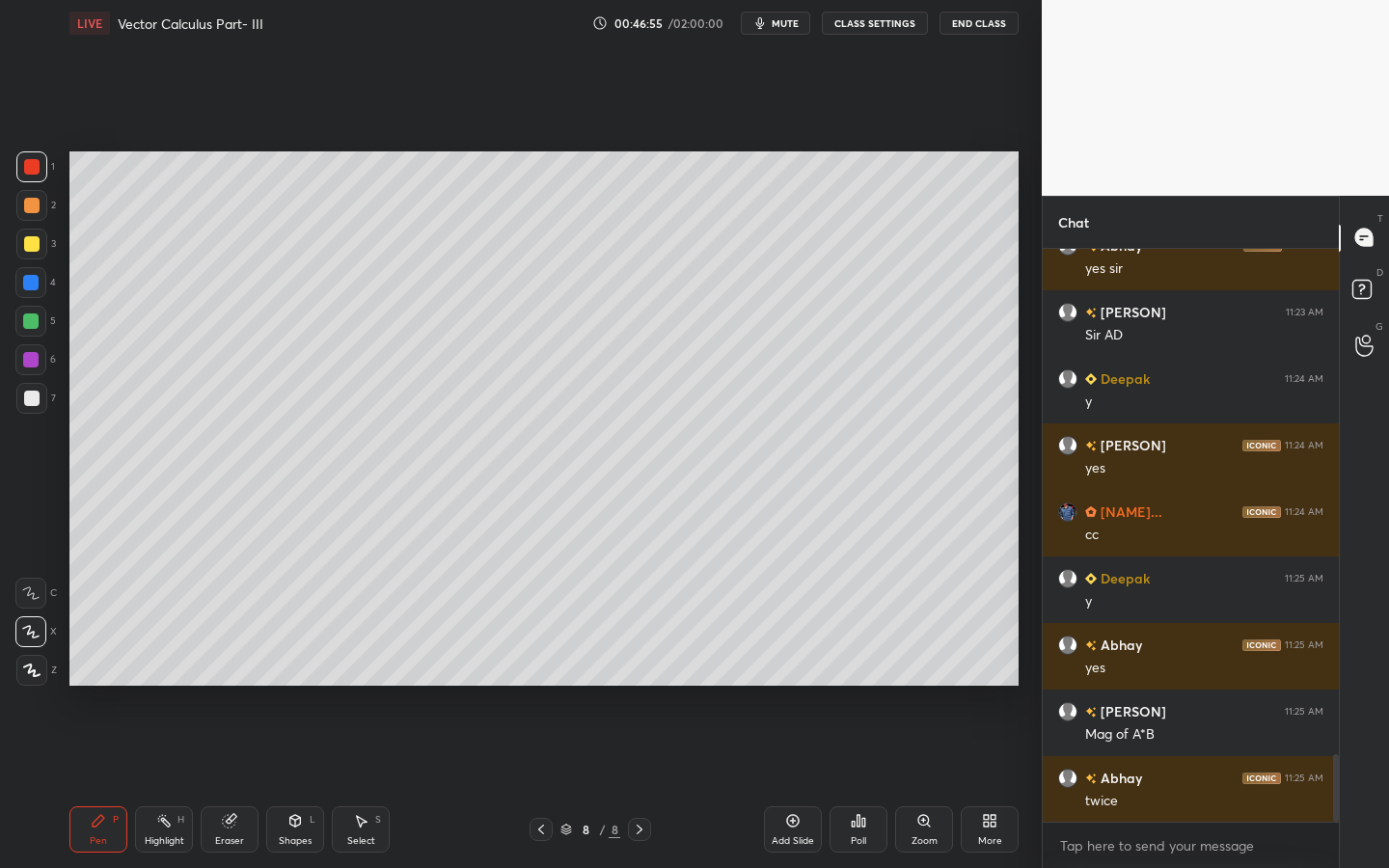 click on "Shapes L" at bounding box center (295, 829) 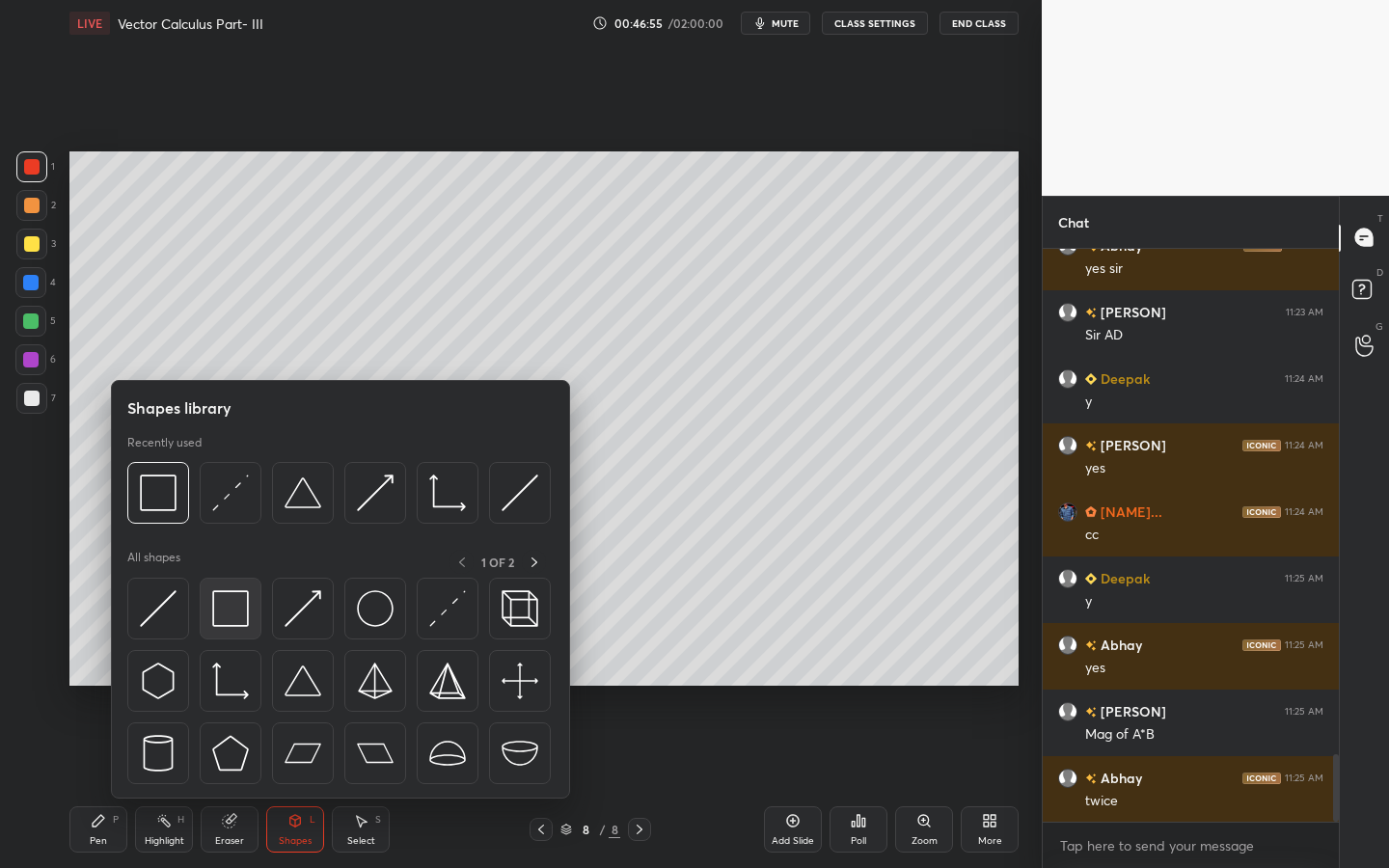 click at bounding box center [231, 609] 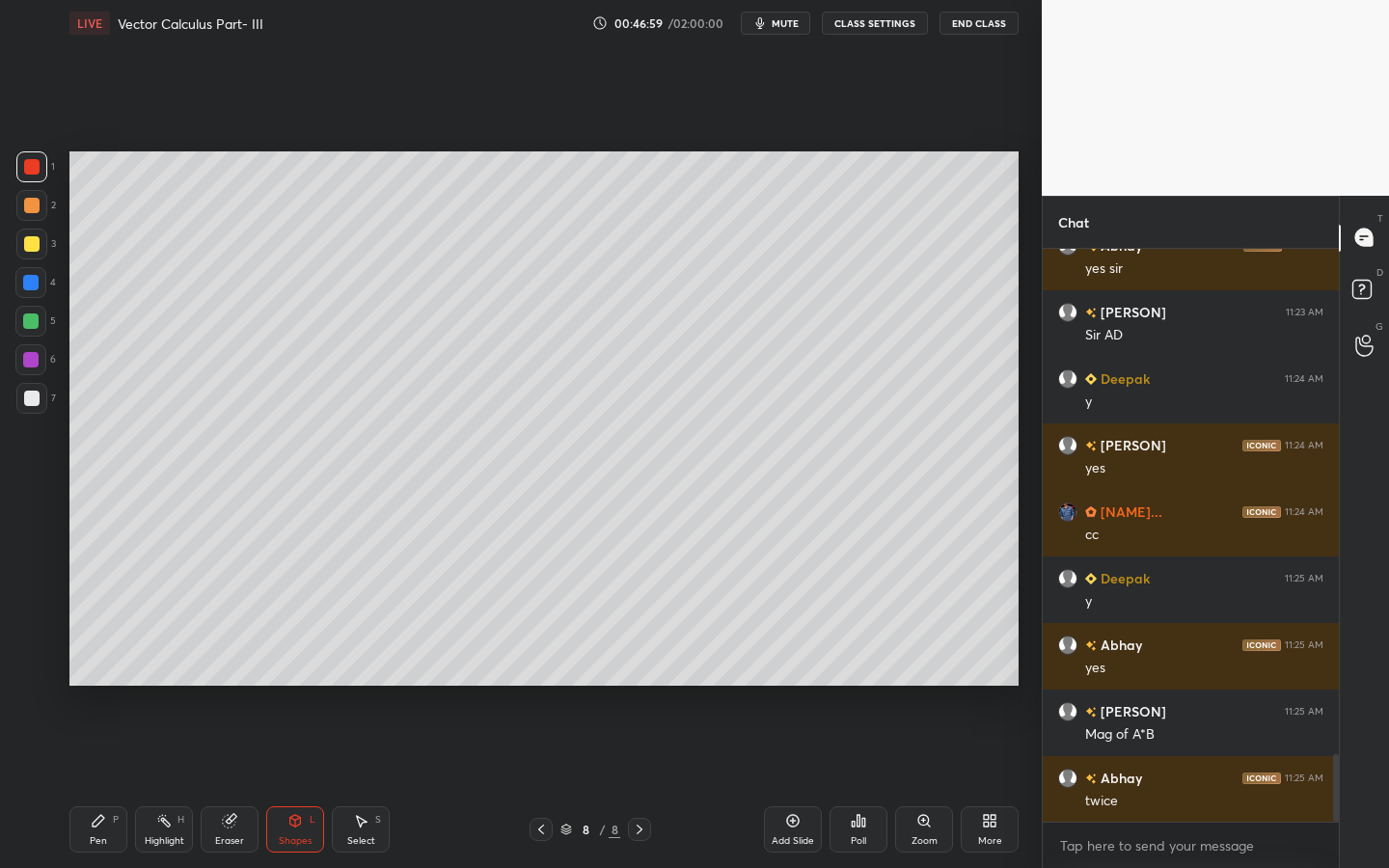 click on "Pen P" at bounding box center [98, 829] 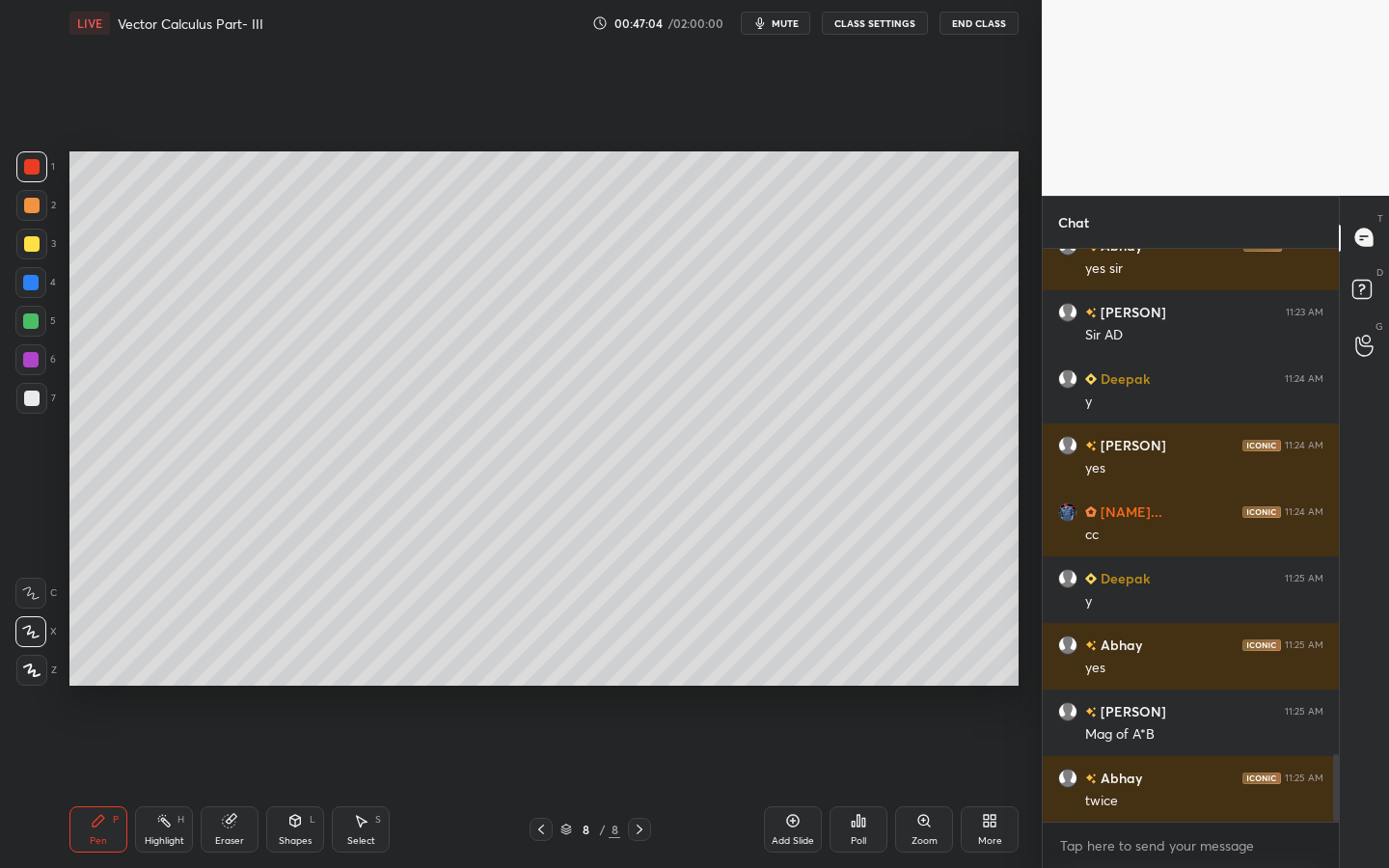 click at bounding box center (32, 244) 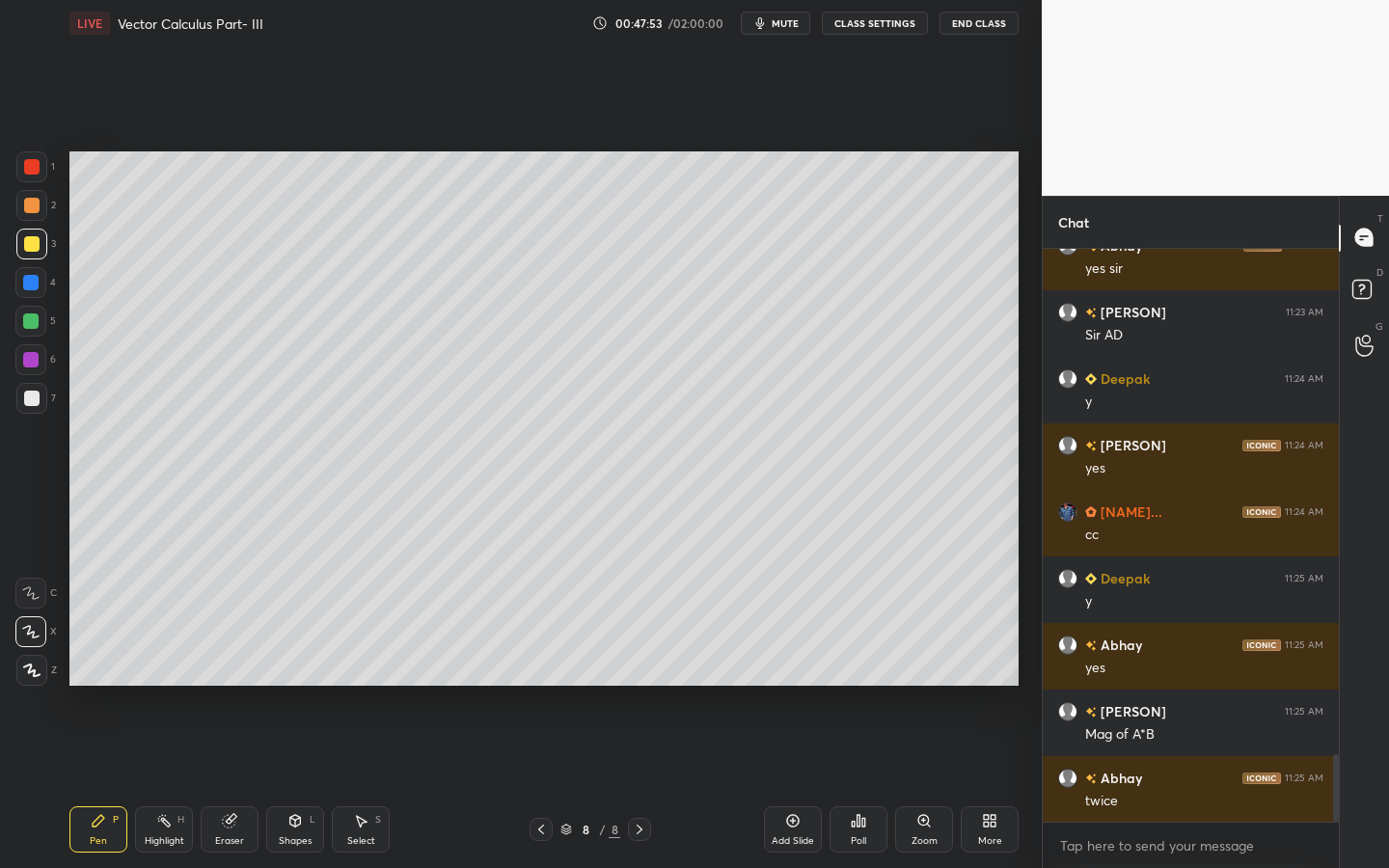 click on "Eraser" at bounding box center (230, 829) 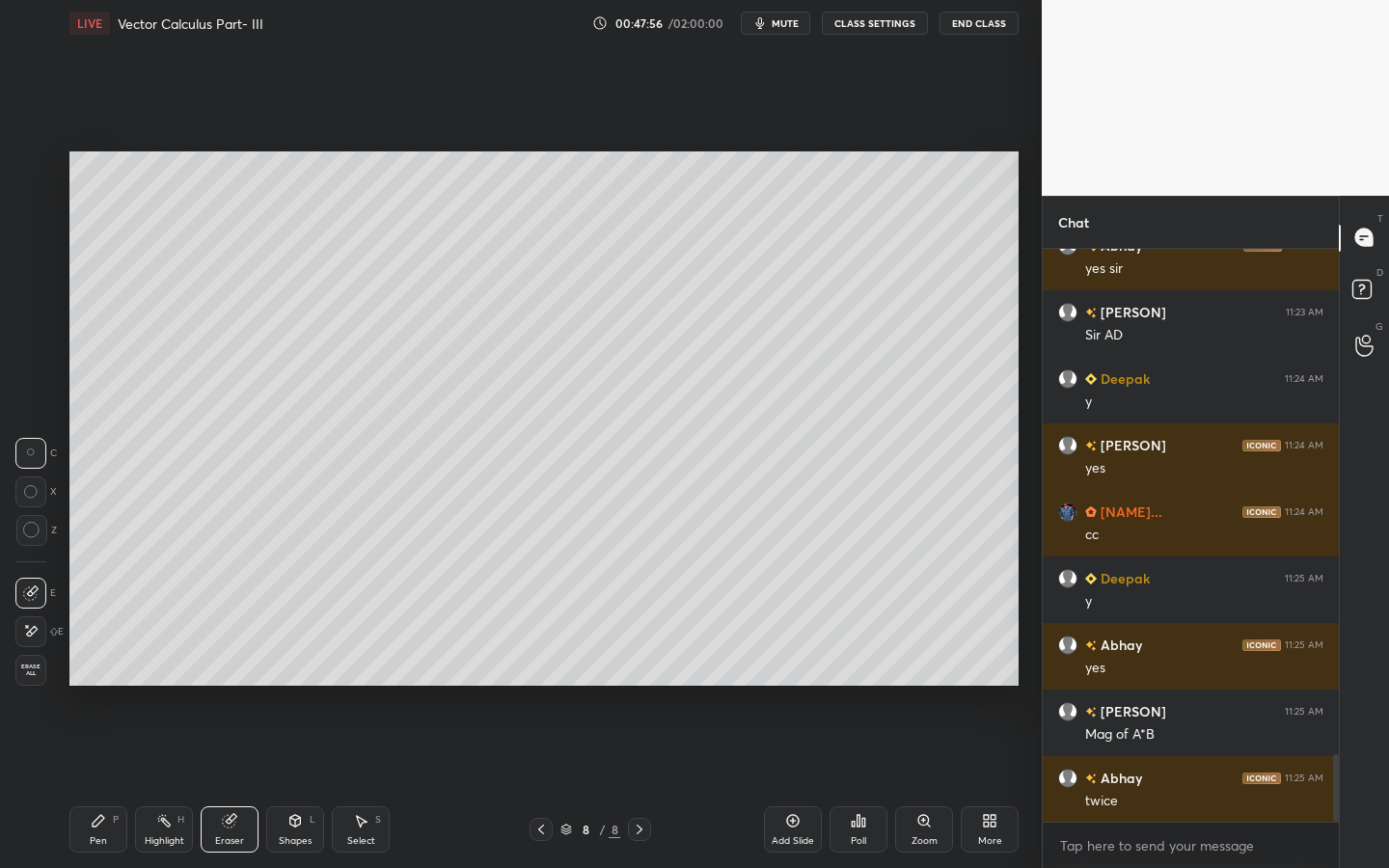 click on "Pen P" at bounding box center [98, 829] 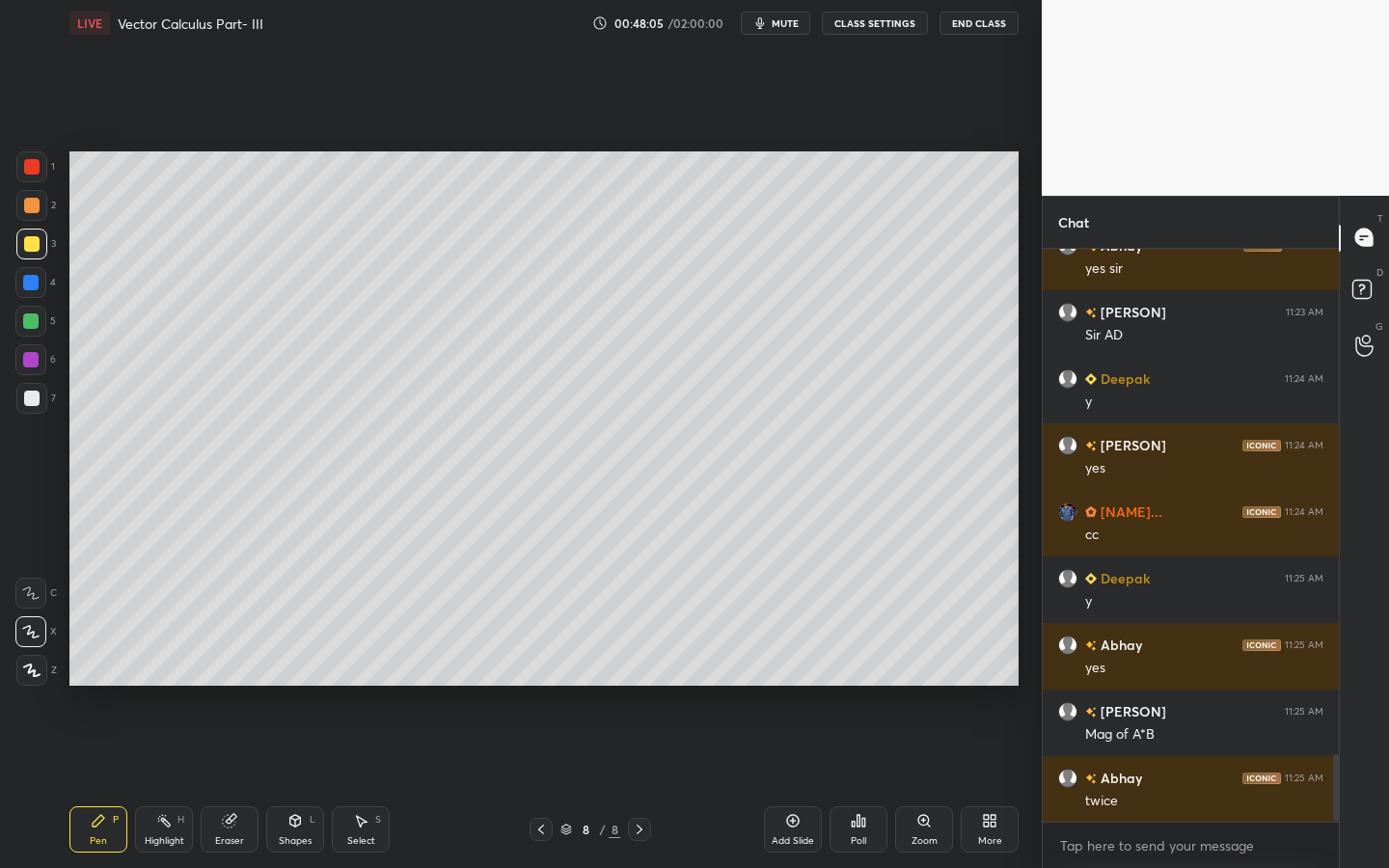 click on "Shapes L" at bounding box center (295, 829) 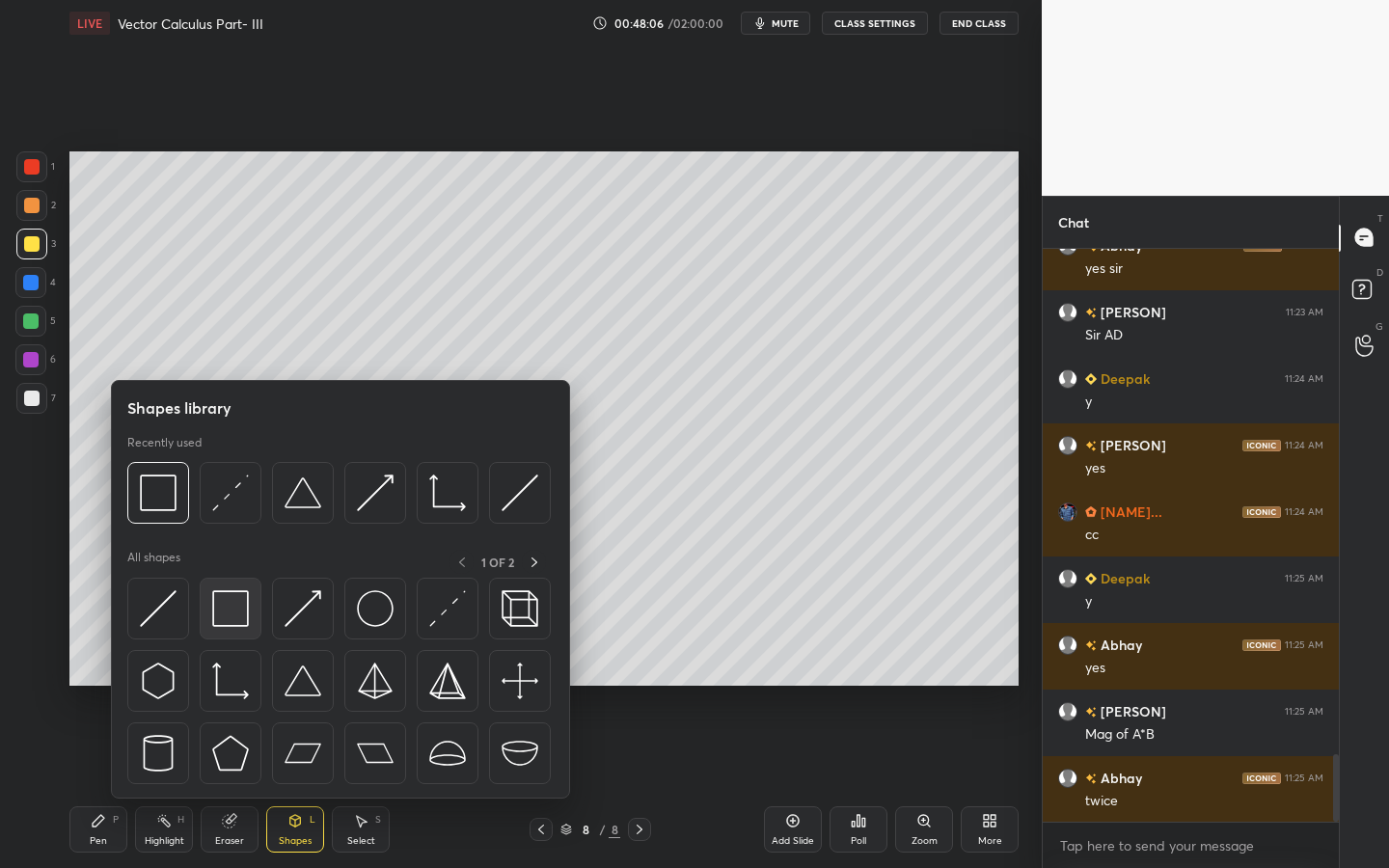 click at bounding box center [231, 609] 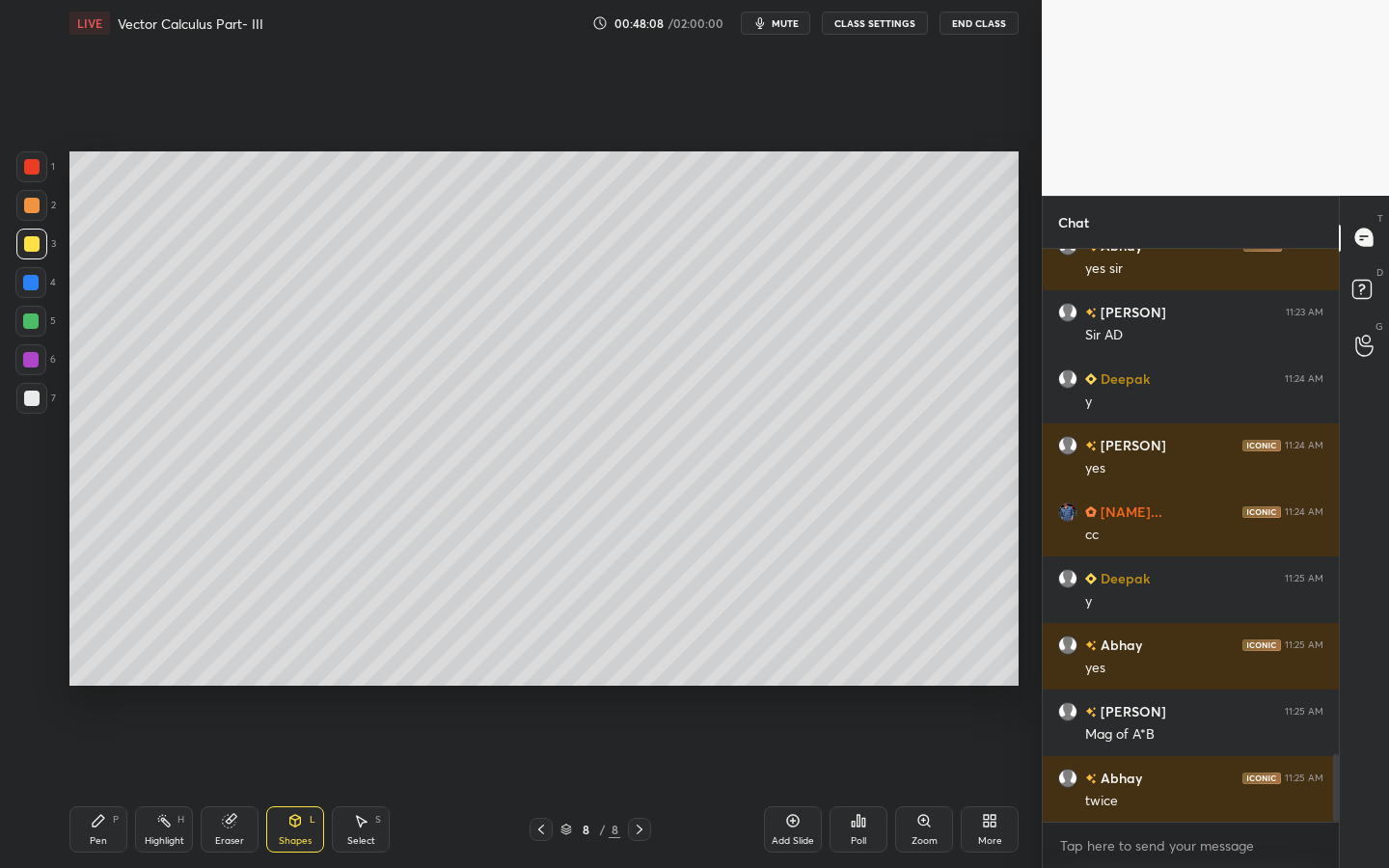 click 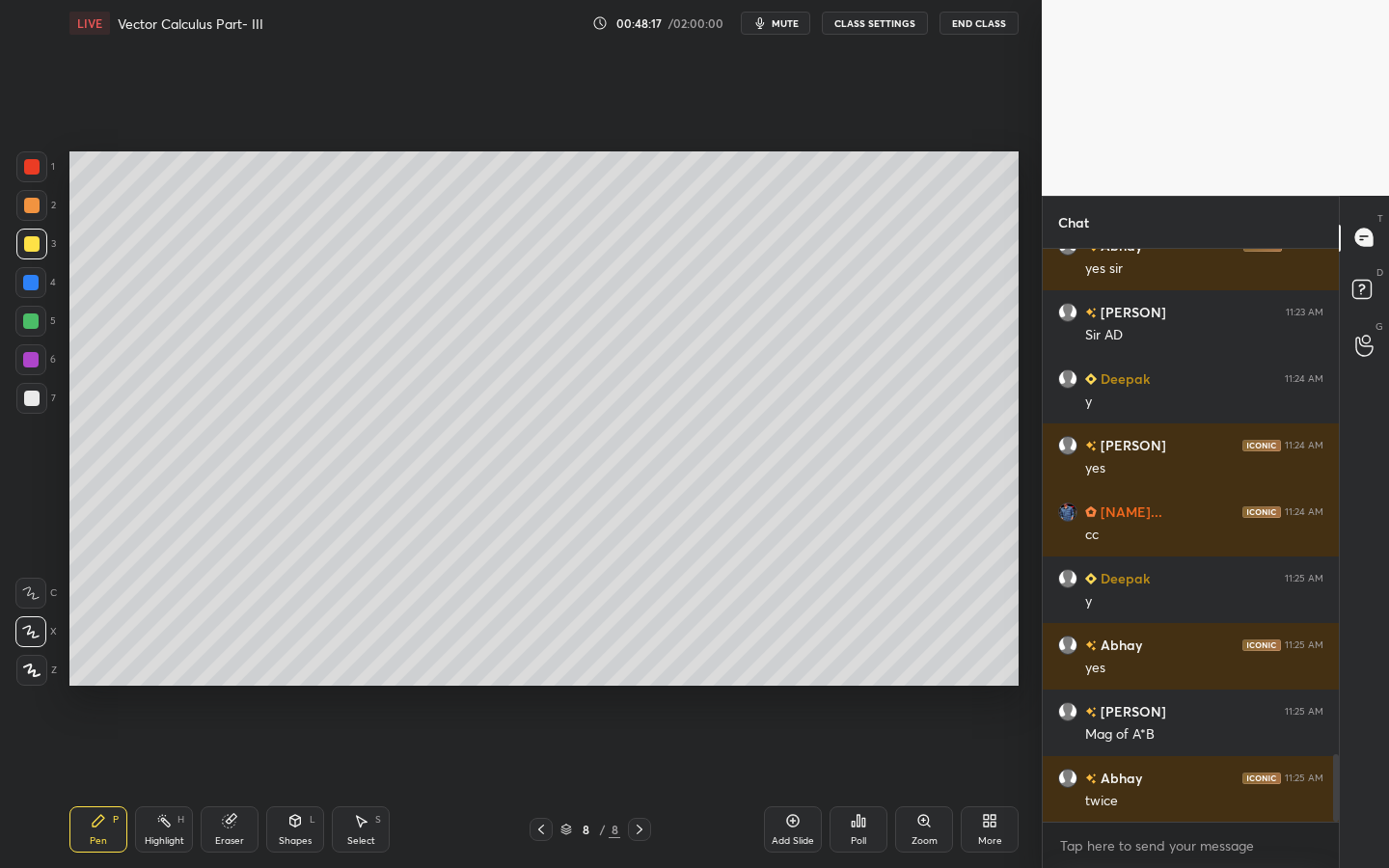 click at bounding box center [32, 167] 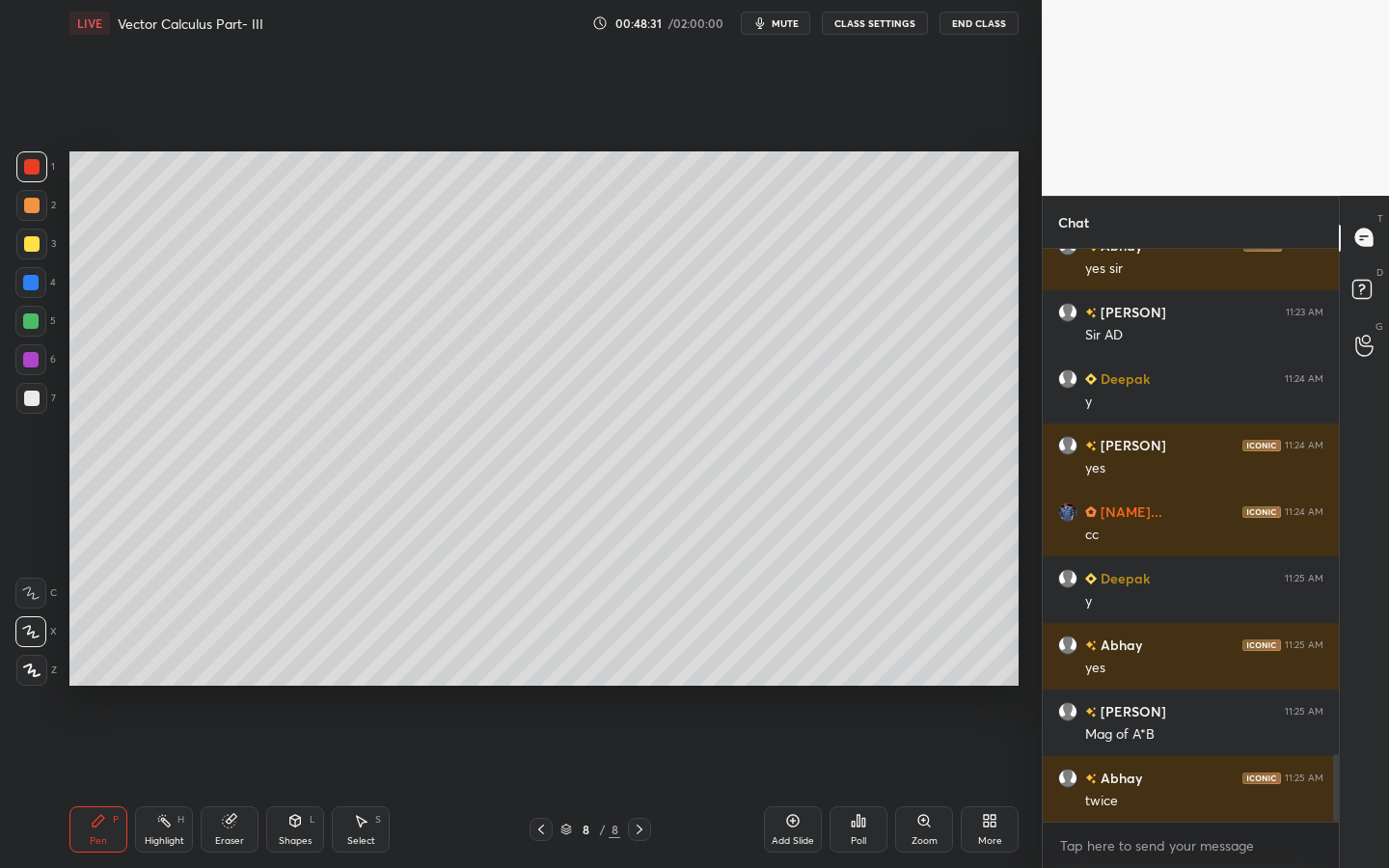 drag, startPoint x: 402, startPoint y: 836, endPoint x: 388, endPoint y: 830, distance: 15.231546 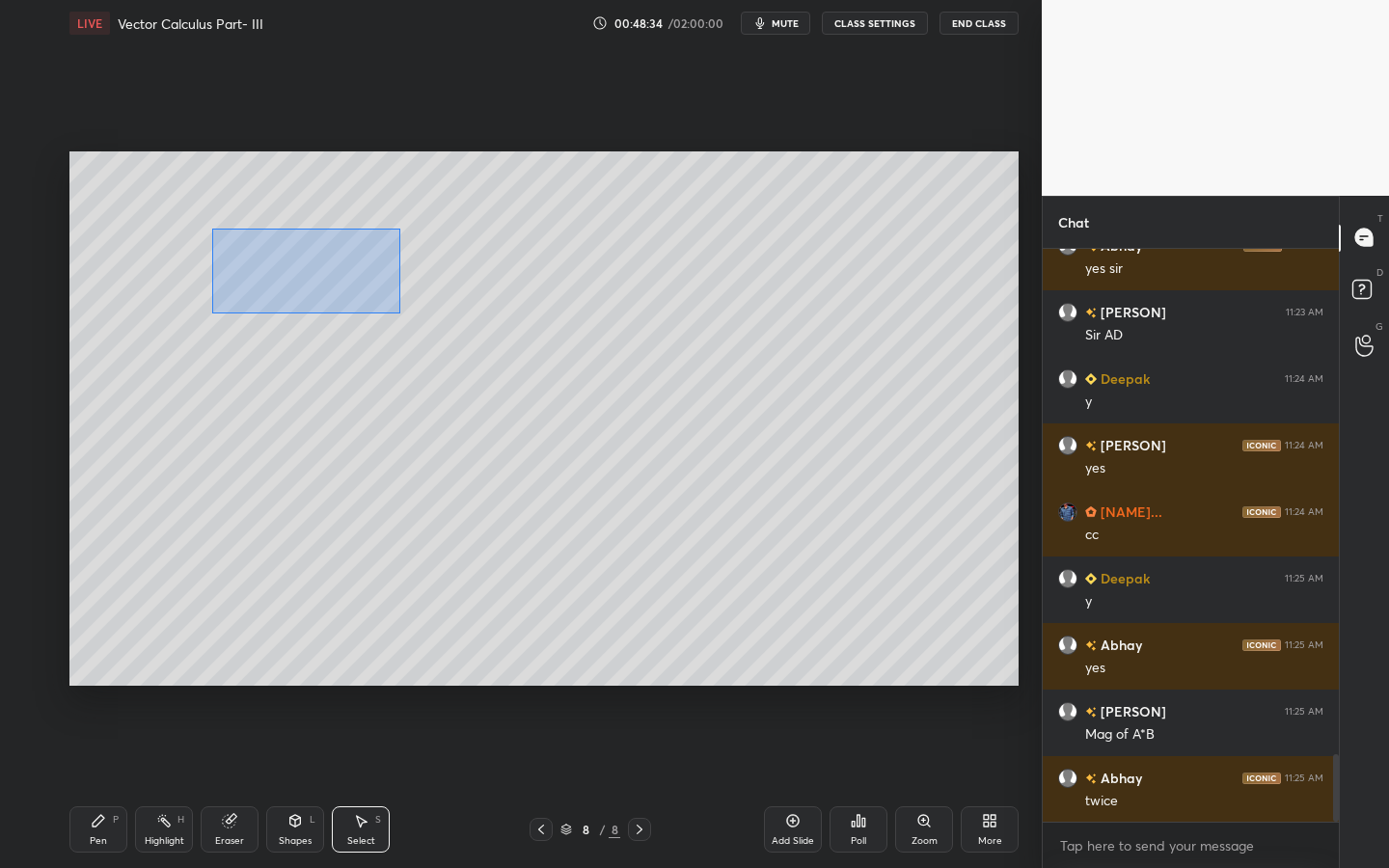drag, startPoint x: 234, startPoint y: 234, endPoint x: 480, endPoint y: 320, distance: 260.59931 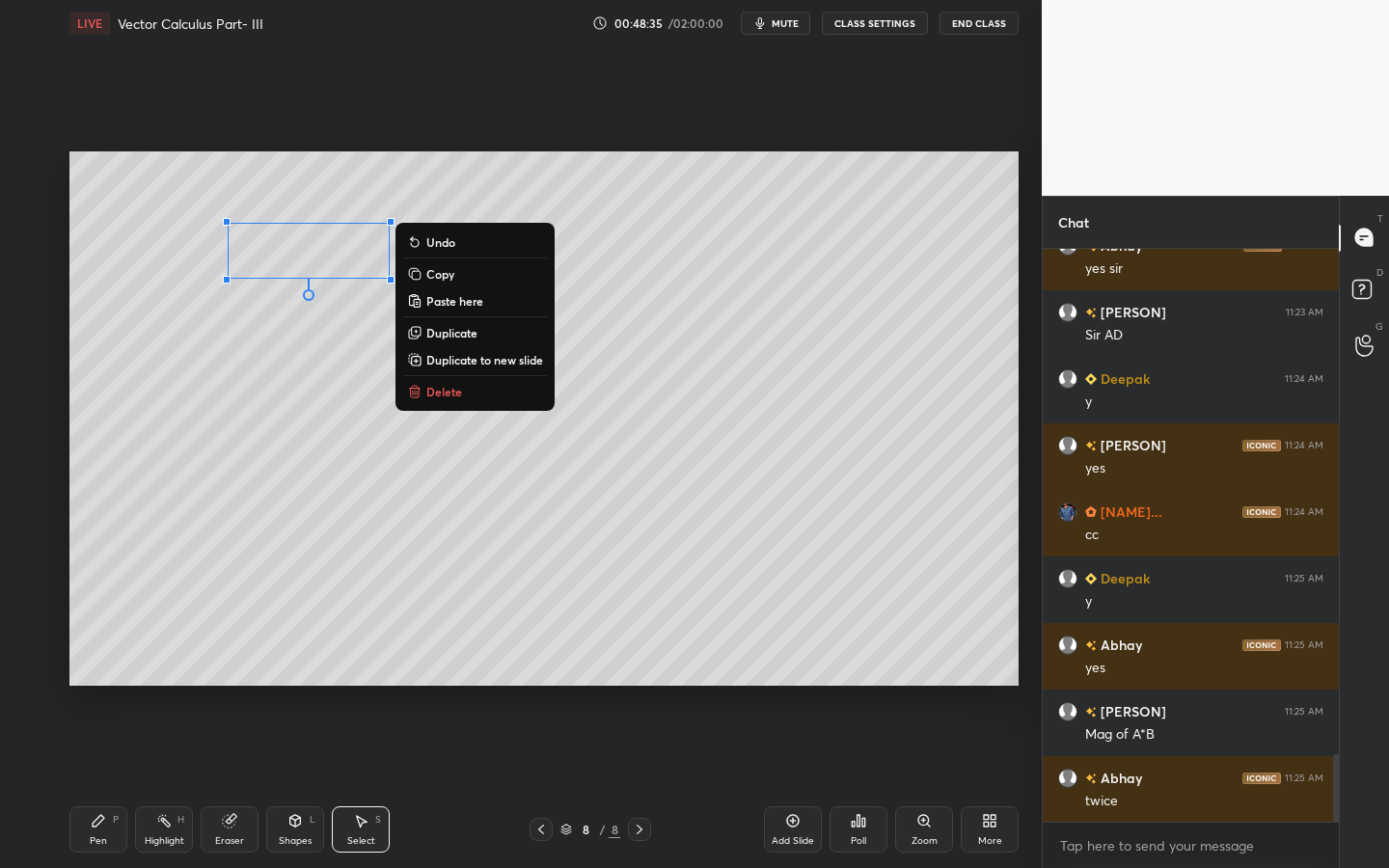 drag, startPoint x: 473, startPoint y: 331, endPoint x: 484, endPoint y: 327, distance: 11.7047 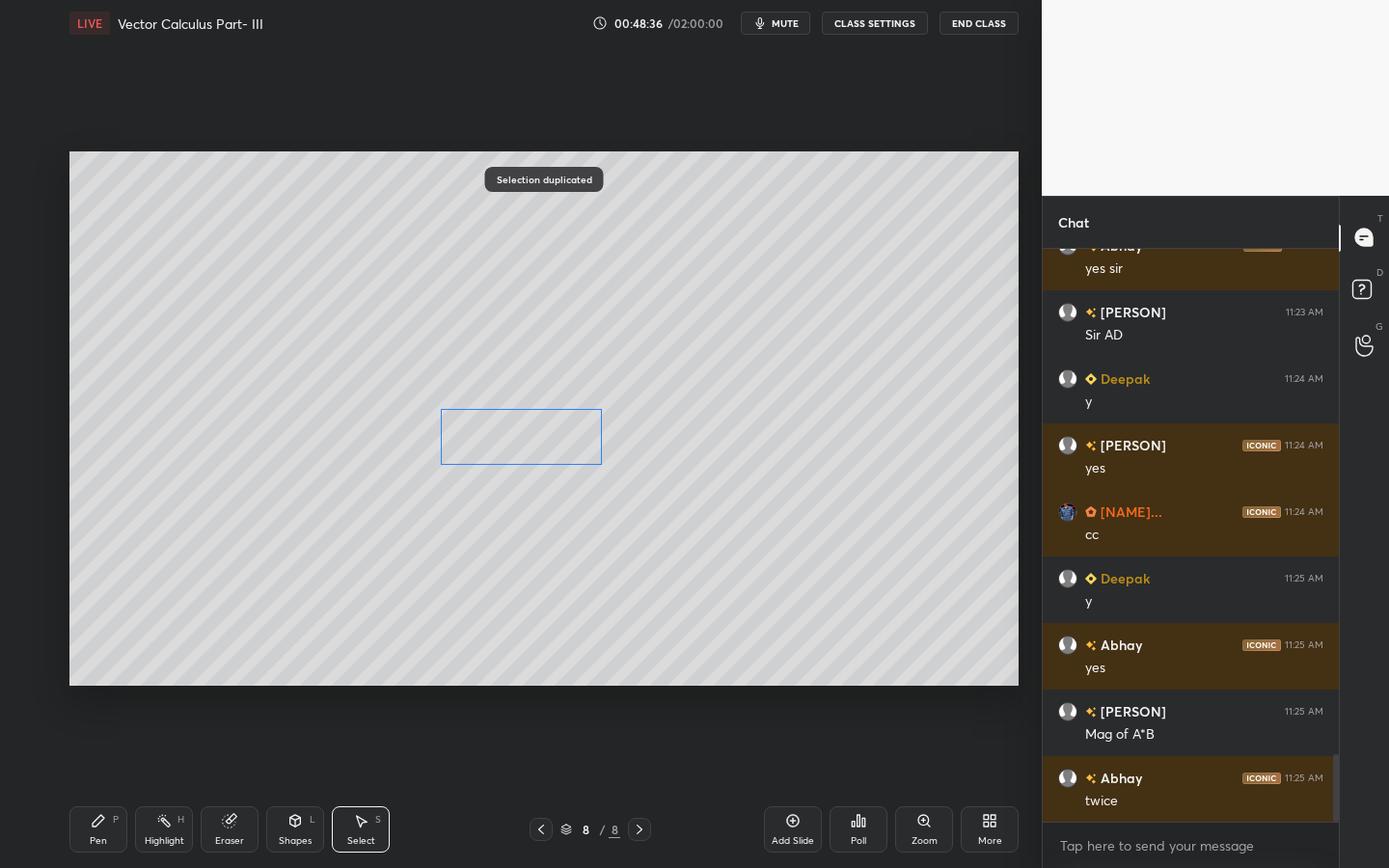 drag, startPoint x: 388, startPoint y: 304, endPoint x: 593, endPoint y: 496, distance: 280.87186 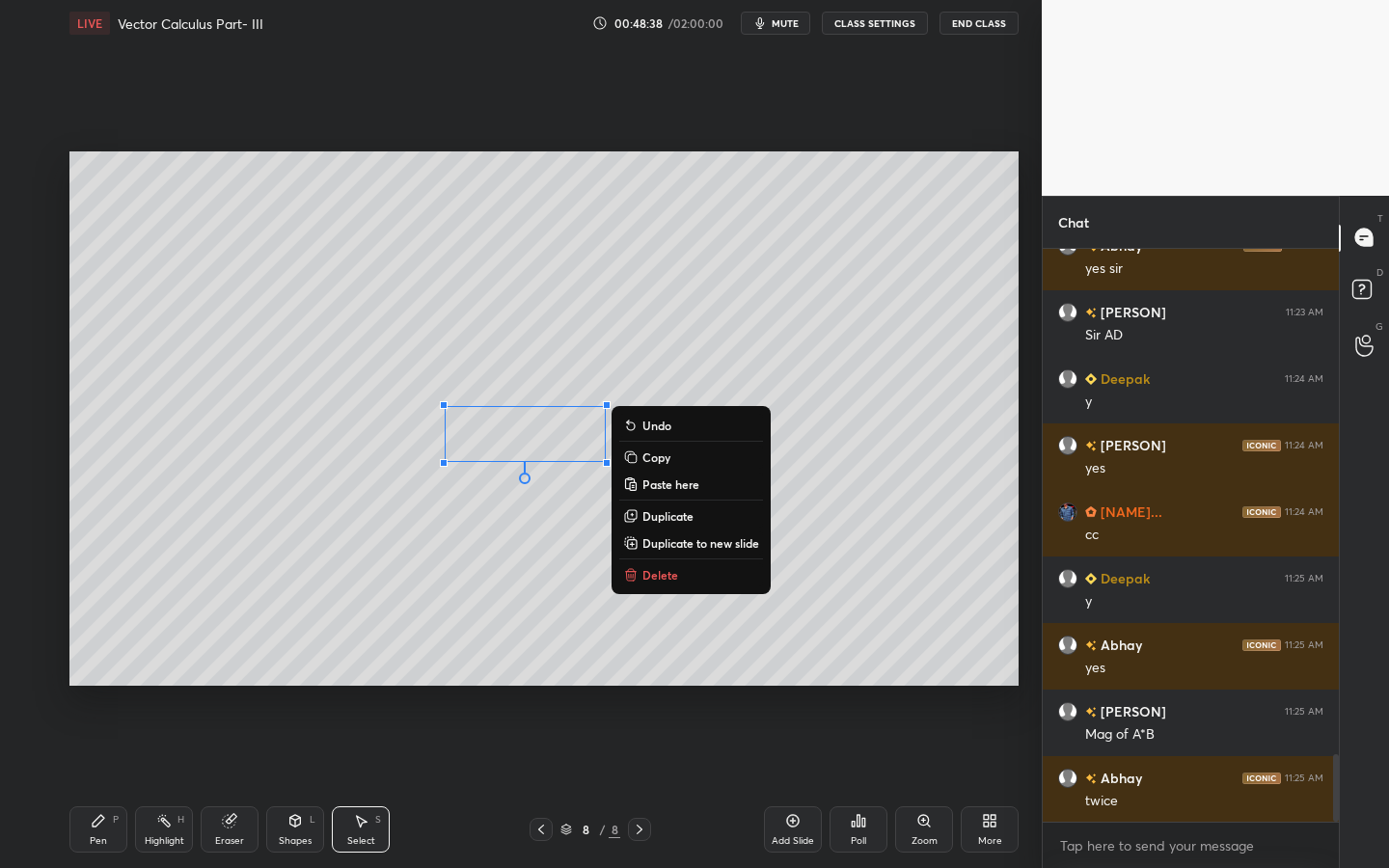 click on "Pen P" at bounding box center (98, 829) 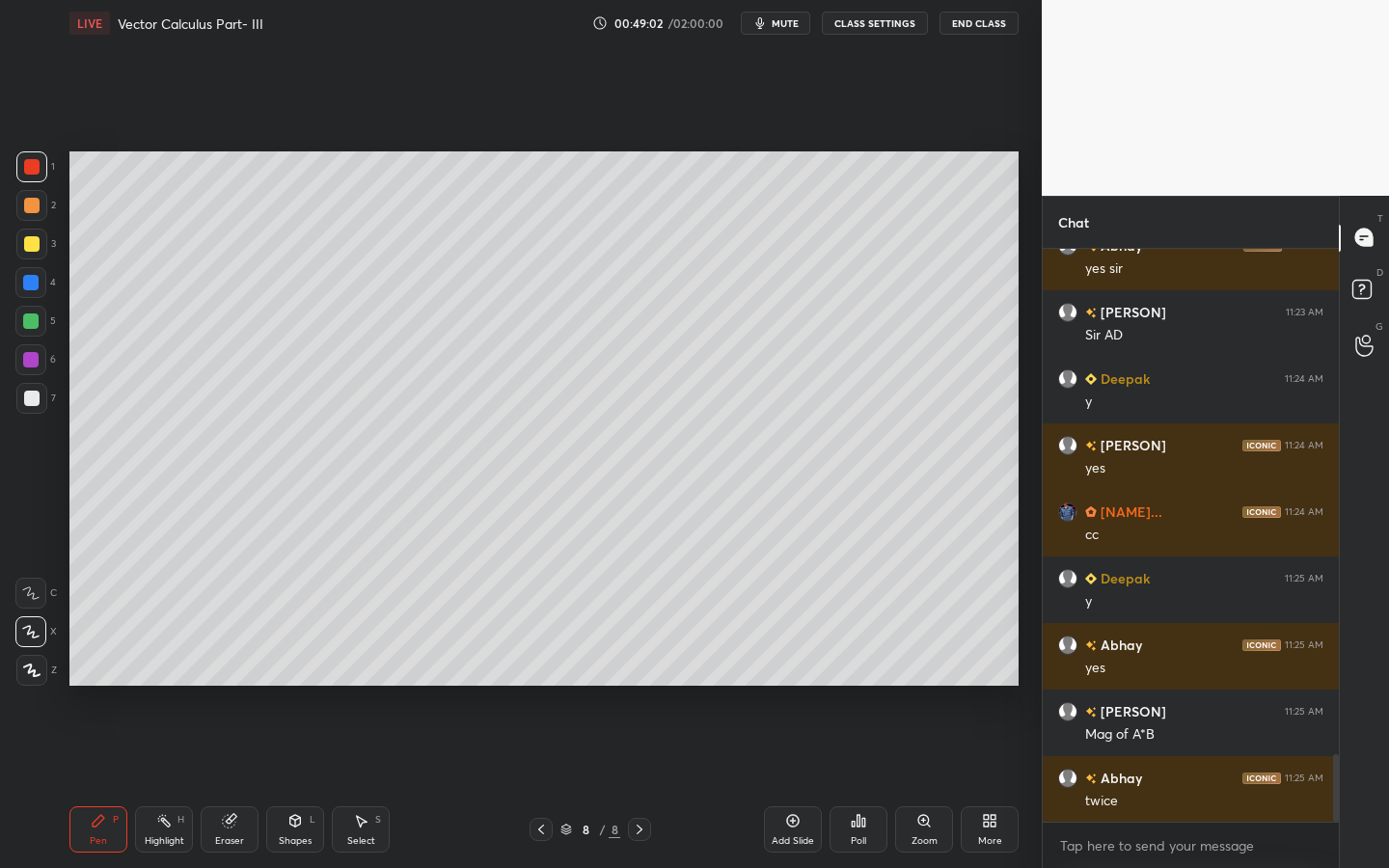 drag, startPoint x: 284, startPoint y: 834, endPoint x: 305, endPoint y: 809, distance: 32.649655 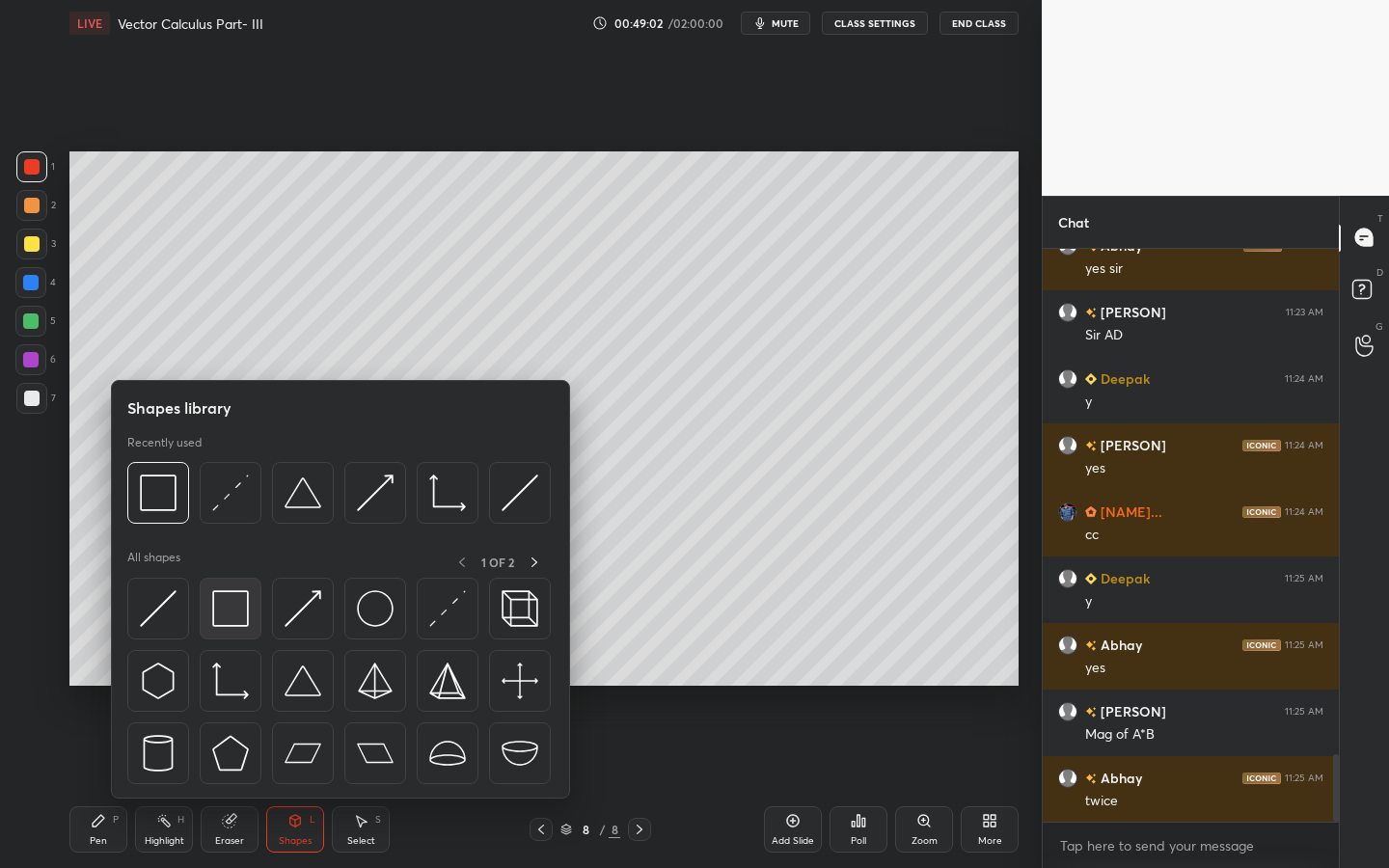 click at bounding box center [231, 609] 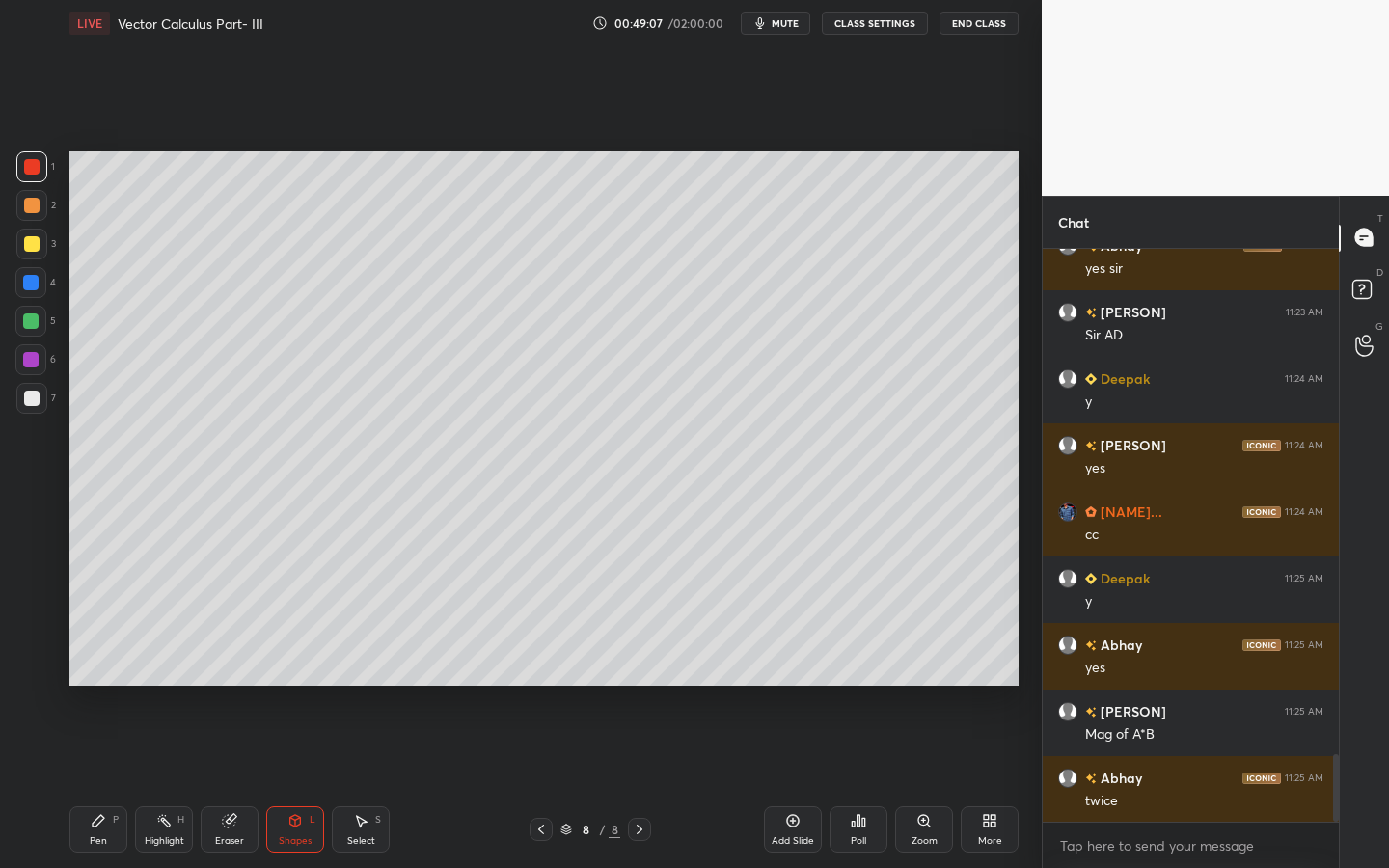 click on "Pen P" at bounding box center [98, 829] 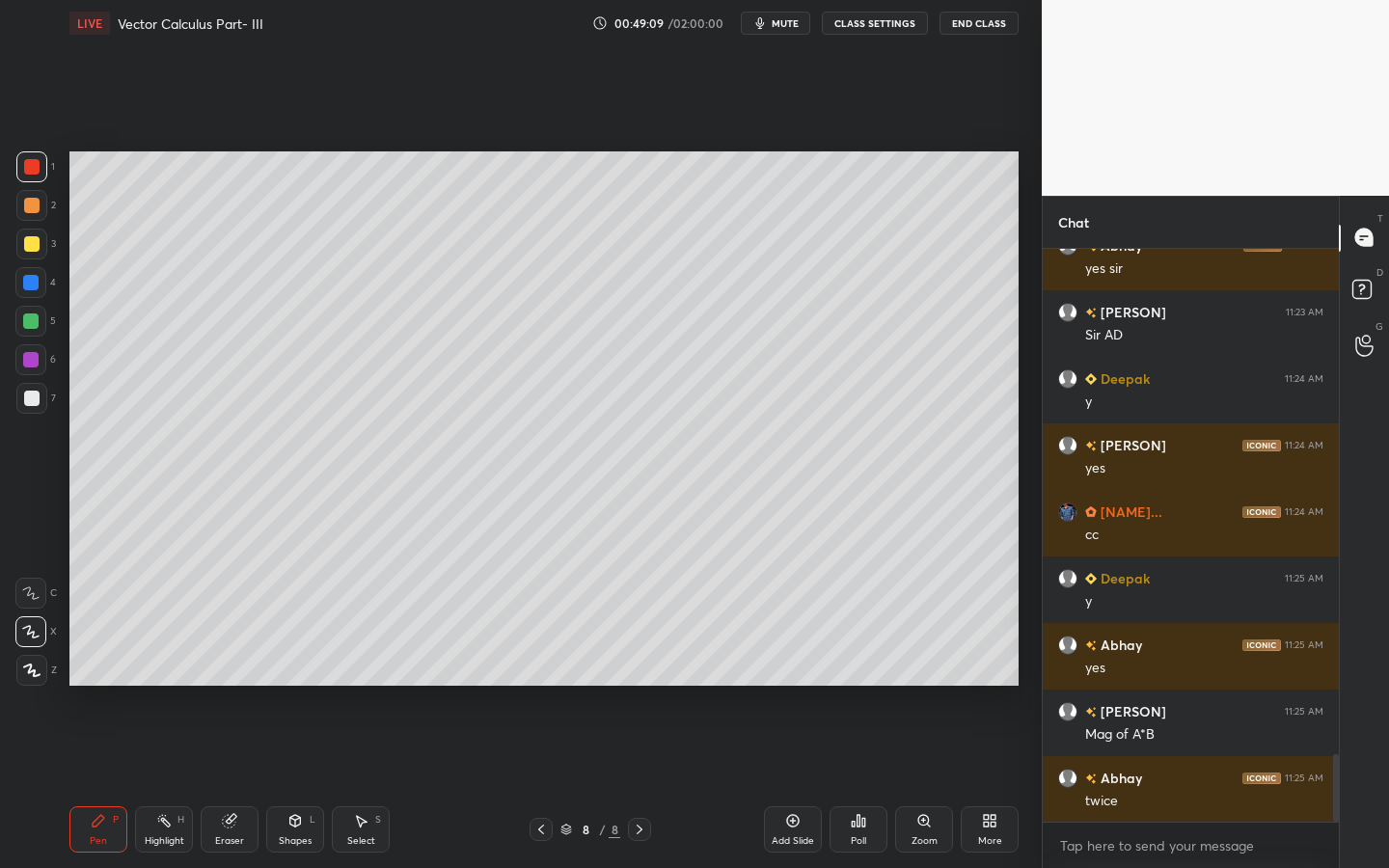 drag, startPoint x: 36, startPoint y: 246, endPoint x: 50, endPoint y: 235, distance: 17.804494 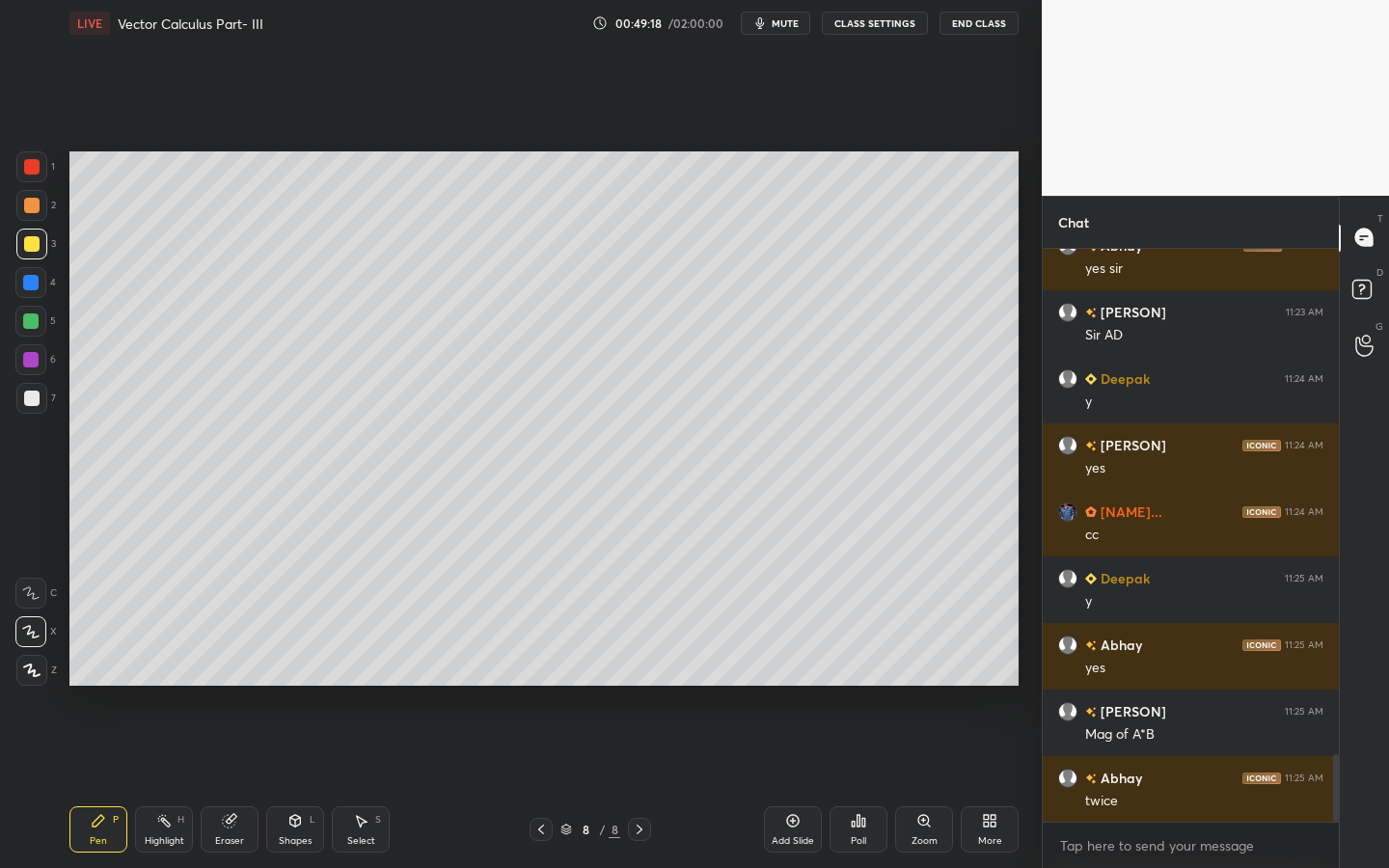 drag, startPoint x: 36, startPoint y: 410, endPoint x: 33, endPoint y: 400, distance: 10.440307 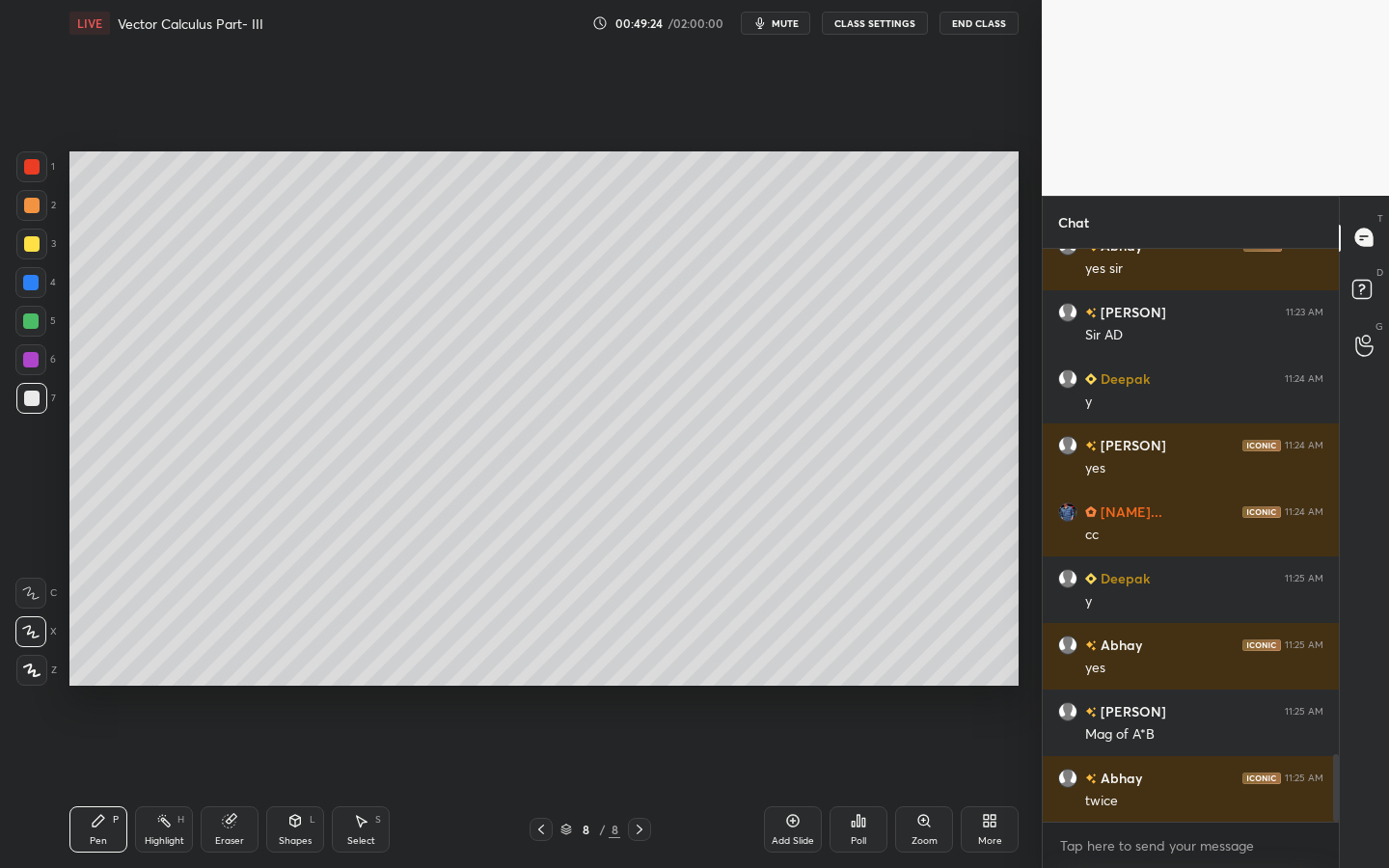 click at bounding box center (32, 167) 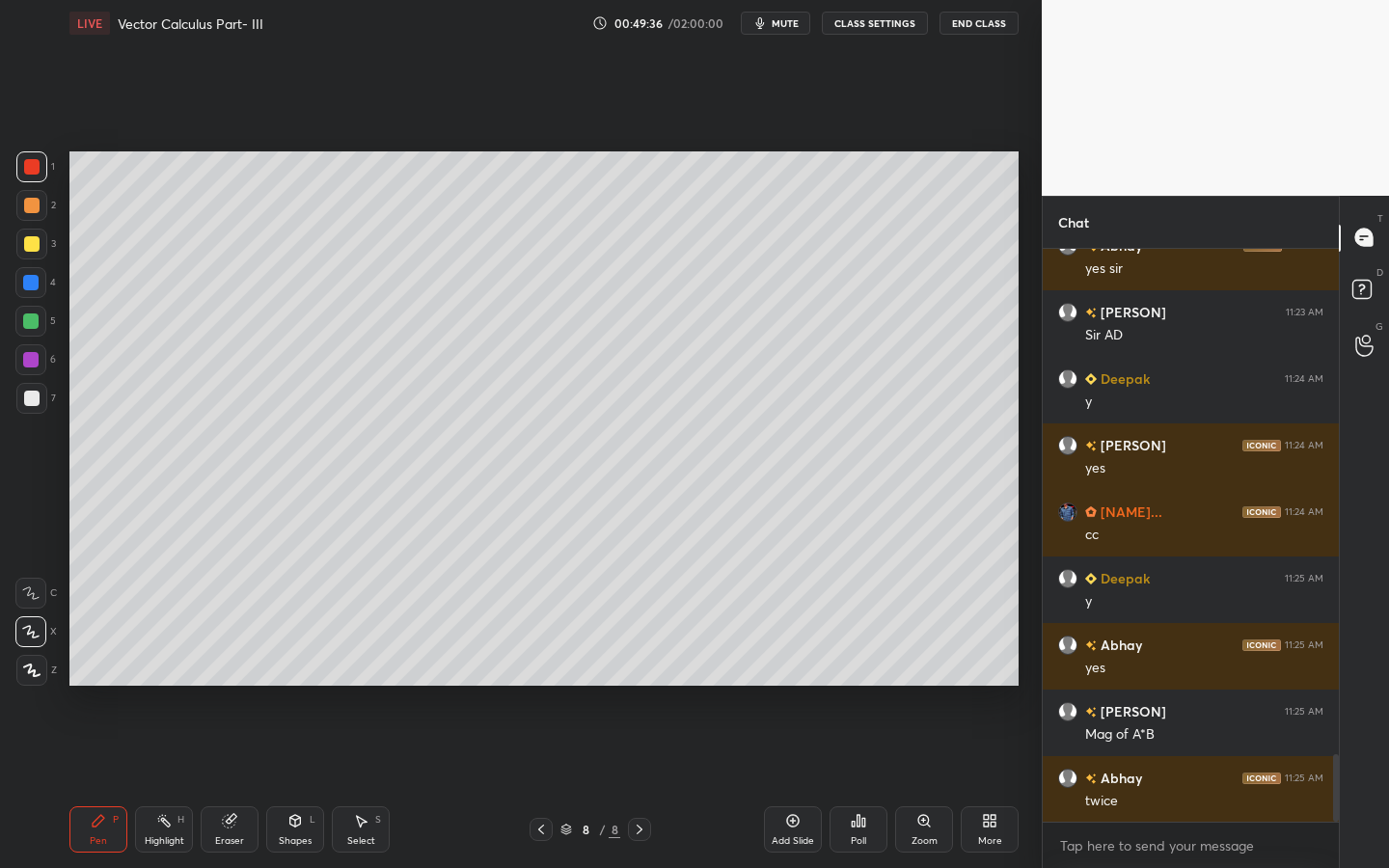 drag, startPoint x: 287, startPoint y: 823, endPoint x: 297, endPoint y: 808, distance: 18.027756 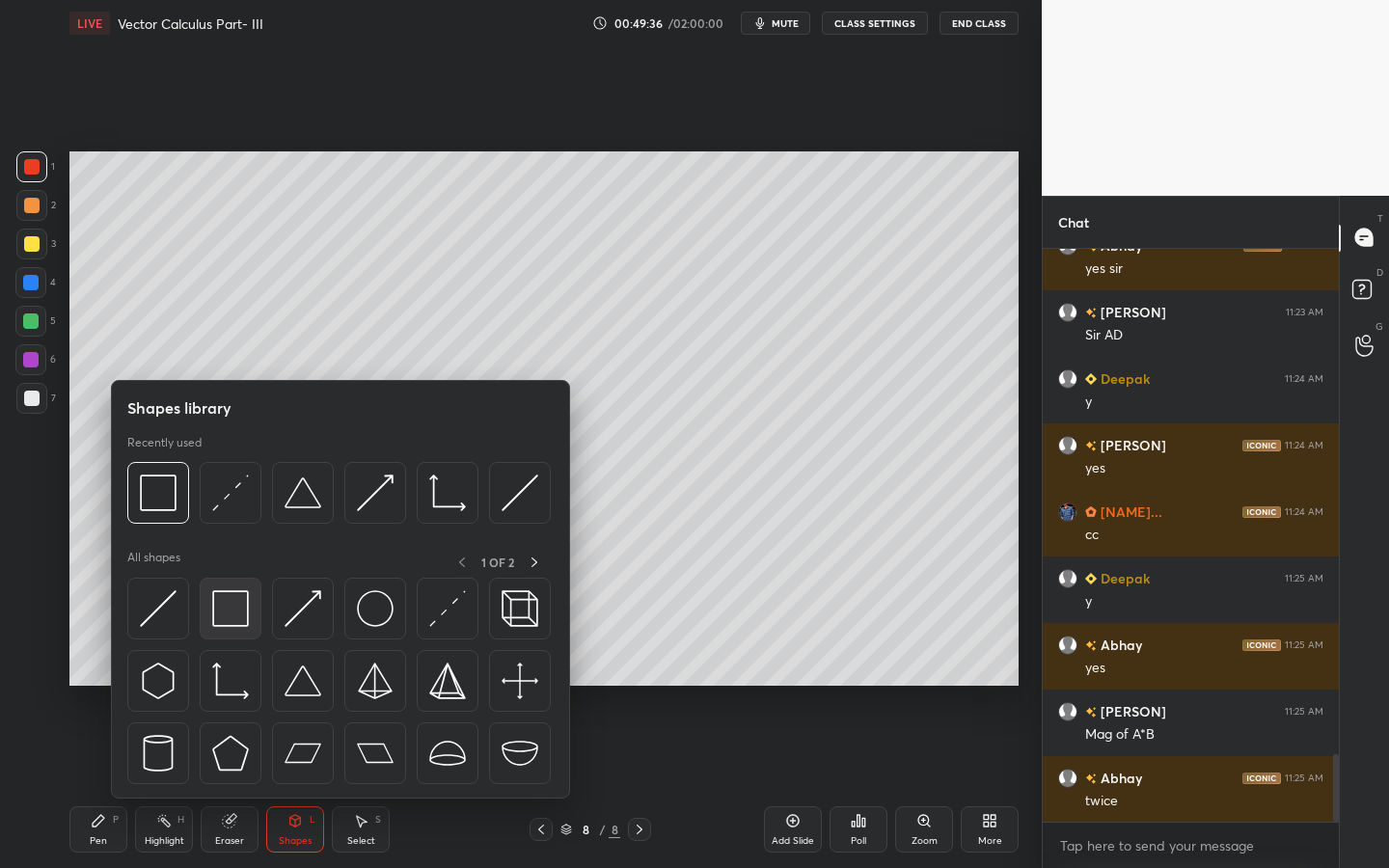 click at bounding box center (231, 609) 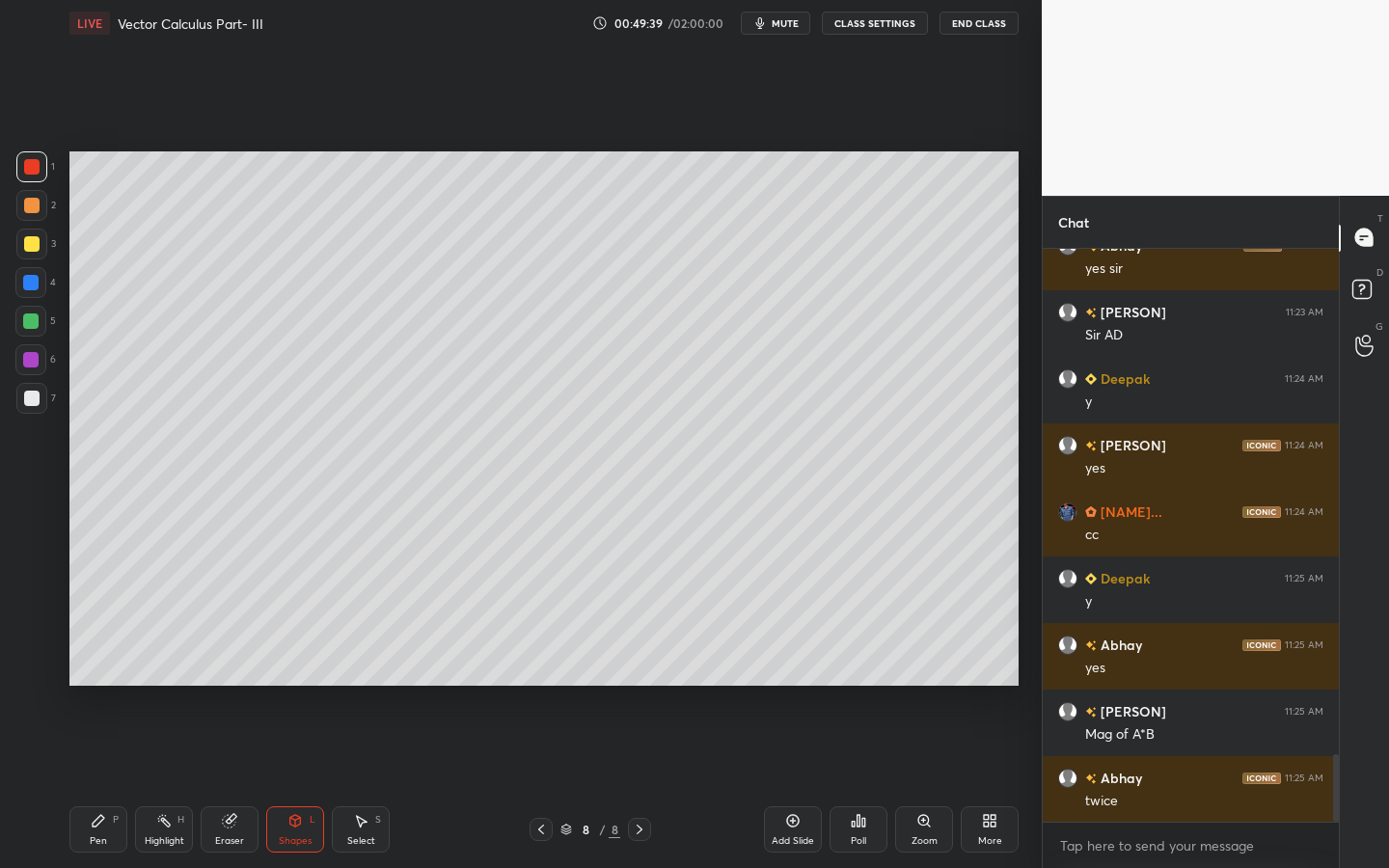 click on "Select S" at bounding box center [361, 829] 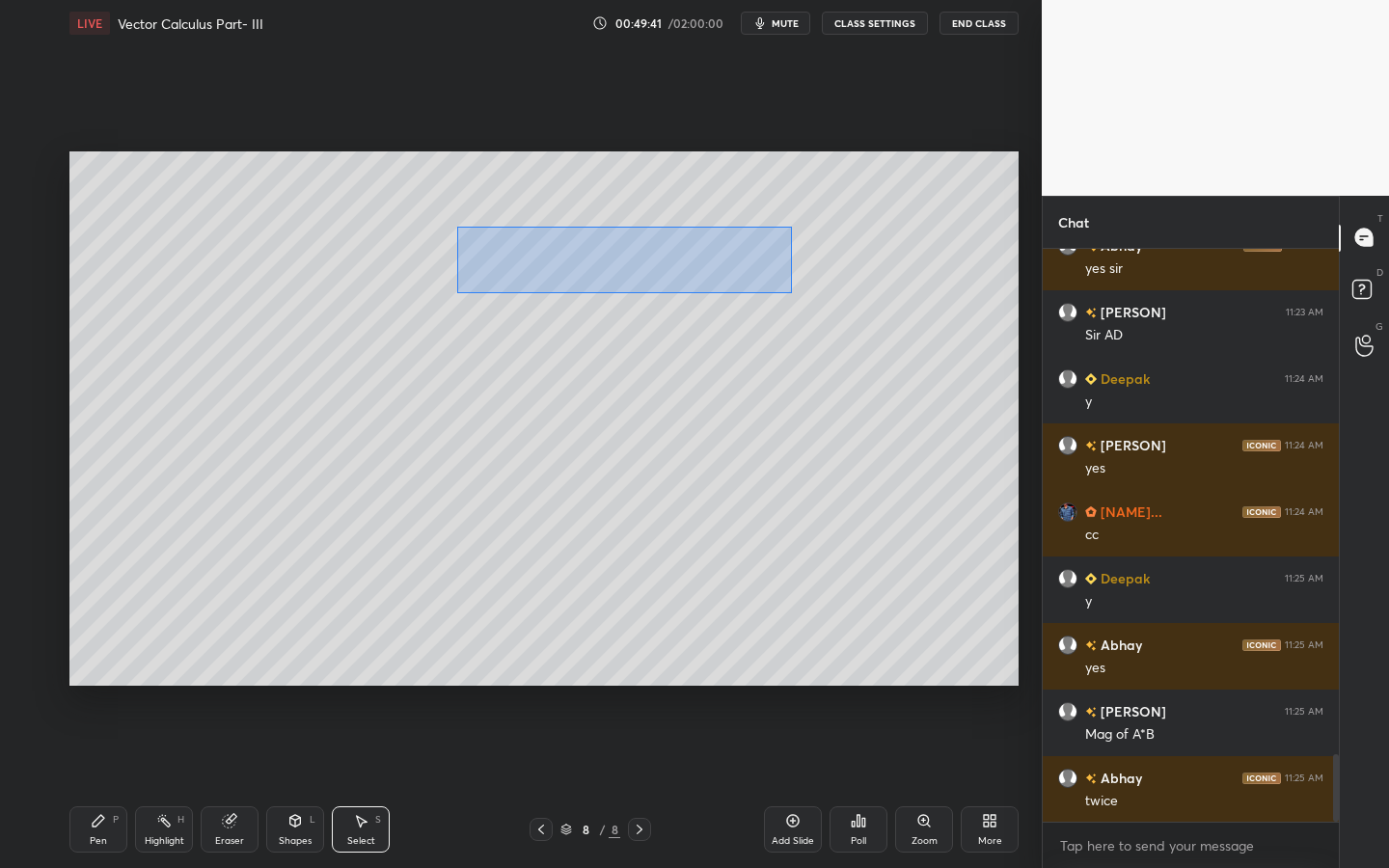 drag, startPoint x: 456, startPoint y: 227, endPoint x: 814, endPoint y: 286, distance: 362.82916 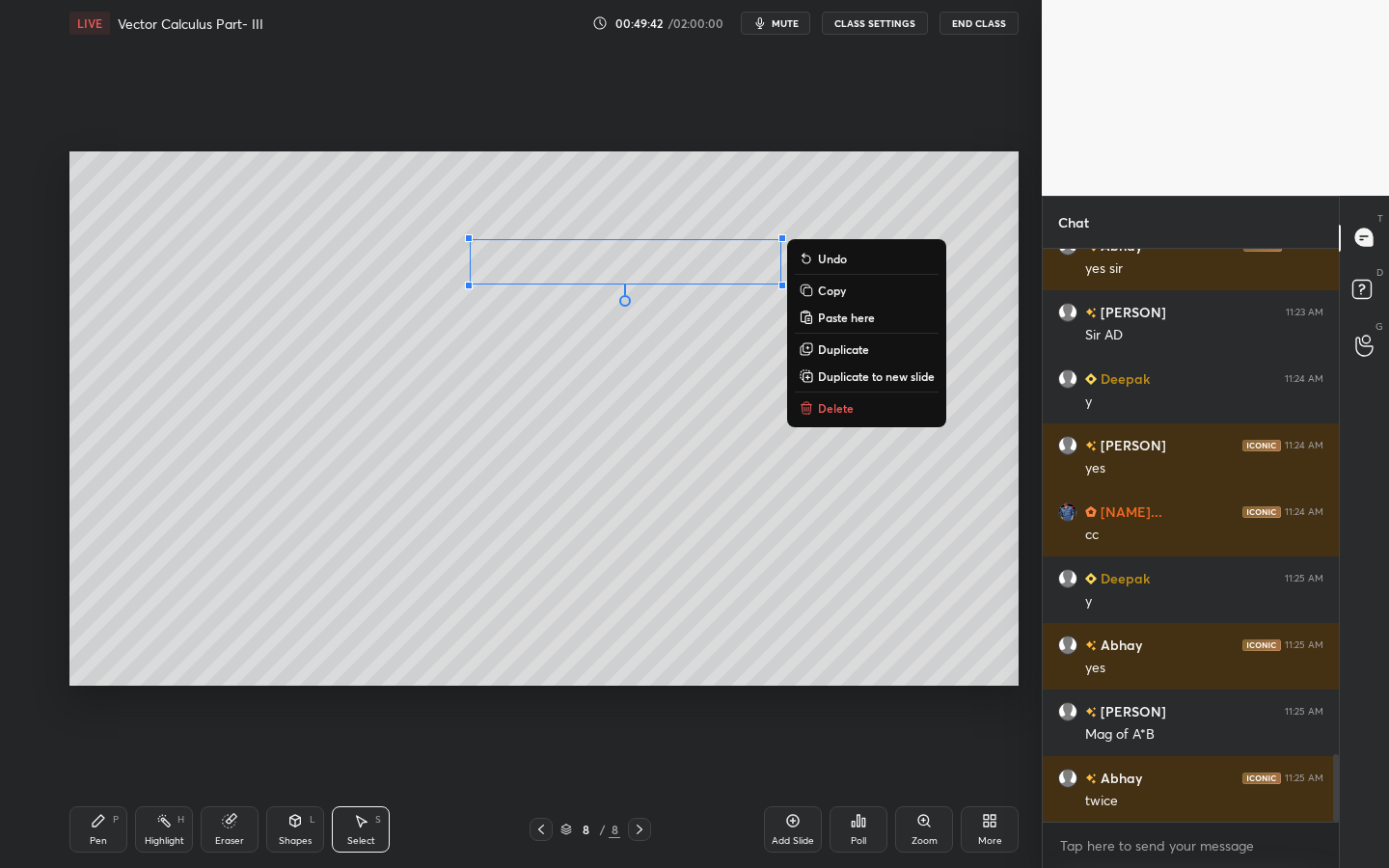 drag, startPoint x: 842, startPoint y: 346, endPoint x: 802, endPoint y: 330, distance: 43.081318 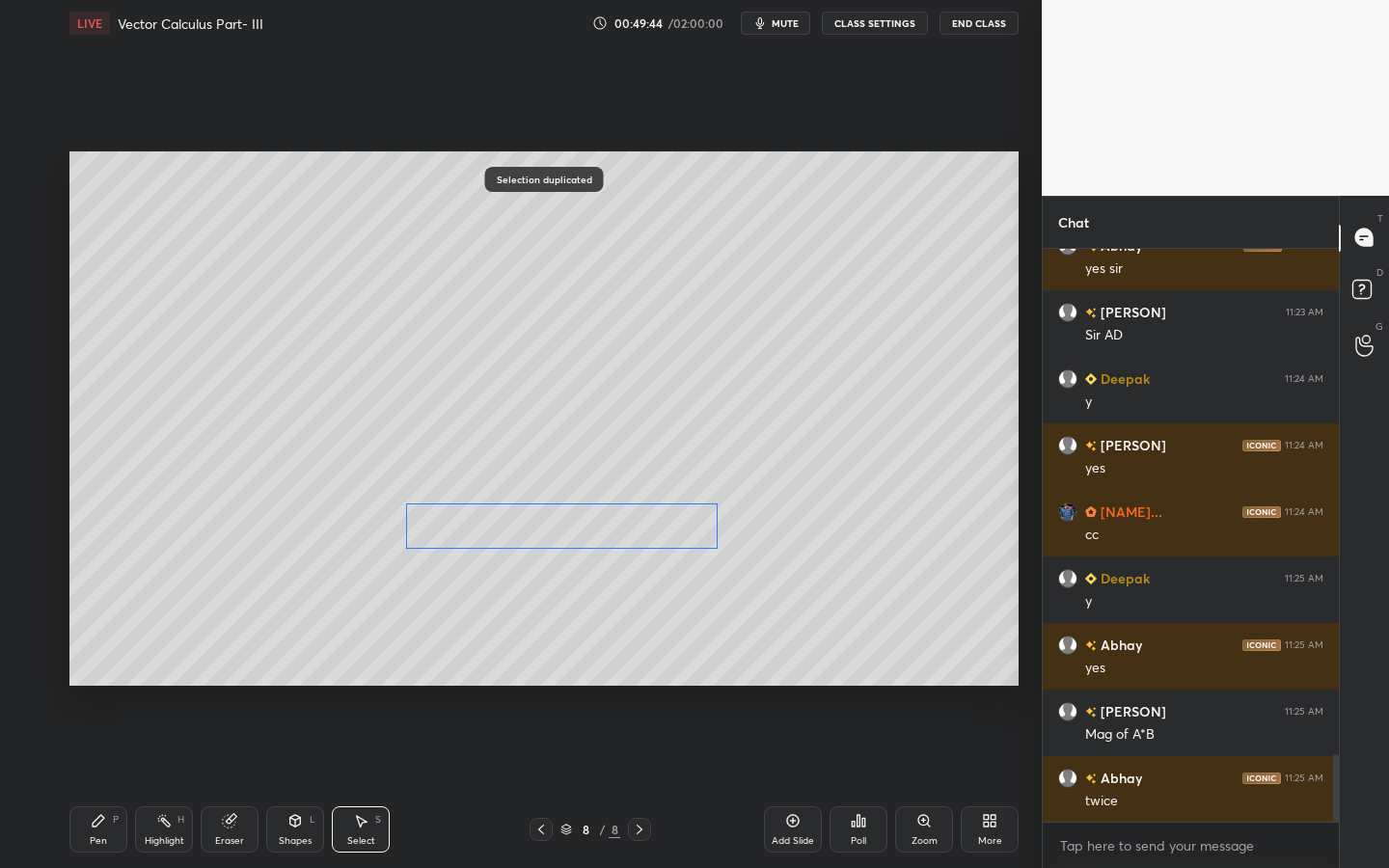 drag, startPoint x: 627, startPoint y: 296, endPoint x: 554, endPoint y: 529, distance: 244.168 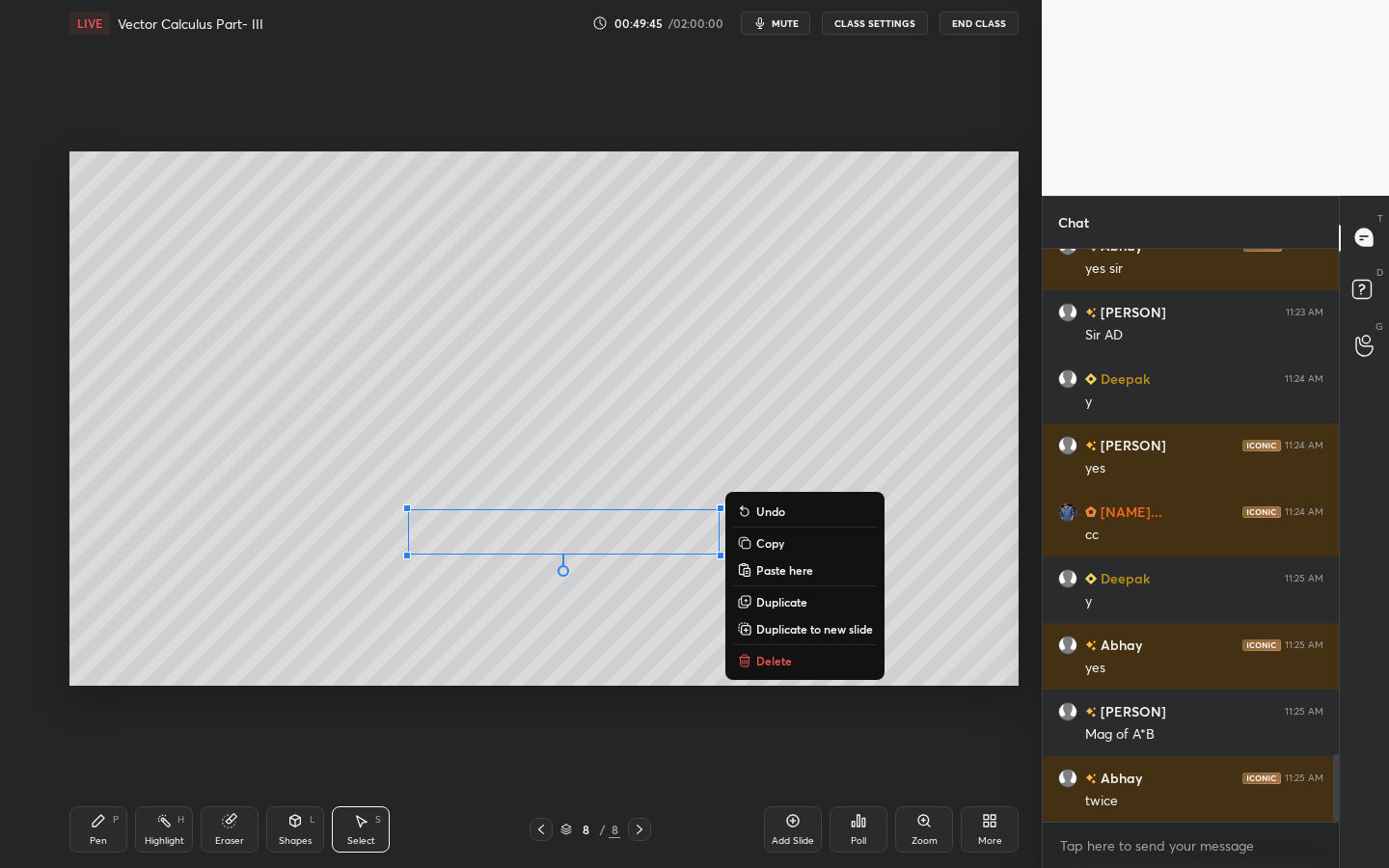 click on "Pen P" at bounding box center (98, 829) 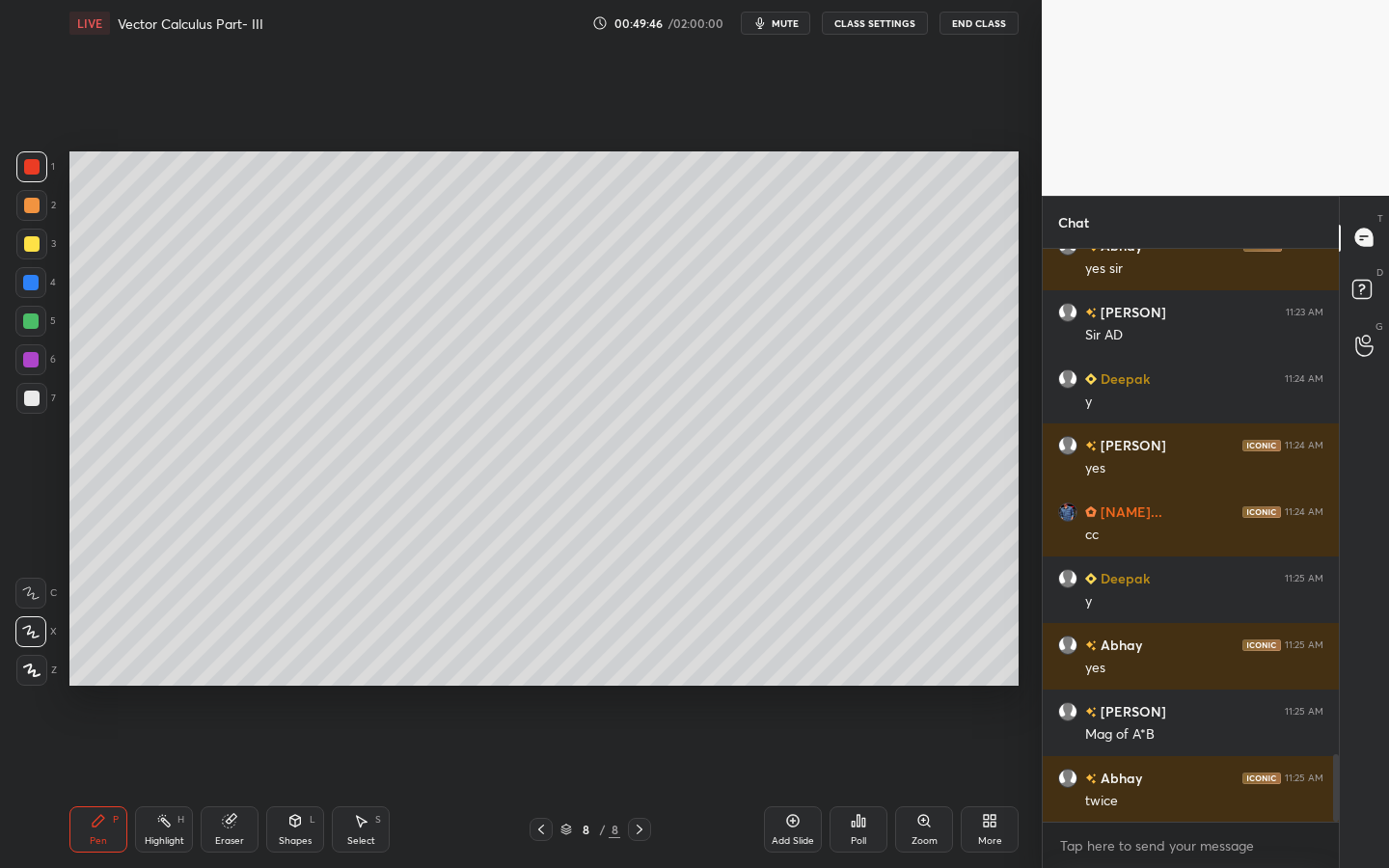 drag, startPoint x: 25, startPoint y: 242, endPoint x: 48, endPoint y: 237, distance: 23.5372 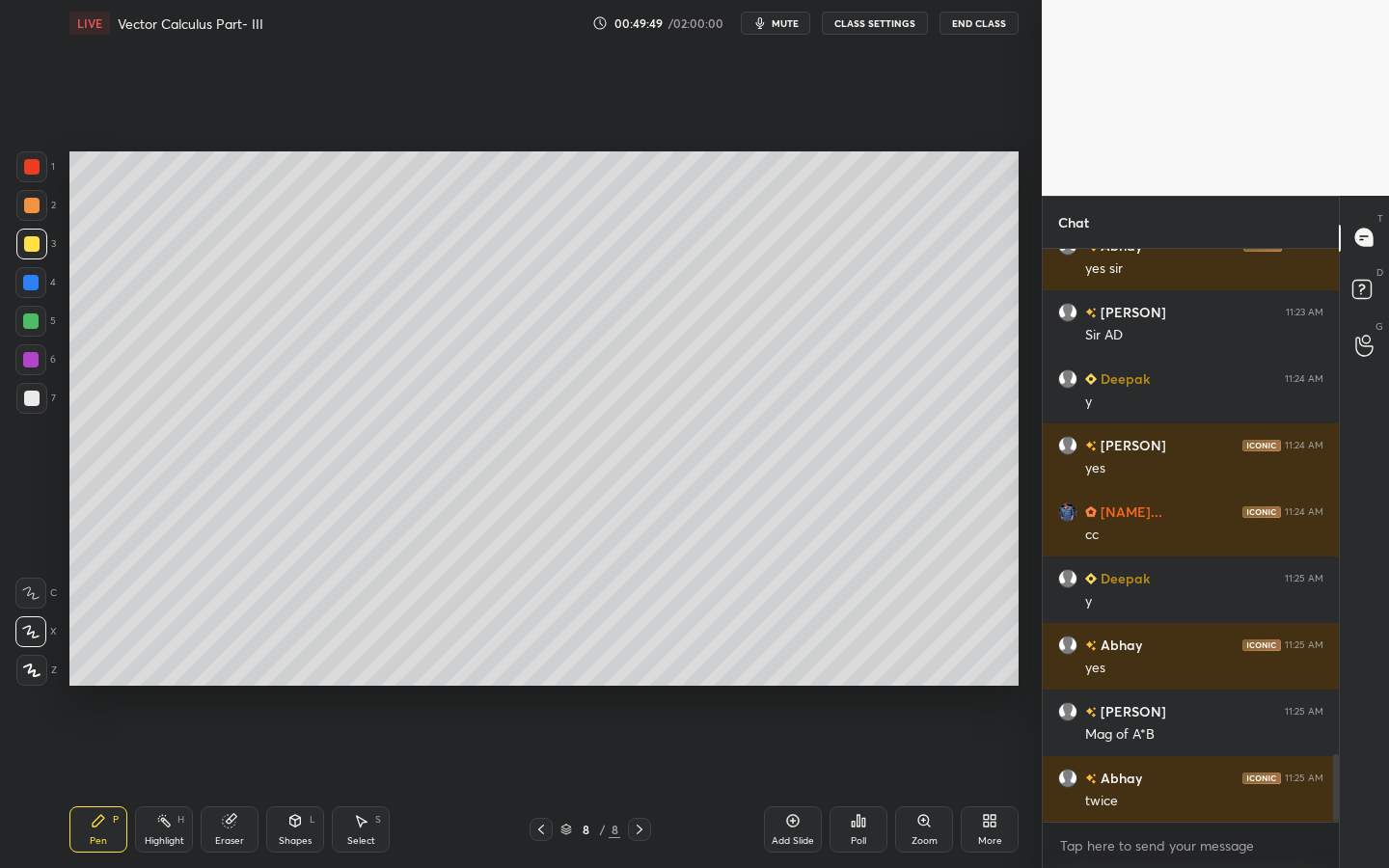 click on "Shapes L" at bounding box center (295, 829) 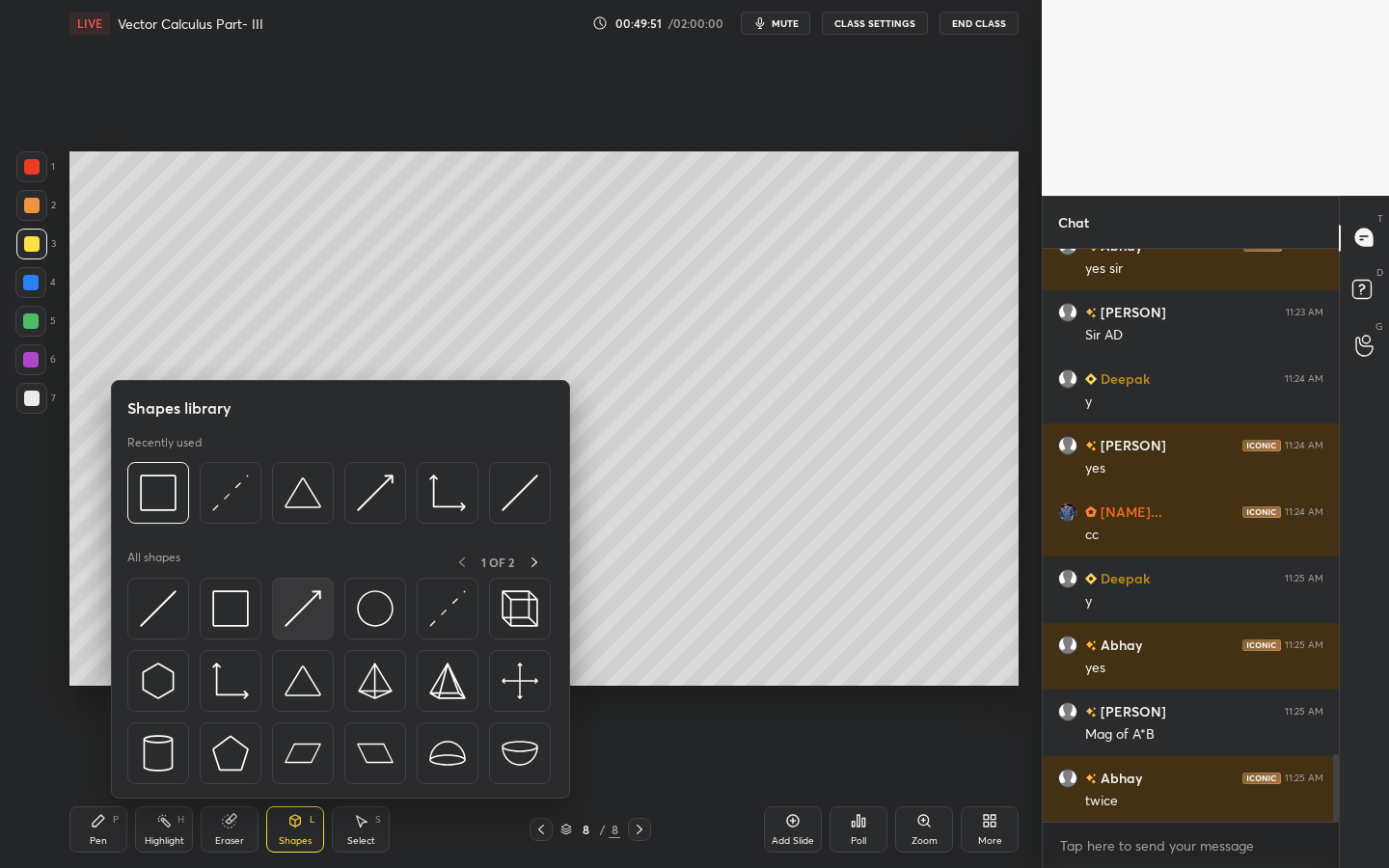 click at bounding box center [303, 609] 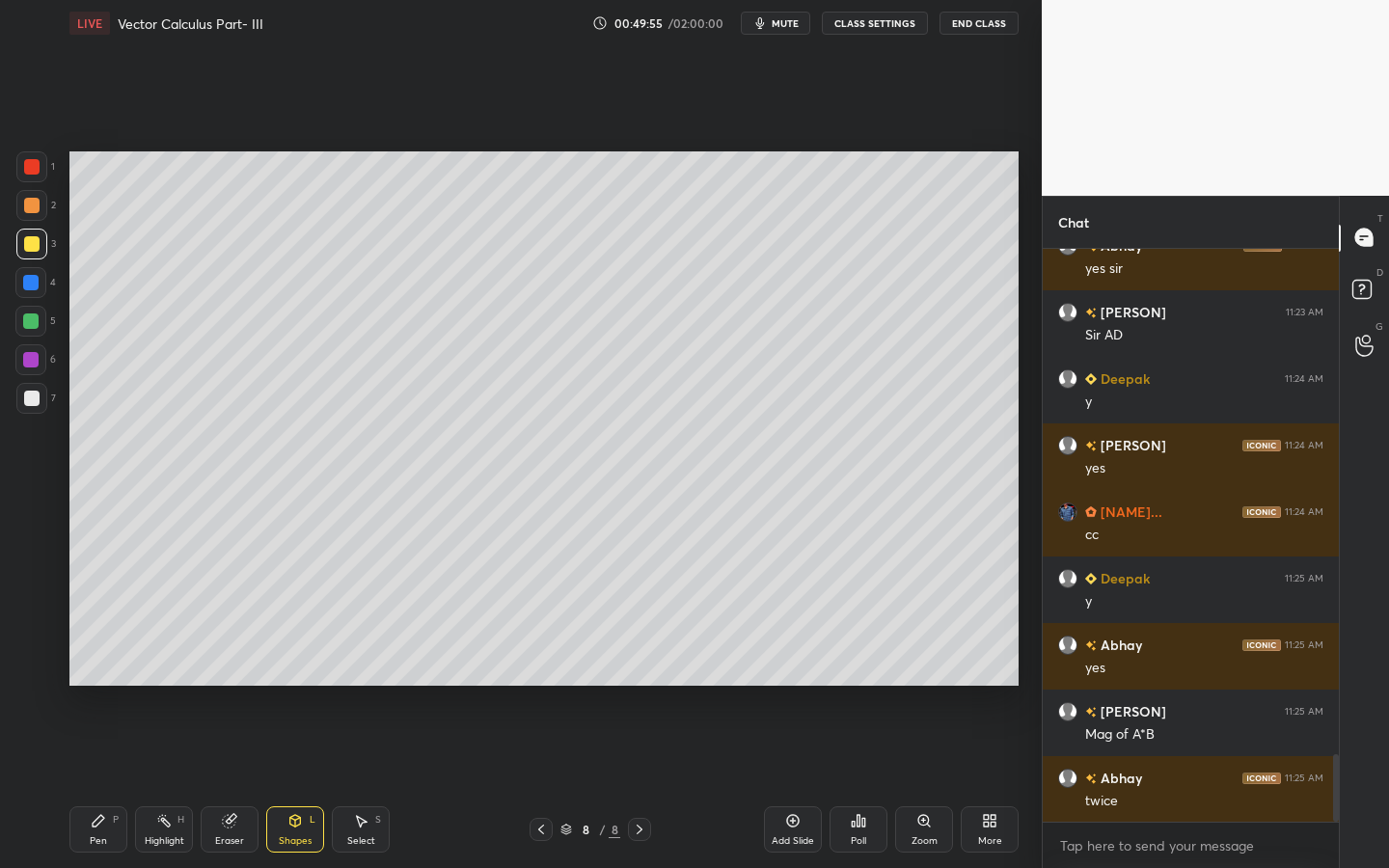 click 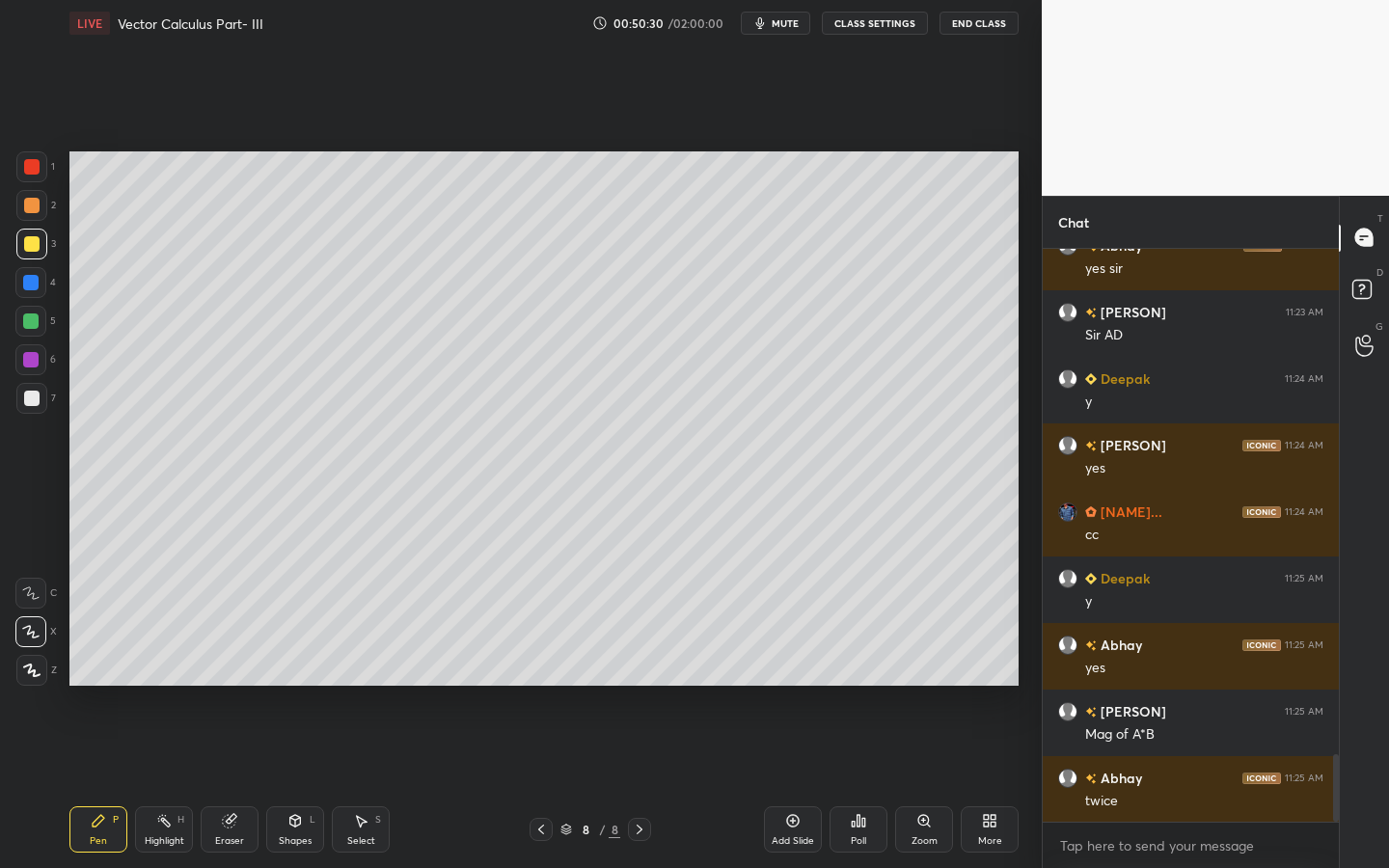 click on "Shapes L" at bounding box center [295, 829] 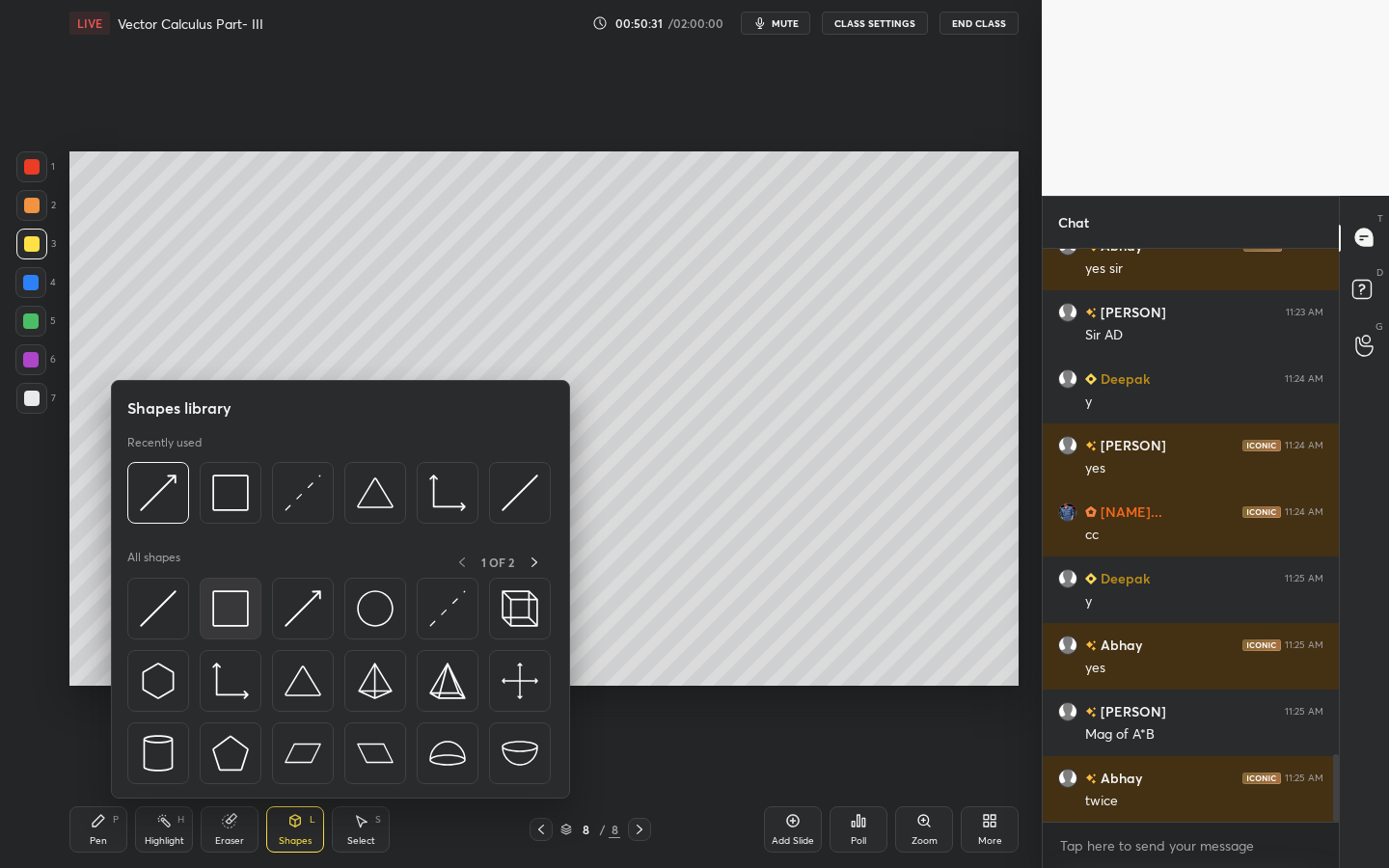 click at bounding box center [231, 609] 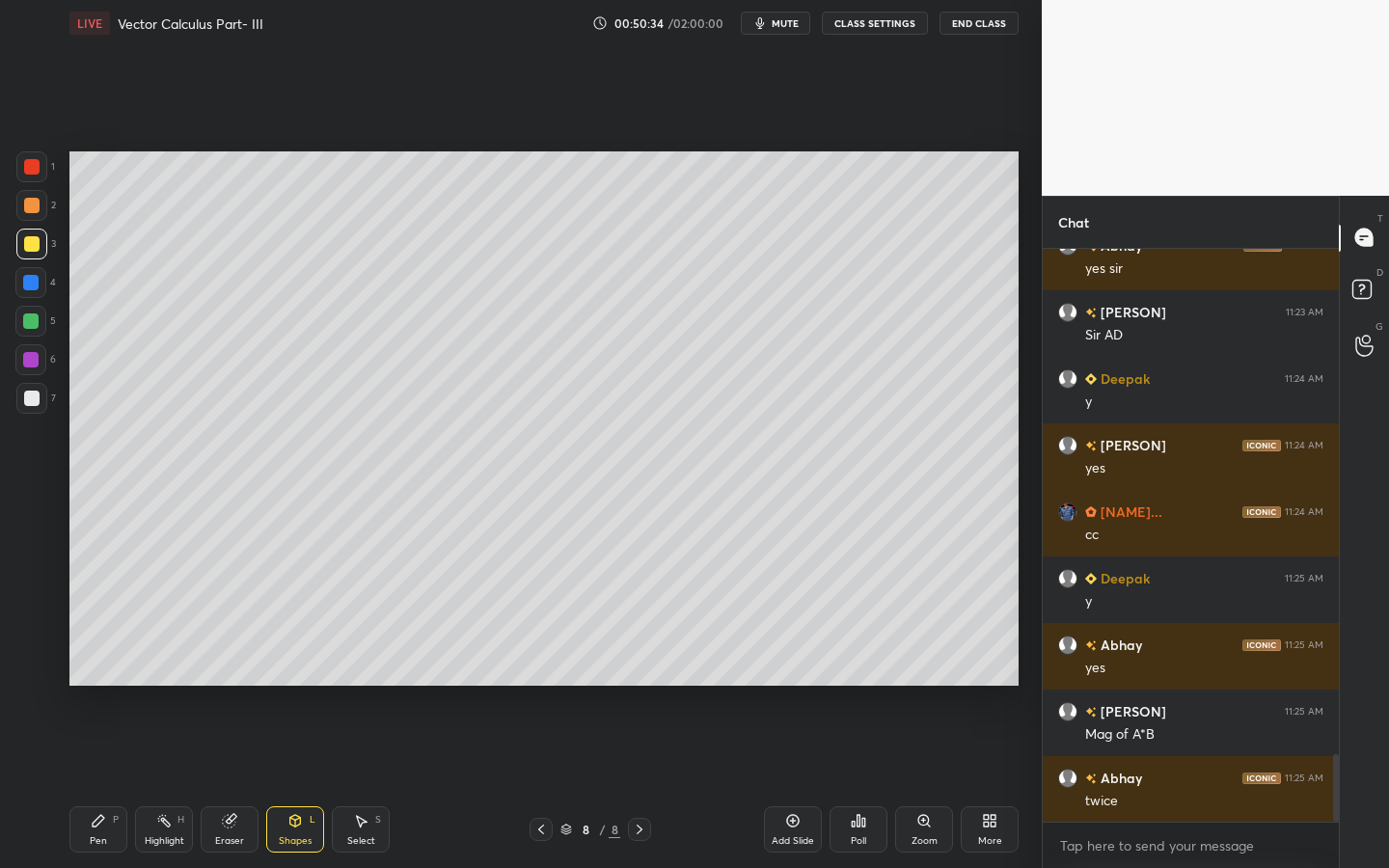 click 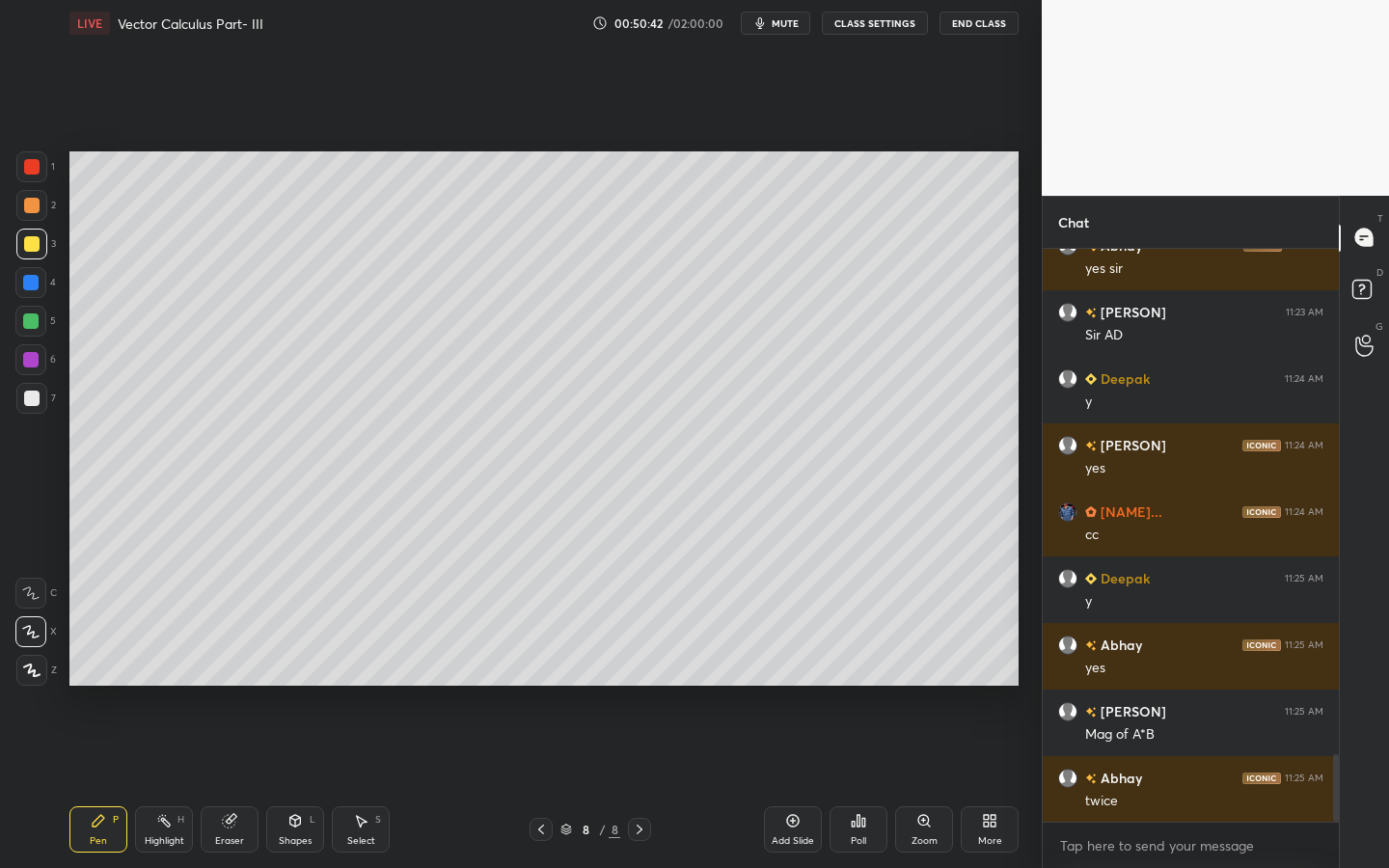 drag, startPoint x: 12, startPoint y: 393, endPoint x: 64, endPoint y: 395, distance: 52.038447 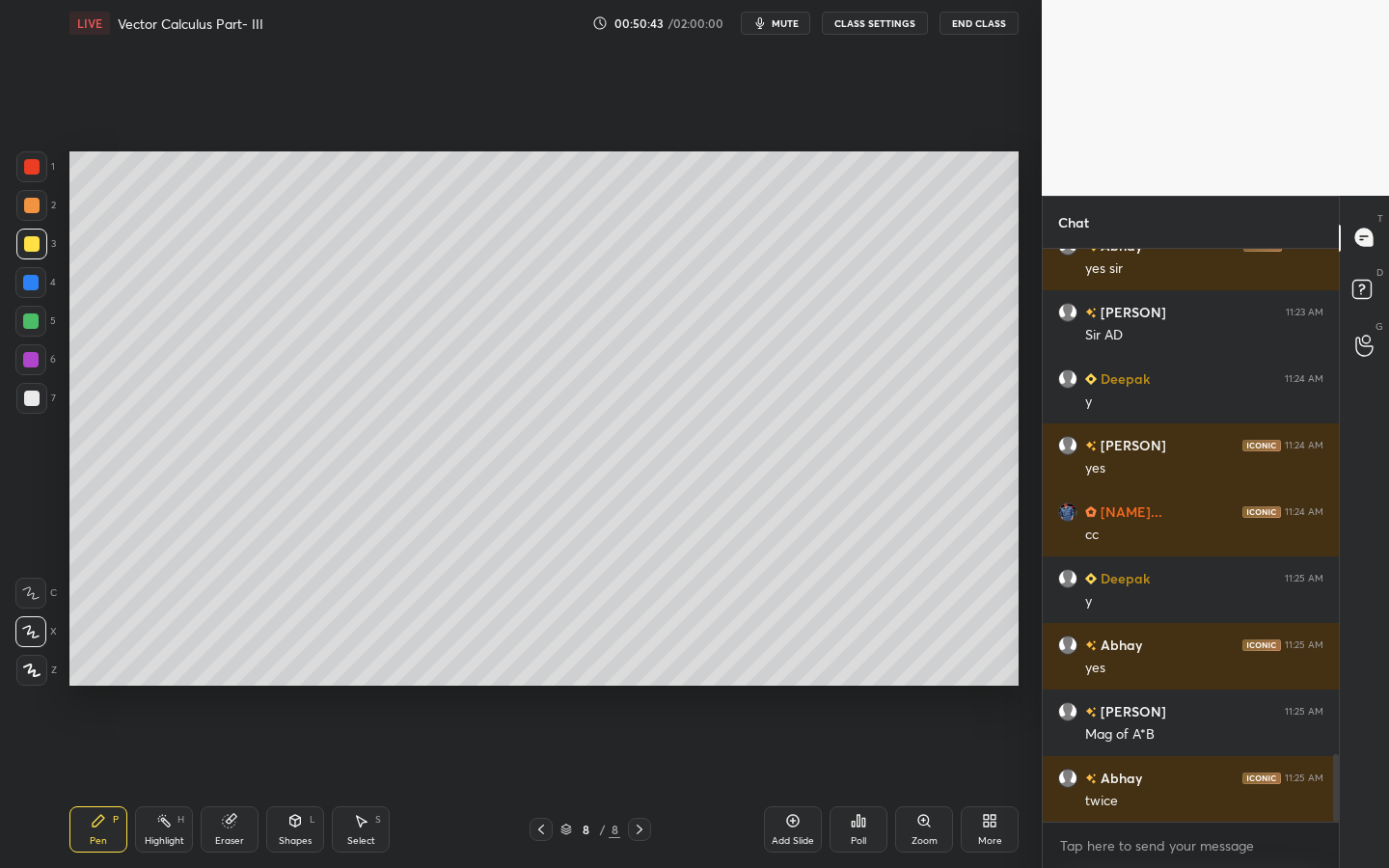 click at bounding box center [32, 398] 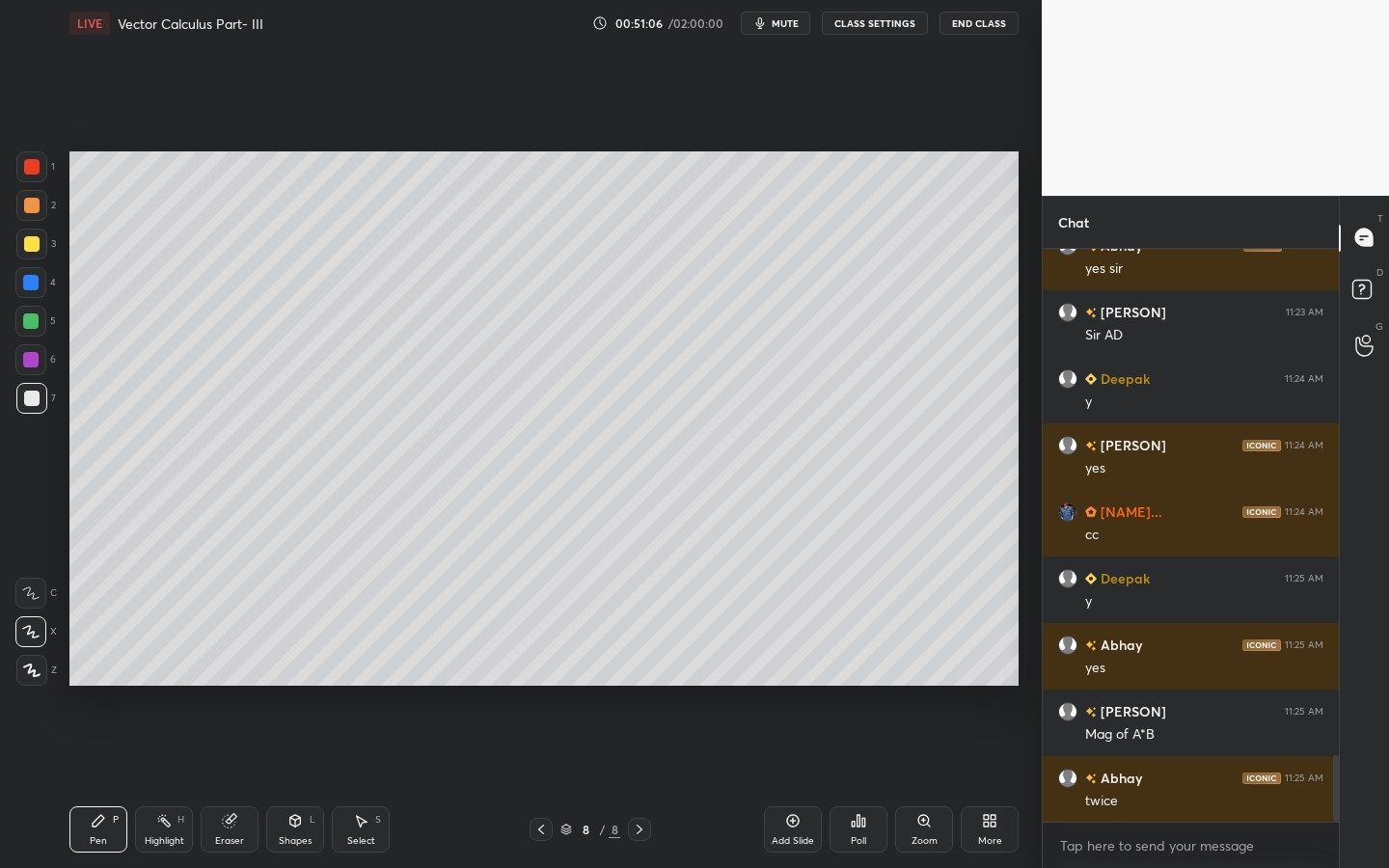 scroll, scrollTop: 4354, scrollLeft: 0, axis: vertical 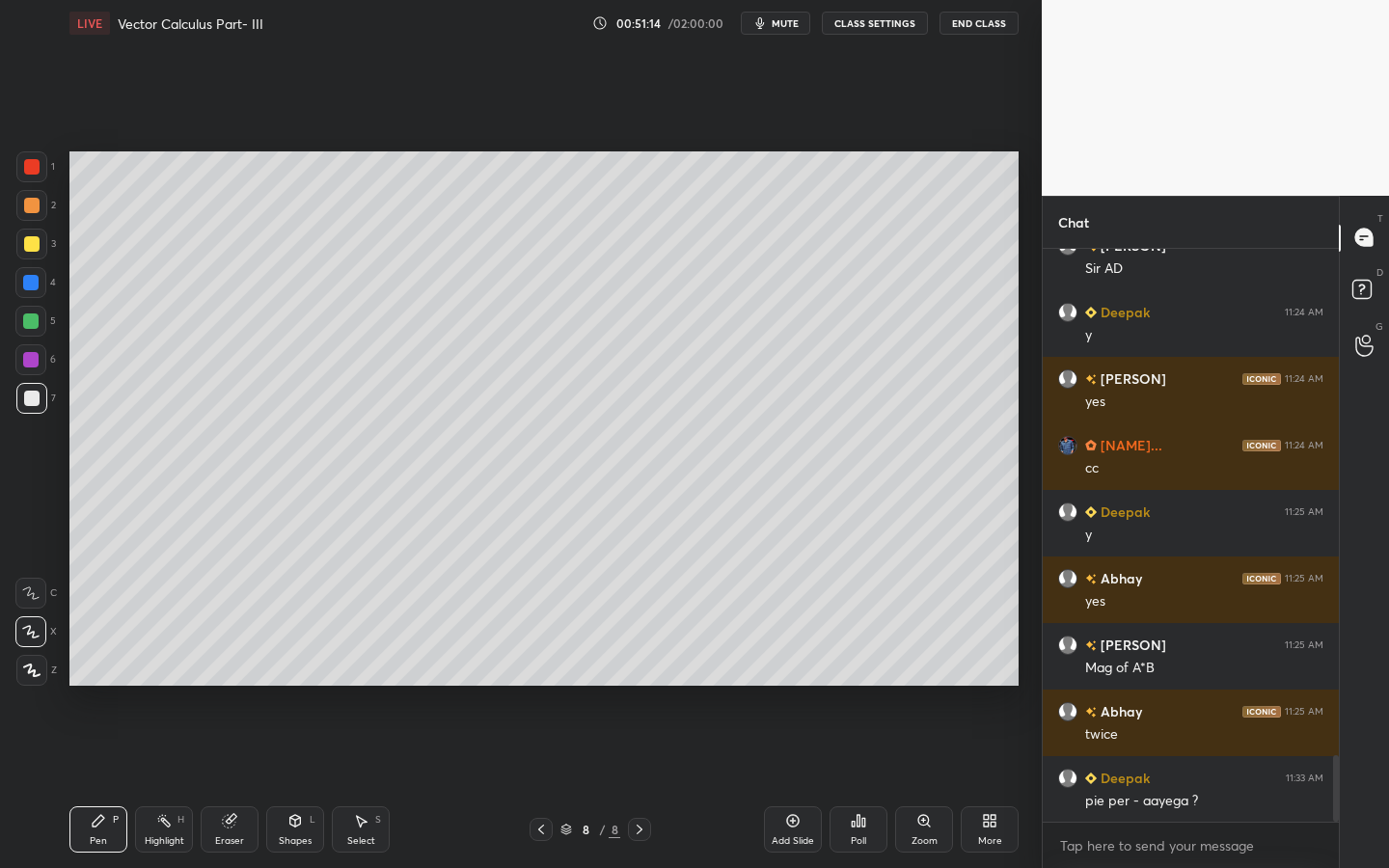 drag, startPoint x: 30, startPoint y: 254, endPoint x: 58, endPoint y: 260, distance: 28.635642 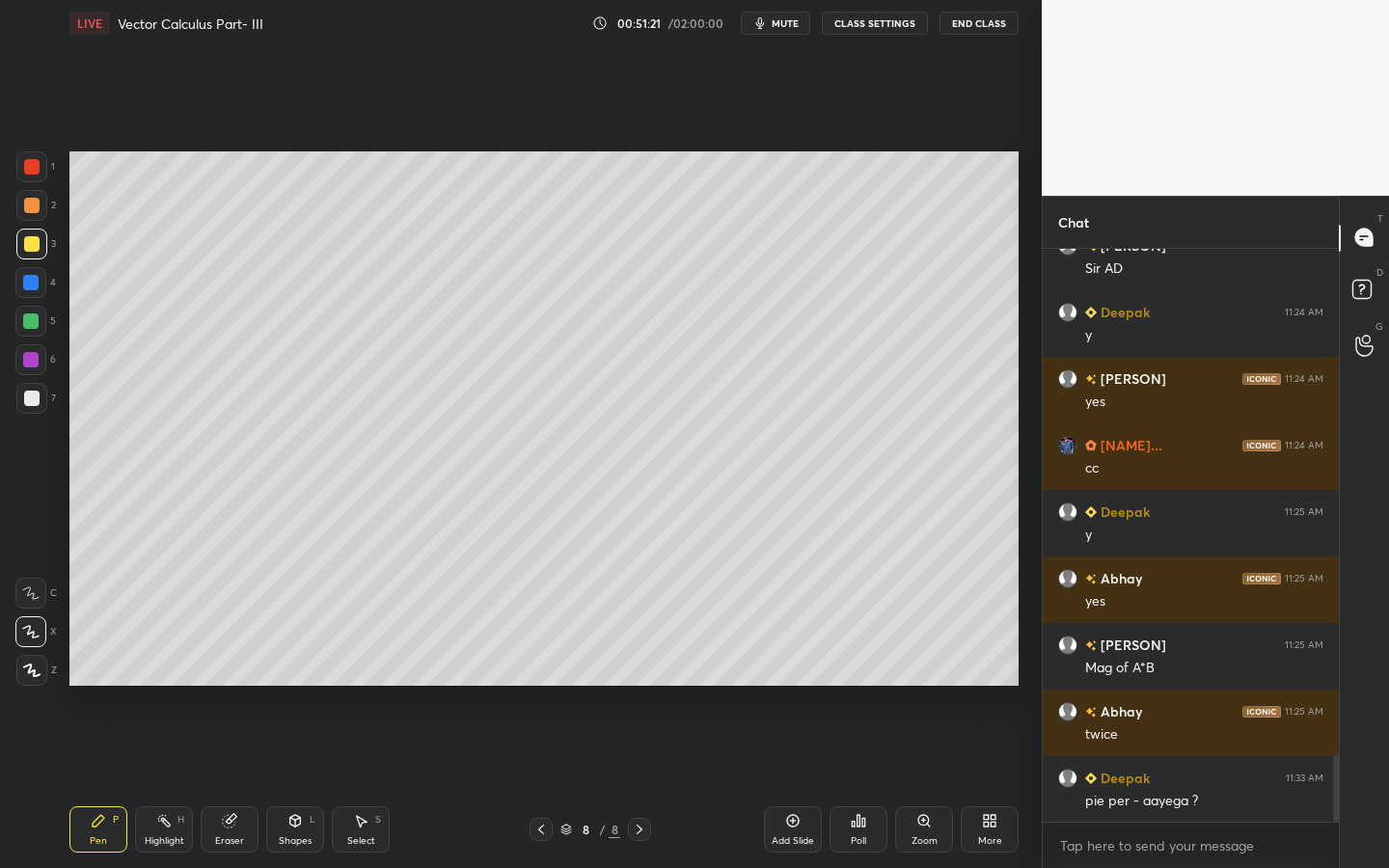 click 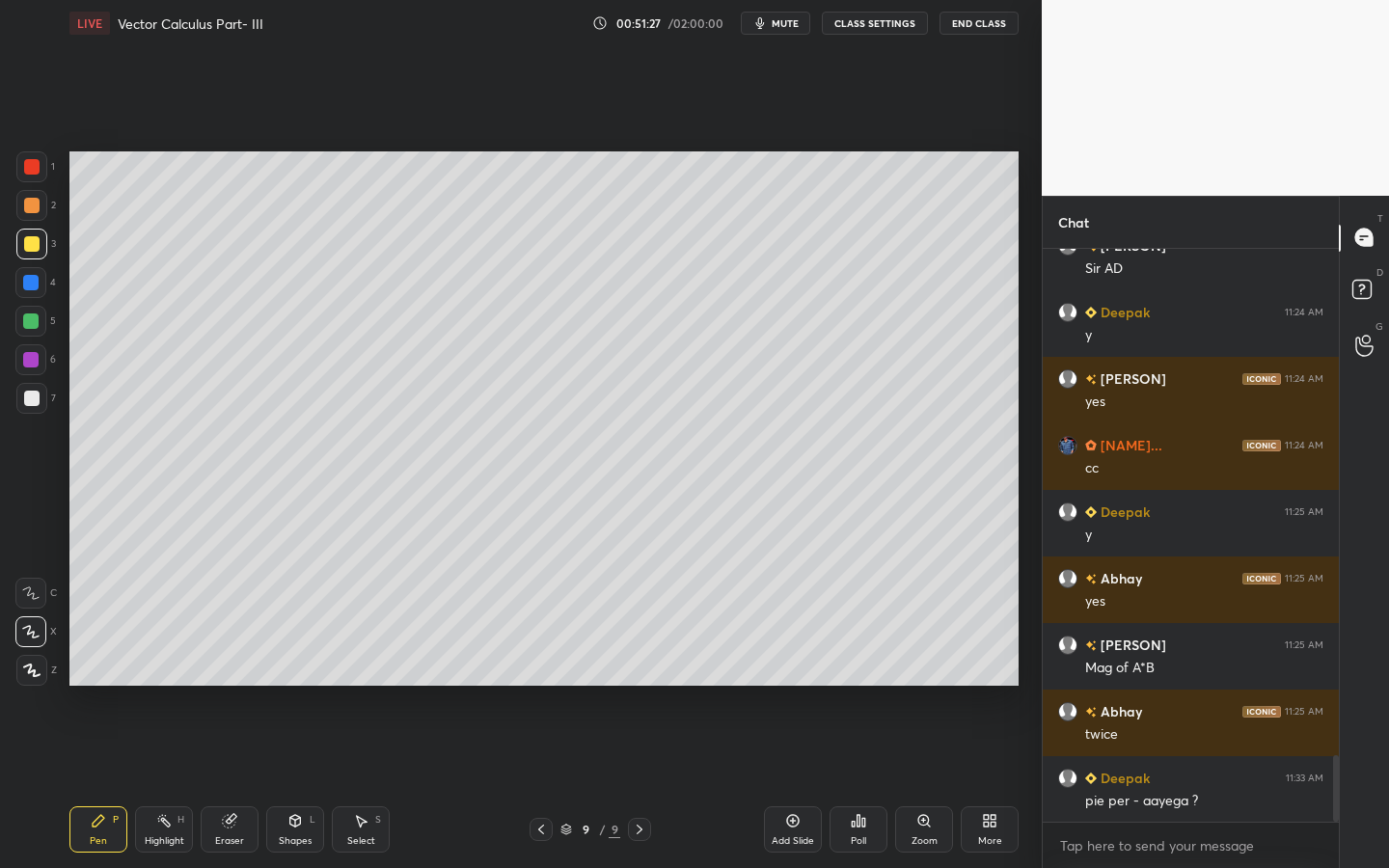 drag, startPoint x: 35, startPoint y: 165, endPoint x: 58, endPoint y: 165, distance: 23 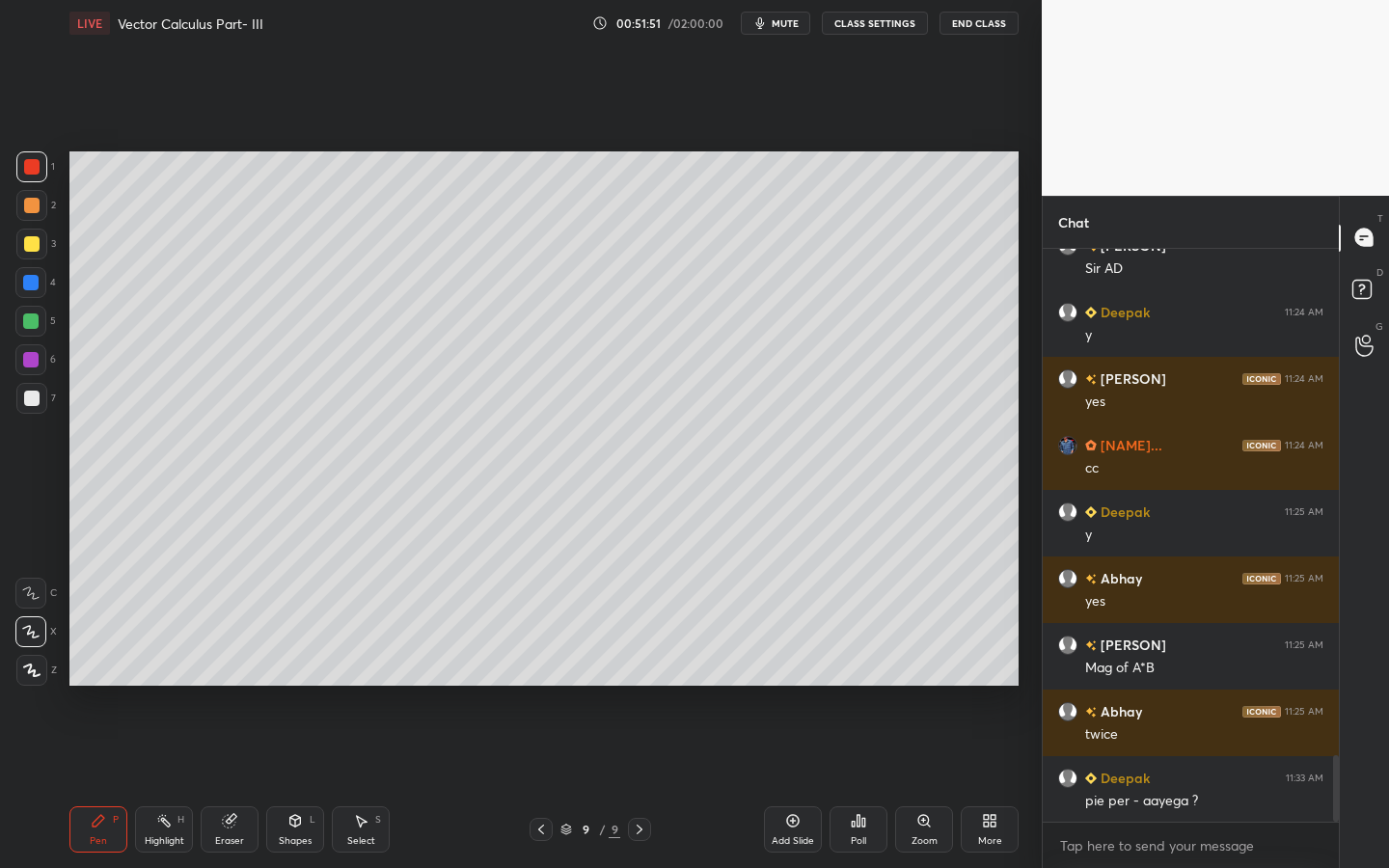 click on "Shapes L" at bounding box center [295, 829] 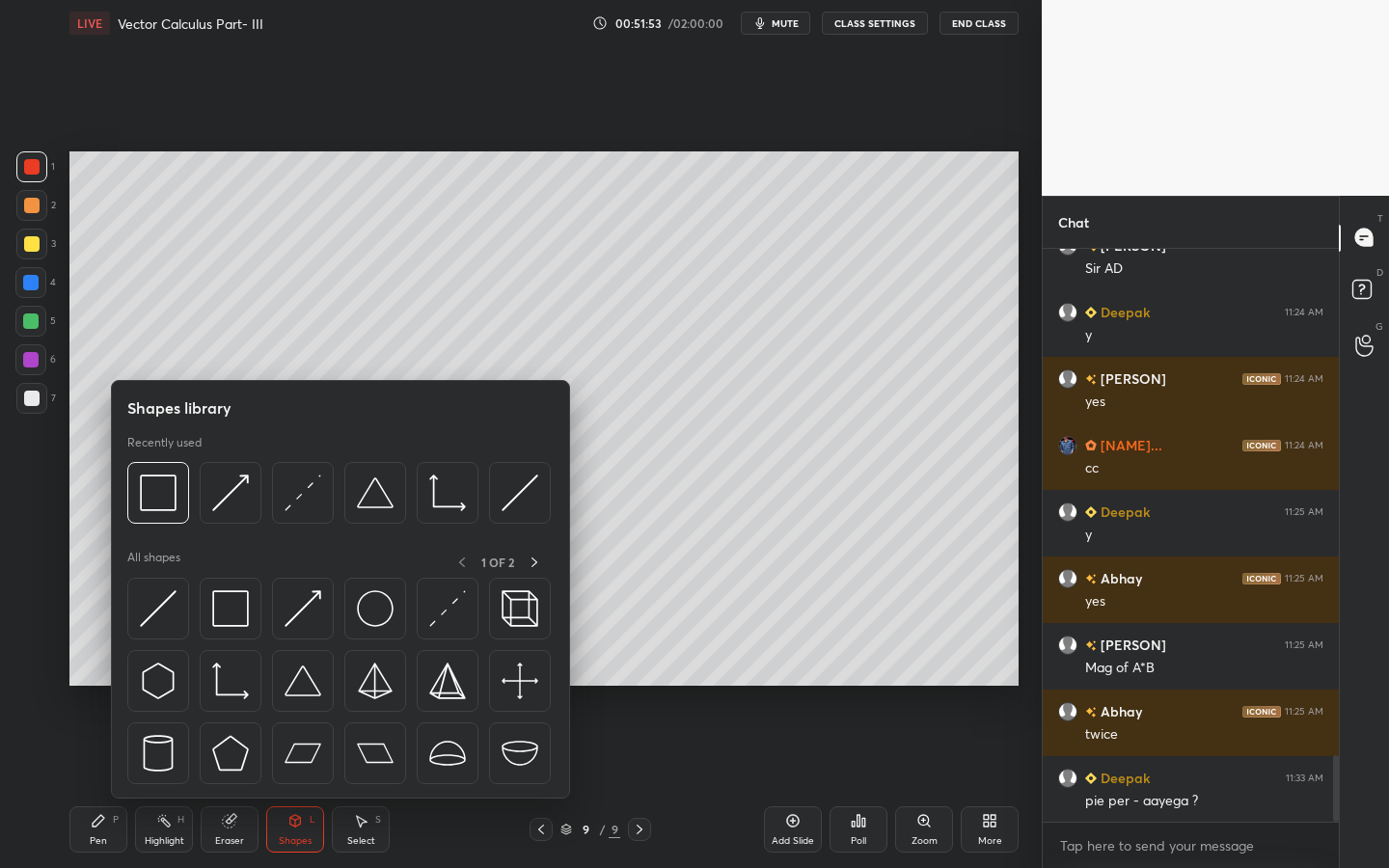 drag, startPoint x: 241, startPoint y: 596, endPoint x: 170, endPoint y: 532, distance: 95.58766 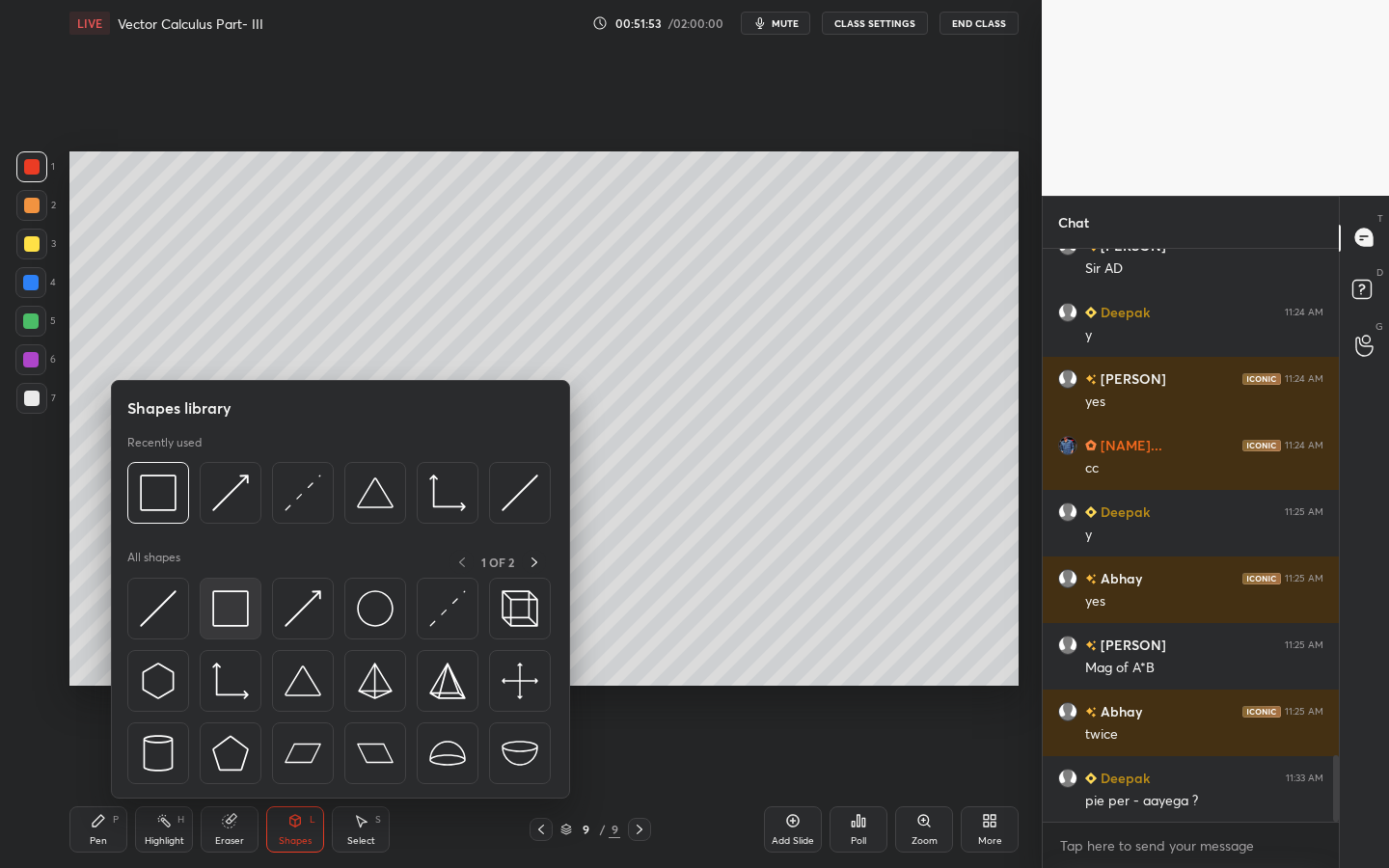 click at bounding box center (231, 609) 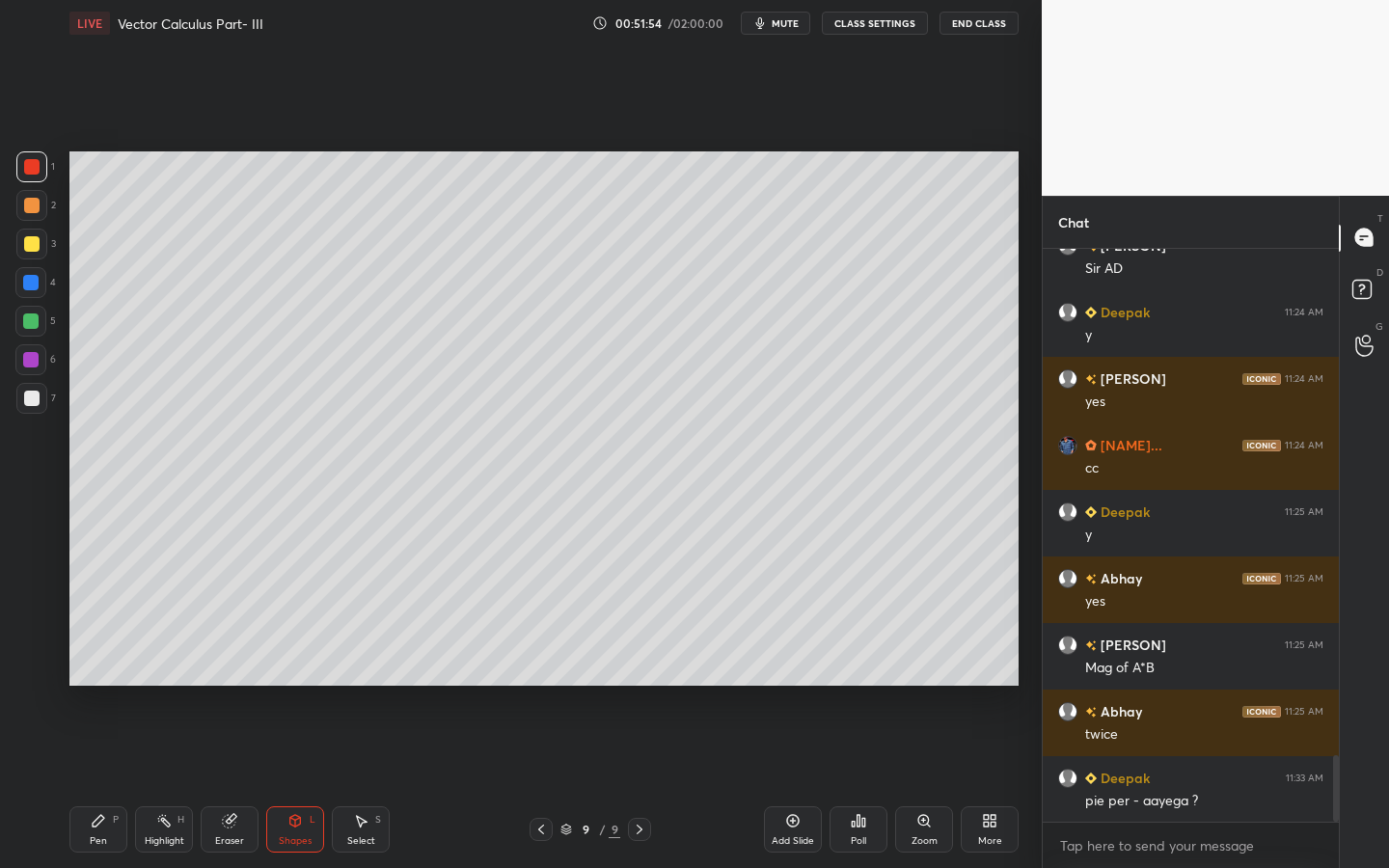 click at bounding box center (32, 244) 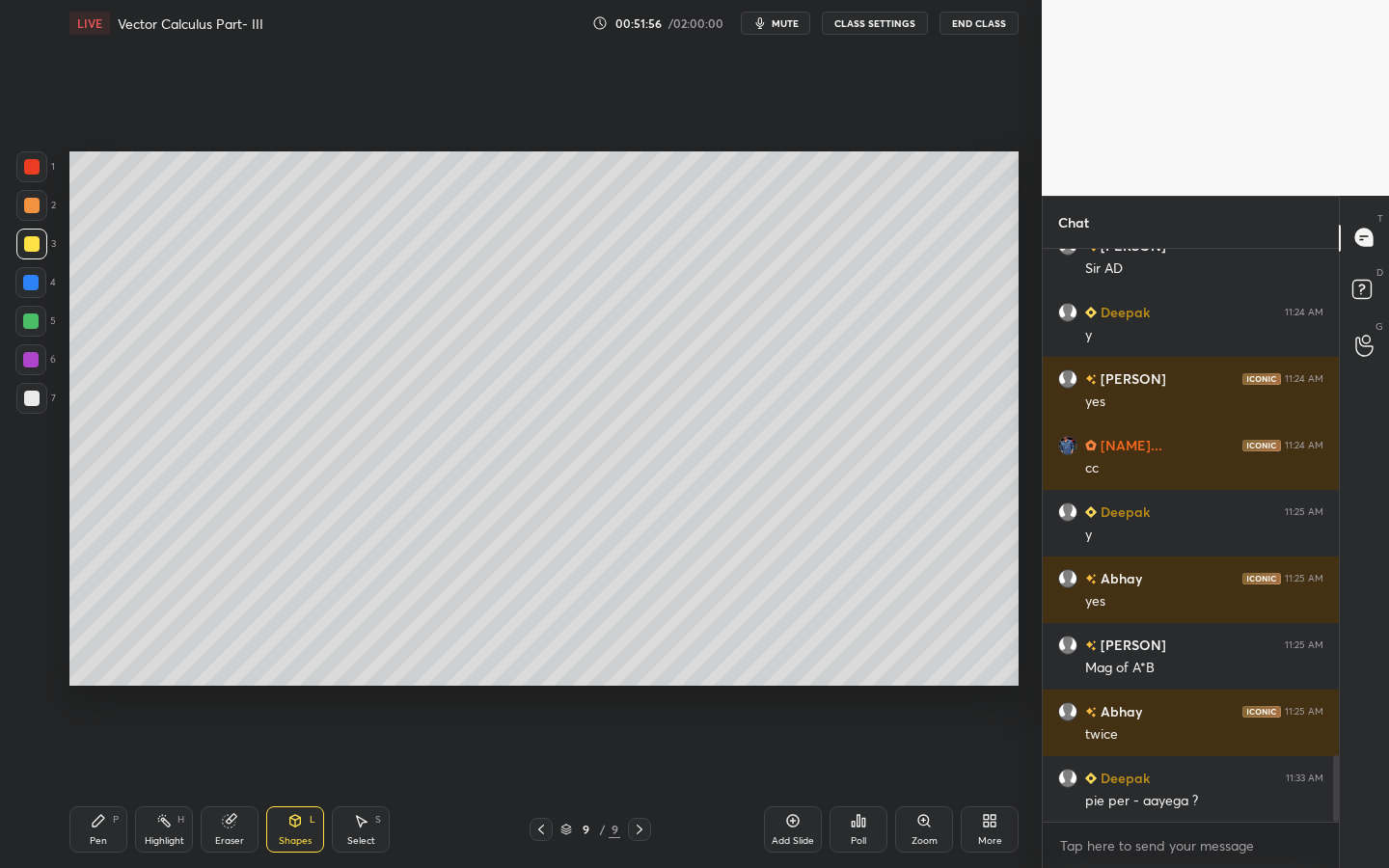 click on "Pen P" at bounding box center (98, 829) 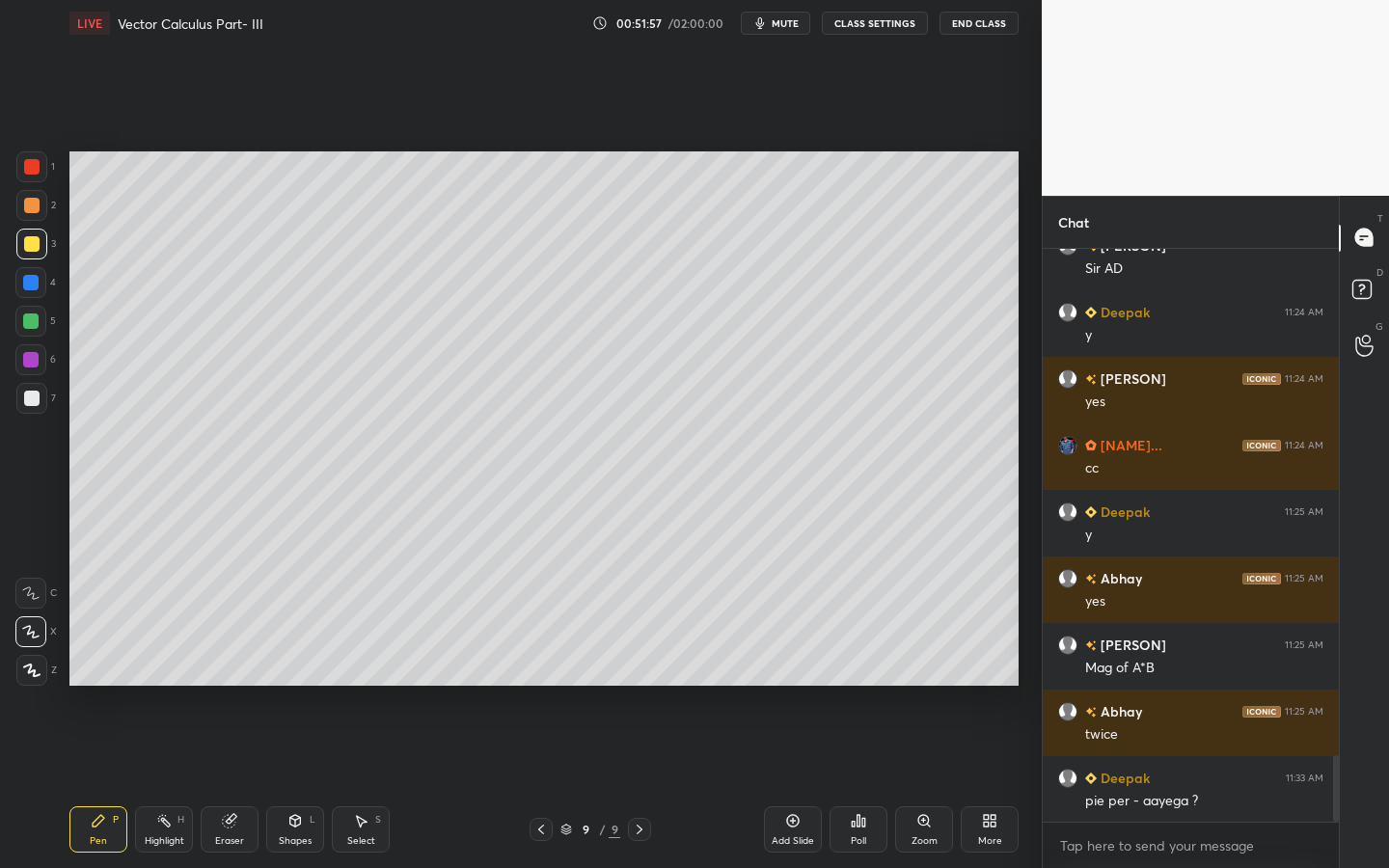 click on "7" at bounding box center (36, 398) 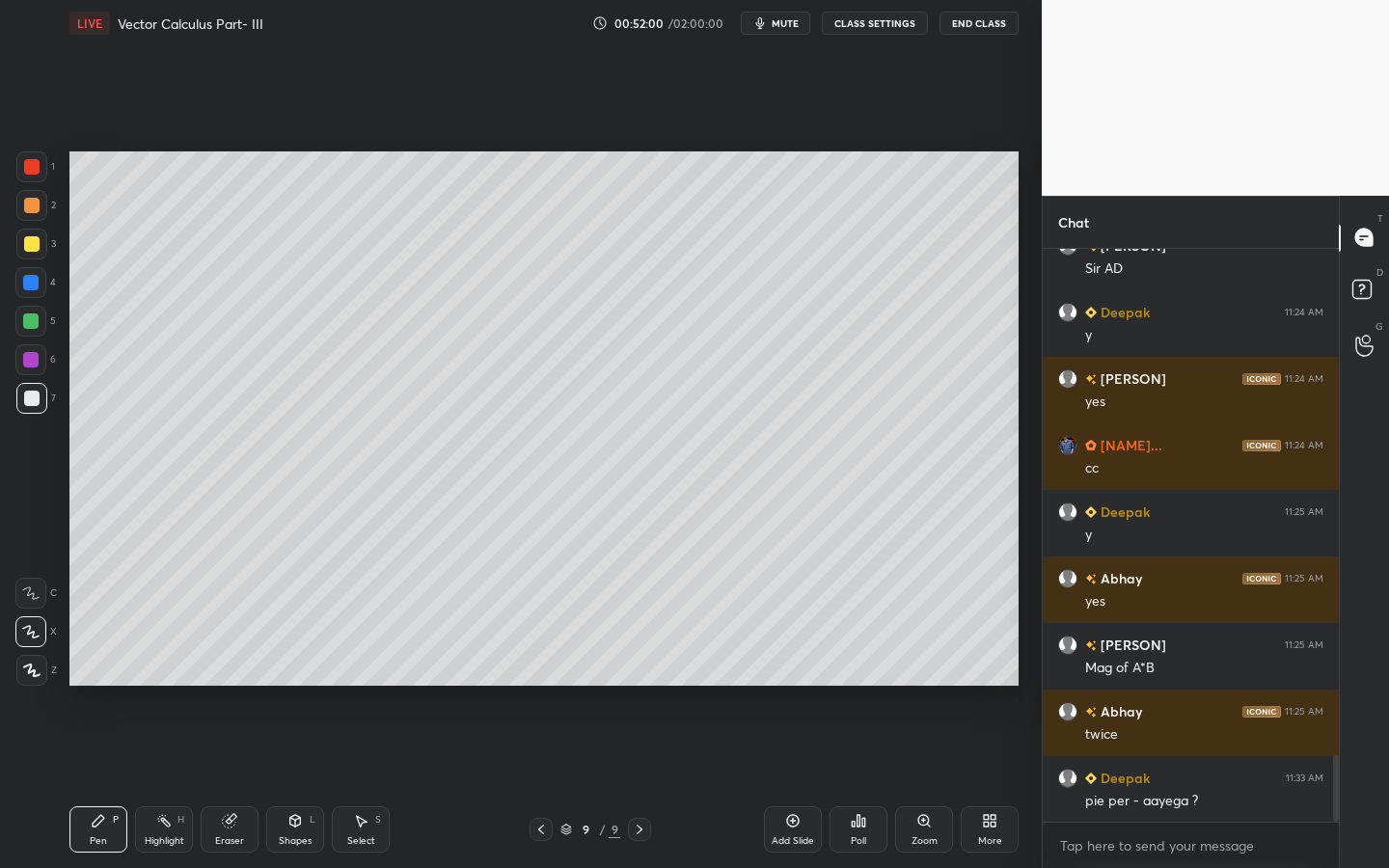 click at bounding box center (32, 167) 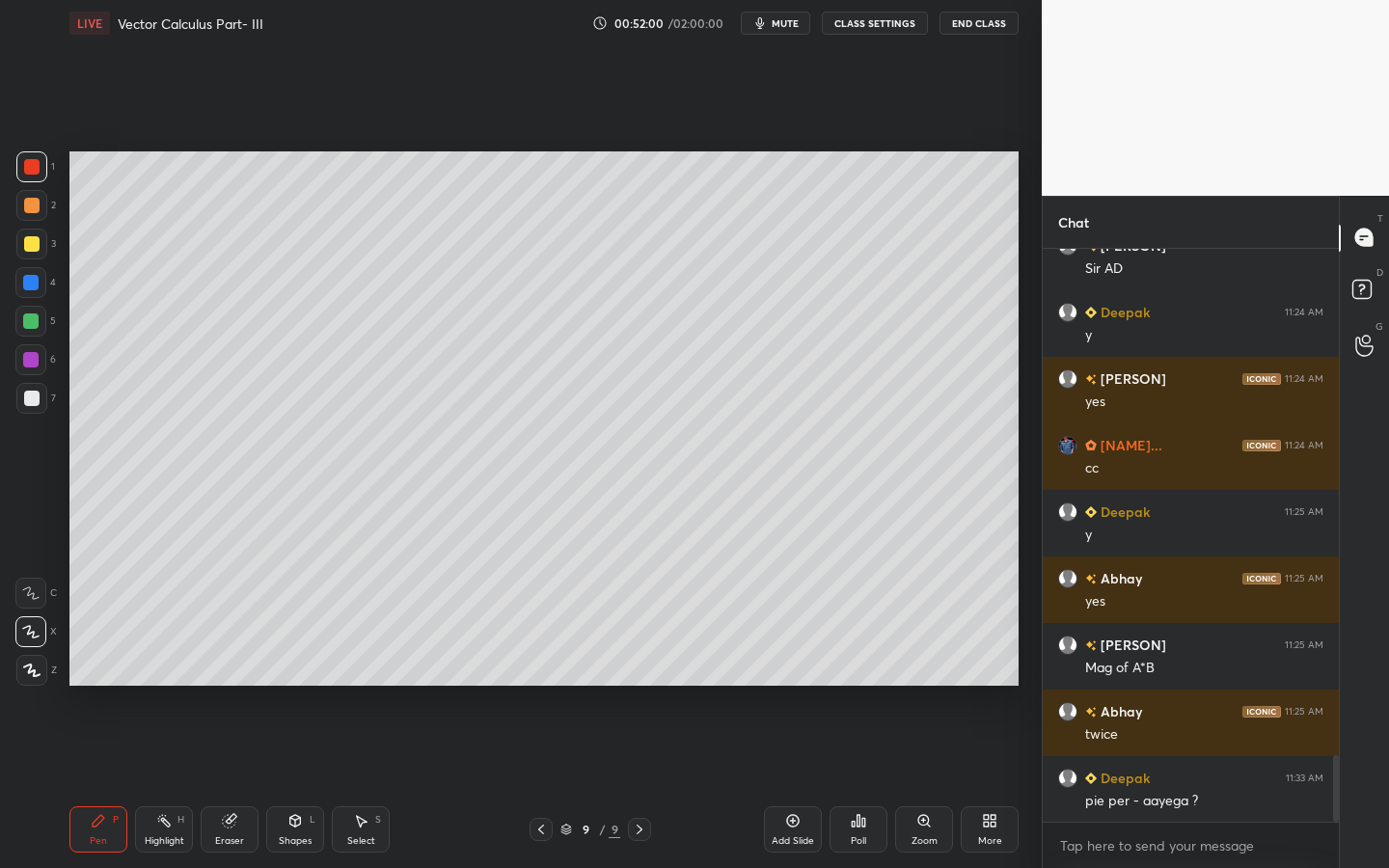 click at bounding box center [32, 244] 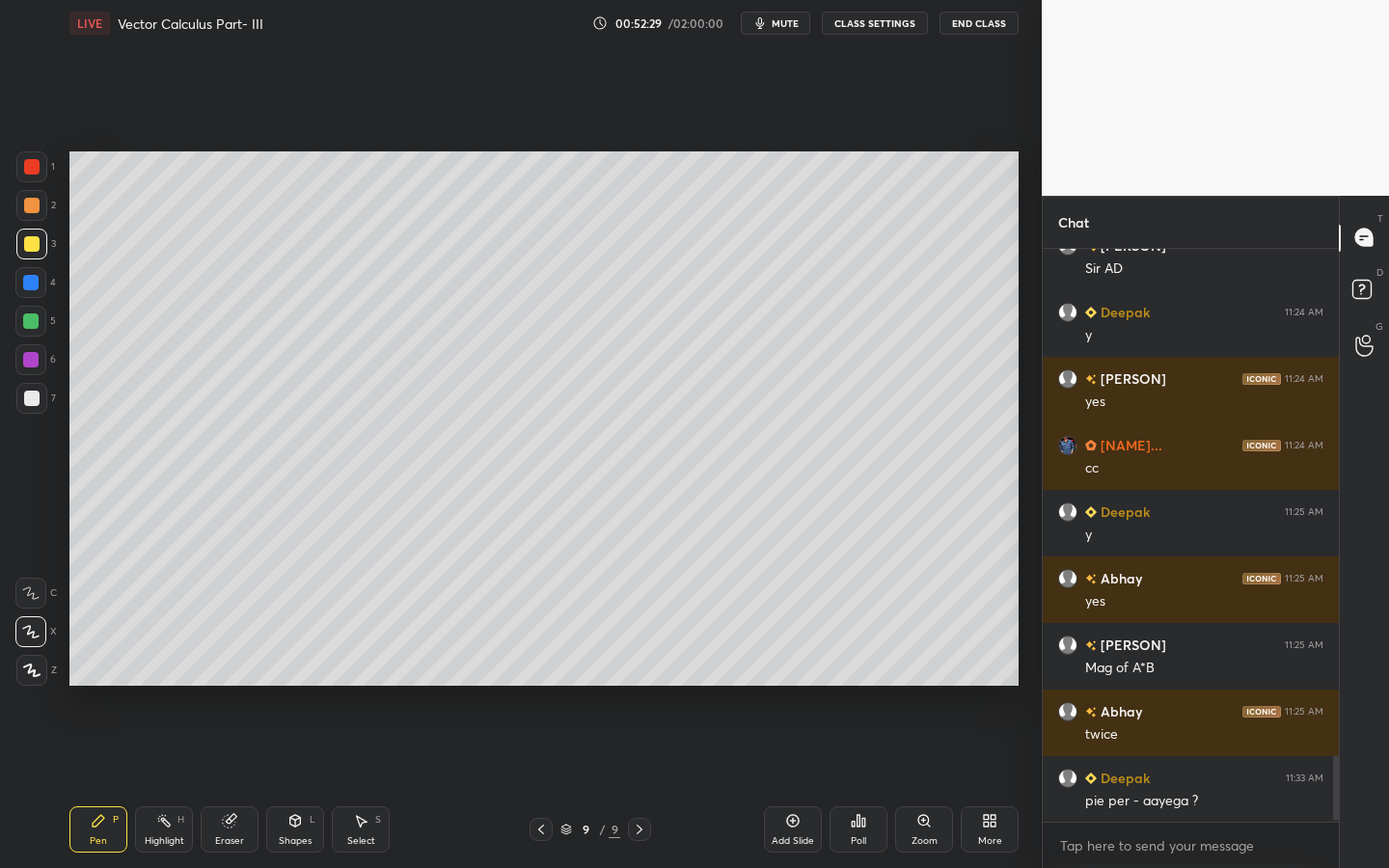 scroll, scrollTop: 4421, scrollLeft: 0, axis: vertical 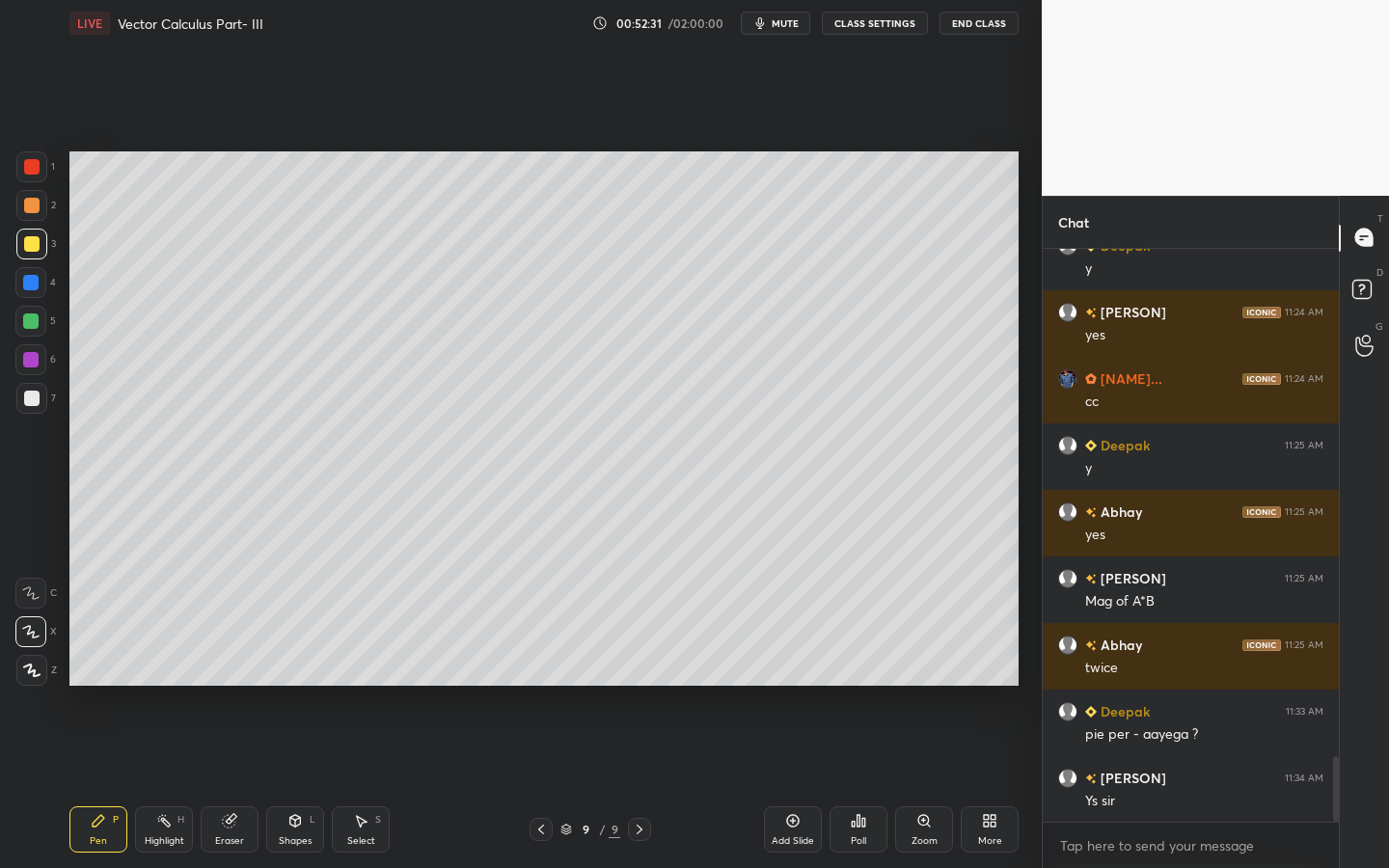 click on "Pen P Highlight H Eraser Shapes L Select S 9 / 9 Add Slide Poll Zoom More" at bounding box center [544, 829] 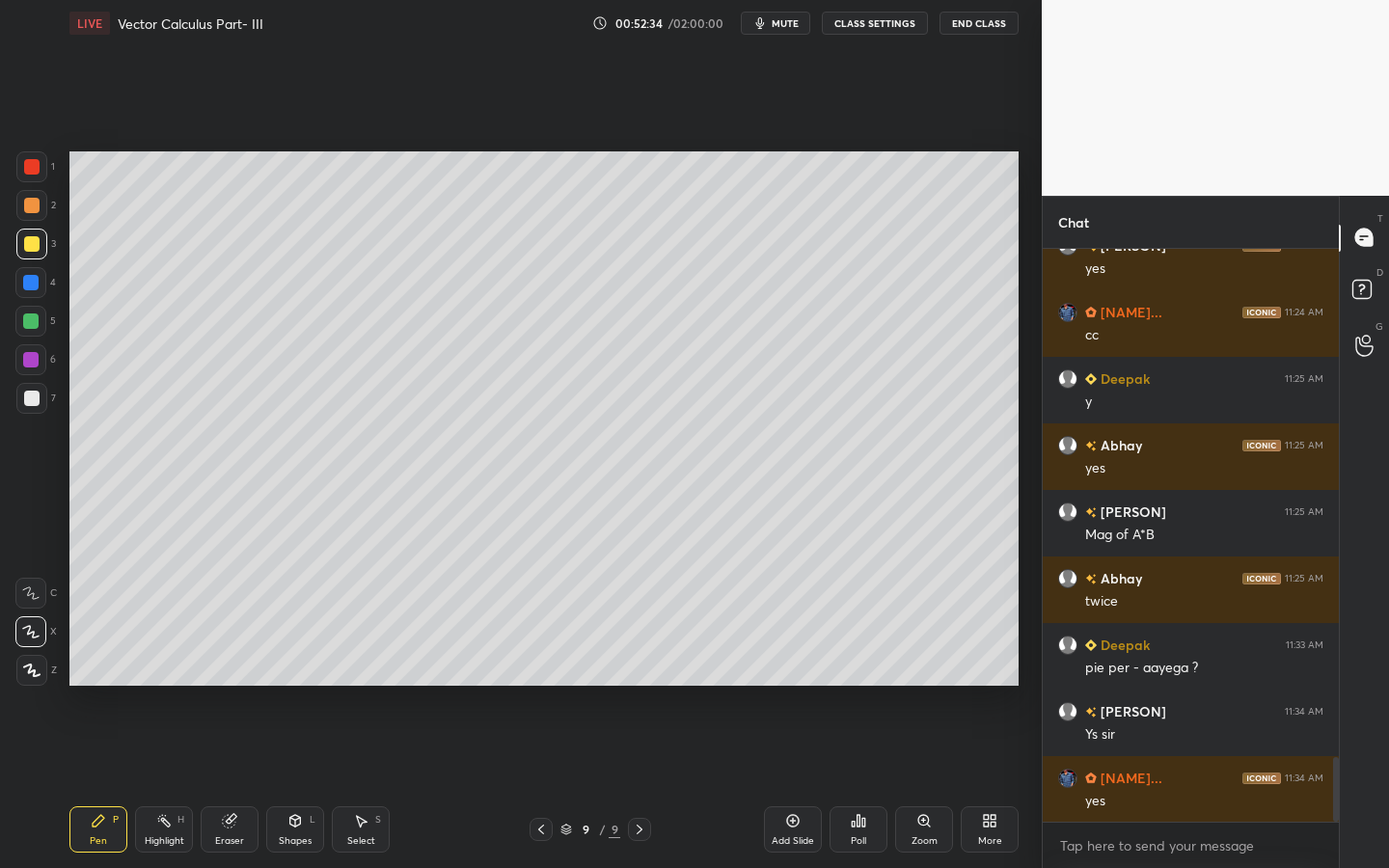 click at bounding box center [32, 167] 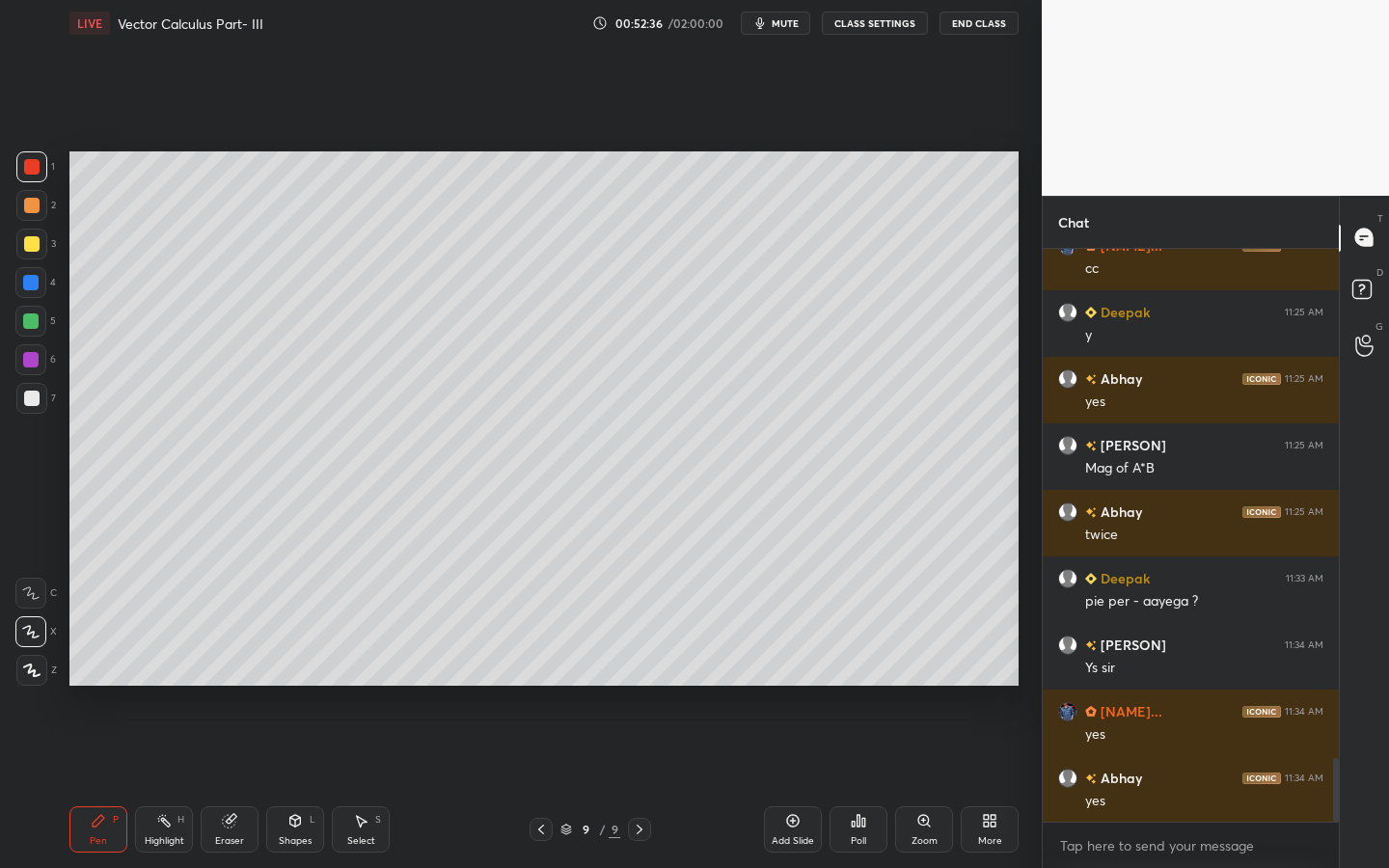 scroll, scrollTop: 4621, scrollLeft: 0, axis: vertical 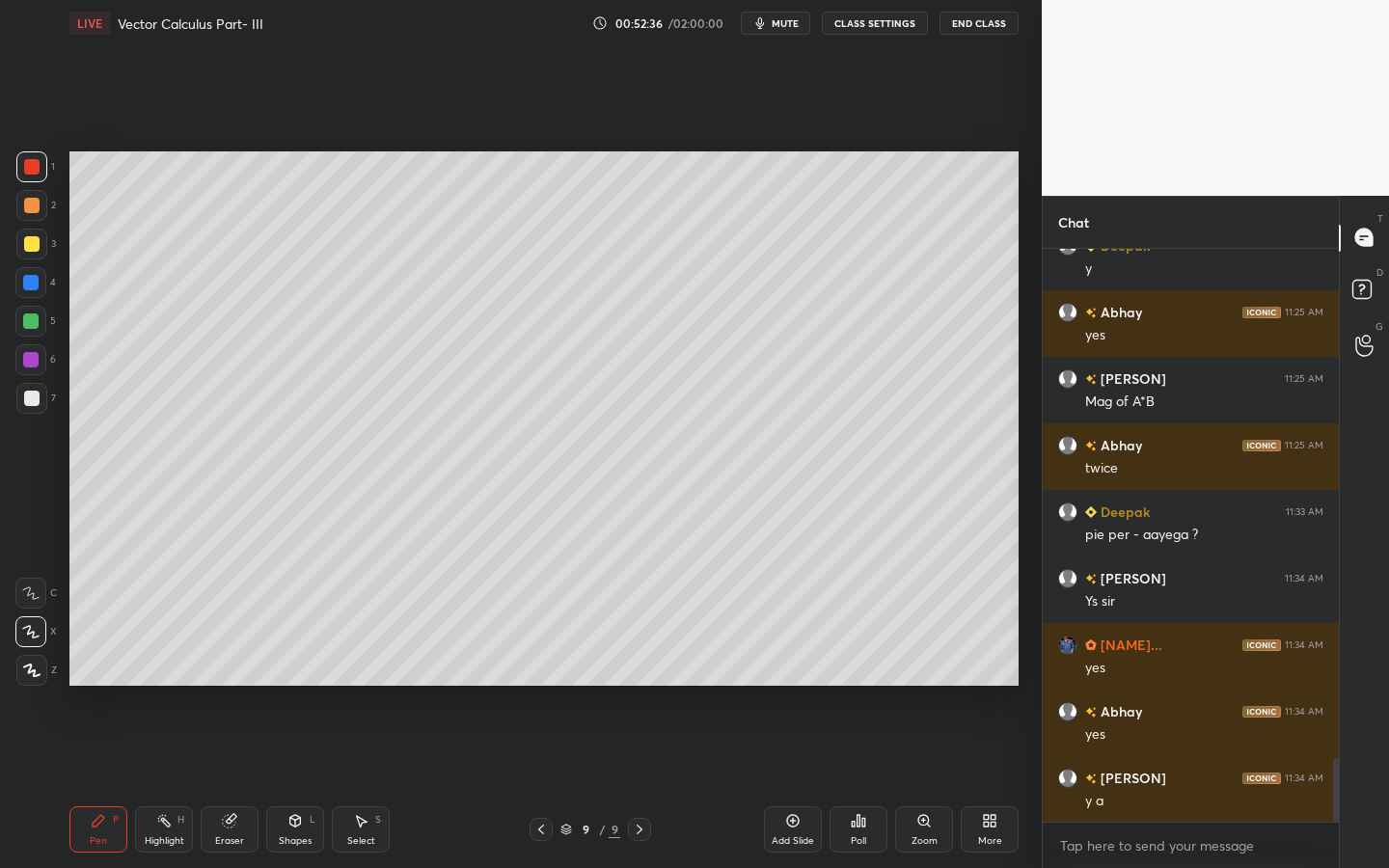 click on "Shapes L" at bounding box center (295, 829) 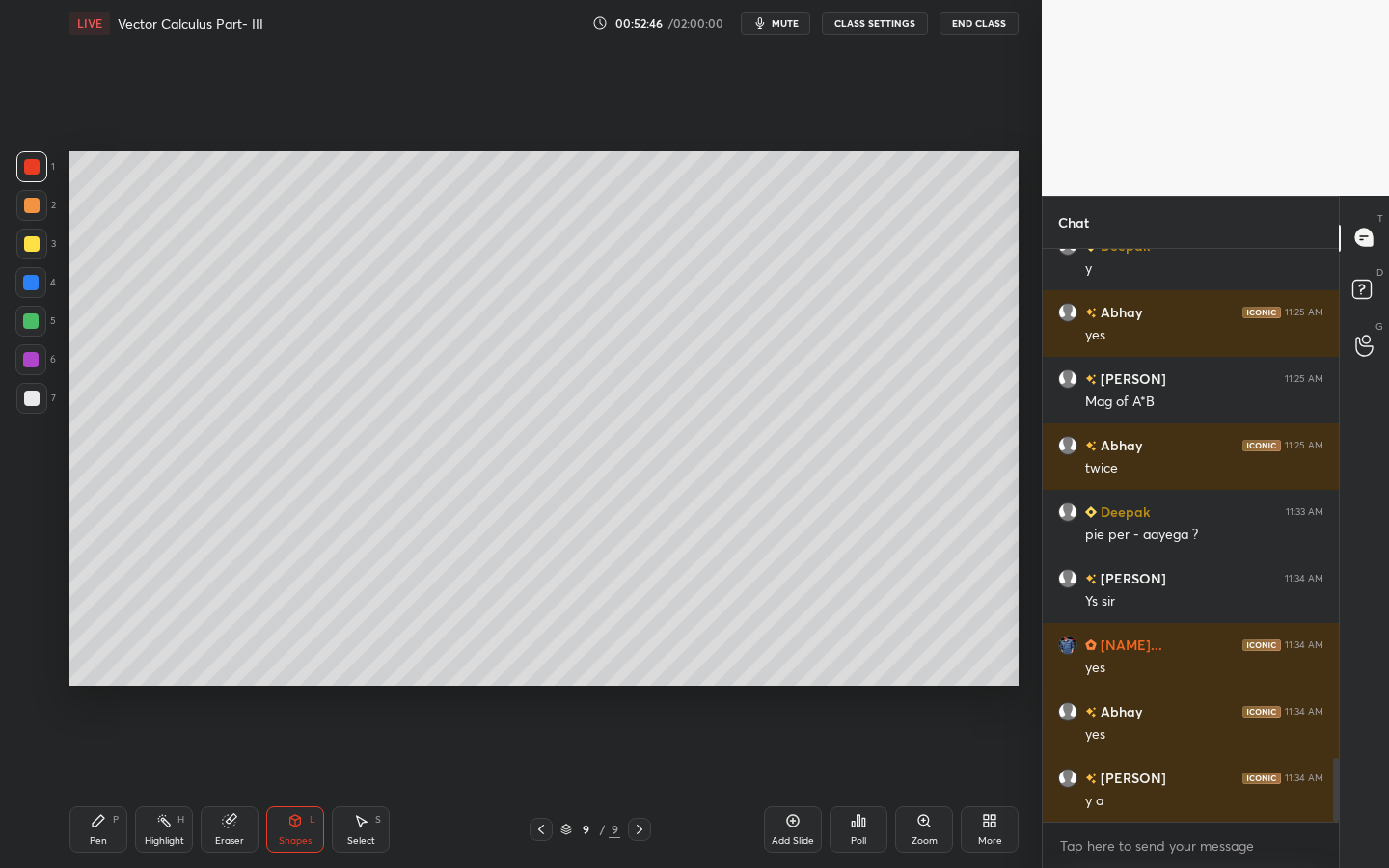 click on "More" at bounding box center (990, 841) 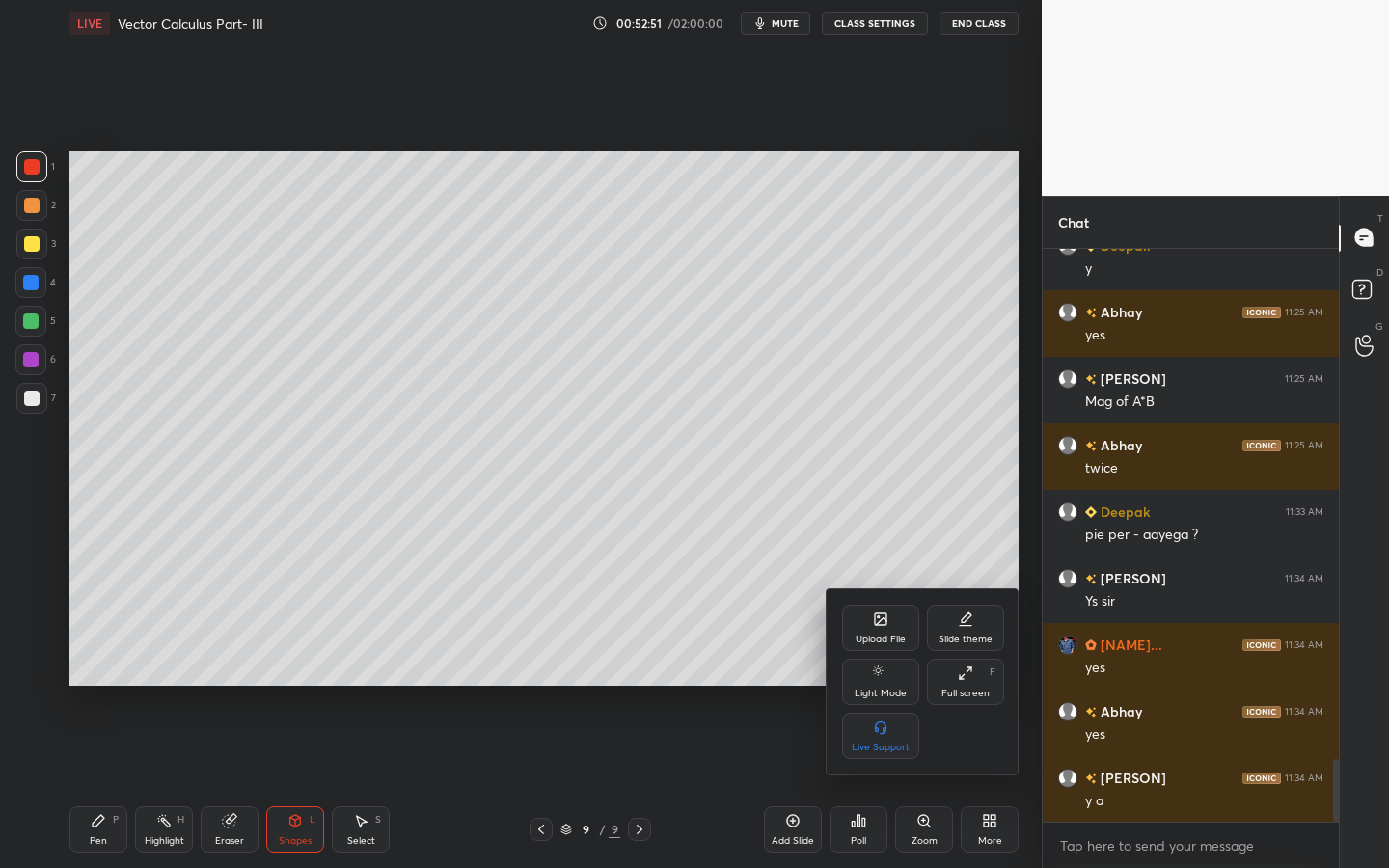 scroll, scrollTop: 4687, scrollLeft: 0, axis: vertical 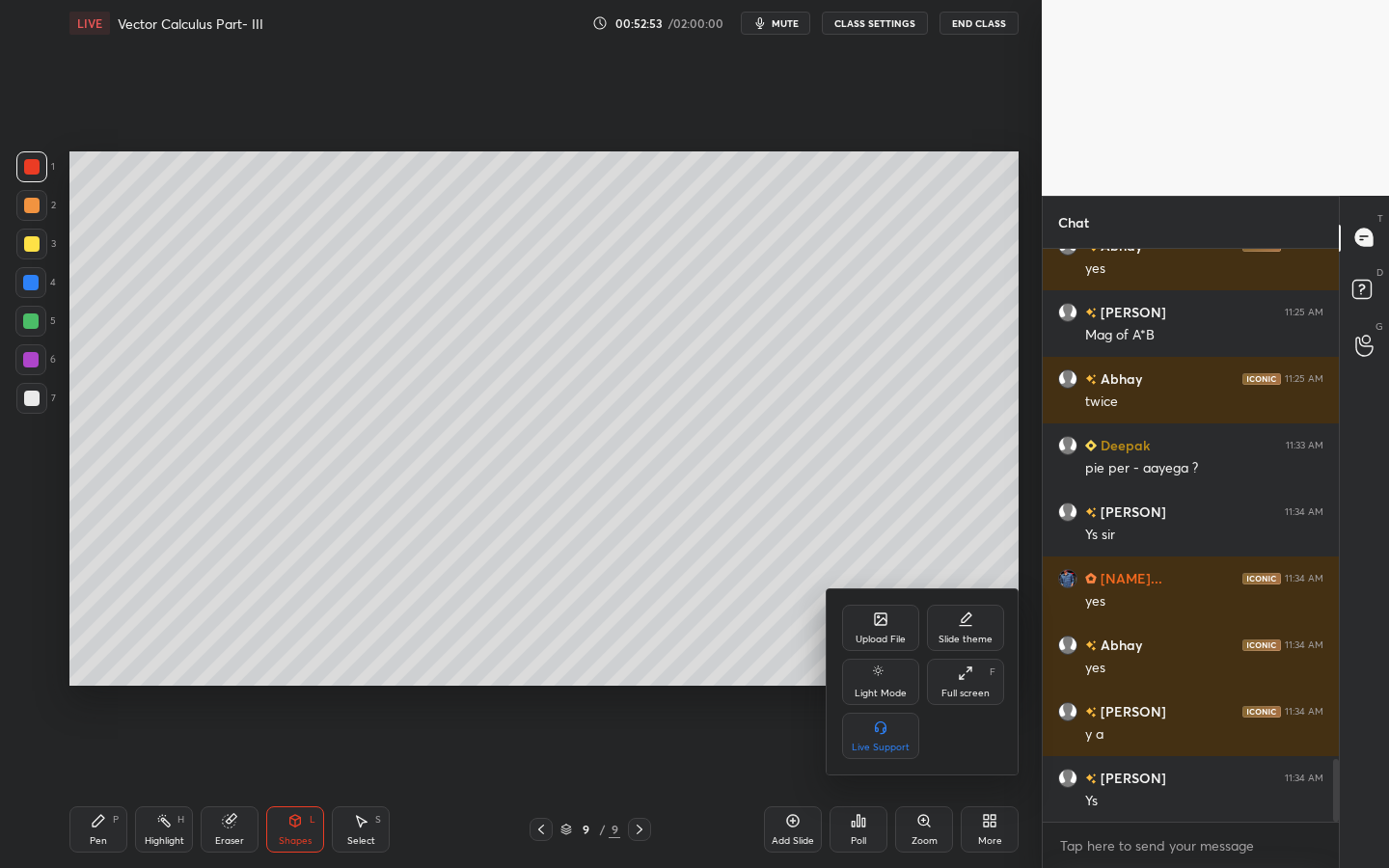 click on "Upload File" at bounding box center (881, 639) 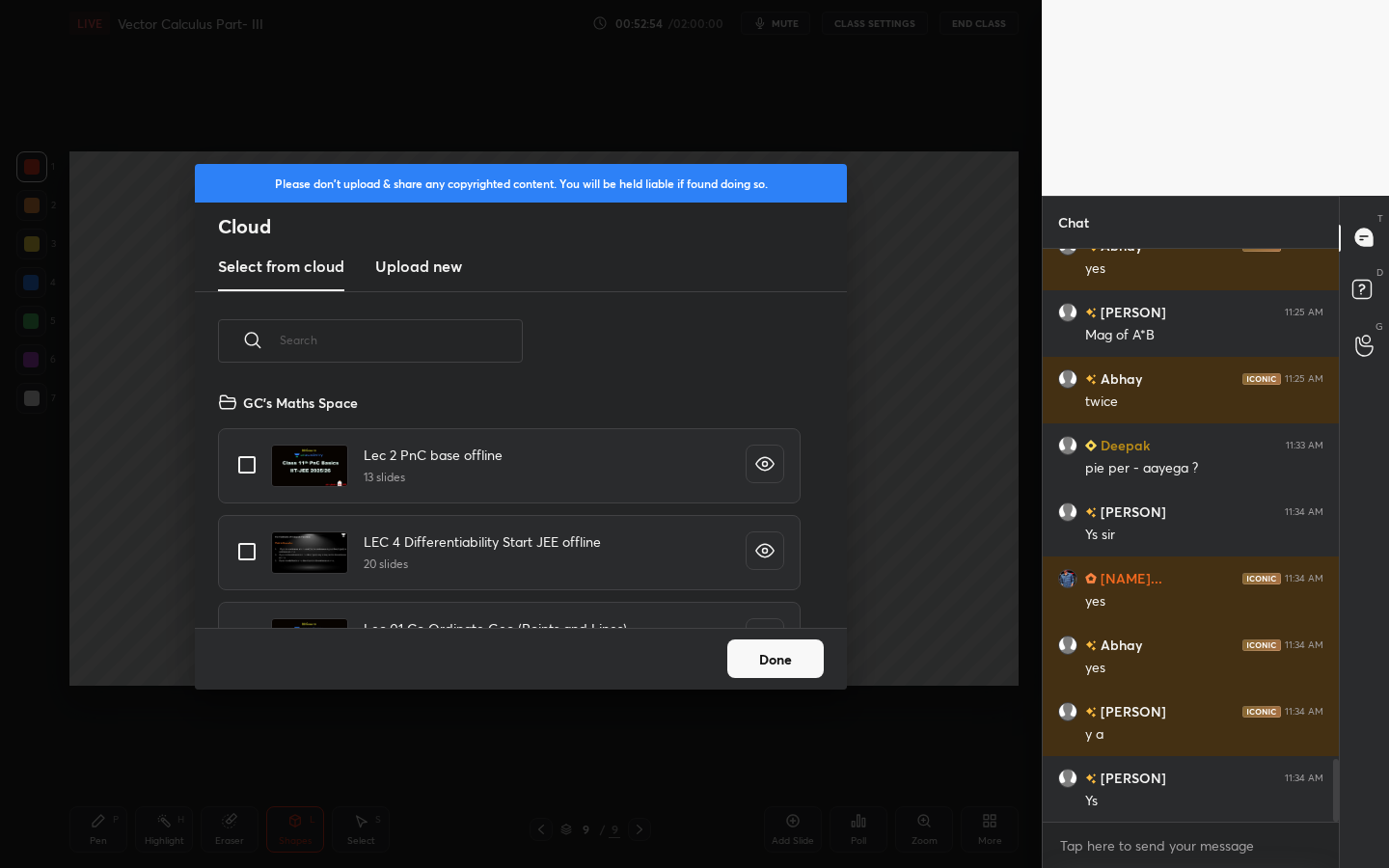 scroll, scrollTop: 7, scrollLeft: 11, axis: both 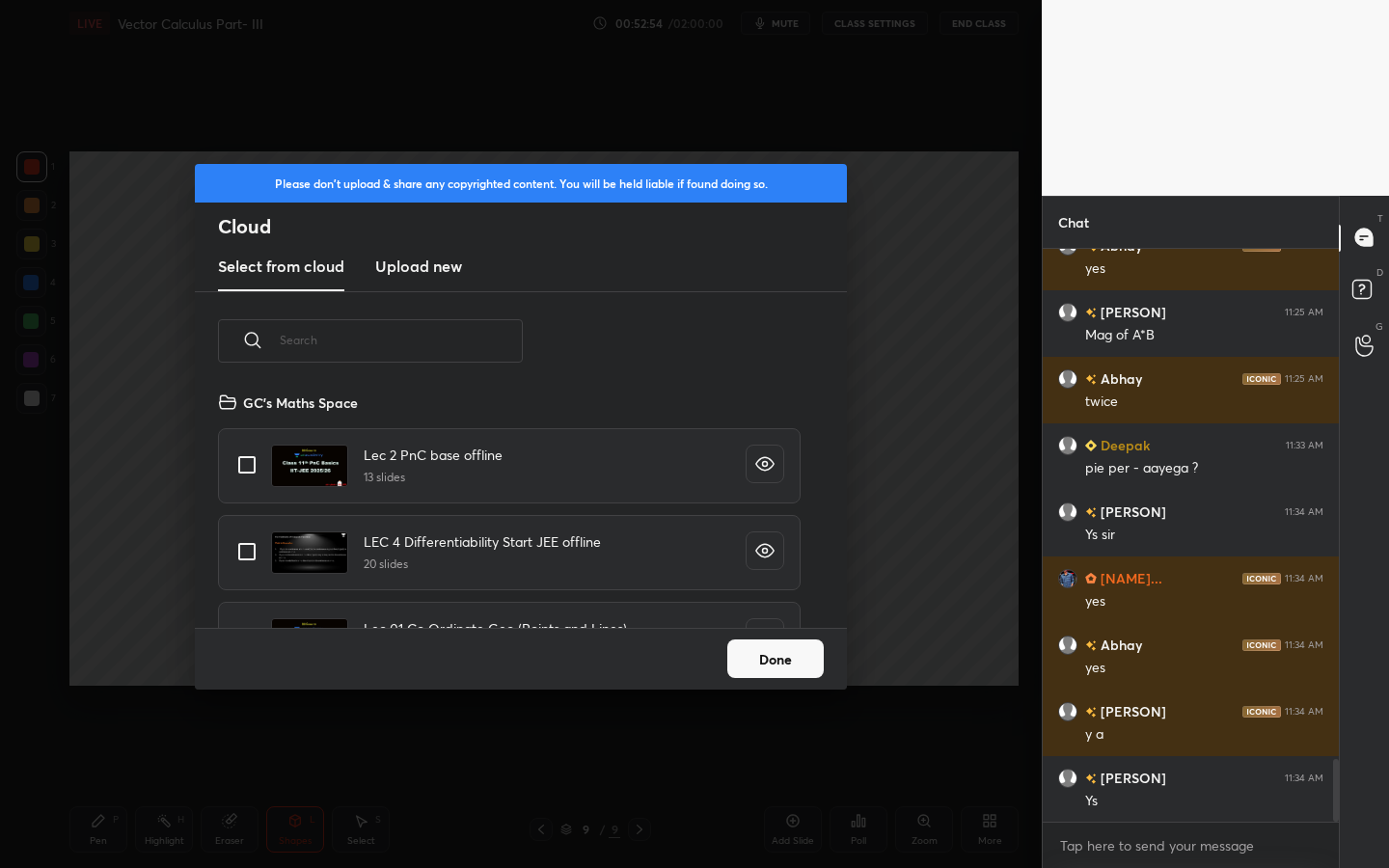 drag, startPoint x: 453, startPoint y: 274, endPoint x: 465, endPoint y: 274, distance: 12 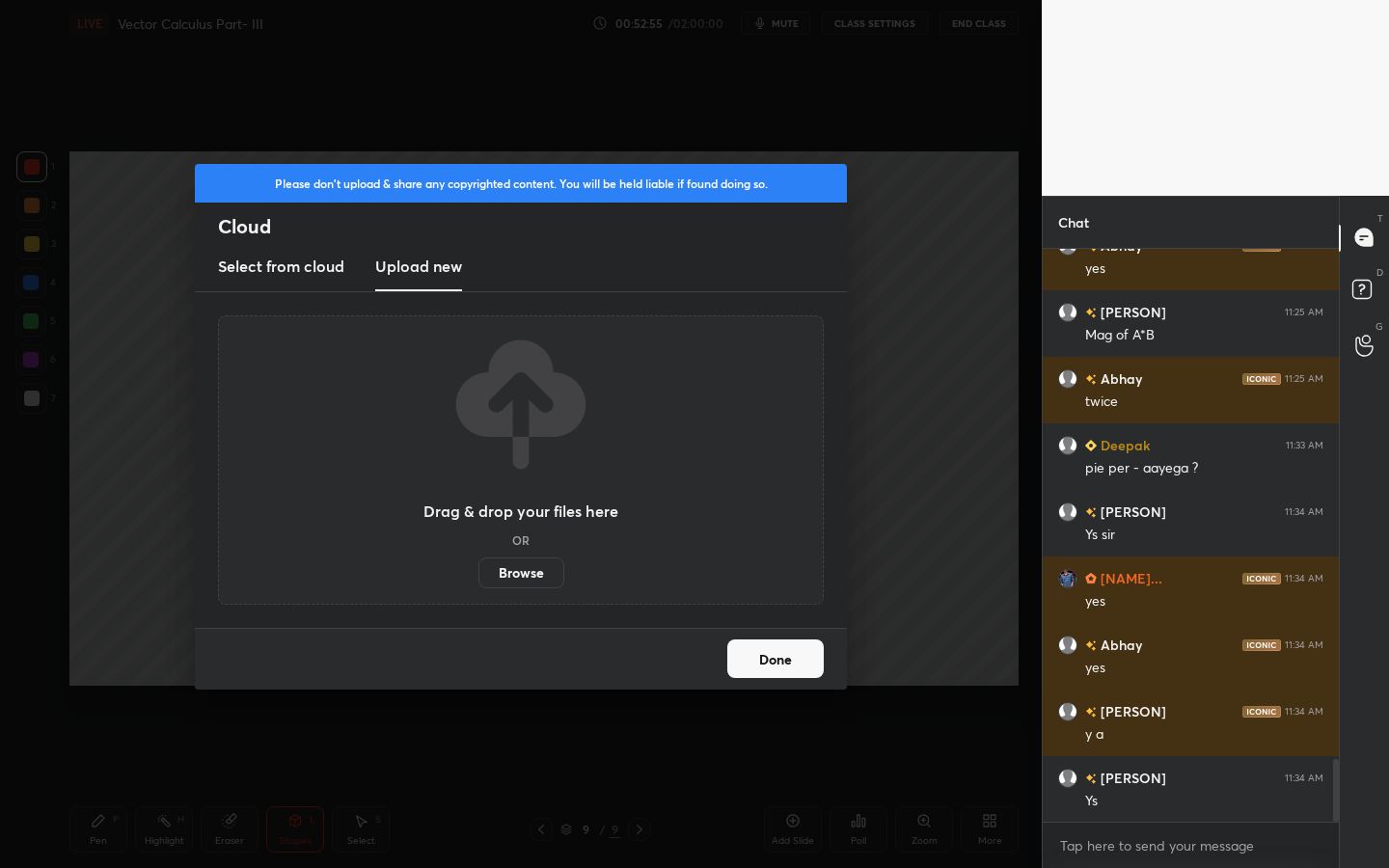 click on "Browse" at bounding box center (521, 573) 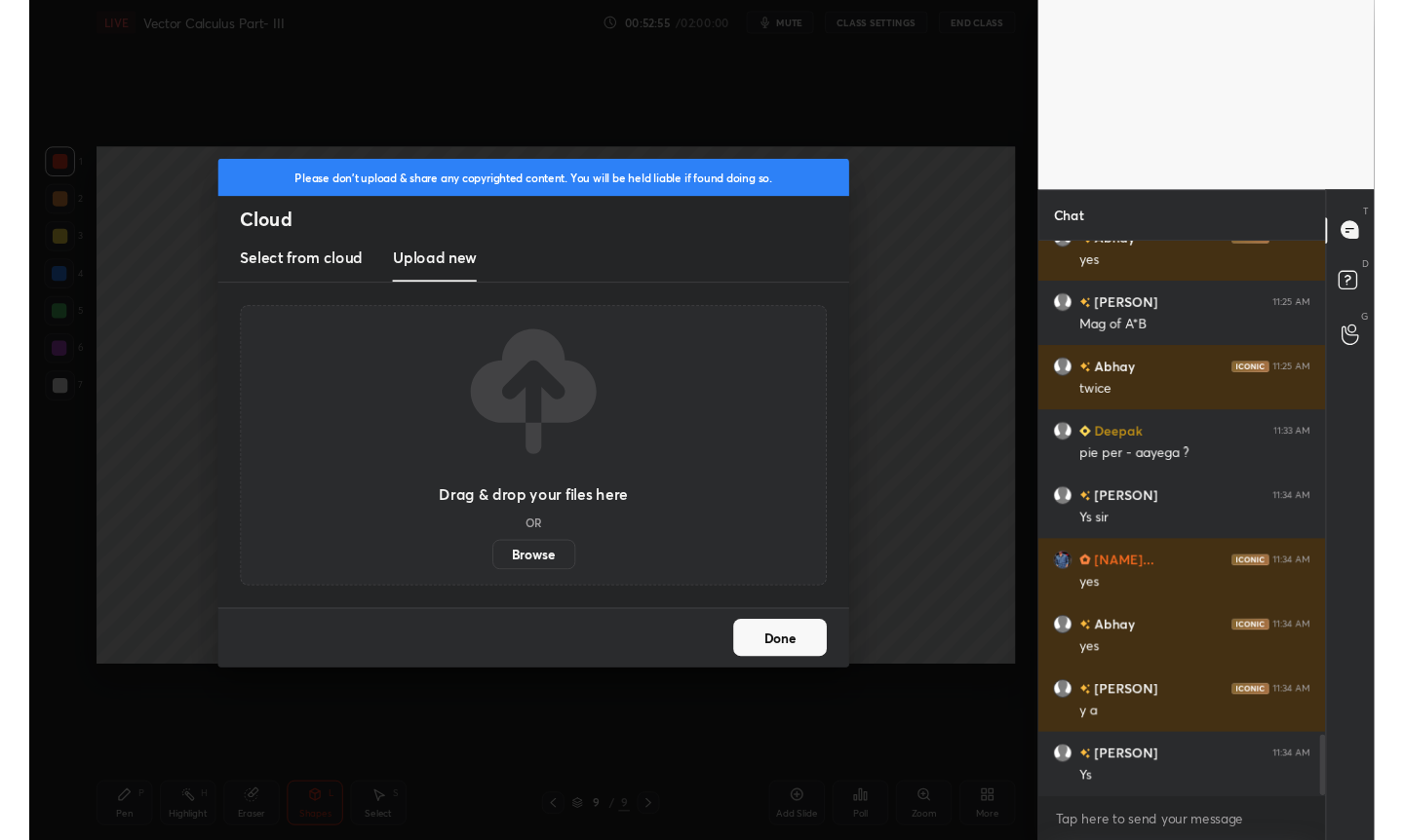 scroll, scrollTop: 715, scrollLeft: 975, axis: both 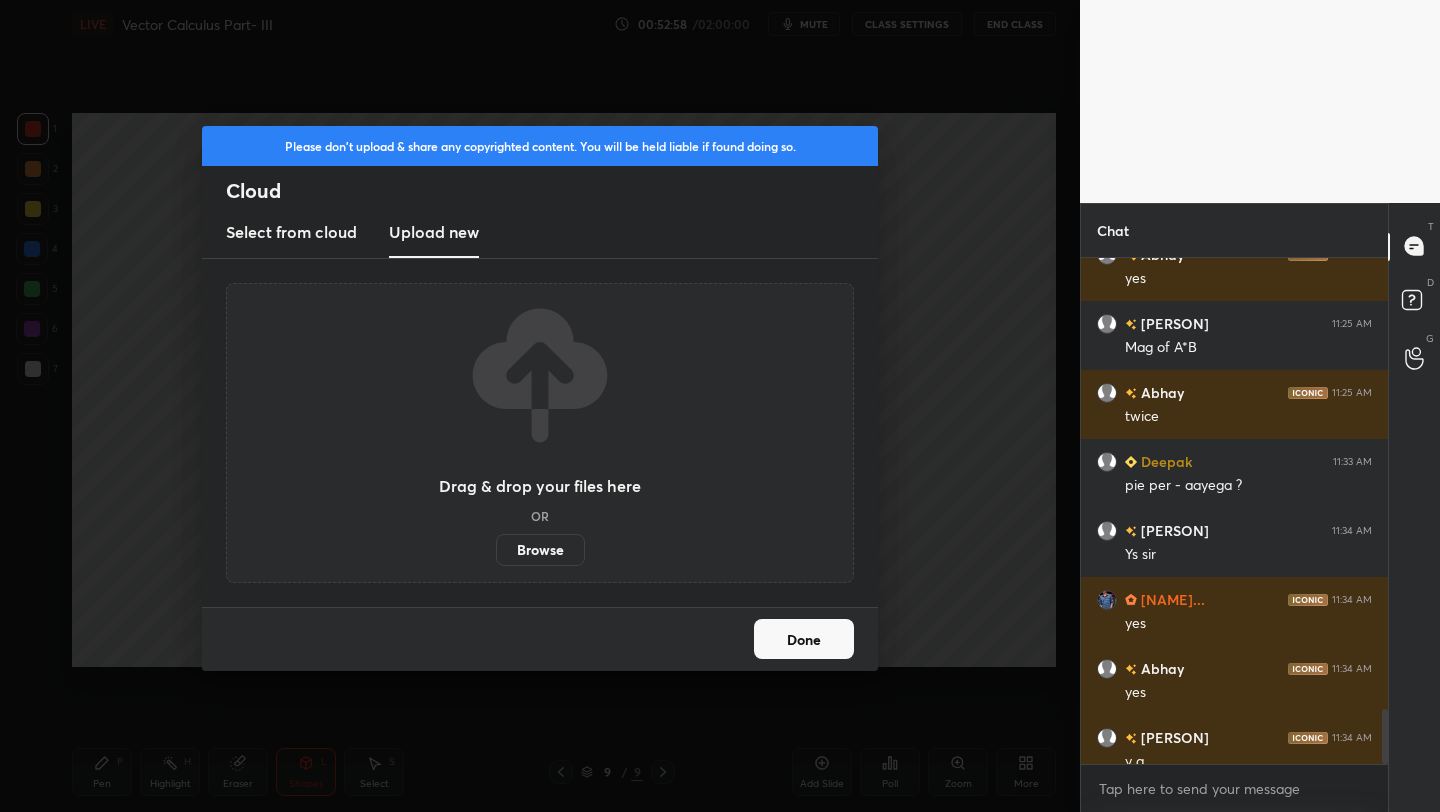 type on "x" 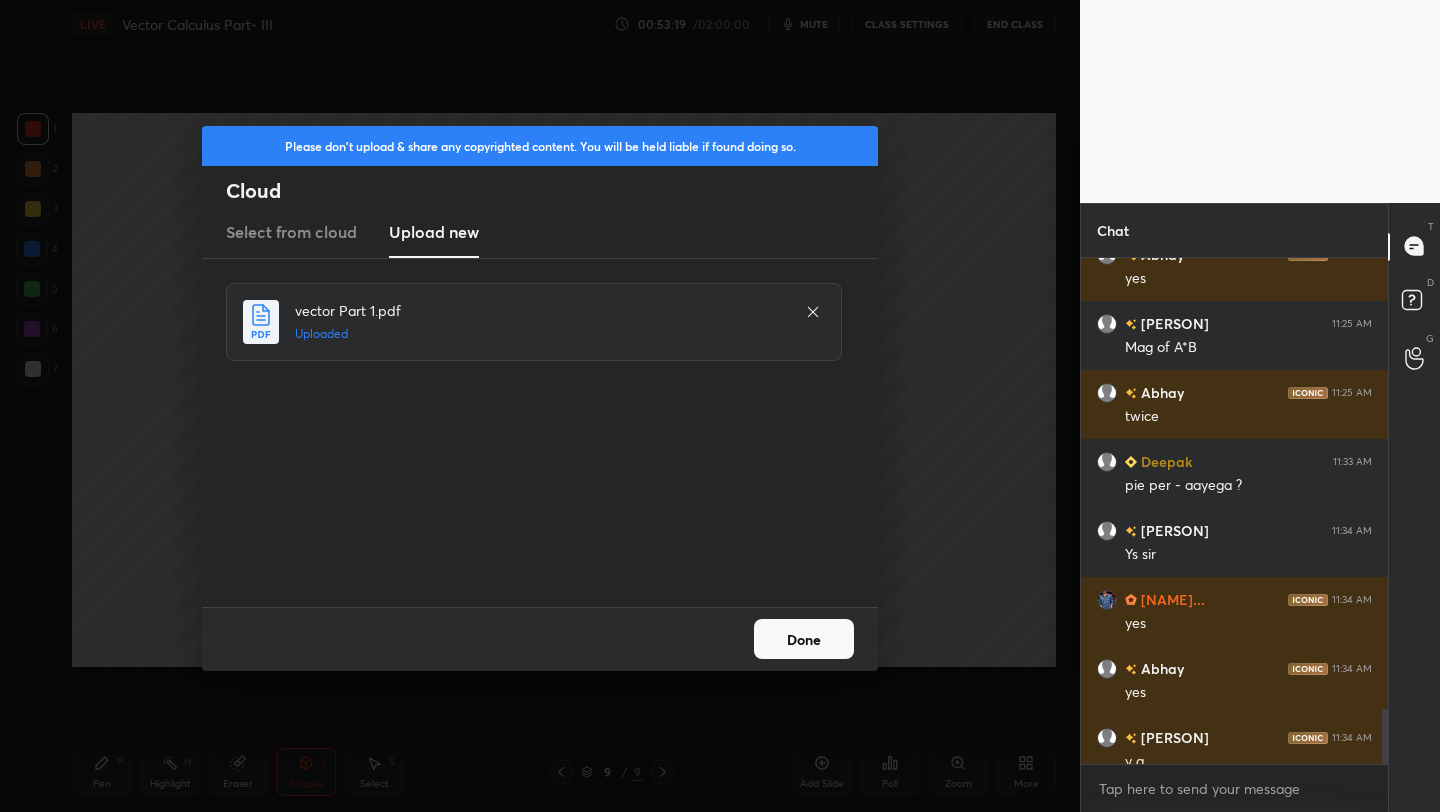 click on "Done" at bounding box center [804, 639] 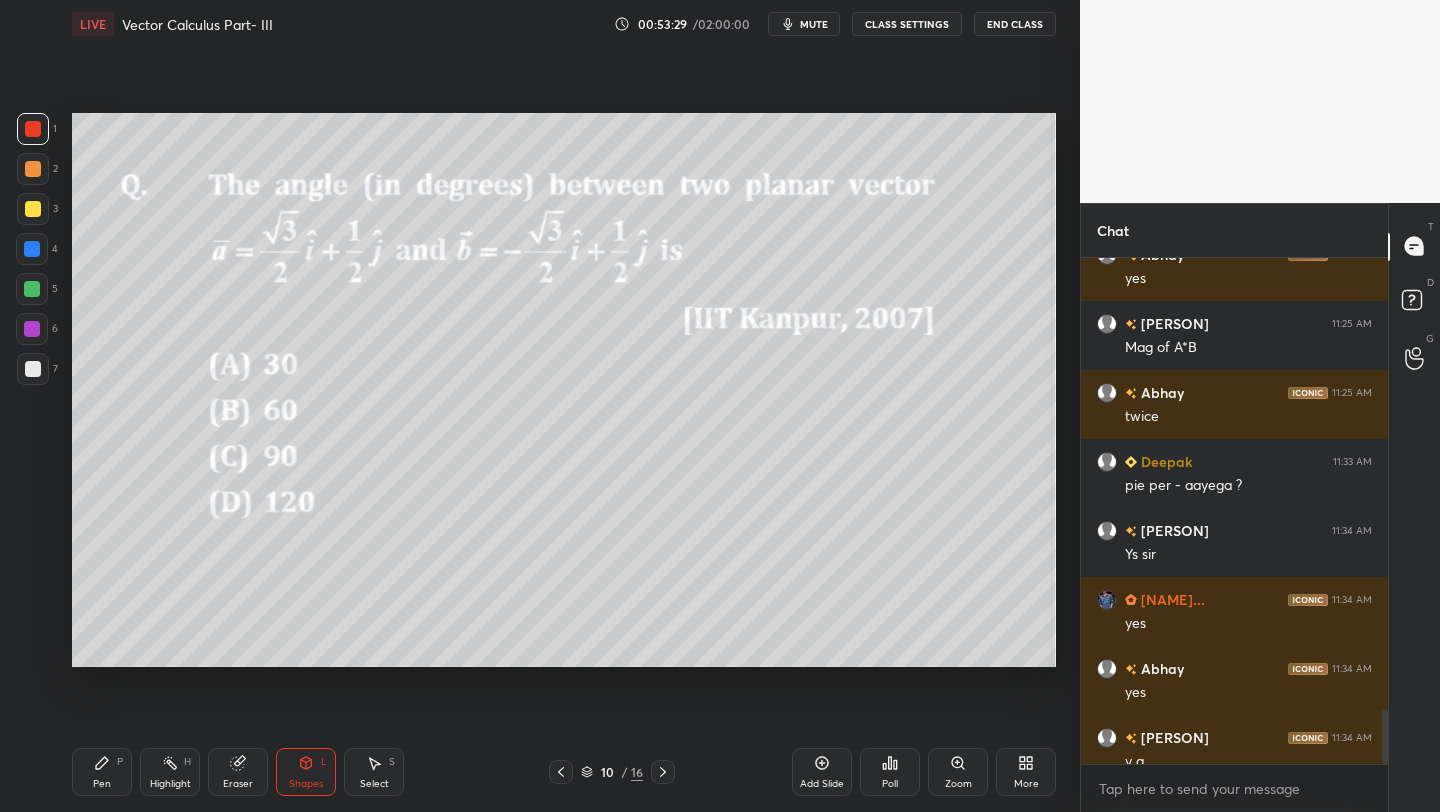 click 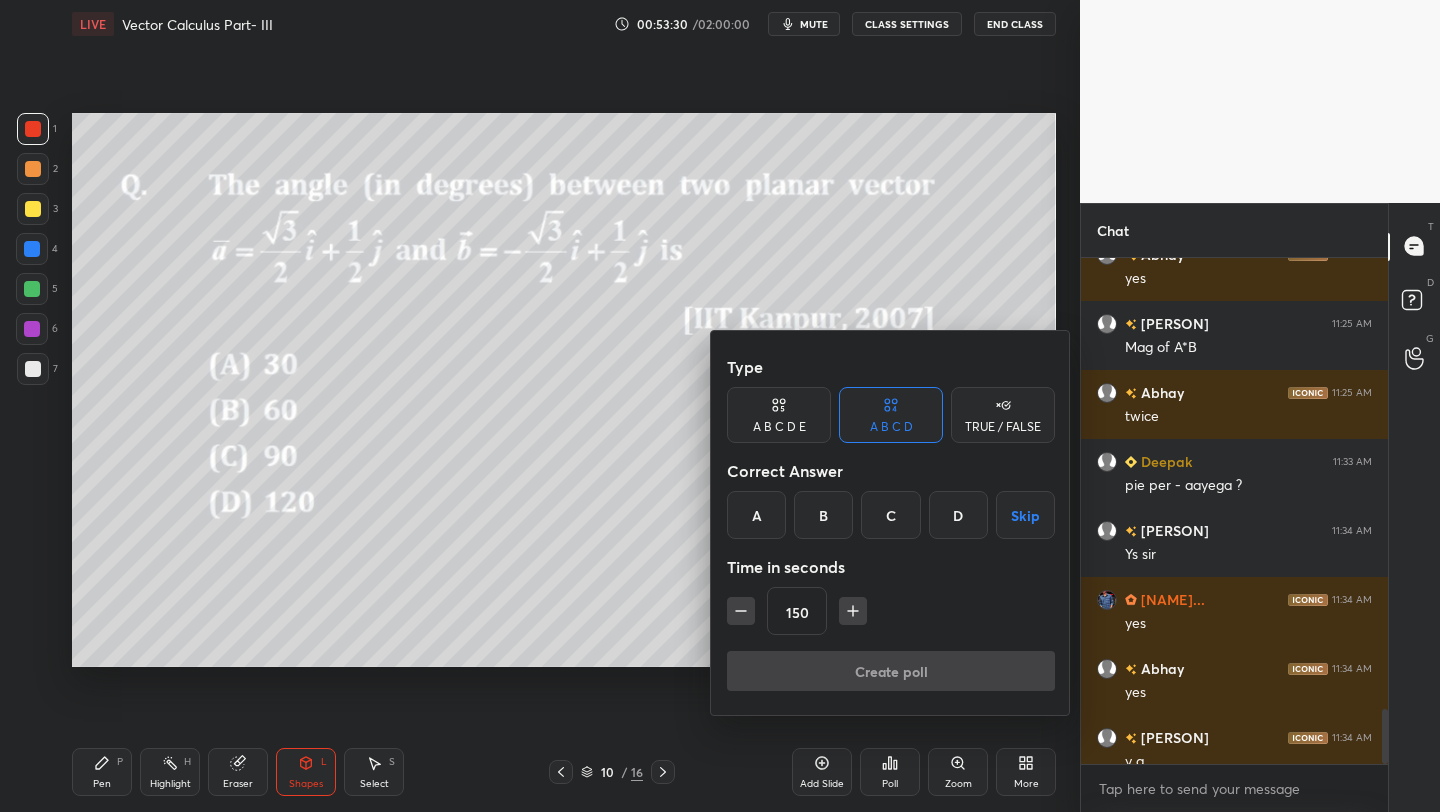 drag, startPoint x: 932, startPoint y: 524, endPoint x: 905, endPoint y: 541, distance: 31.906113 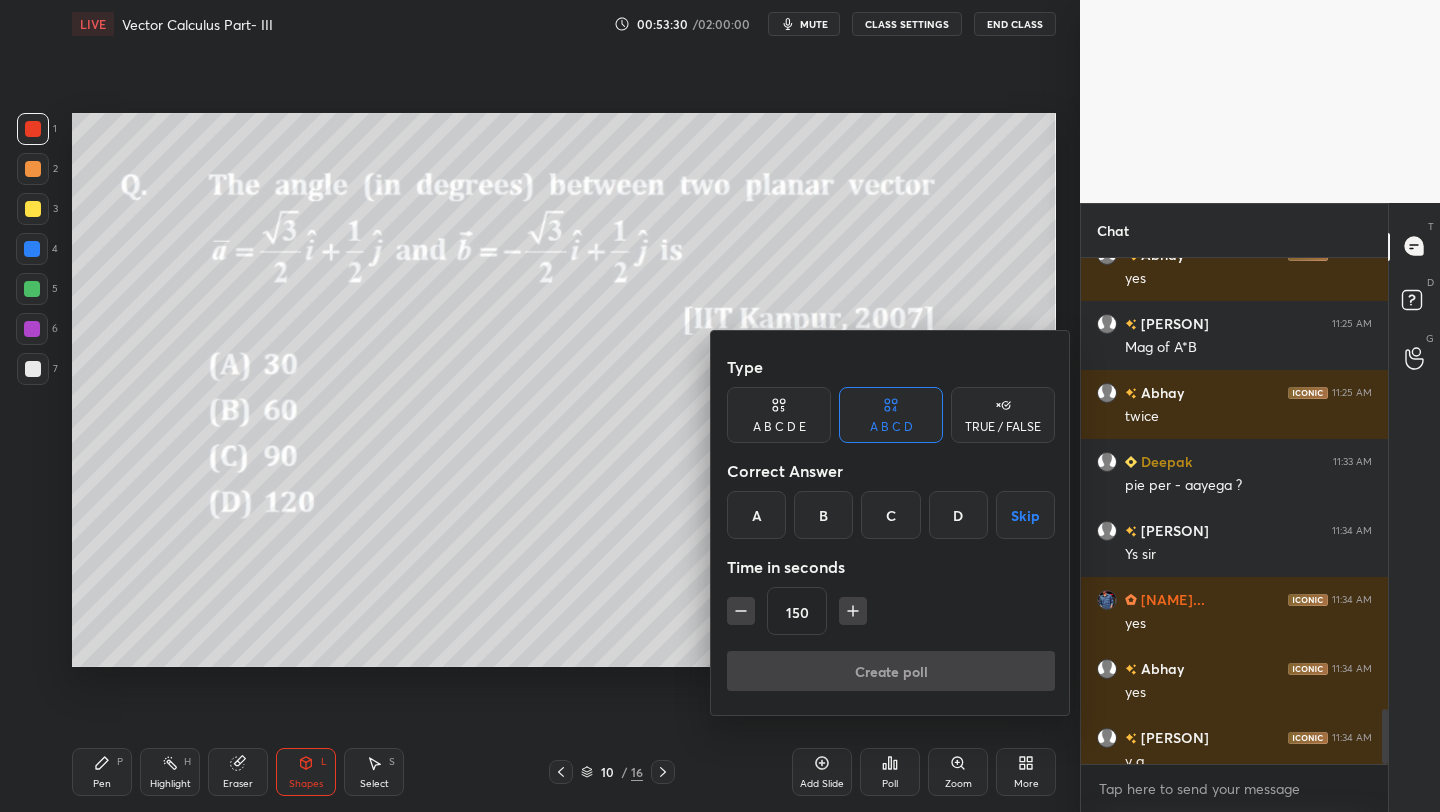 click on "D" at bounding box center [958, 515] 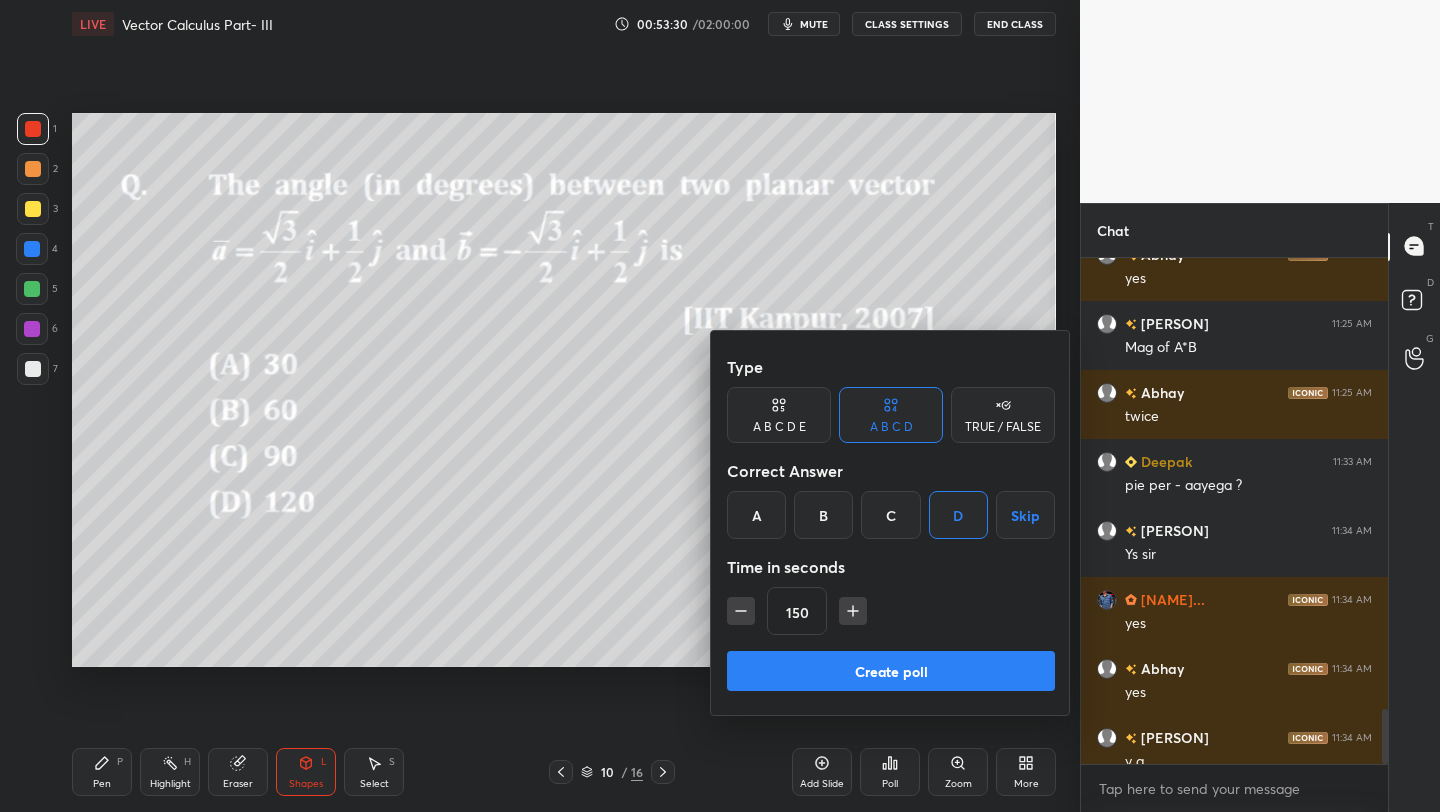 drag, startPoint x: 736, startPoint y: 611, endPoint x: 749, endPoint y: 613, distance: 13.152946 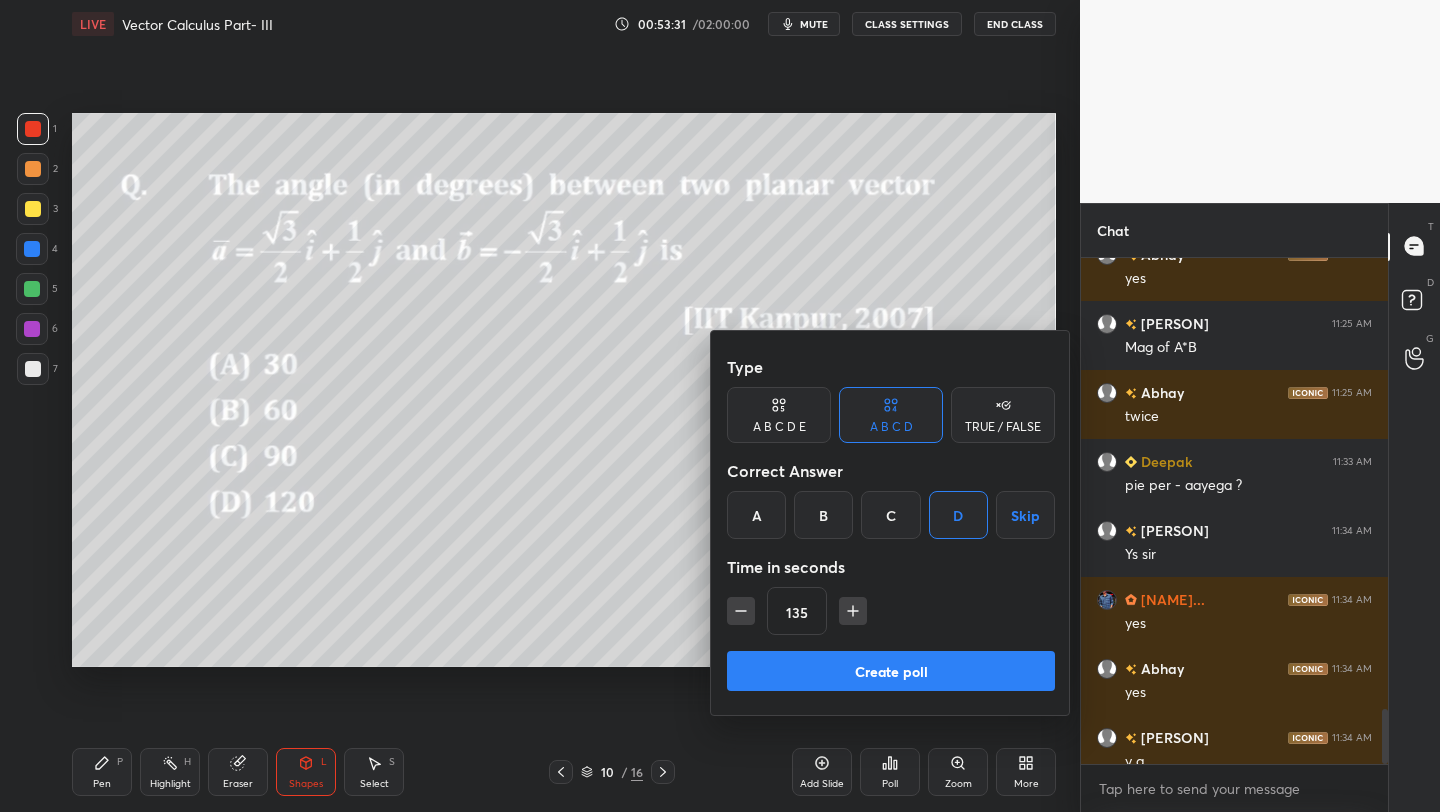 click on "Create poll" at bounding box center (891, 671) 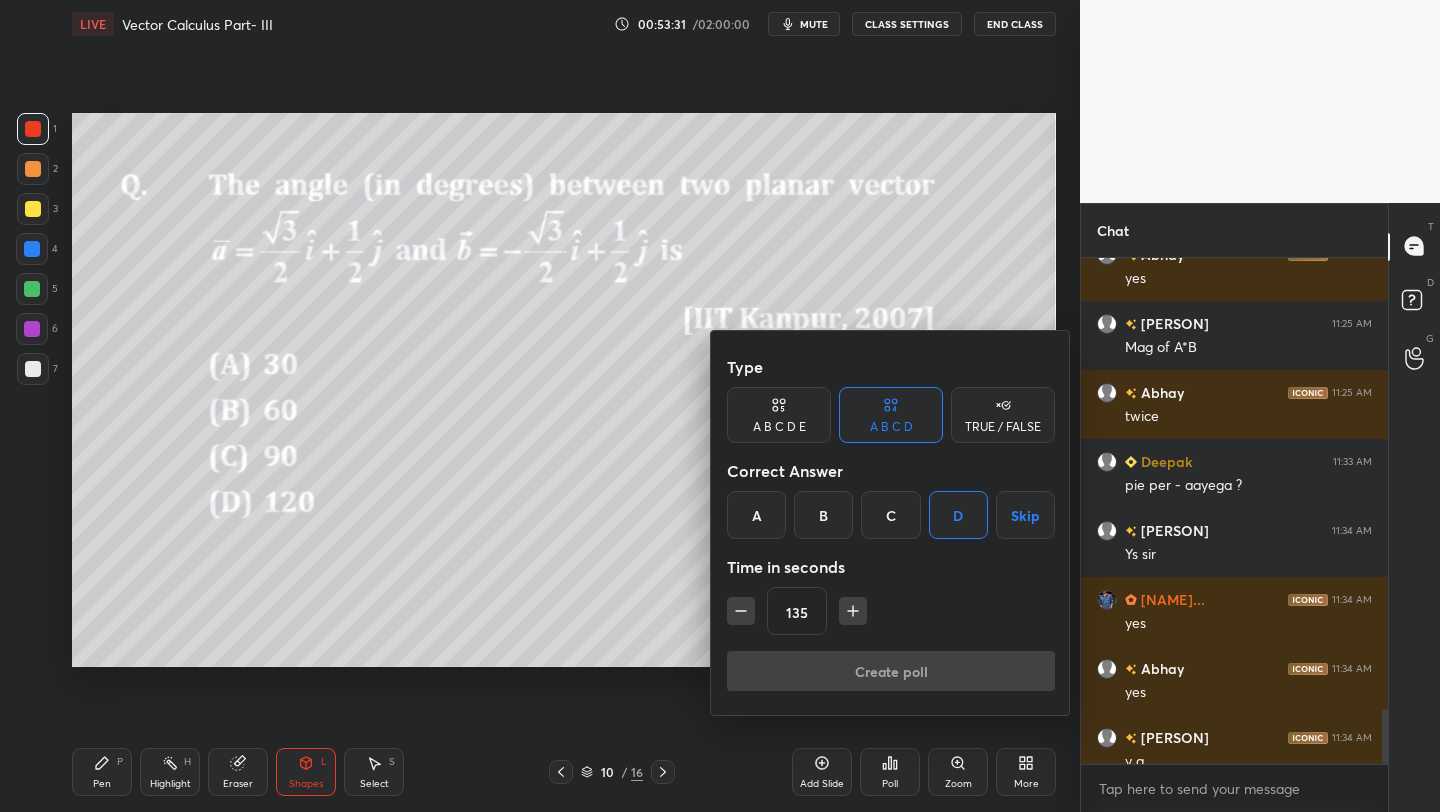 scroll, scrollTop: 438, scrollLeft: 301, axis: both 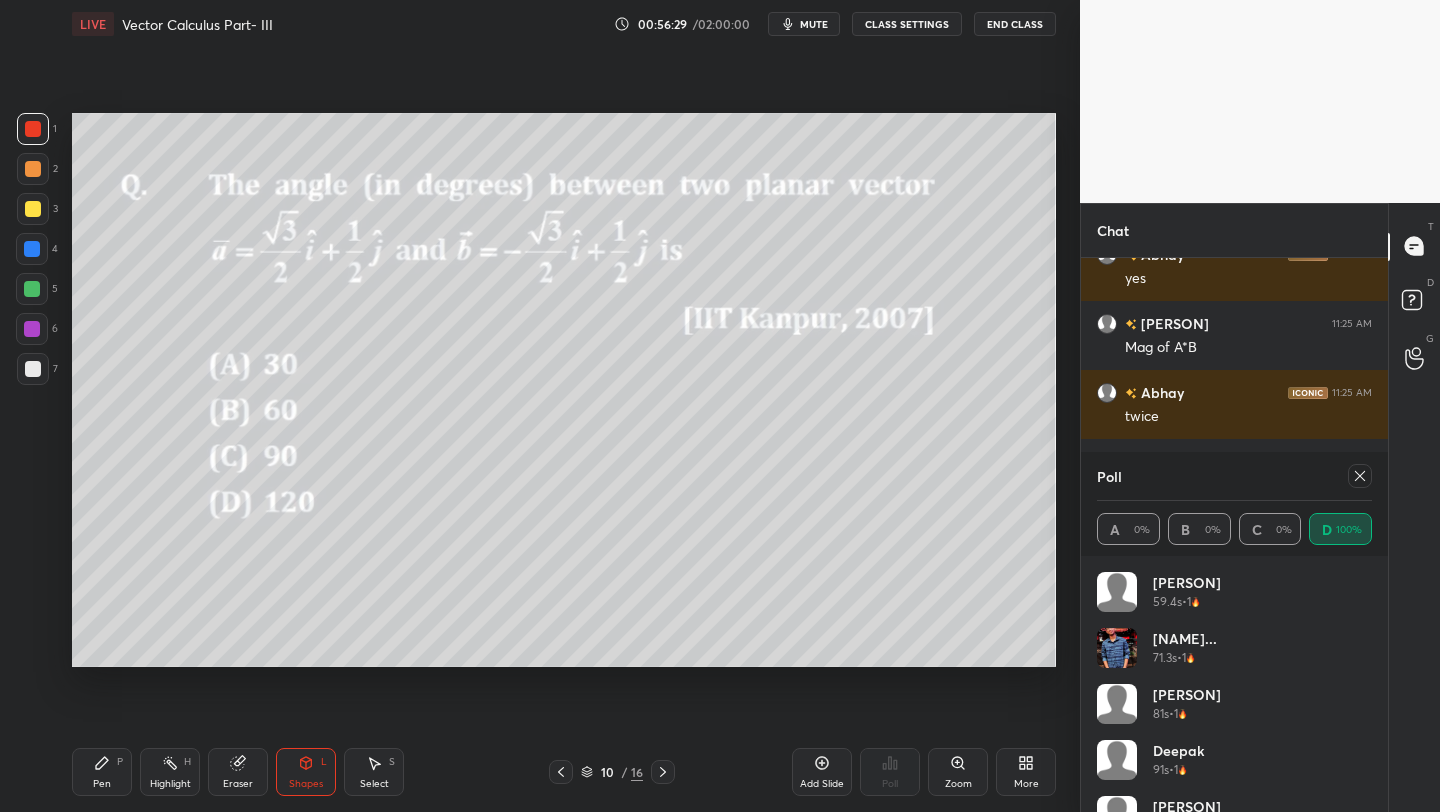 drag, startPoint x: 51, startPoint y: 382, endPoint x: 56, endPoint y: 373, distance: 10.29563 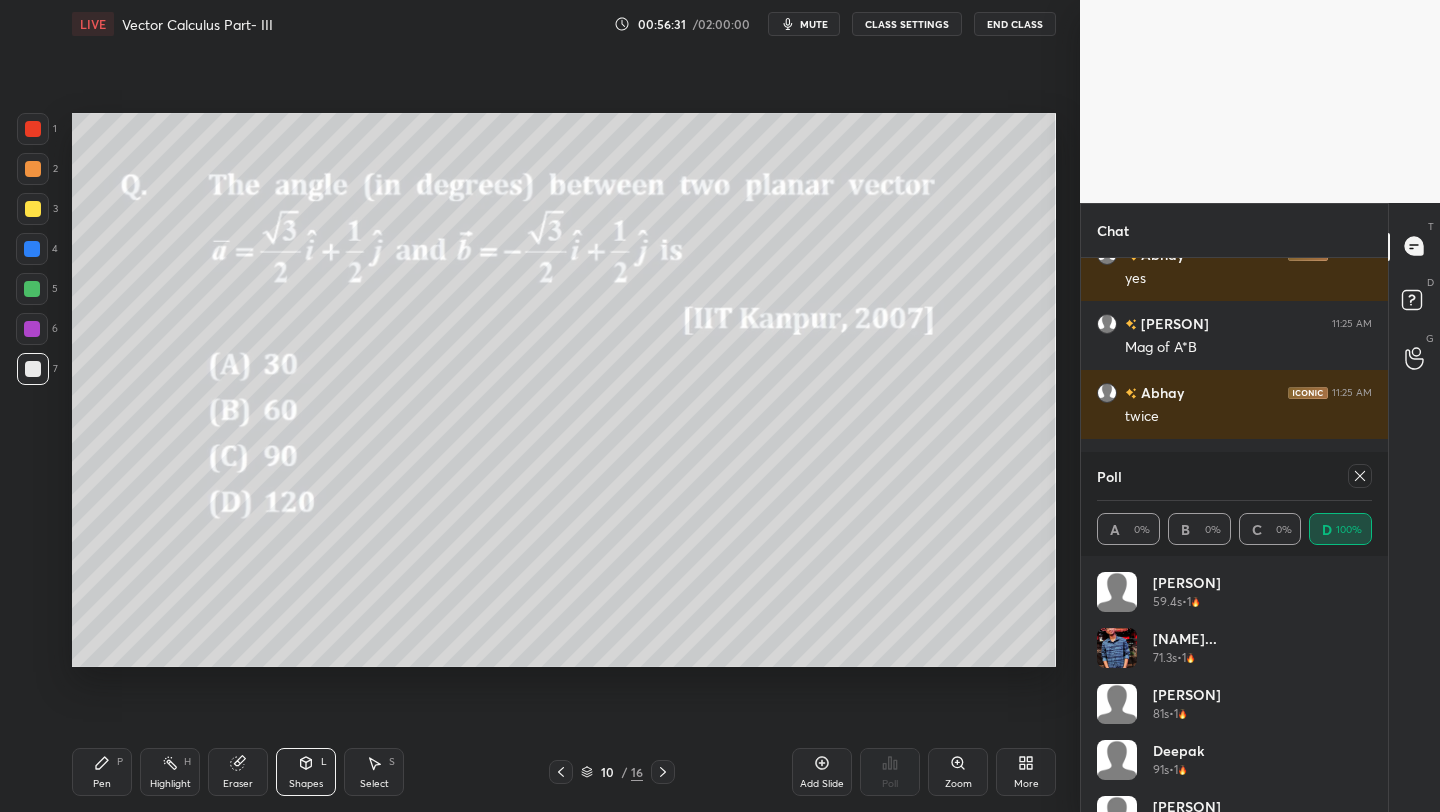 drag, startPoint x: 91, startPoint y: 771, endPoint x: 98, endPoint y: 752, distance: 20.248457 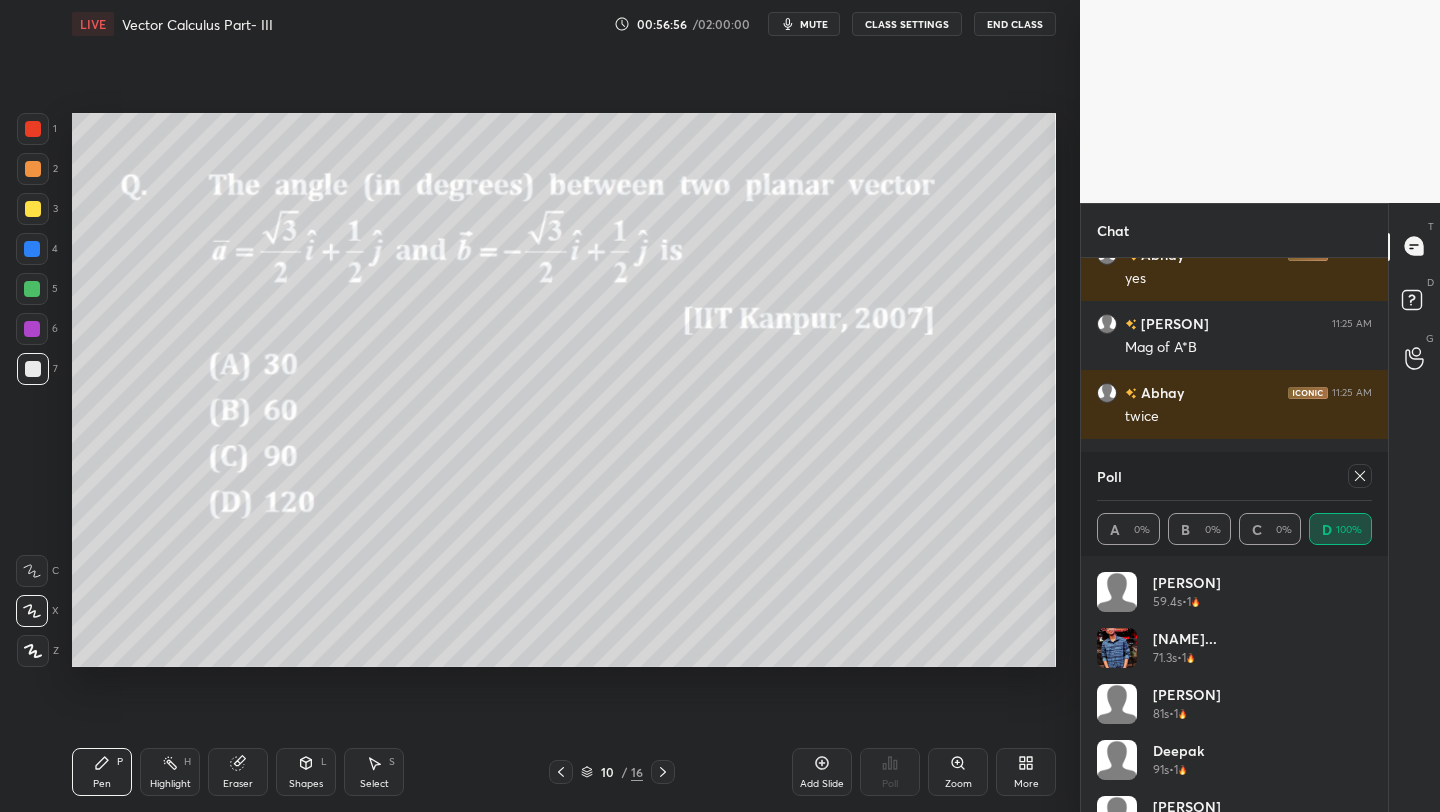 click 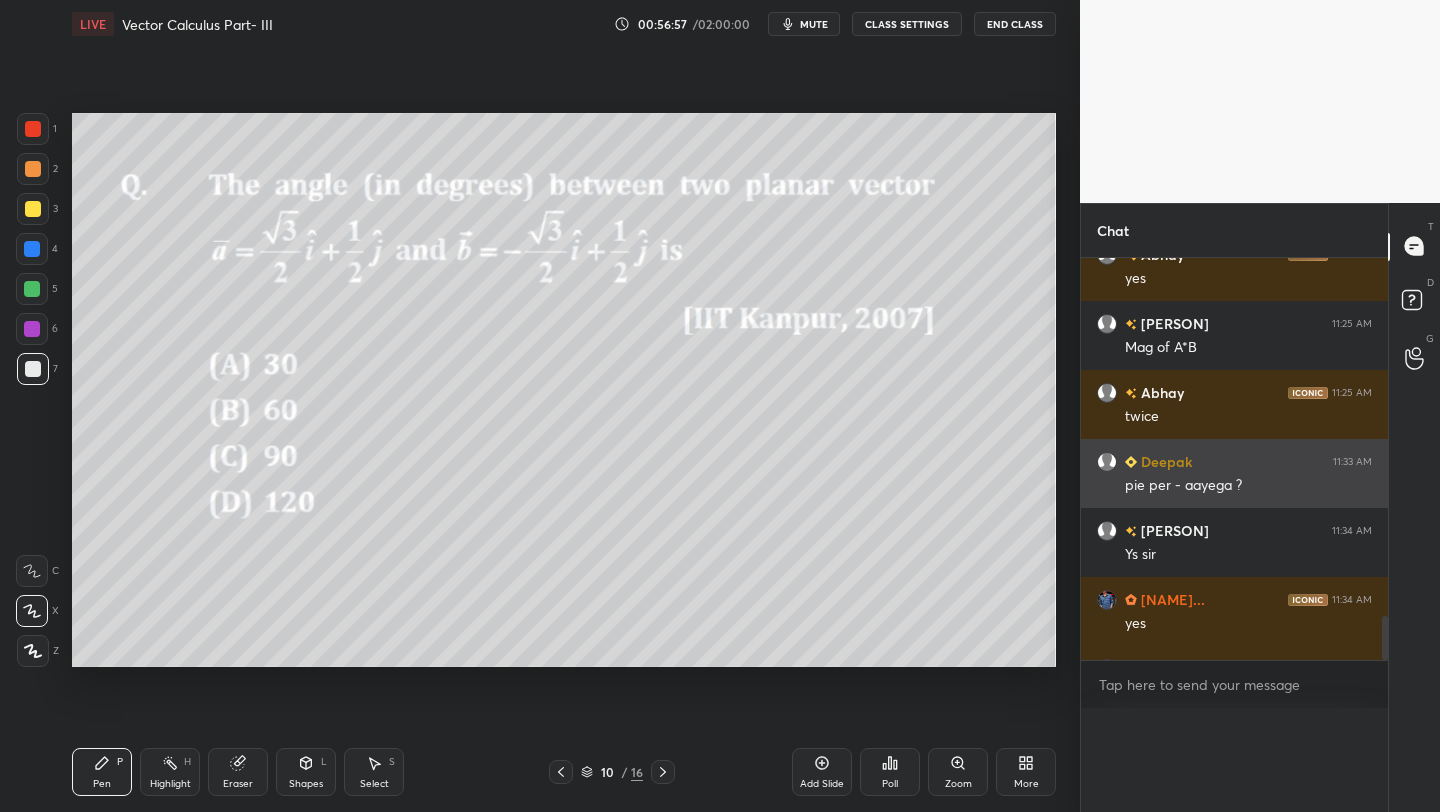 scroll, scrollTop: 0, scrollLeft: 0, axis: both 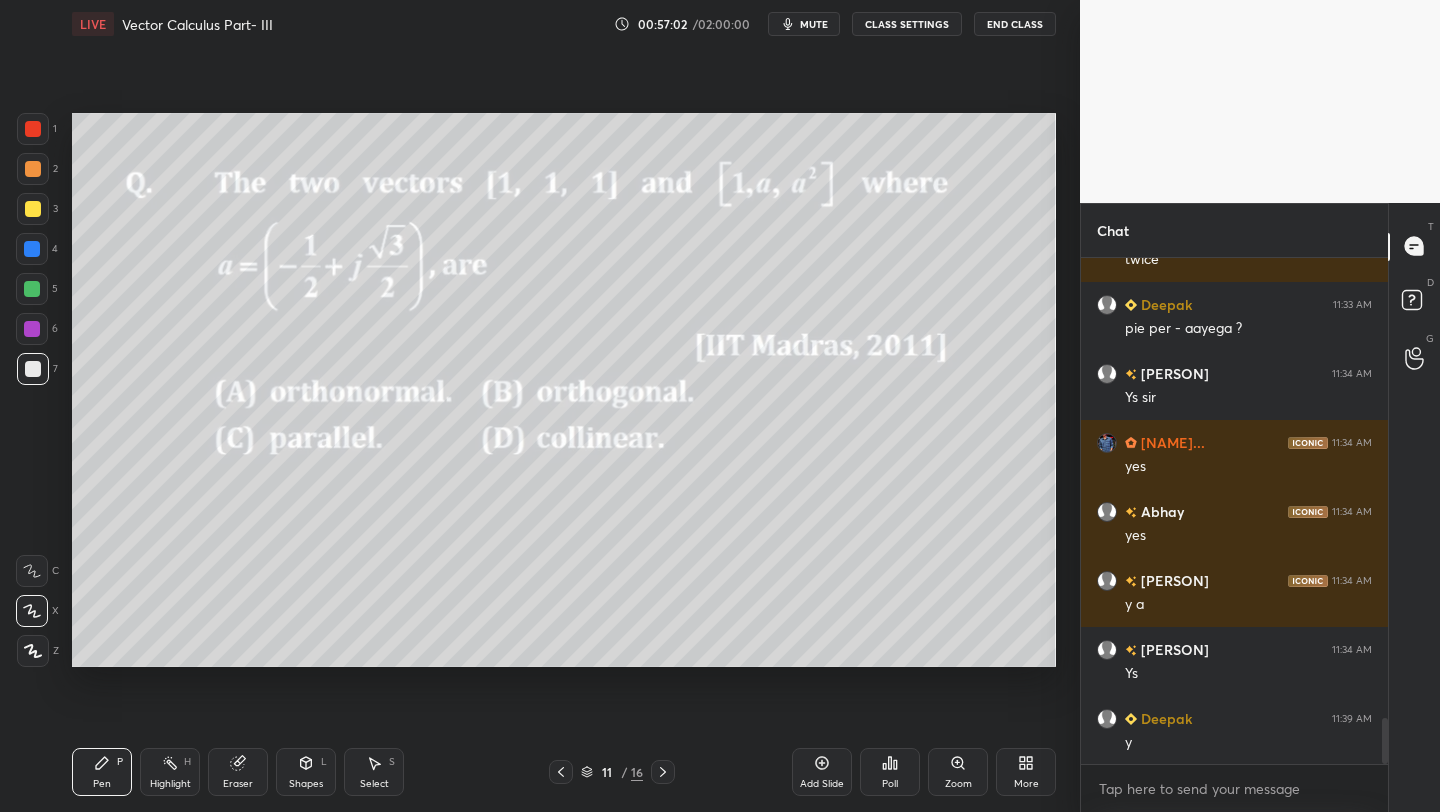 click at bounding box center [33, 129] 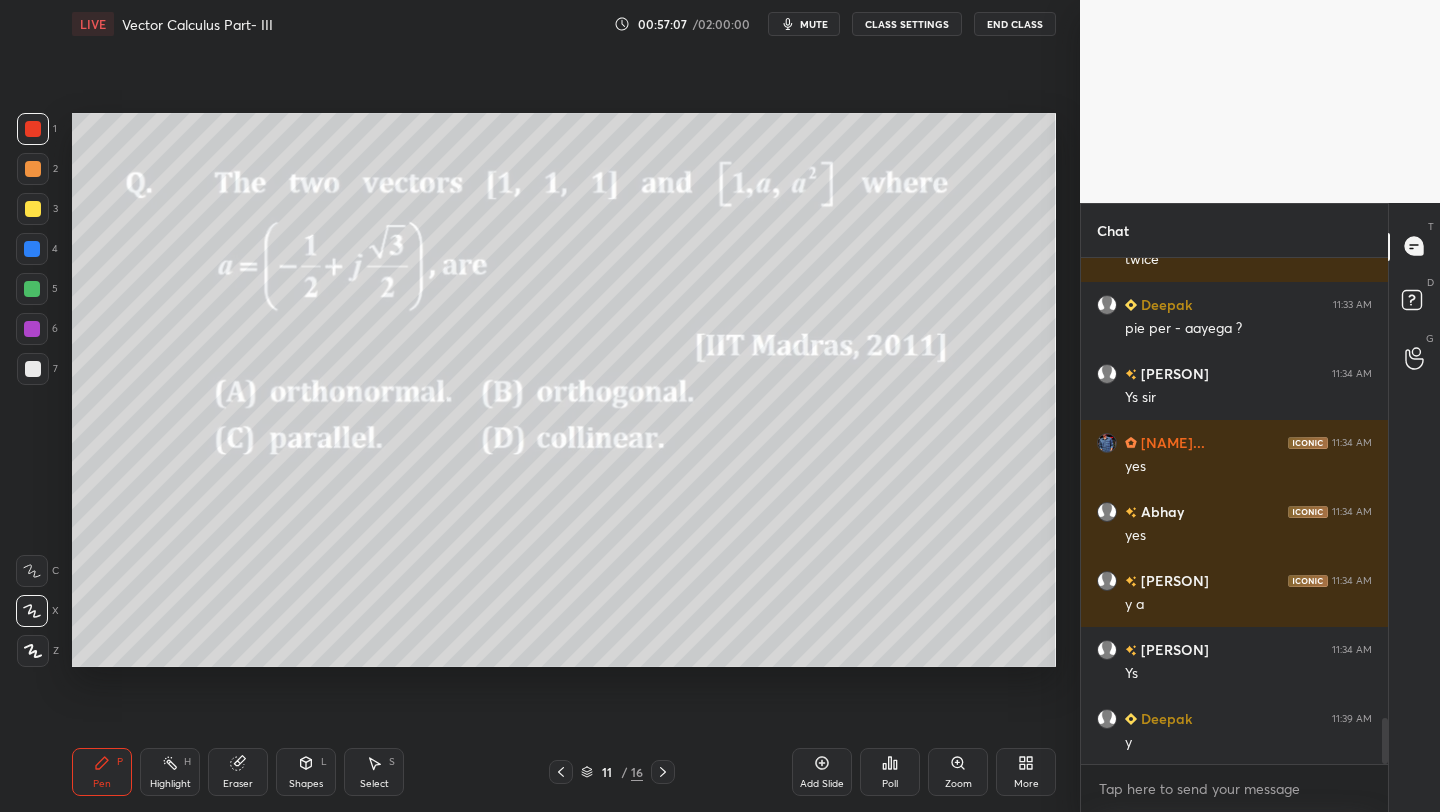 click 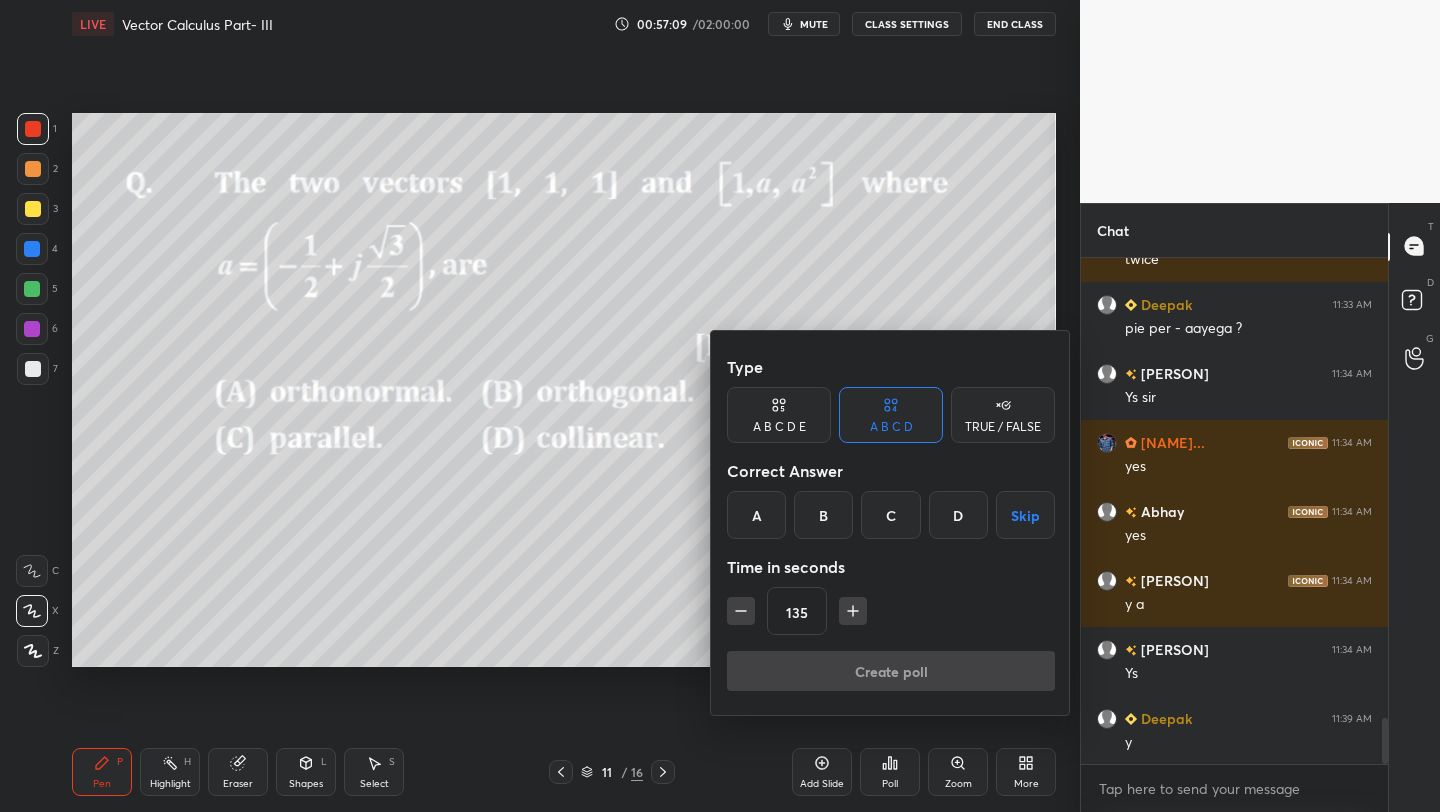 click on "B" at bounding box center [823, 515] 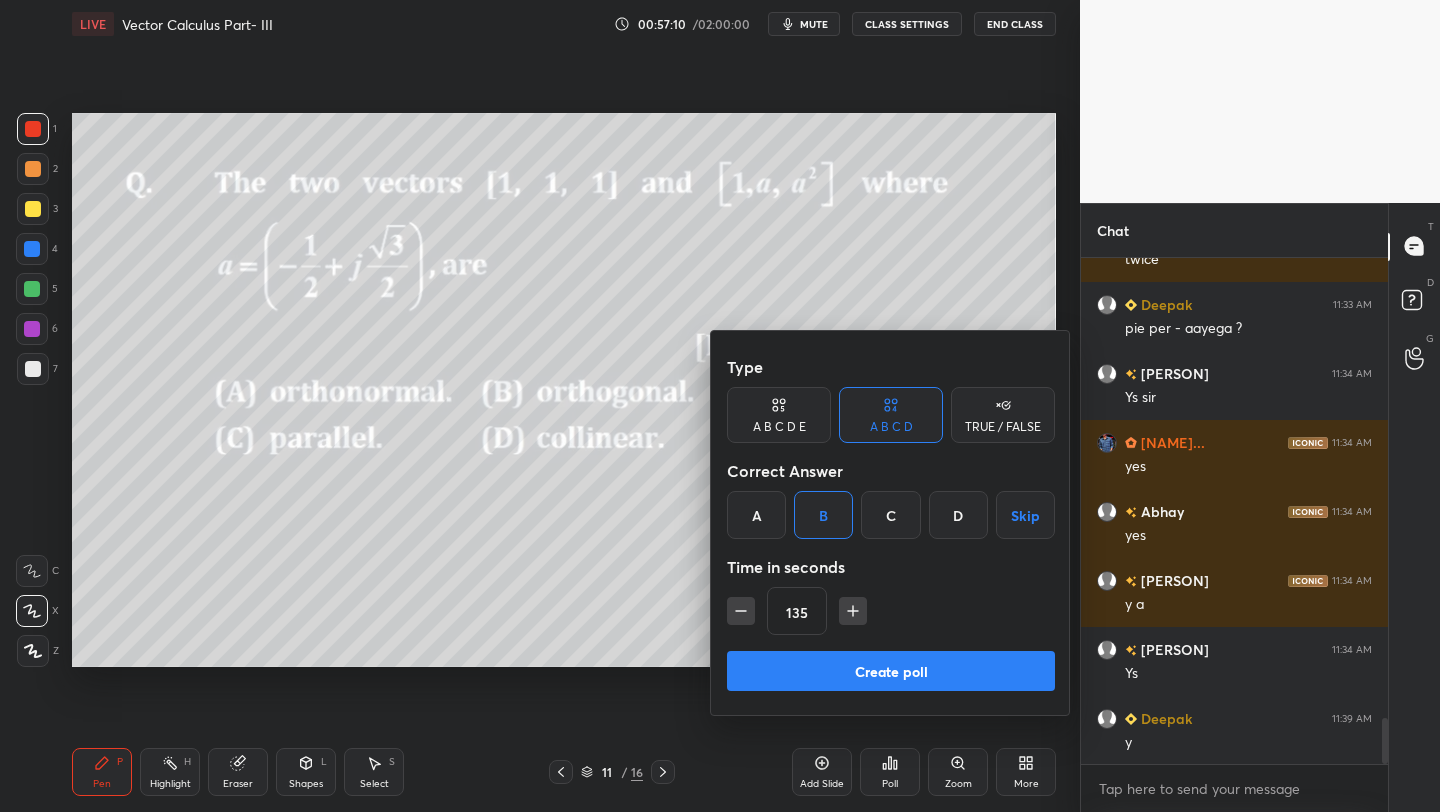 drag, startPoint x: 867, startPoint y: 684, endPoint x: 887, endPoint y: 656, distance: 34.4093 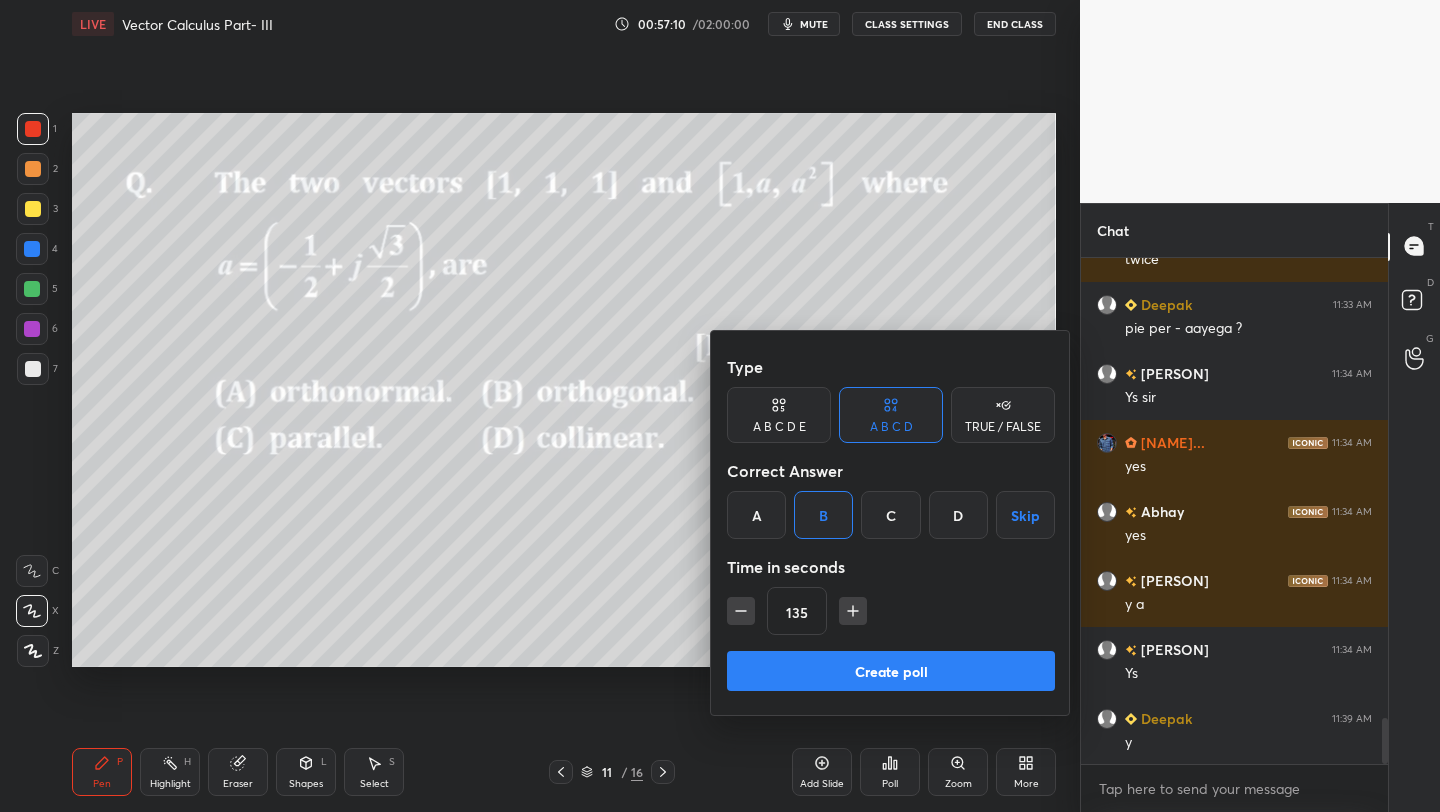 click on "Create poll" at bounding box center (891, 671) 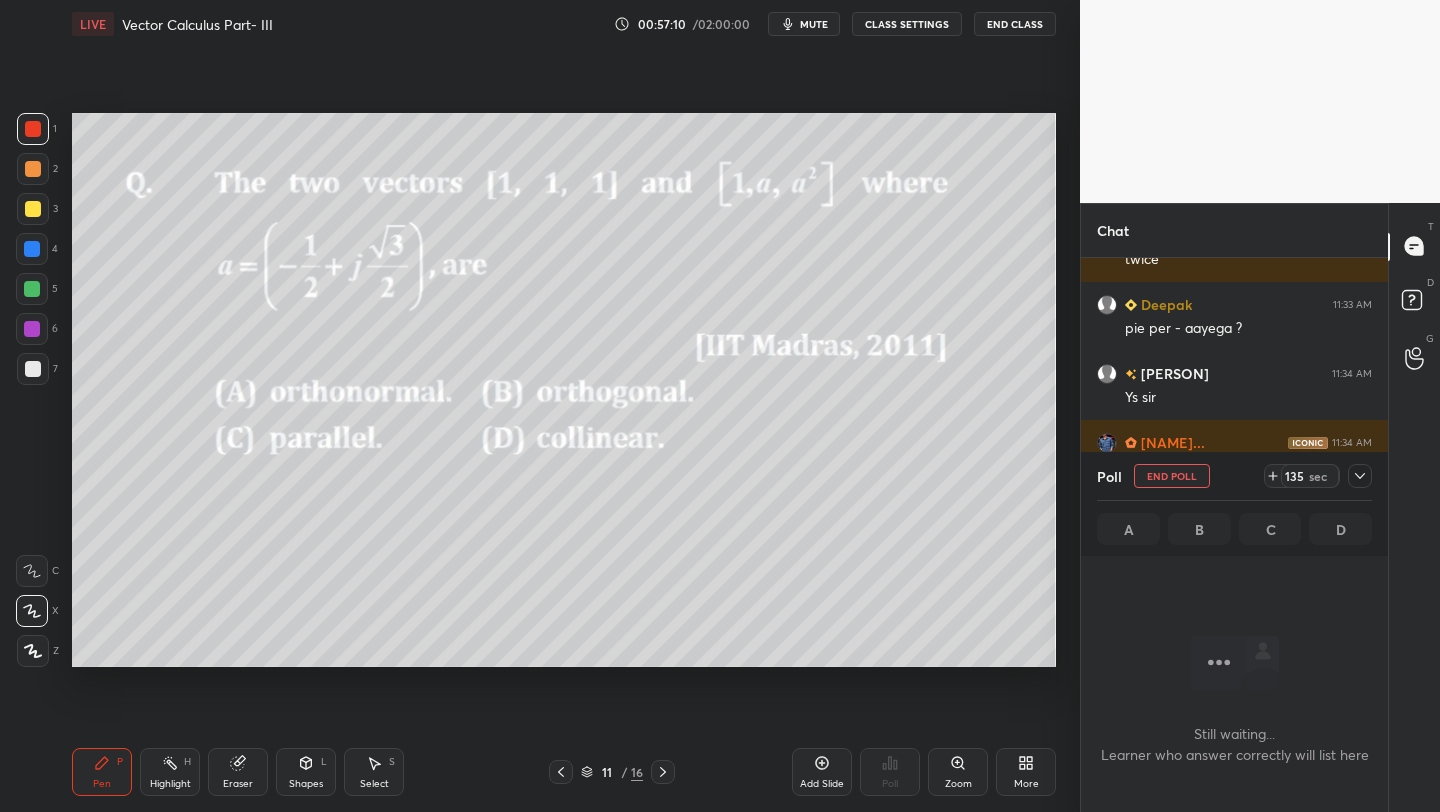 scroll, scrollTop: 396, scrollLeft: 301, axis: both 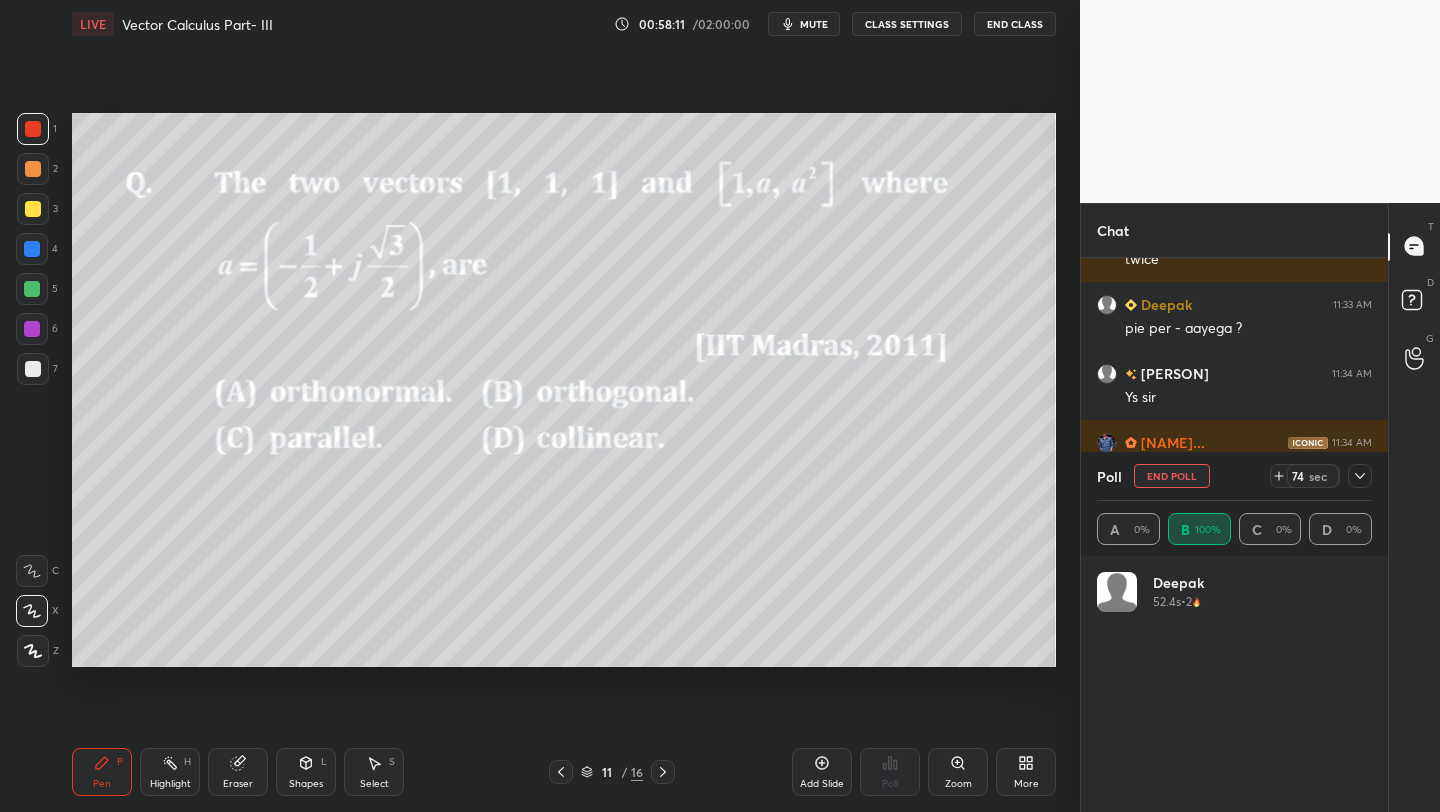 click at bounding box center (33, 129) 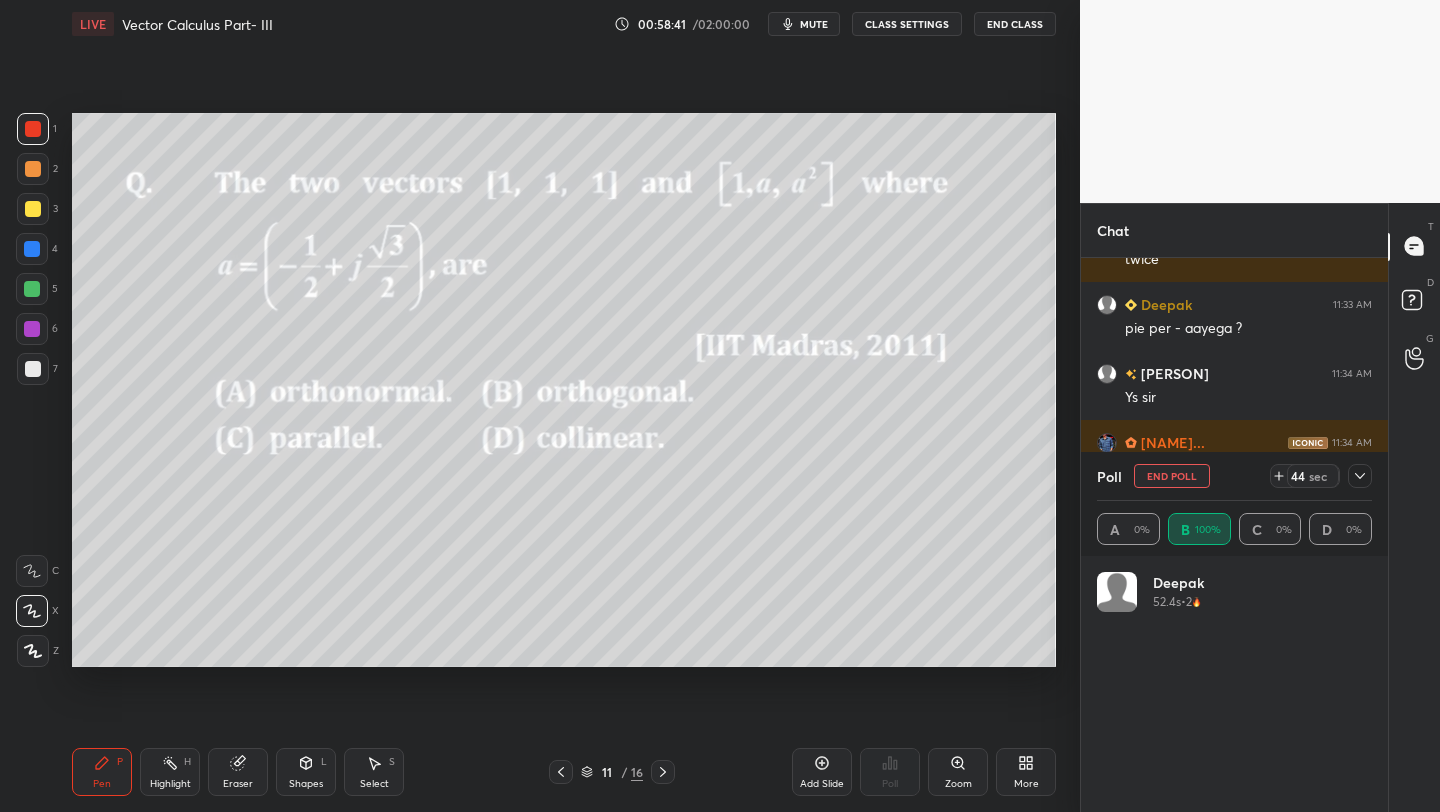 drag, startPoint x: 317, startPoint y: 768, endPoint x: 306, endPoint y: 767, distance: 11.045361 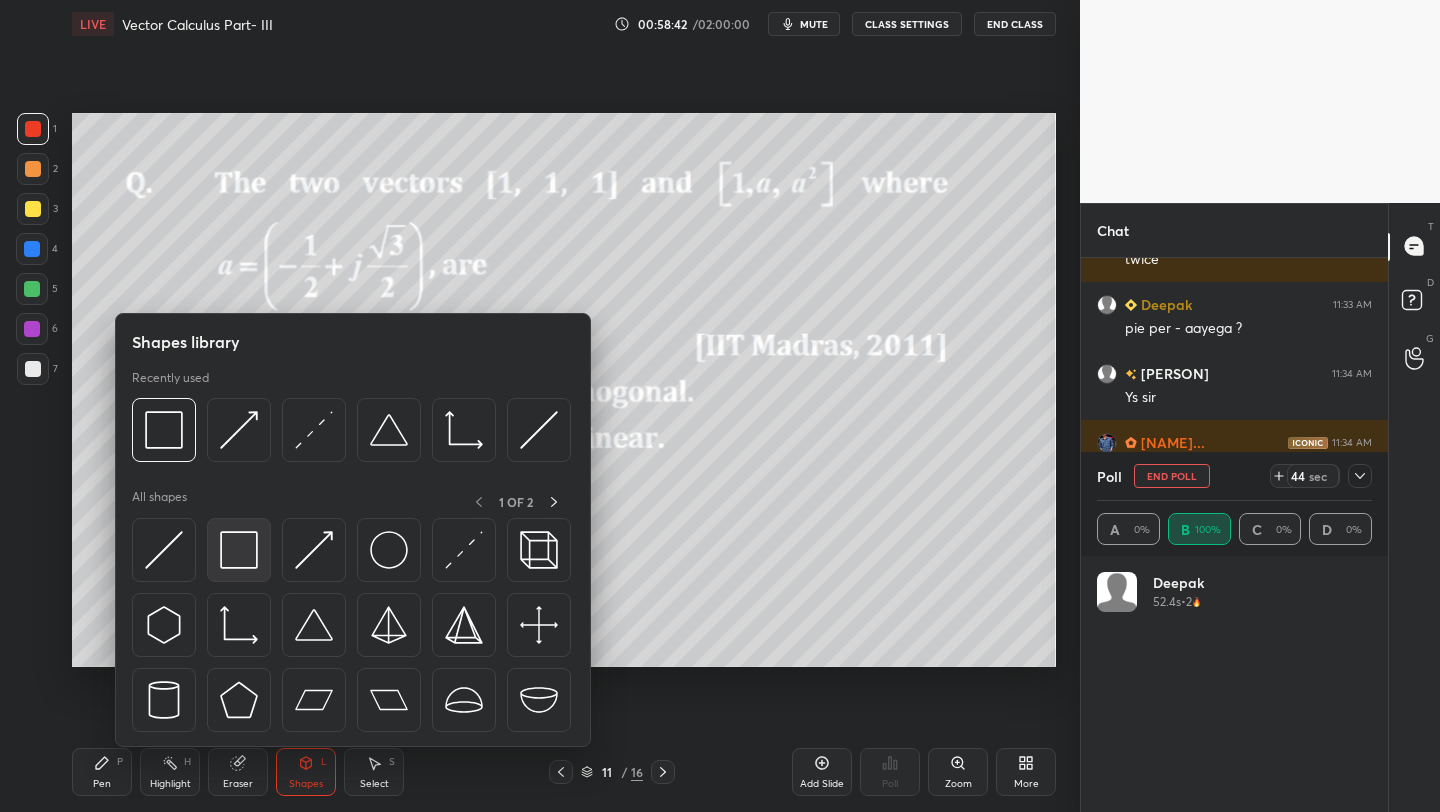 click at bounding box center (239, 550) 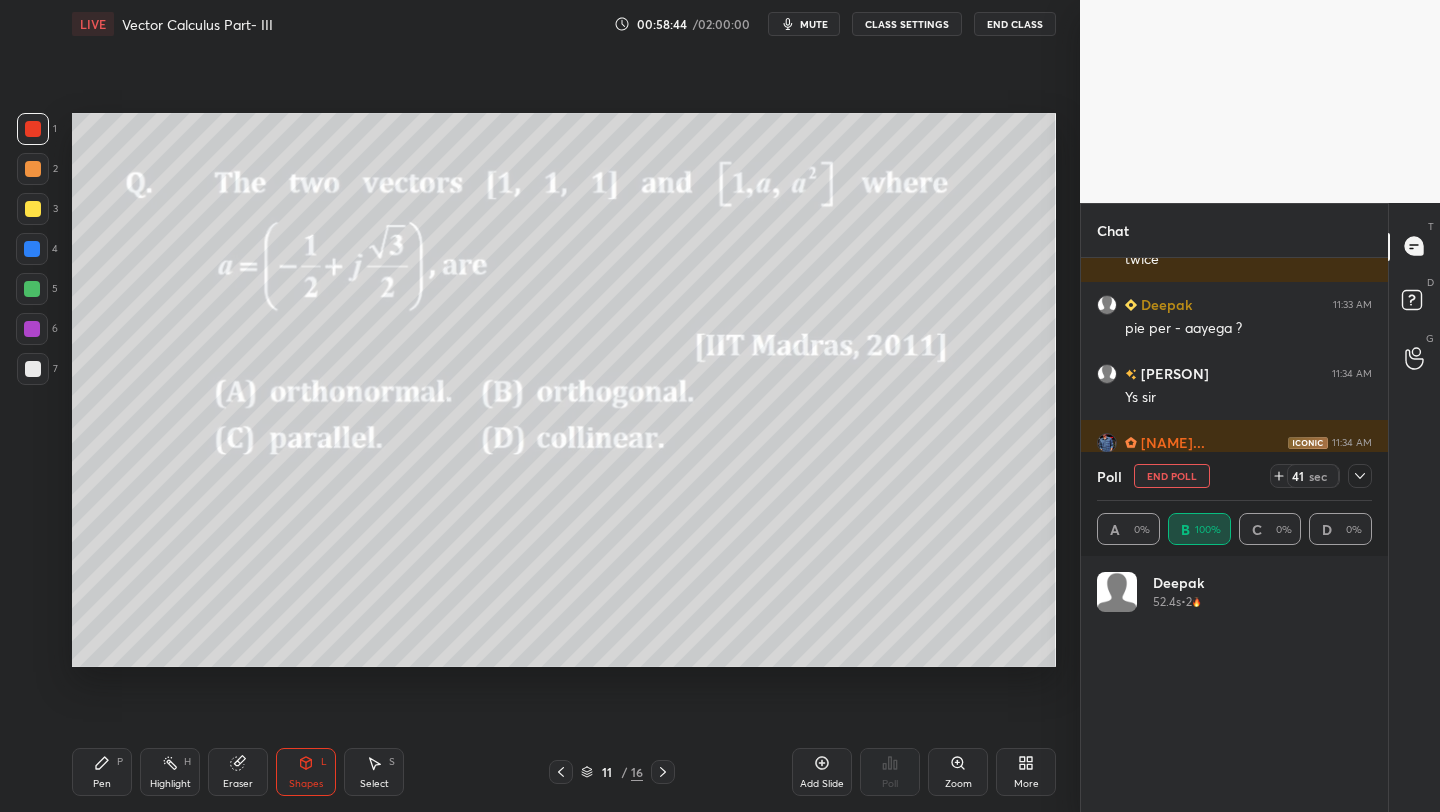 click on "Pen" at bounding box center (102, 784) 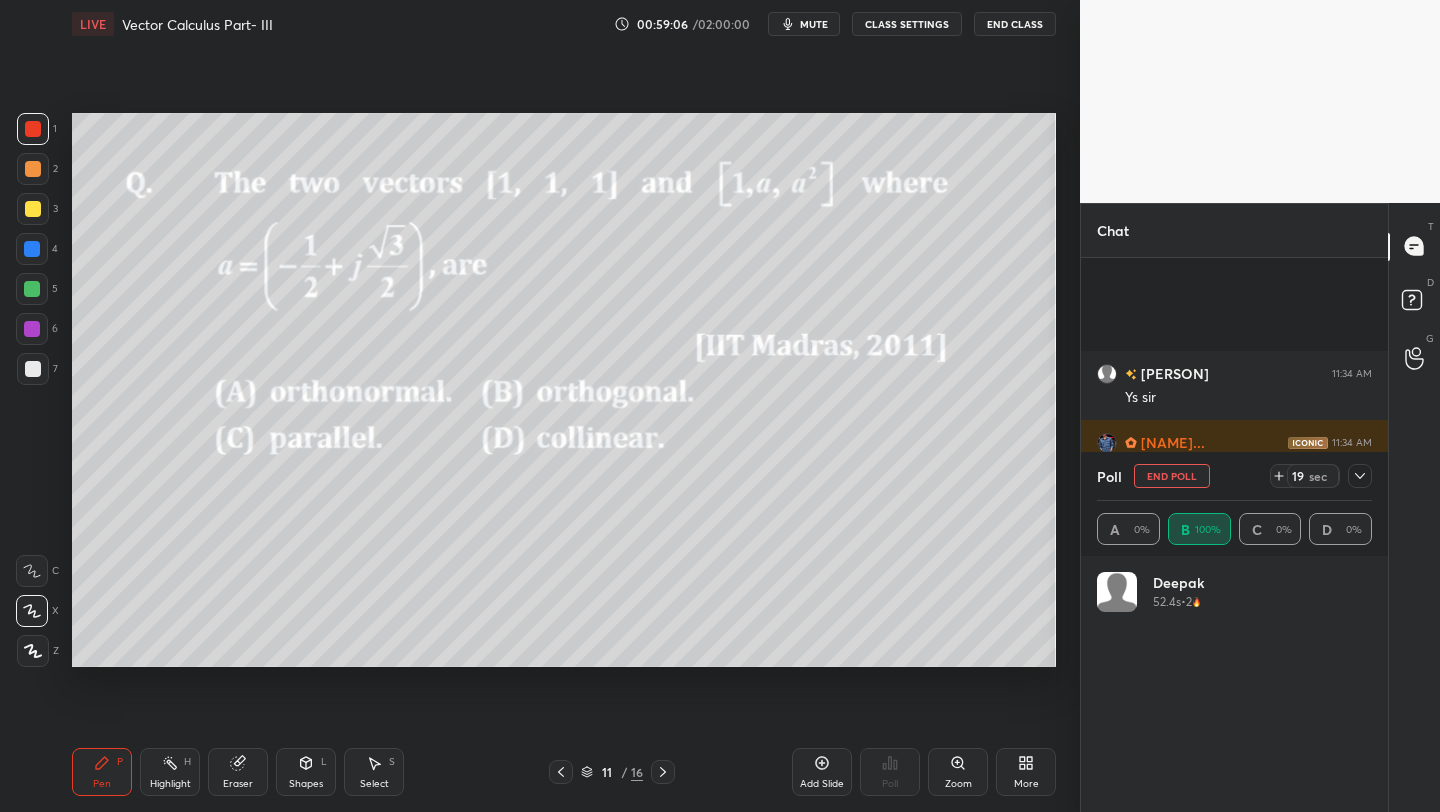 scroll, scrollTop: 5190, scrollLeft: 0, axis: vertical 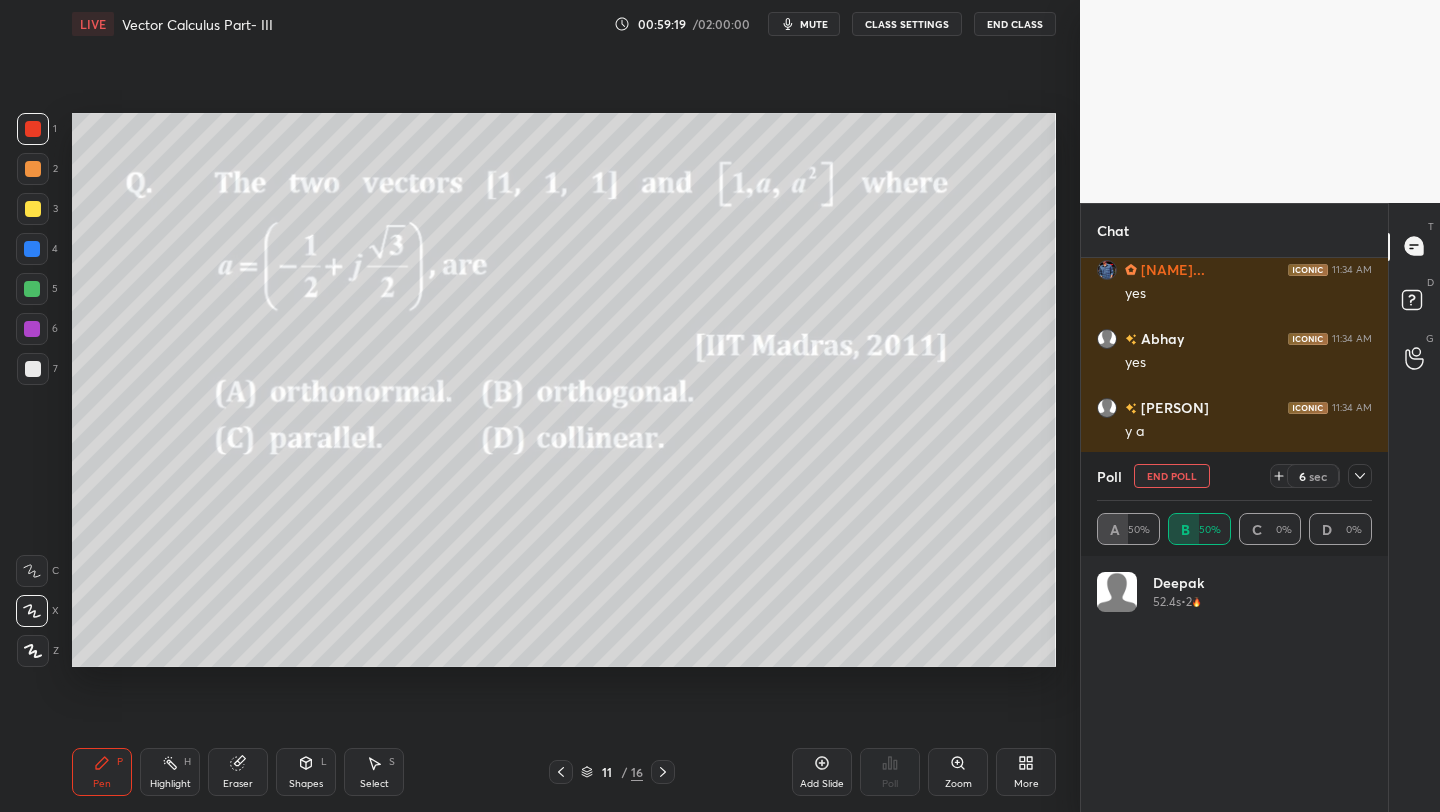 click at bounding box center (33, 209) 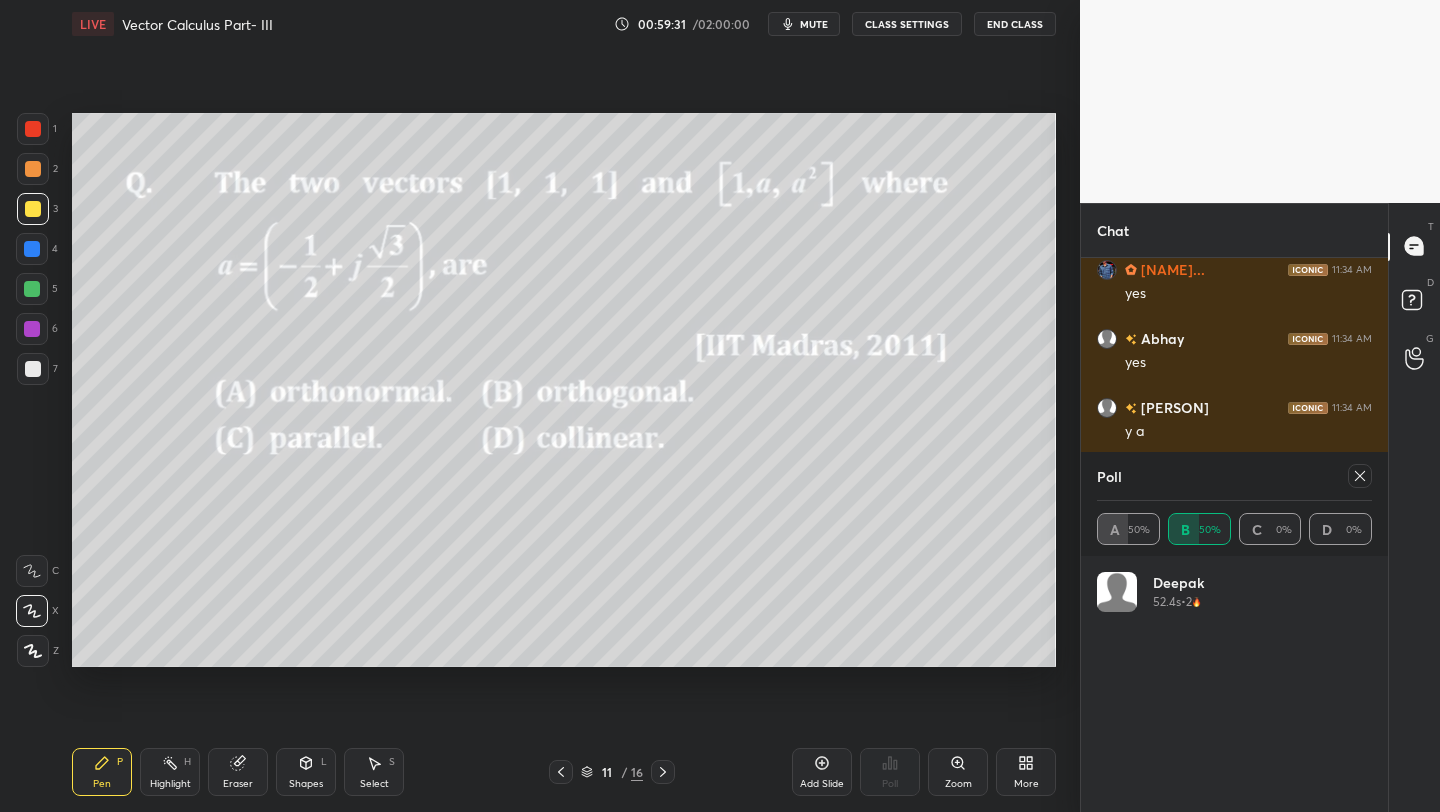 click 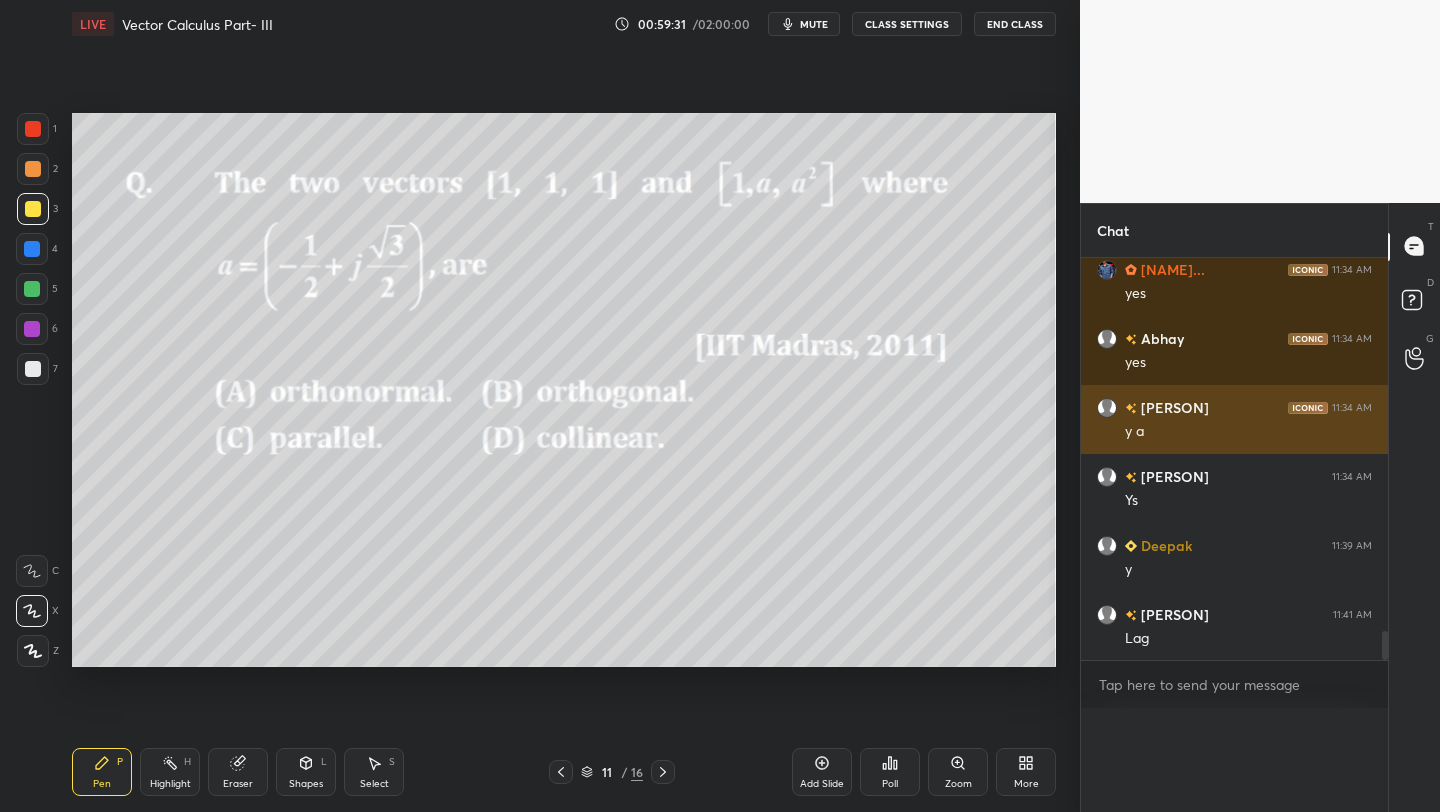 scroll, scrollTop: 0, scrollLeft: 0, axis: both 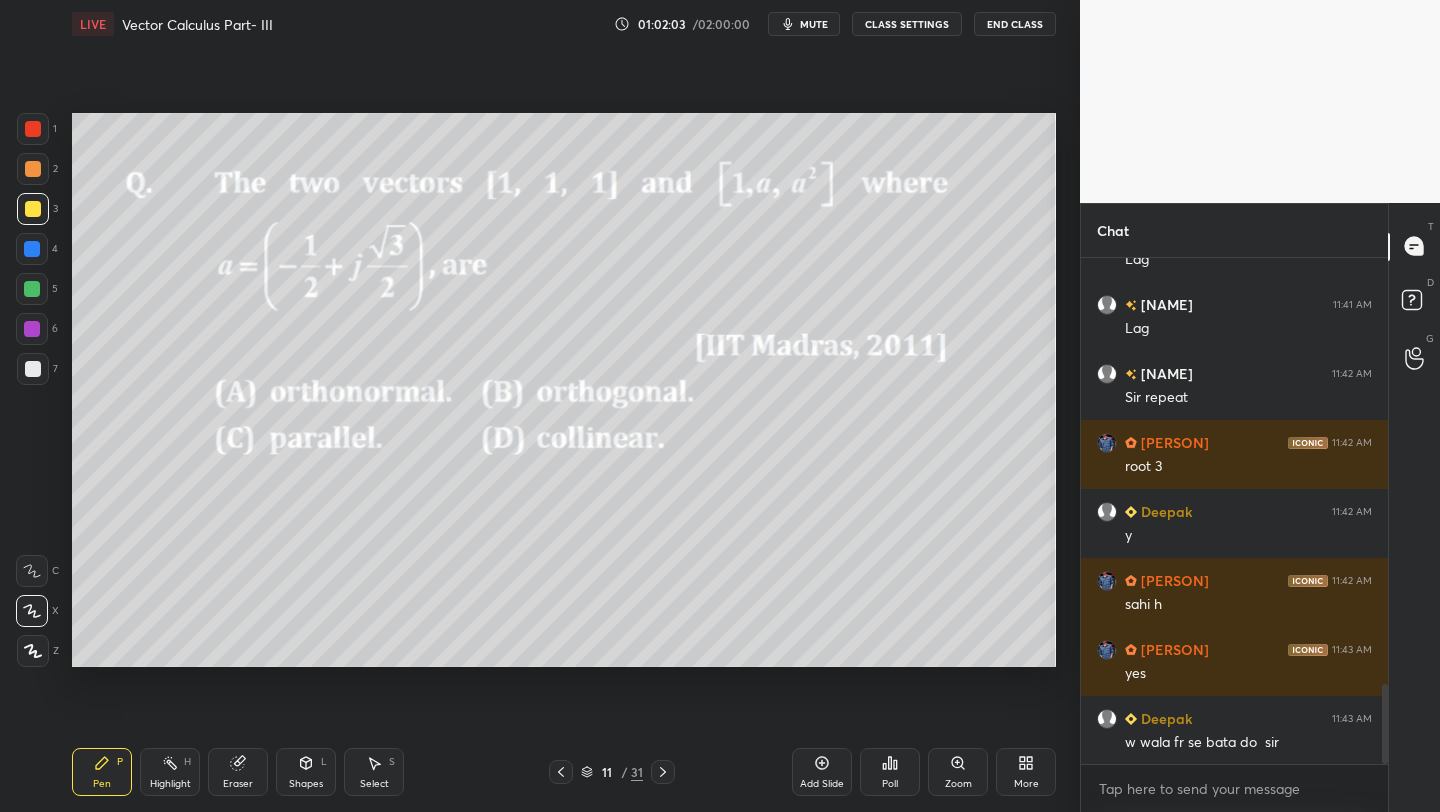 click on "More" at bounding box center [1026, 772] 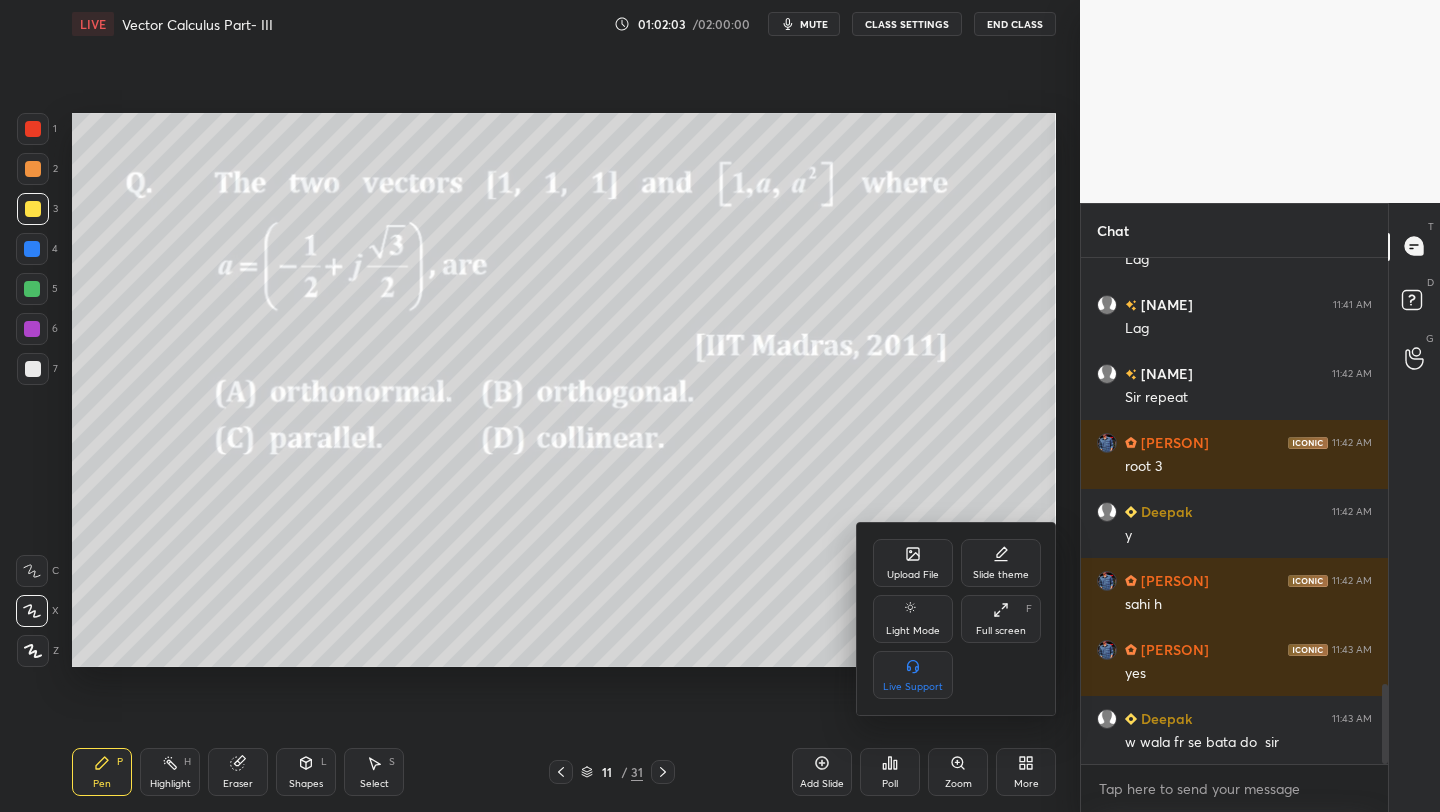 click on "Full screen" at bounding box center (1001, 631) 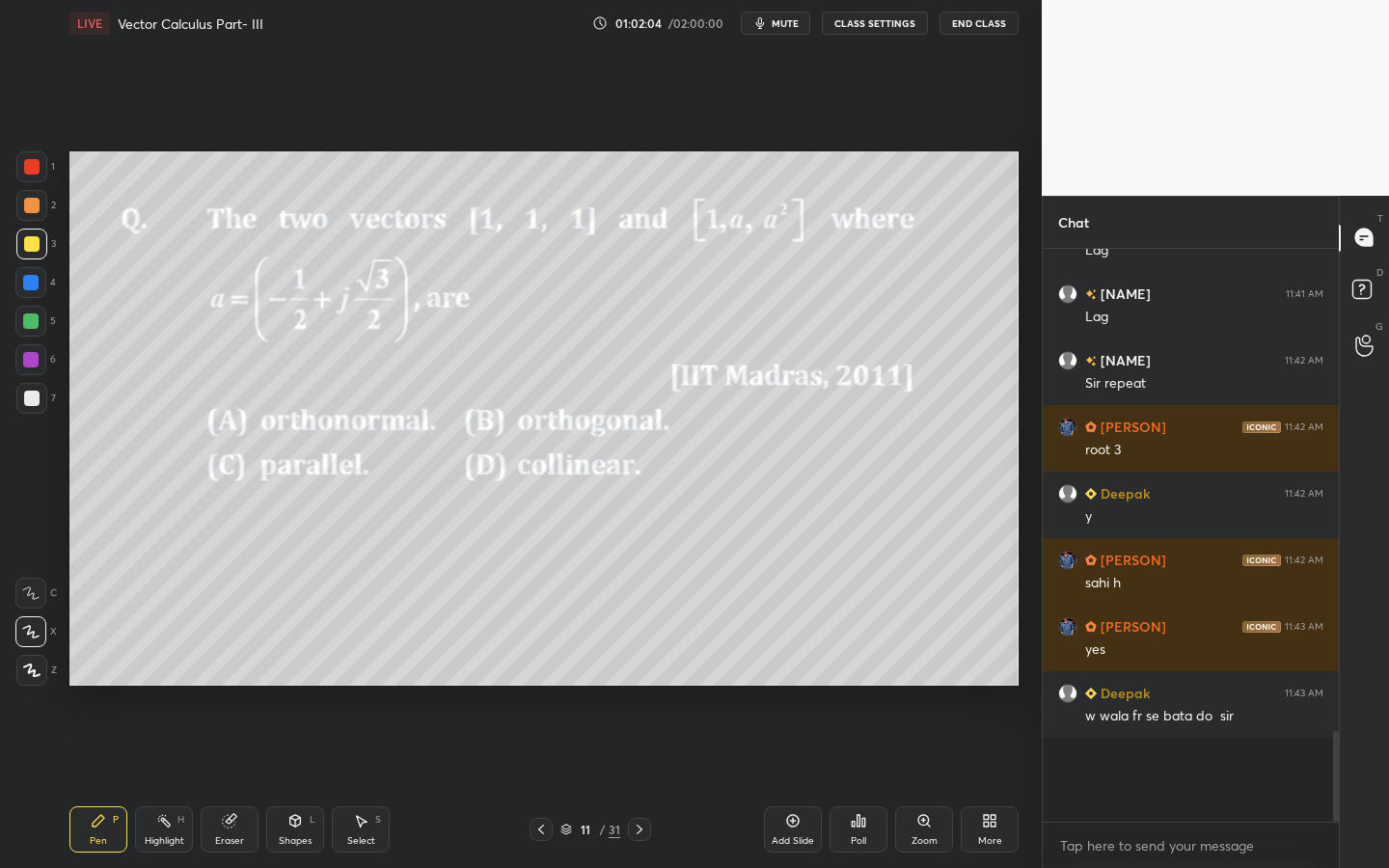 scroll, scrollTop: 95700, scrollLeft: 95494, axis: both 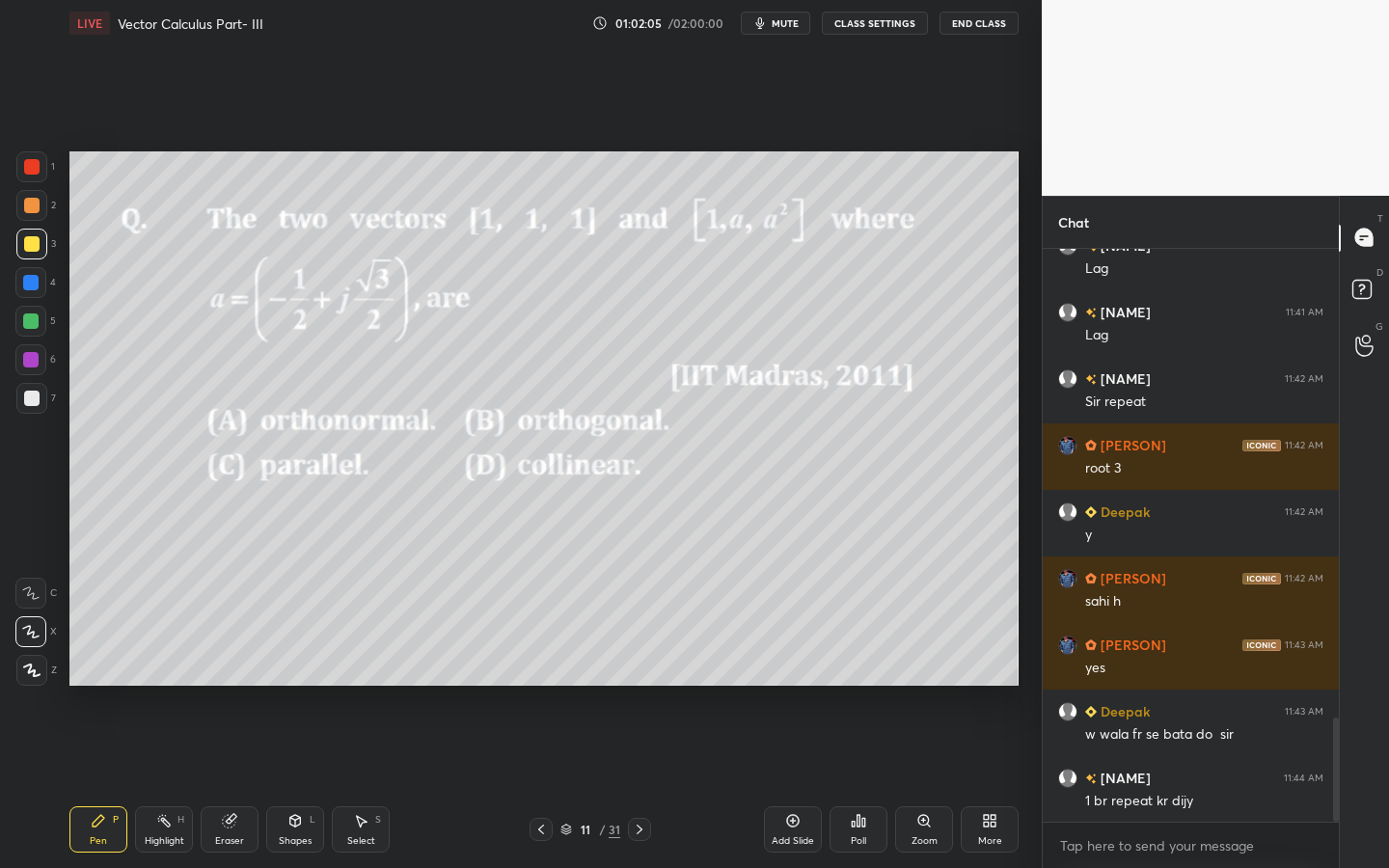 click on "Pen P Highlight H Eraser Shapes L Select S" at bounding box center (243, 829) 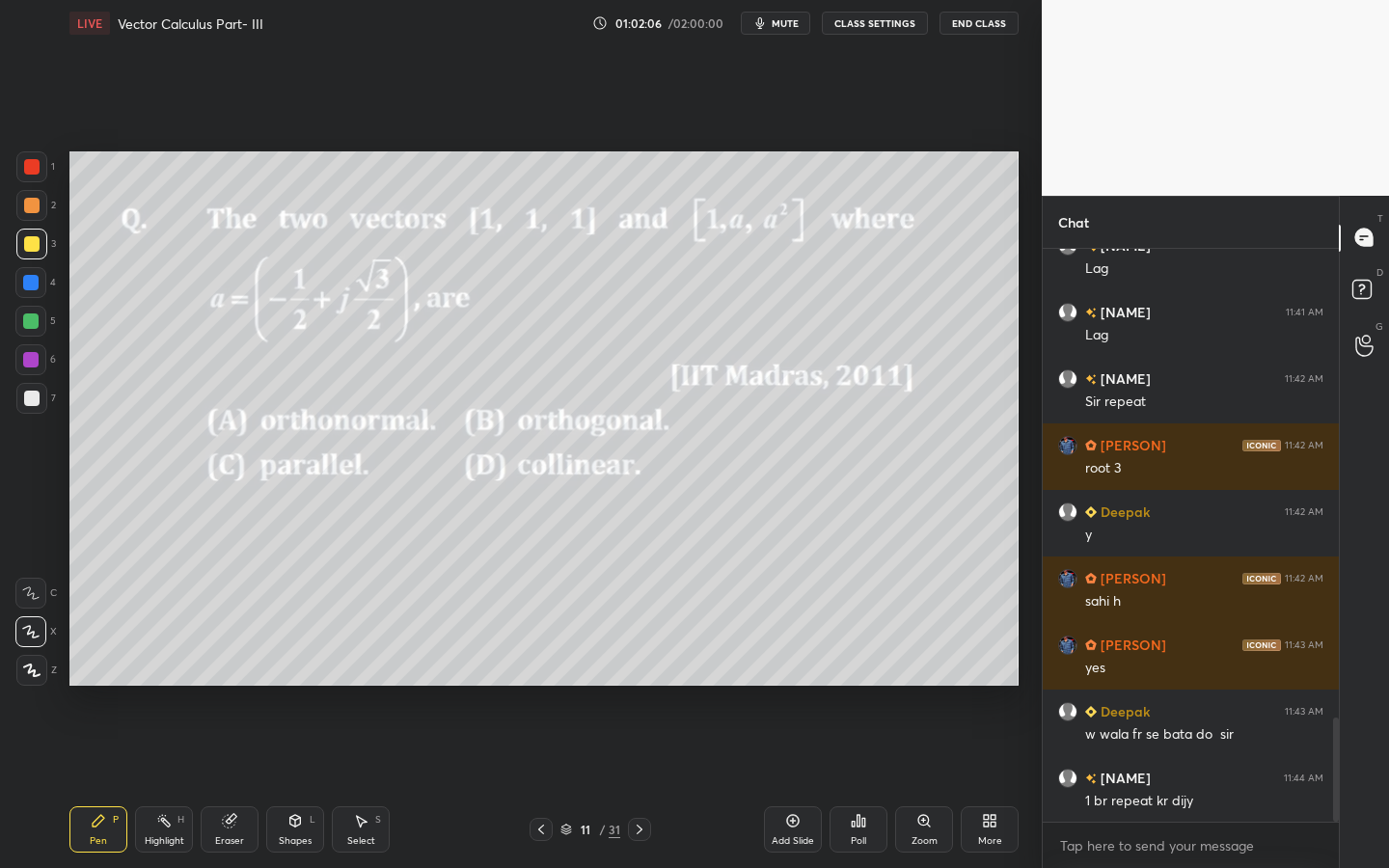 drag, startPoint x: 282, startPoint y: 812, endPoint x: 302, endPoint y: 803, distance: 21.931712 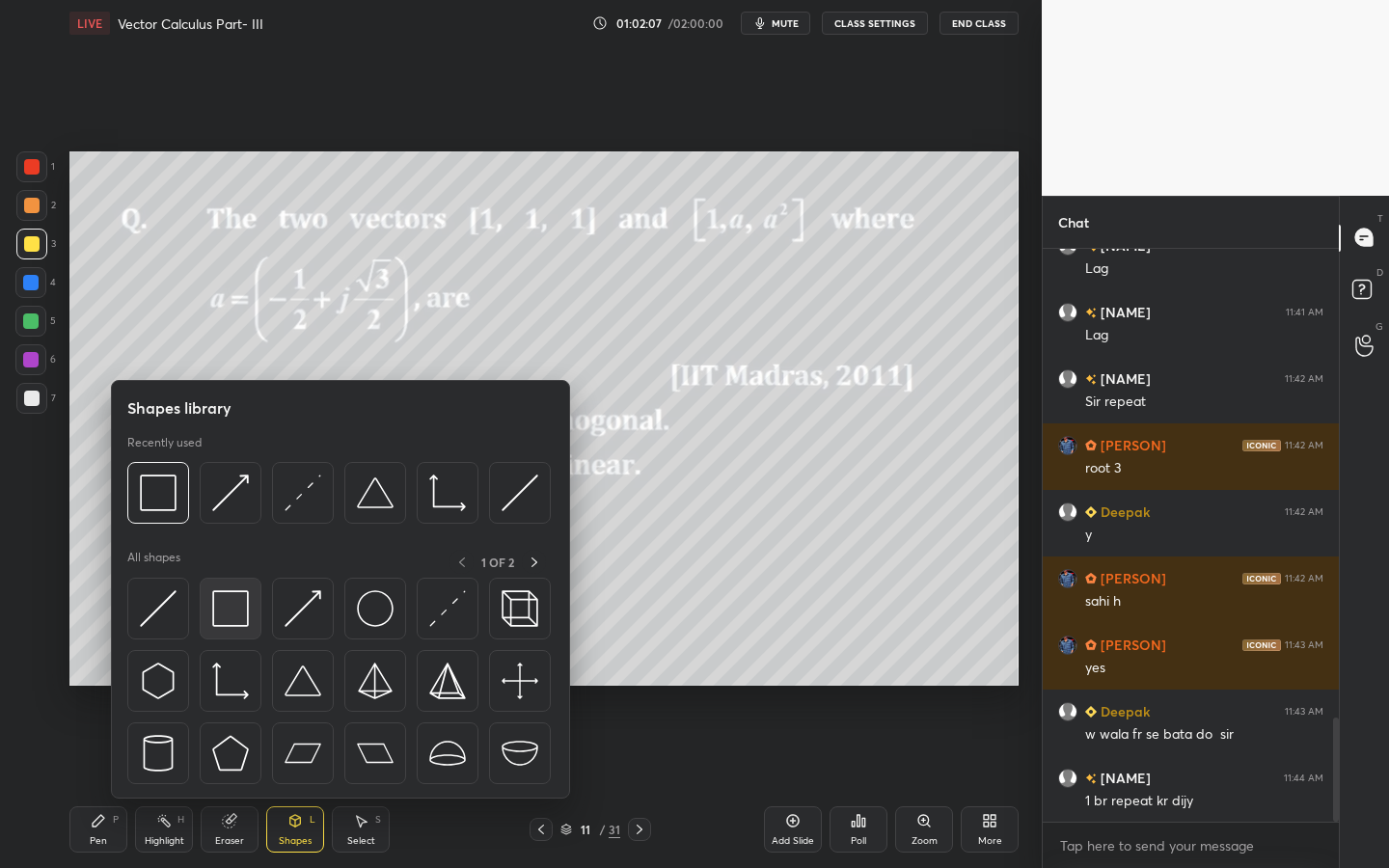 click at bounding box center [231, 609] 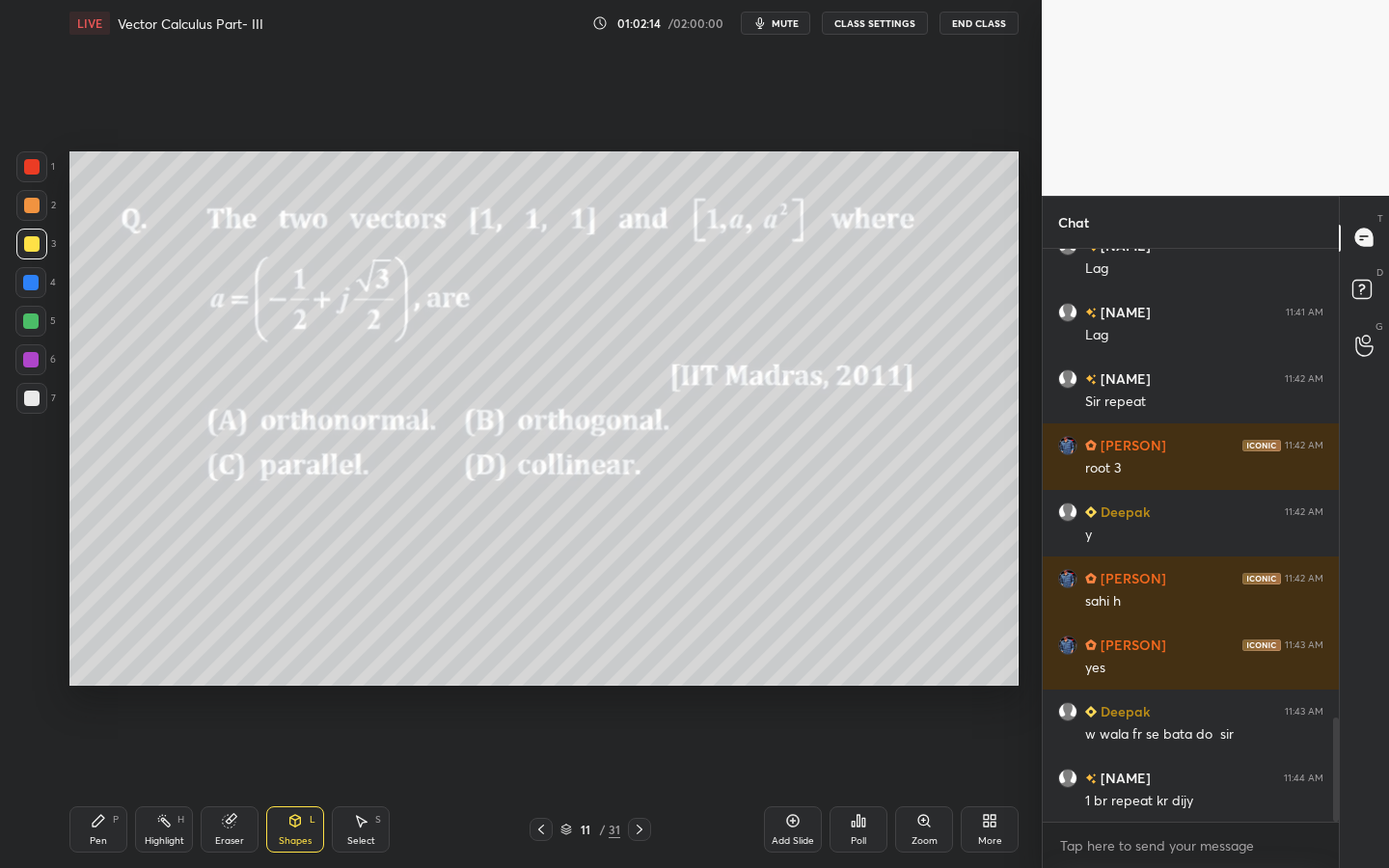 click 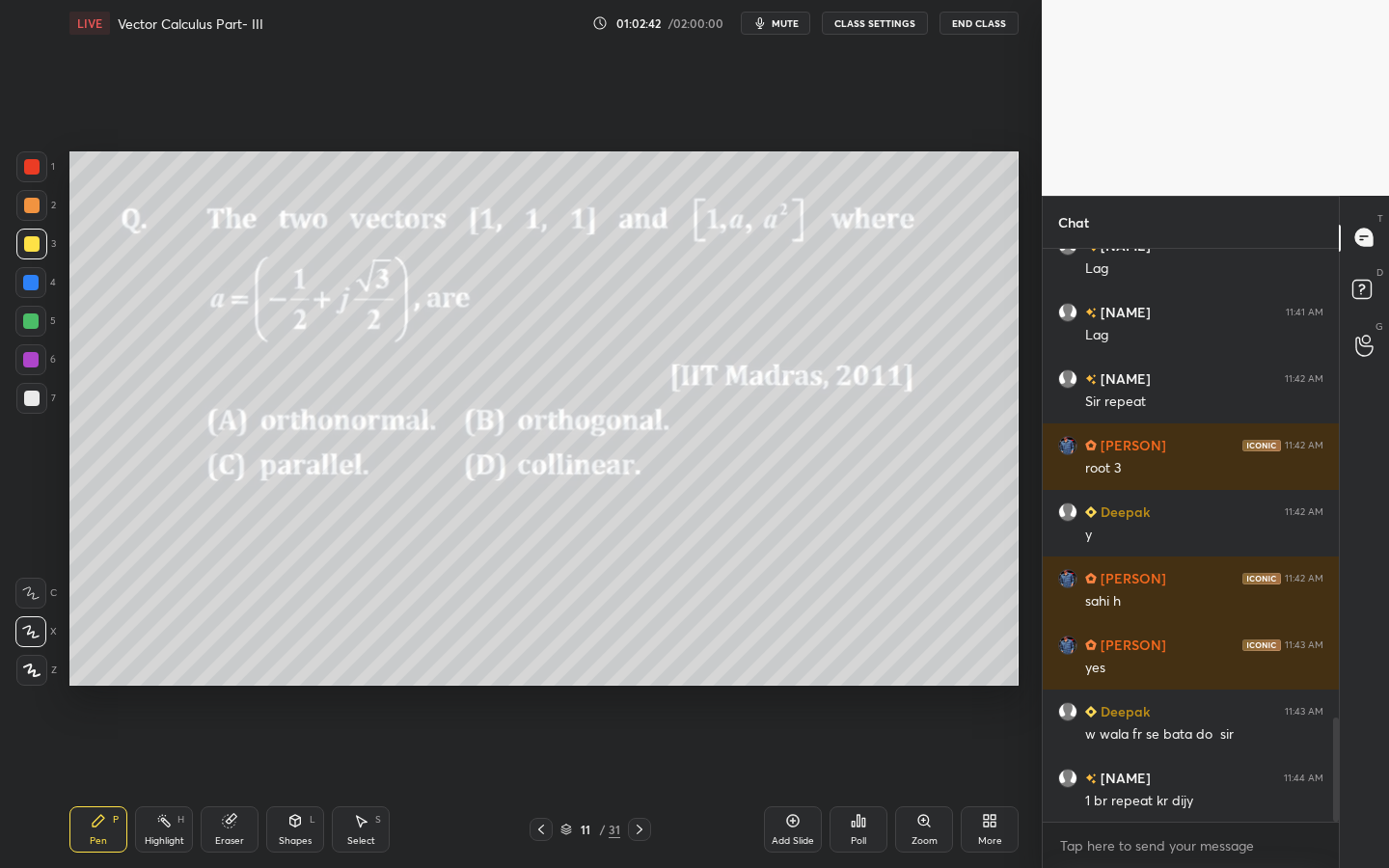click on "1 2 3 4 5 6 7 C X Z C X Z E E Erase all   H H" at bounding box center (31, 419) 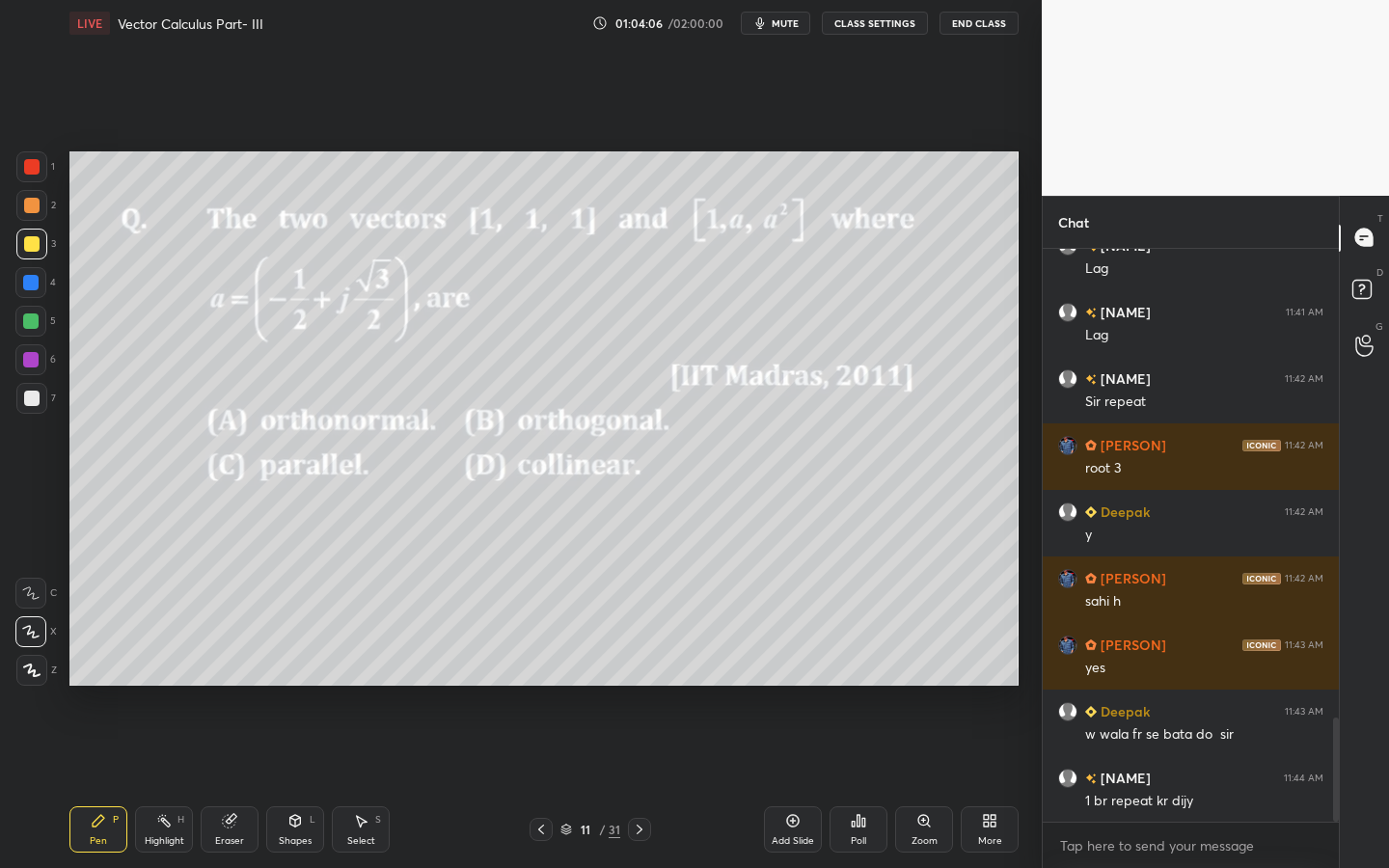 click on "Setting up your live class Poll for   secs No correct answer Start poll" at bounding box center [544, 419] 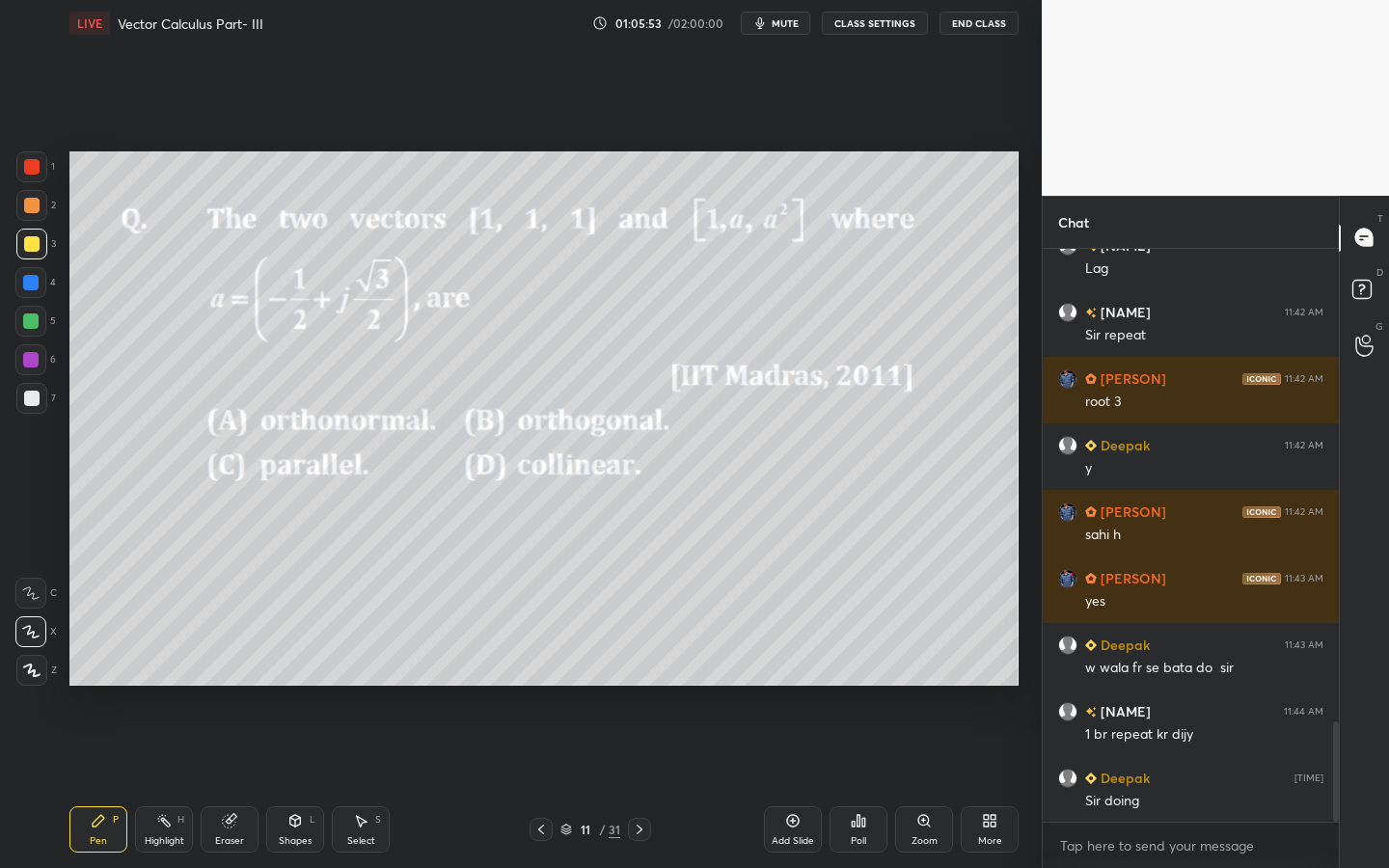 scroll, scrollTop: 2716, scrollLeft: 0, axis: vertical 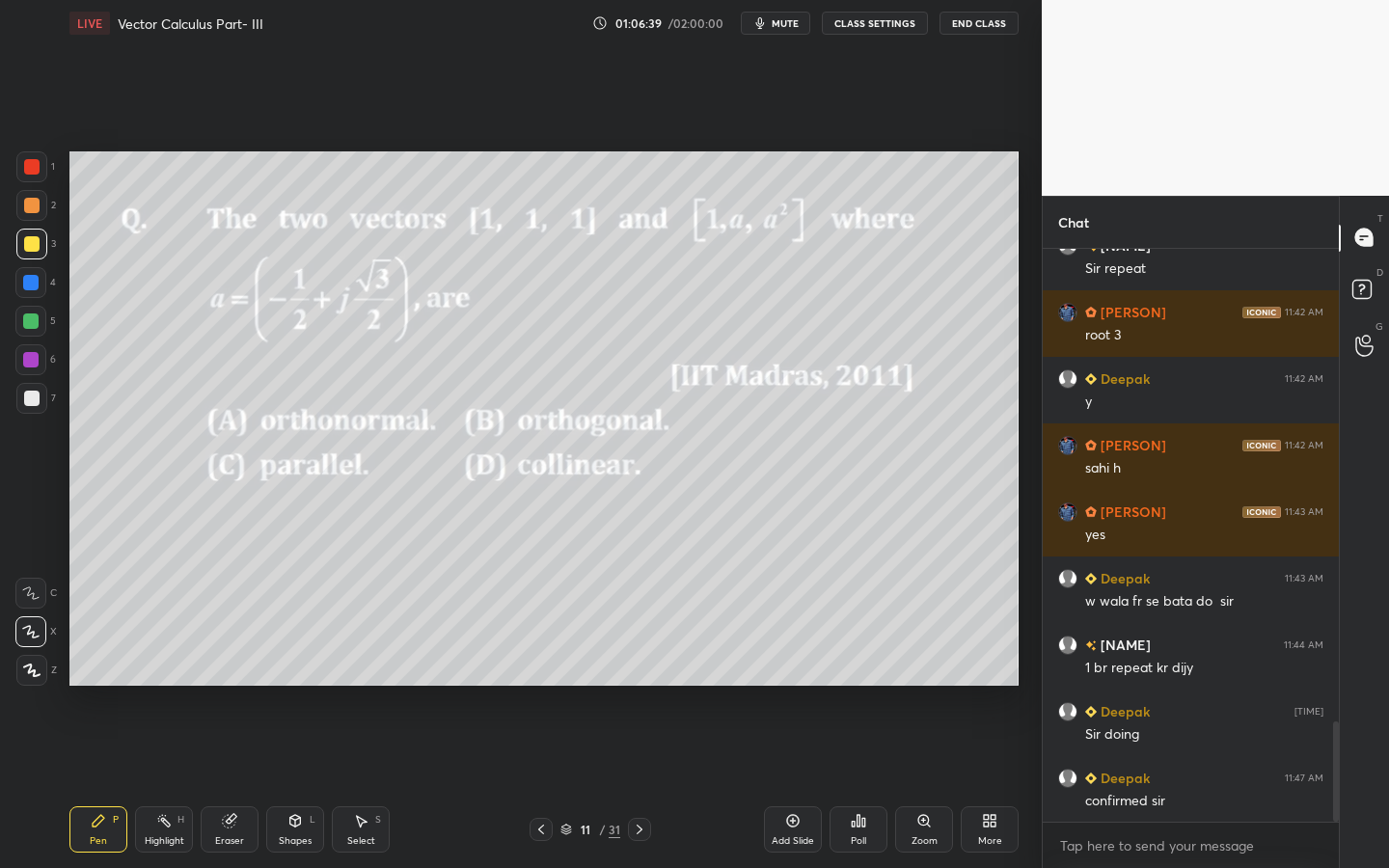 click 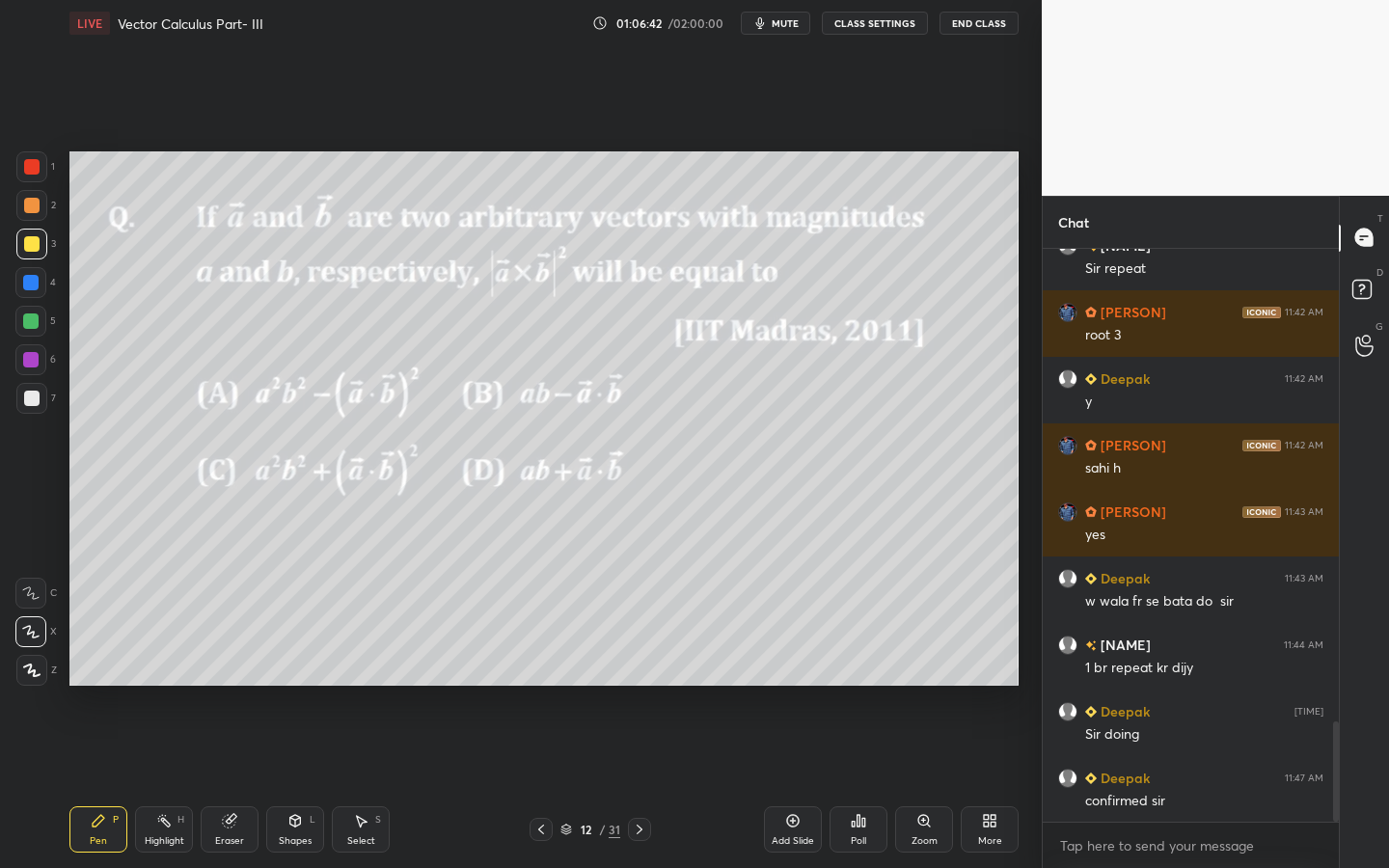 click 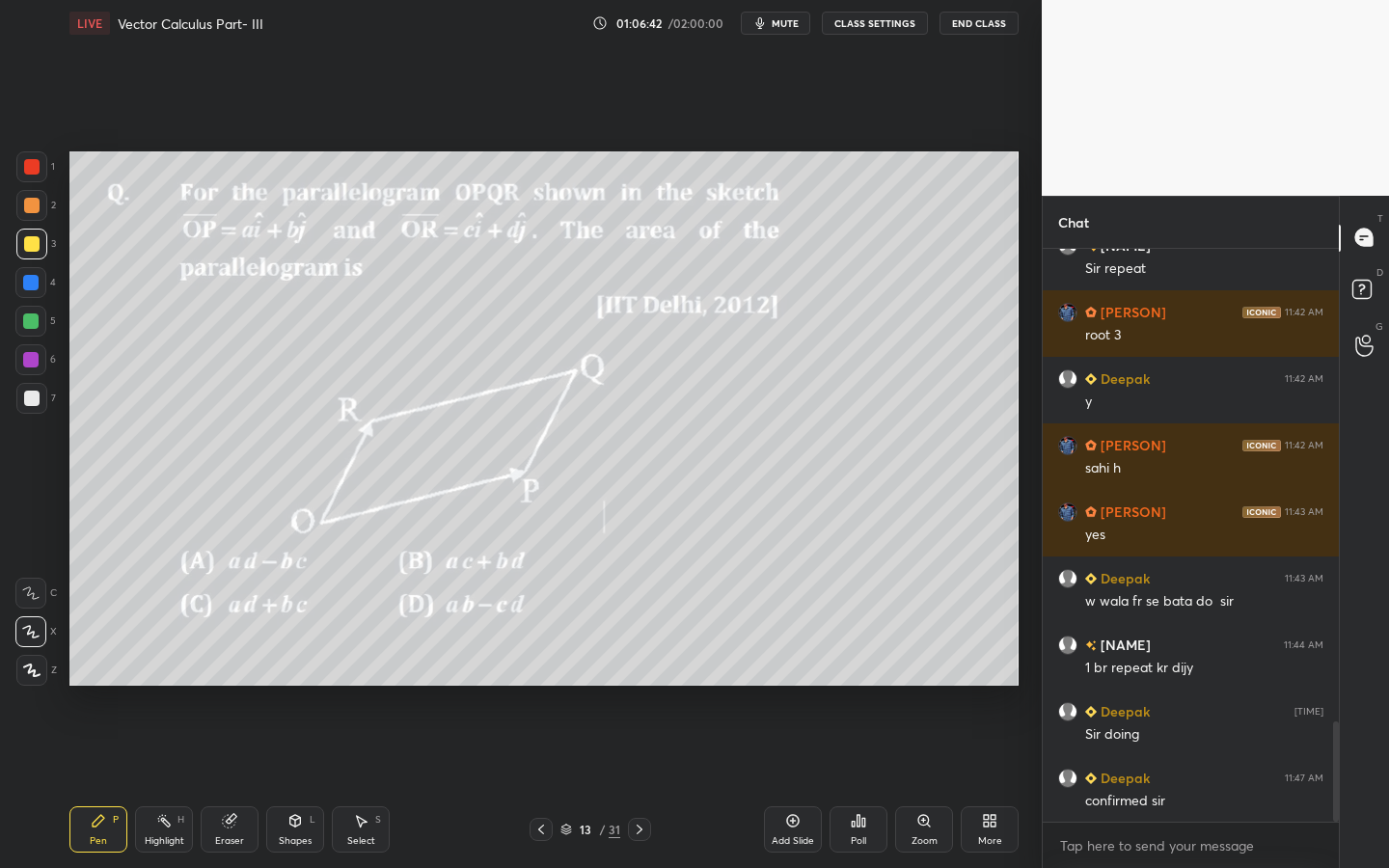 click 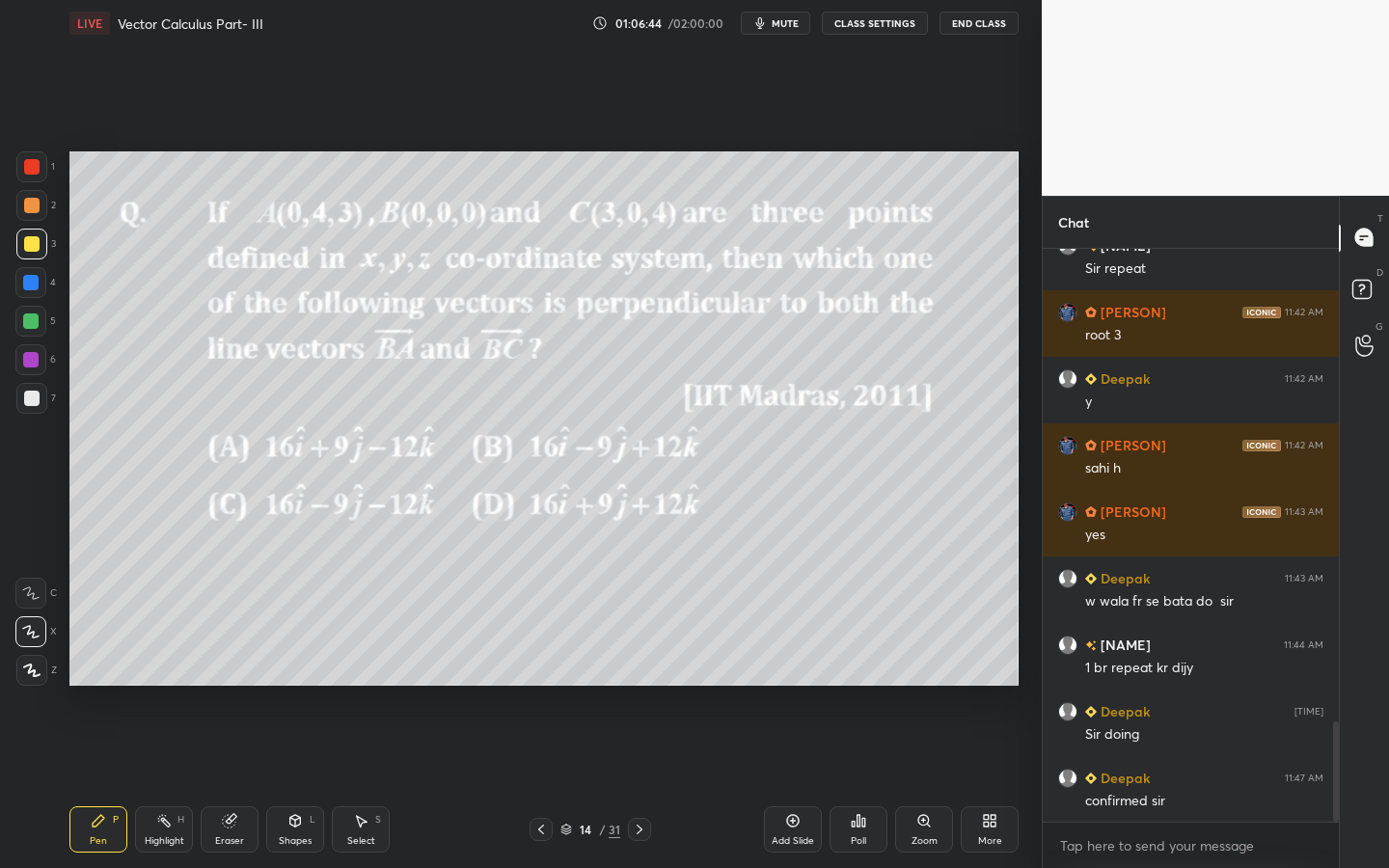 click 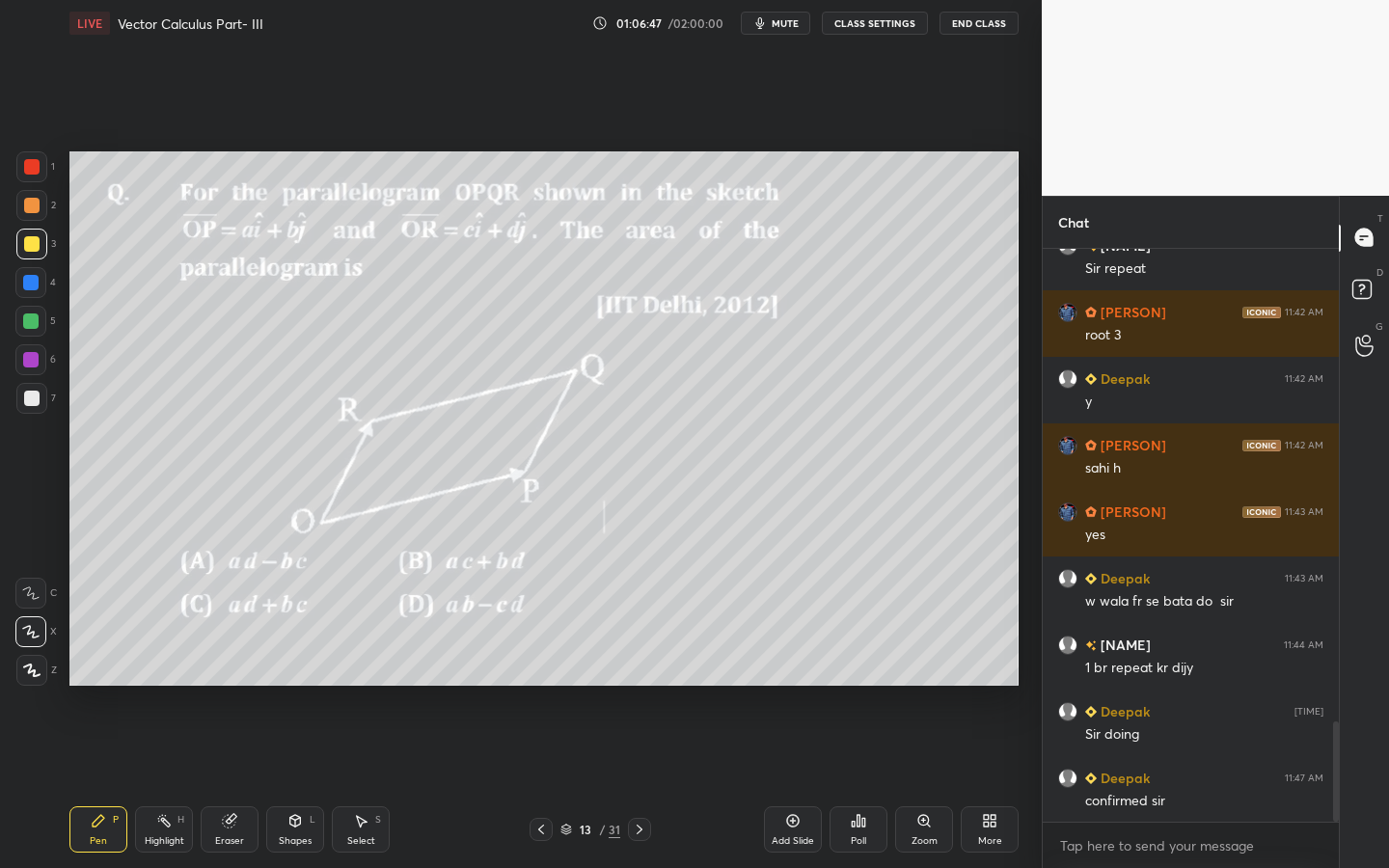 click 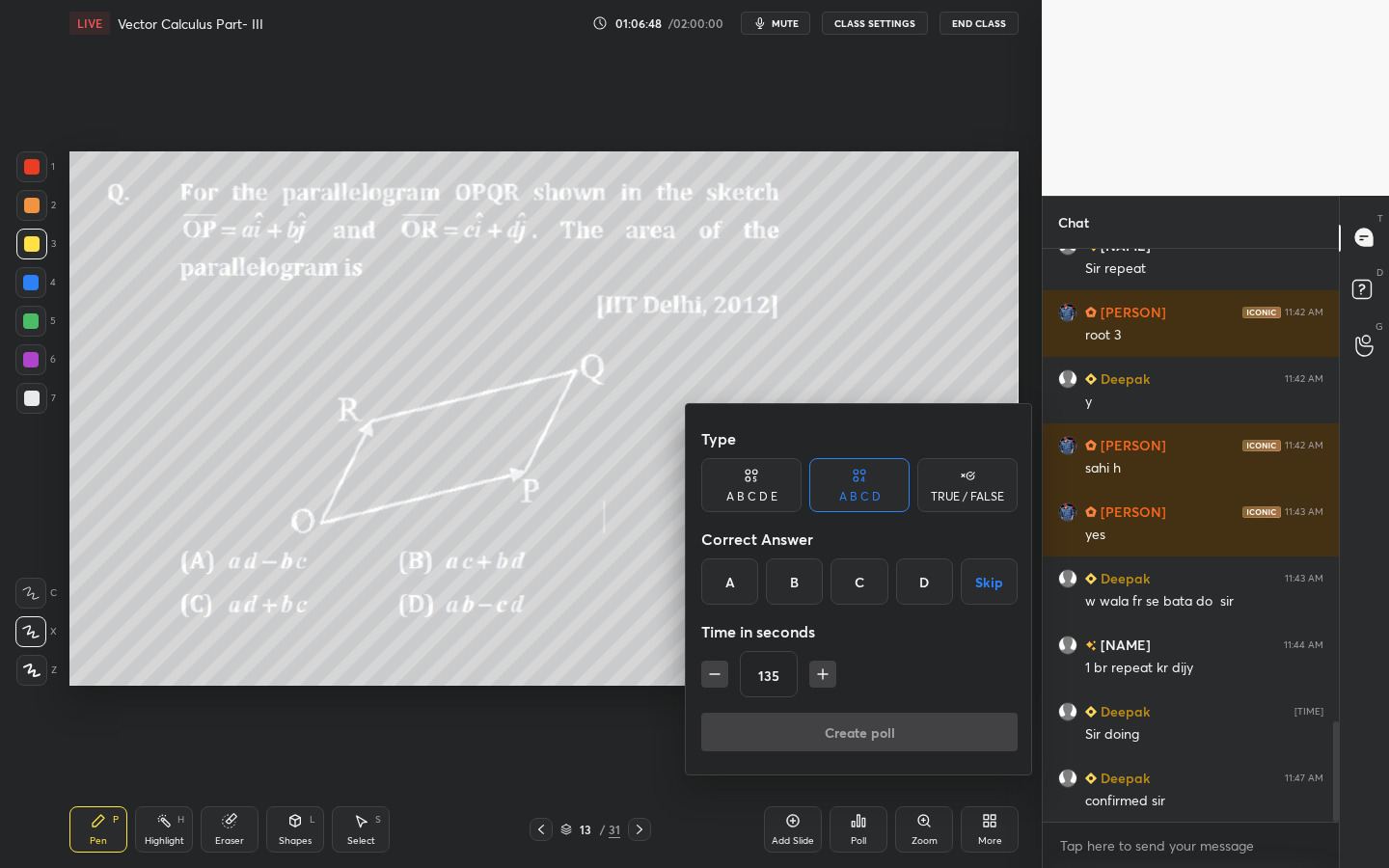 click on "A" at bounding box center [729, 582] 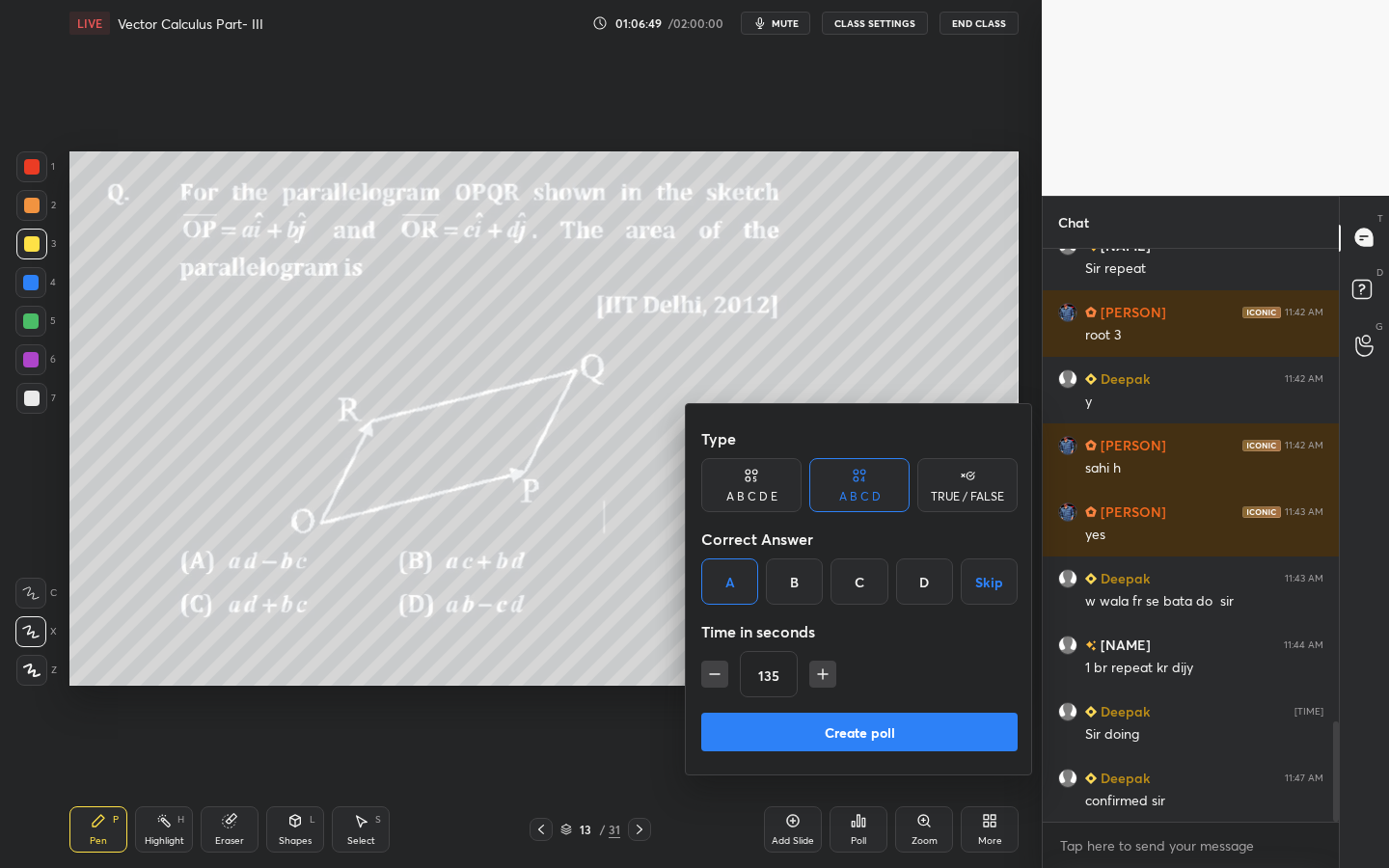 click on "Create poll" at bounding box center [859, 732] 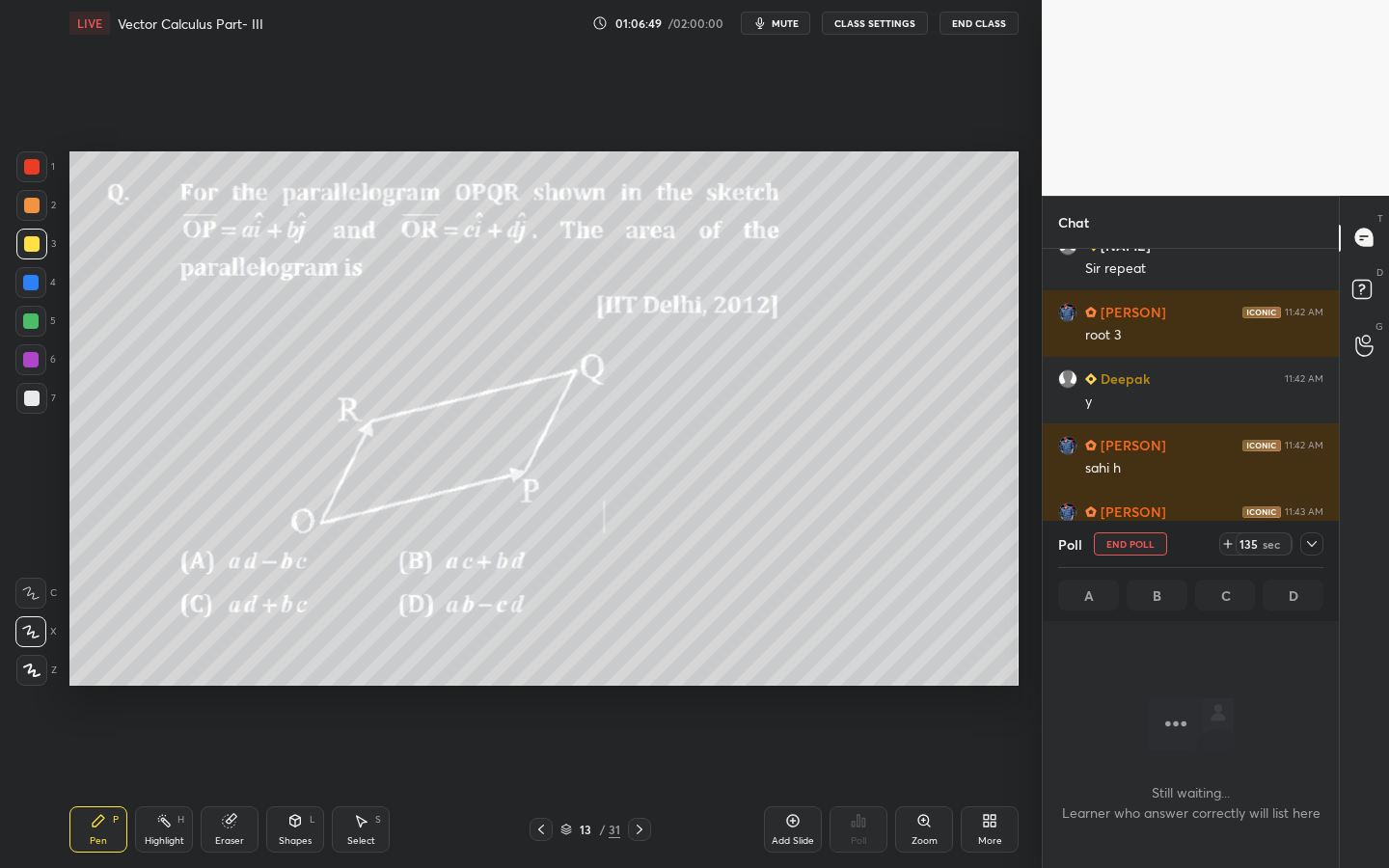 scroll, scrollTop: 467, scrollLeft: 290, axis: both 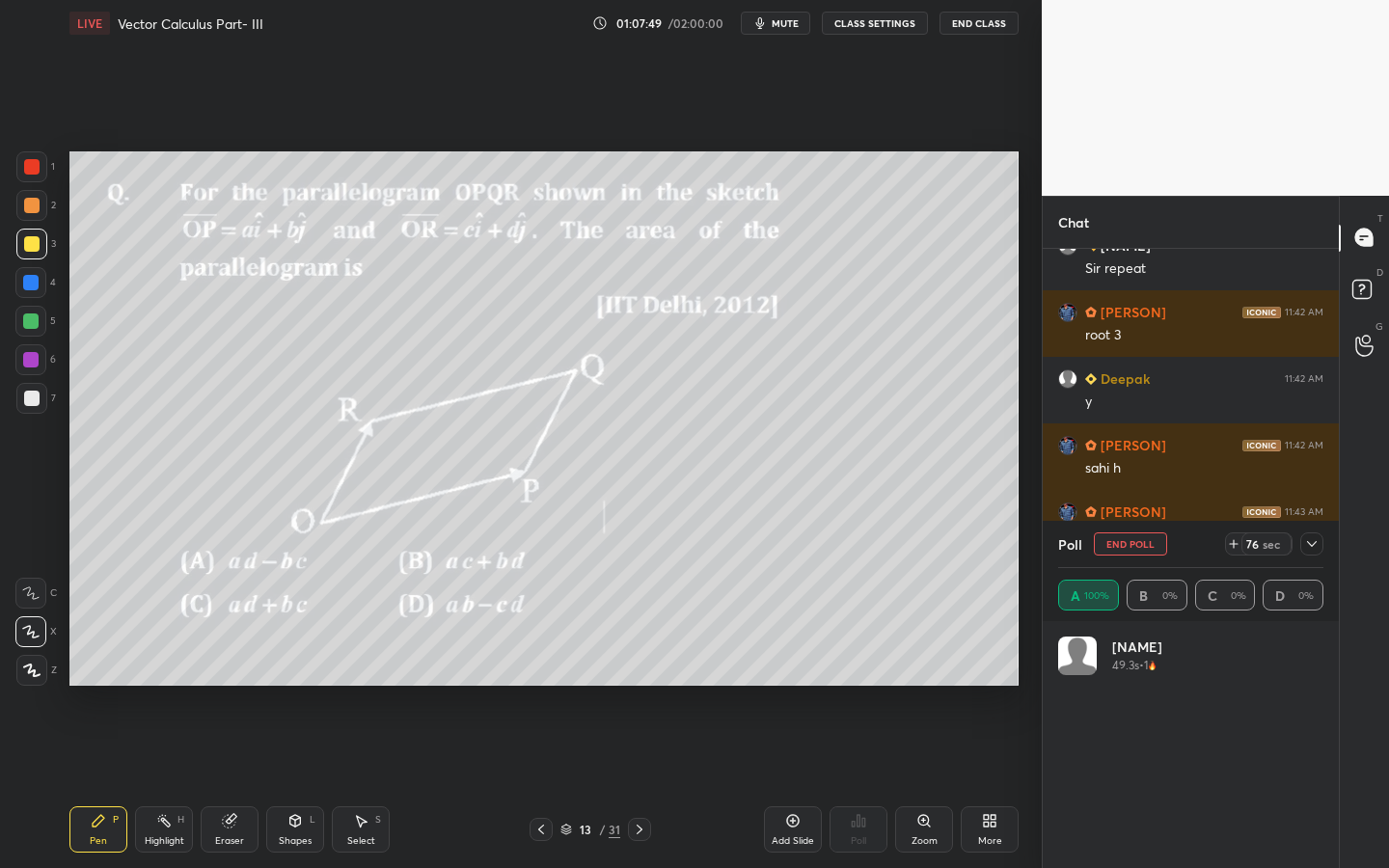 click on "mute" at bounding box center [785, 23] 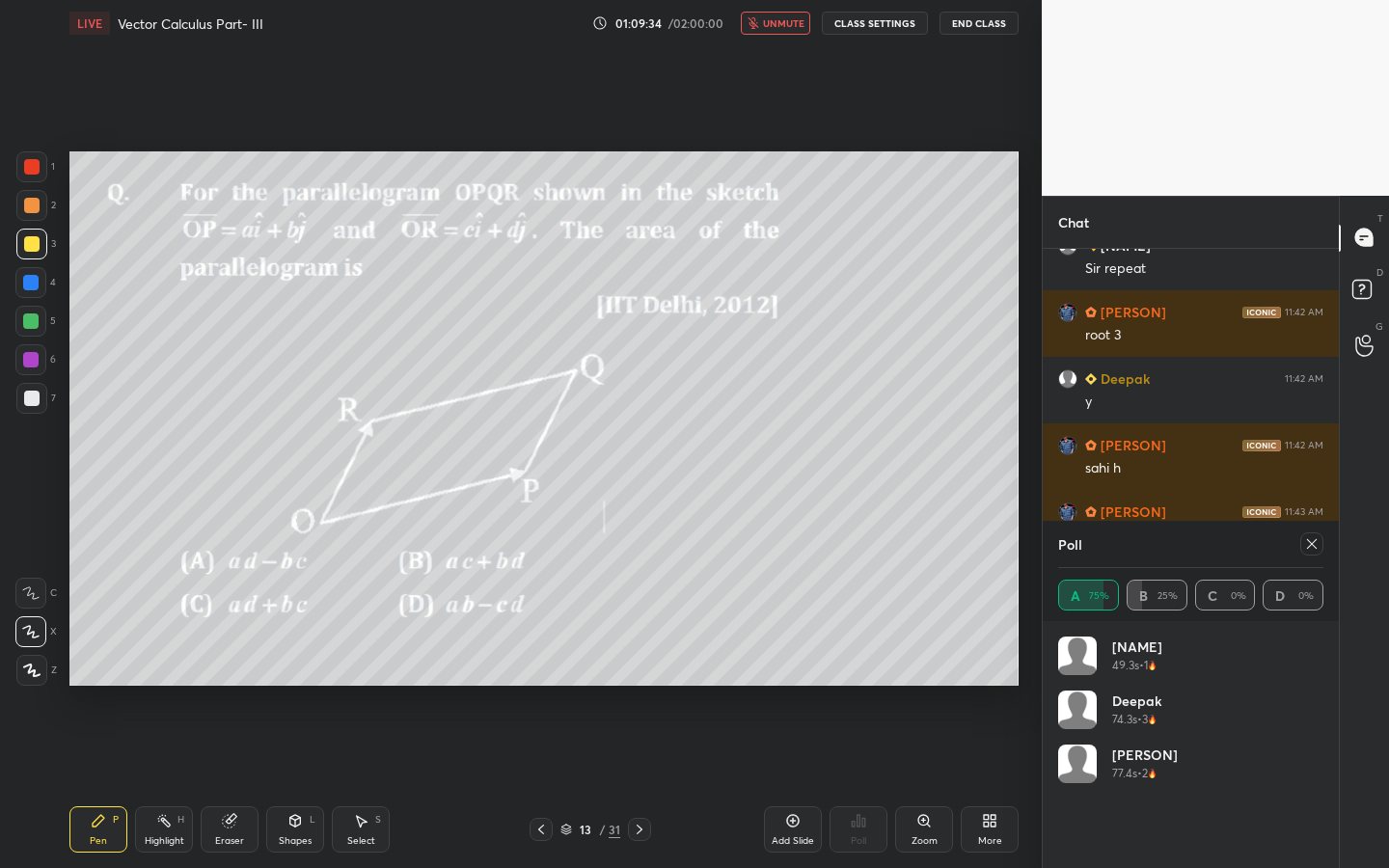 click on "unmute" at bounding box center (776, 23) 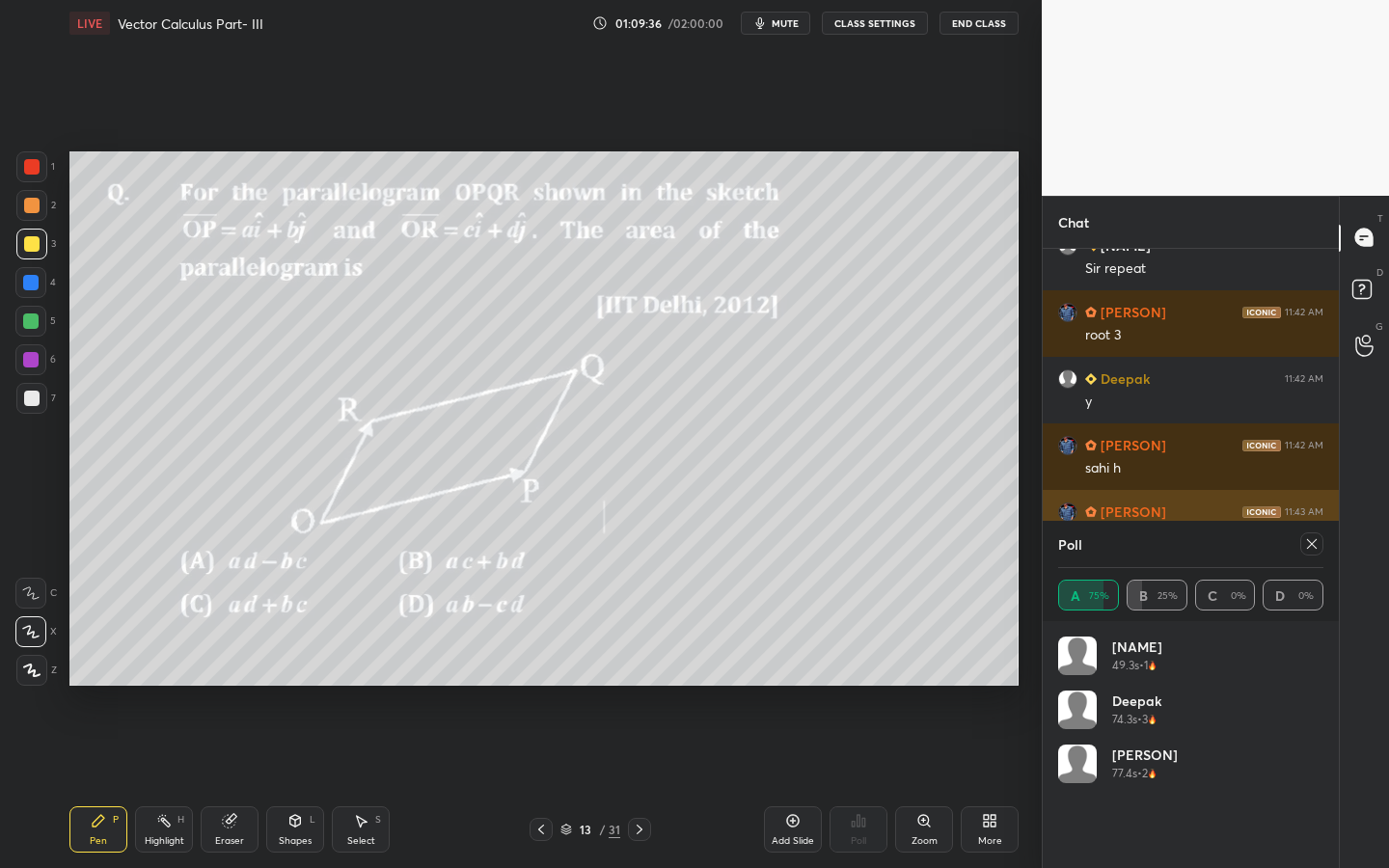 click 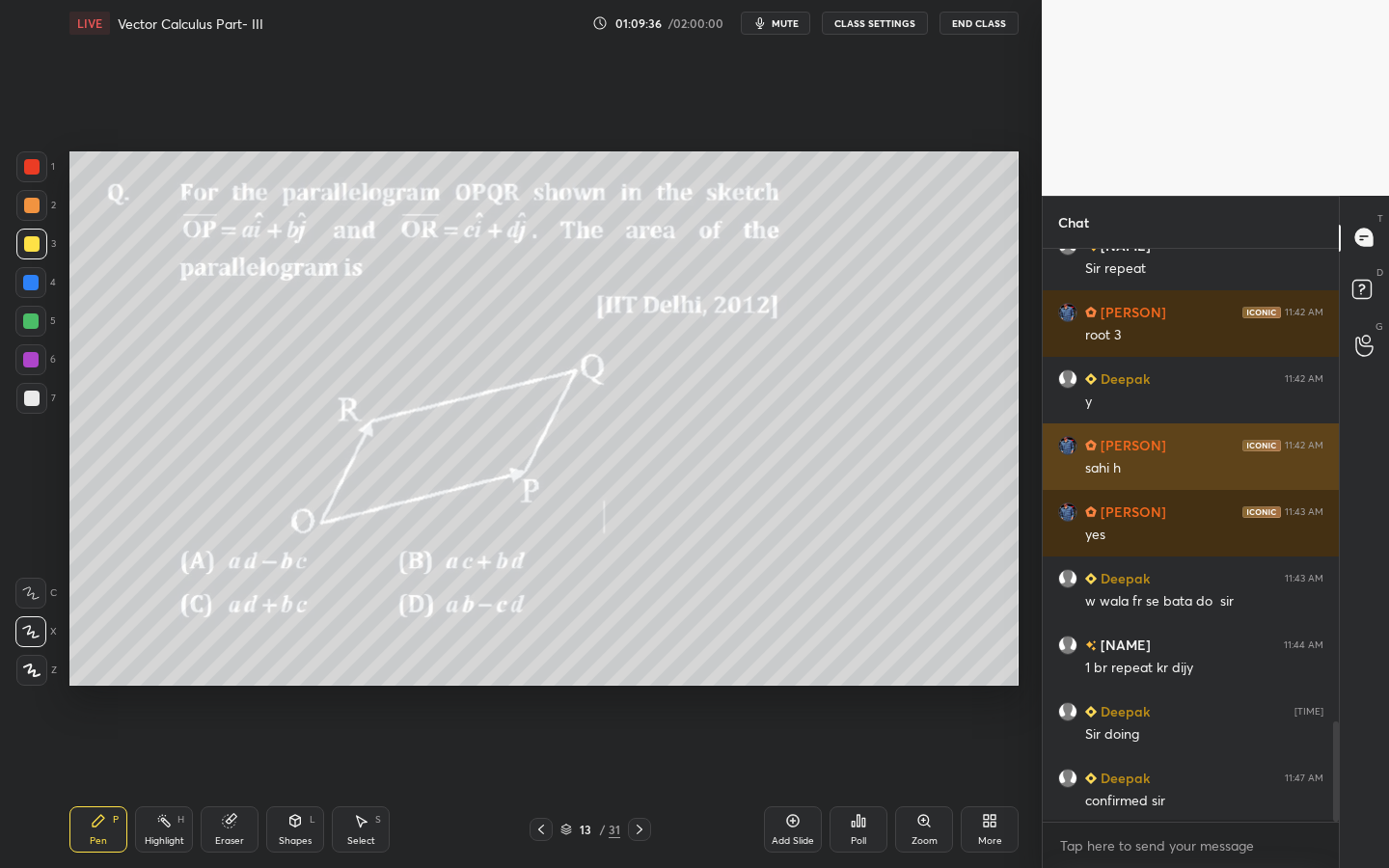 scroll, scrollTop: 7, scrollLeft: 7, axis: both 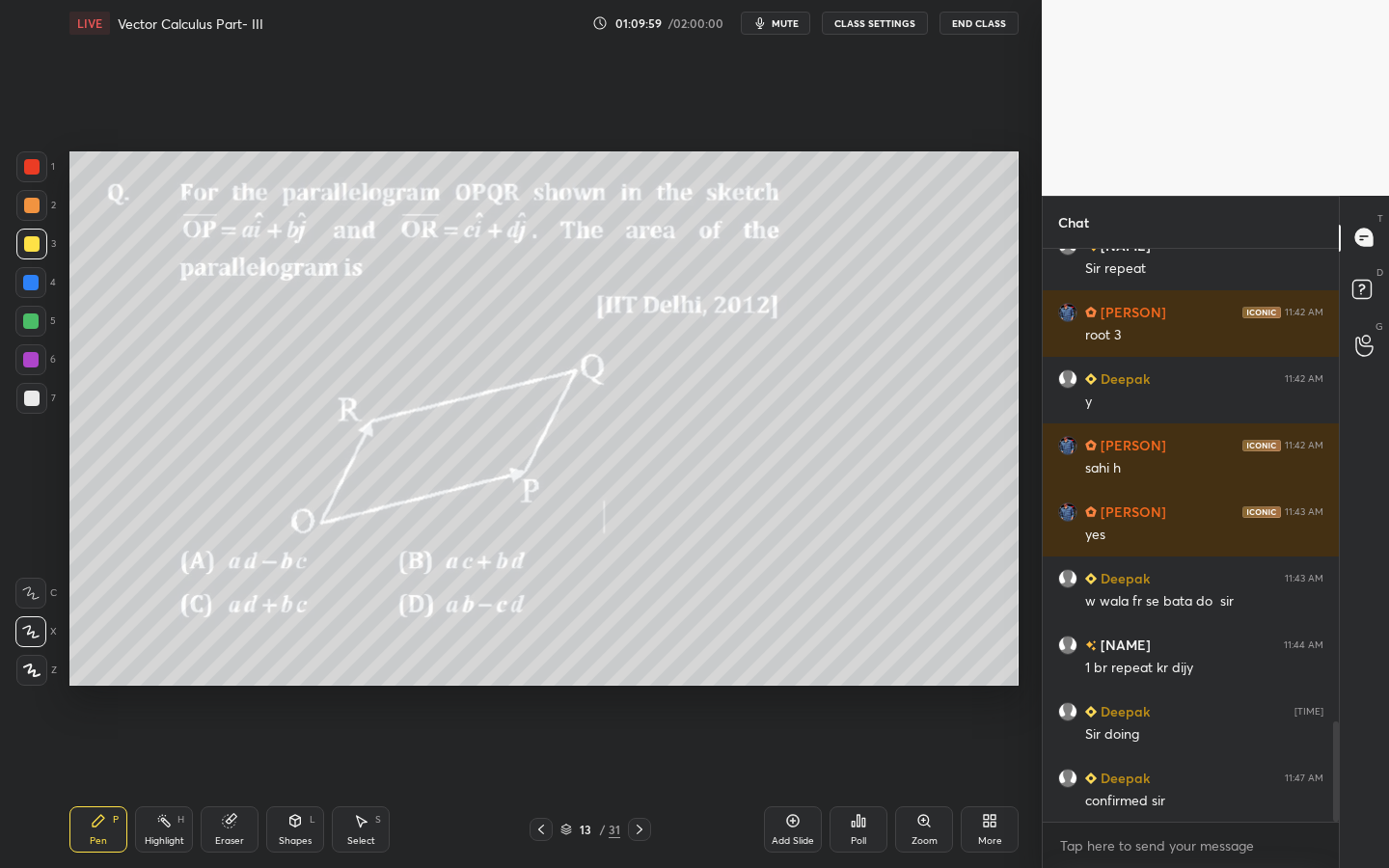 click on "5" at bounding box center [36, 321] 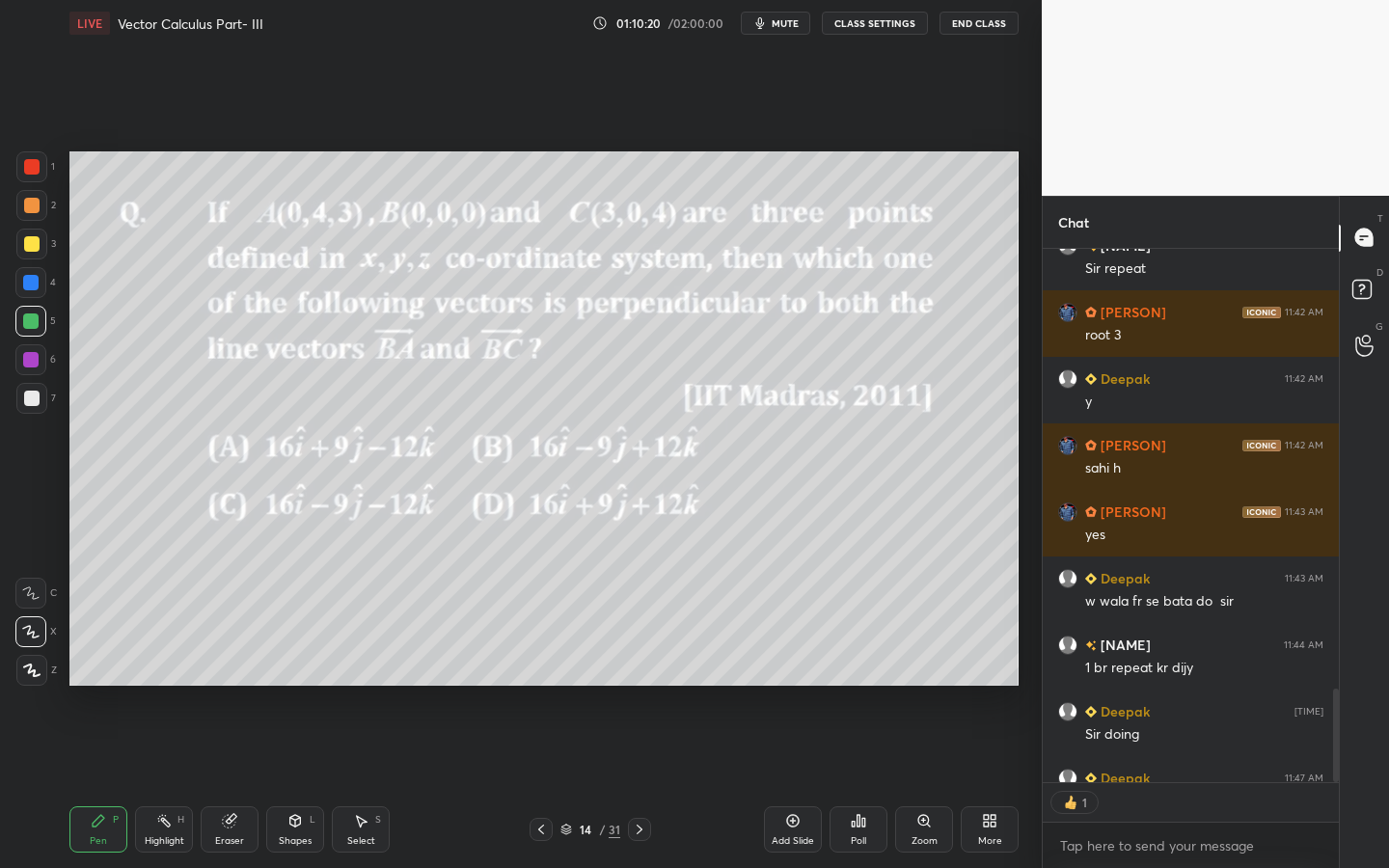 scroll, scrollTop: 528, scrollLeft: 290, axis: both 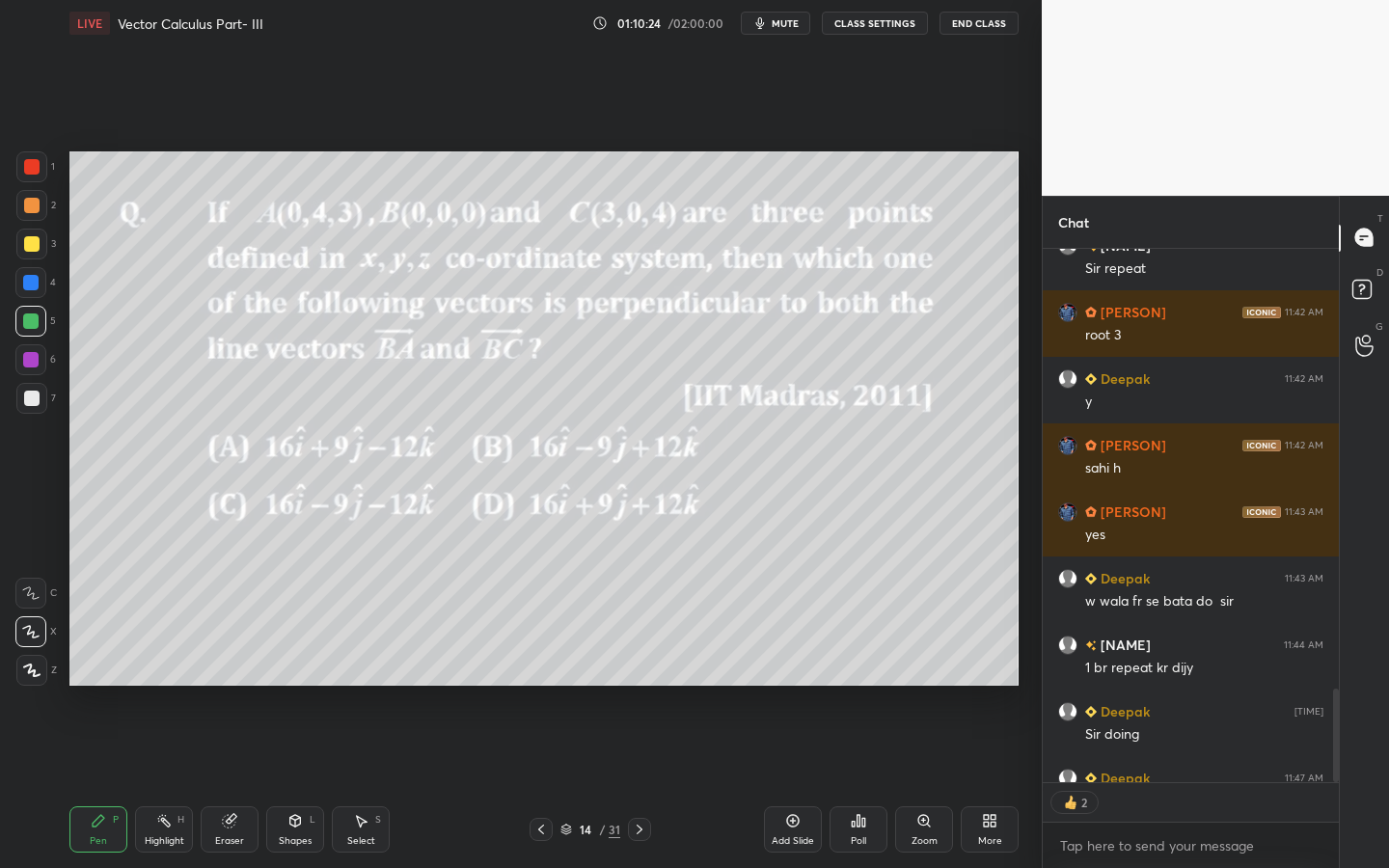 click on "Poll" at bounding box center [858, 829] 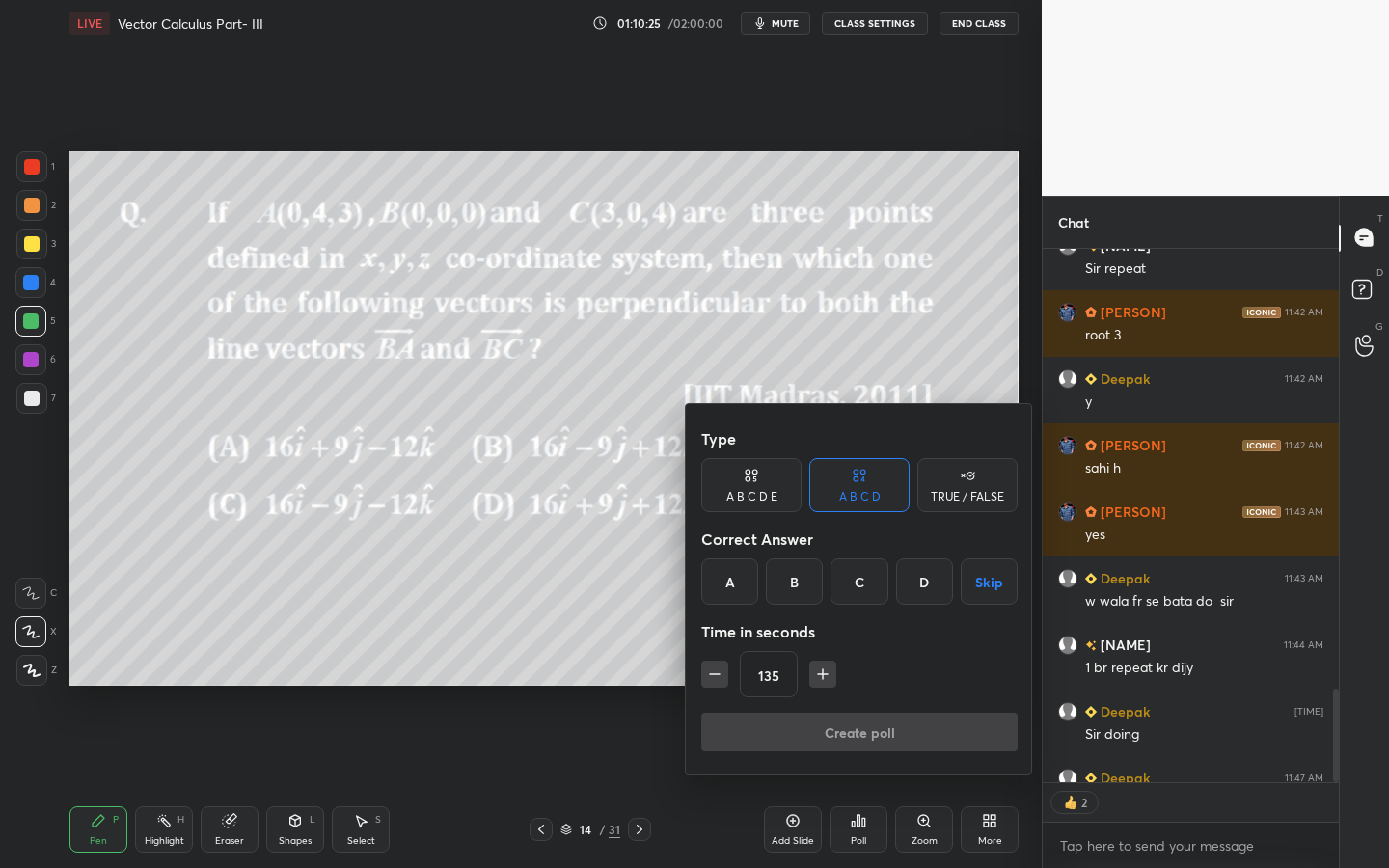 click on "A" at bounding box center [729, 582] 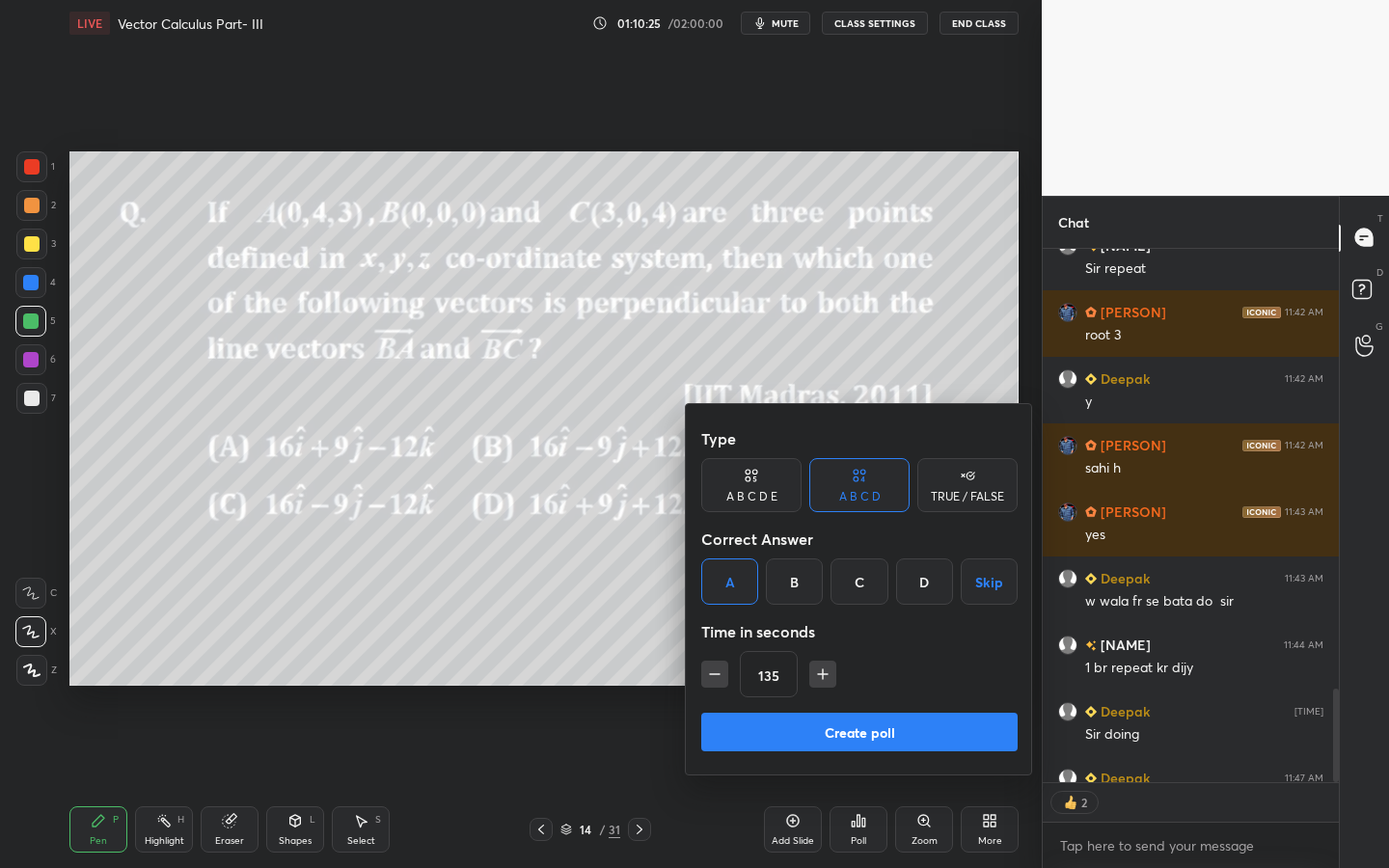 click 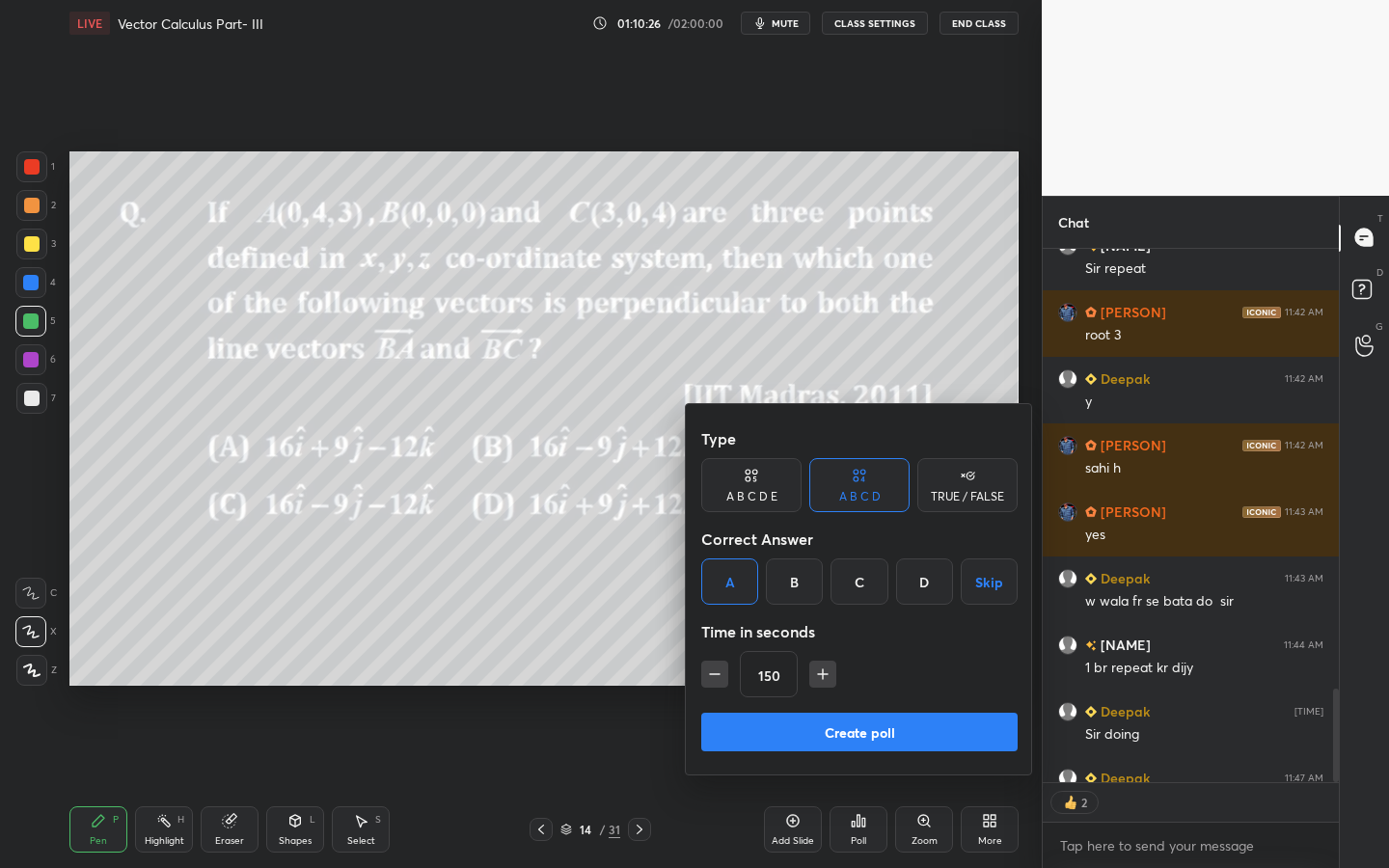 click on "Create poll" at bounding box center [859, 732] 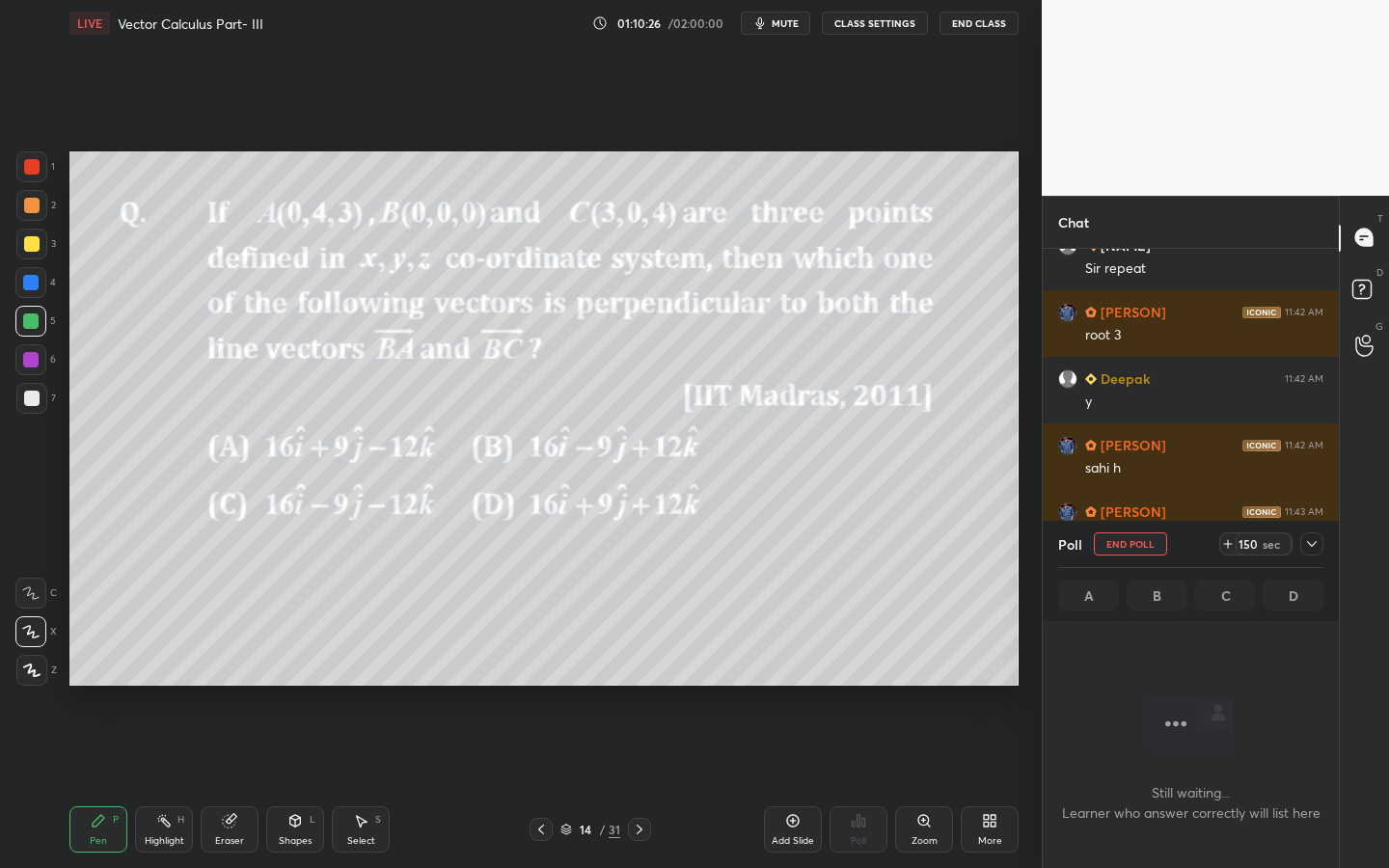scroll, scrollTop: 469, scrollLeft: 290, axis: both 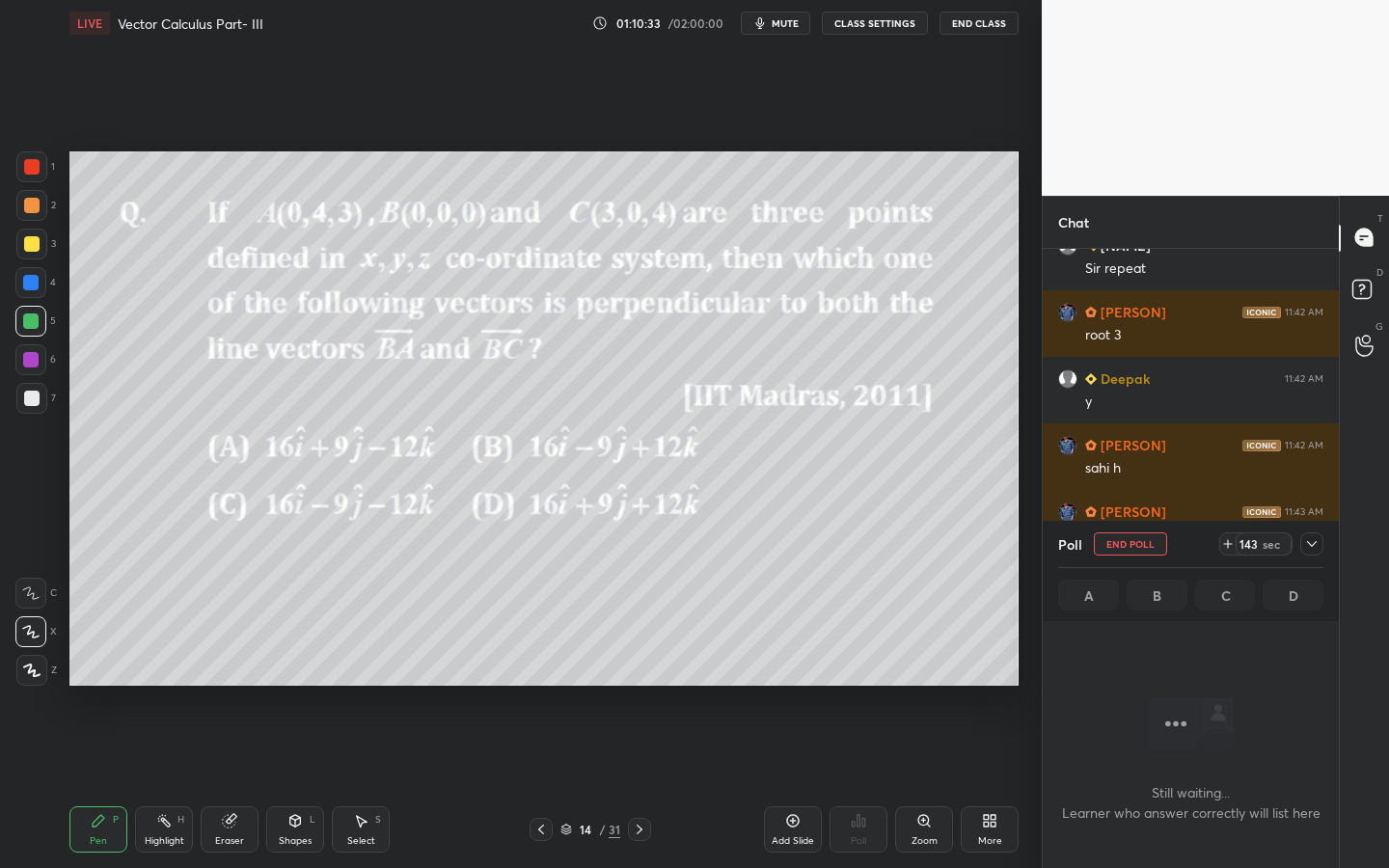 click at bounding box center (32, 398) 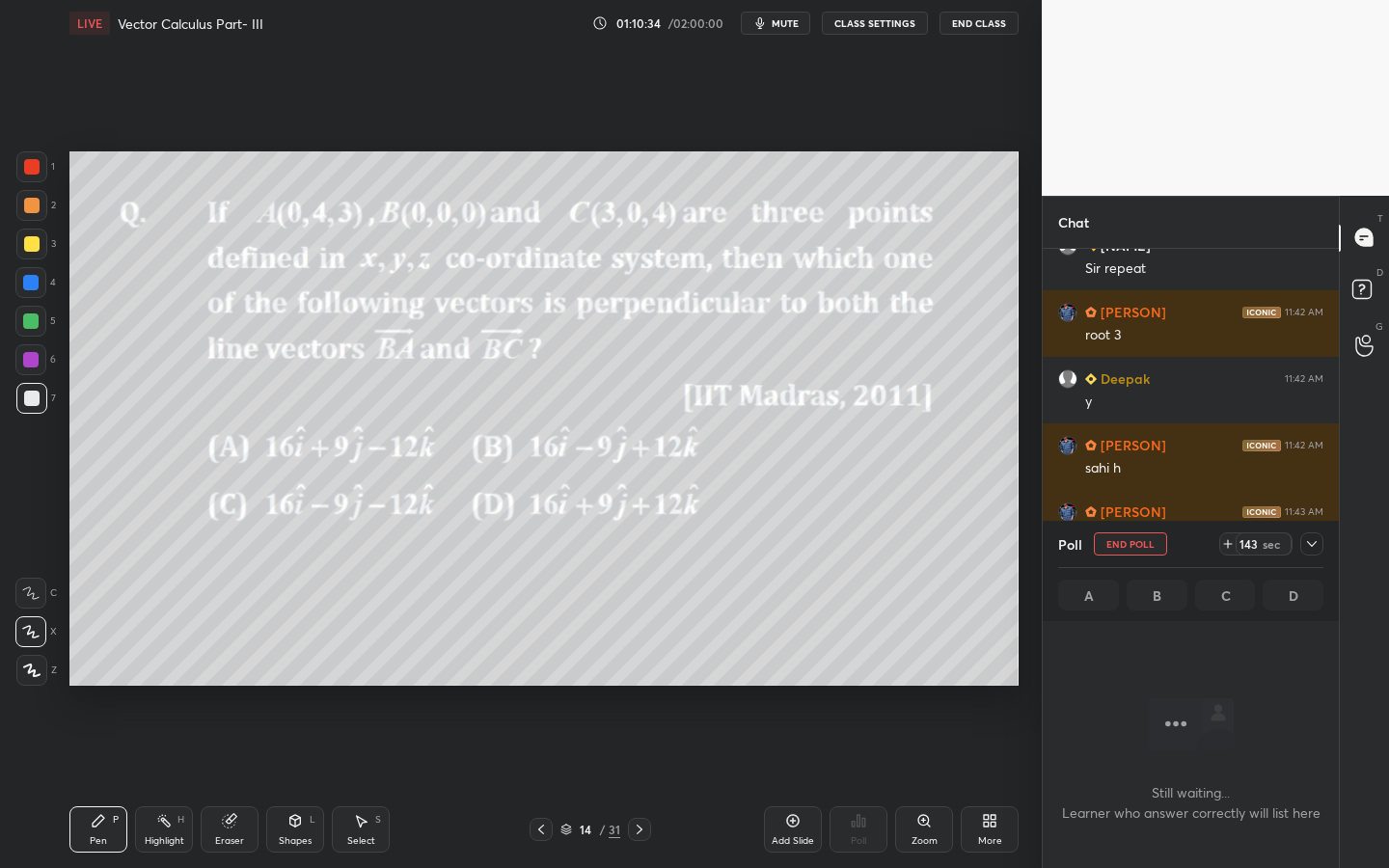 scroll, scrollTop: 0, scrollLeft: 1, axis: horizontal 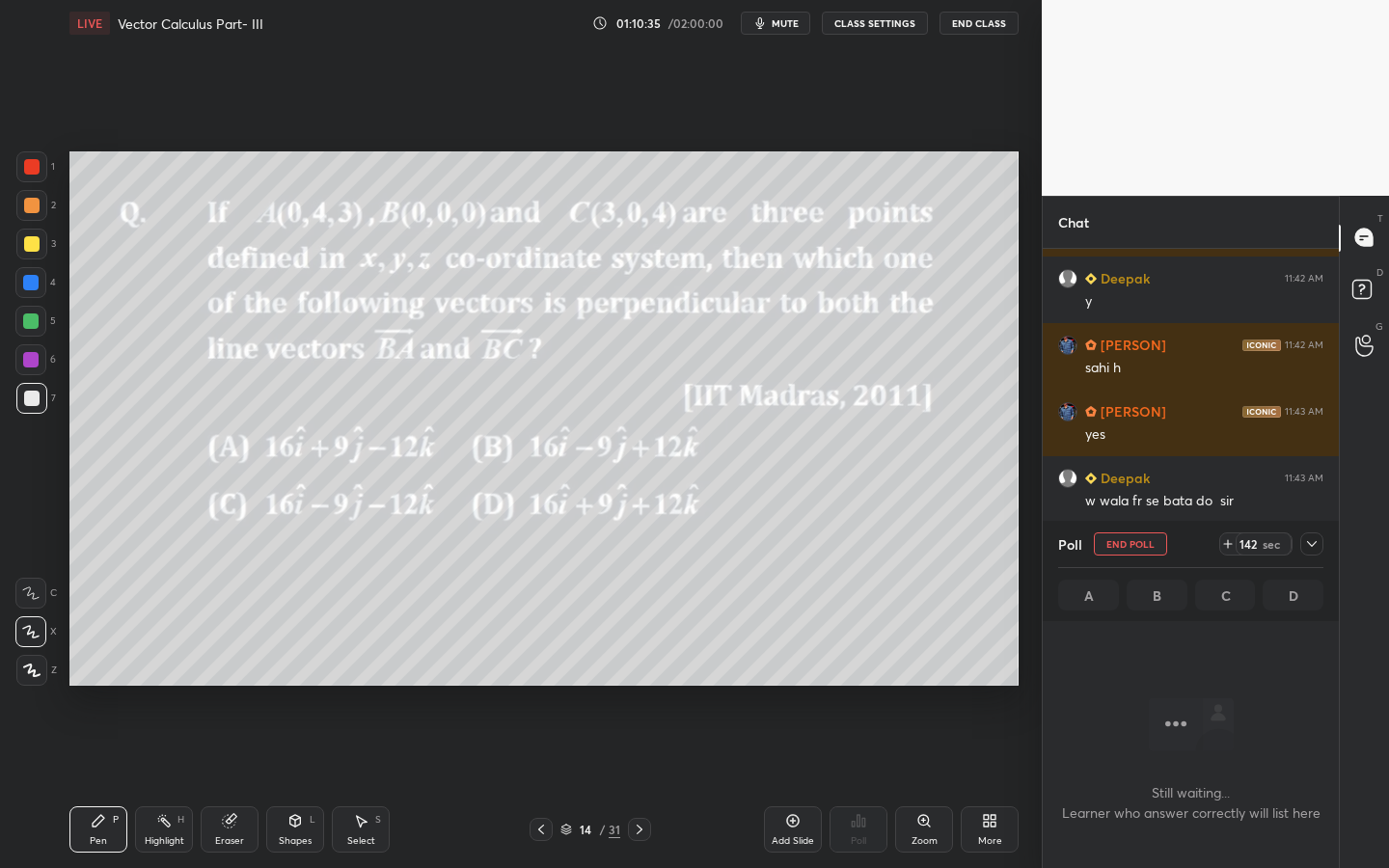 drag, startPoint x: 22, startPoint y: 359, endPoint x: 61, endPoint y: 352, distance: 39.62323 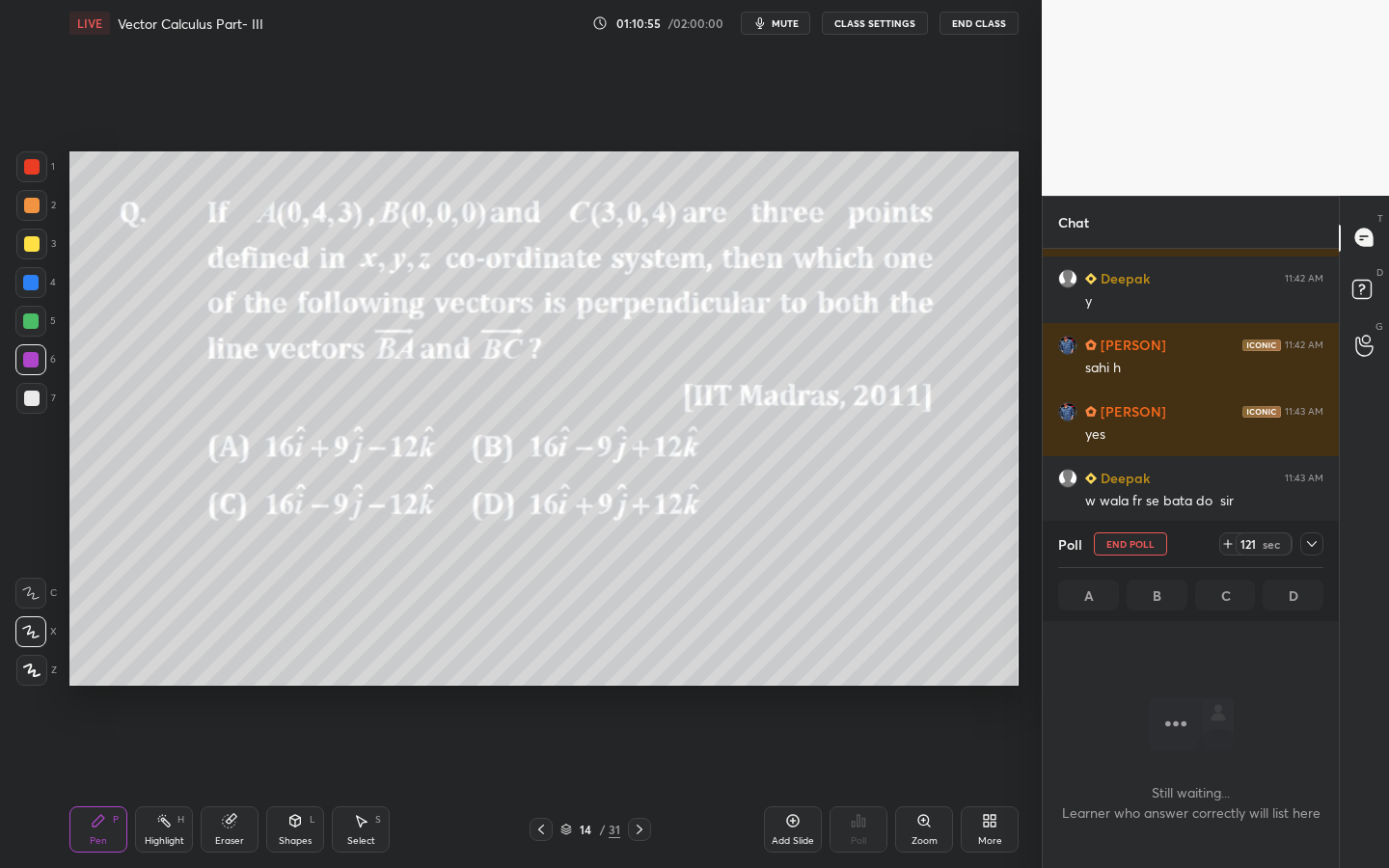 click 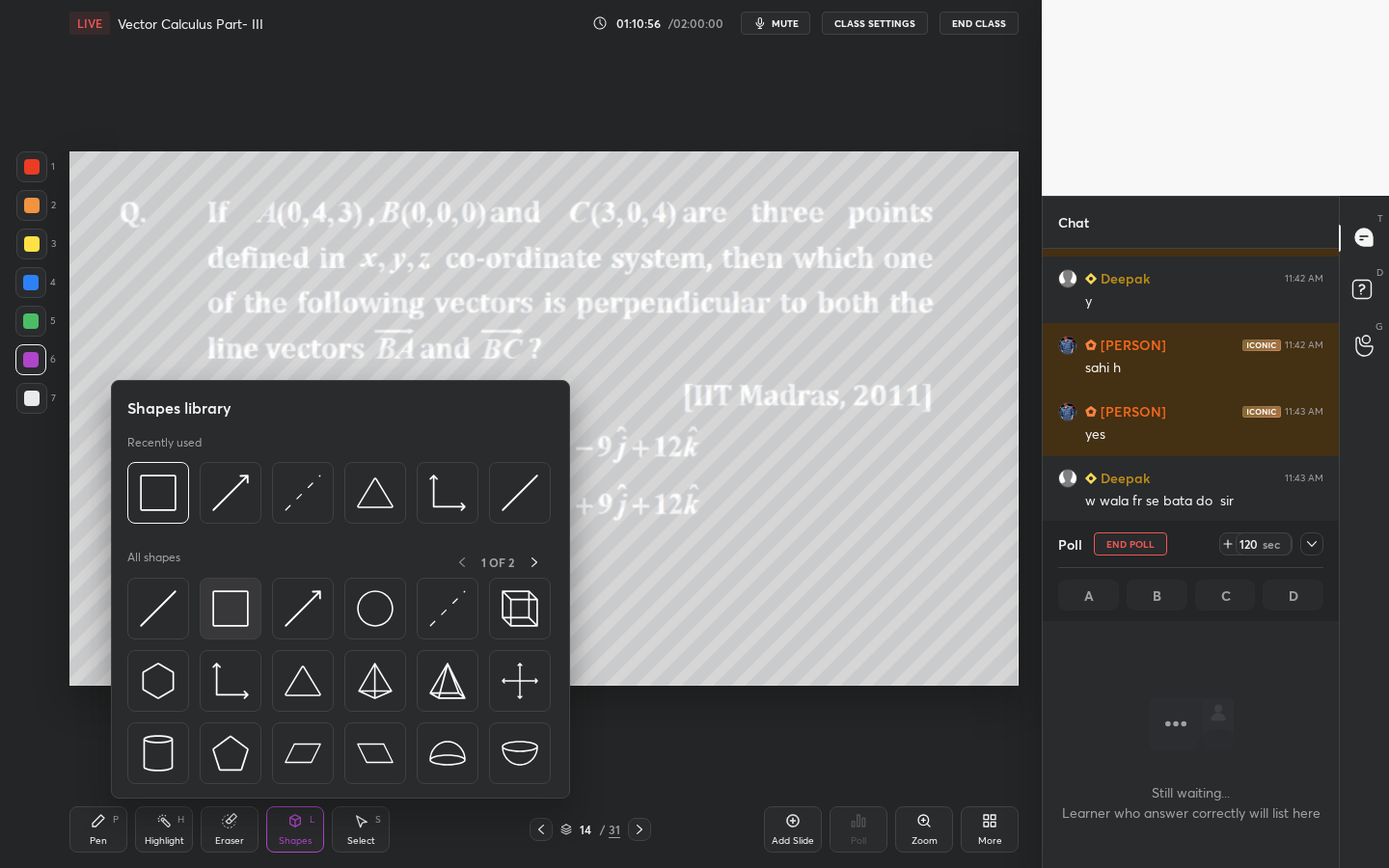 click at bounding box center [231, 609] 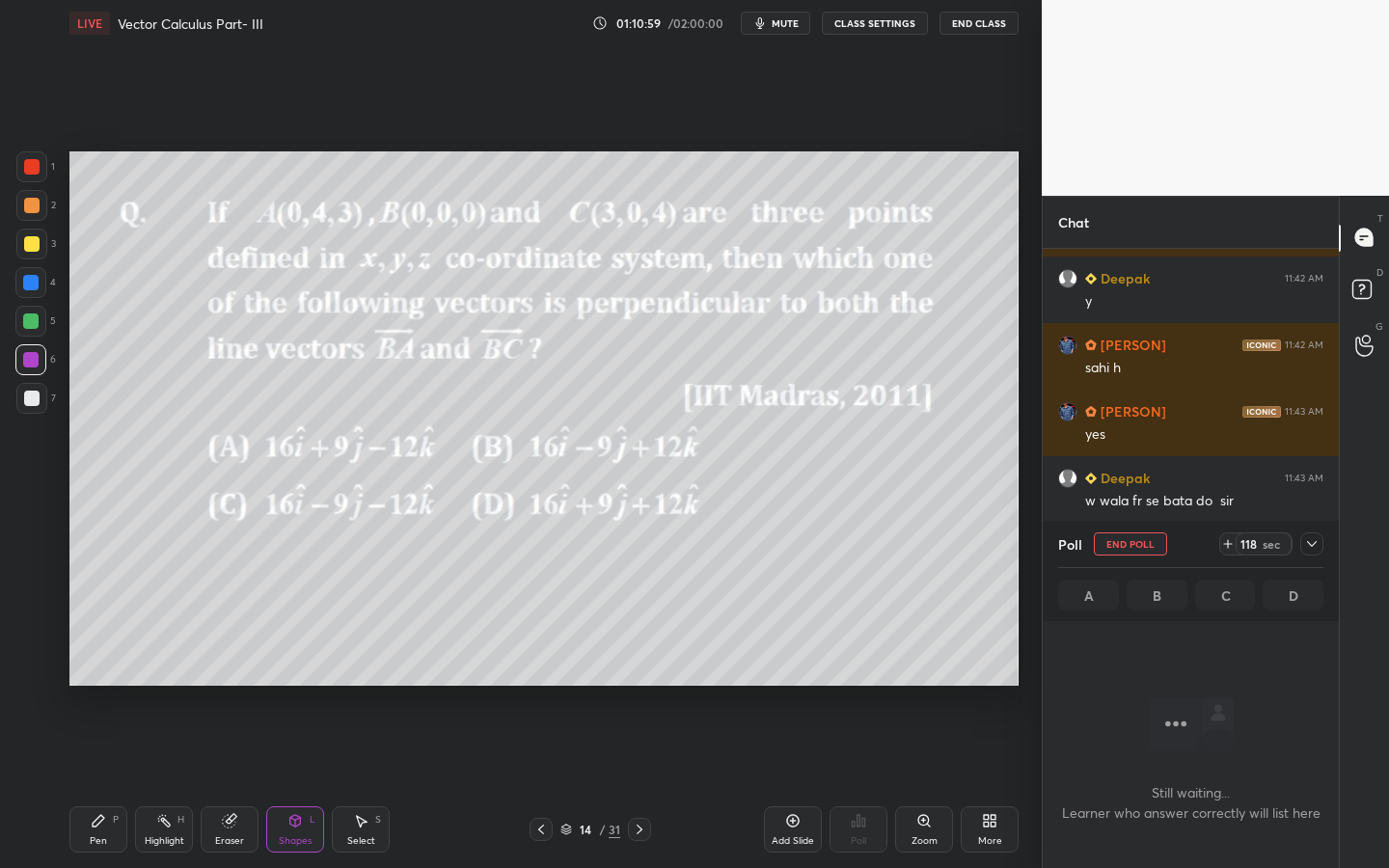 click on "Pen P" at bounding box center (98, 829) 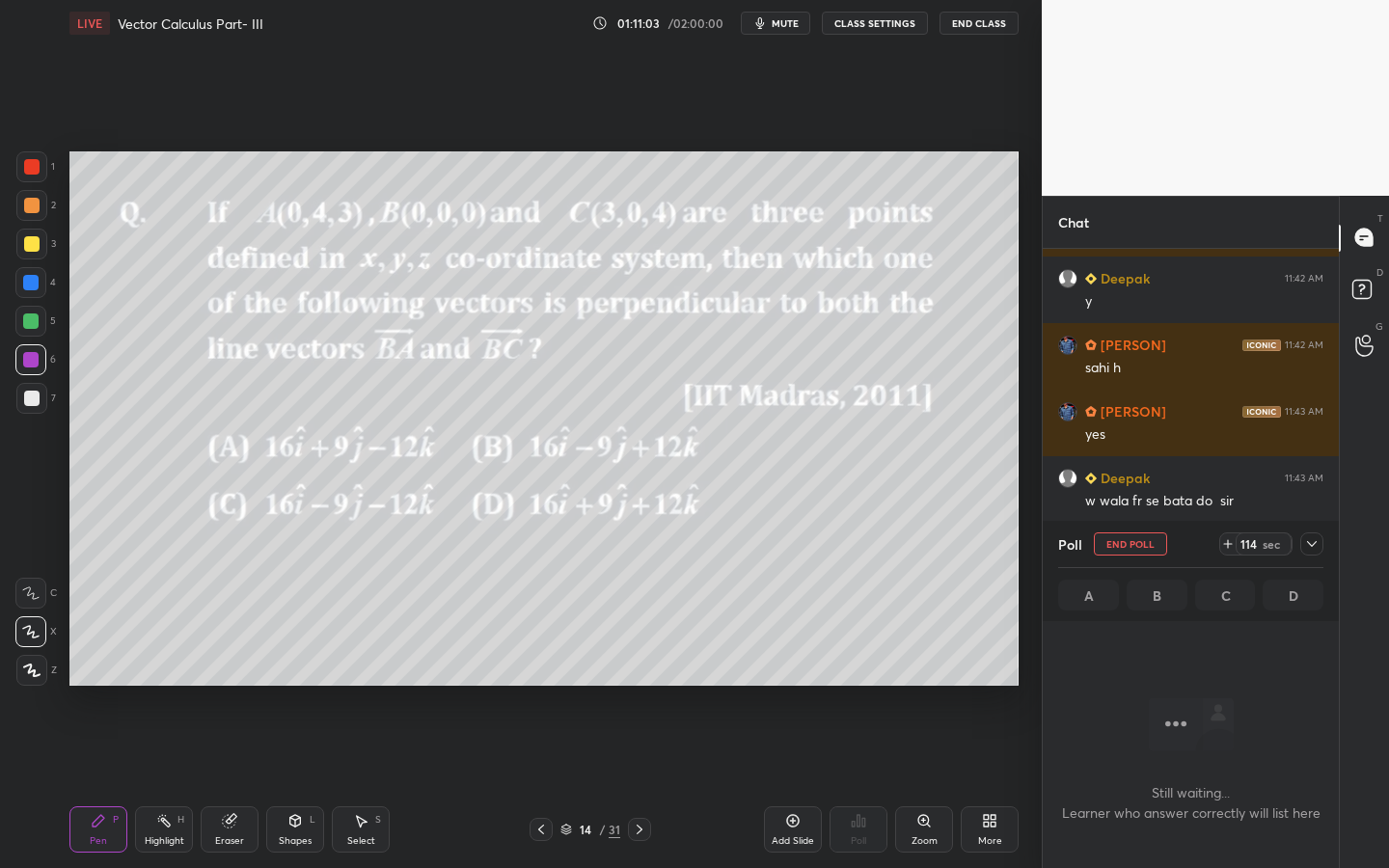 click on "Select S" at bounding box center (361, 829) 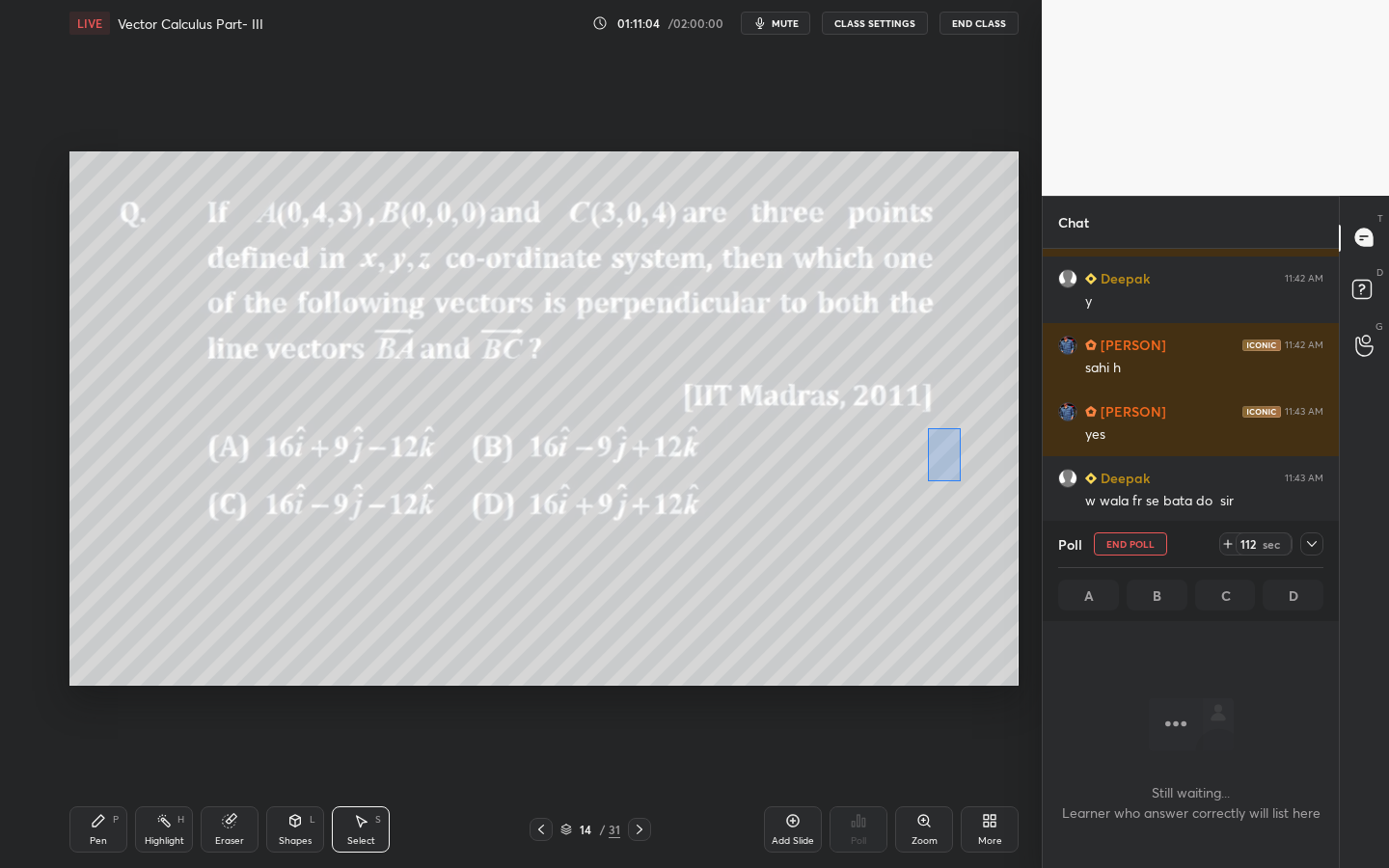 drag, startPoint x: 937, startPoint y: 461, endPoint x: 965, endPoint y: 470, distance: 29.410882 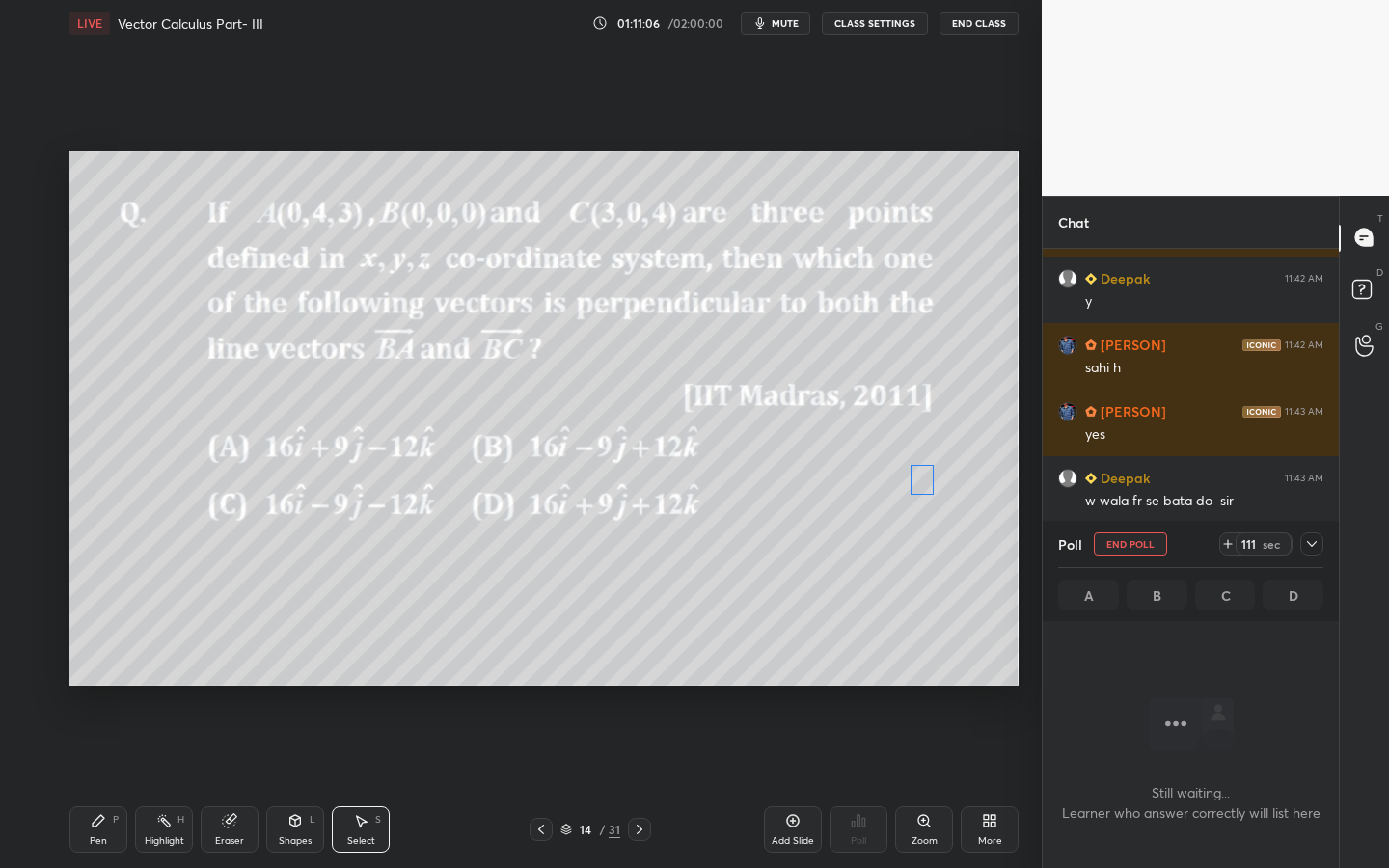 drag, startPoint x: 938, startPoint y: 457, endPoint x: 910, endPoint y: 505, distance: 55.569776 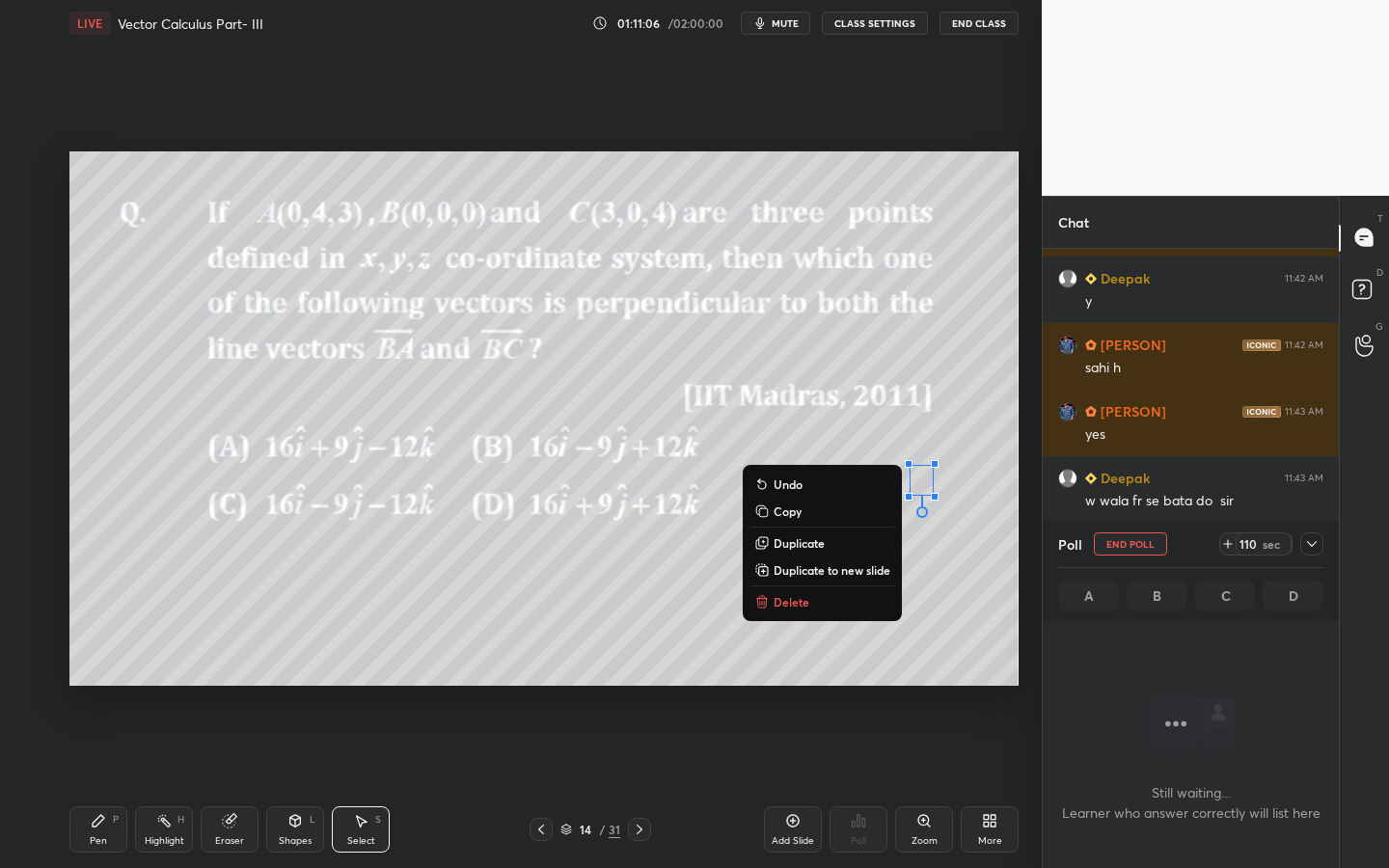 click on "Pen P" at bounding box center (98, 829) 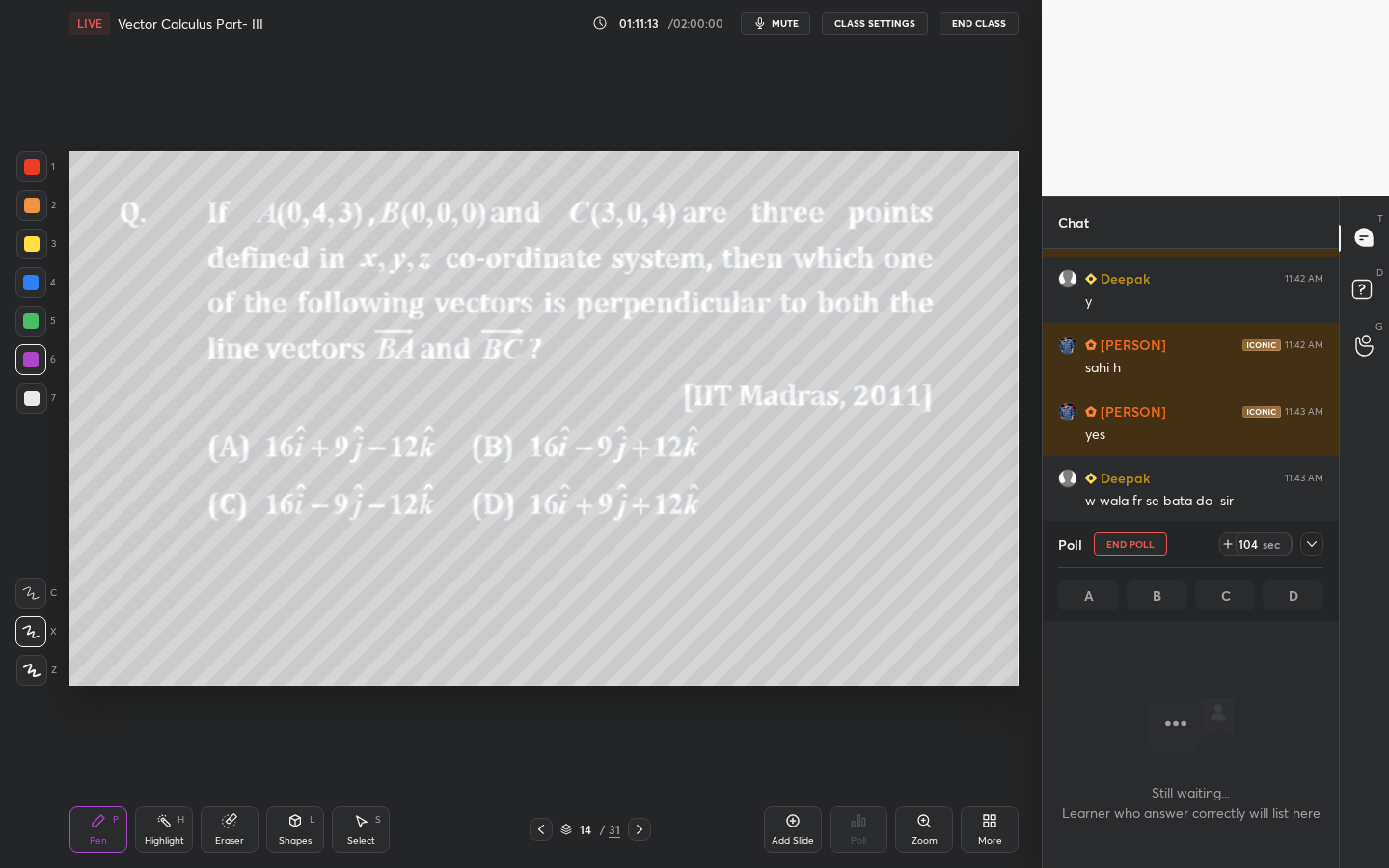 drag, startPoint x: 1317, startPoint y: 549, endPoint x: 1337, endPoint y: 568, distance: 28 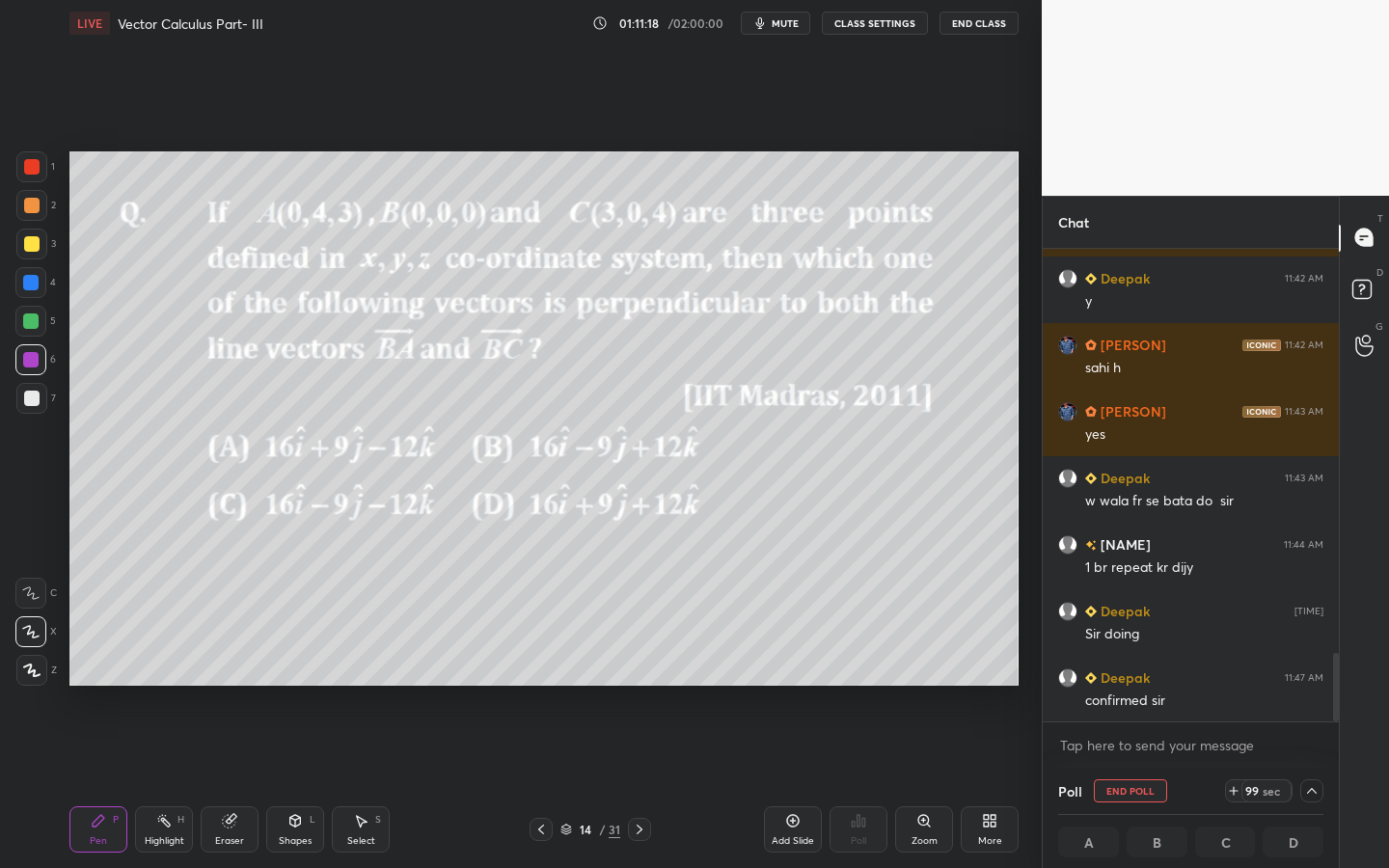drag, startPoint x: 791, startPoint y: 22, endPoint x: 807, endPoint y: 11, distance: 19.416488 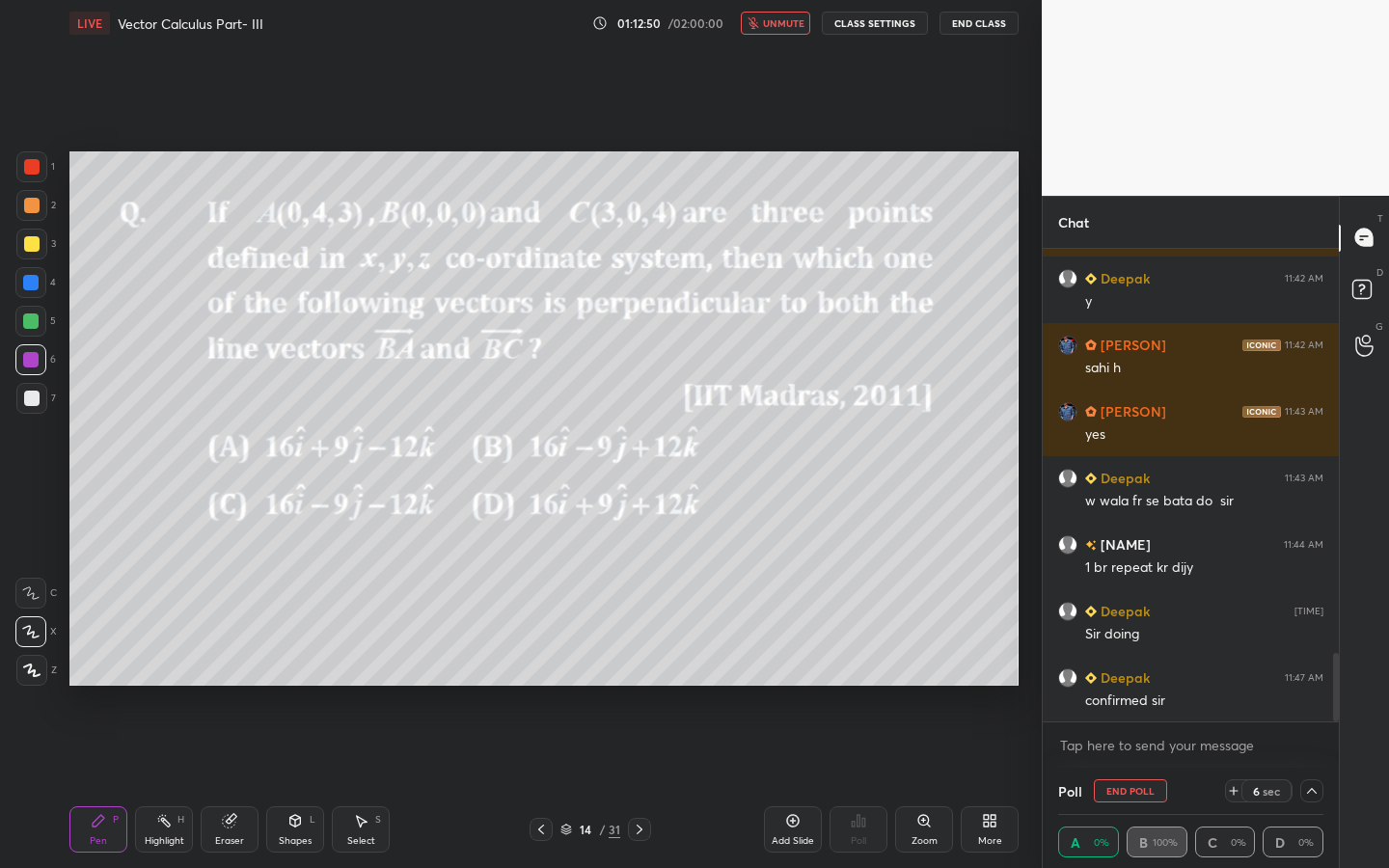 scroll, scrollTop: 1, scrollLeft: 7, axis: both 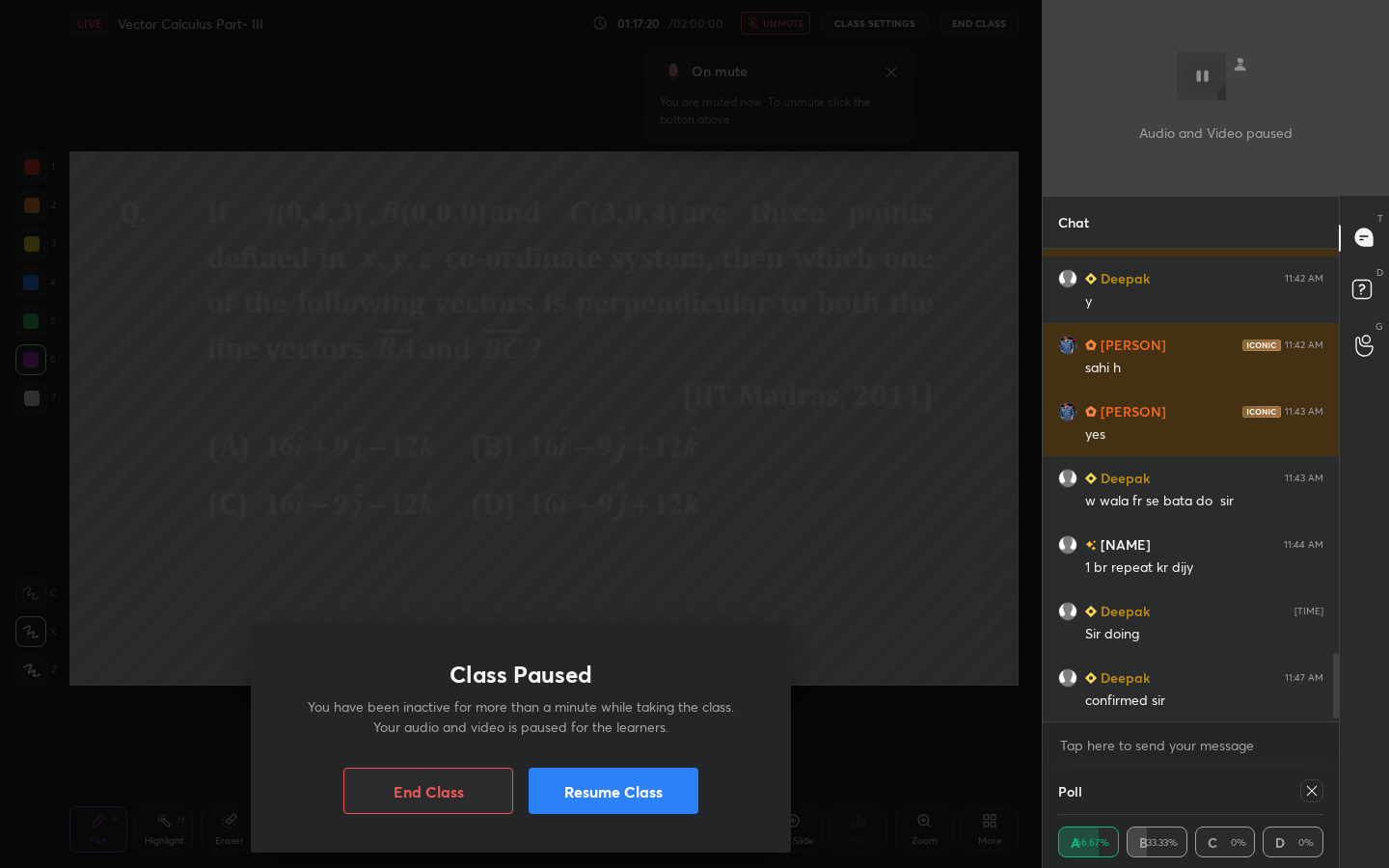 drag, startPoint x: 642, startPoint y: 781, endPoint x: 654, endPoint y: 787, distance: 13.416408 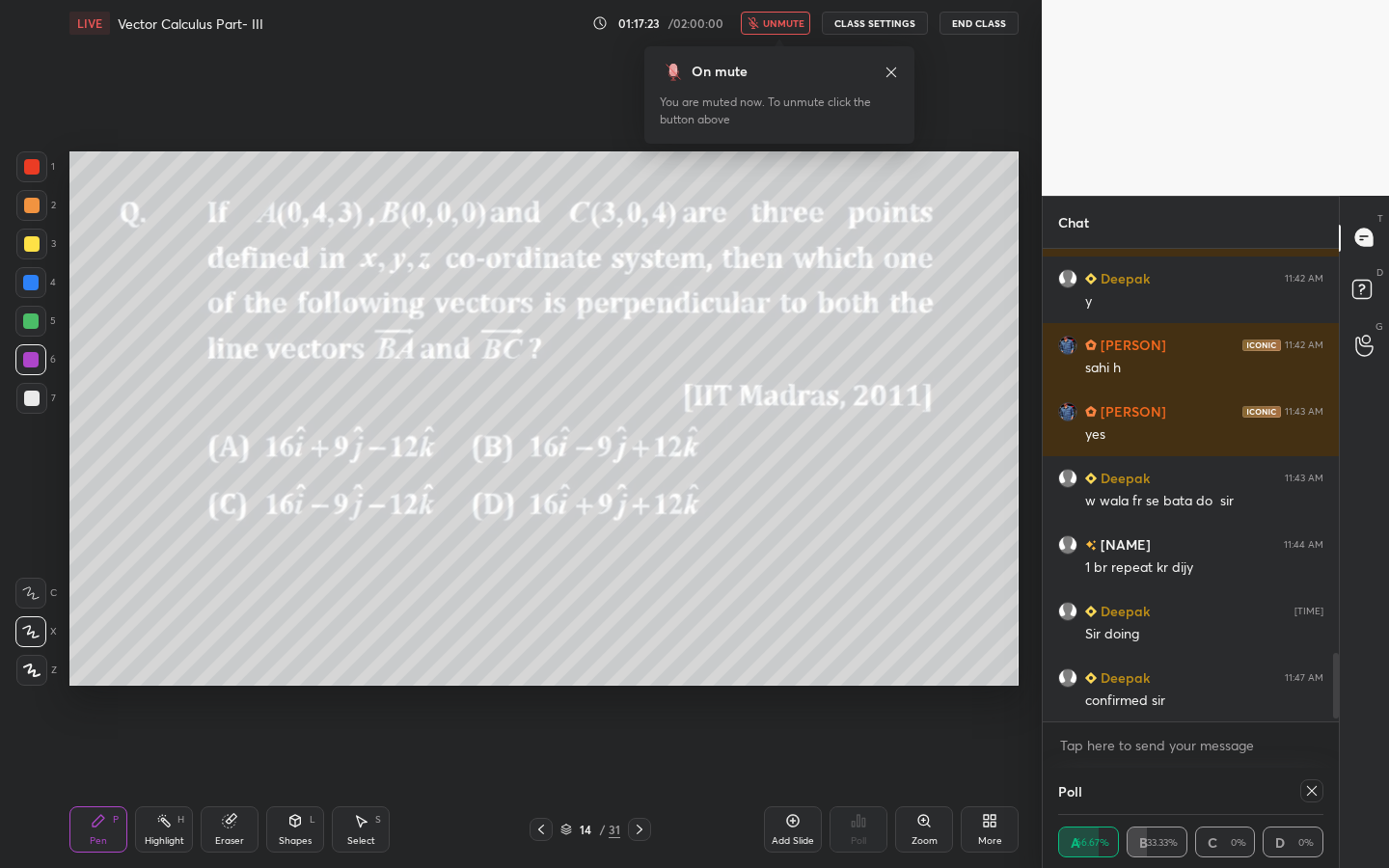 drag, startPoint x: 787, startPoint y: 8, endPoint x: 800, endPoint y: 11, distance: 13.341664 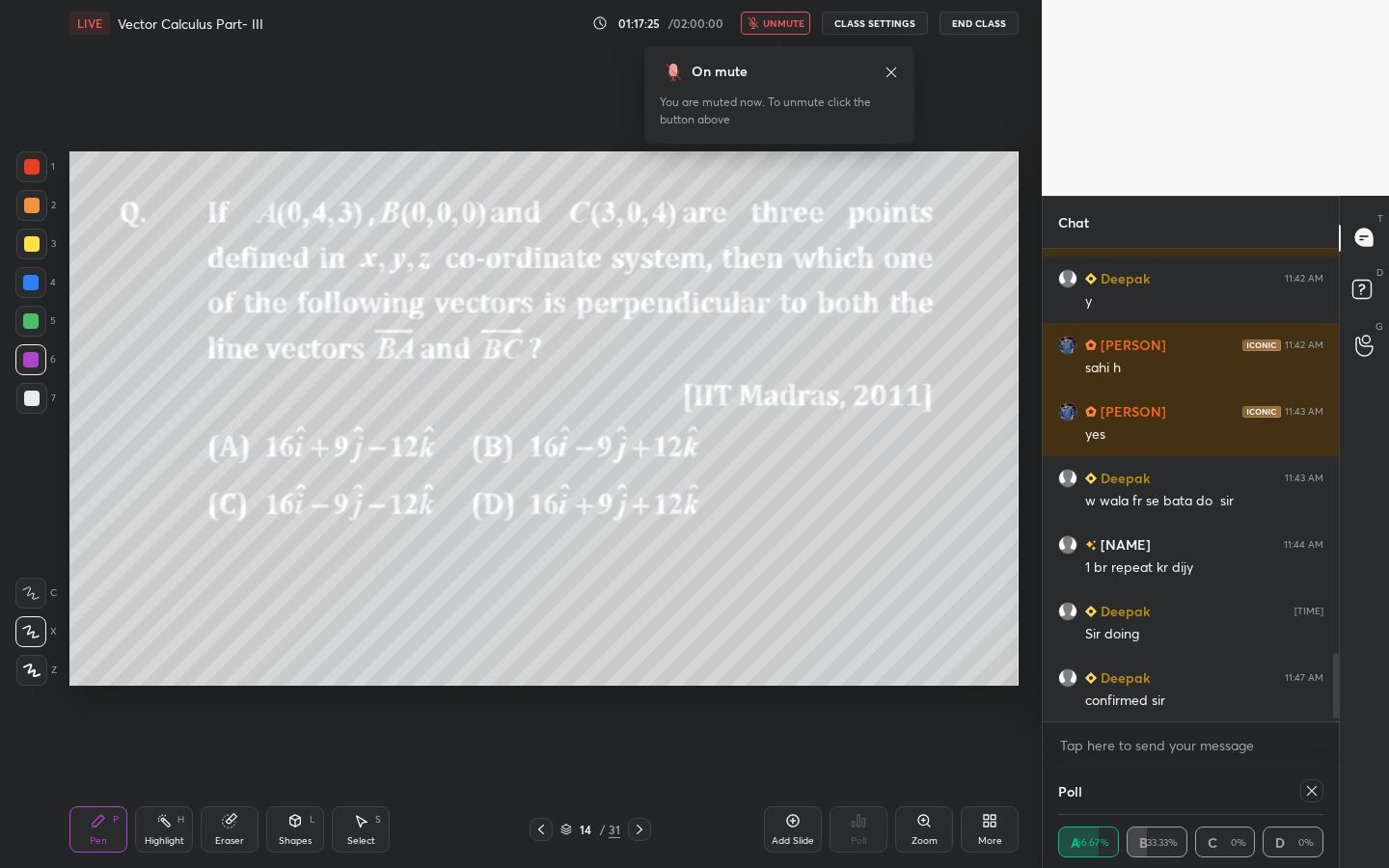 click on "unmute" at bounding box center (783, 23) 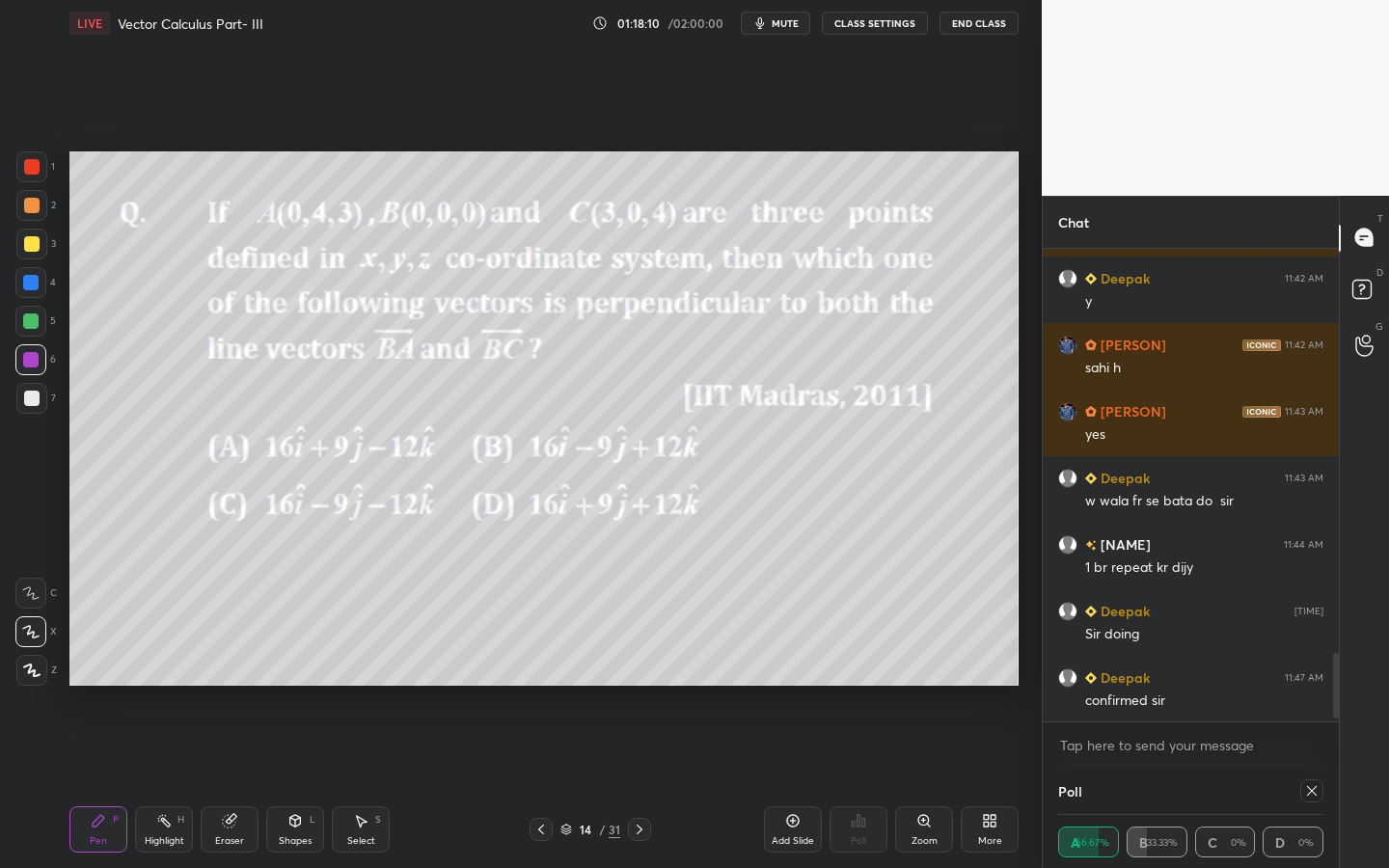 click at bounding box center [31, 321] 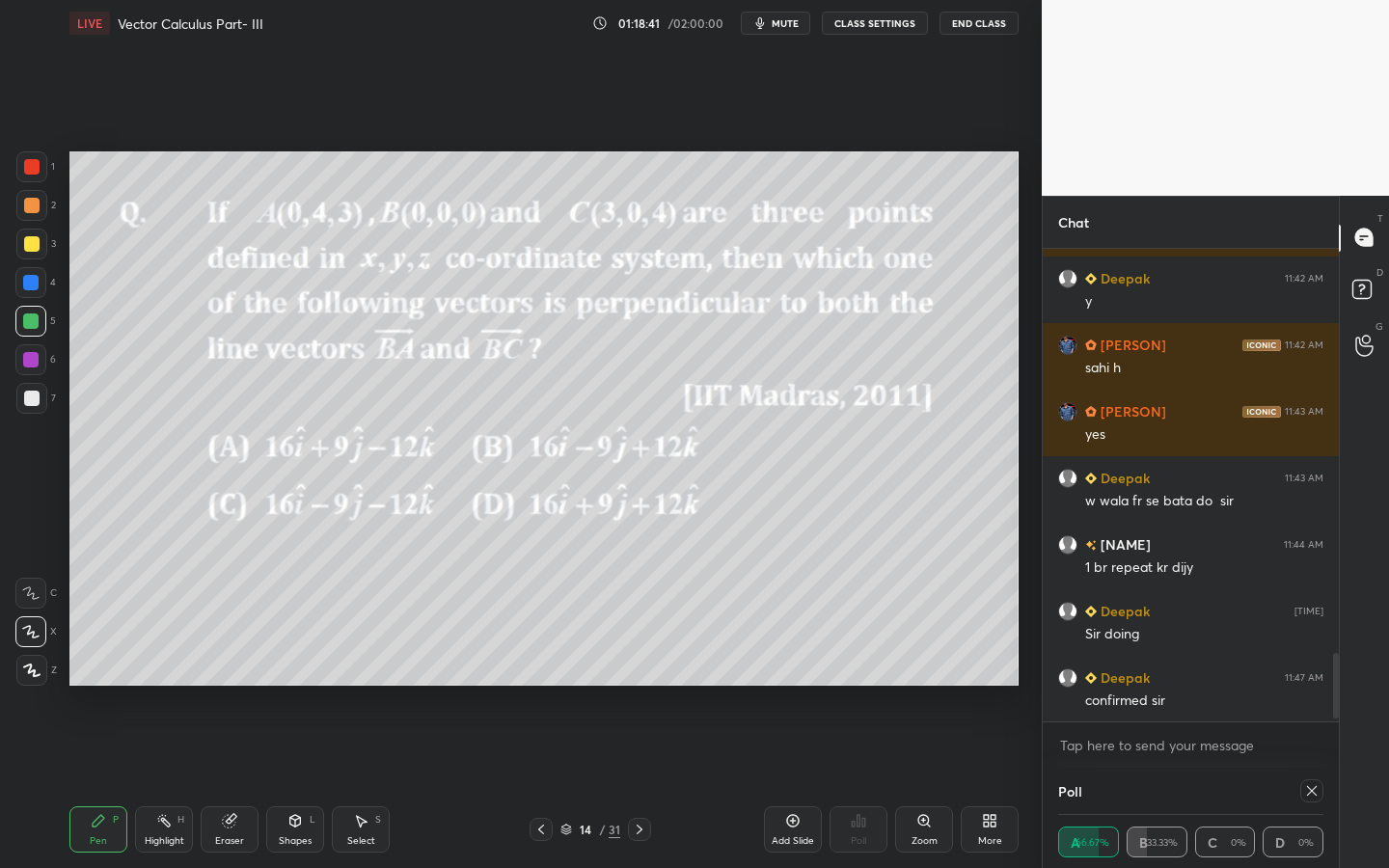 click at bounding box center [1312, 791] 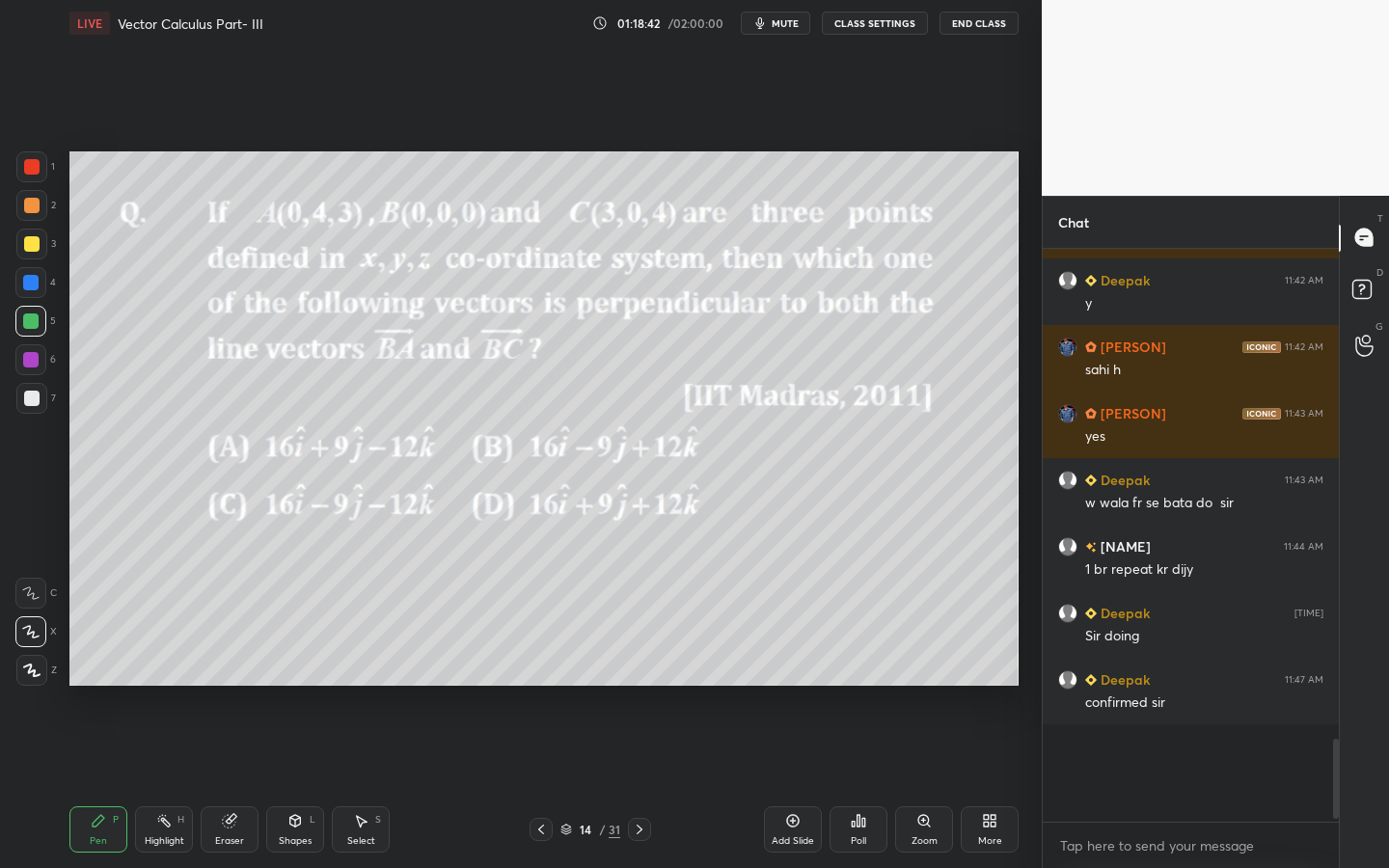 scroll, scrollTop: 528, scrollLeft: 290, axis: both 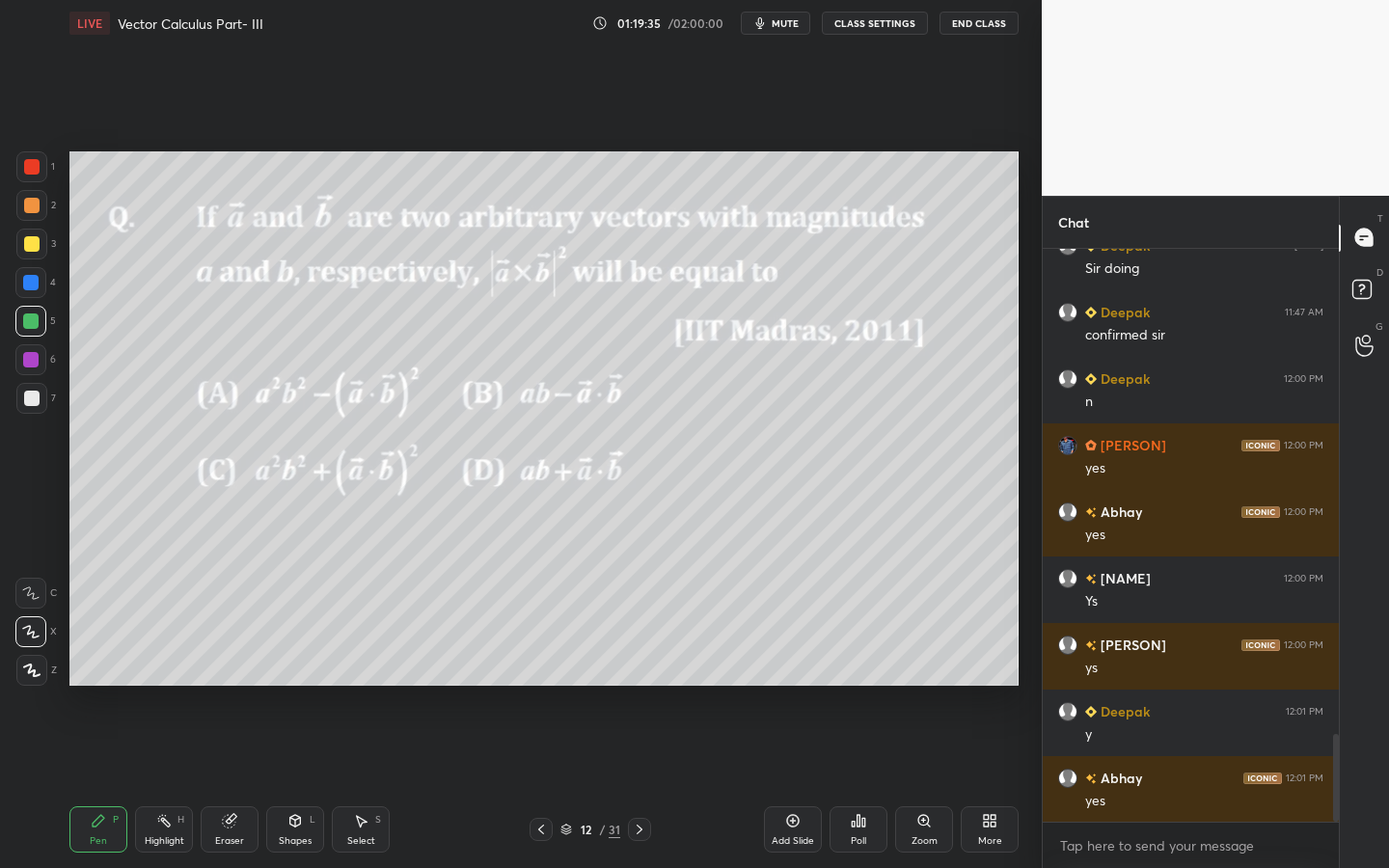 drag, startPoint x: 28, startPoint y: 165, endPoint x: 59, endPoint y: 159, distance: 31.57531 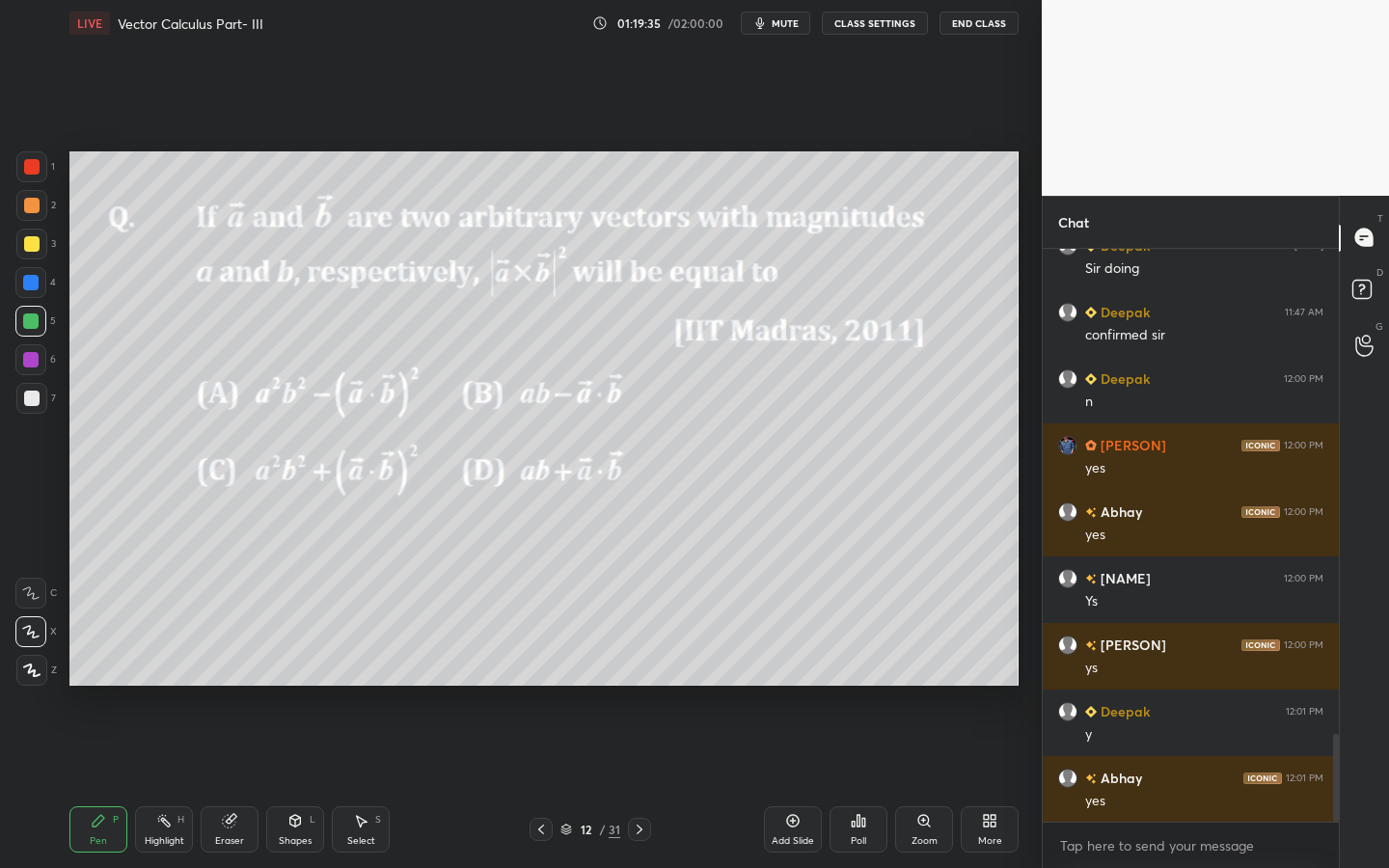 click at bounding box center (32, 167) 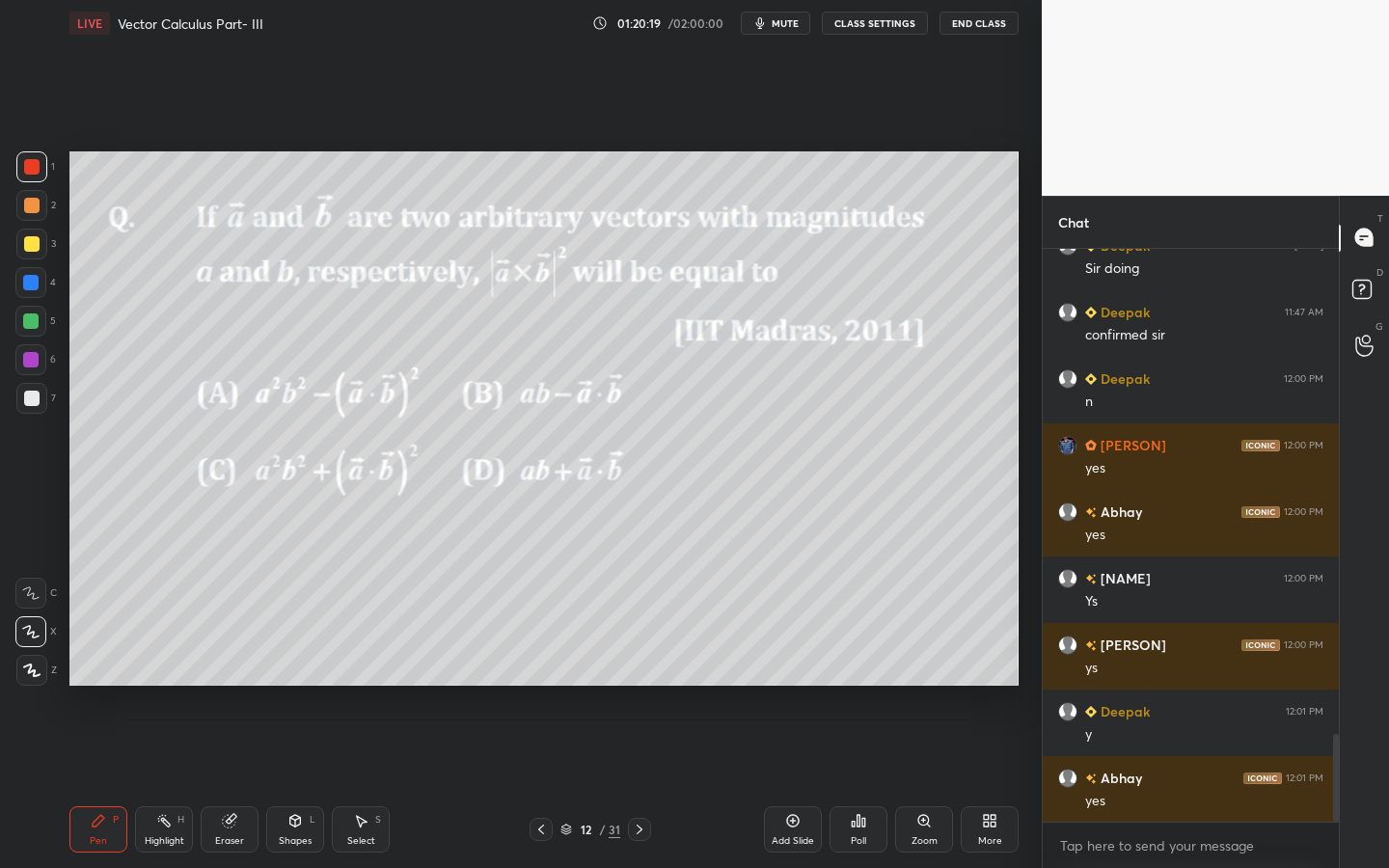 click at bounding box center [32, 398] 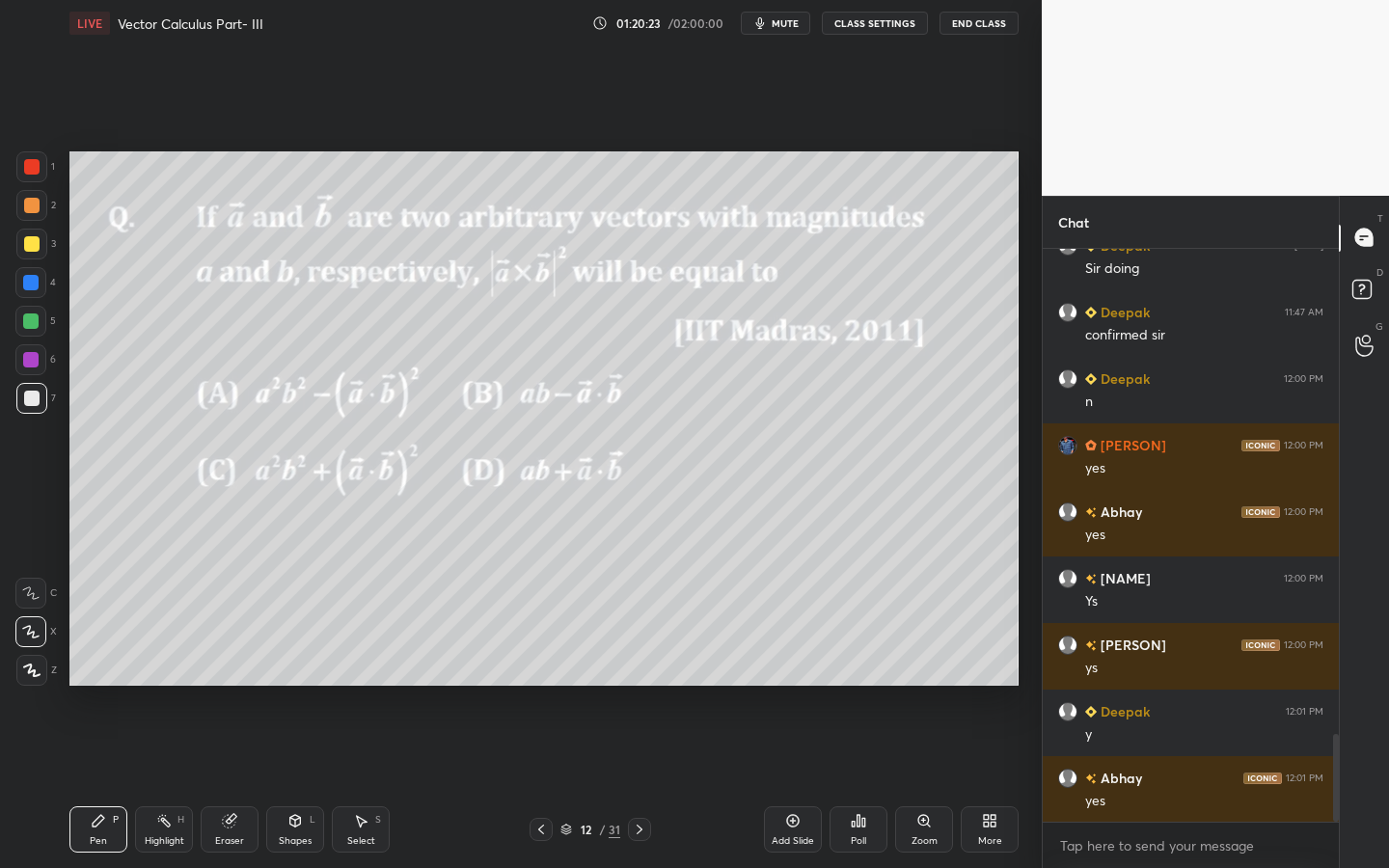 drag, startPoint x: 28, startPoint y: 174, endPoint x: 62, endPoint y: 166, distance: 34.928498 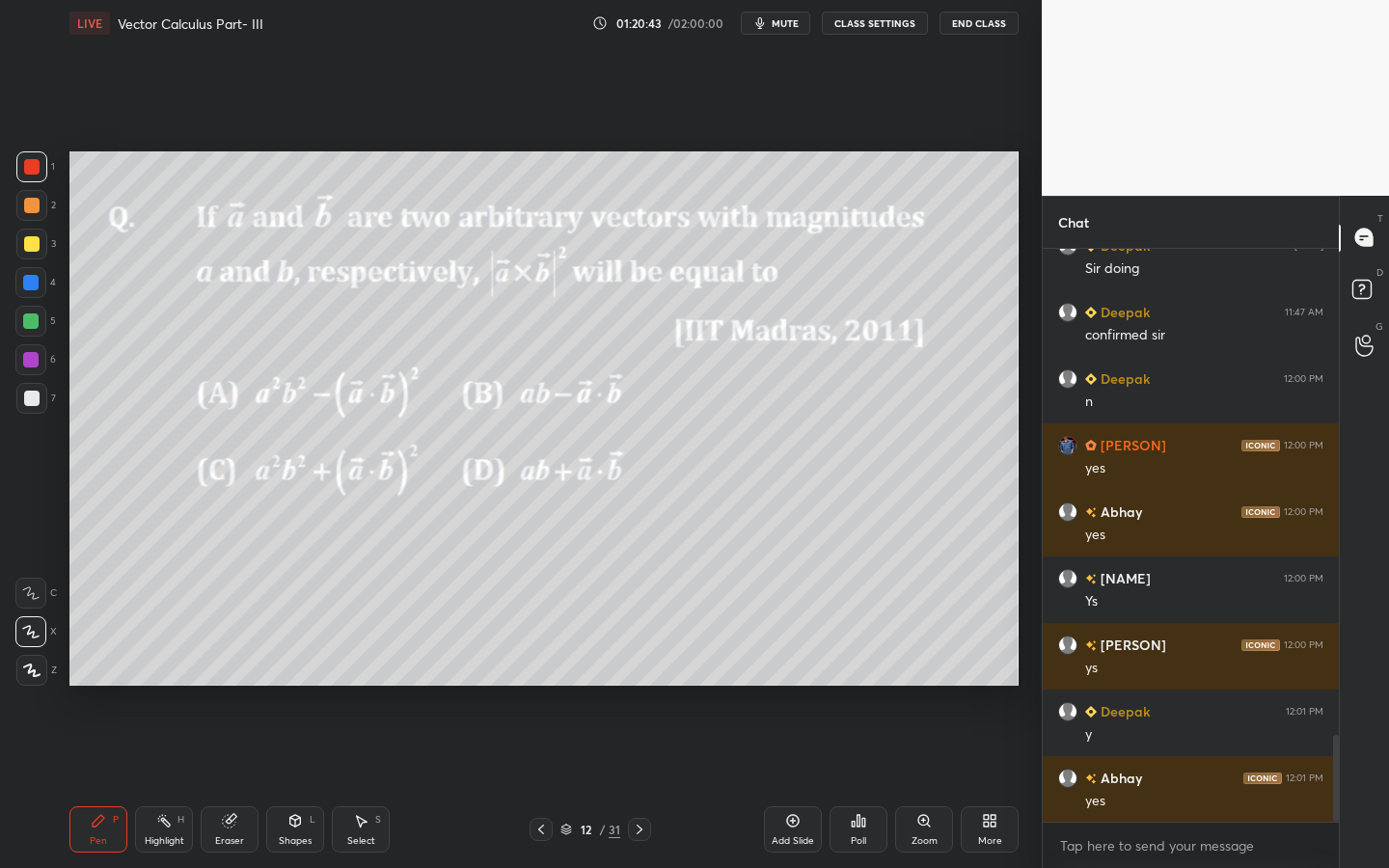 scroll, scrollTop: 3228, scrollLeft: 0, axis: vertical 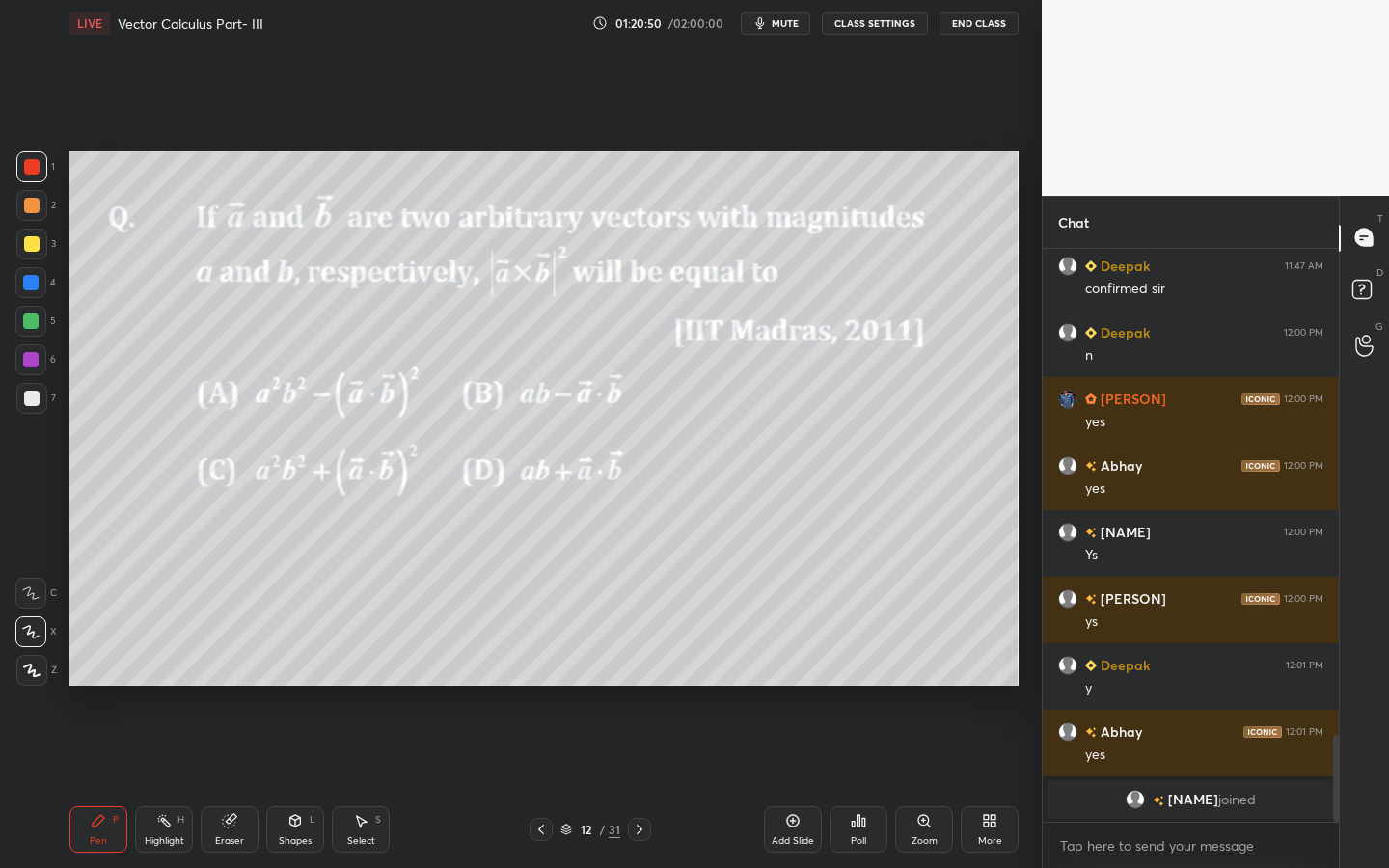 click on "7" at bounding box center [36, 398] 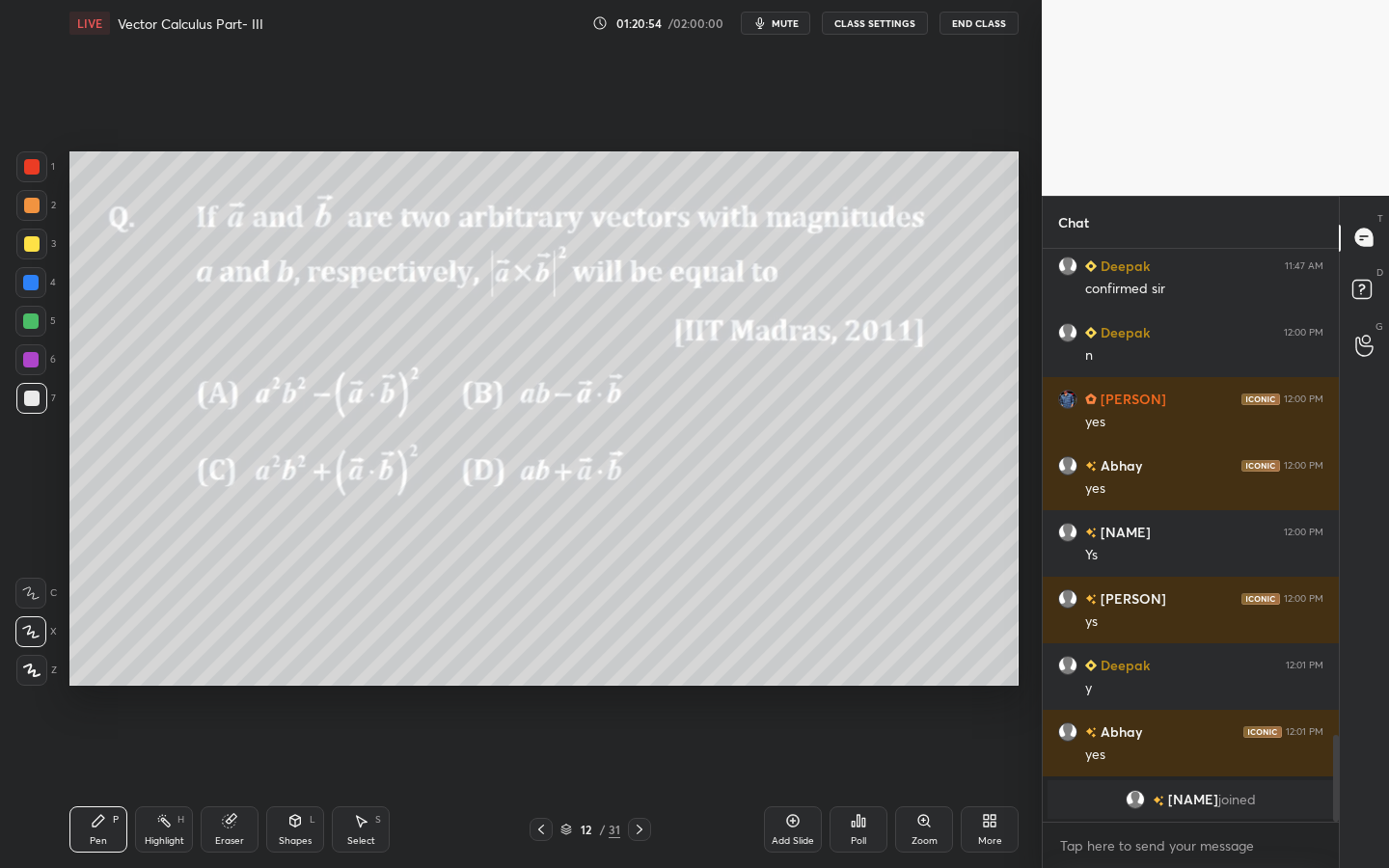 click 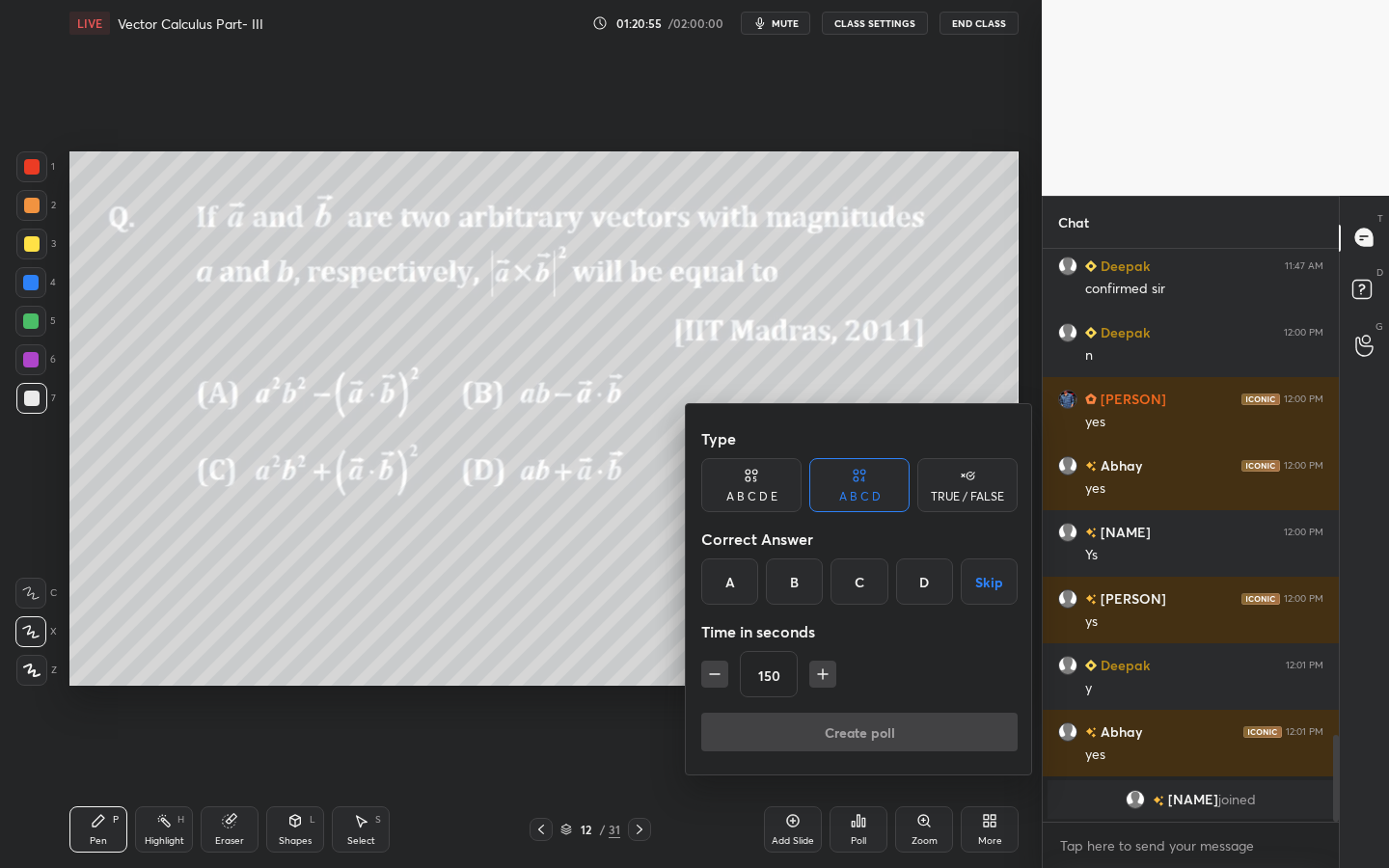 drag, startPoint x: 740, startPoint y: 583, endPoint x: 765, endPoint y: 584, distance: 25.019992 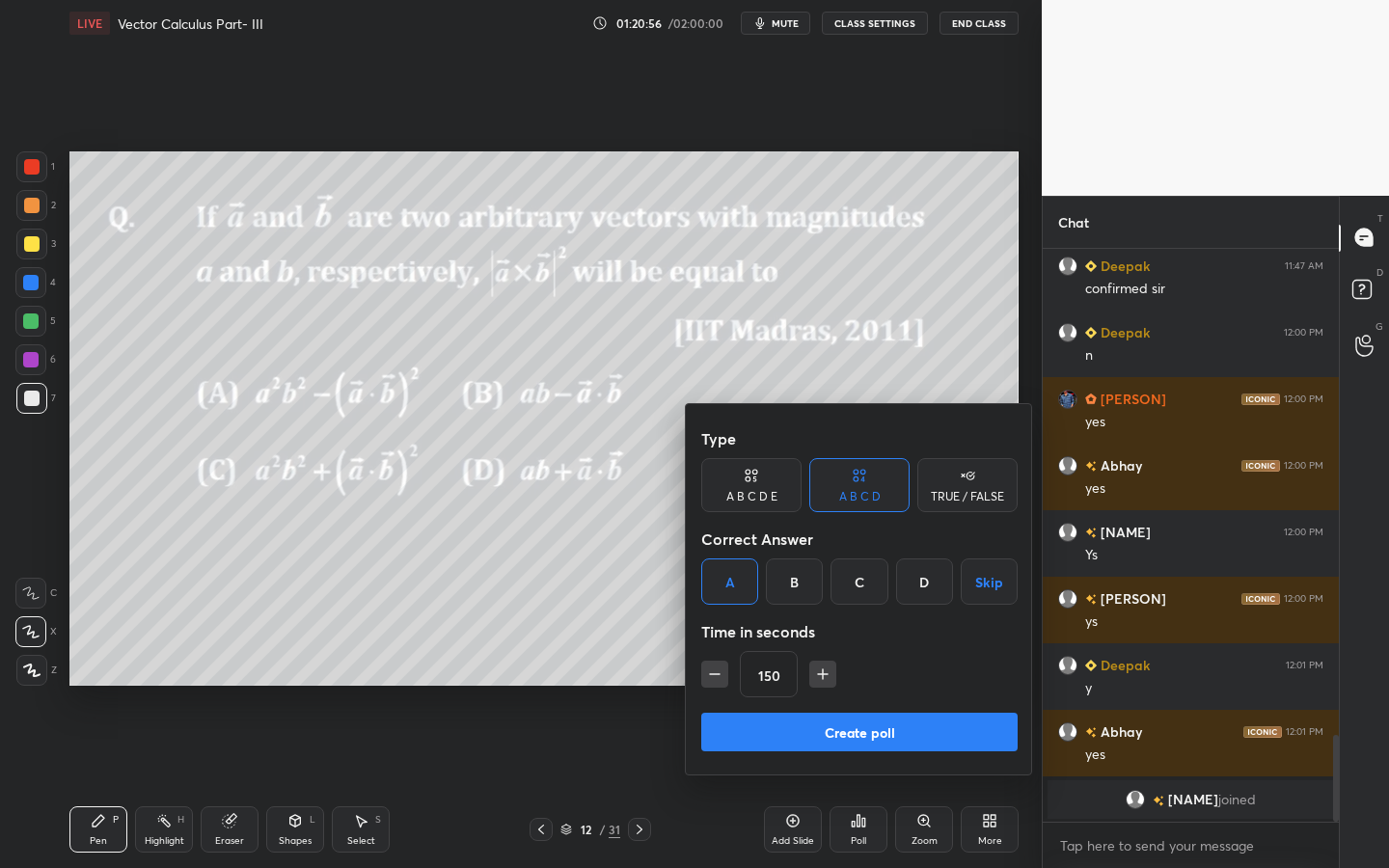 click 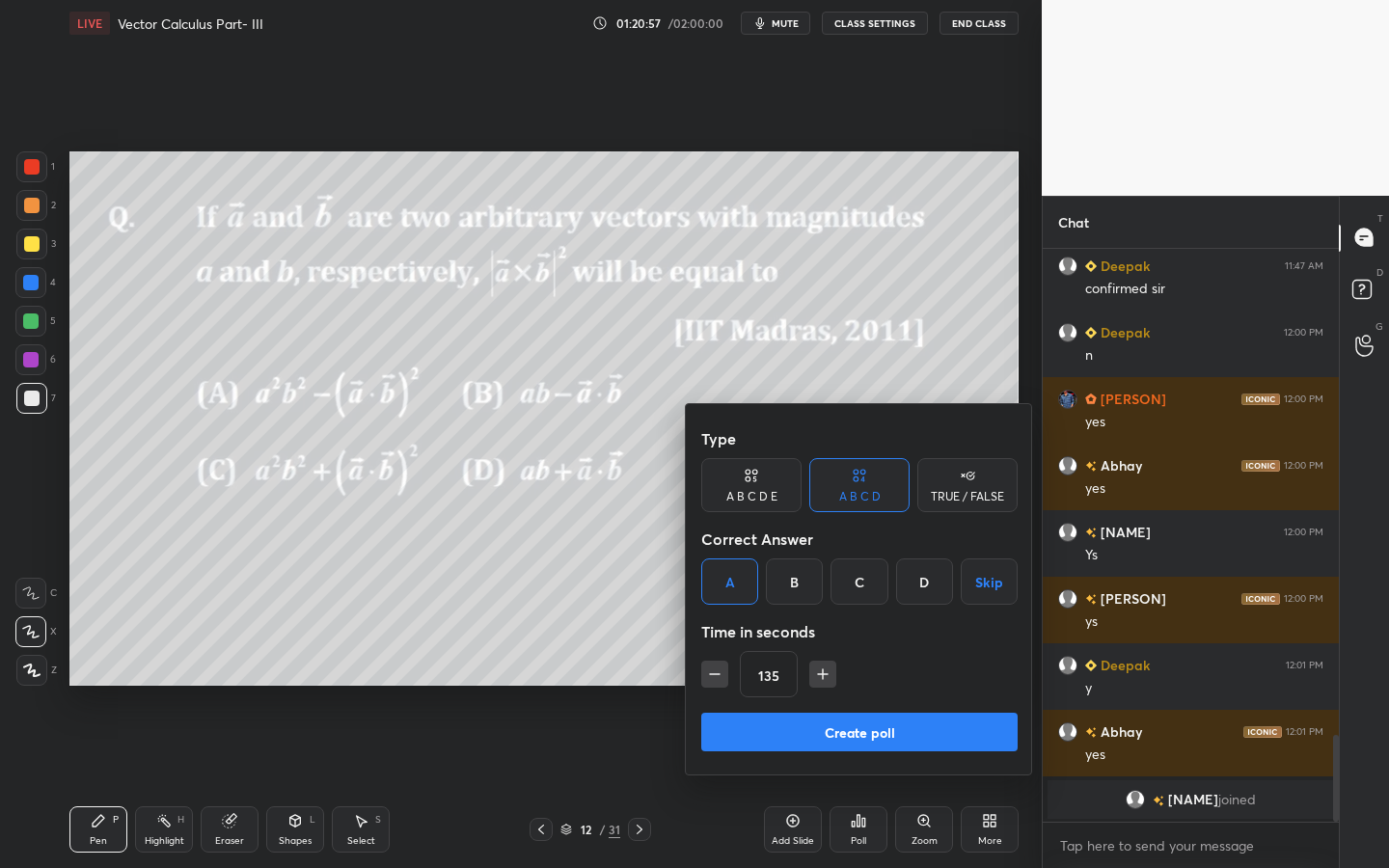 drag, startPoint x: 758, startPoint y: 712, endPoint x: 811, endPoint y: 702, distance: 53.9351 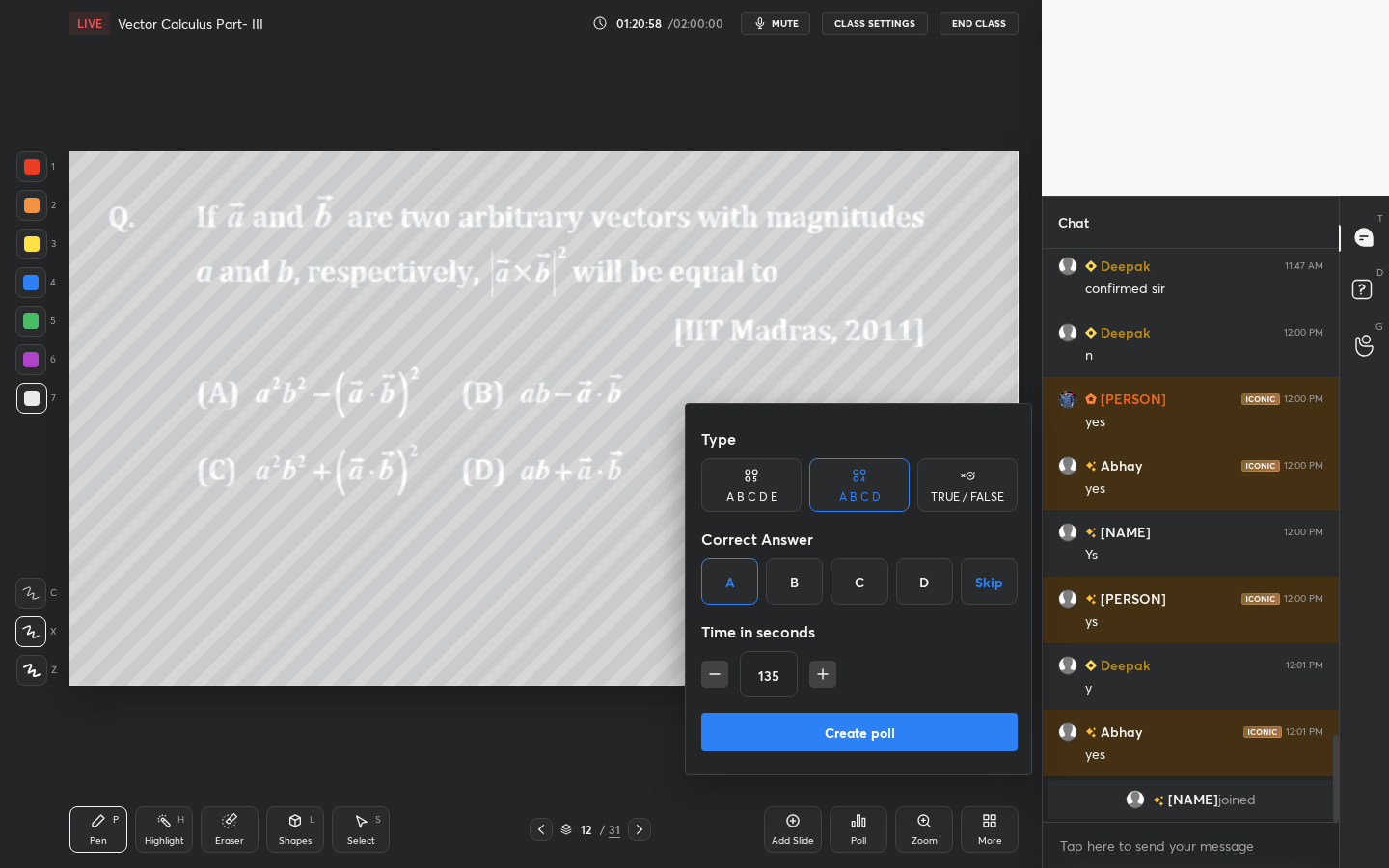 drag, startPoint x: 825, startPoint y: 738, endPoint x: 841, endPoint y: 739, distance: 16.03122 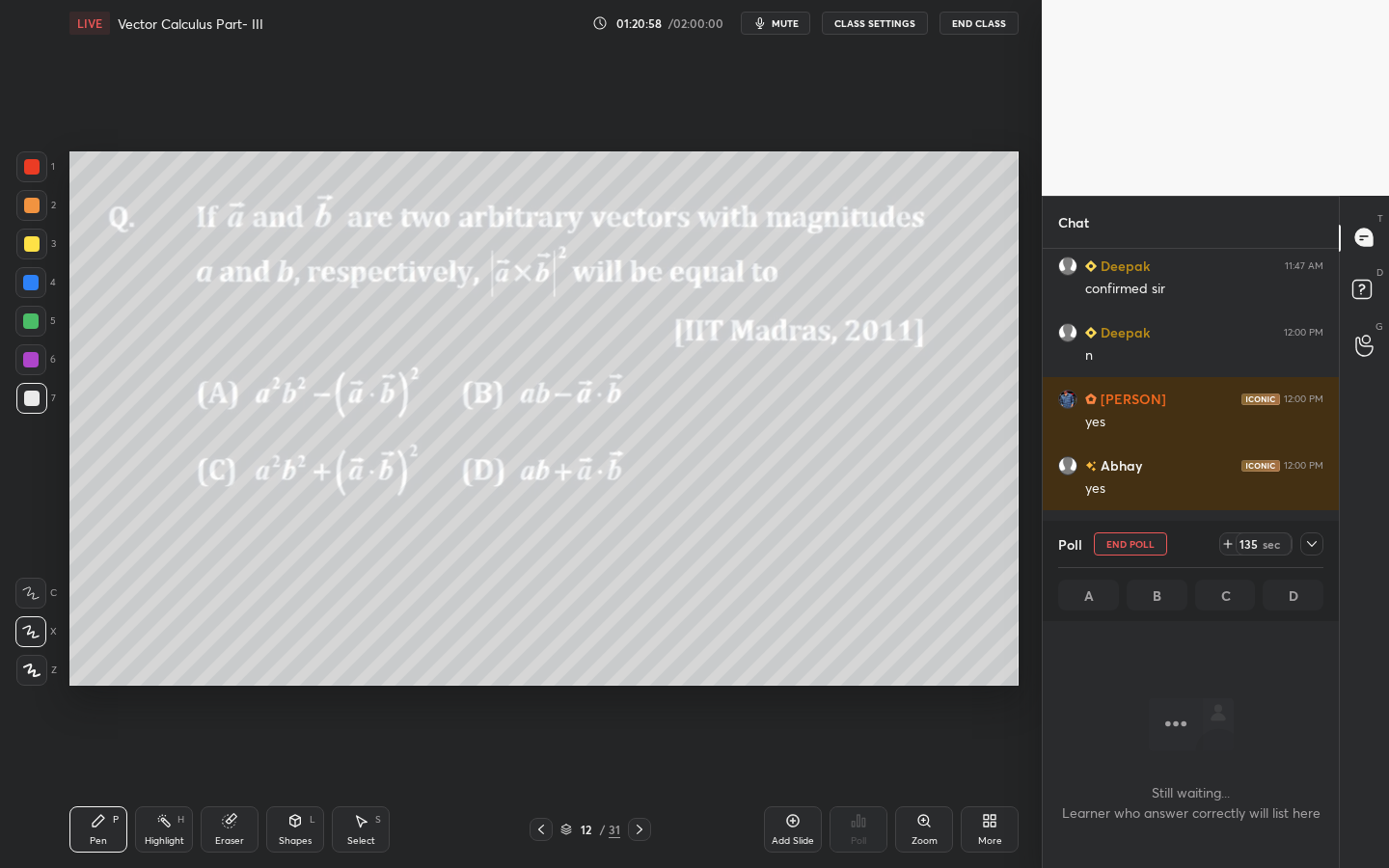 scroll, scrollTop: 467, scrollLeft: 290, axis: both 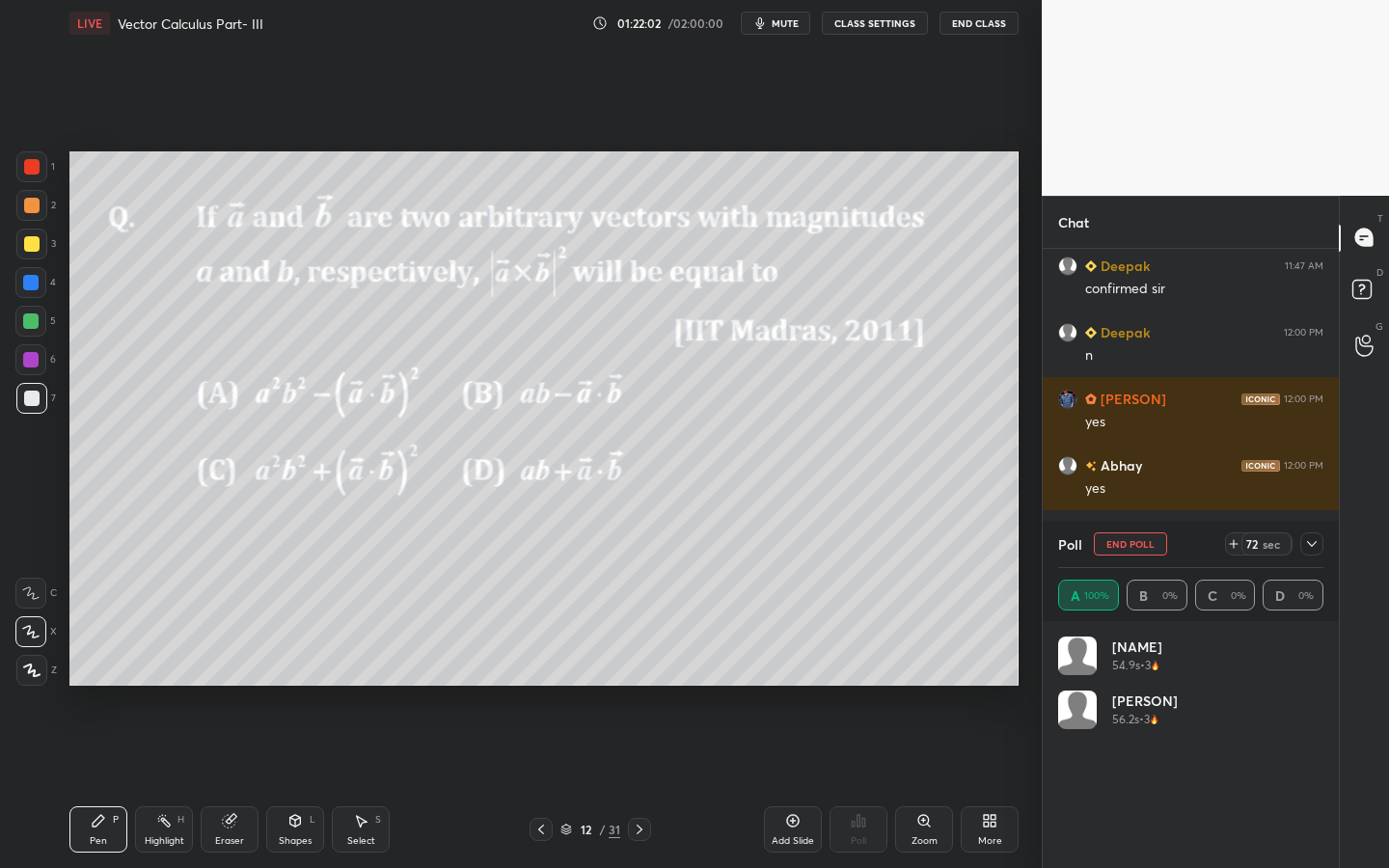 click at bounding box center [31, 360] 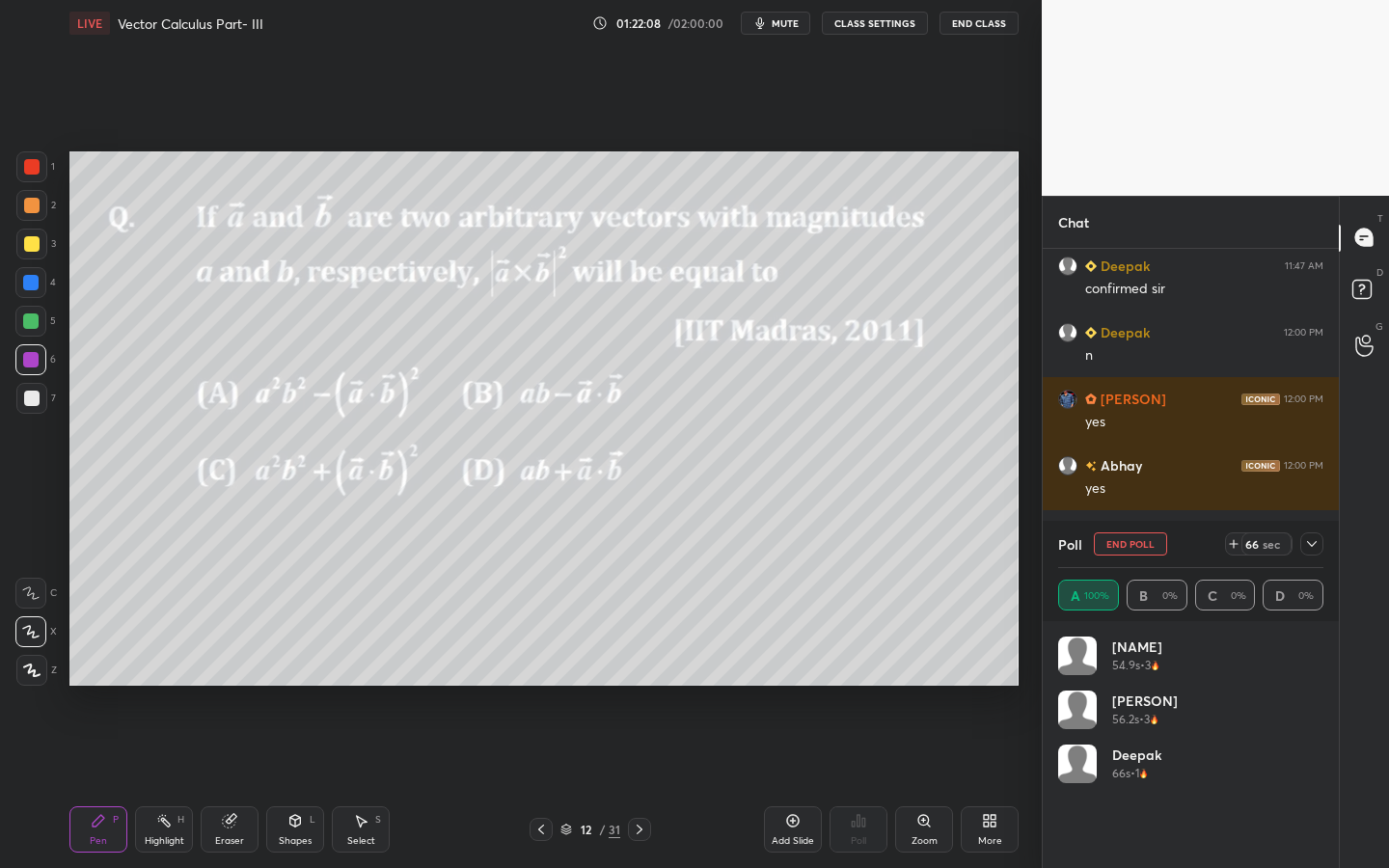 drag, startPoint x: 33, startPoint y: 404, endPoint x: 60, endPoint y: 392, distance: 29.546573 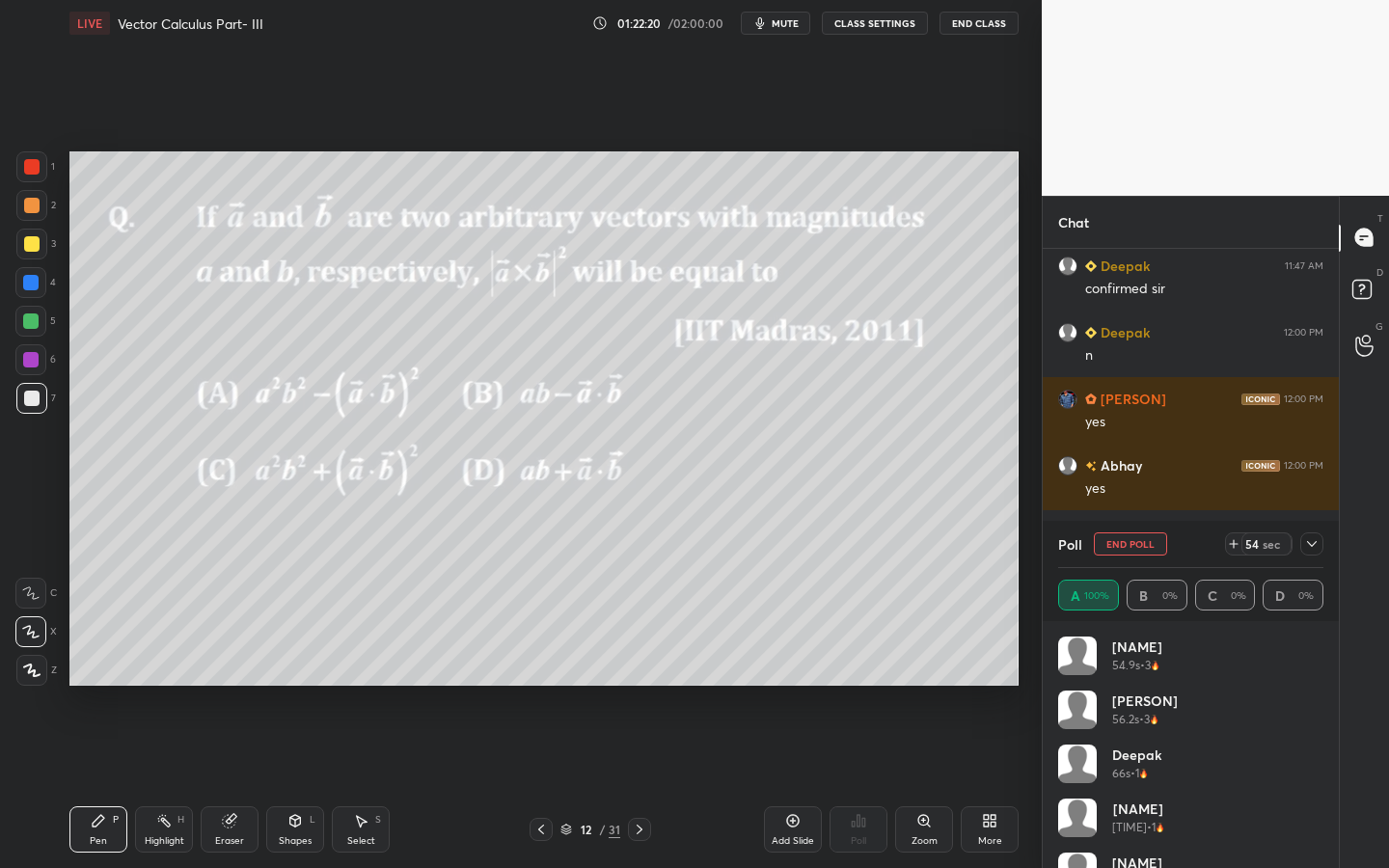 click on "5" at bounding box center [36, 321] 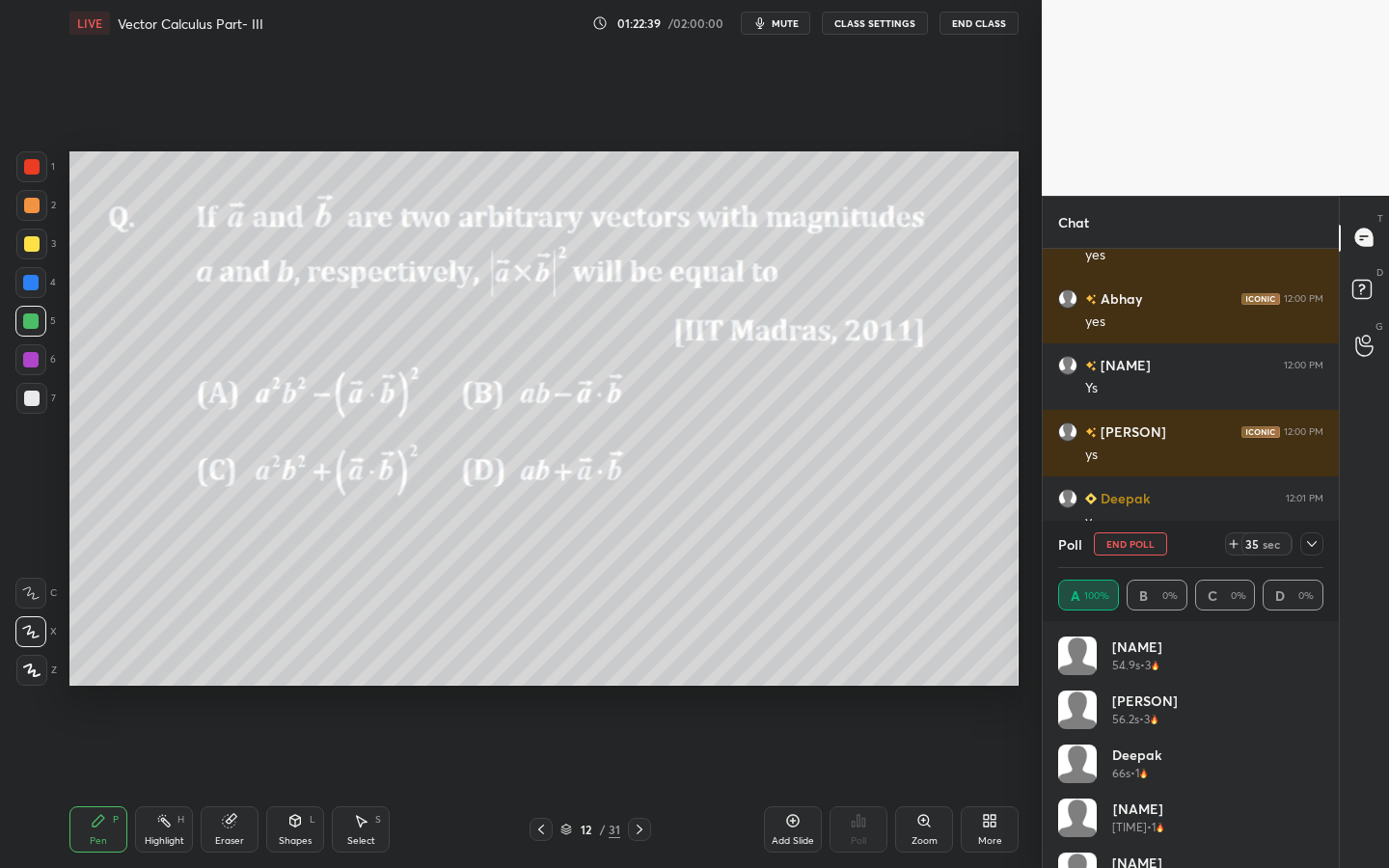 scroll, scrollTop: 2784, scrollLeft: 0, axis: vertical 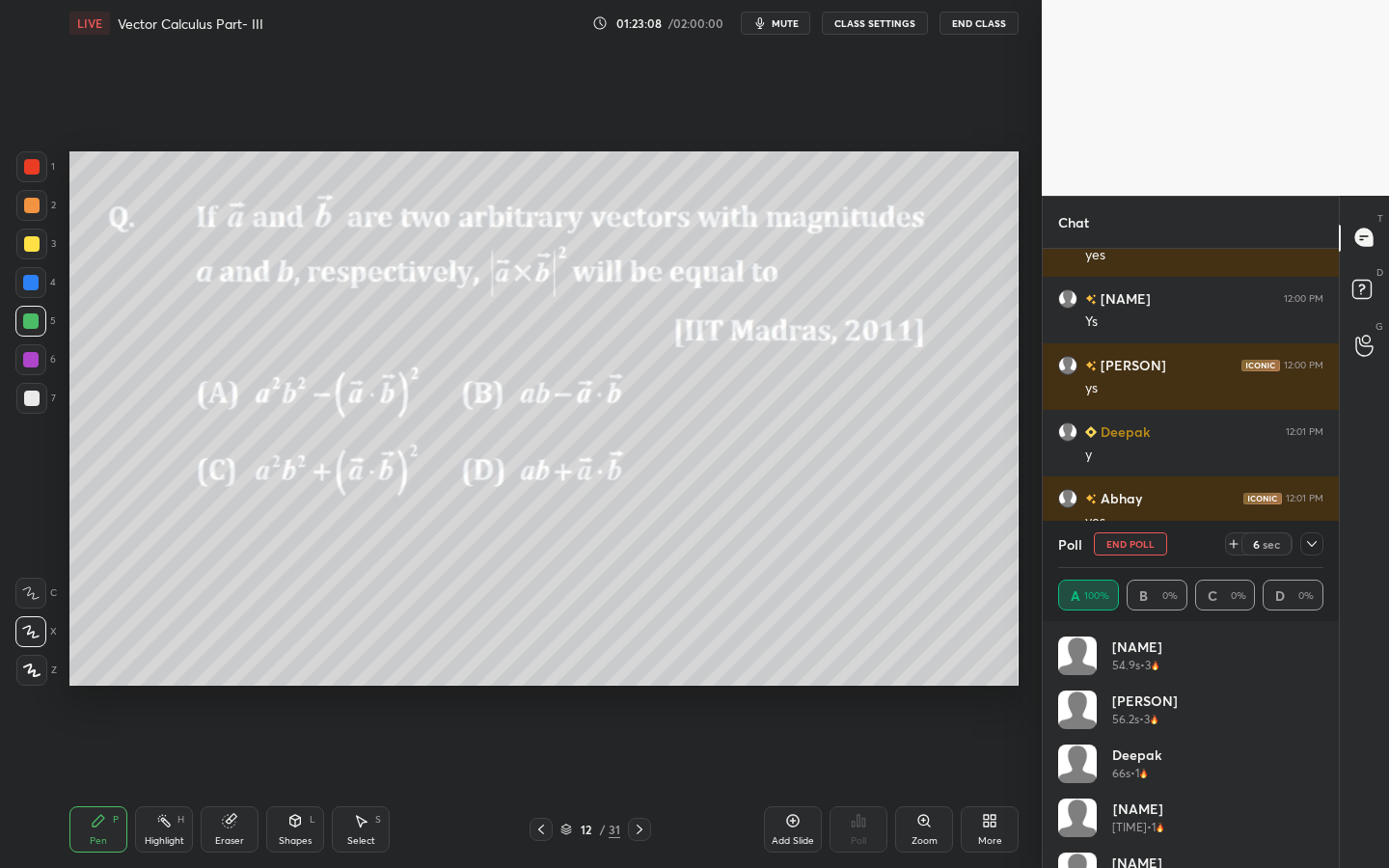 click on "mute" at bounding box center (776, 23) 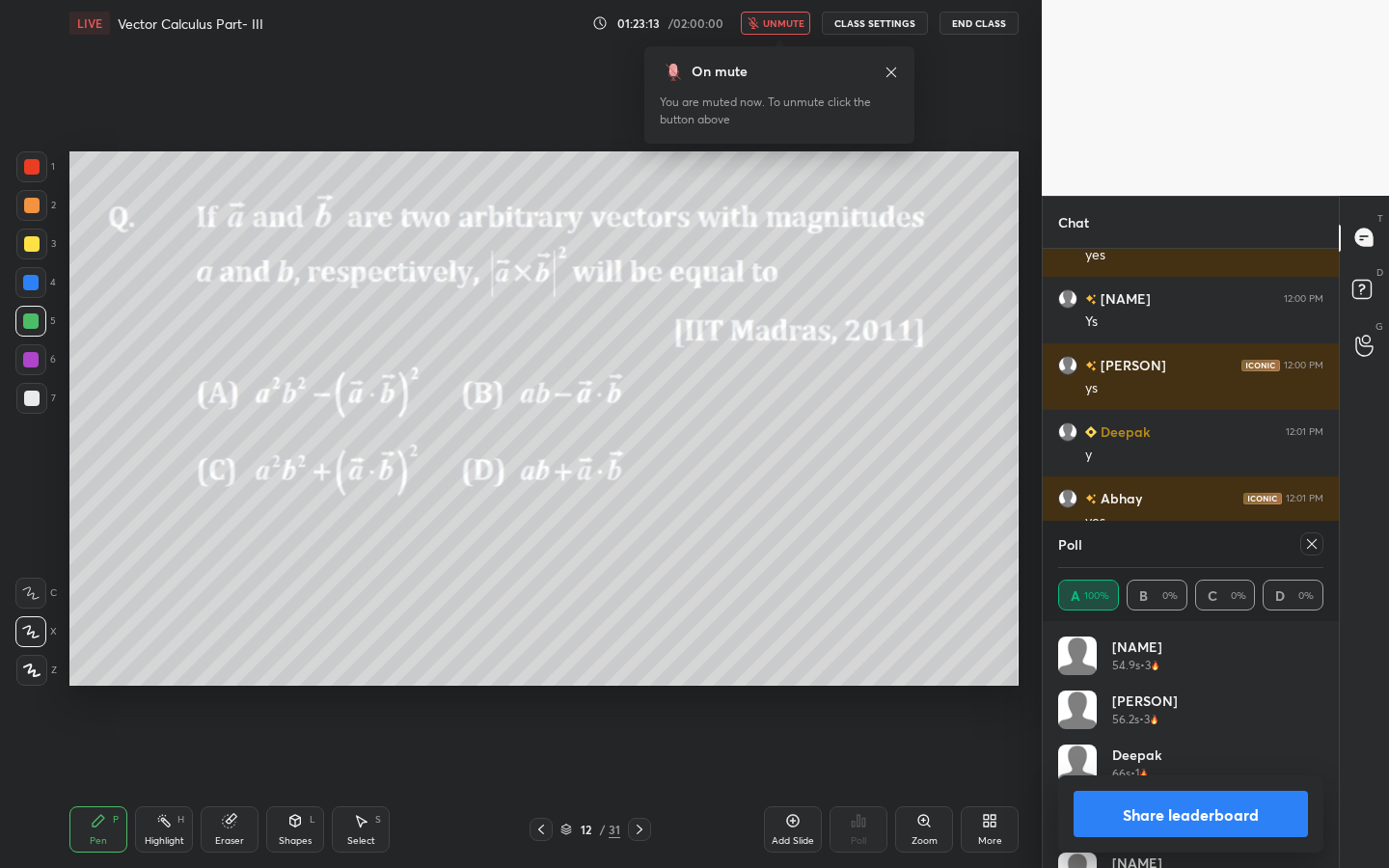 click at bounding box center (640, 829) 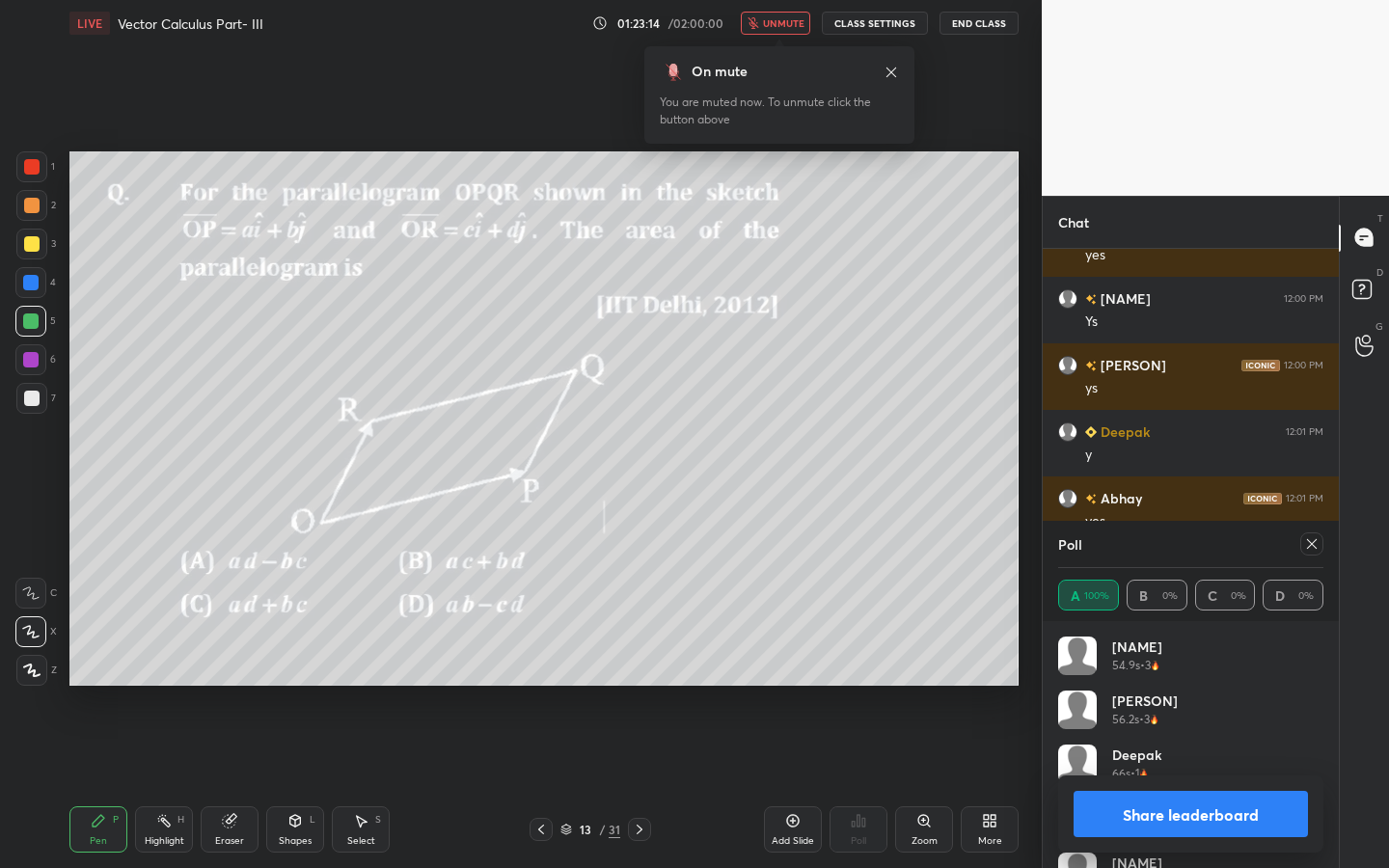 click 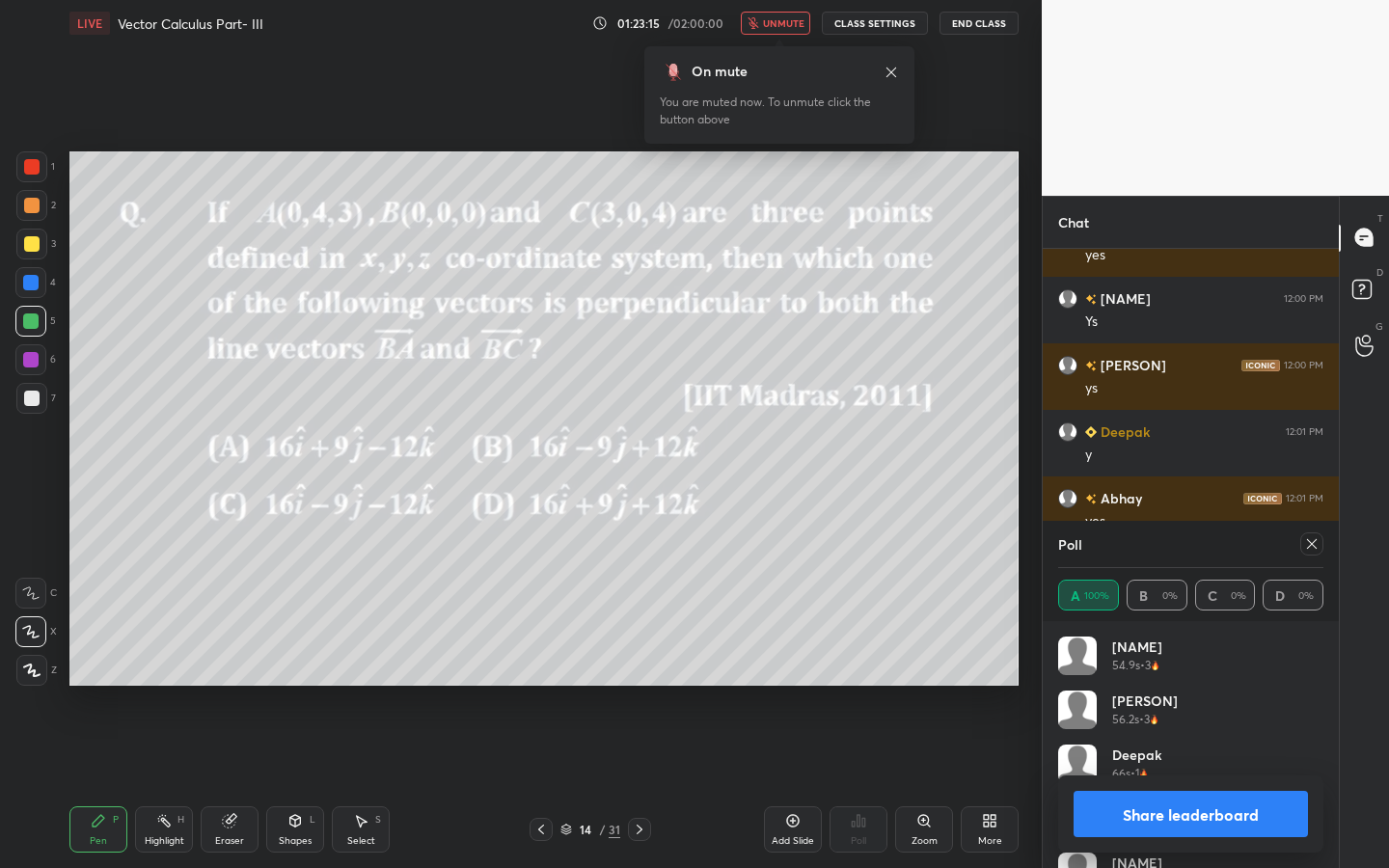 scroll, scrollTop: 0, scrollLeft: 1, axis: horizontal 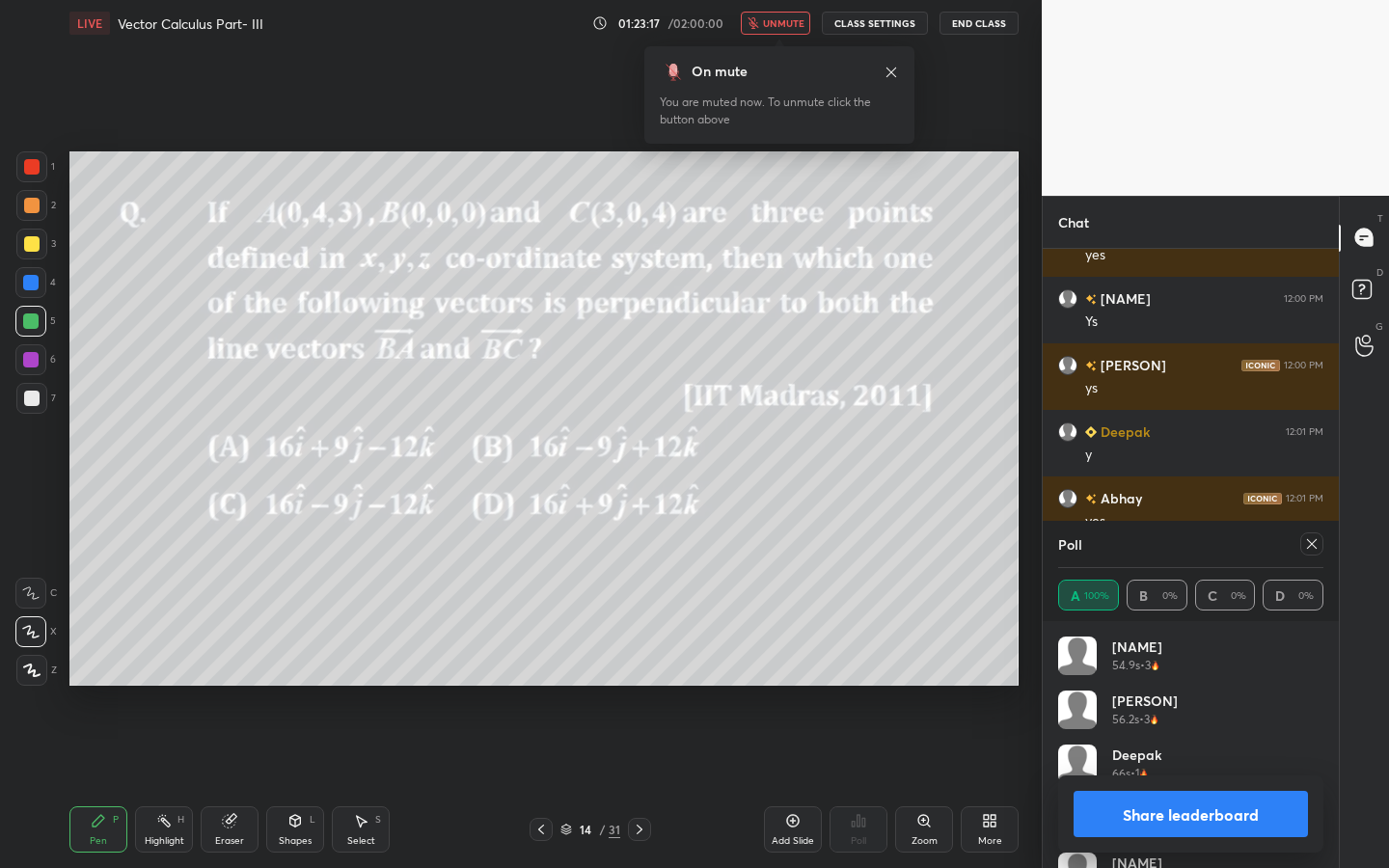 click 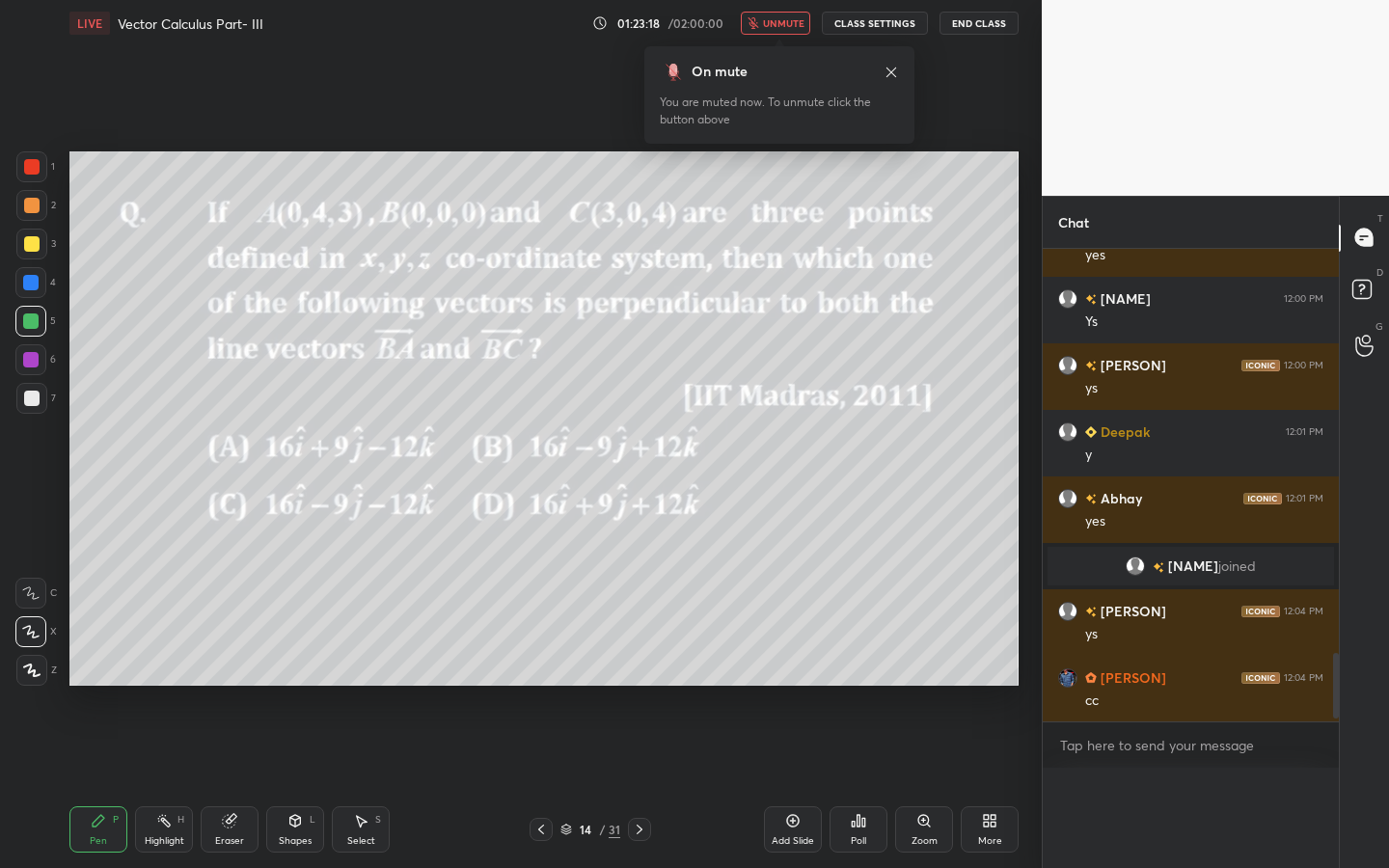 scroll, scrollTop: 0, scrollLeft: 0, axis: both 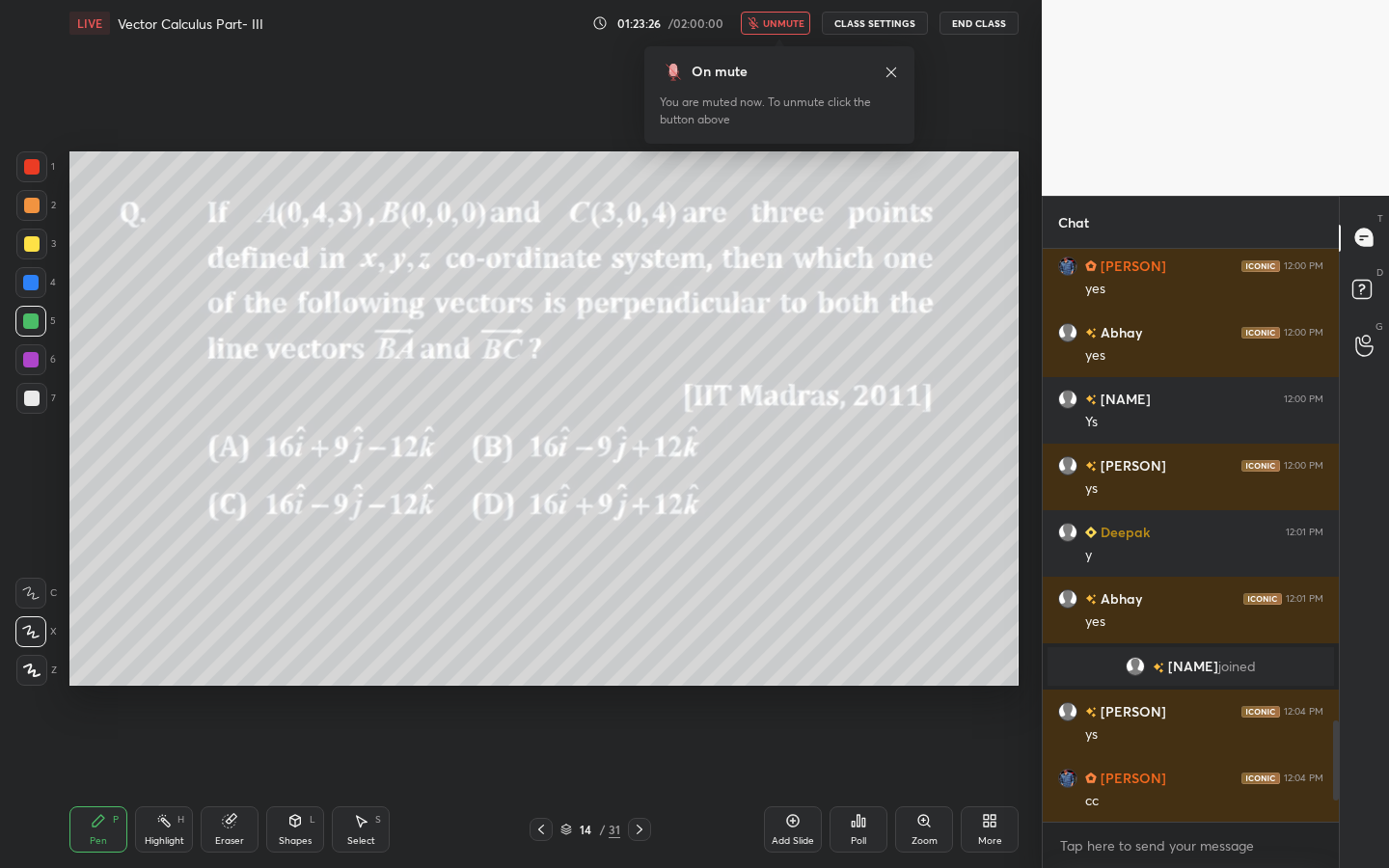 click 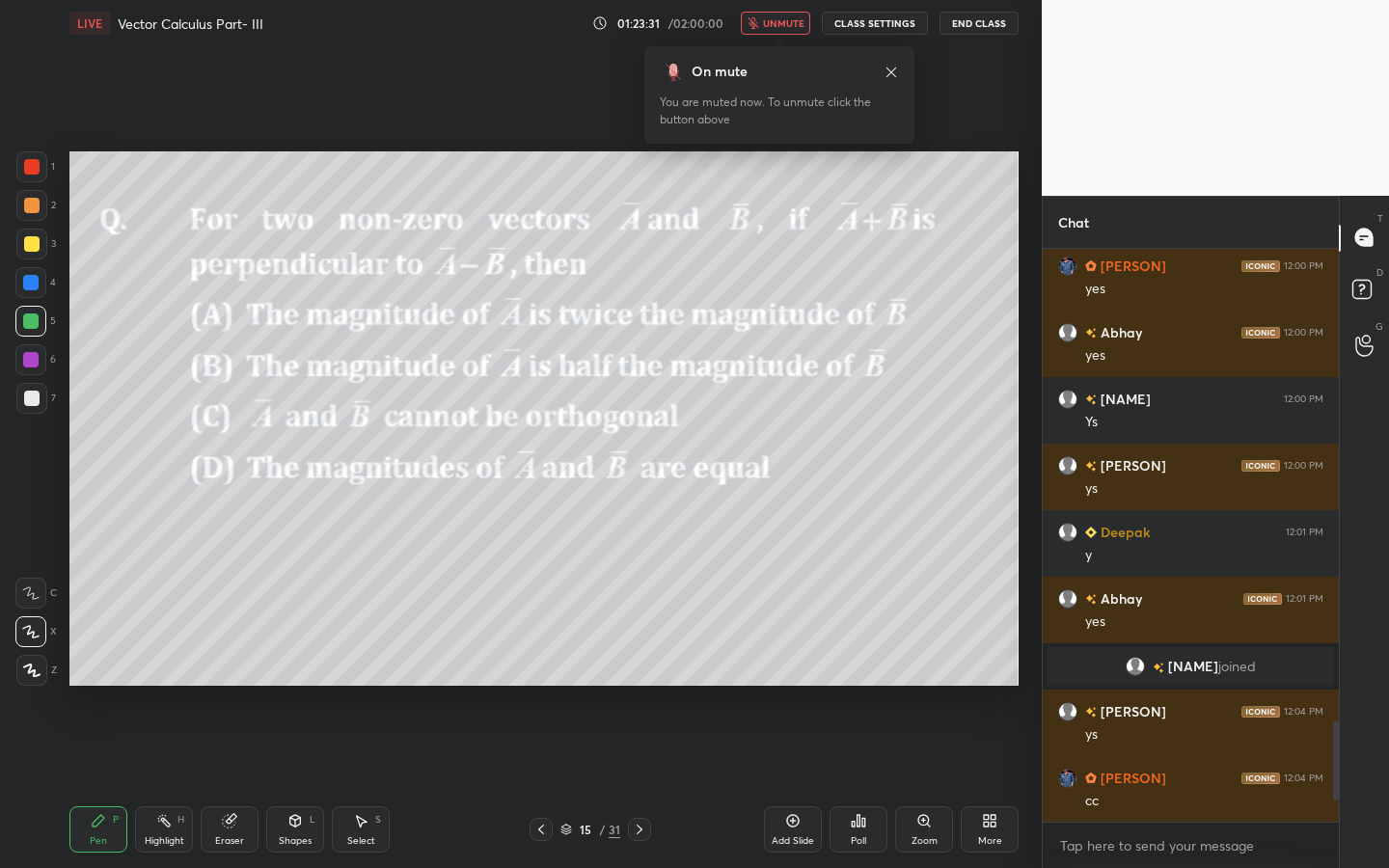 click at bounding box center [32, 244] 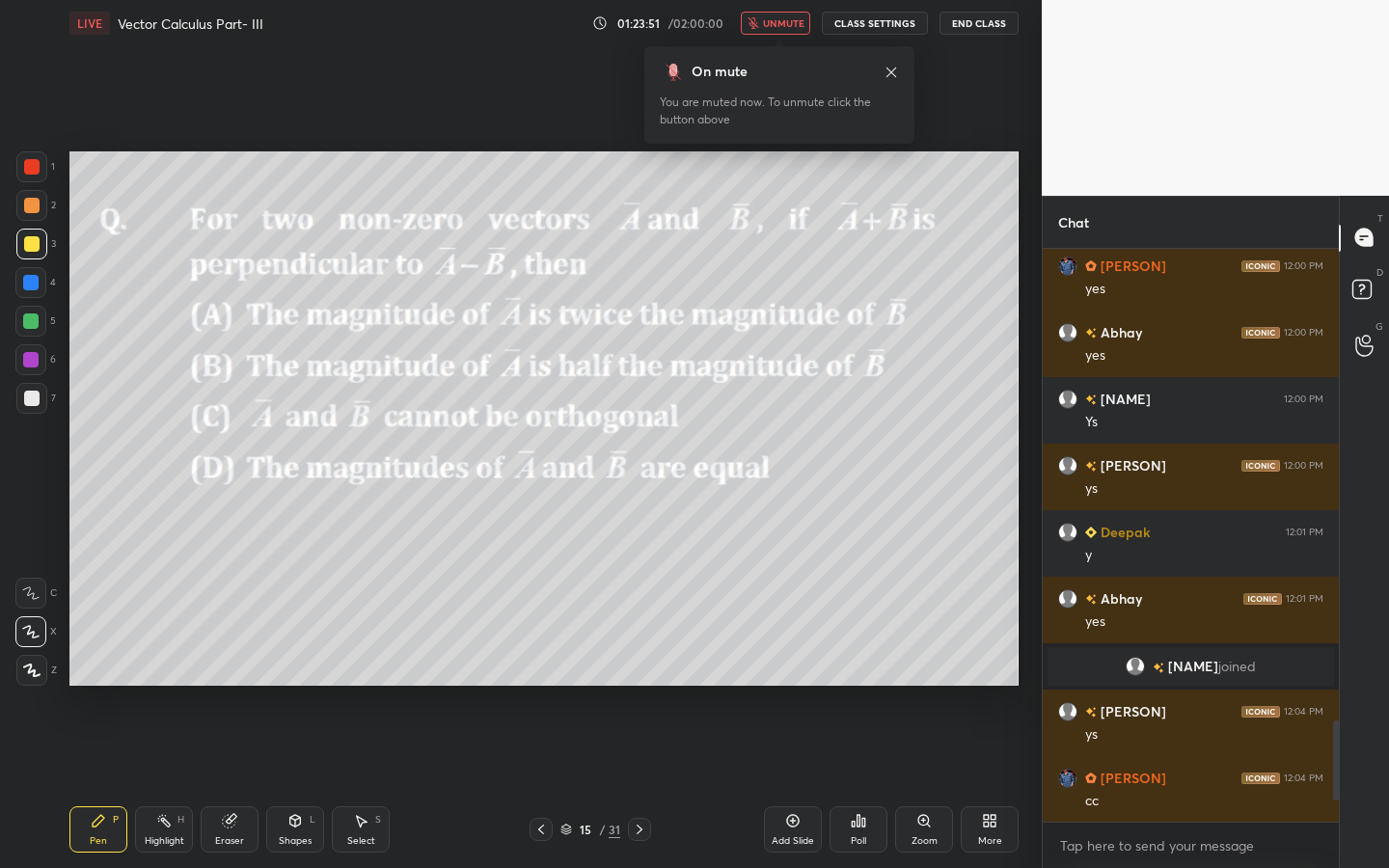 drag, startPoint x: 41, startPoint y: 210, endPoint x: 63, endPoint y: 199, distance: 24.596748 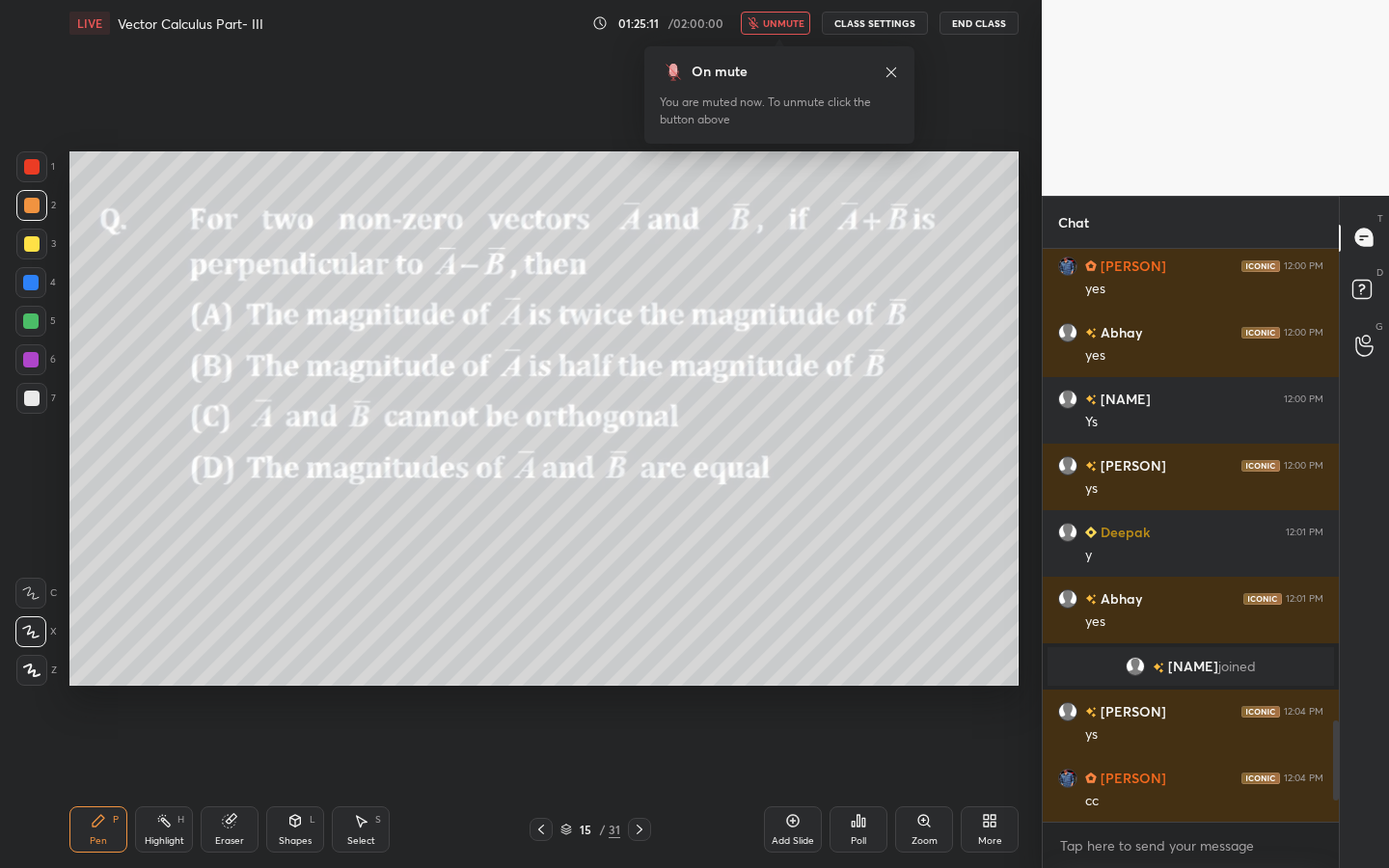 click on "Eraser" at bounding box center (230, 829) 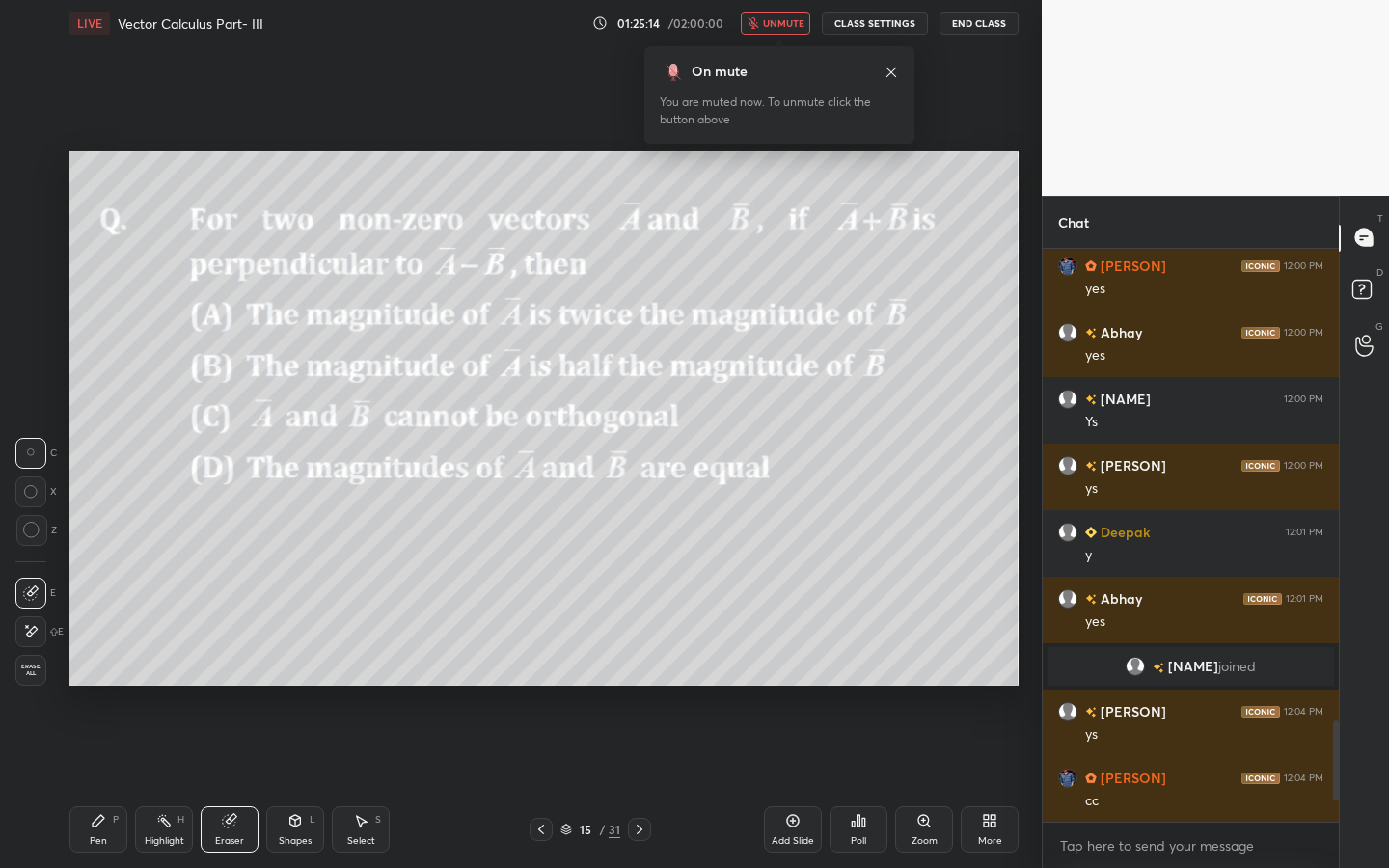 click 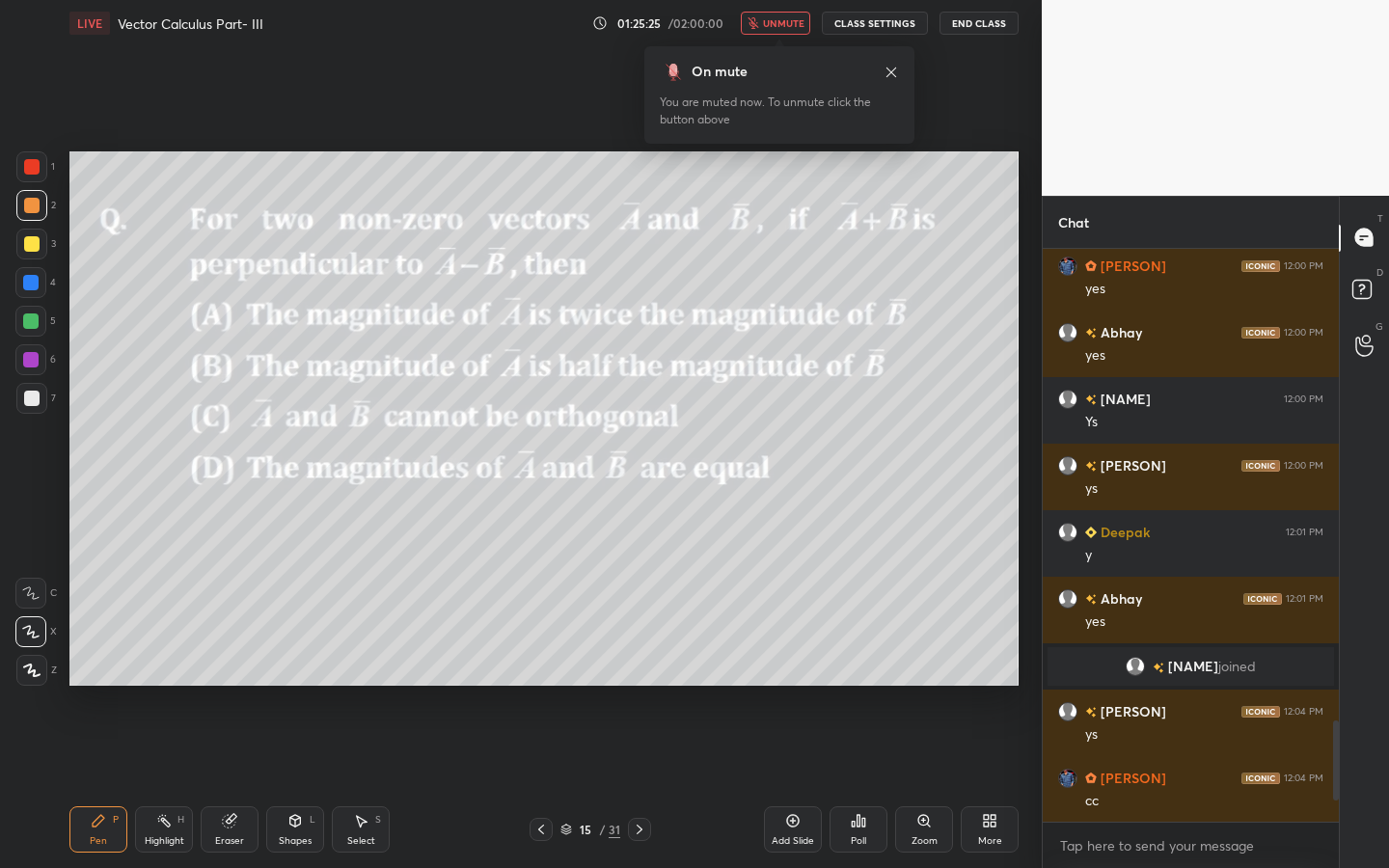 click on "Eraser" at bounding box center [230, 829] 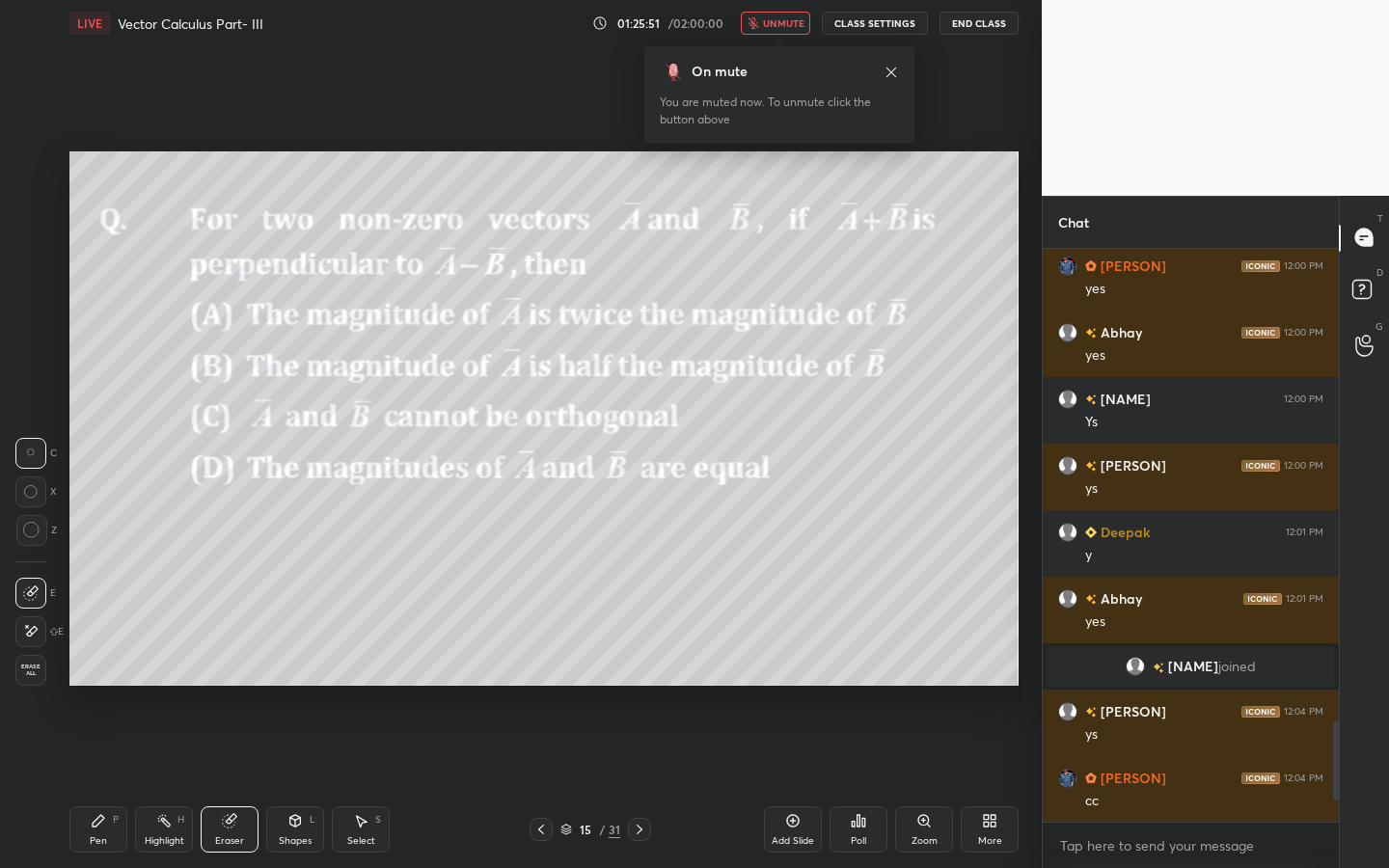 click on "unmute" at bounding box center [783, 23] 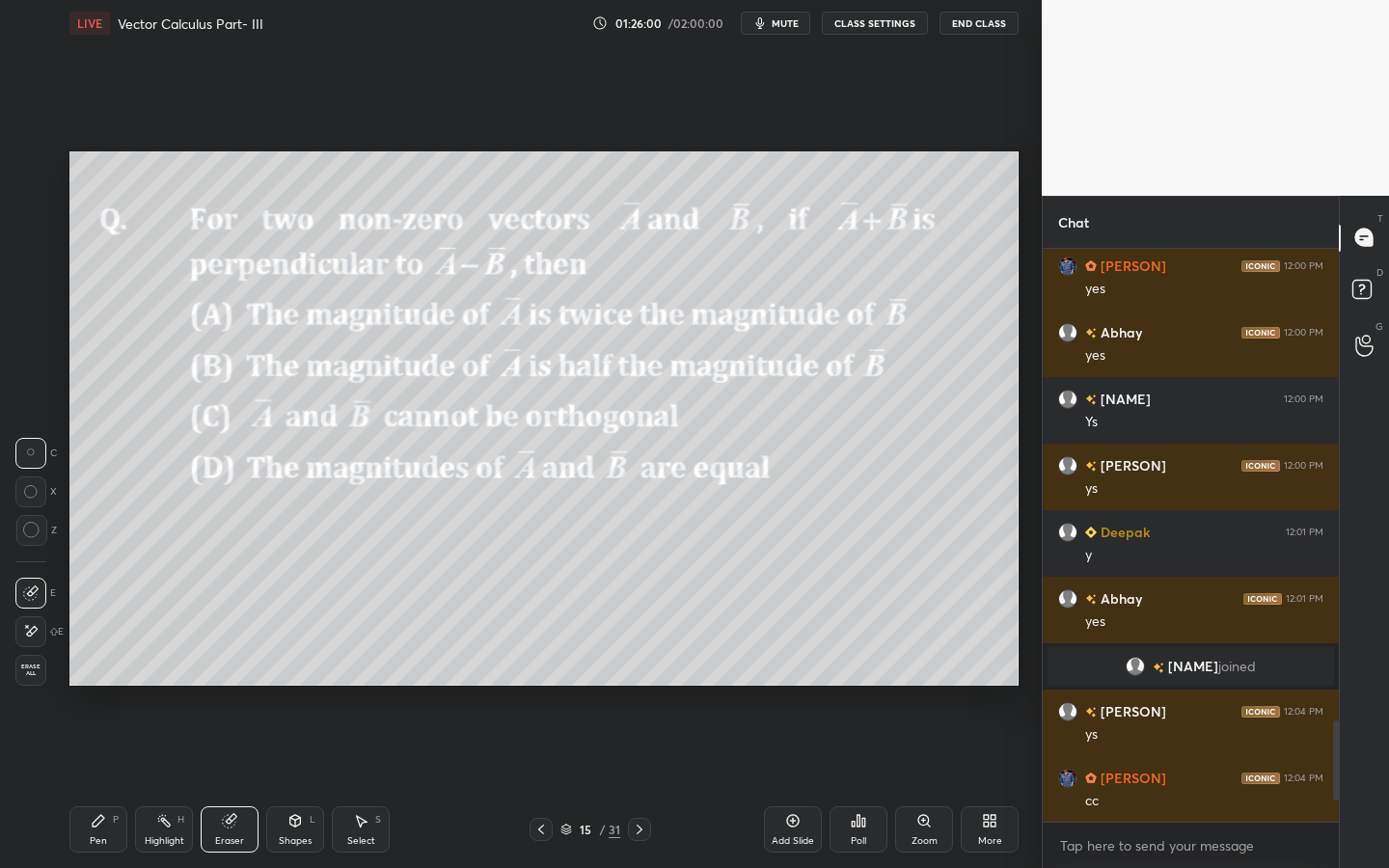 click 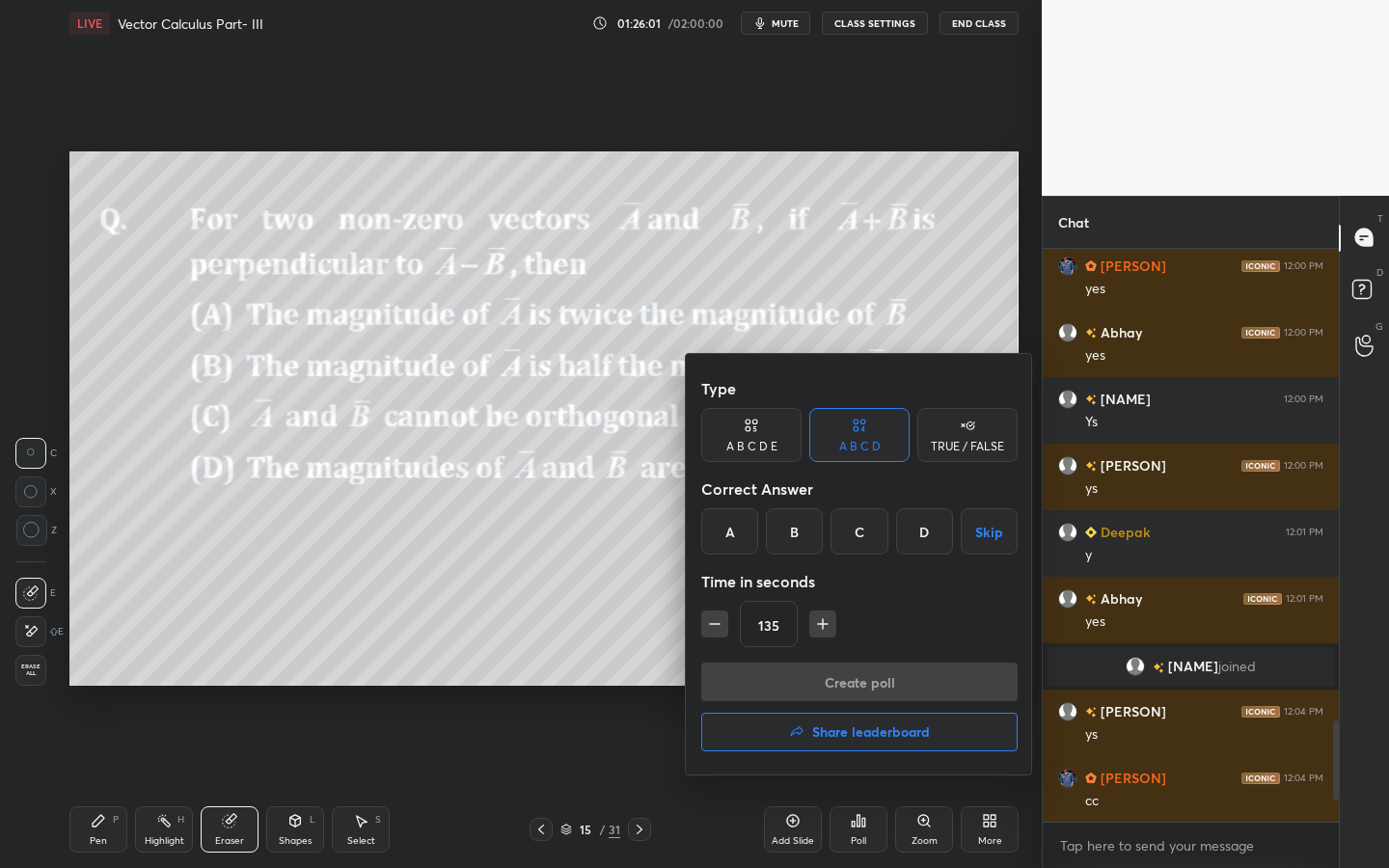 click on "D" at bounding box center (924, 531) 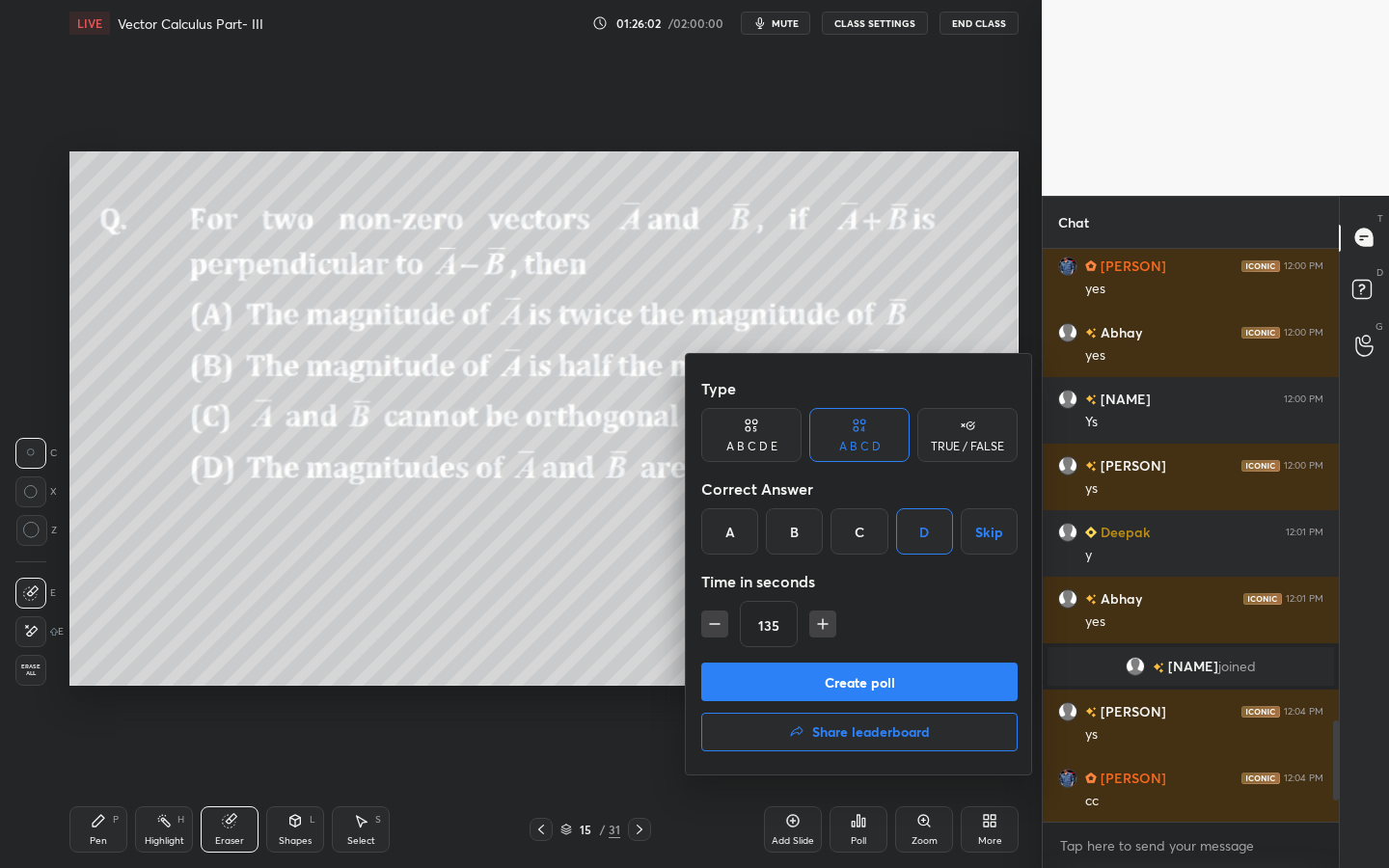 drag, startPoint x: 692, startPoint y: 633, endPoint x: 716, endPoint y: 635, distance: 24.083189 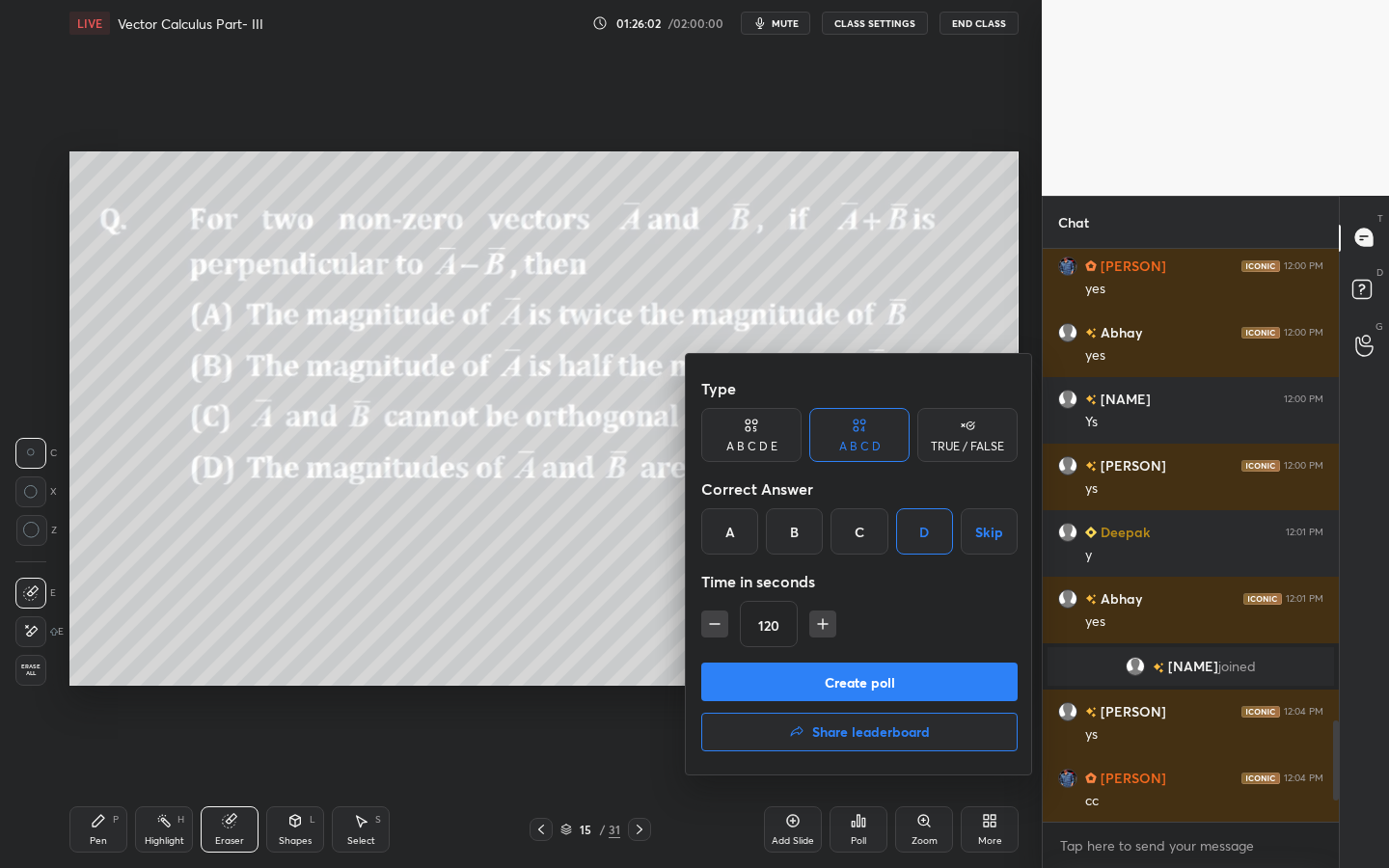 click at bounding box center (715, 624) 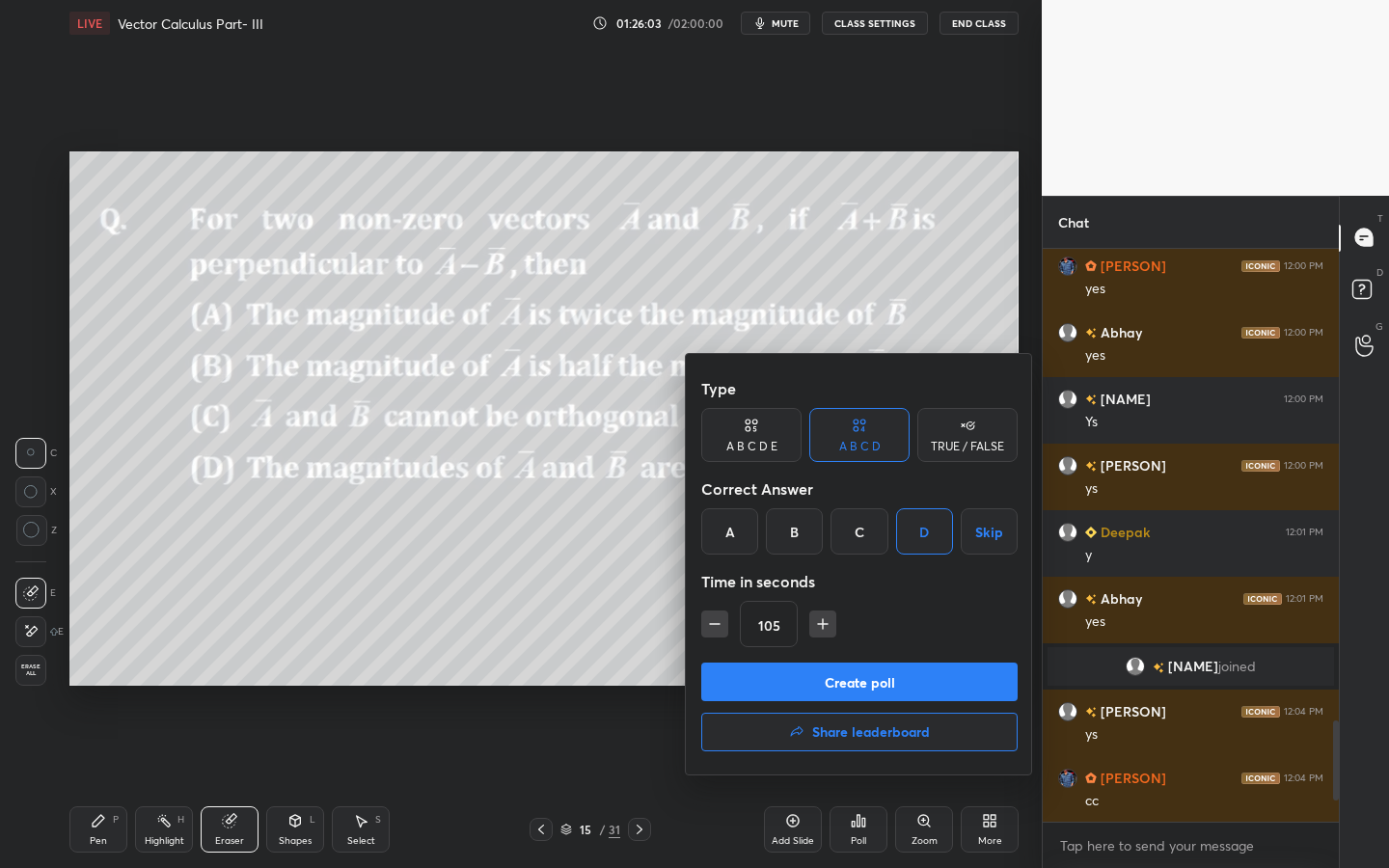drag, startPoint x: 754, startPoint y: 670, endPoint x: 745, endPoint y: 655, distance: 17.492856 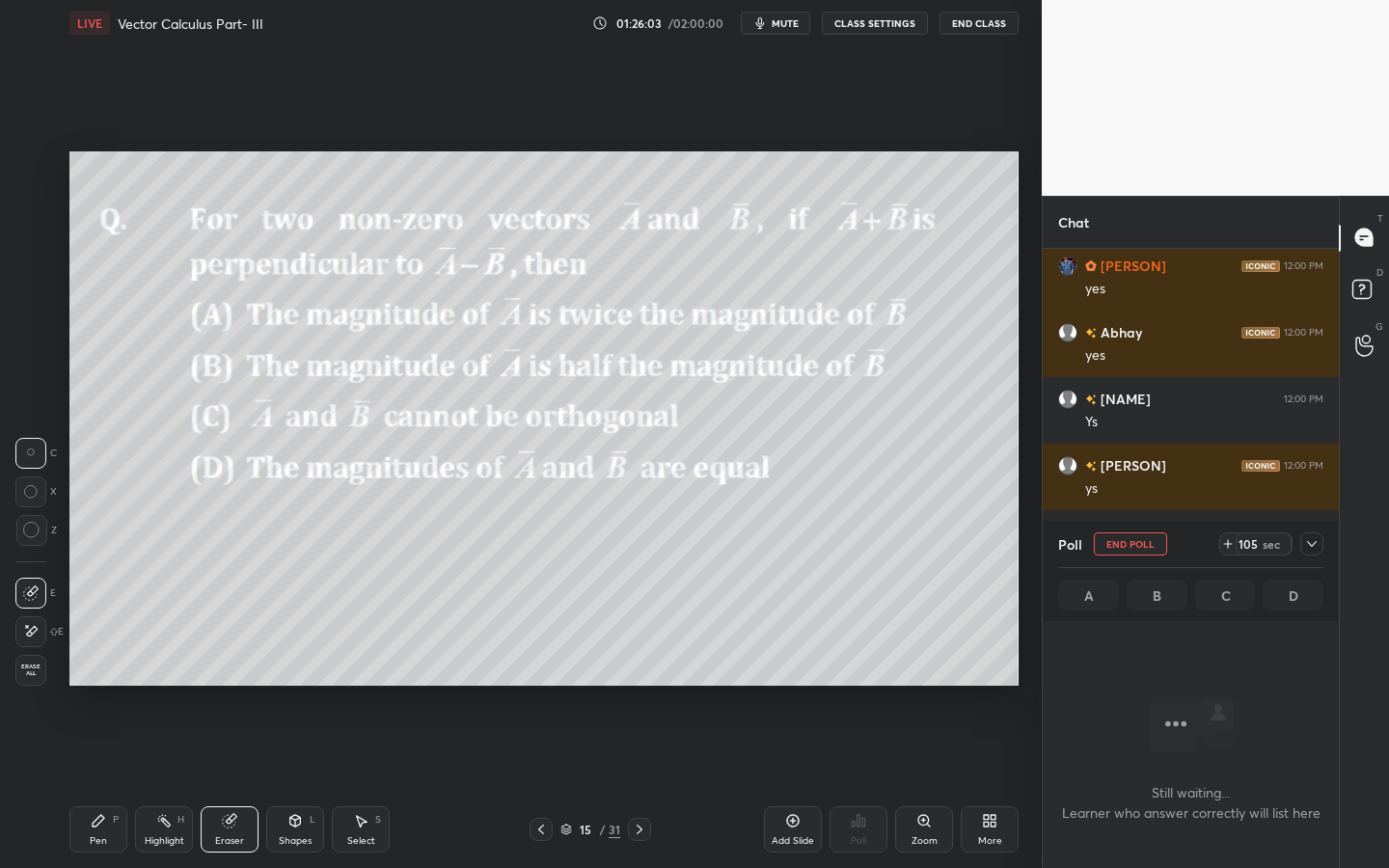 scroll, scrollTop: 490, scrollLeft: 290, axis: both 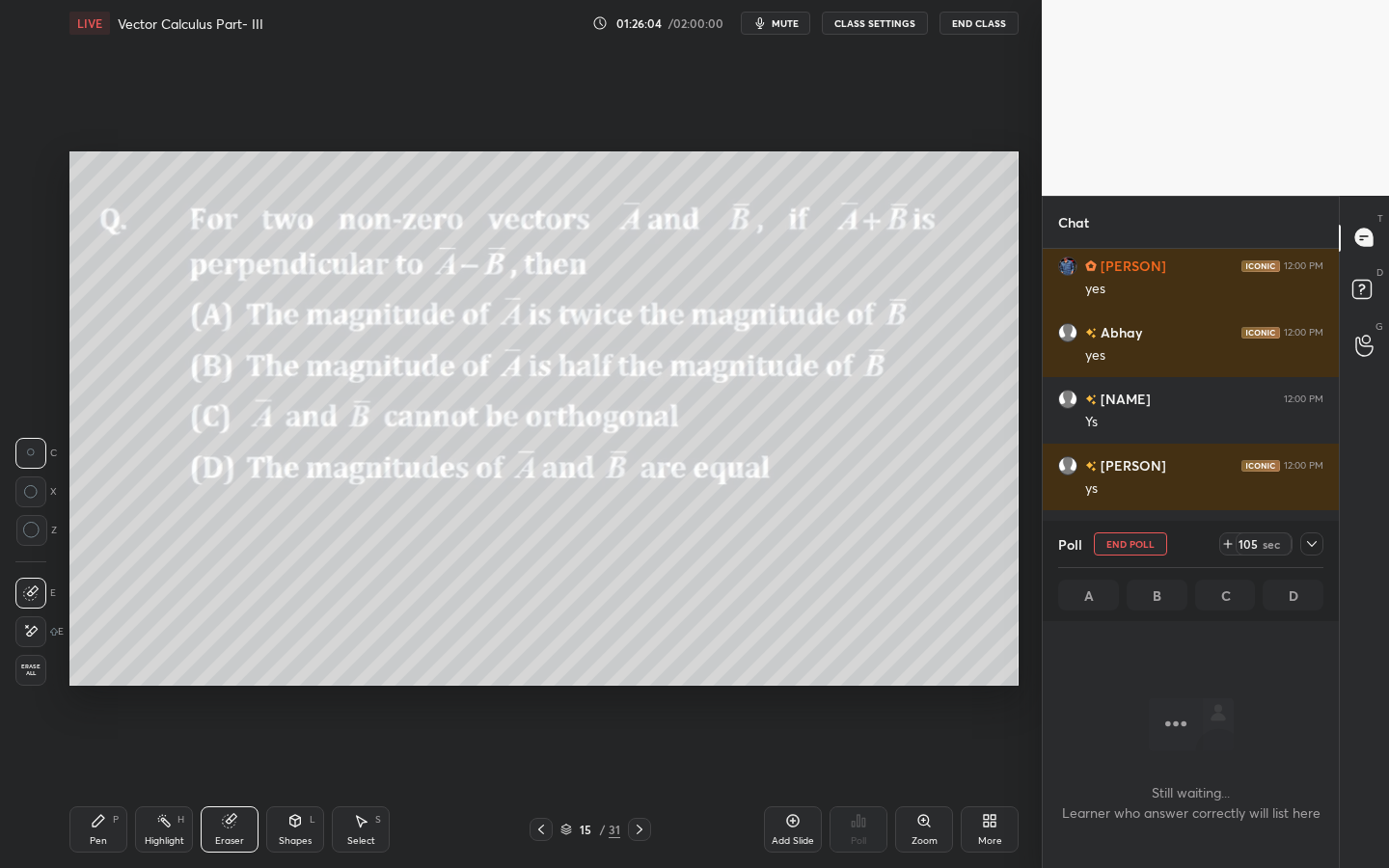 click on "mute" at bounding box center [776, 23] 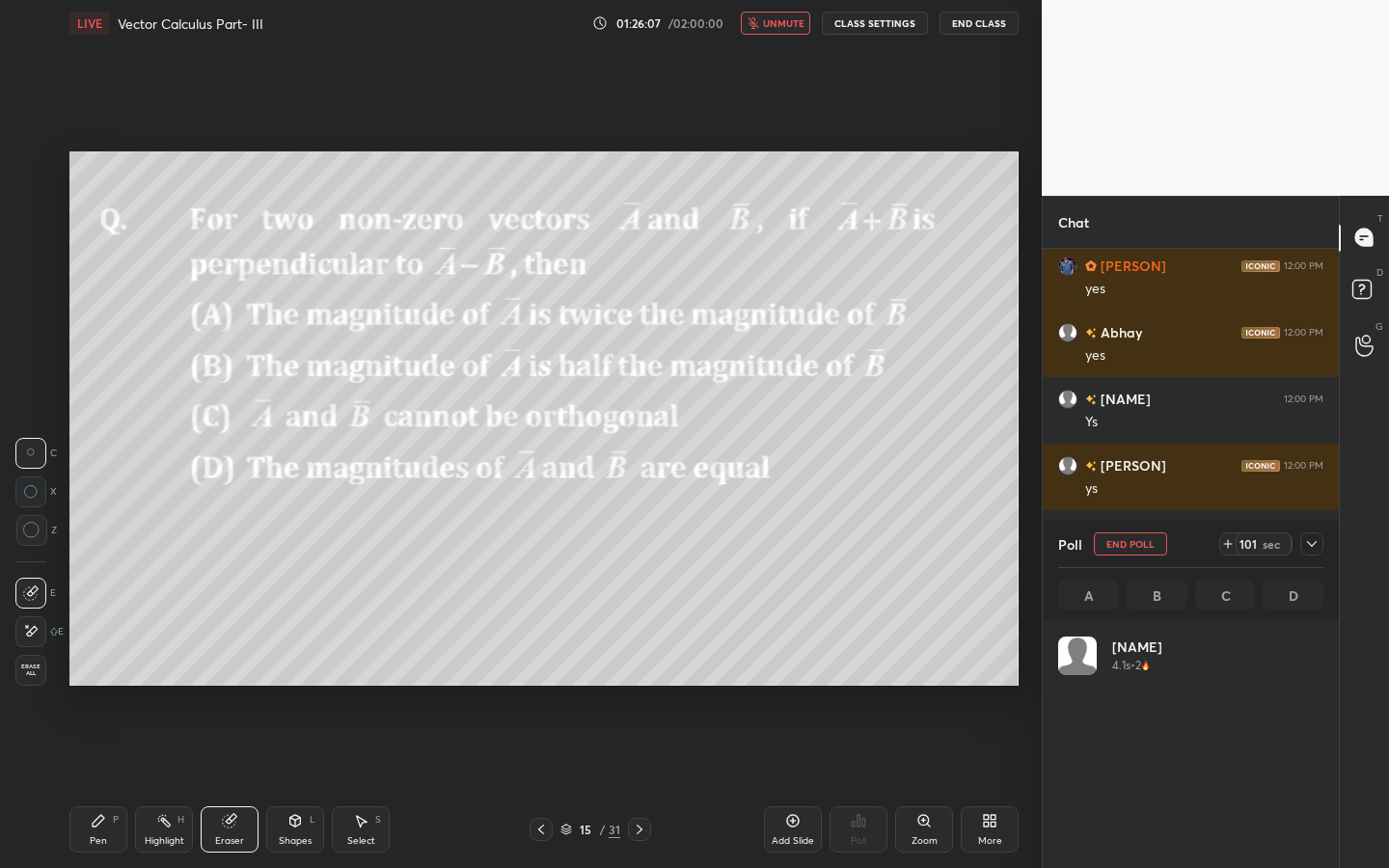 scroll, scrollTop: 7, scrollLeft: 7, axis: both 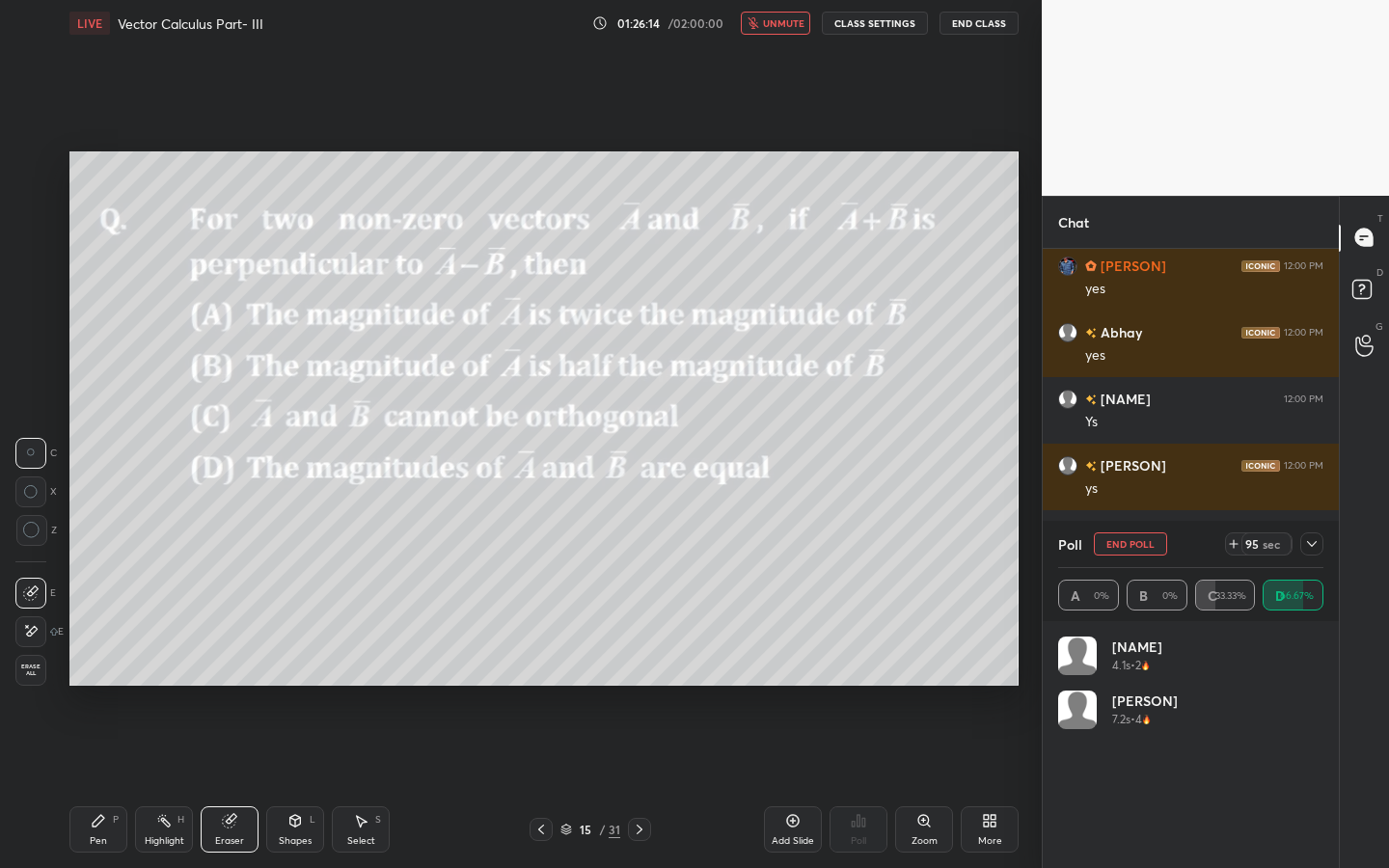 click on "Pen P" at bounding box center [98, 829] 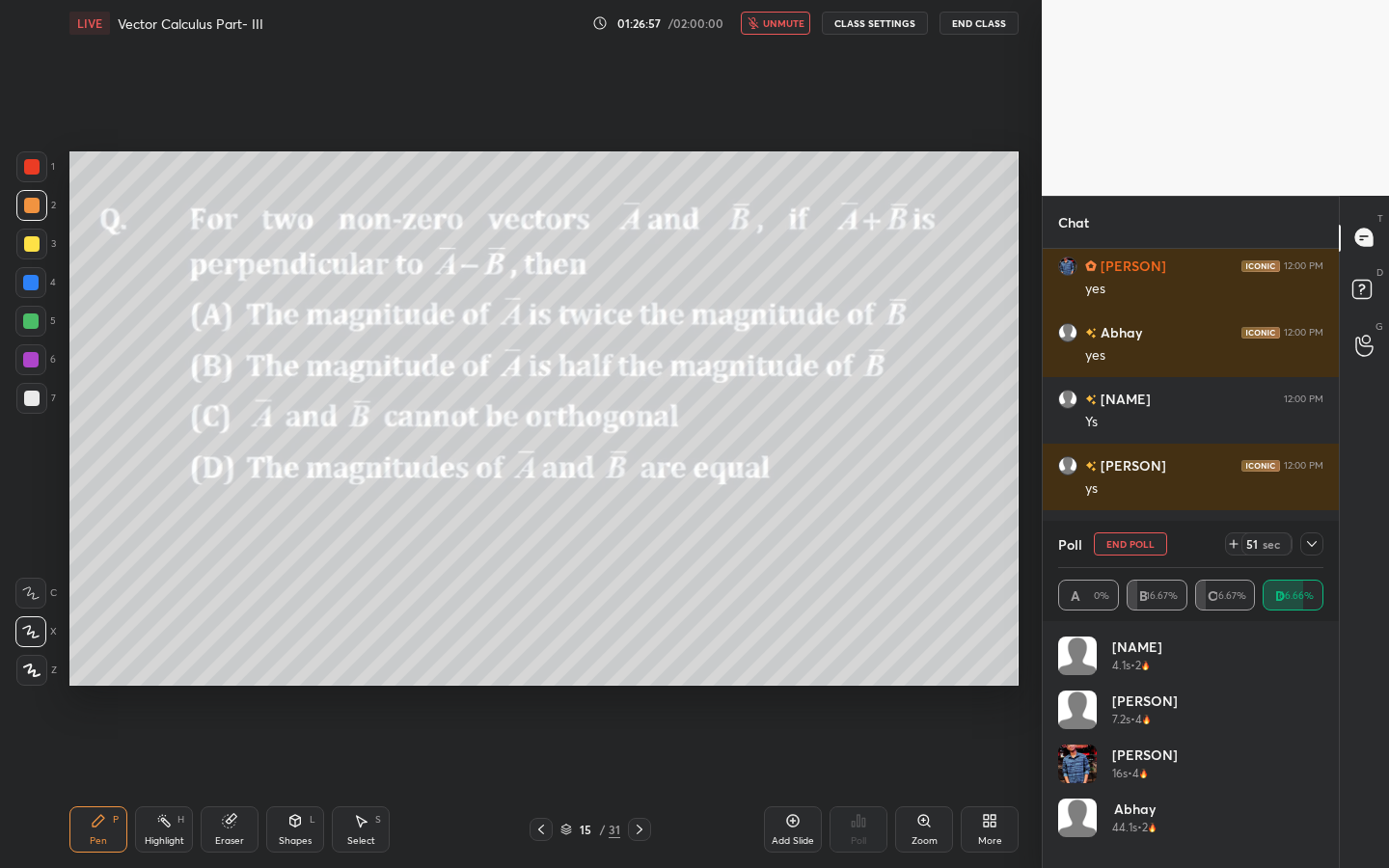 click on "Shapes L" at bounding box center [295, 829] 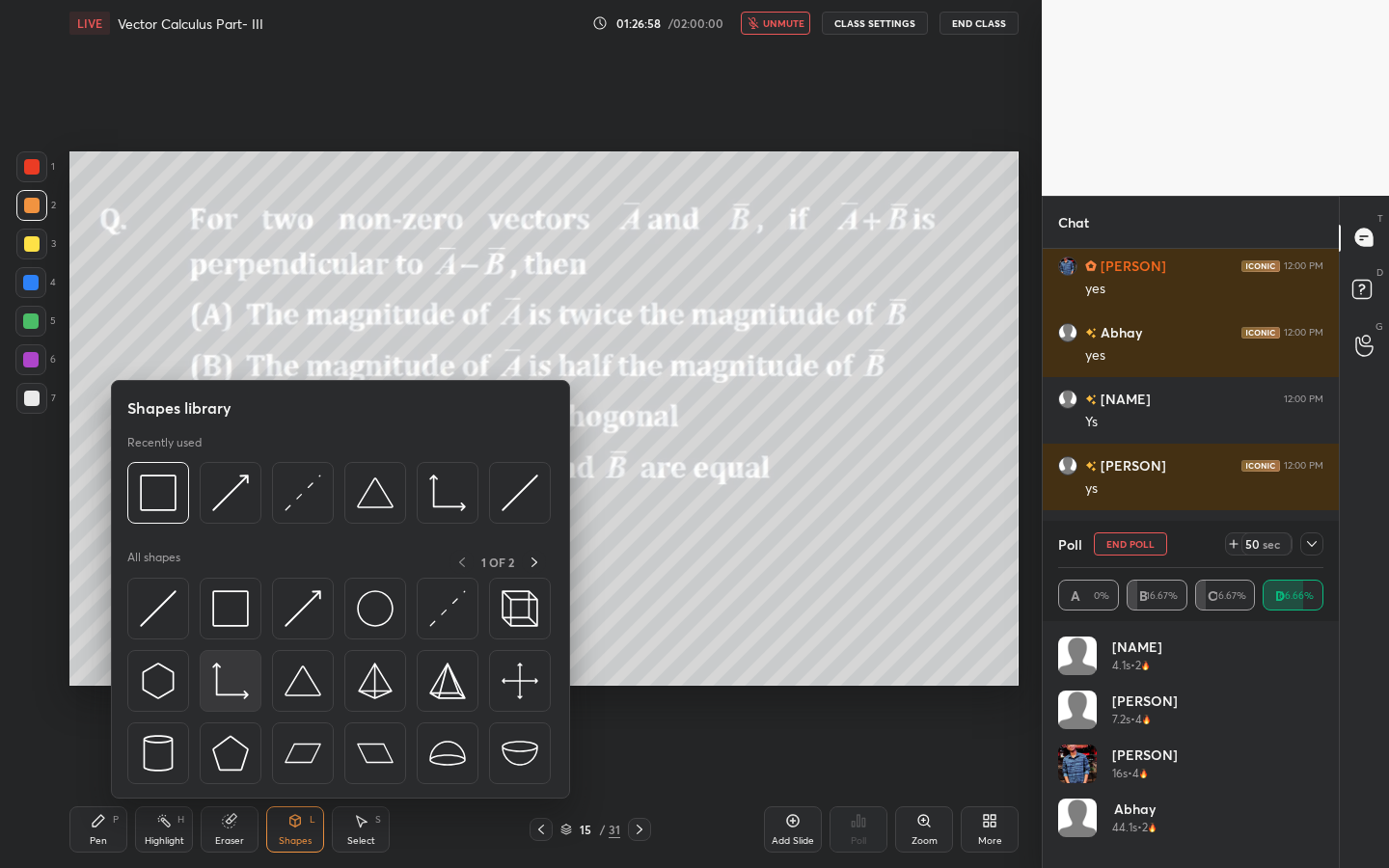 click at bounding box center (231, 681) 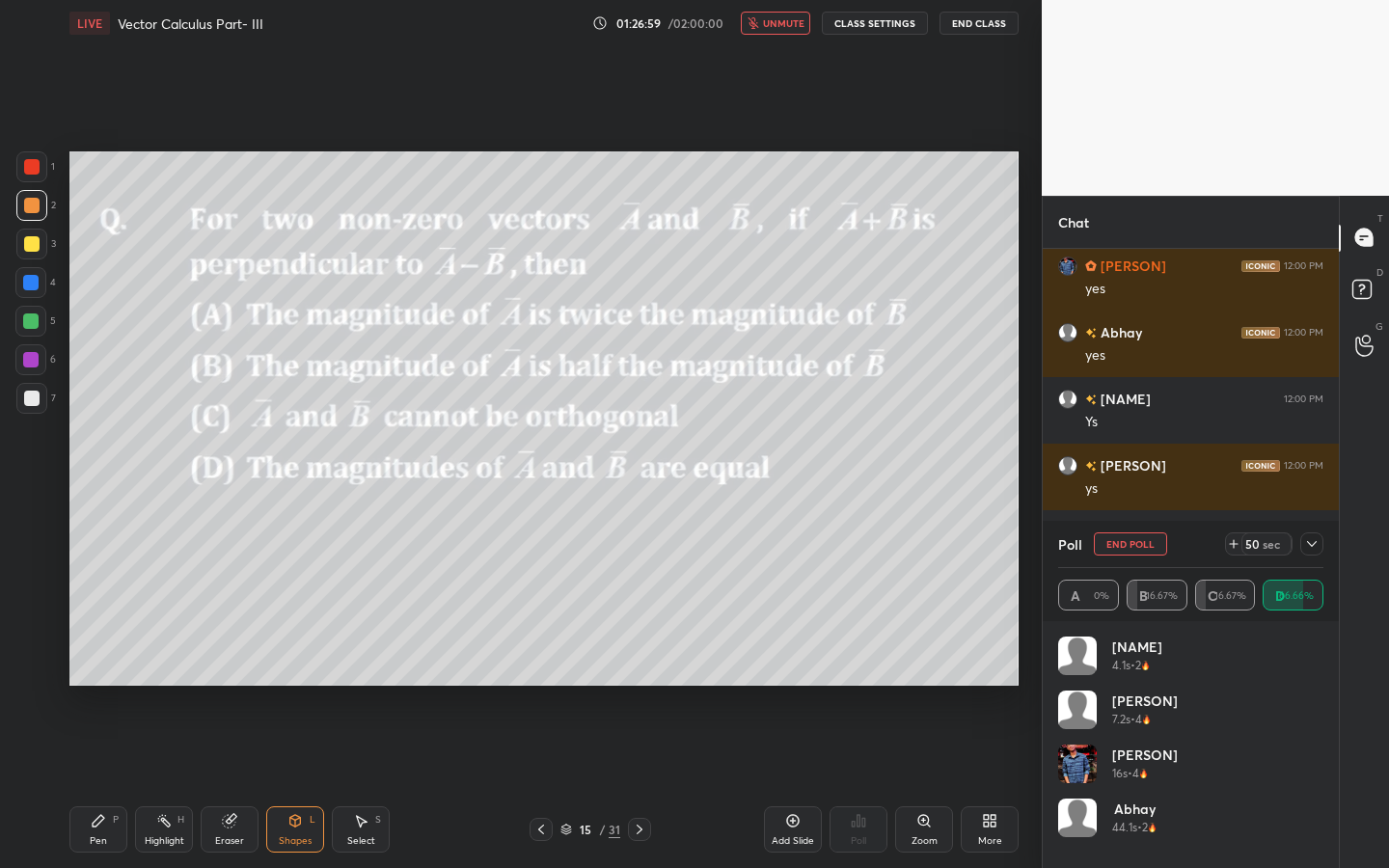 click 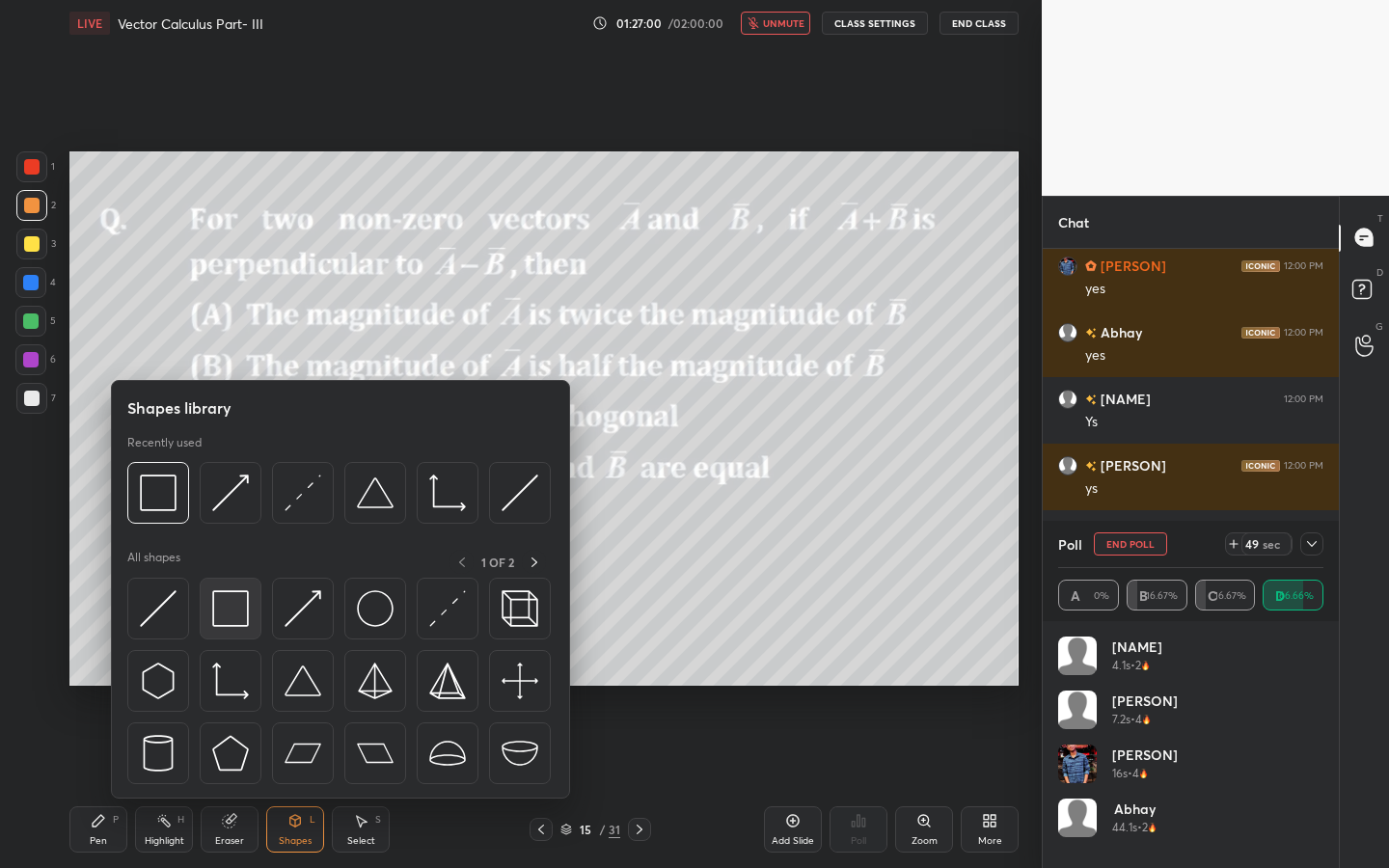drag, startPoint x: 239, startPoint y: 627, endPoint x: 244, endPoint y: 604, distance: 23.5372 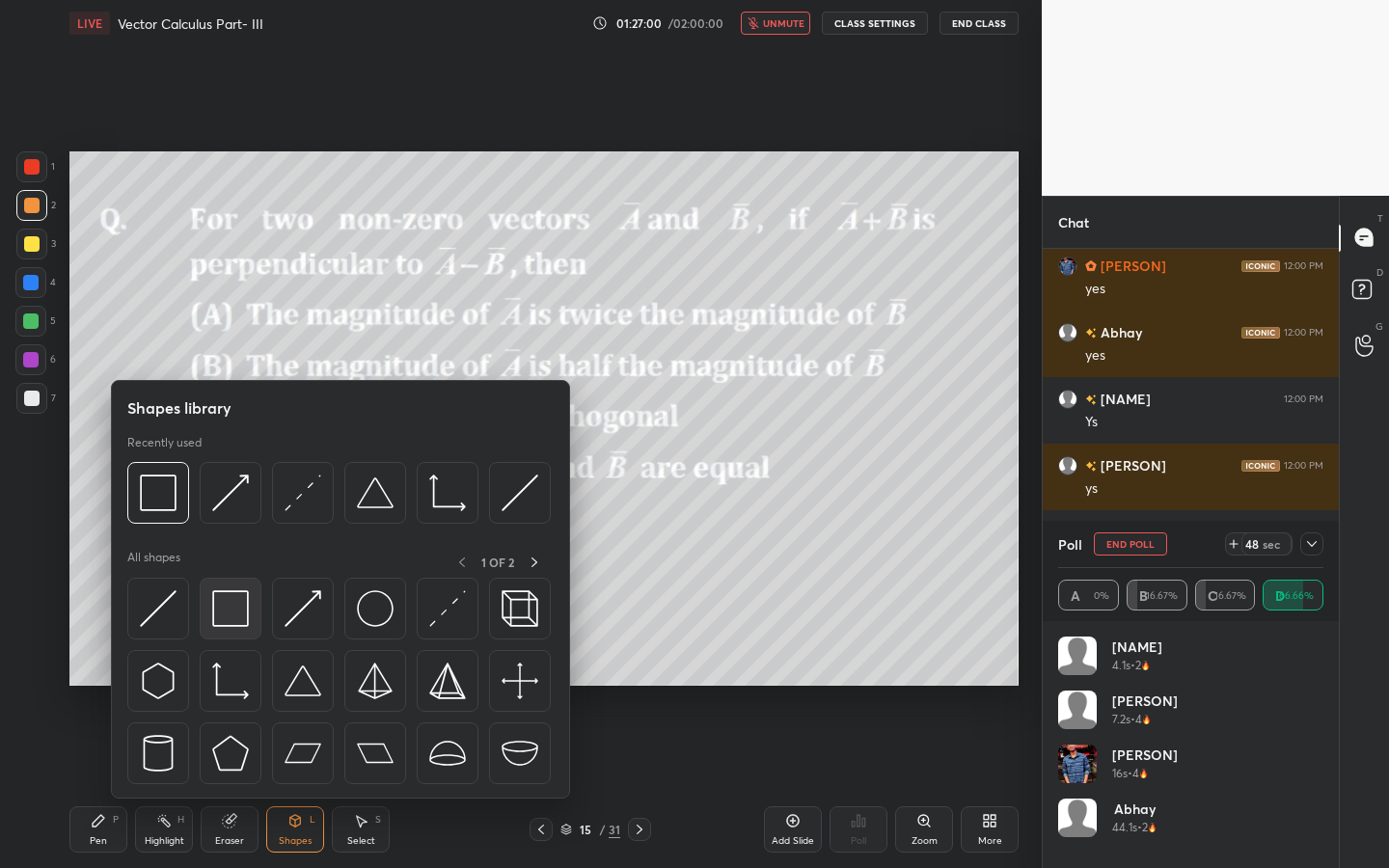 click at bounding box center (231, 609) 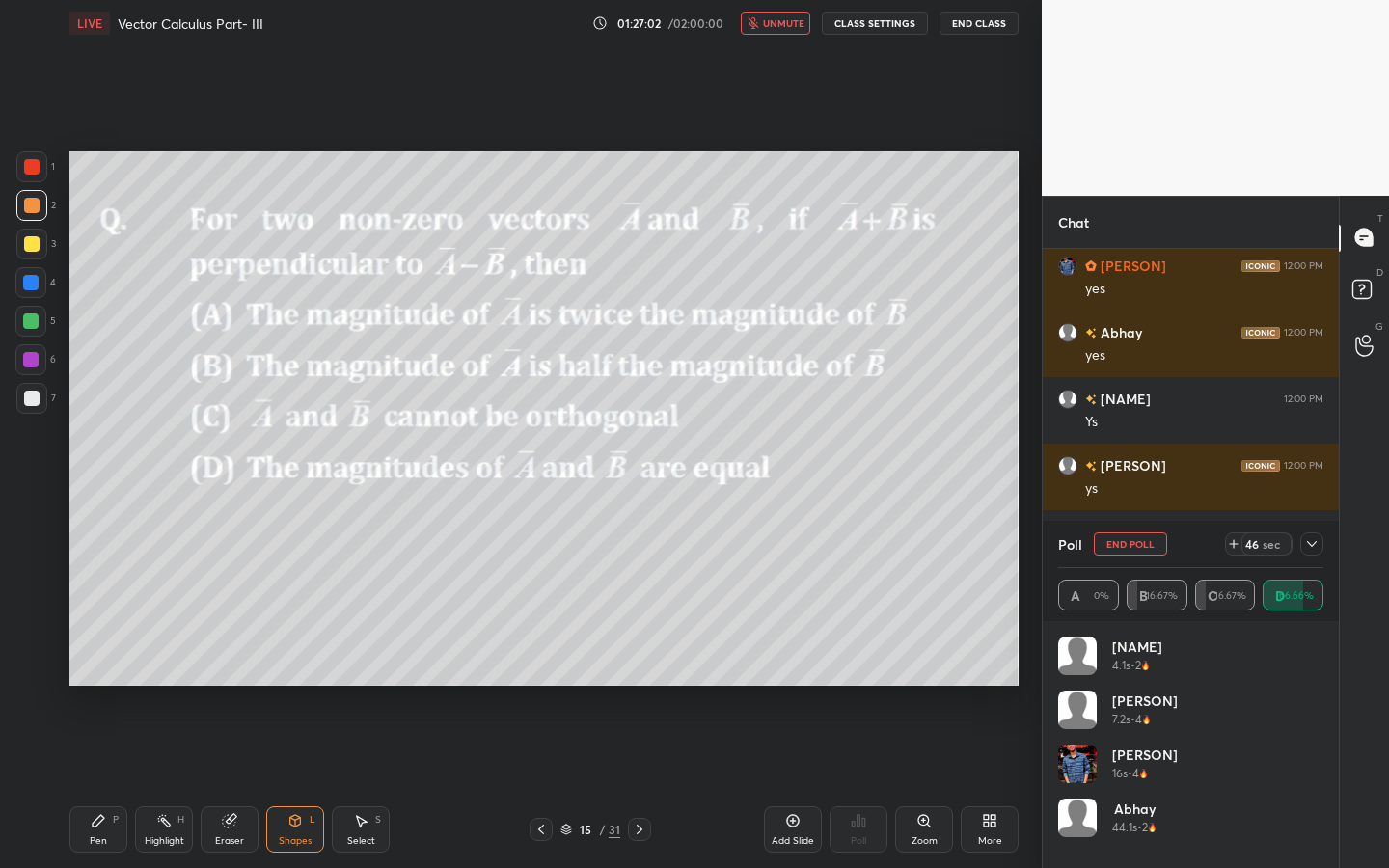drag, startPoint x: 92, startPoint y: 826, endPoint x: 119, endPoint y: 785, distance: 49.09175 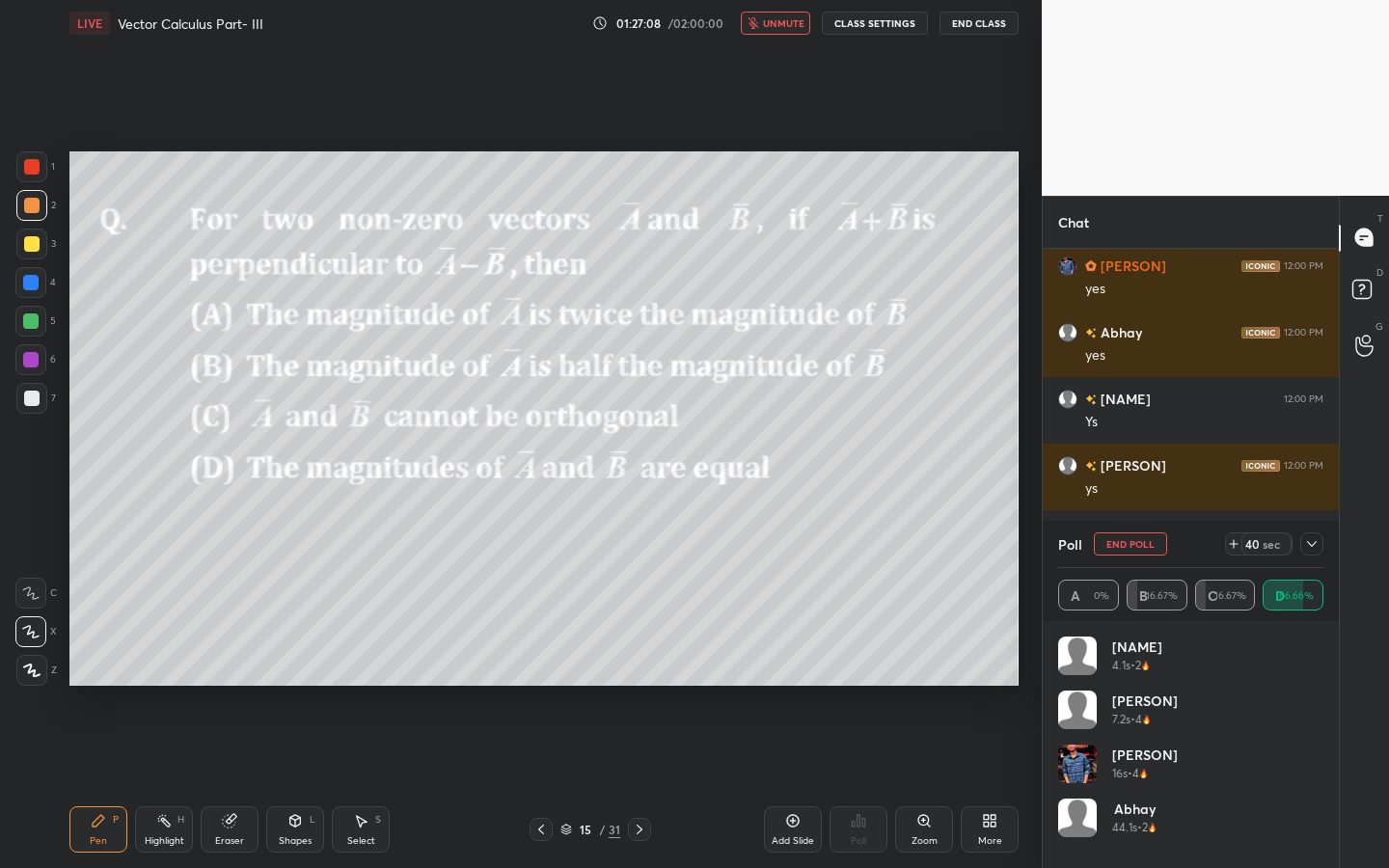 click on "End Poll" at bounding box center (1130, 544) 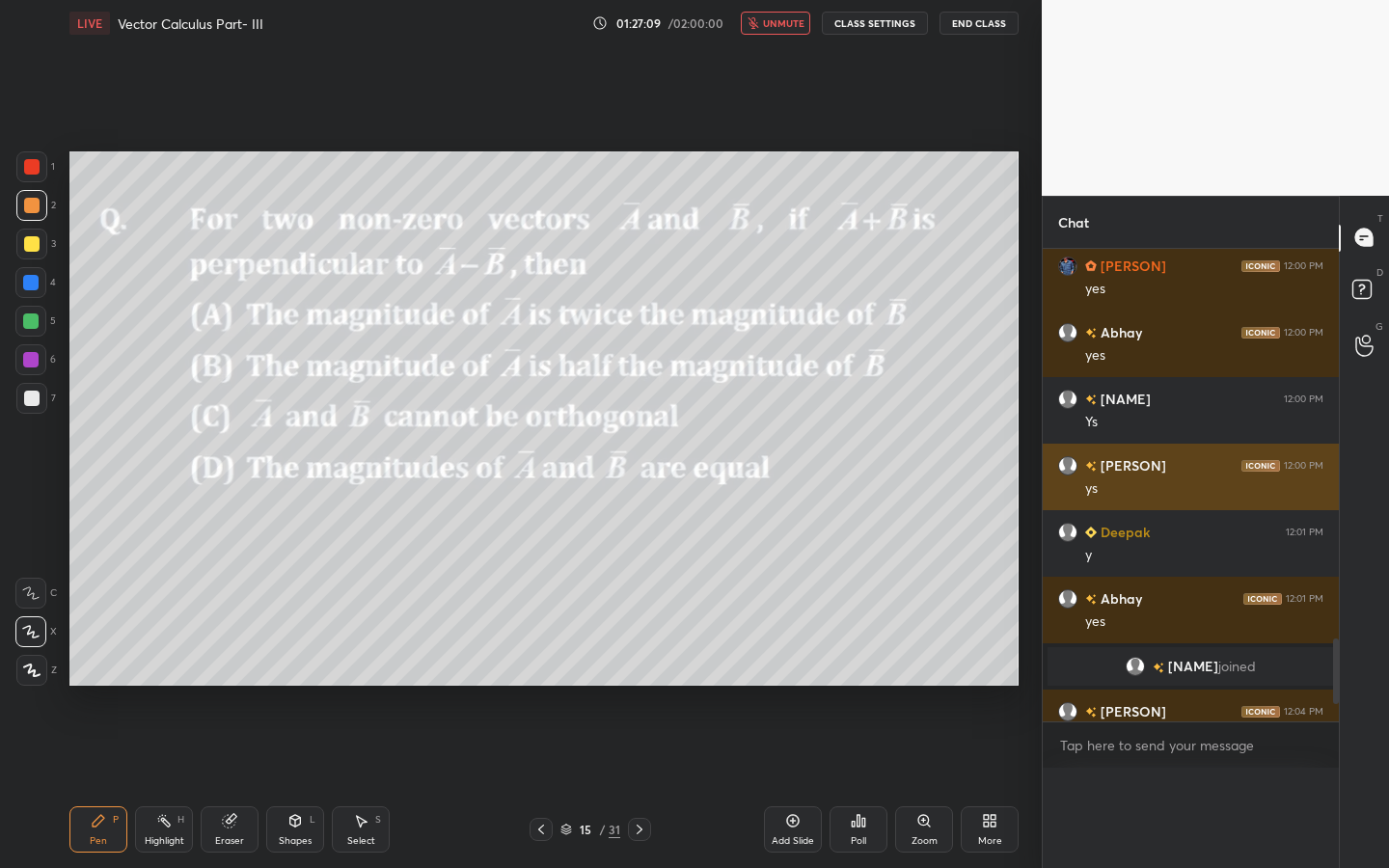 scroll, scrollTop: 0, scrollLeft: 0, axis: both 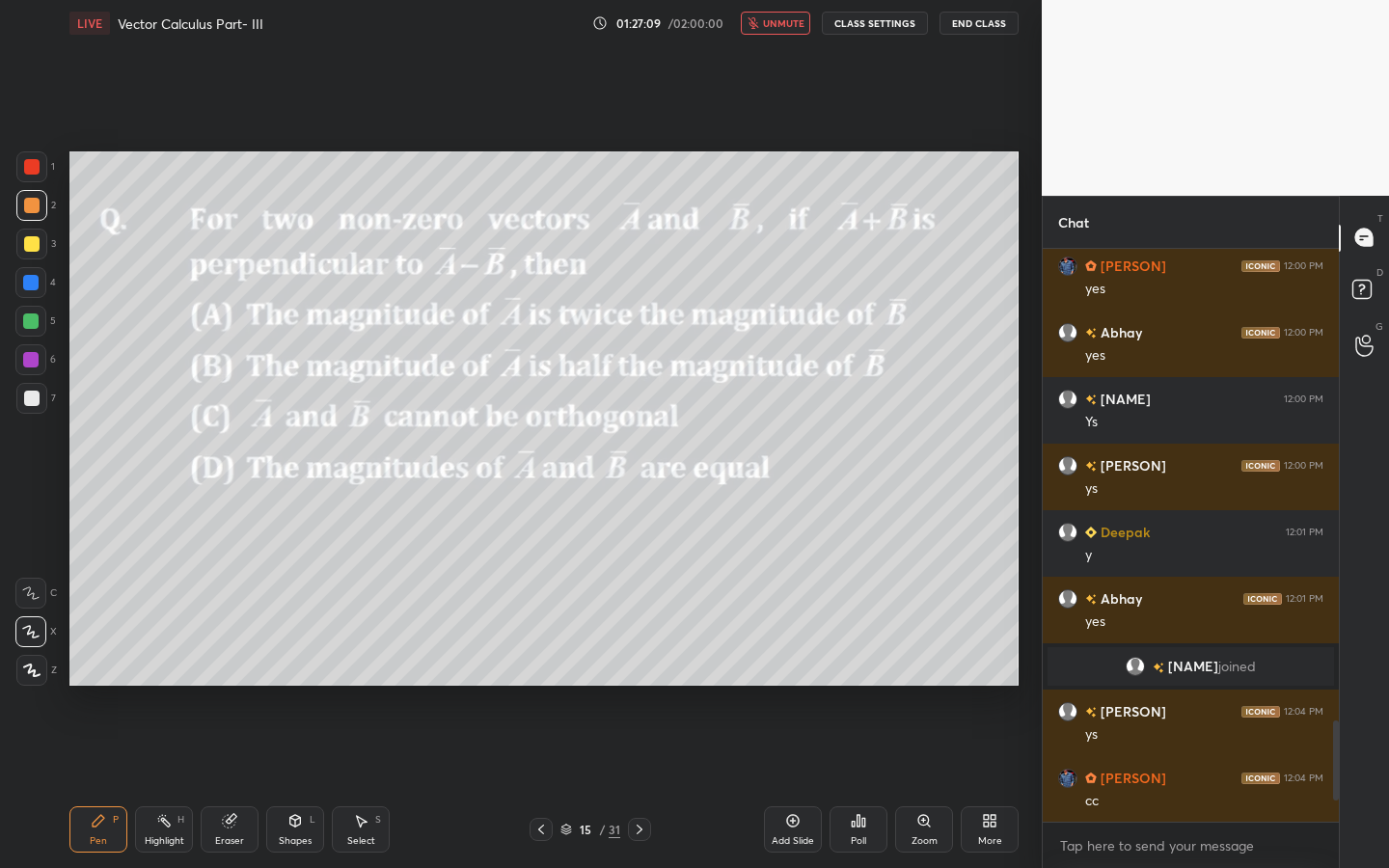 click on "unmute" at bounding box center (776, 23) 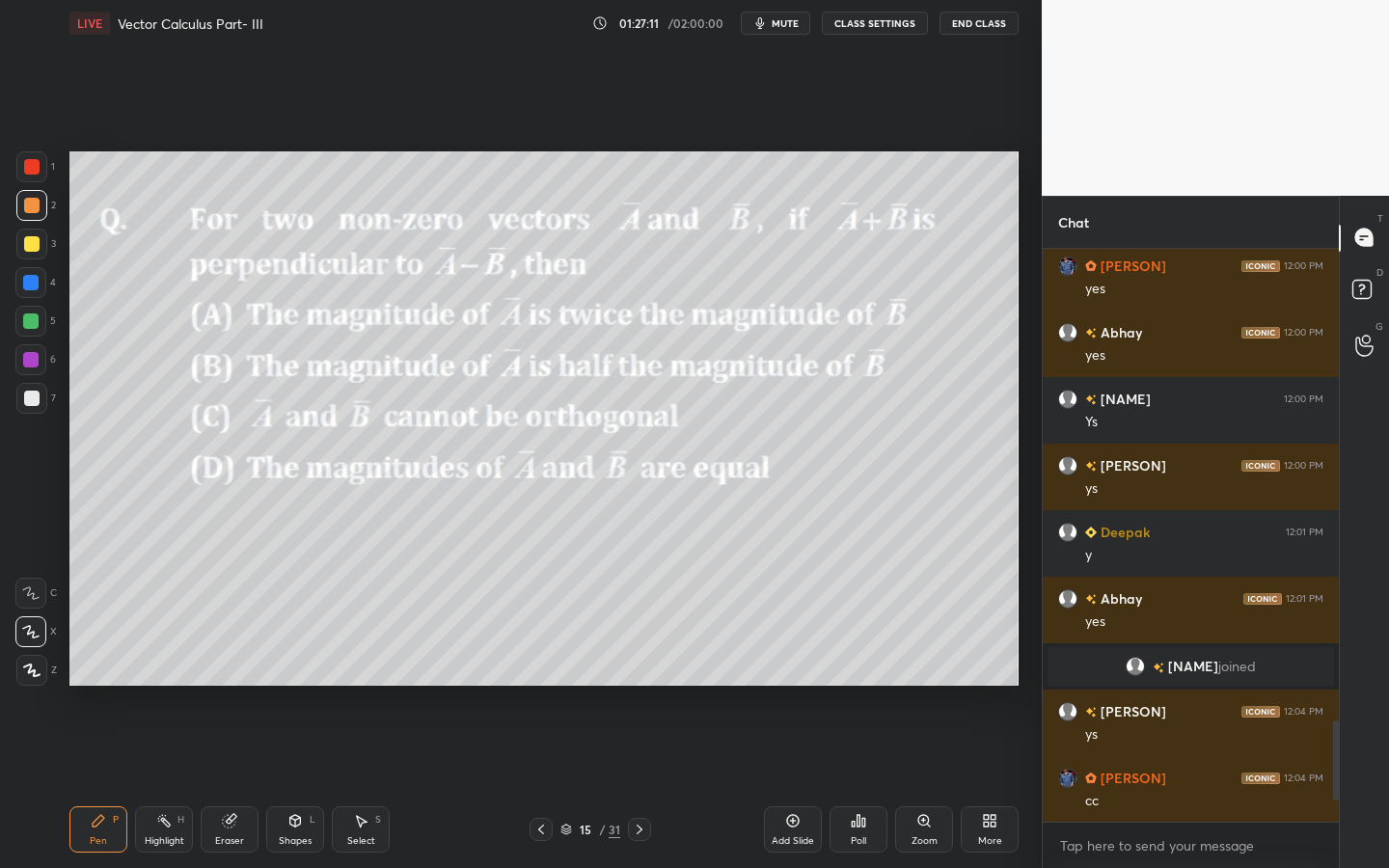 click 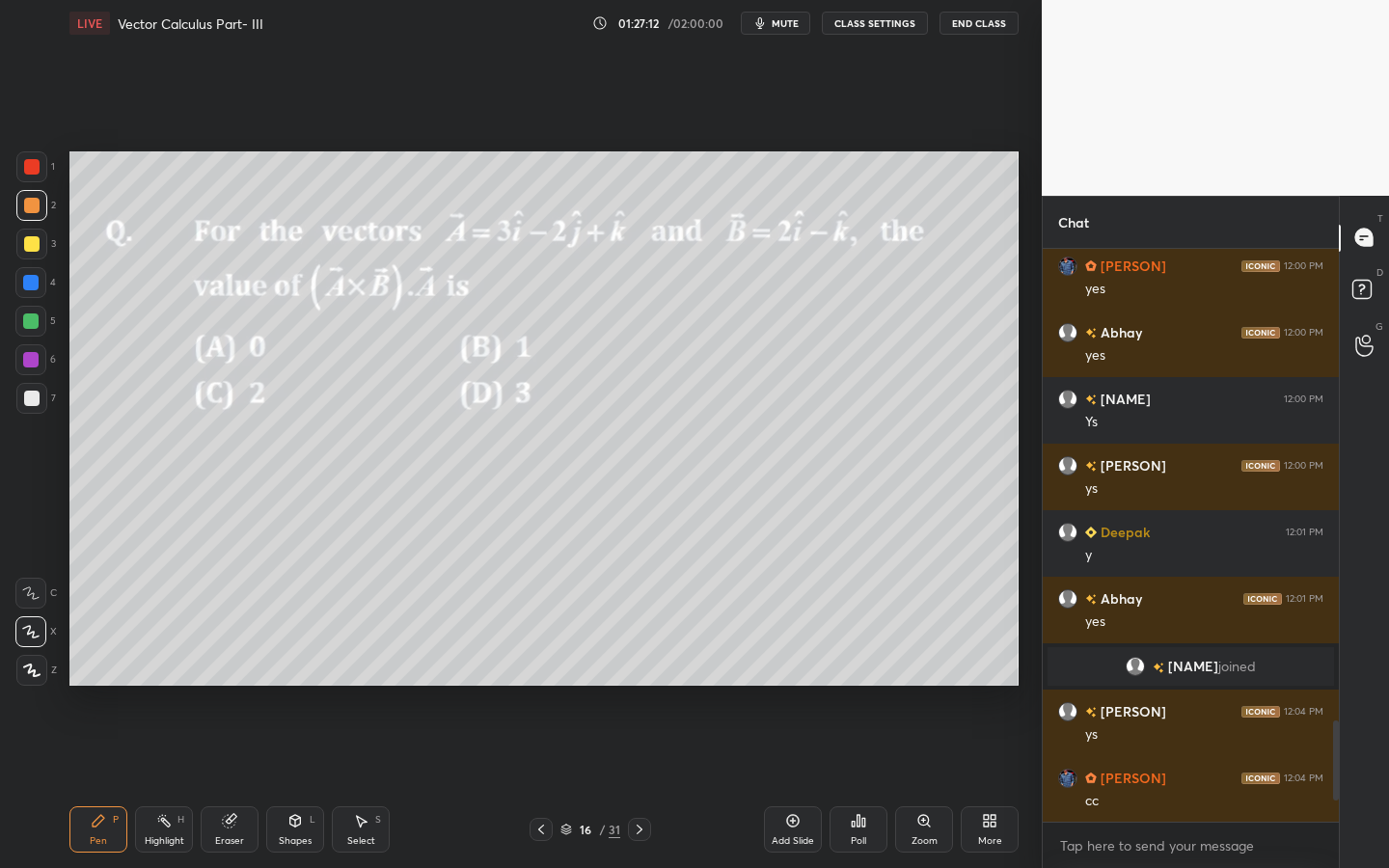 drag, startPoint x: 531, startPoint y: 828, endPoint x: 683, endPoint y: 814, distance: 152.64338 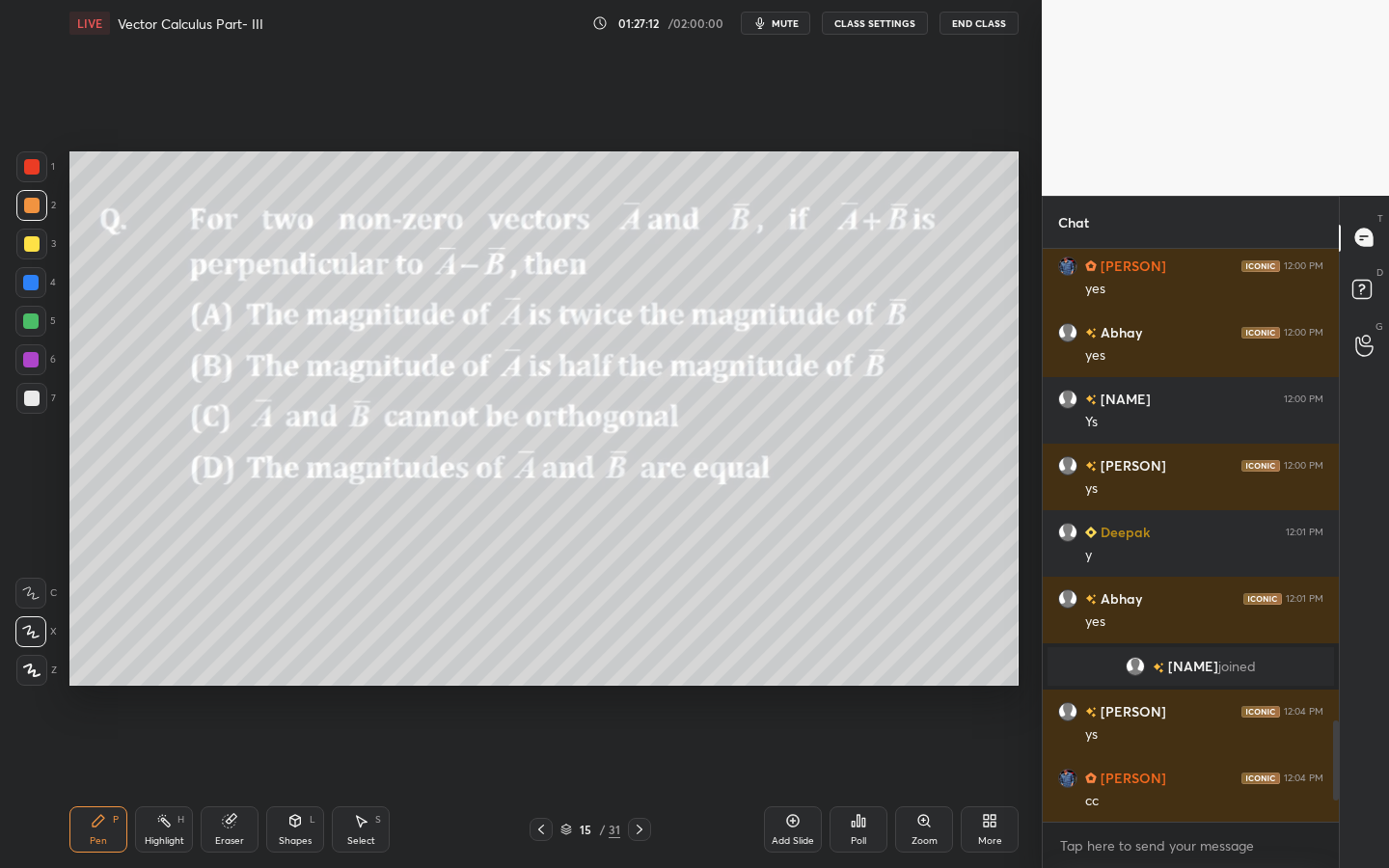 click 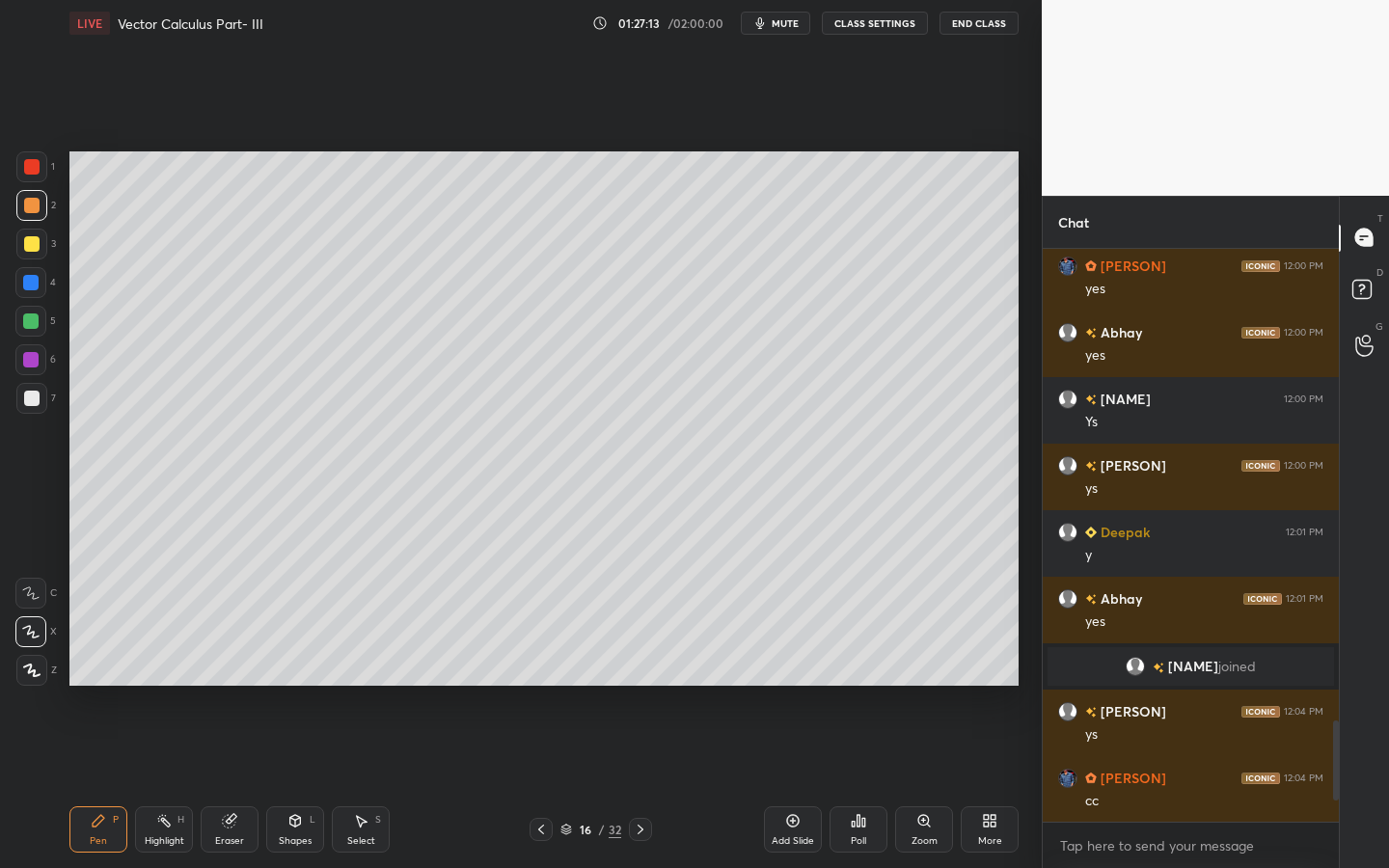 click at bounding box center [32, 244] 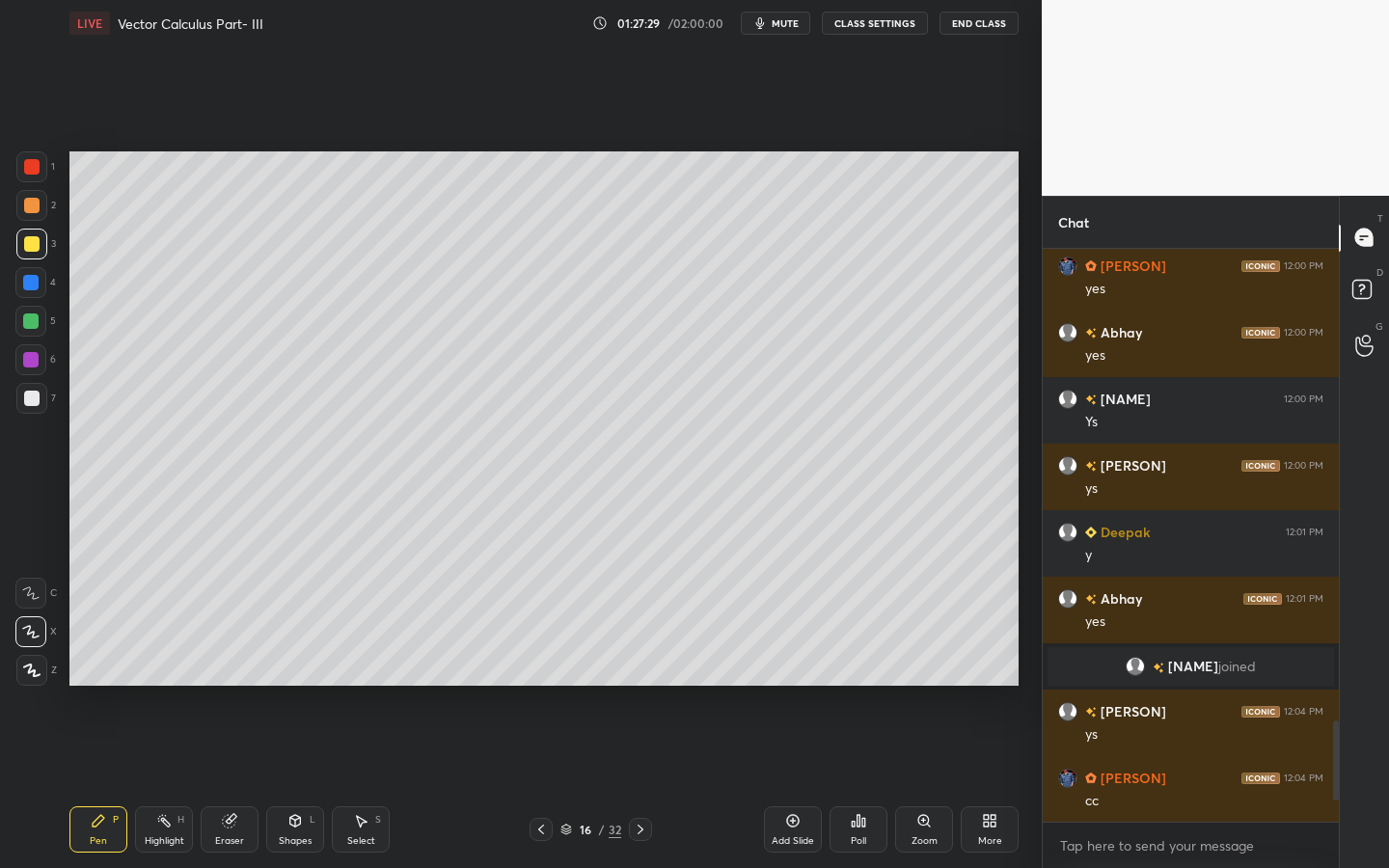 click on "Shapes" at bounding box center (295, 841) 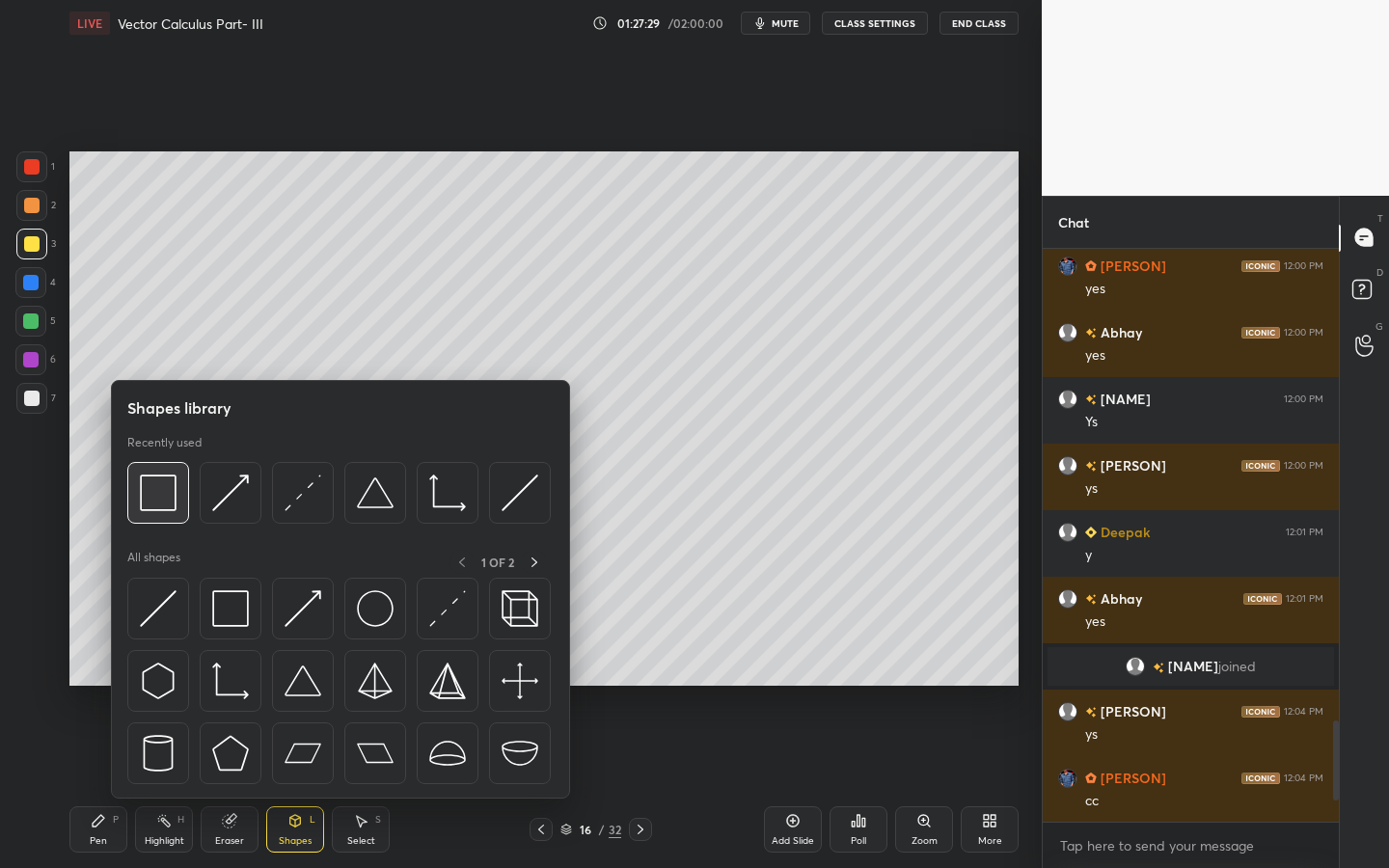 click at bounding box center [158, 493] 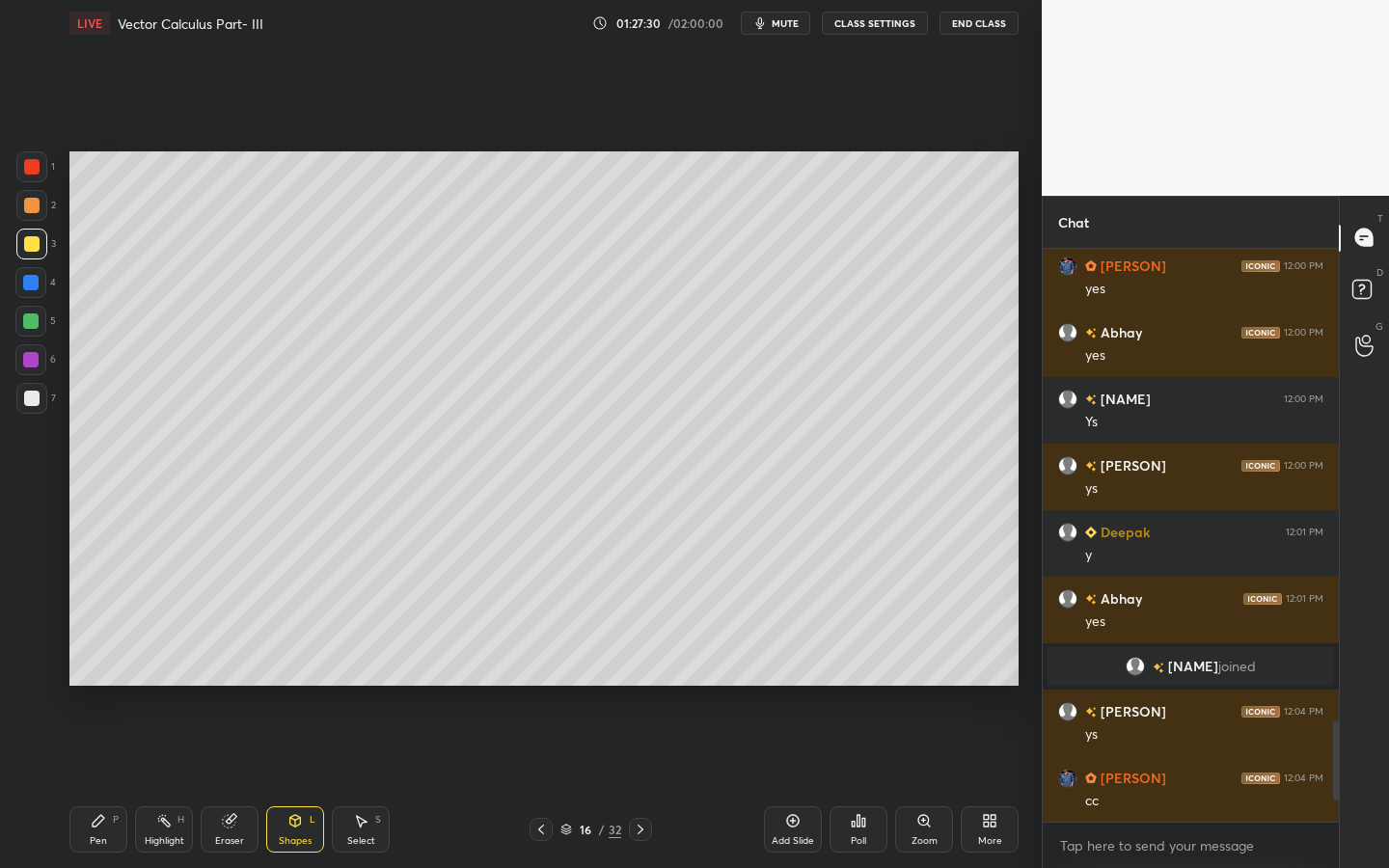 click on "6" at bounding box center [36, 364] 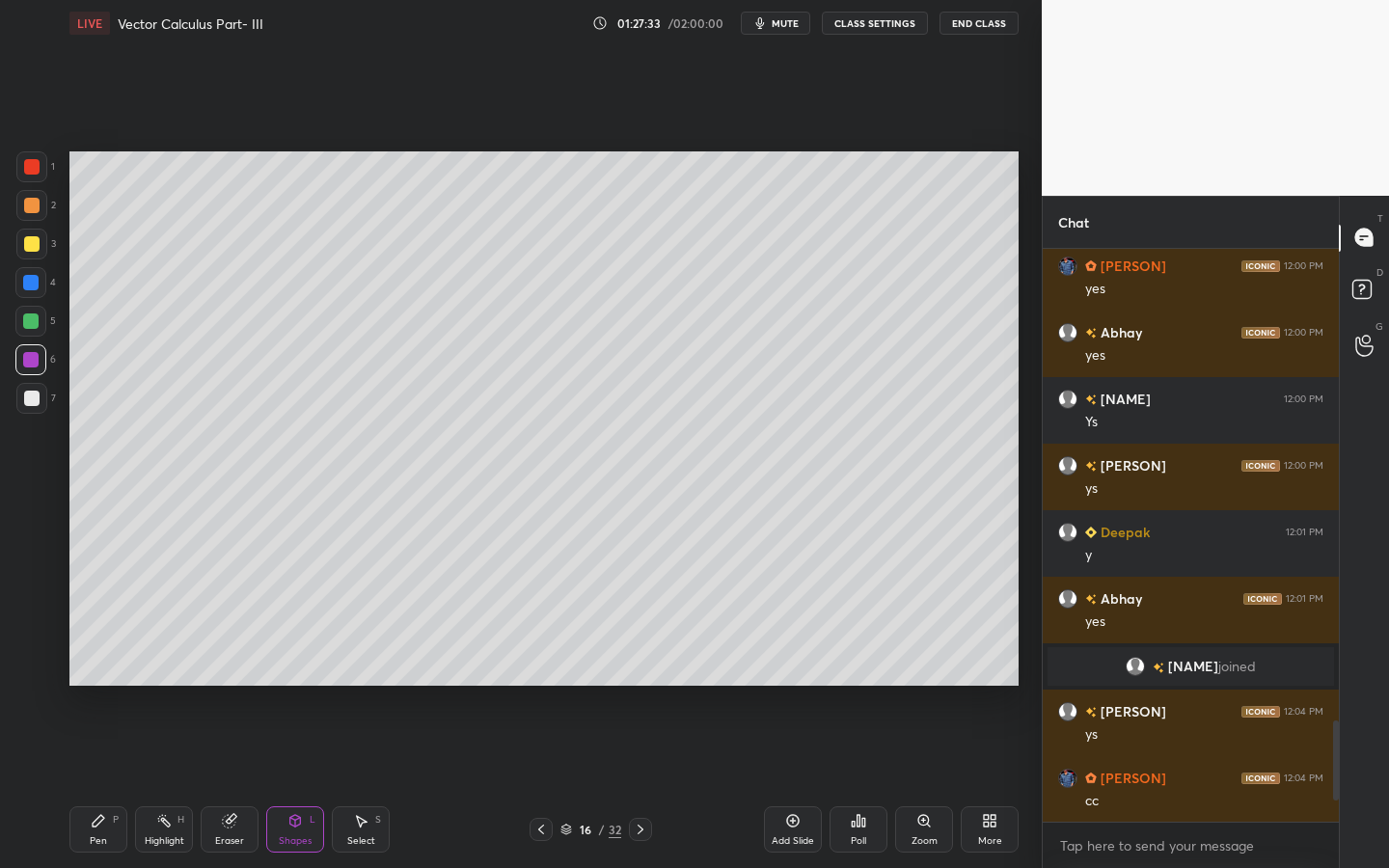 click on "Pen P" at bounding box center (98, 829) 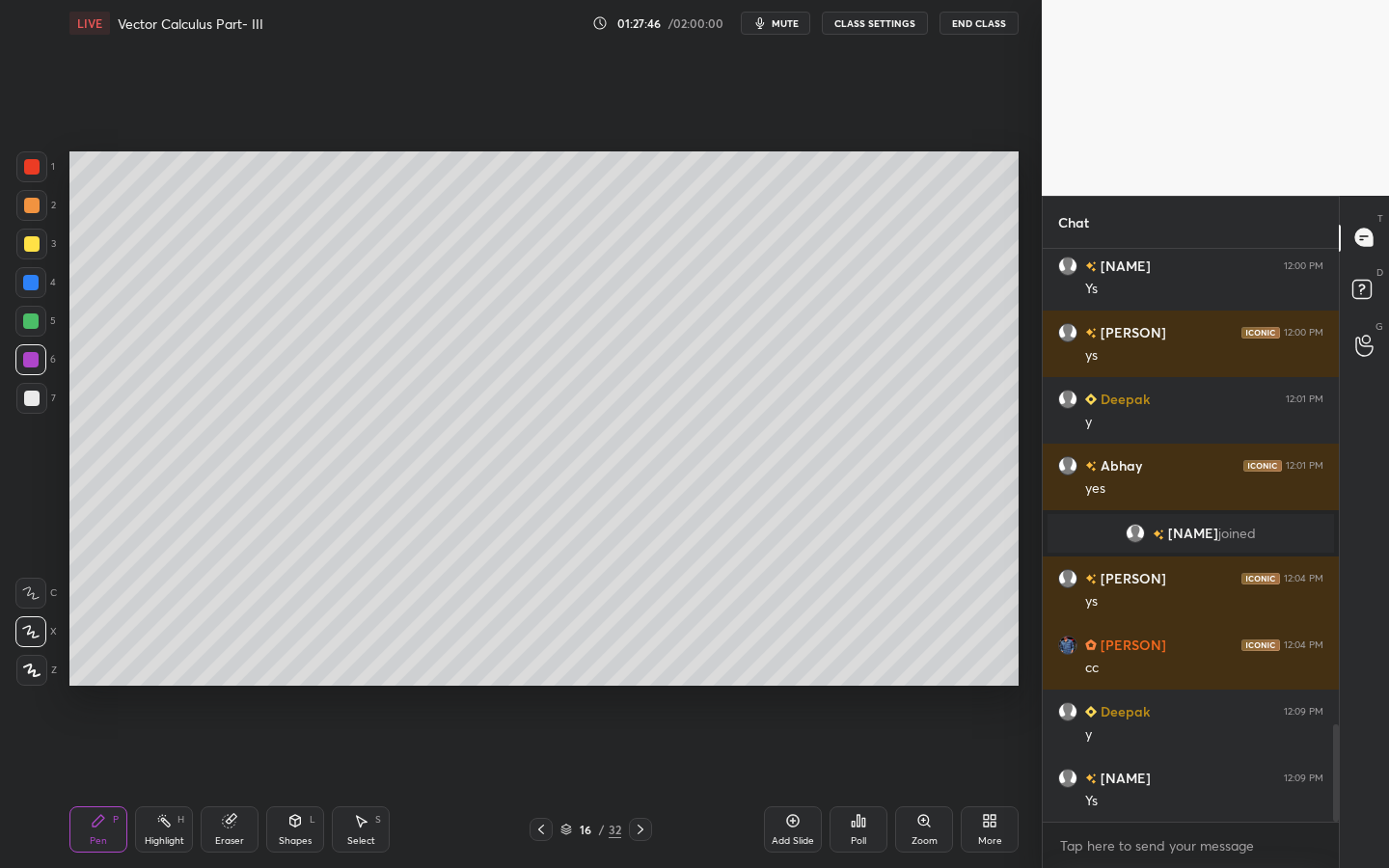 scroll, scrollTop: 2884, scrollLeft: 0, axis: vertical 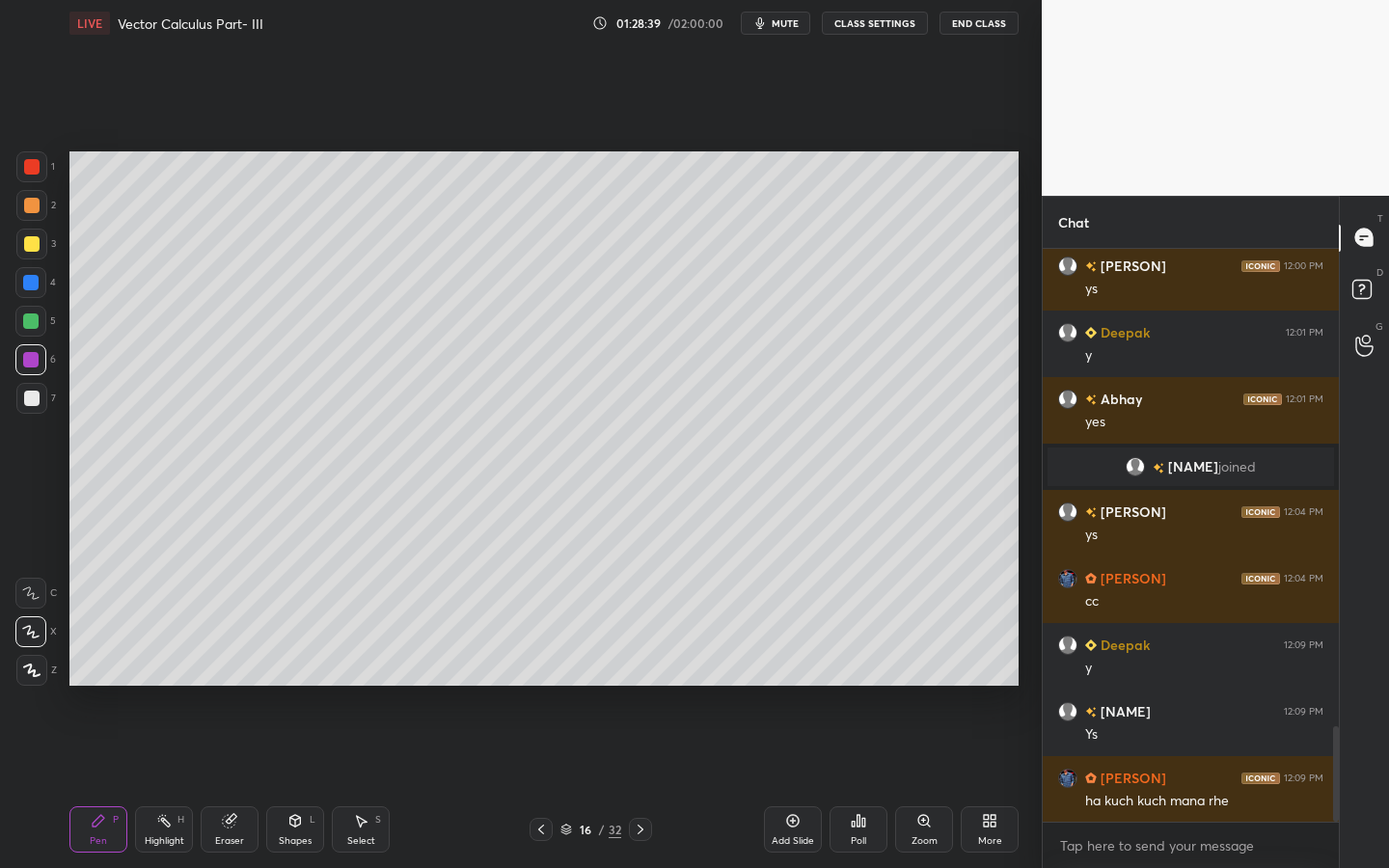 click at bounding box center (32, 398) 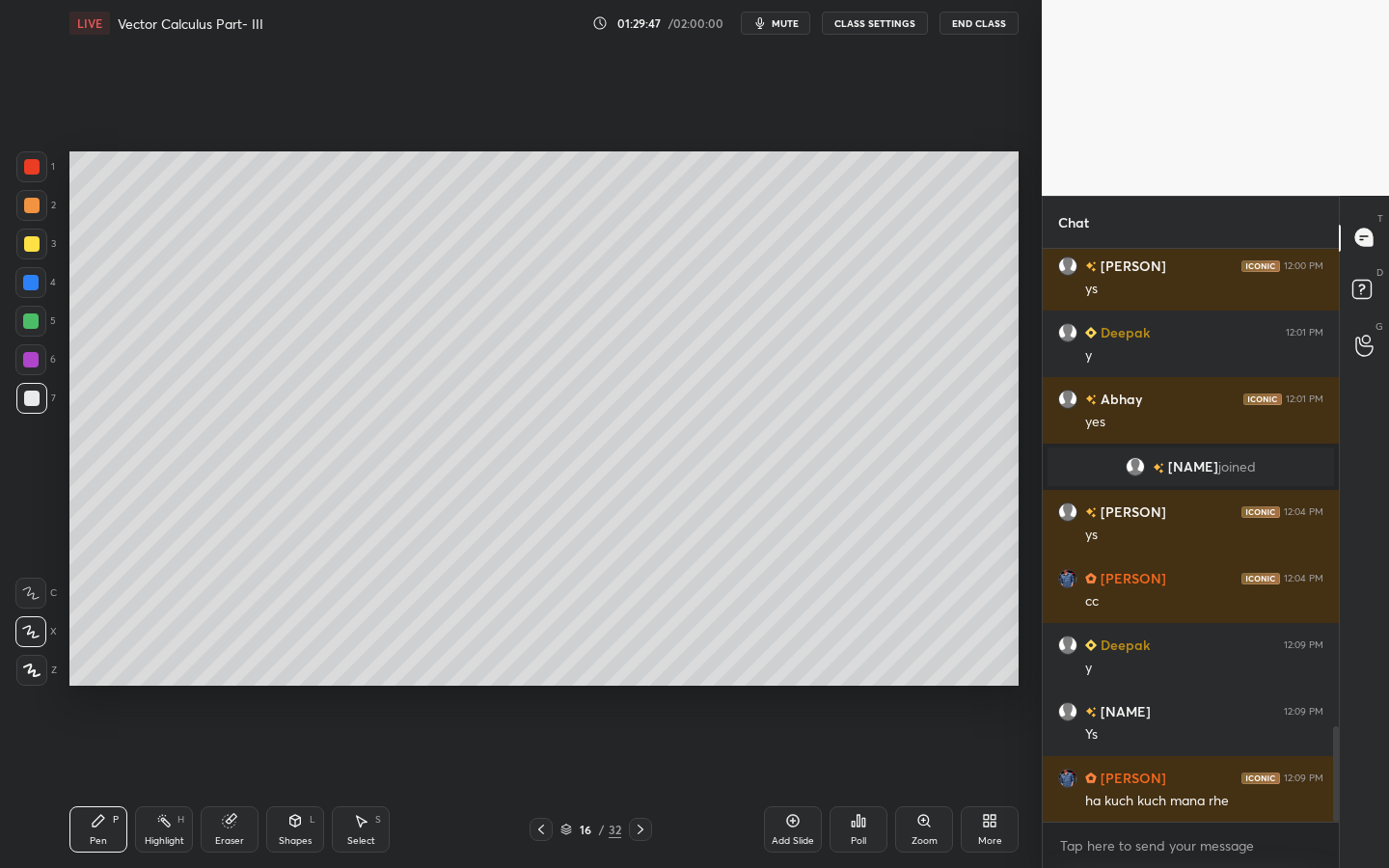 scroll, scrollTop: 2950, scrollLeft: 0, axis: vertical 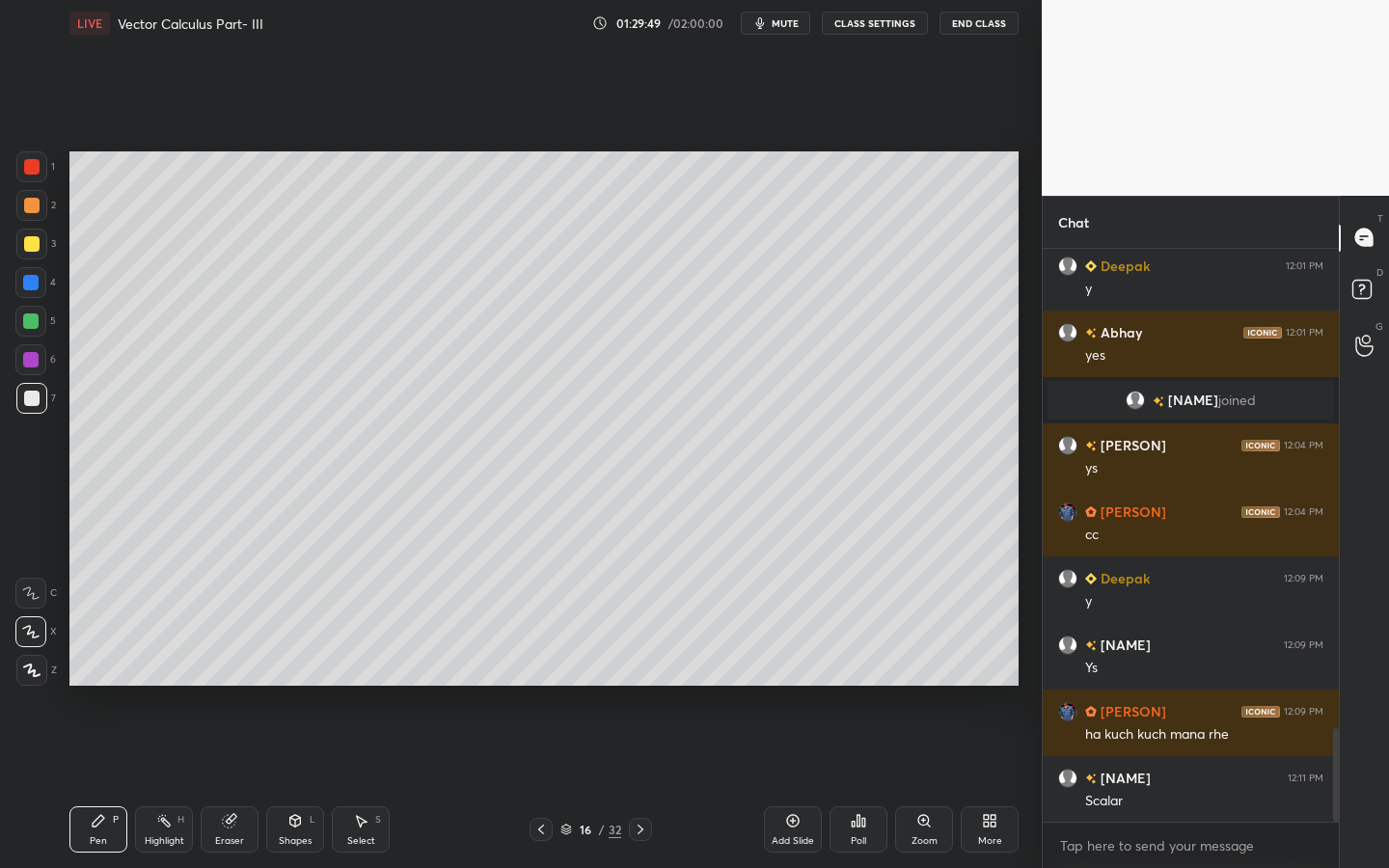 drag, startPoint x: 40, startPoint y: 249, endPoint x: 64, endPoint y: 240, distance: 25.63201 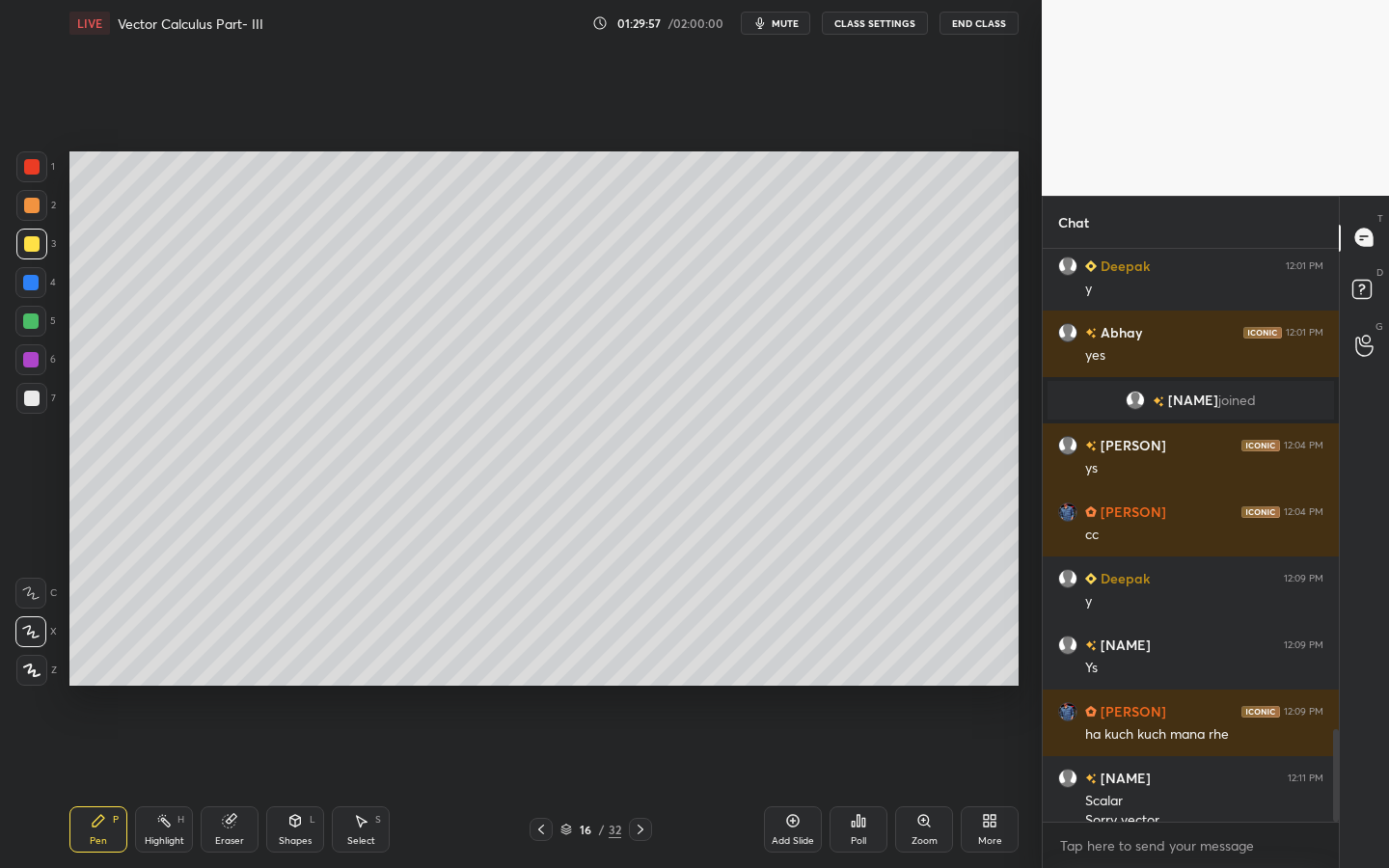 scroll, scrollTop: 2970, scrollLeft: 0, axis: vertical 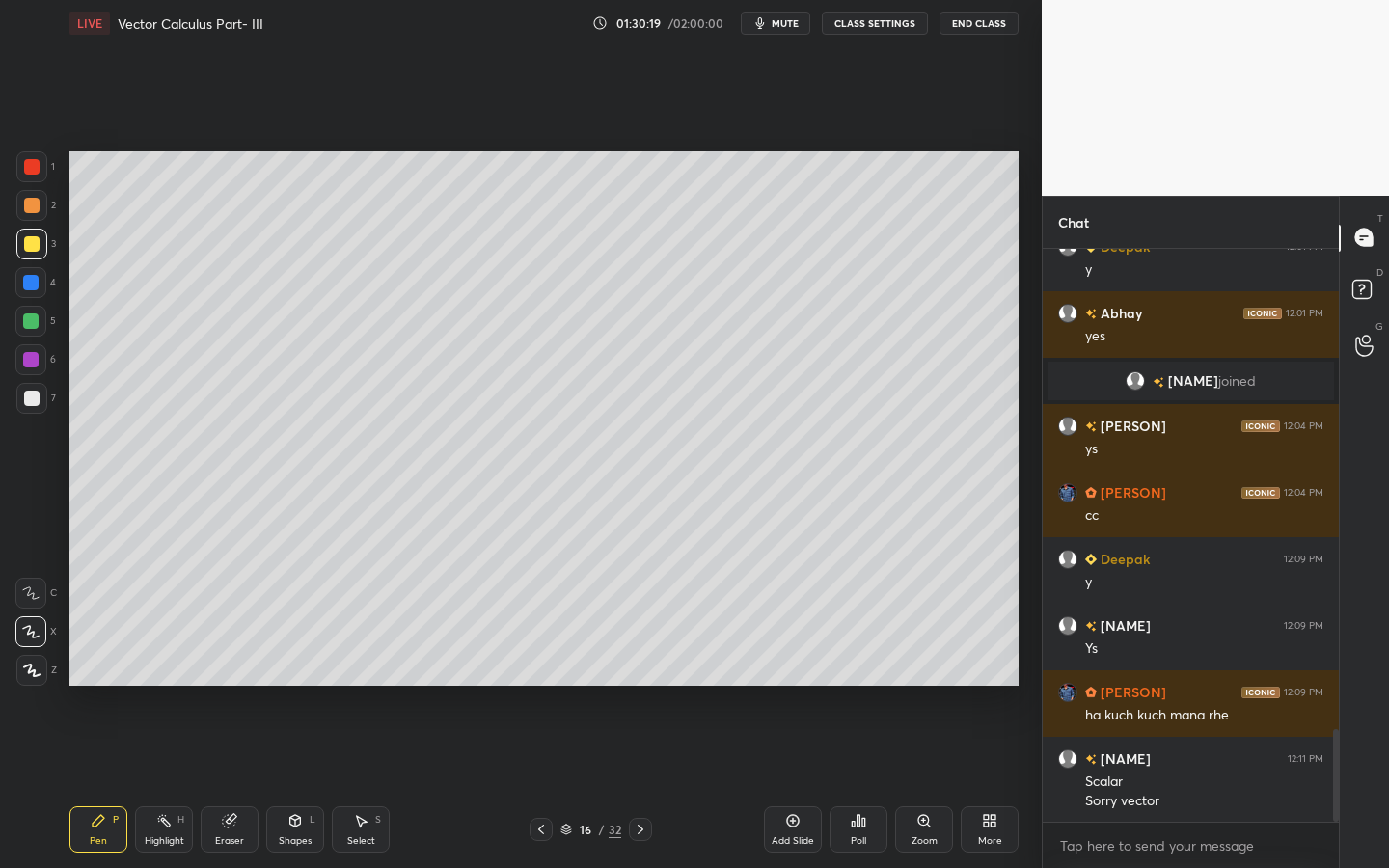 drag, startPoint x: 42, startPoint y: 394, endPoint x: 59, endPoint y: 351, distance: 46.238512 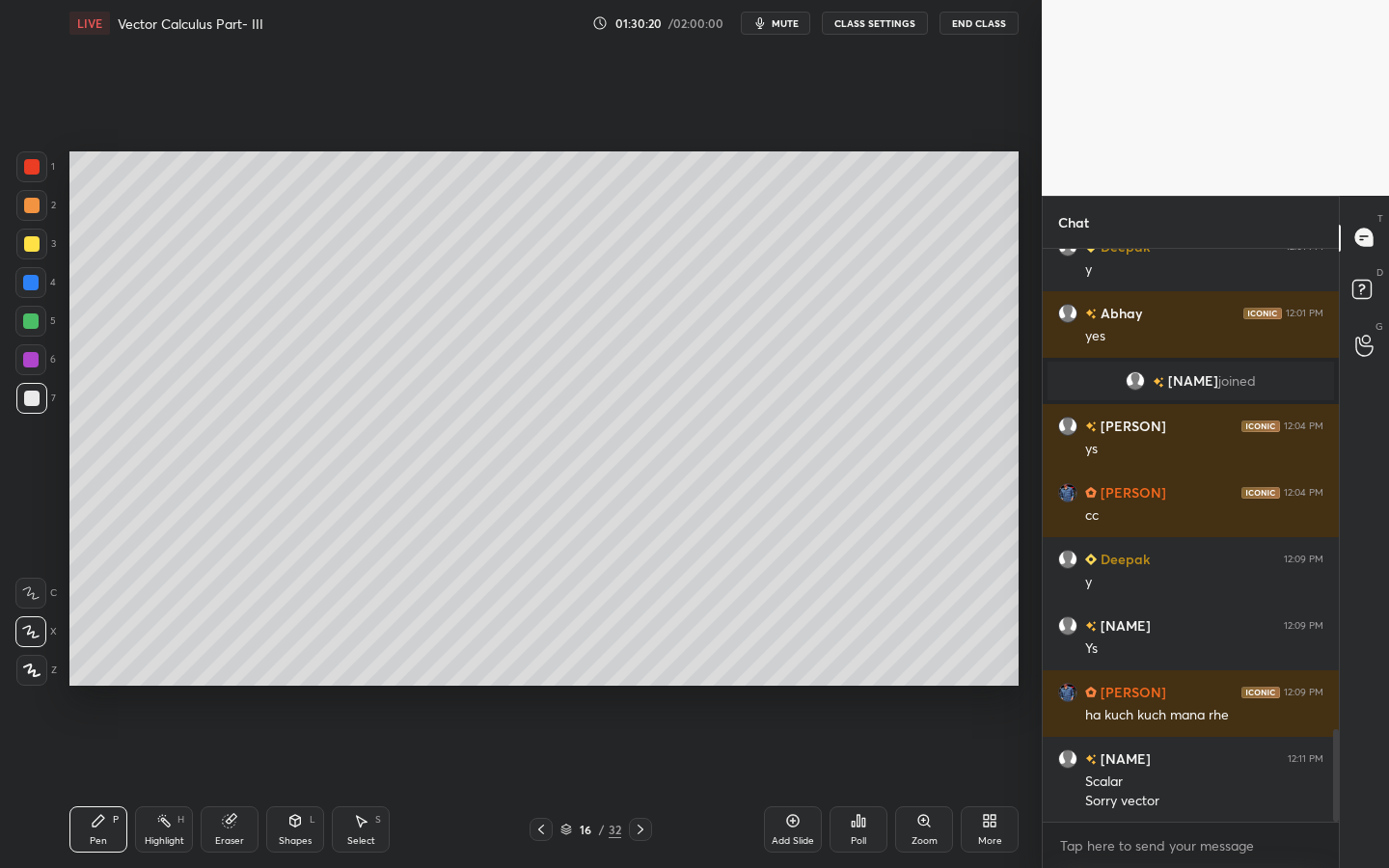 click at bounding box center [32, 244] 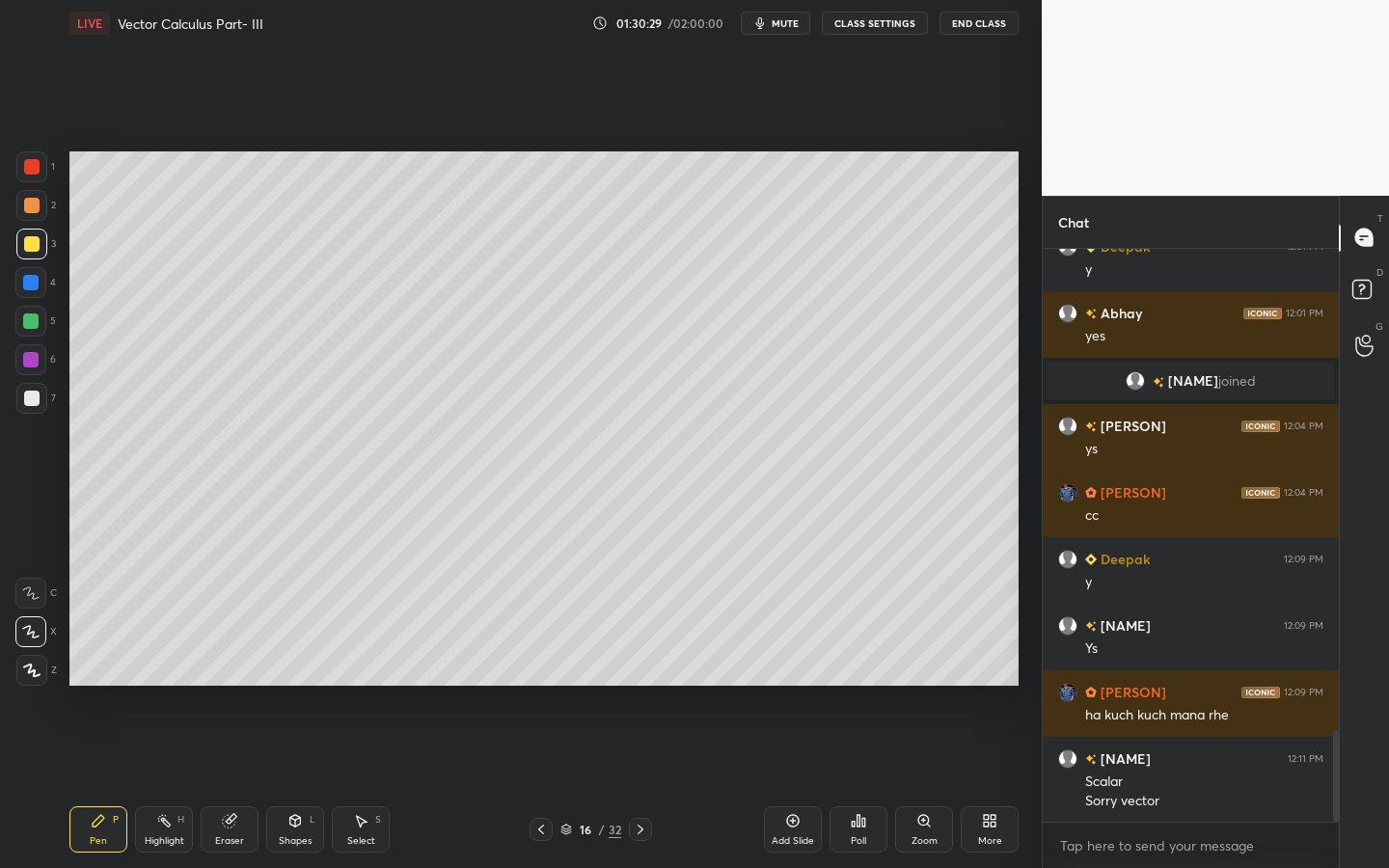 scroll, scrollTop: 3036, scrollLeft: 0, axis: vertical 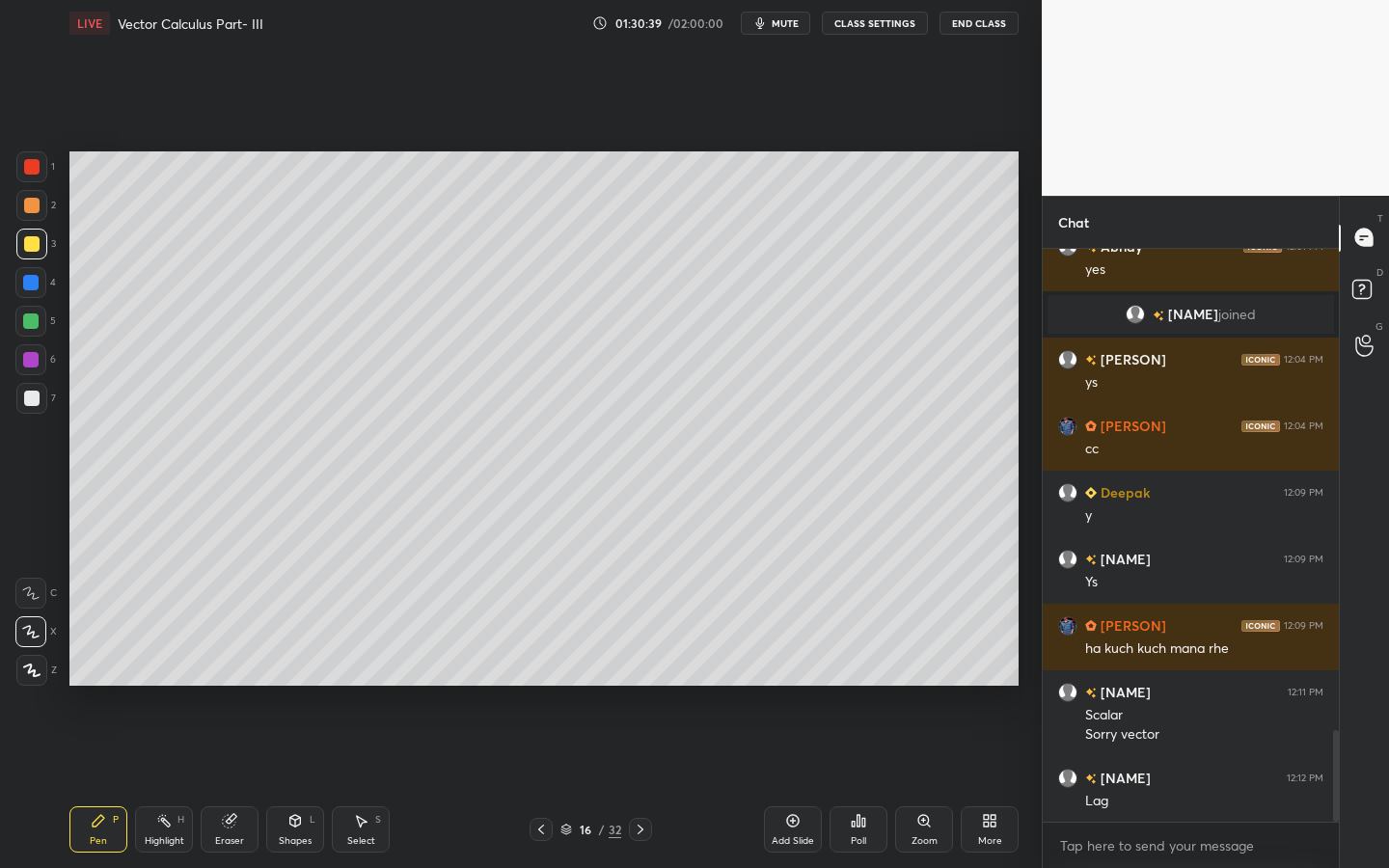 drag, startPoint x: 301, startPoint y: 843, endPoint x: 319, endPoint y: 808, distance: 39.357337 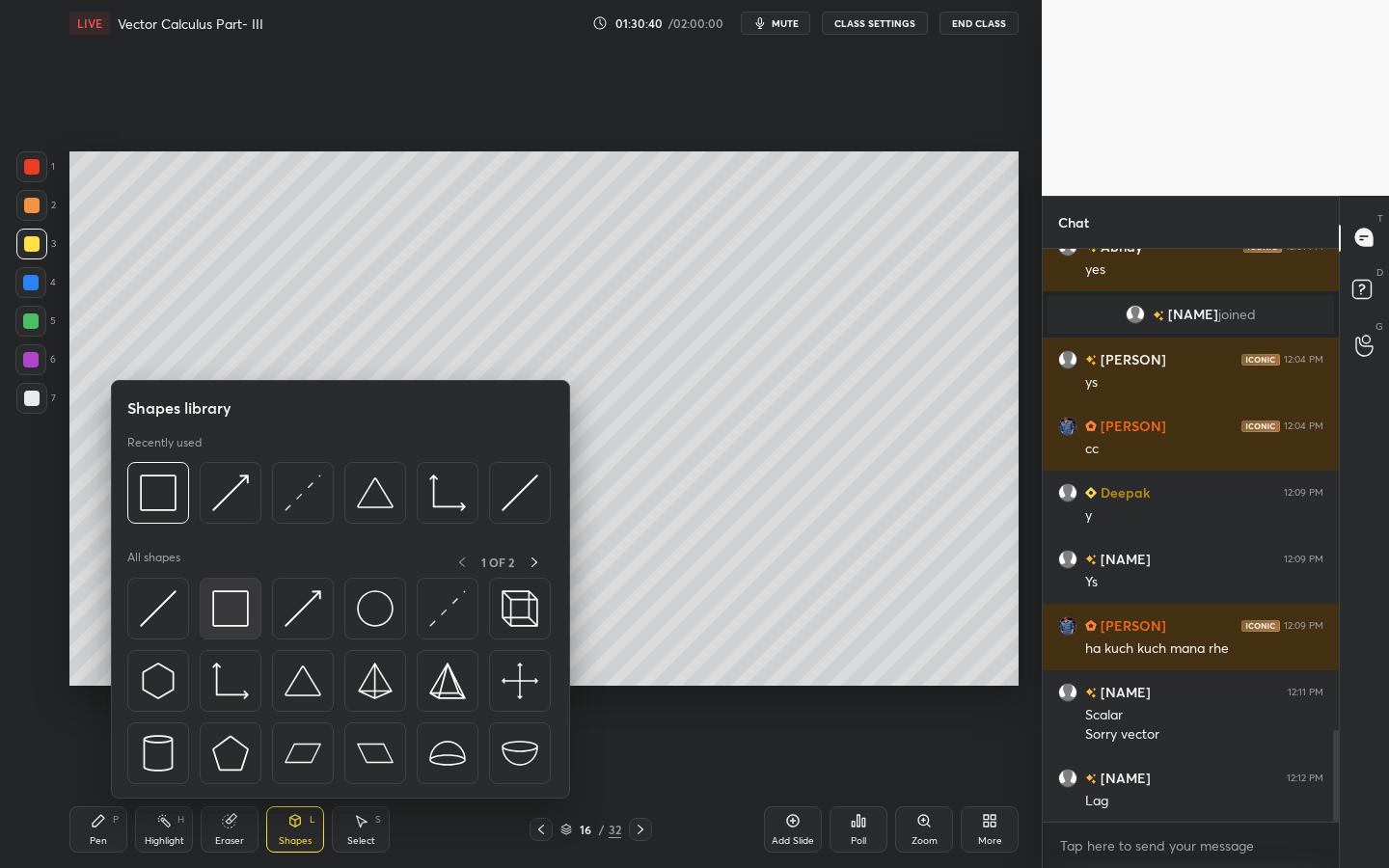 click at bounding box center [231, 609] 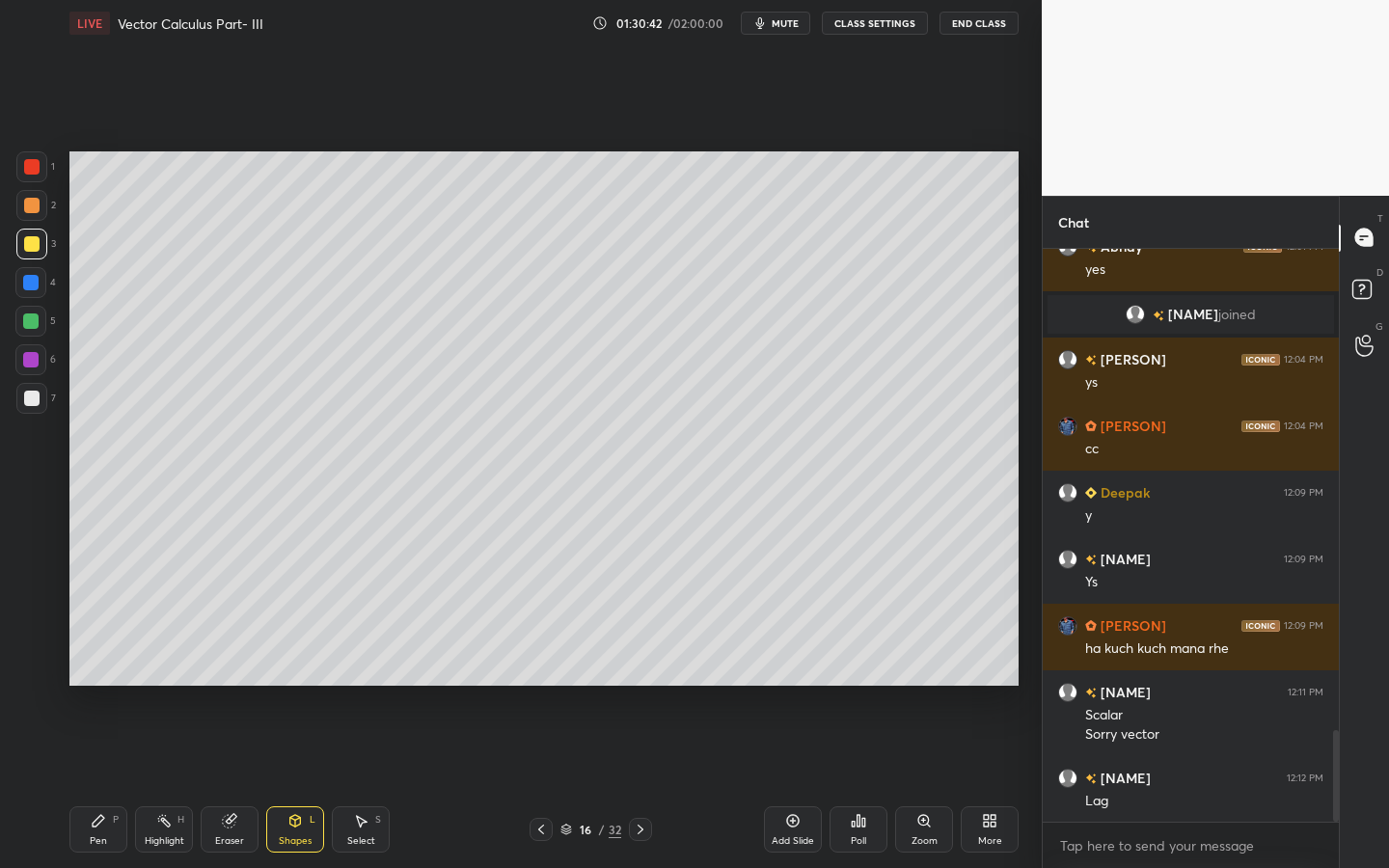 click at bounding box center (31, 360) 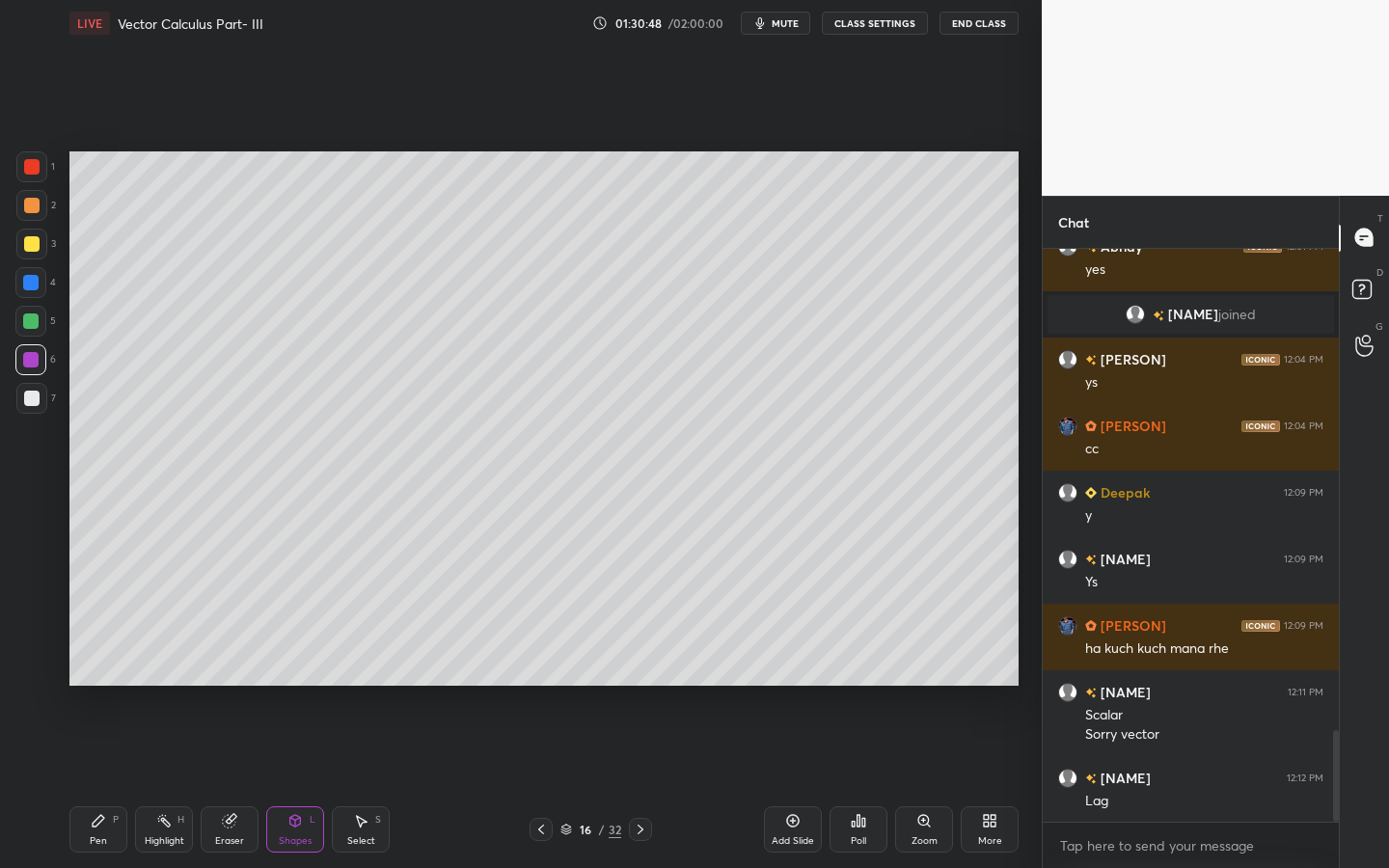 click on "Pen P" at bounding box center [98, 829] 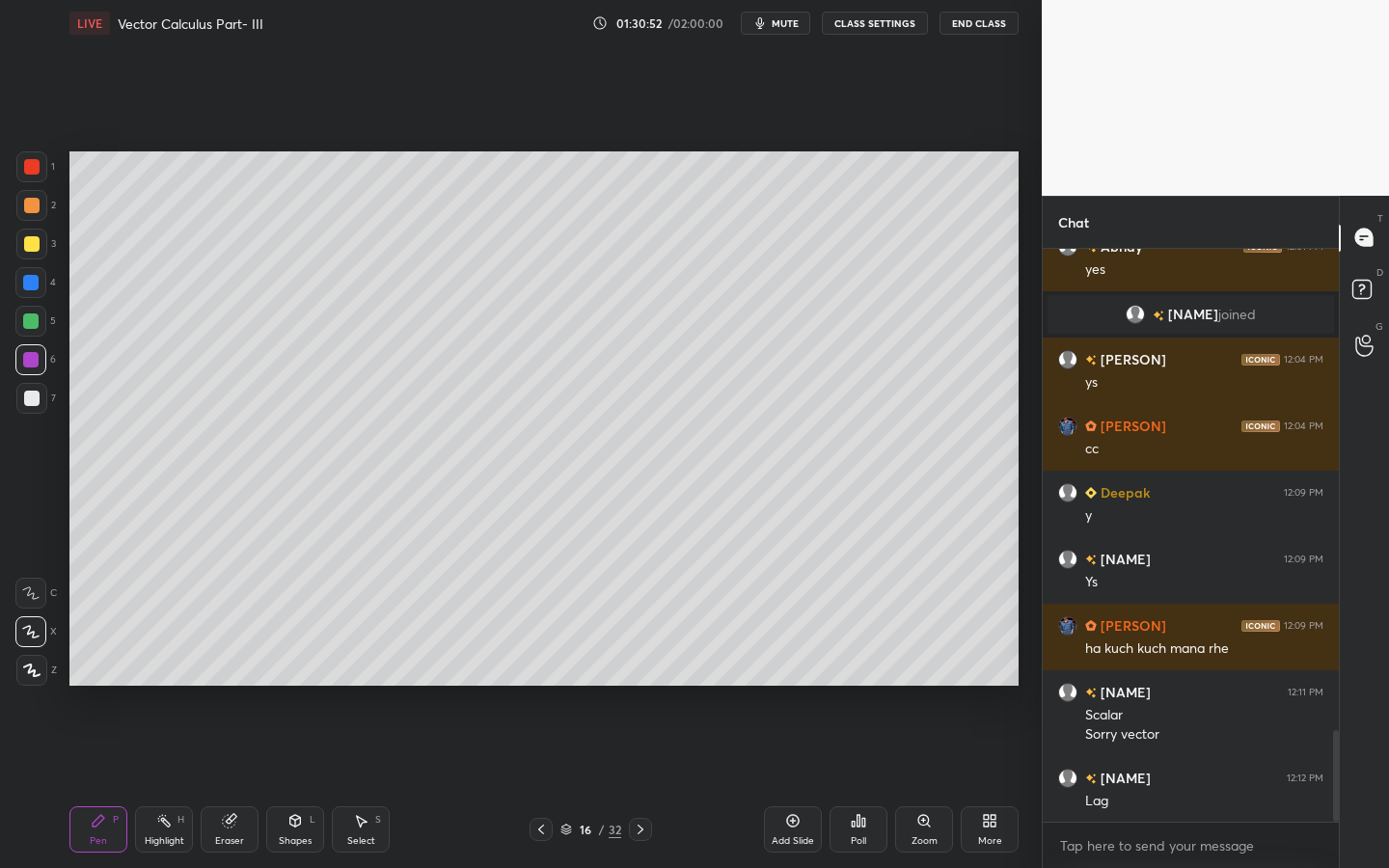 click at bounding box center (32, 398) 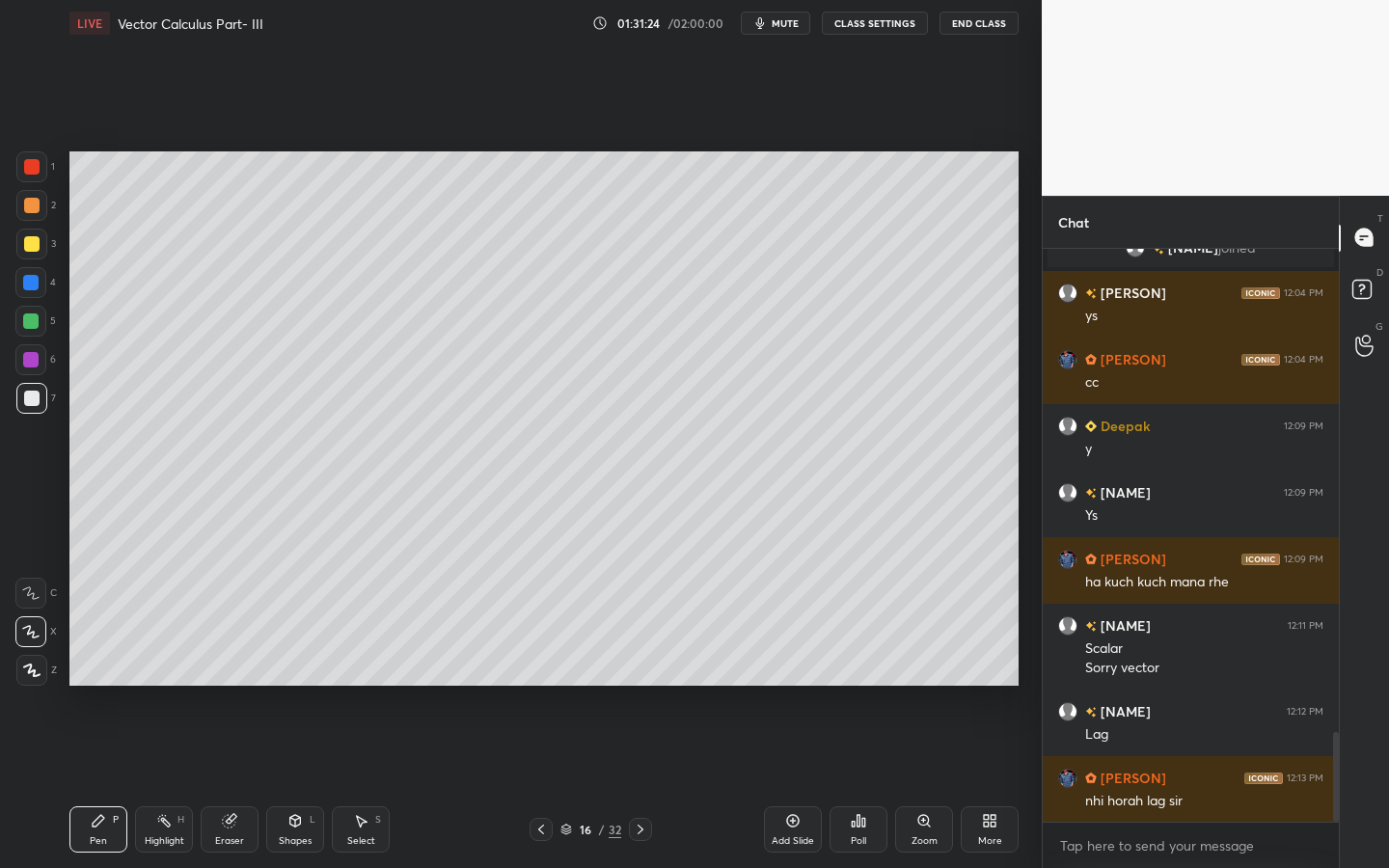 scroll, scrollTop: 3169, scrollLeft: 0, axis: vertical 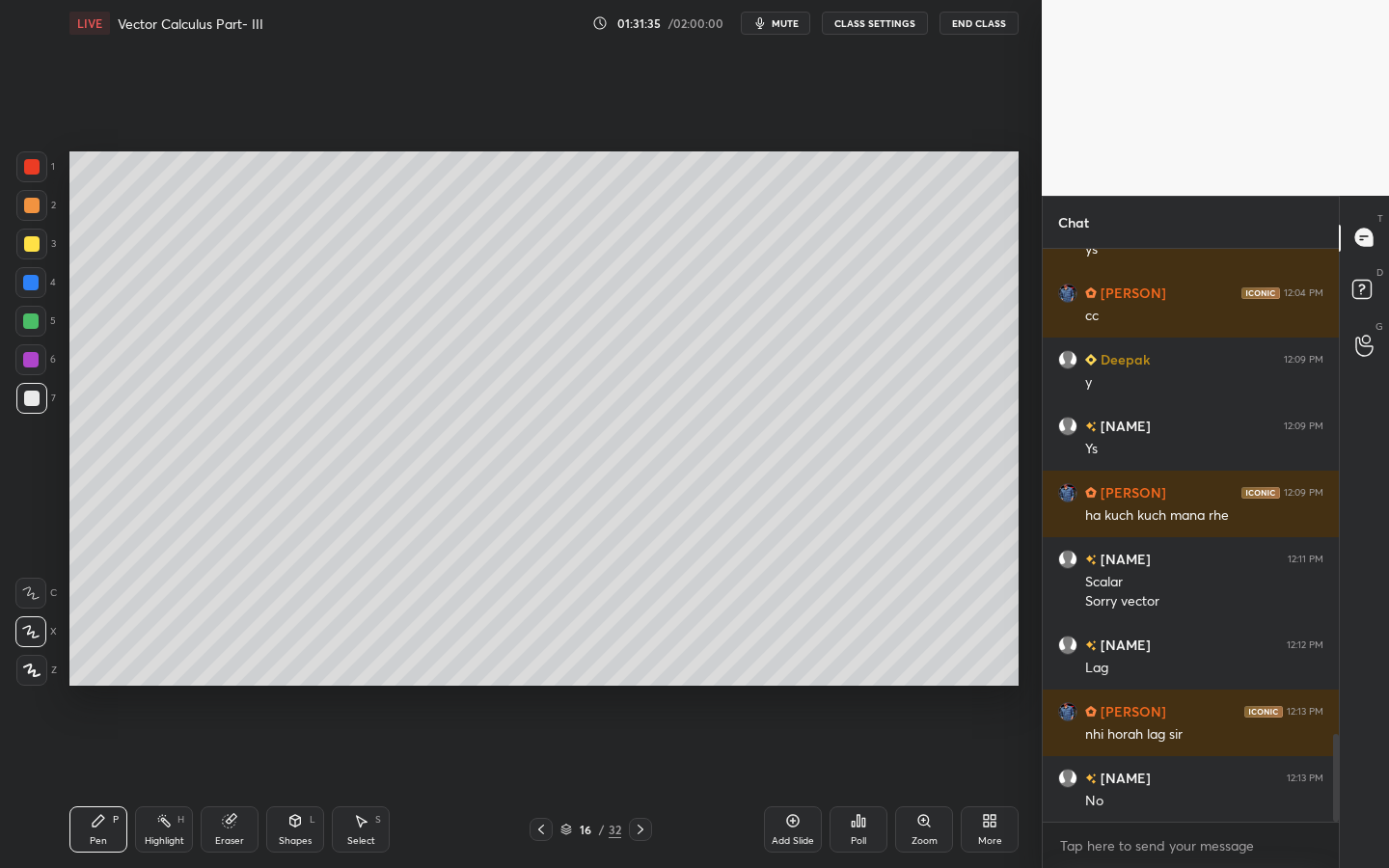 click at bounding box center [31, 360] 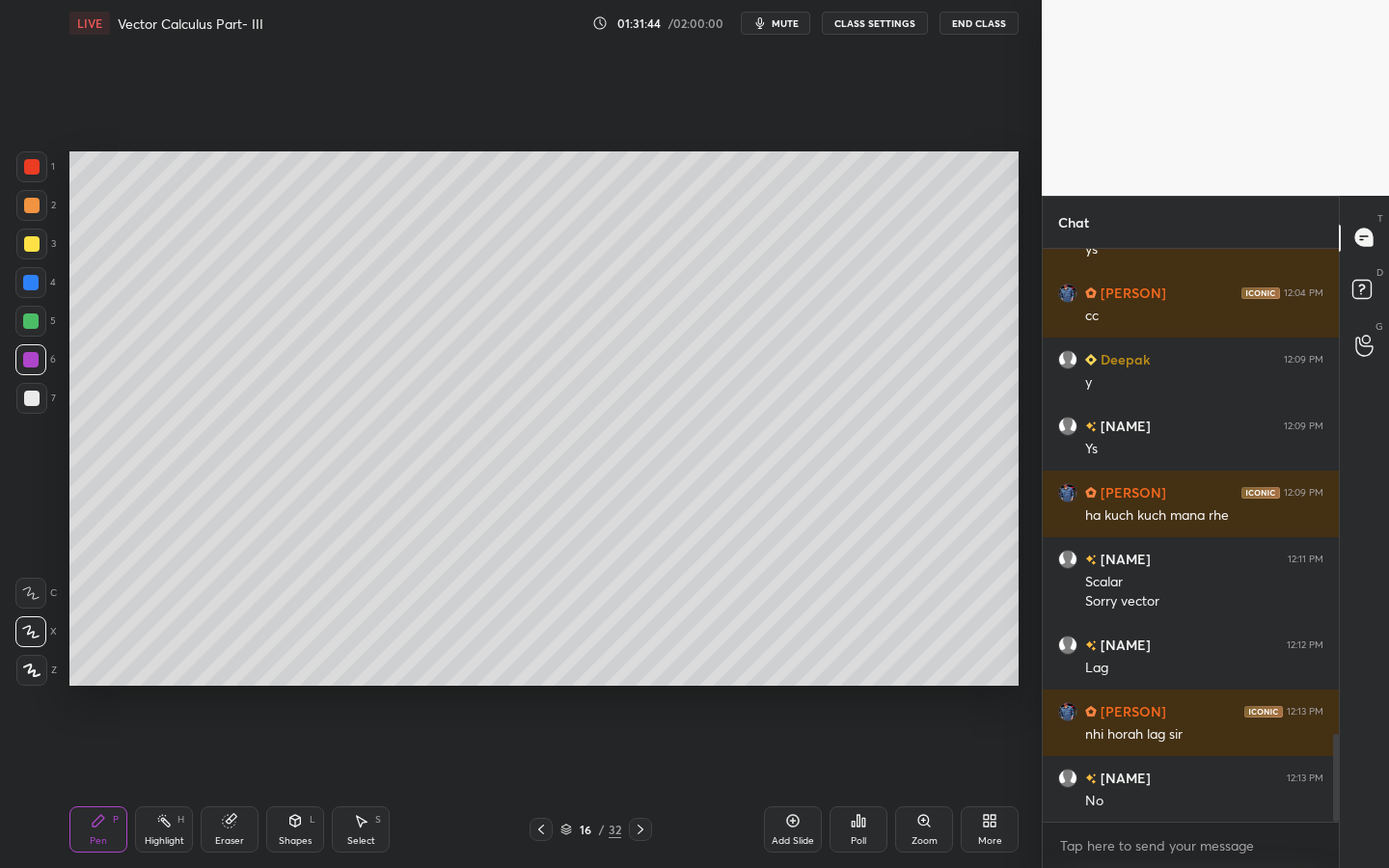 click on "Pen P Highlight H Eraser Shapes L Select S 16 / 32 Add Slide Poll Zoom More" at bounding box center [544, 829] 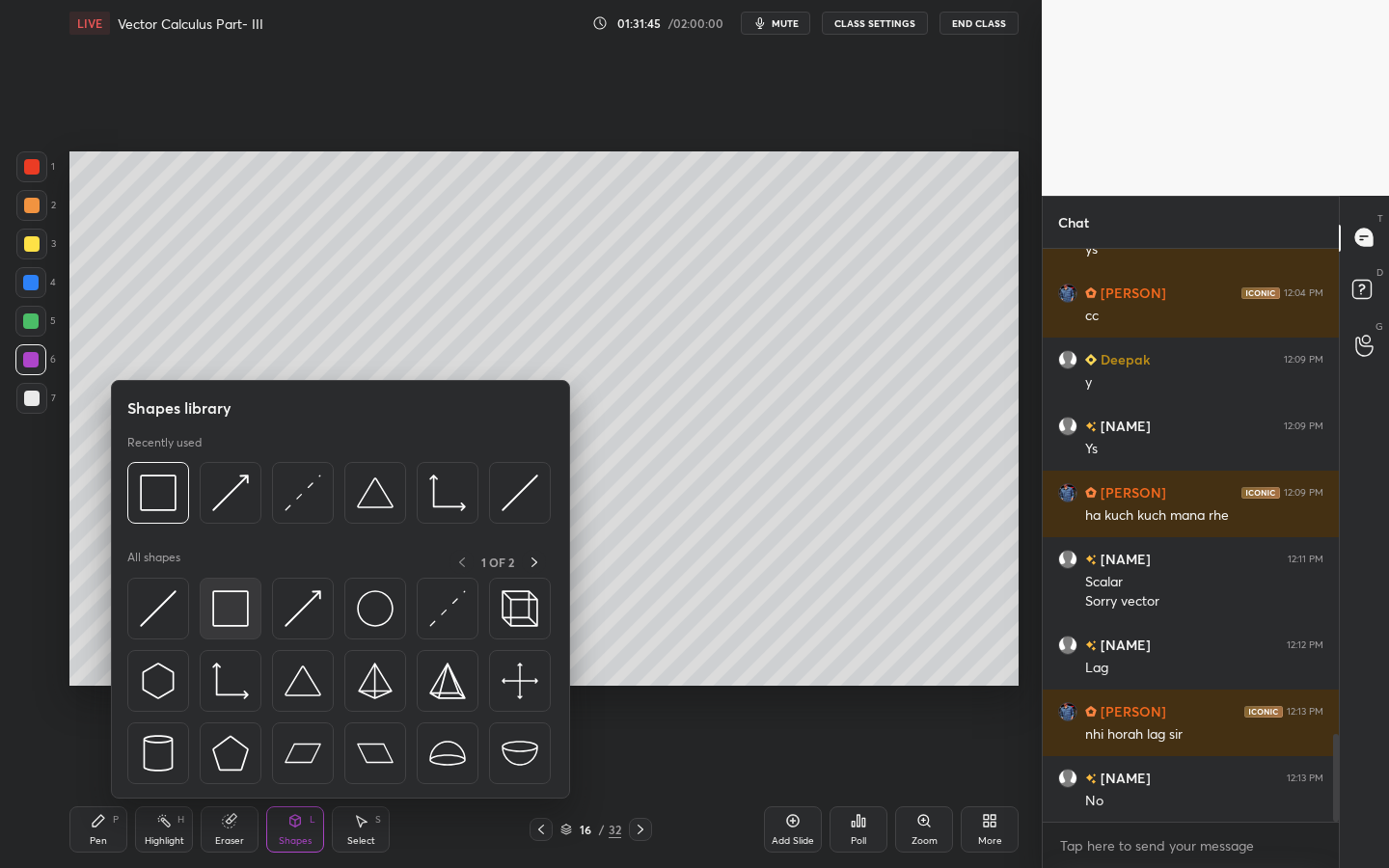 click at bounding box center (231, 609) 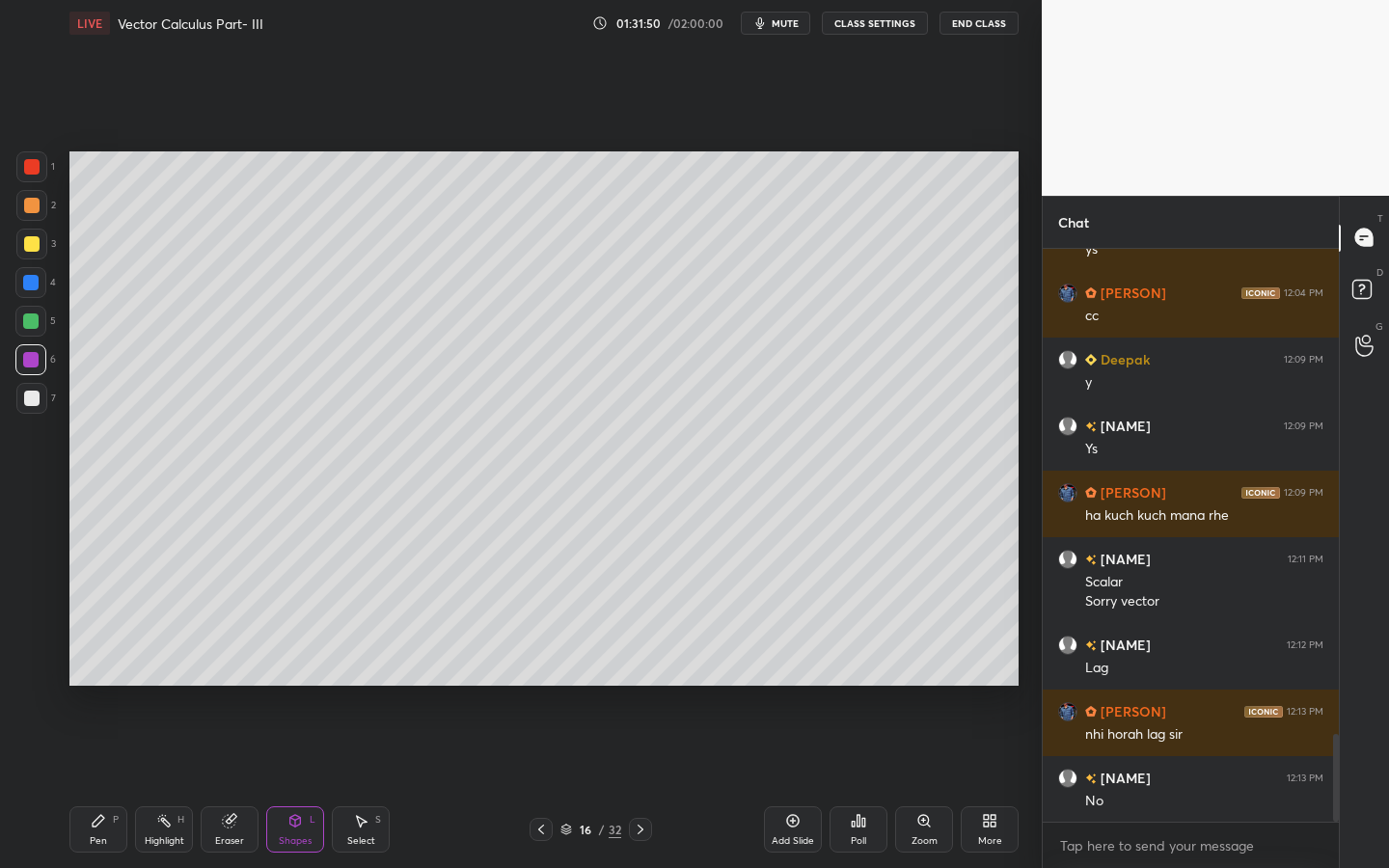 click on "Pen P" at bounding box center [98, 829] 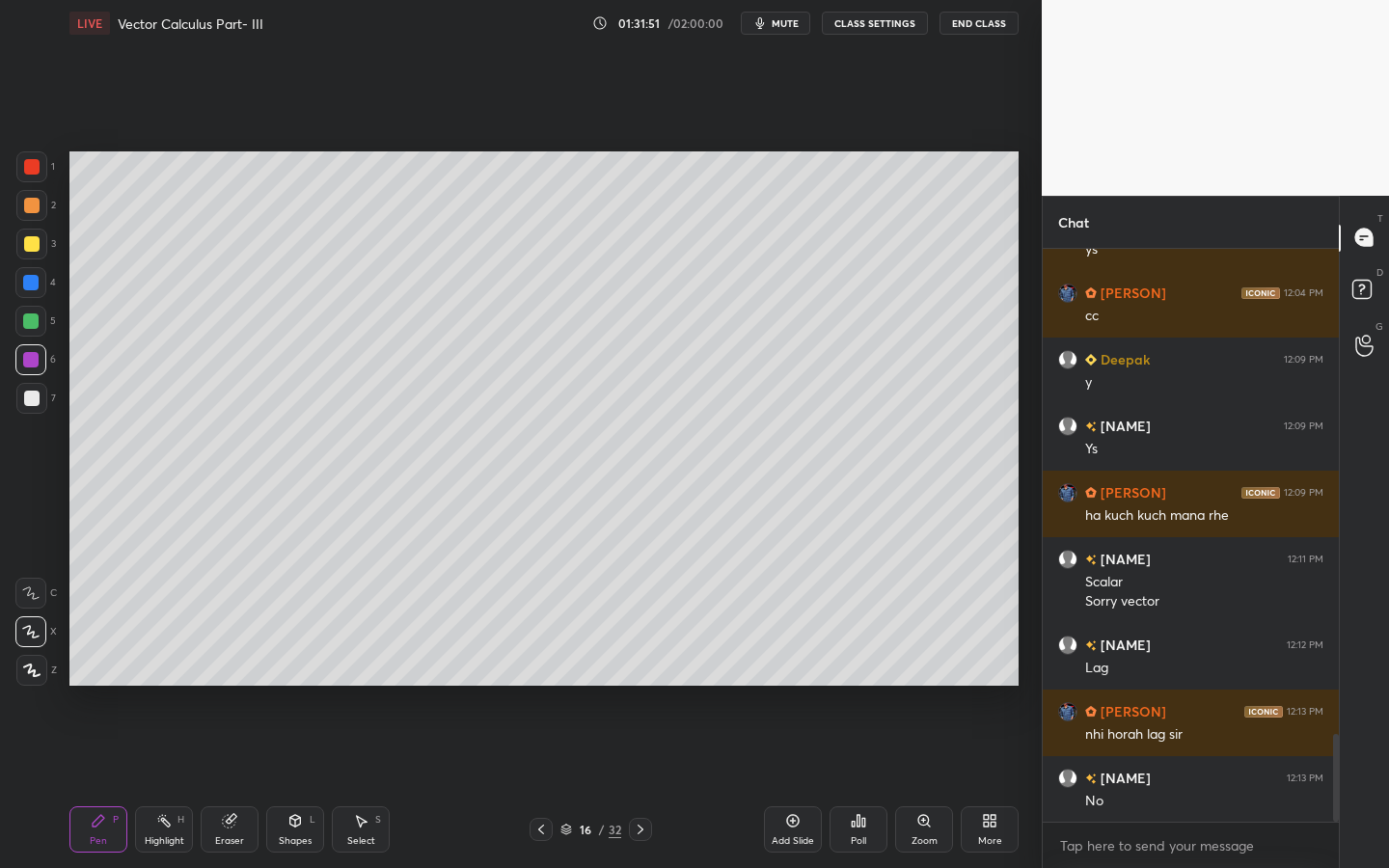 click at bounding box center [32, 398] 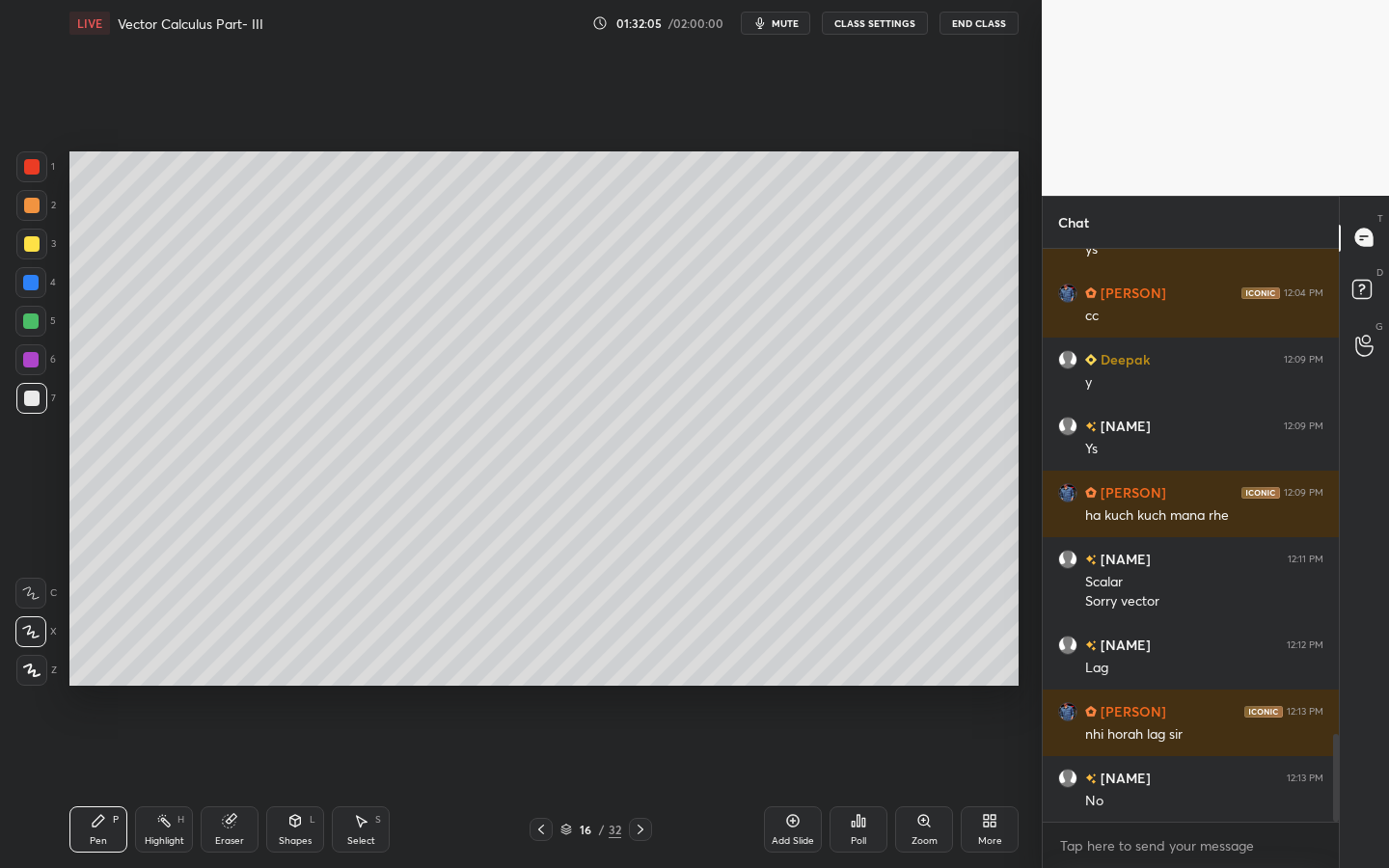 click 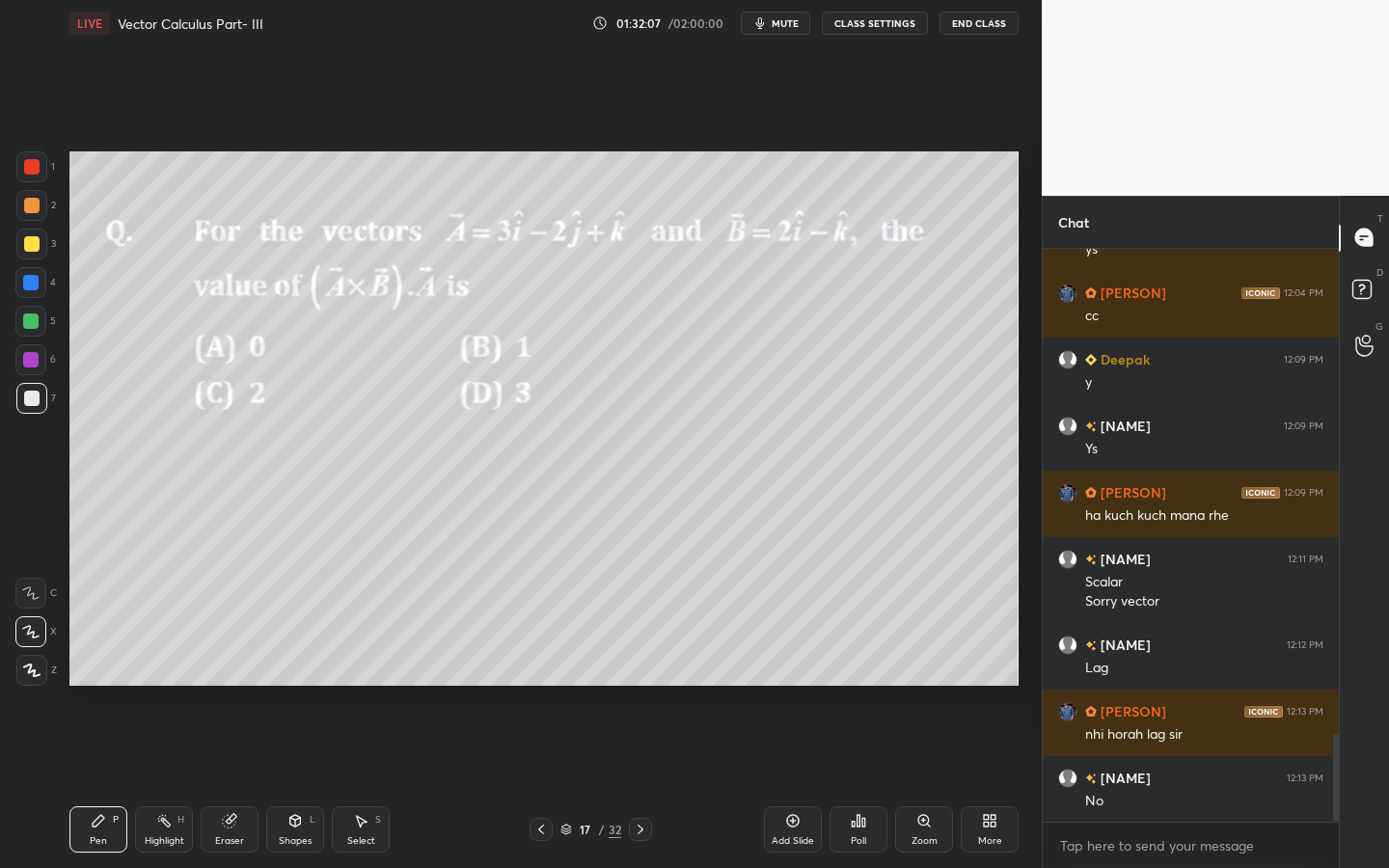 click at bounding box center (32, 167) 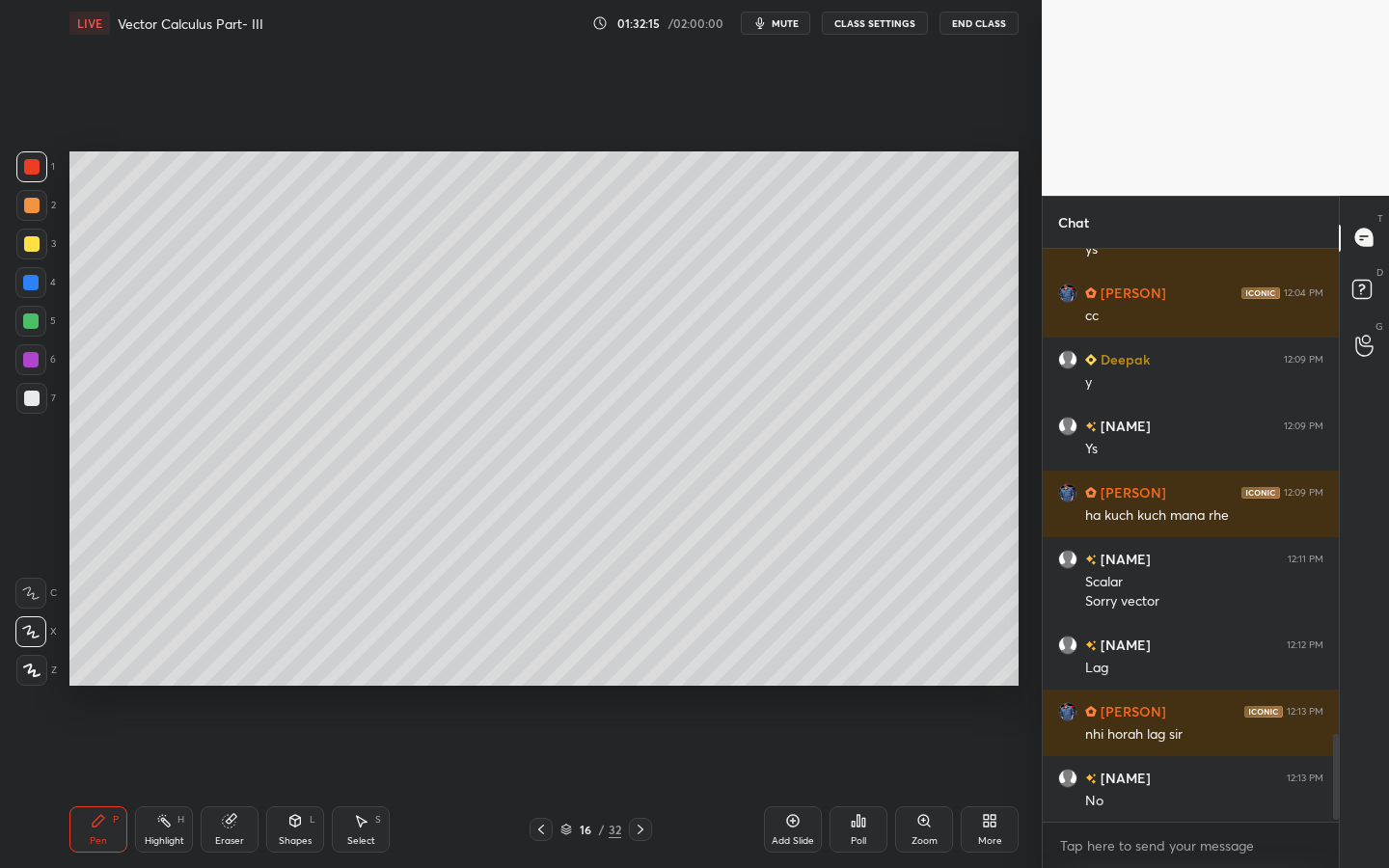 scroll, scrollTop: 3236, scrollLeft: 0, axis: vertical 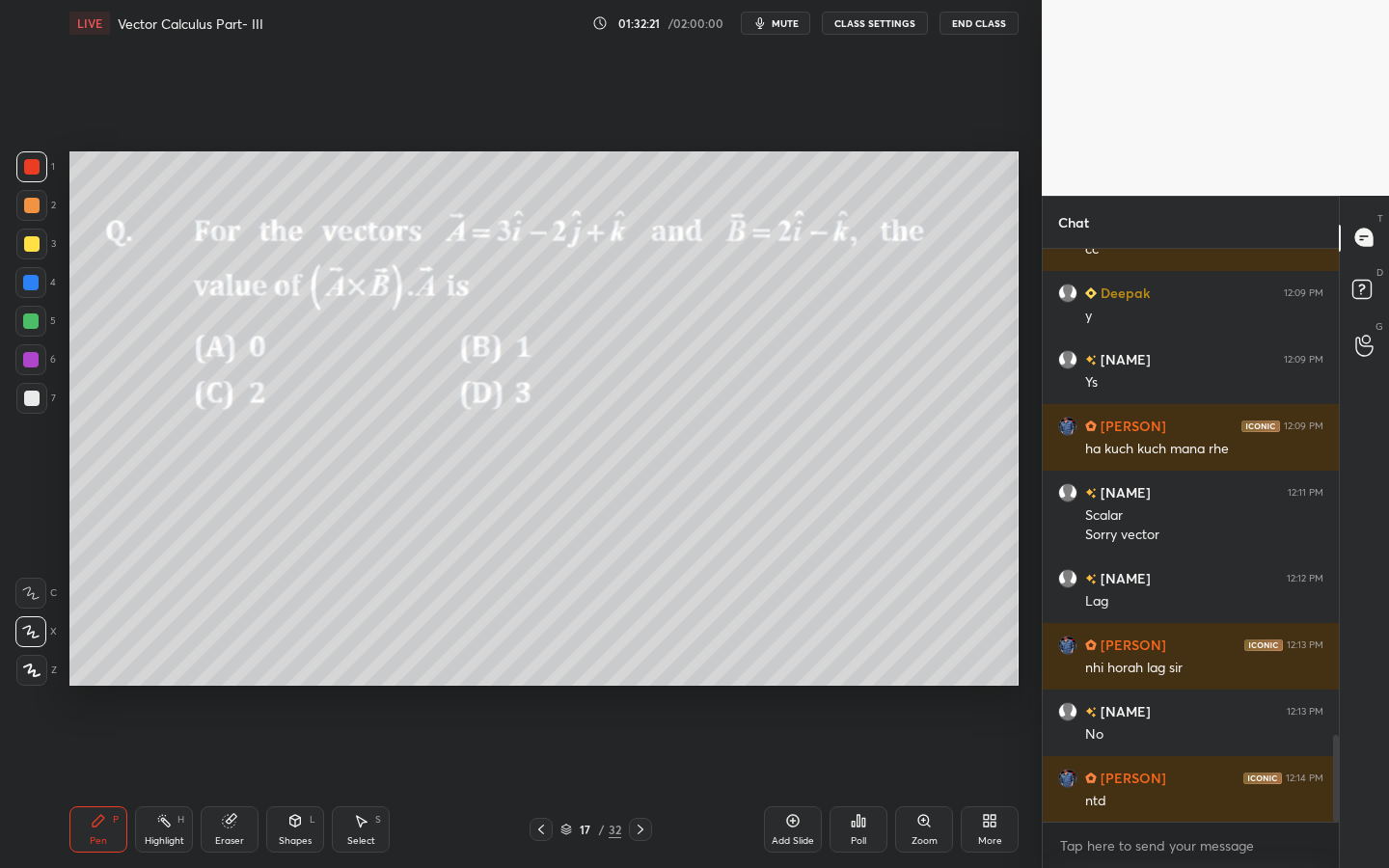 click on "Poll" at bounding box center [858, 829] 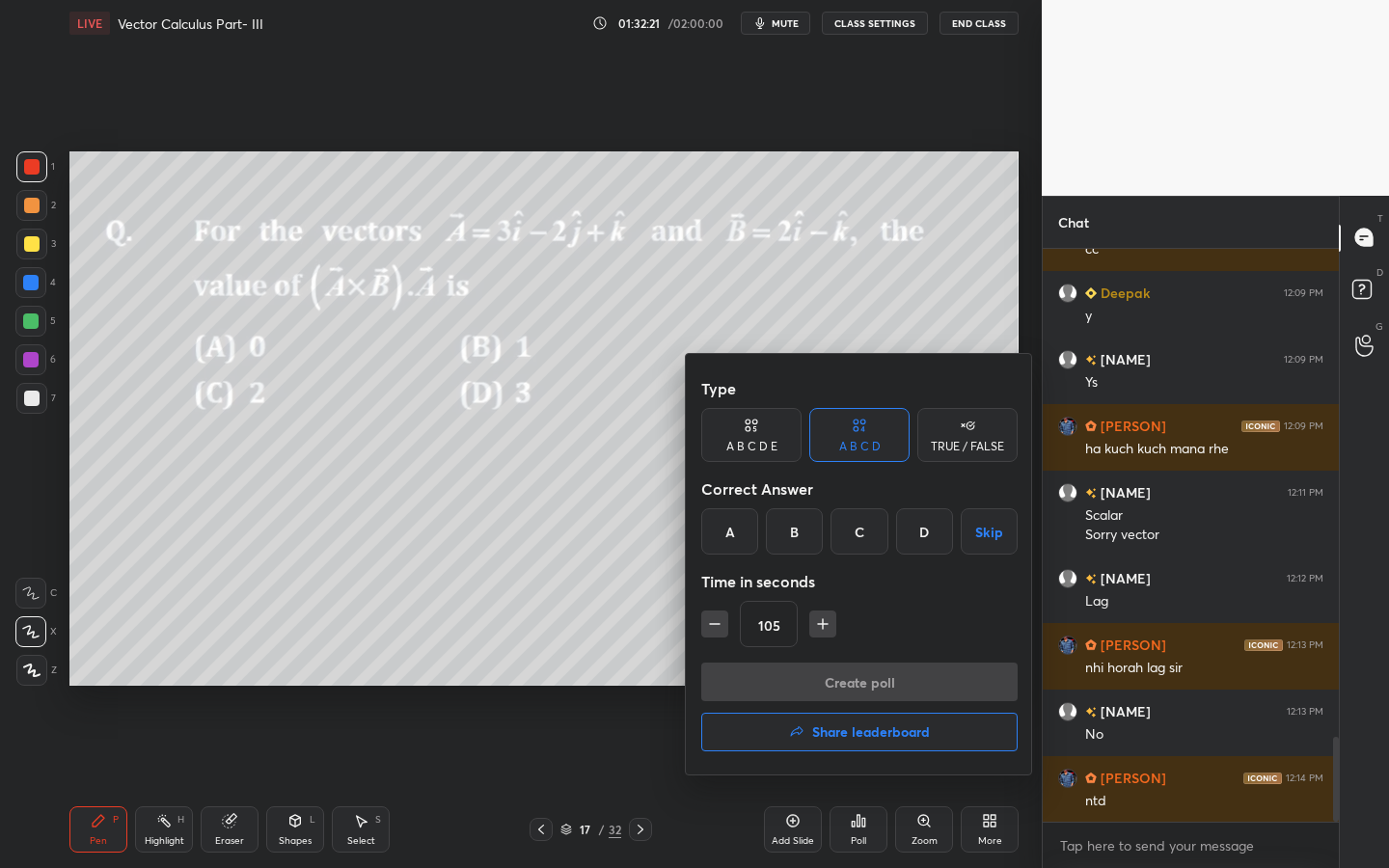 scroll, scrollTop: 3302, scrollLeft: 0, axis: vertical 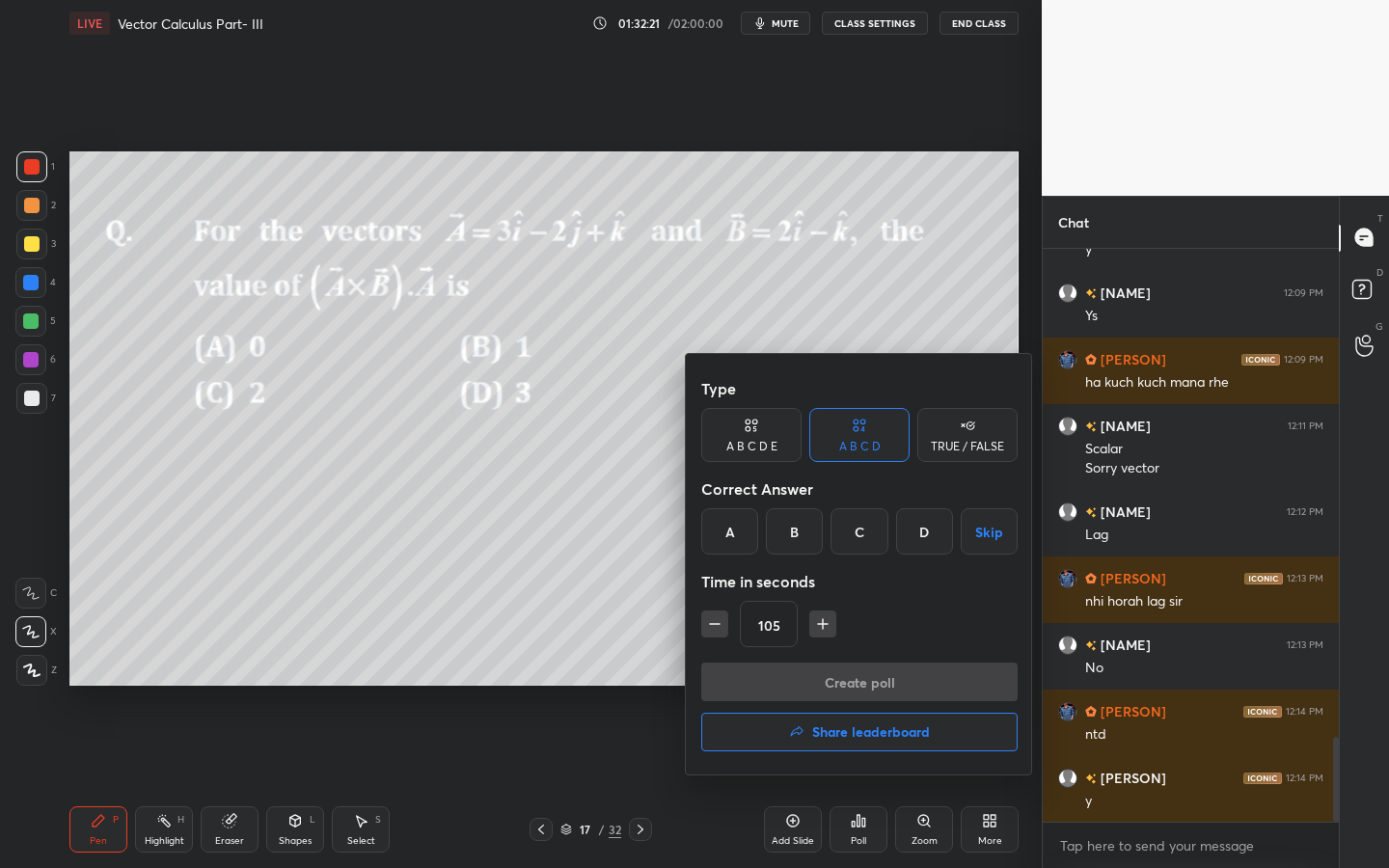 click on "A" at bounding box center (729, 531) 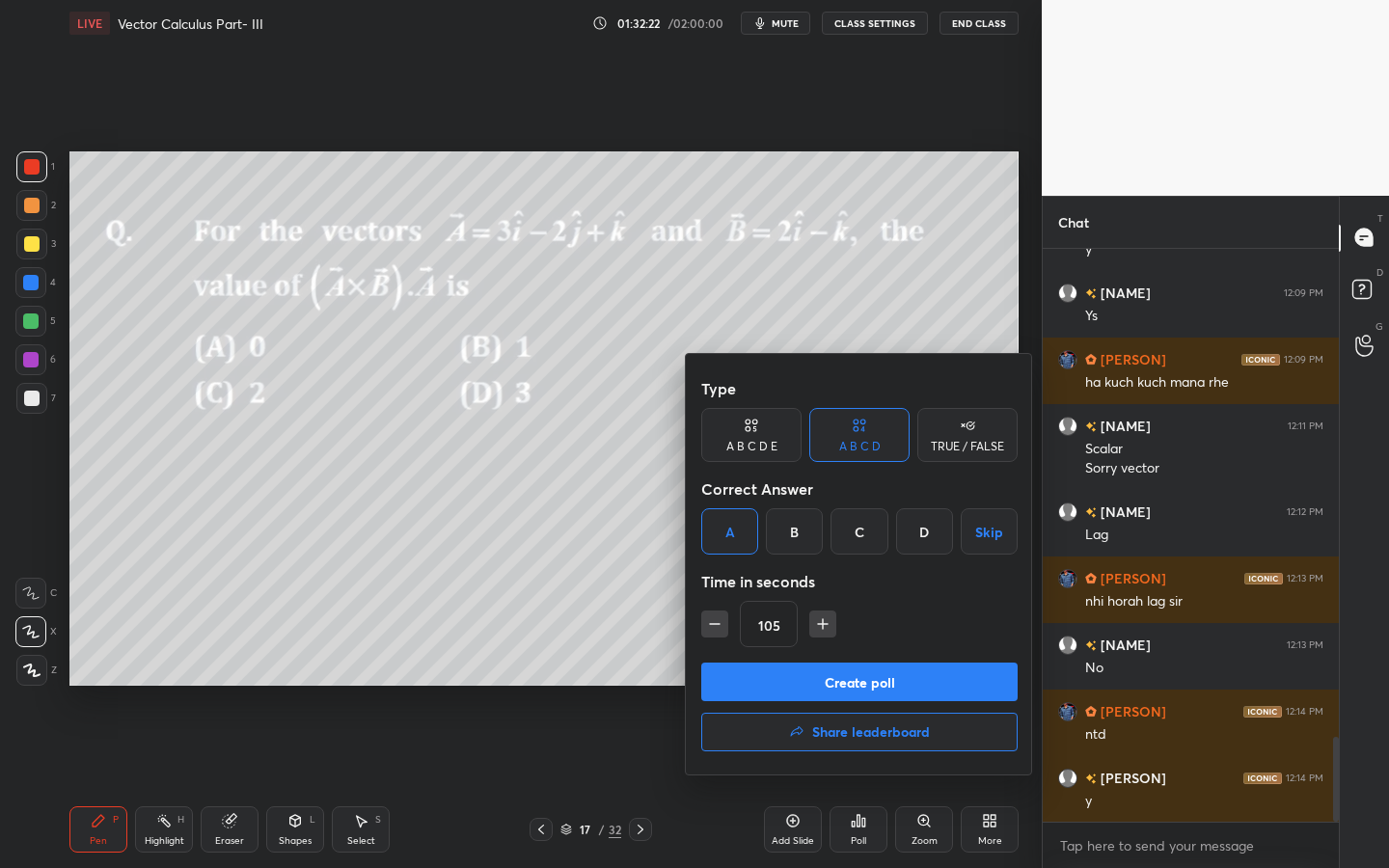 click 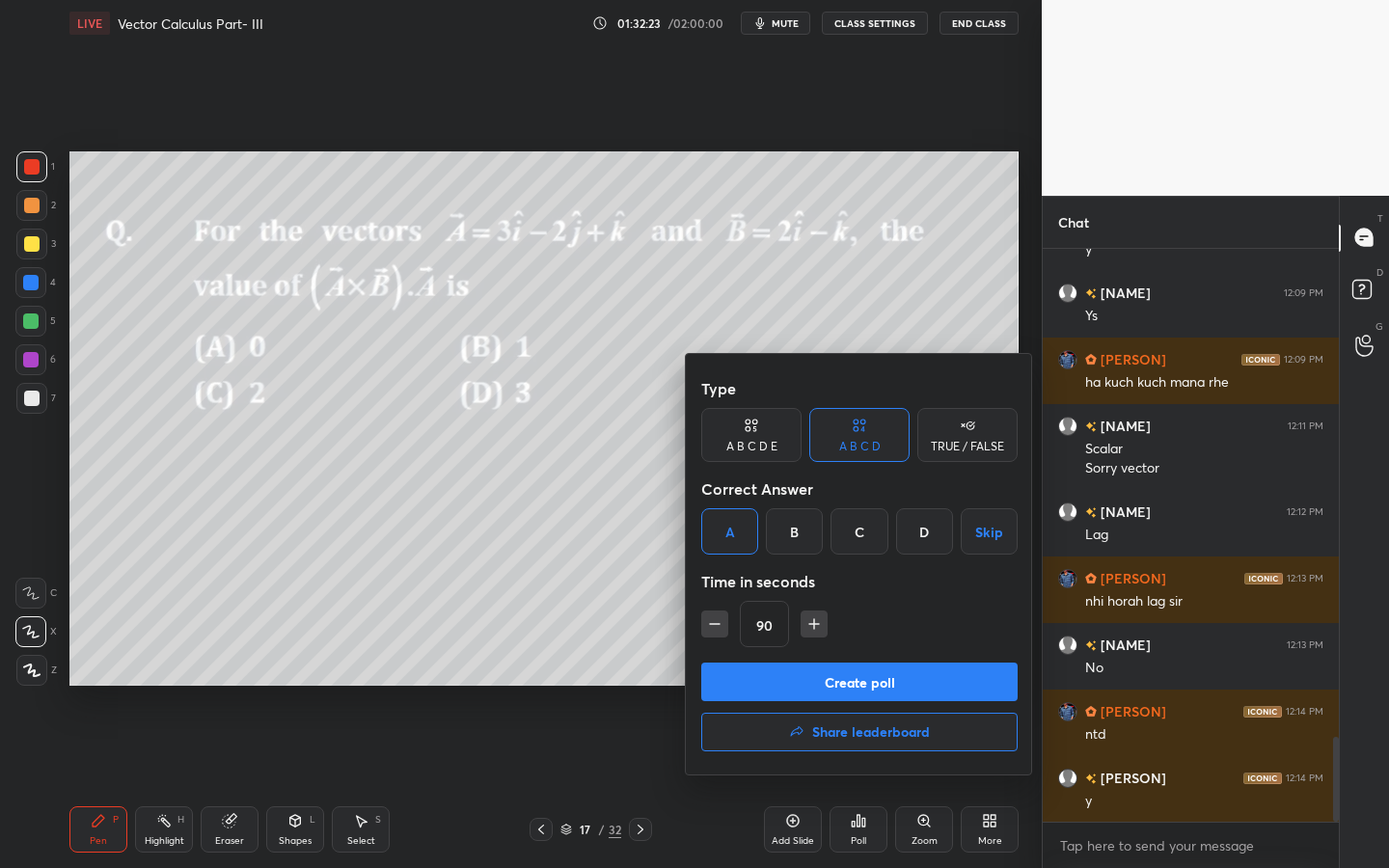 click on "Create poll" at bounding box center (859, 682) 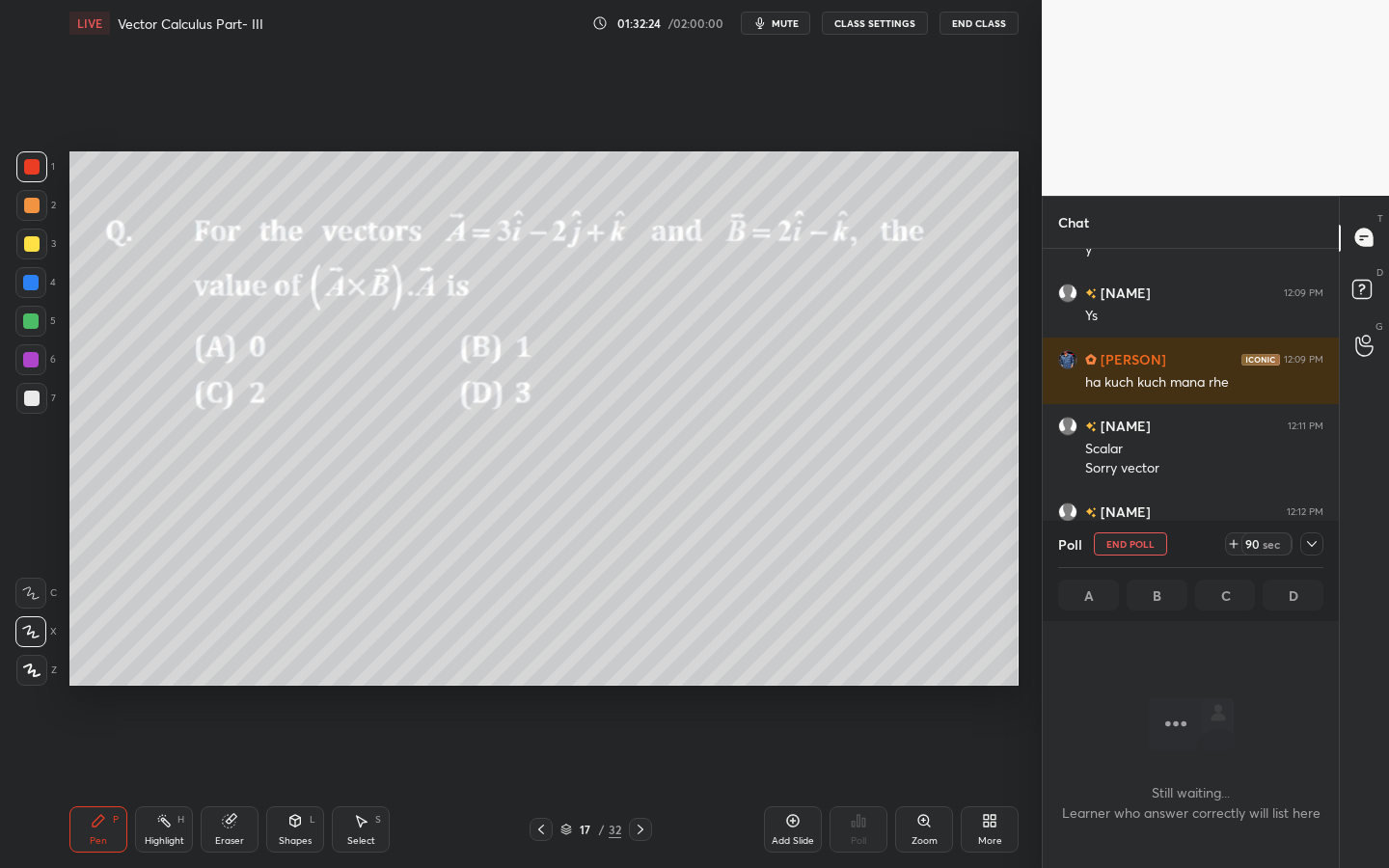 scroll, scrollTop: 491, scrollLeft: 290, axis: both 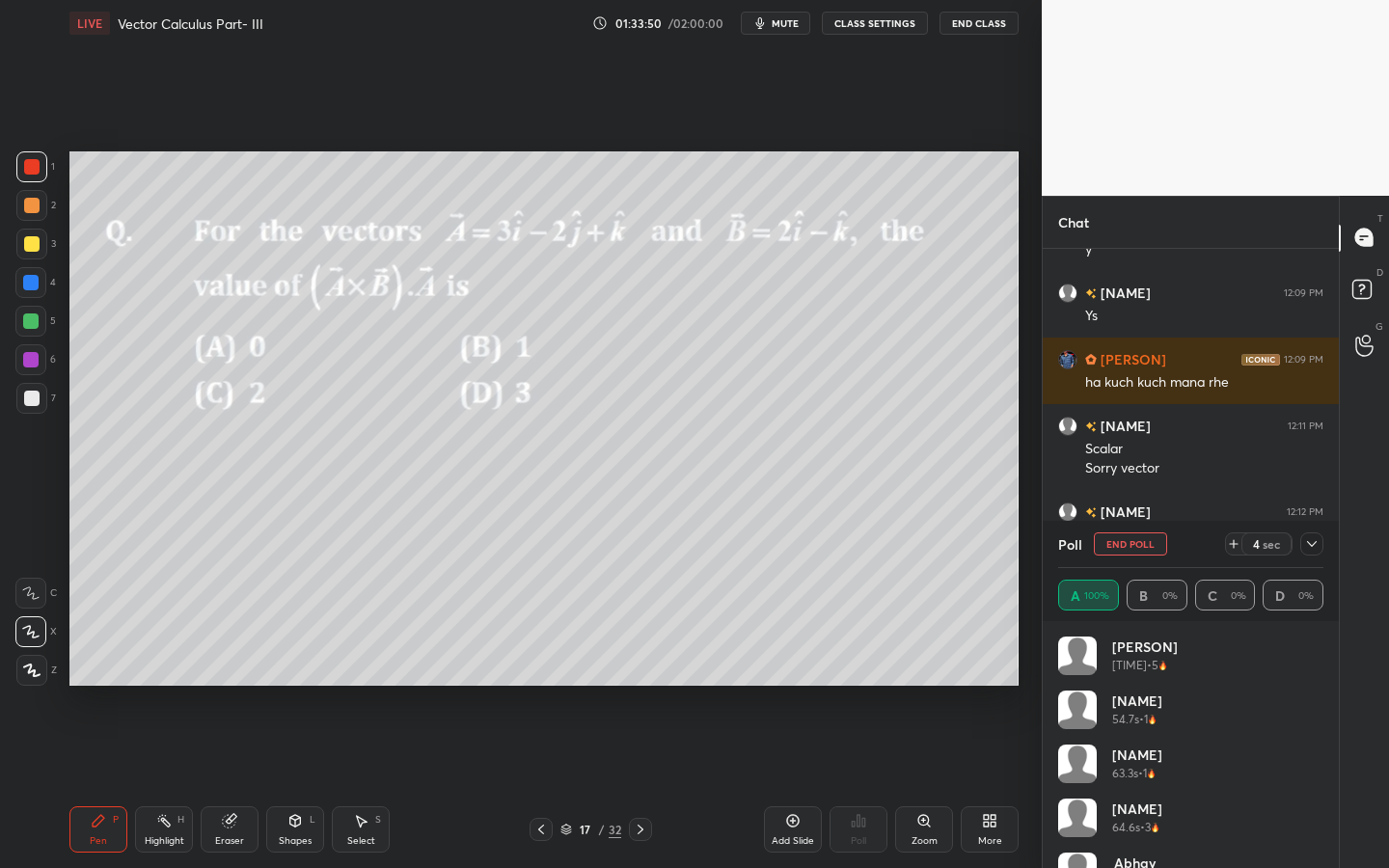 click on "5" at bounding box center [36, 321] 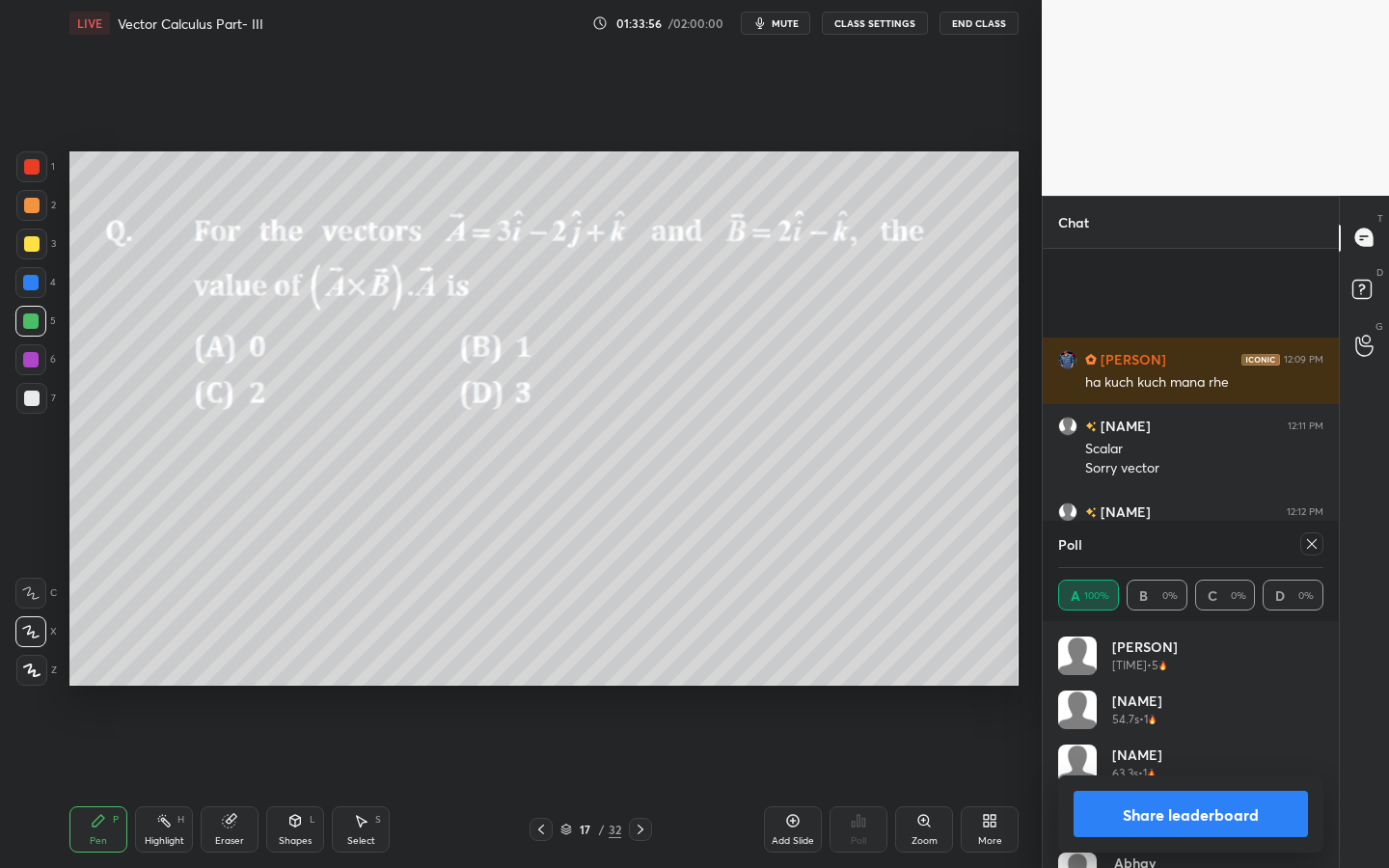 scroll, scrollTop: 3469, scrollLeft: 0, axis: vertical 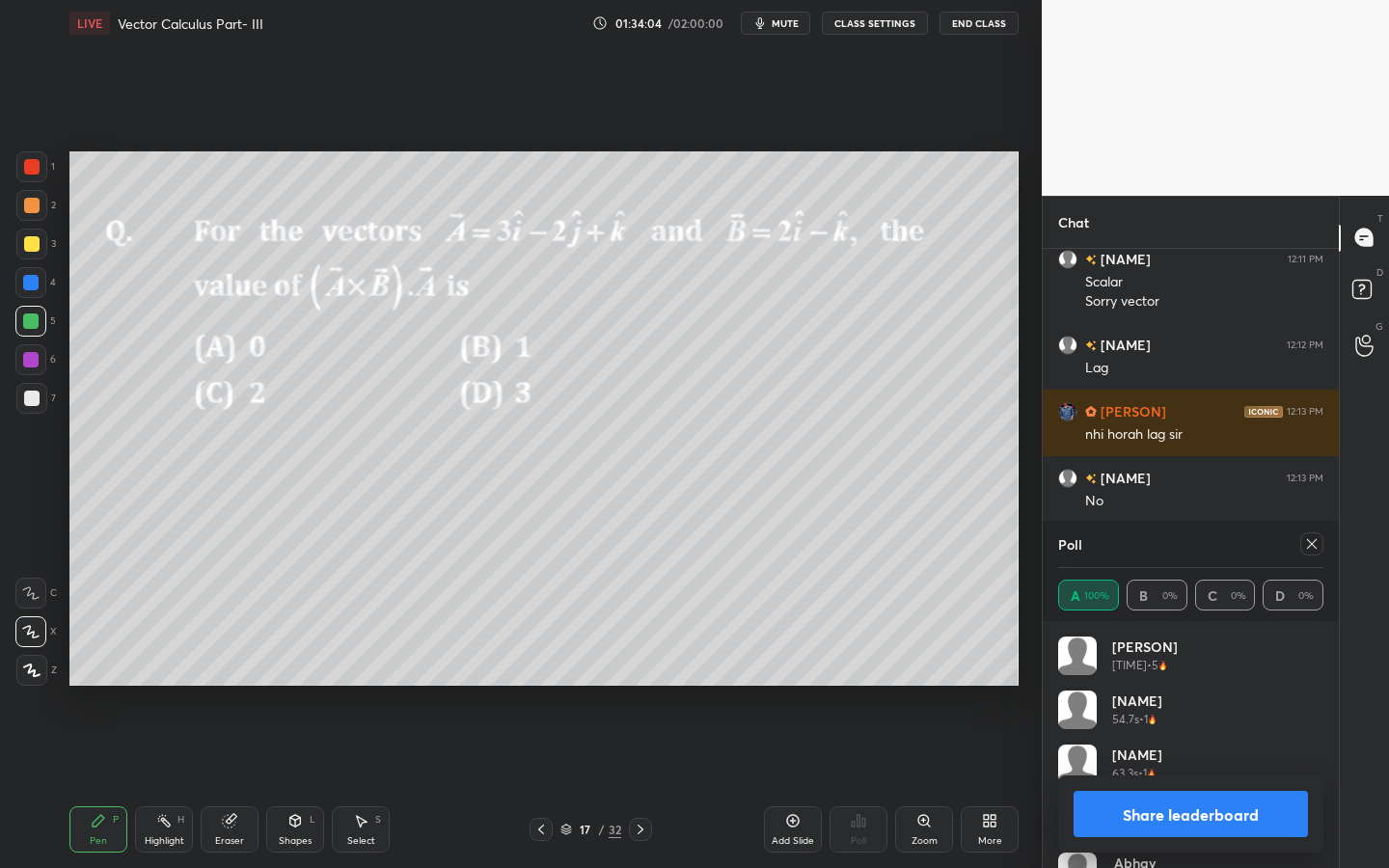 click on "Share leaderboard" at bounding box center (1190, 814) 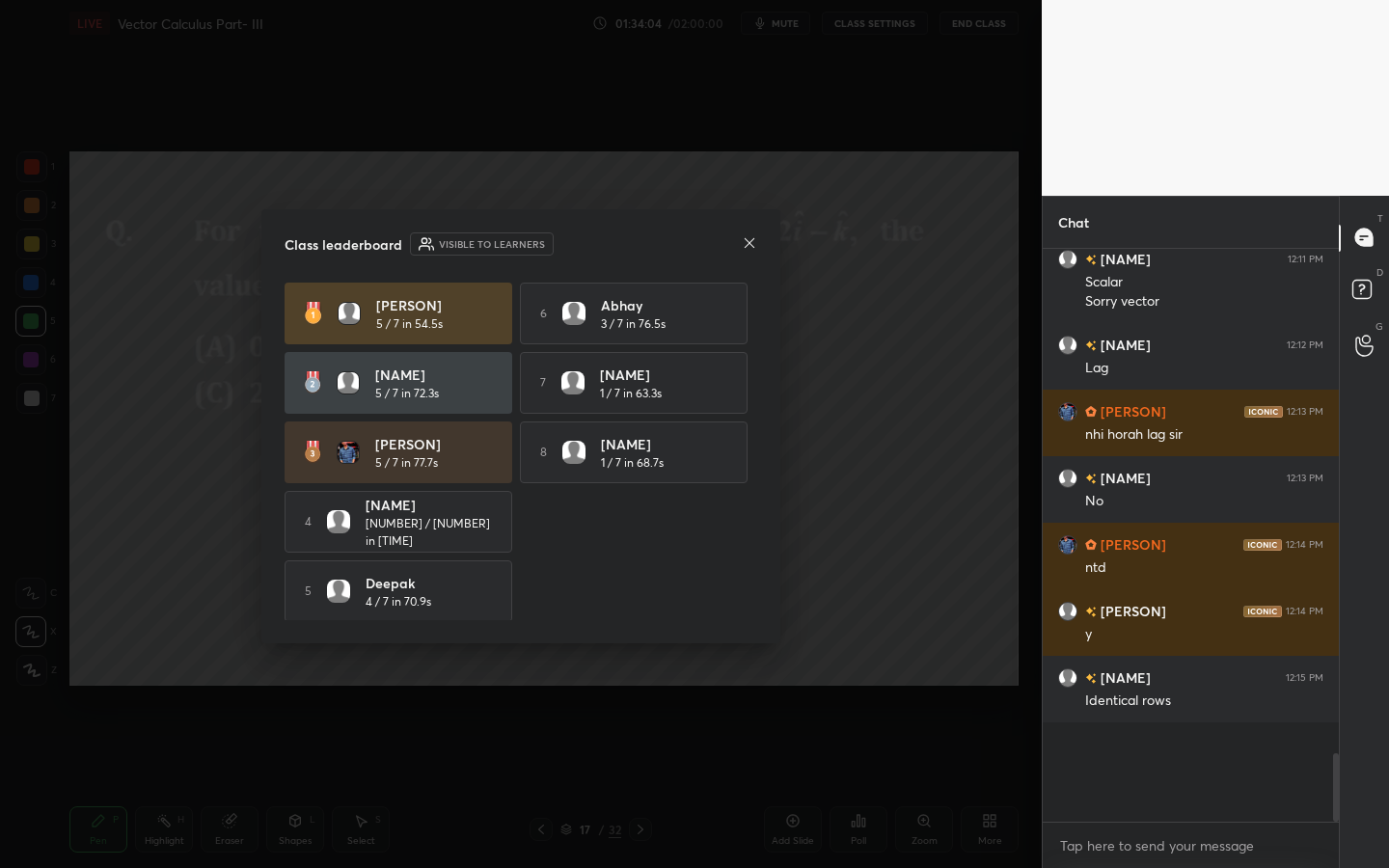 scroll, scrollTop: 7, scrollLeft: 7, axis: both 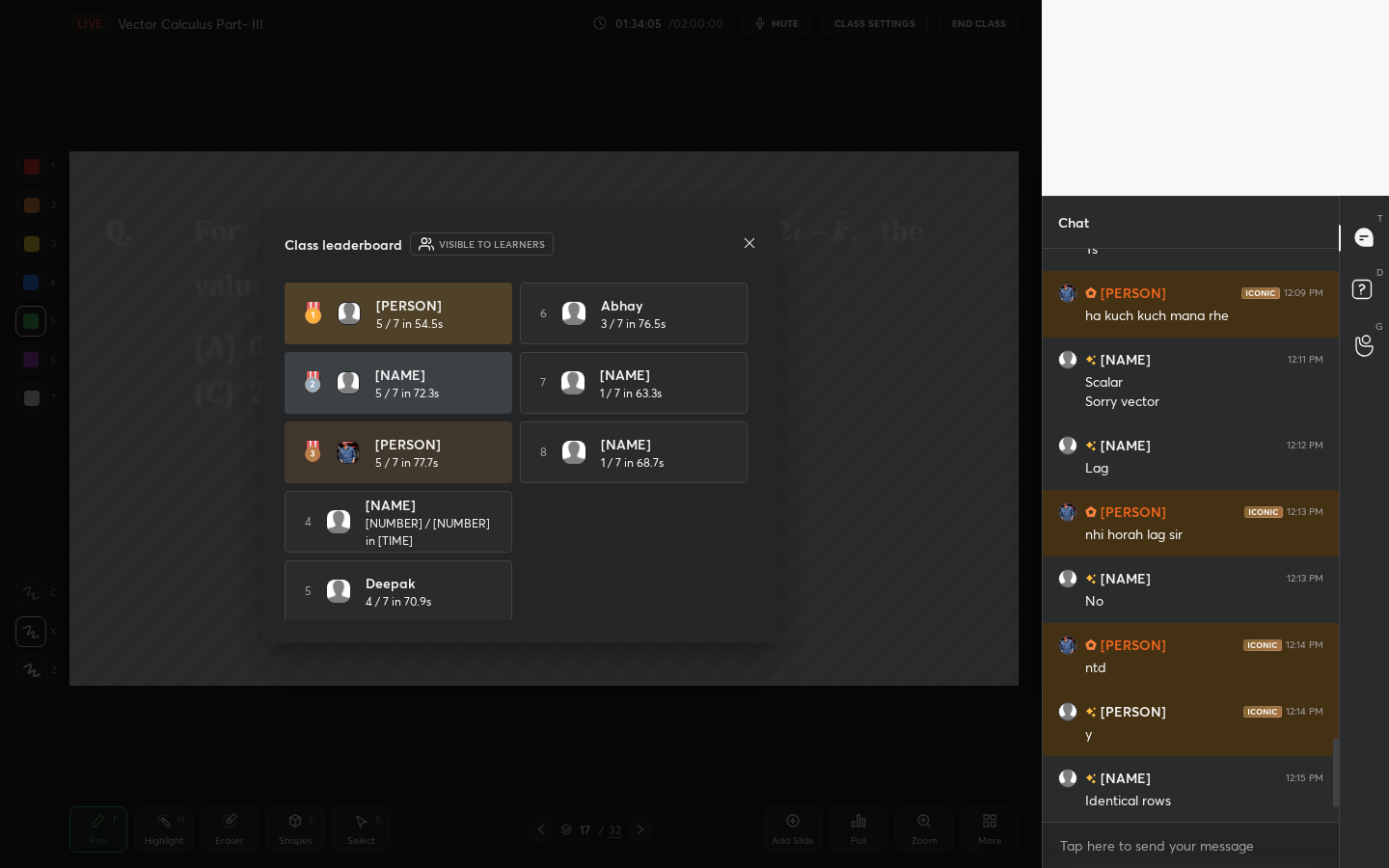 click 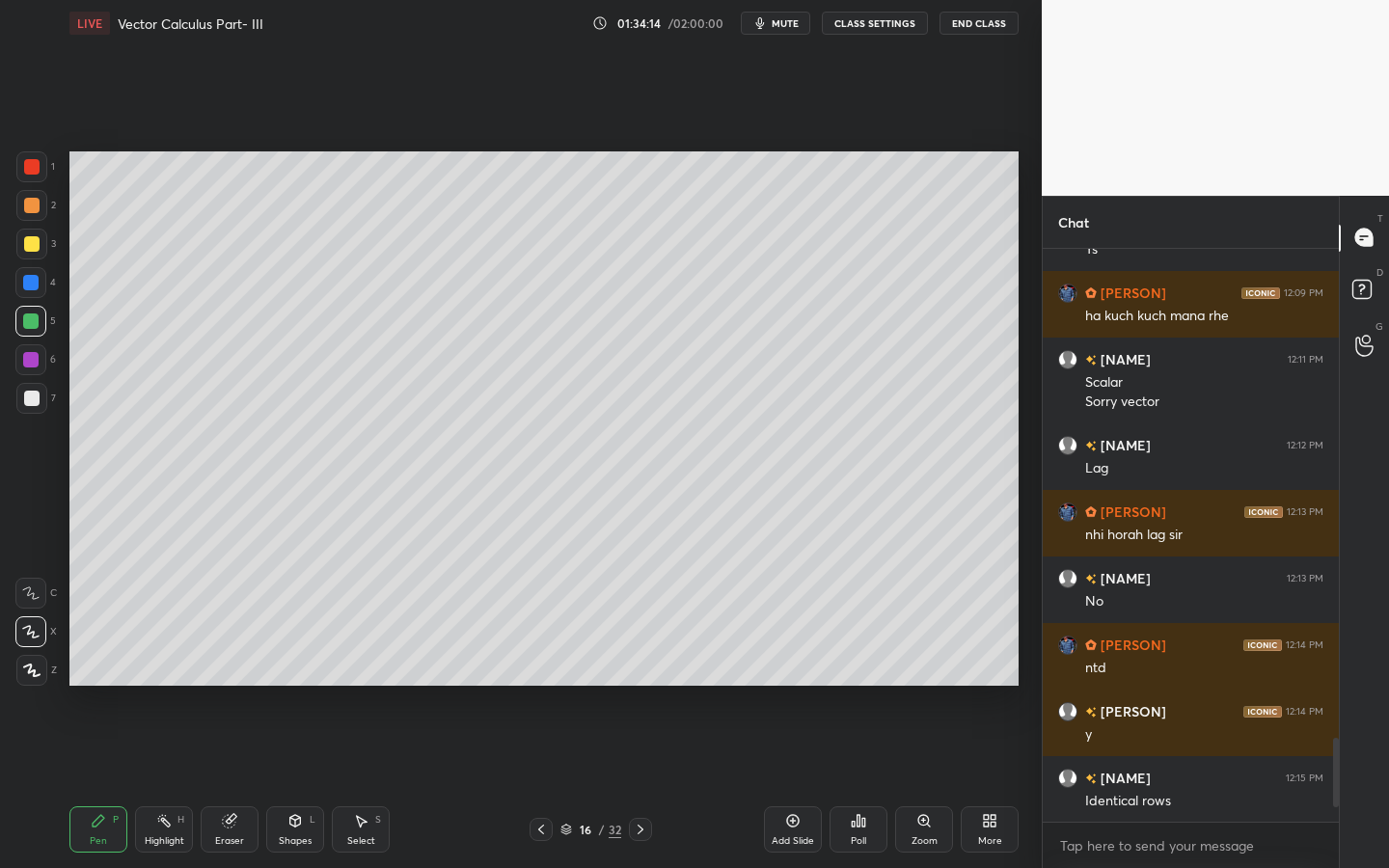 click 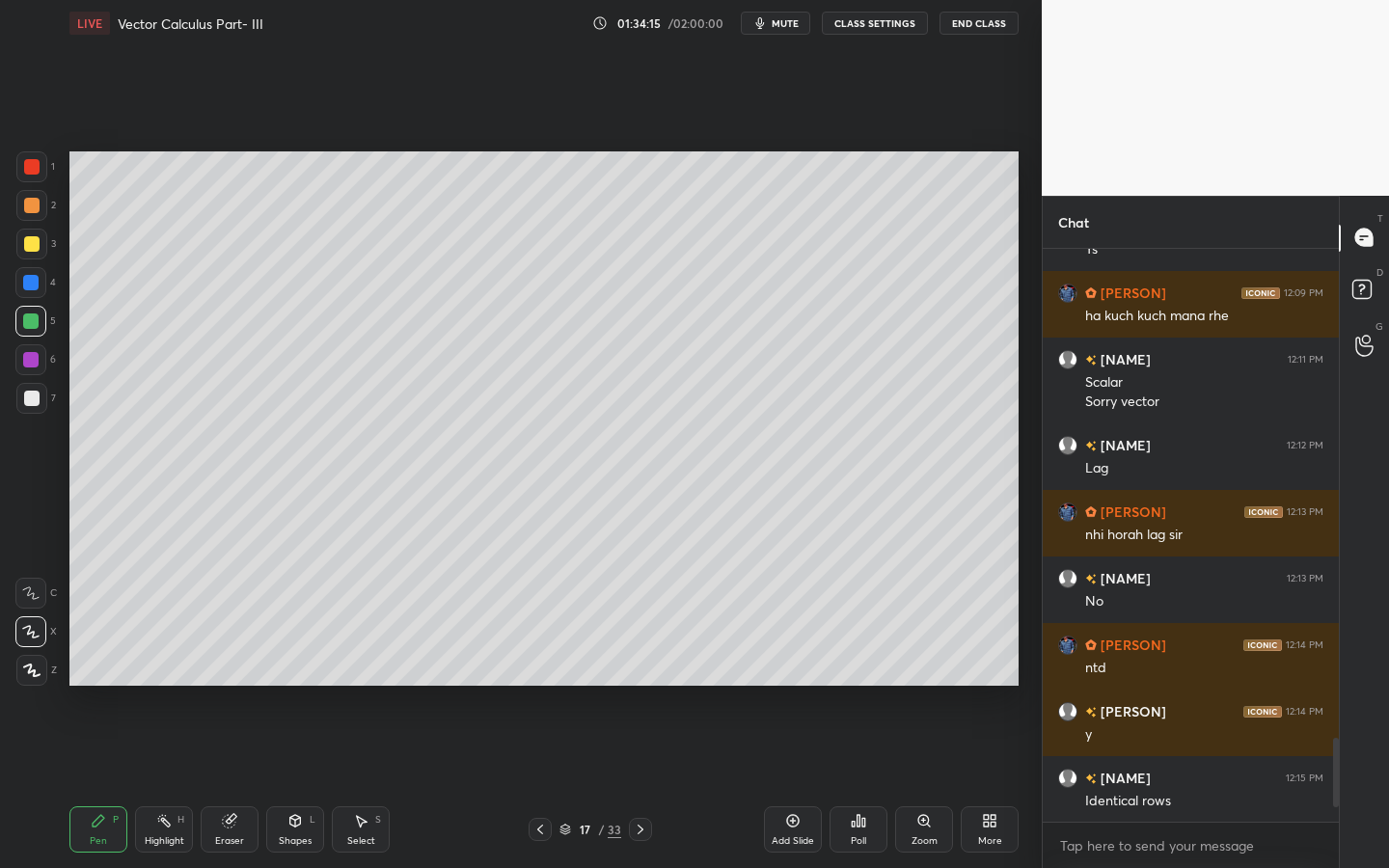 click at bounding box center [32, 244] 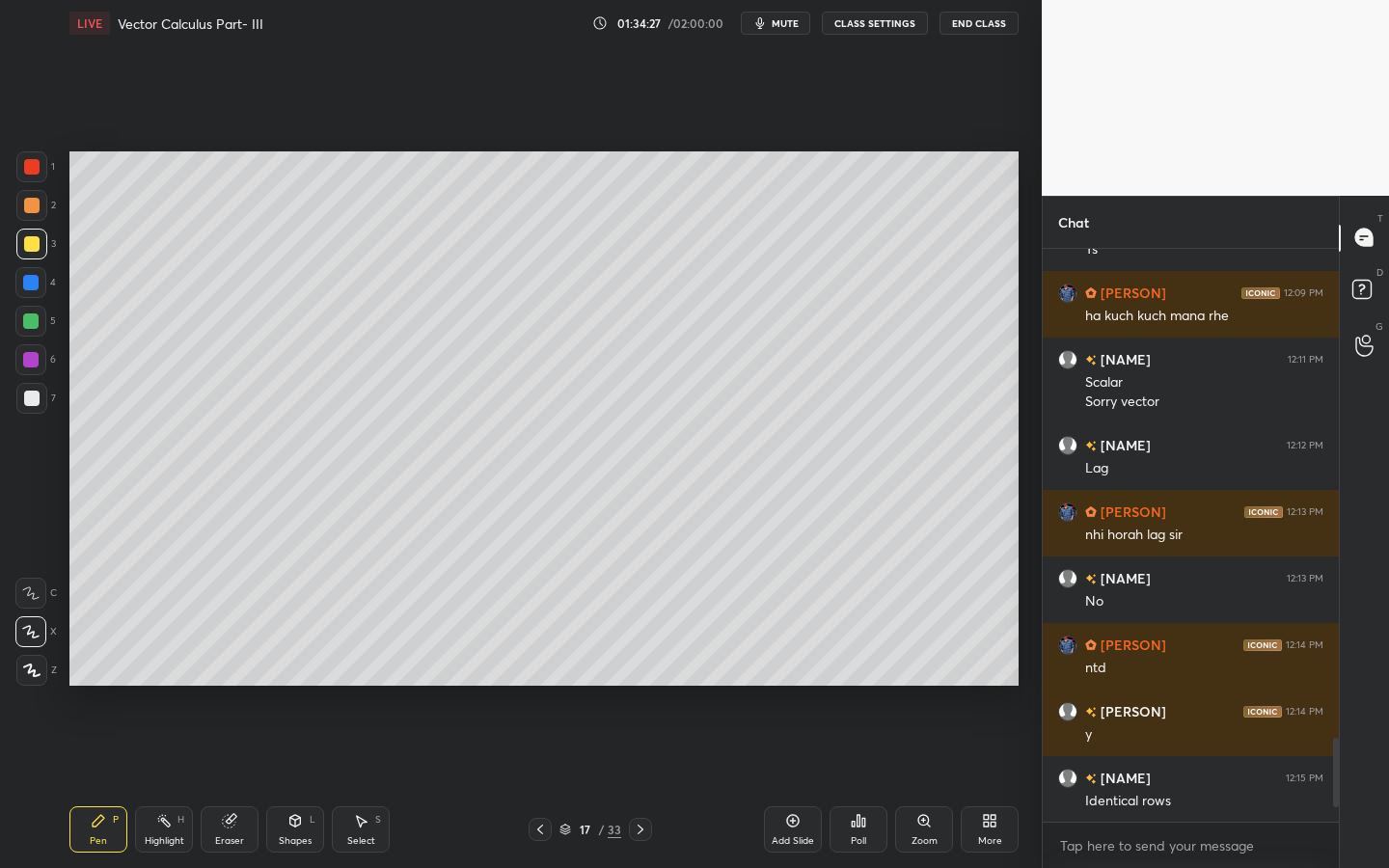 drag, startPoint x: 220, startPoint y: 826, endPoint x: 230, endPoint y: 806, distance: 22.36068 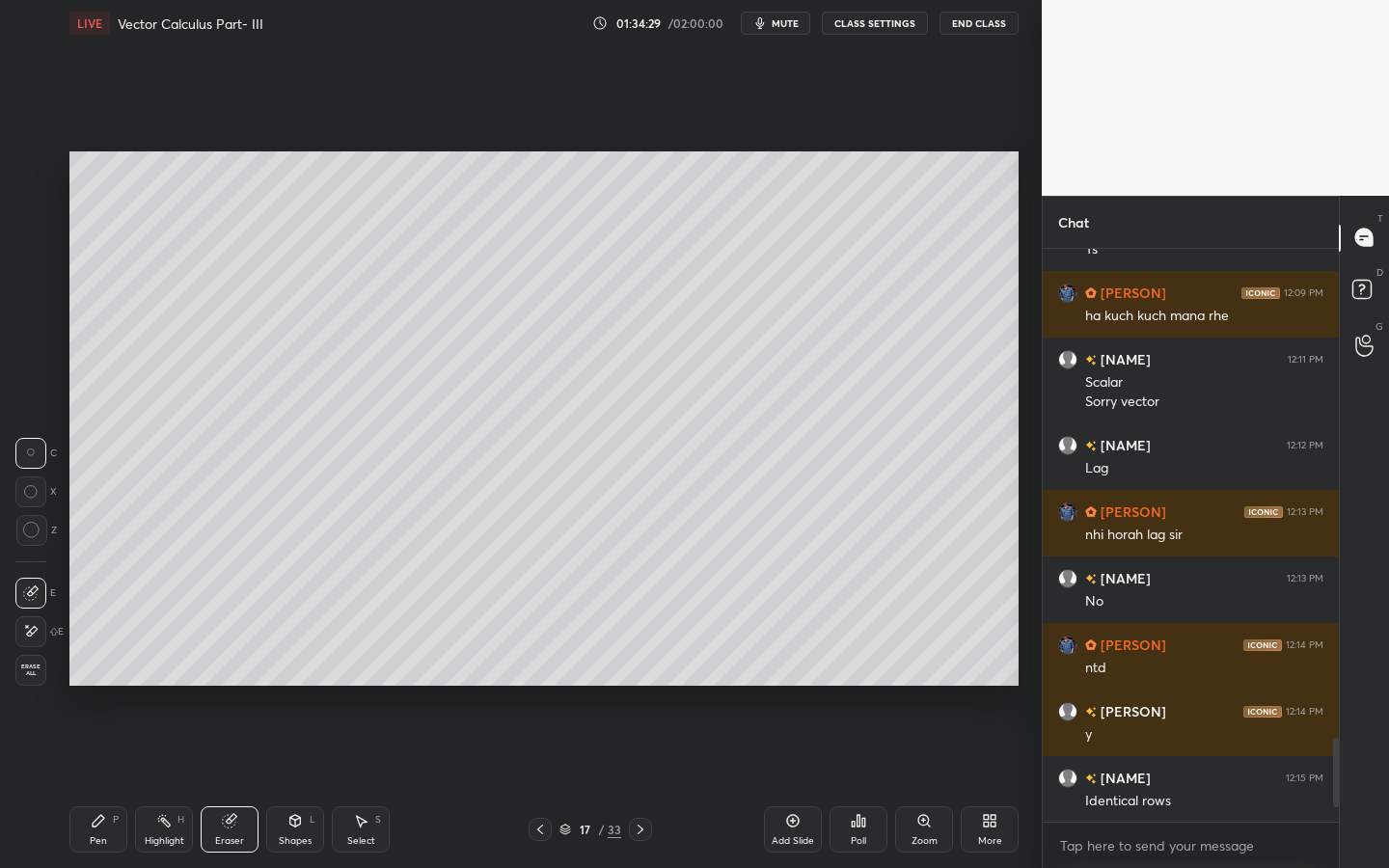 click 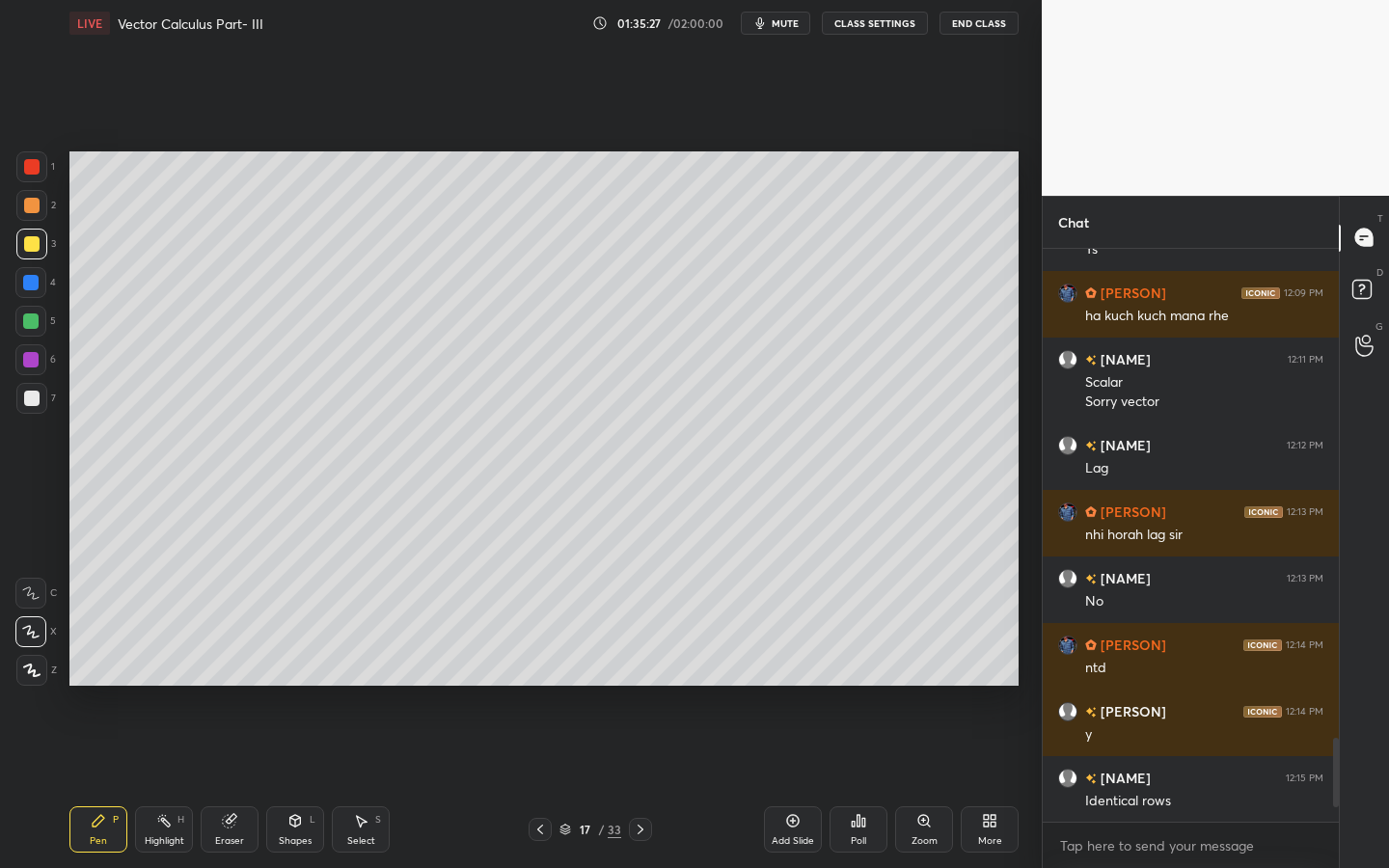 click at bounding box center [31, 283] 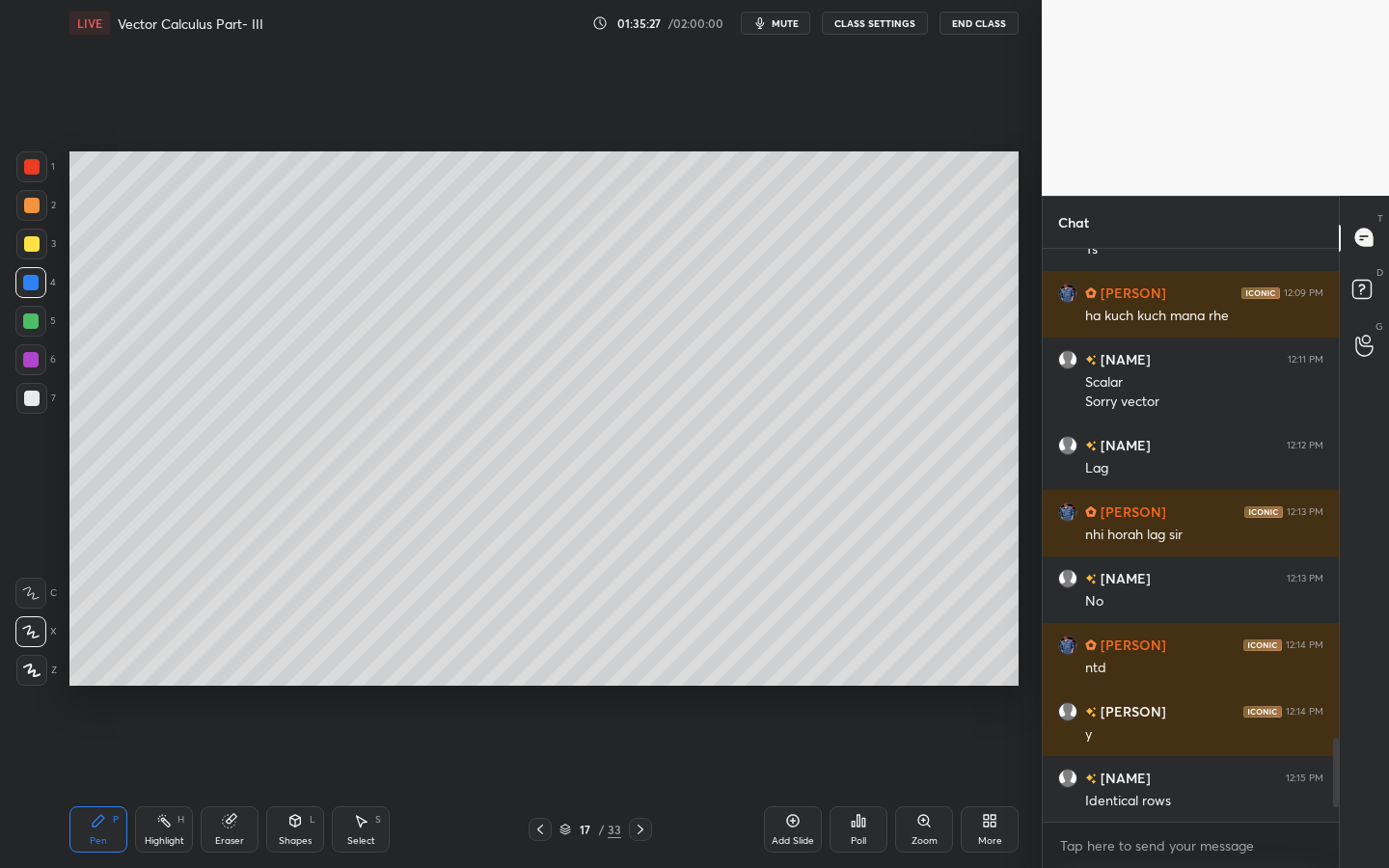 click at bounding box center [31, 321] 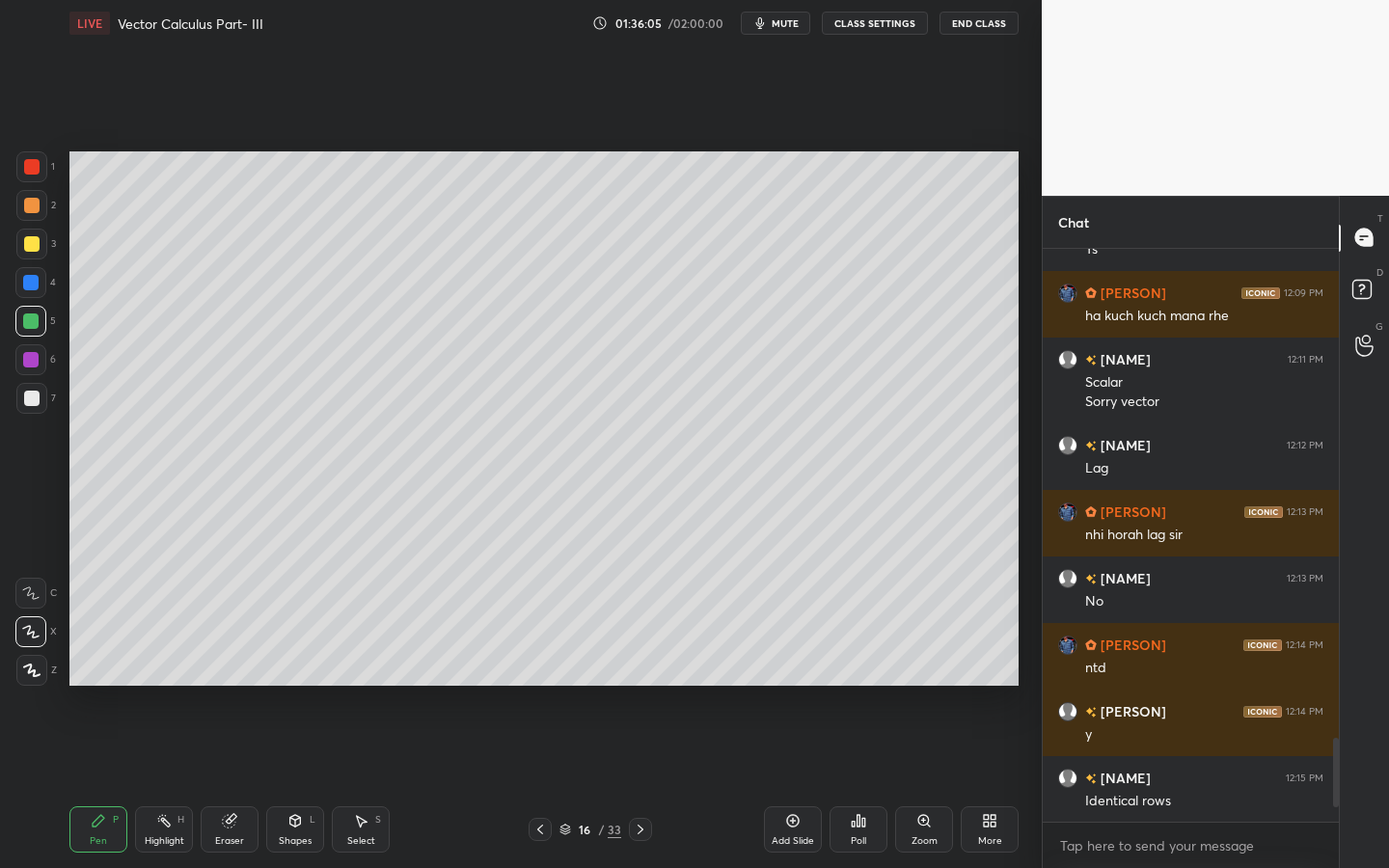 drag, startPoint x: 384, startPoint y: 832, endPoint x: 401, endPoint y: 814, distance: 24.758837 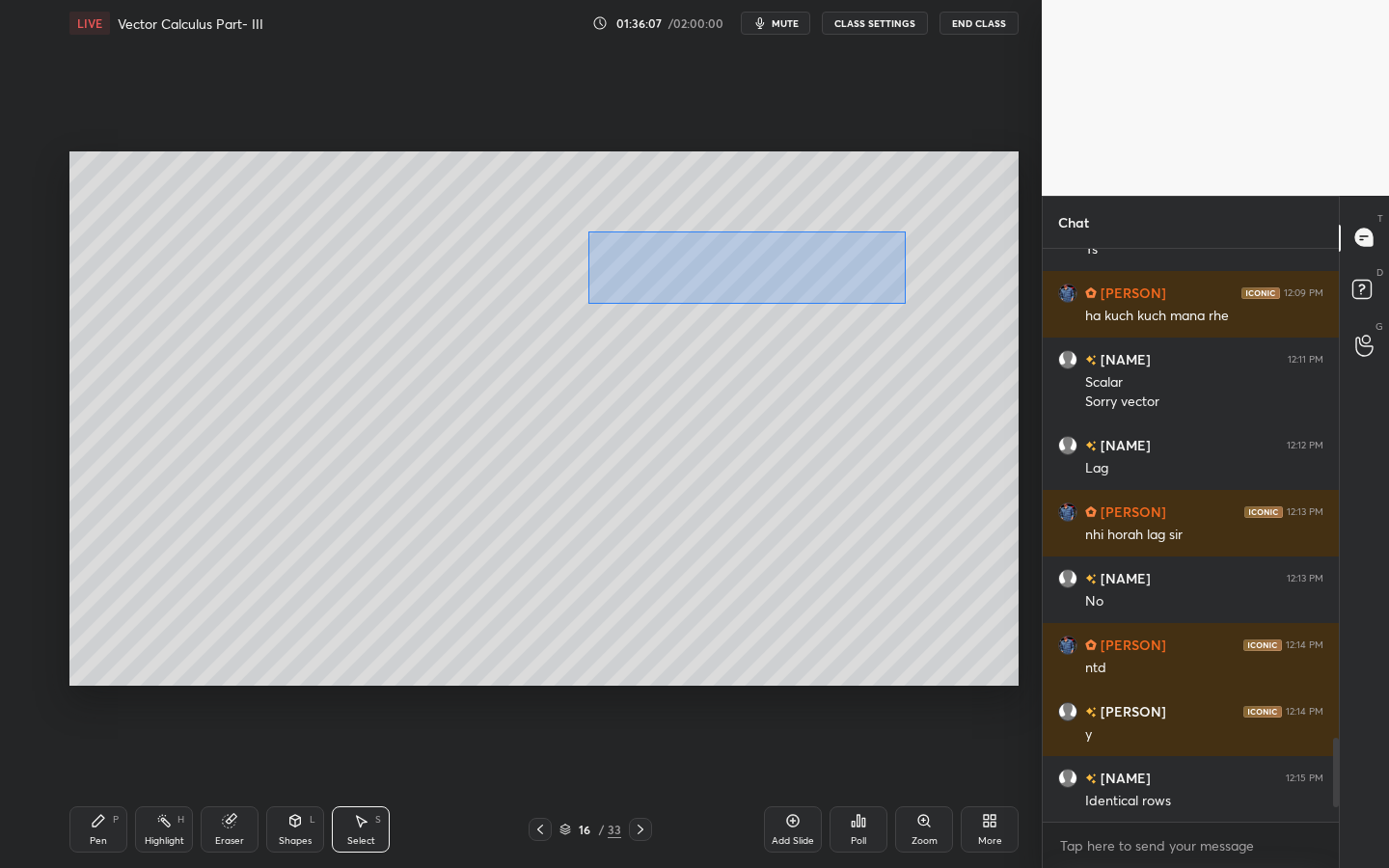 drag, startPoint x: 594, startPoint y: 263, endPoint x: 910, endPoint y: 299, distance: 318.044 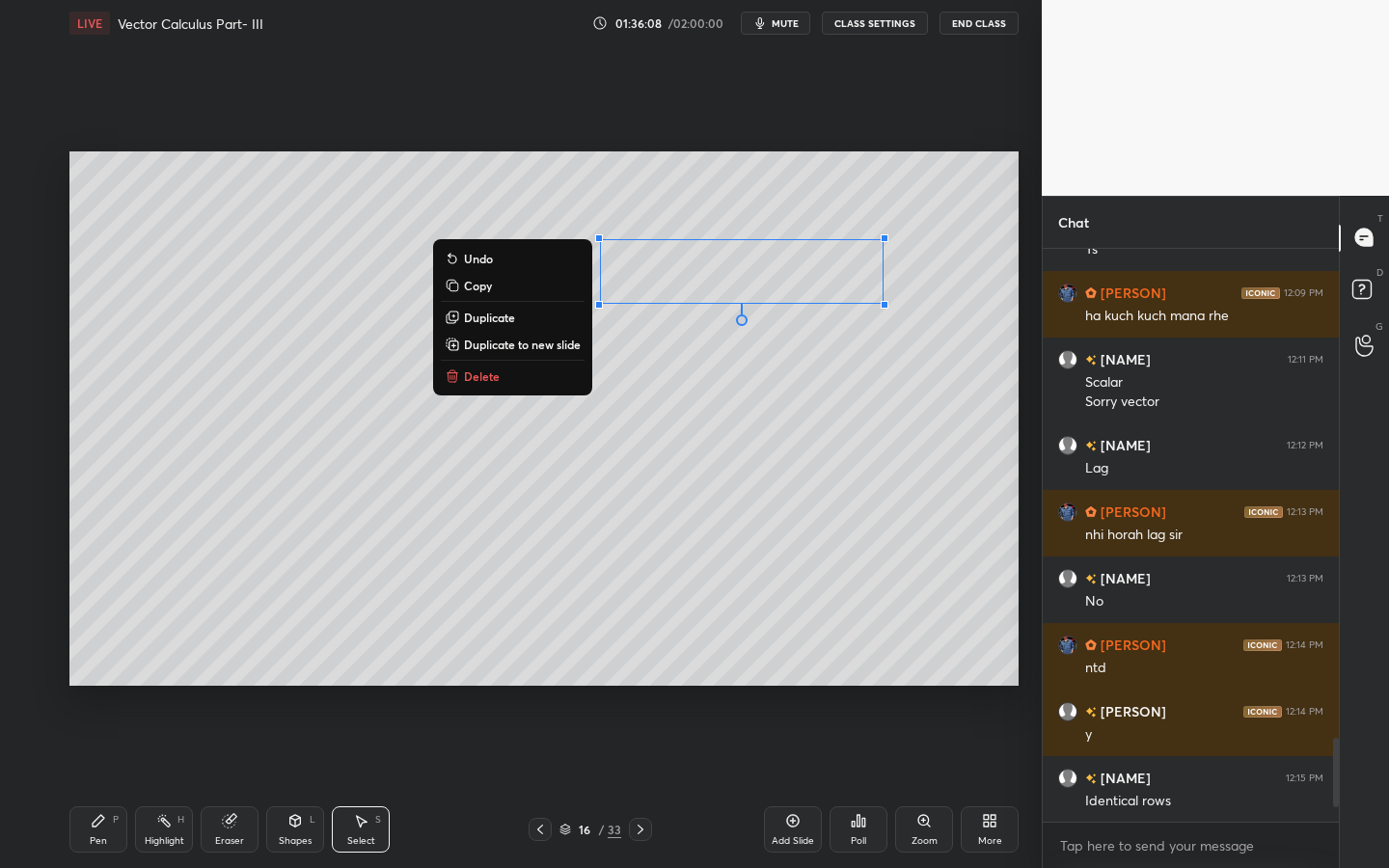 click on "Copy" at bounding box center (477, 285) 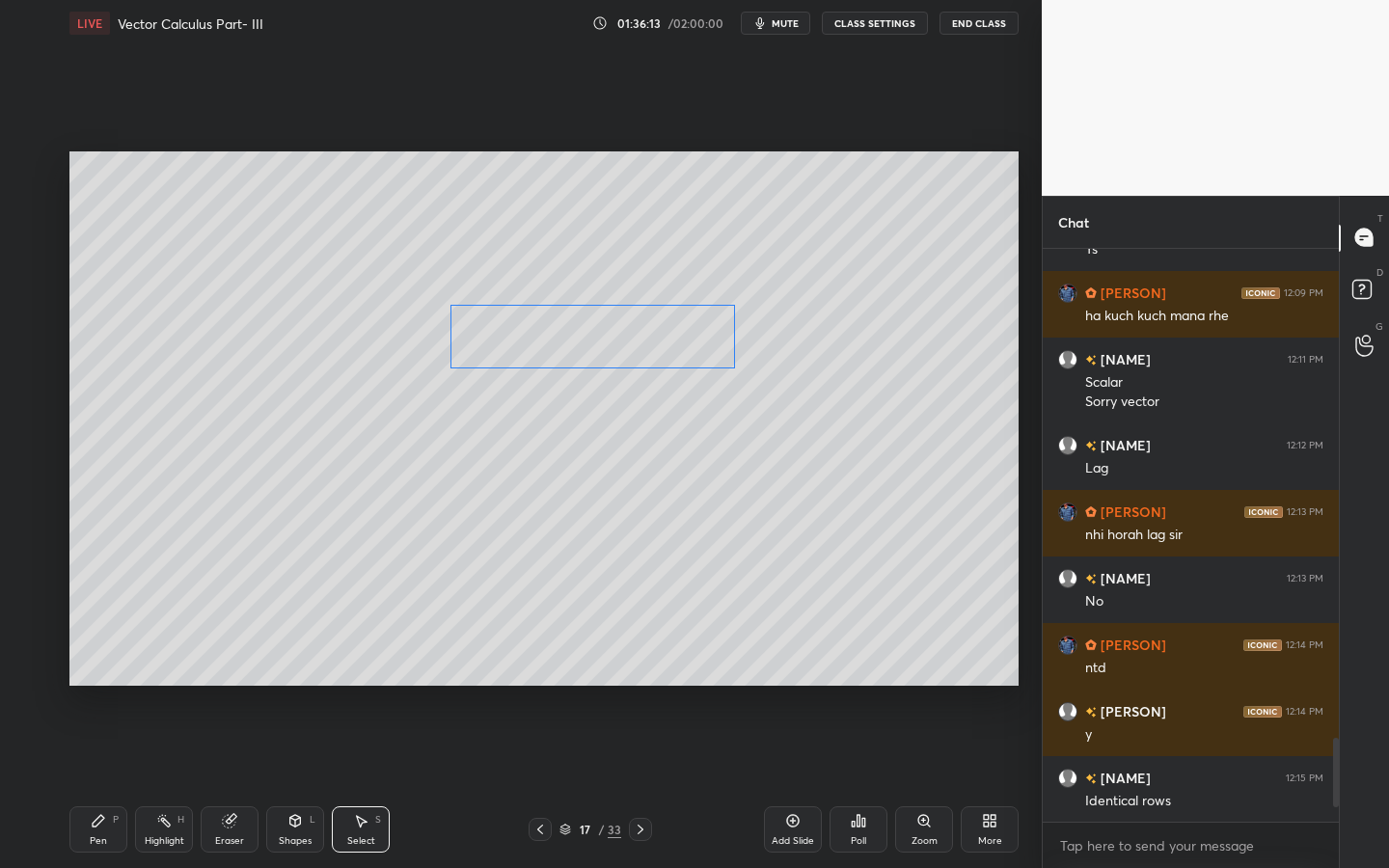 drag, startPoint x: 683, startPoint y: 278, endPoint x: 489, endPoint y: 377, distance: 217.80037 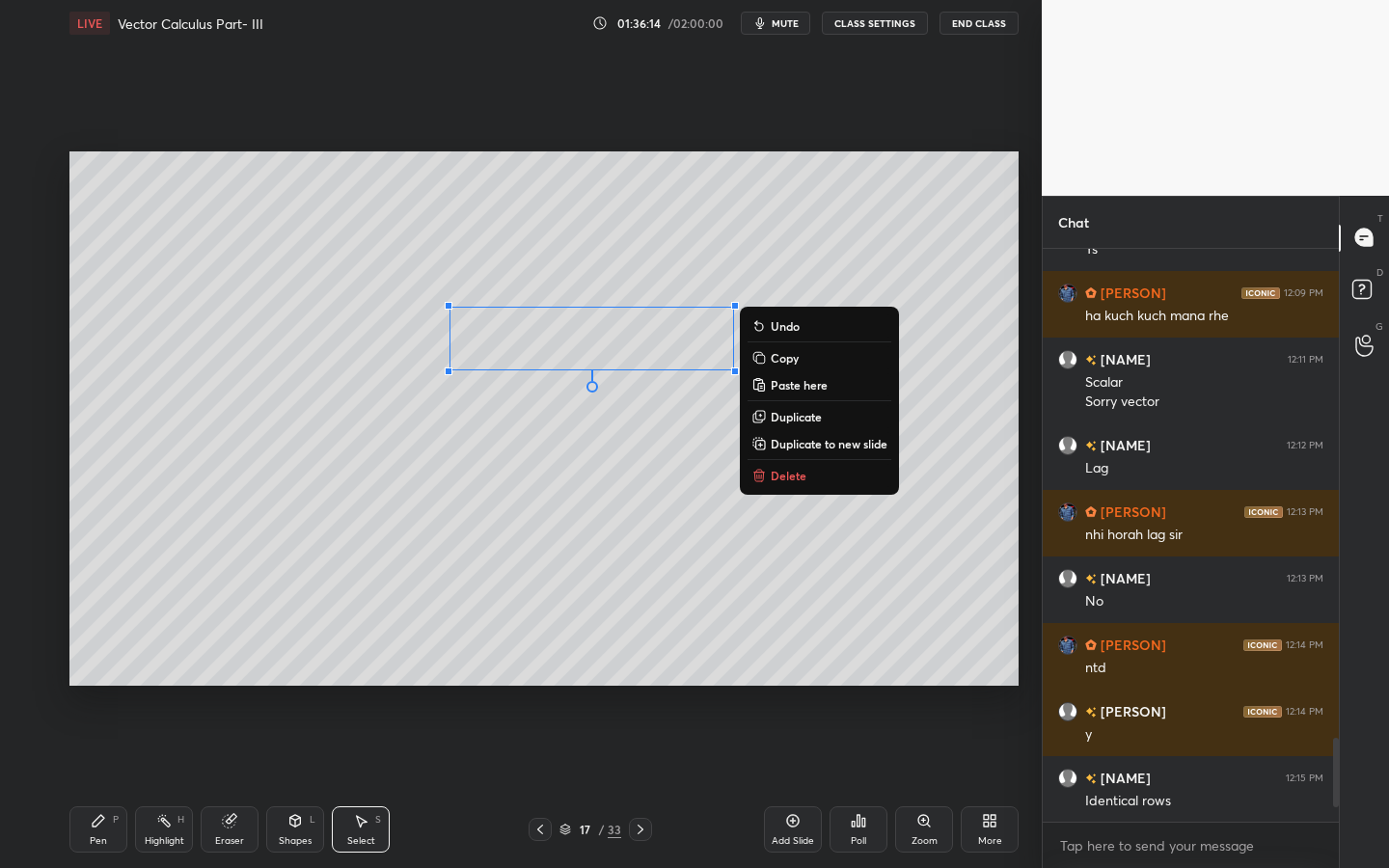 drag, startPoint x: 97, startPoint y: 835, endPoint x: 146, endPoint y: 692, distance: 151.1622 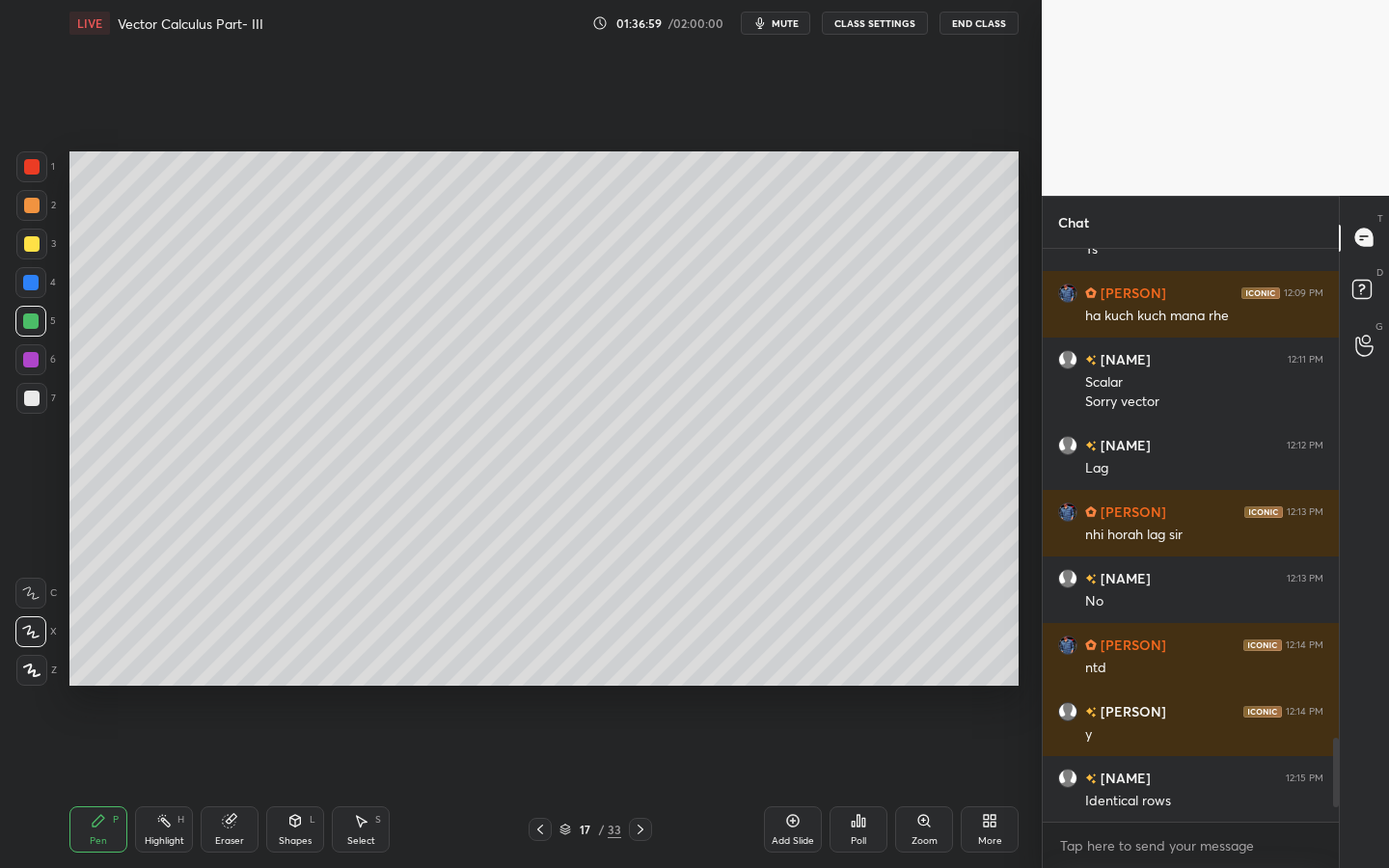 click on "Poll" at bounding box center [858, 829] 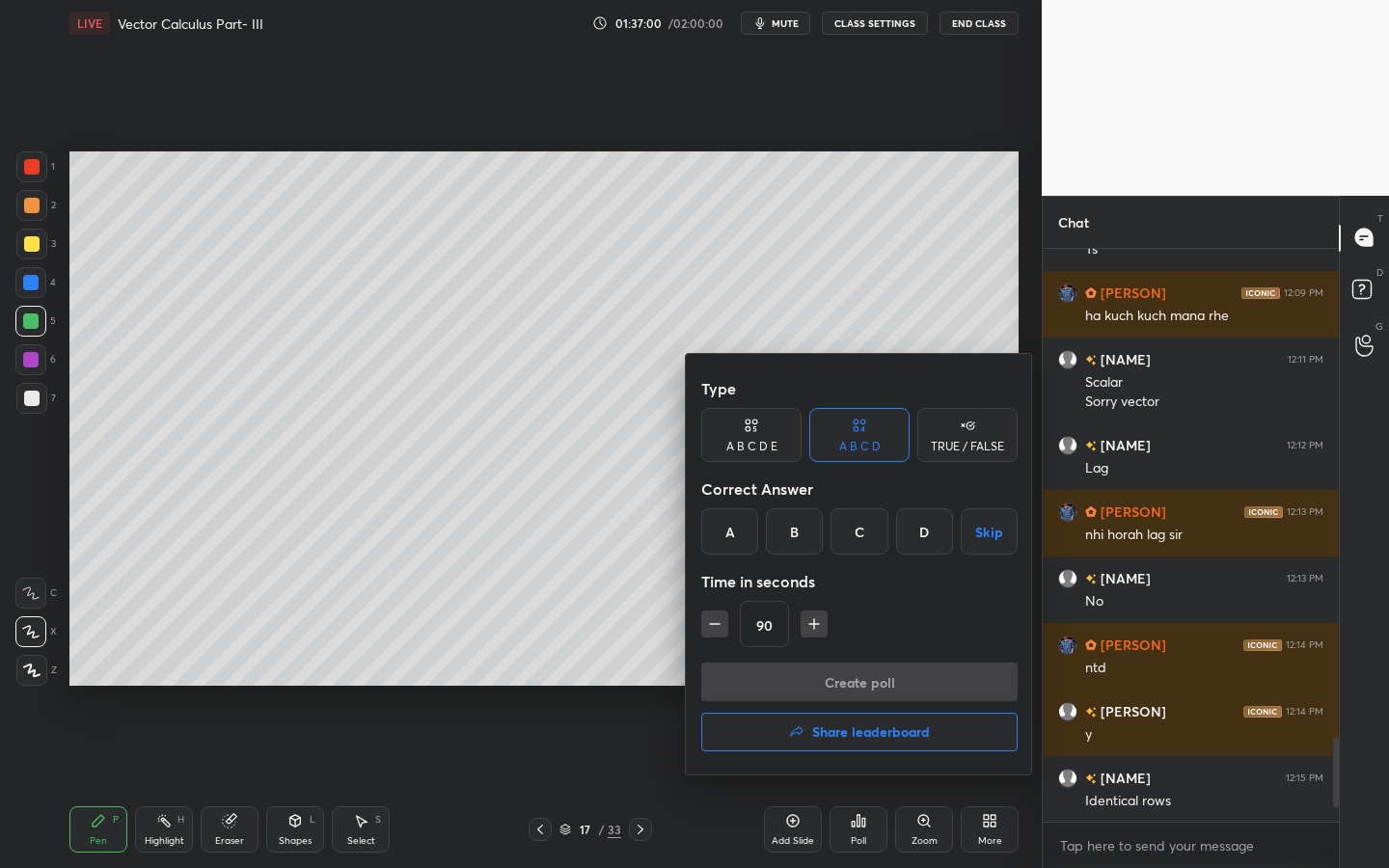 click 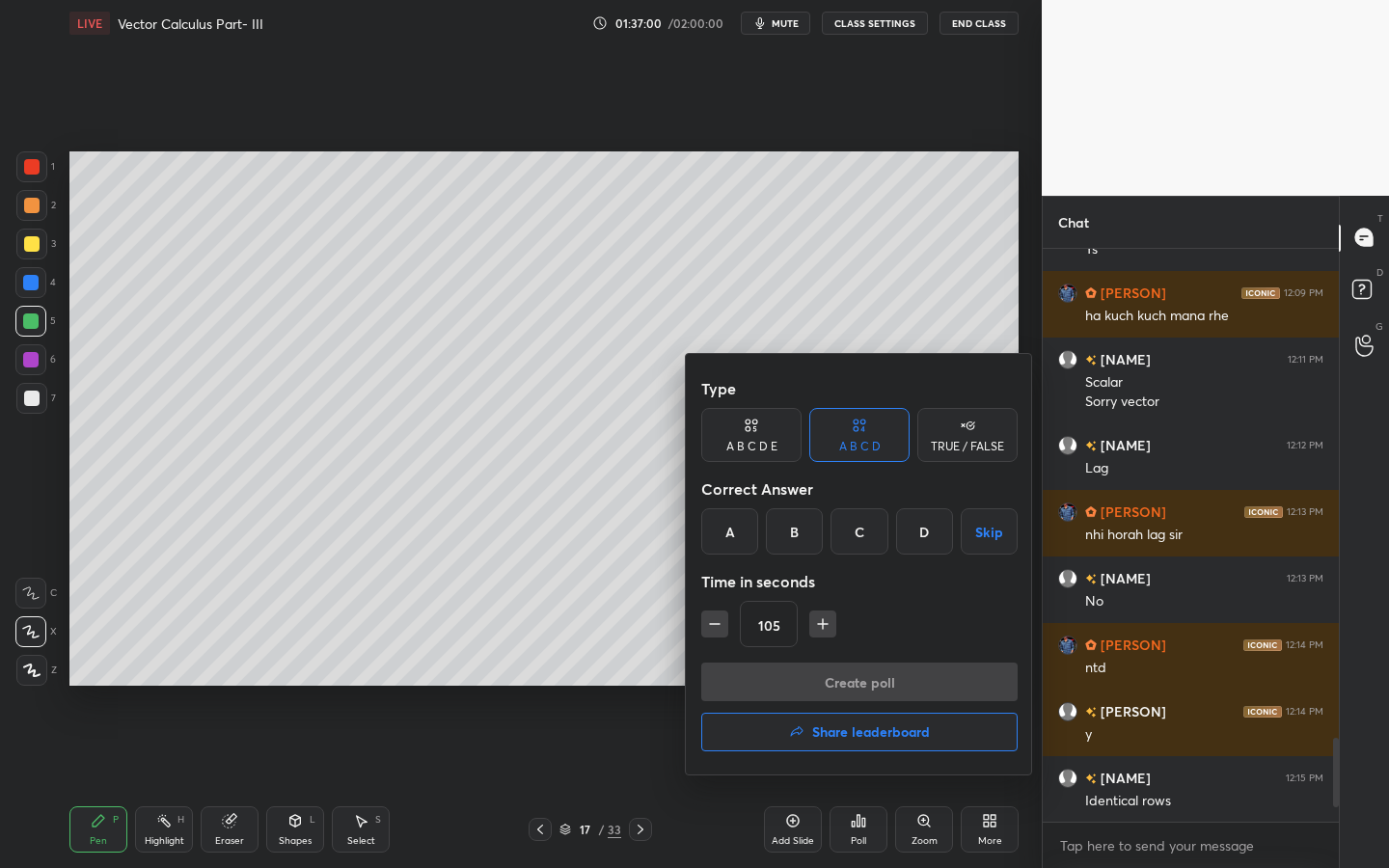 click 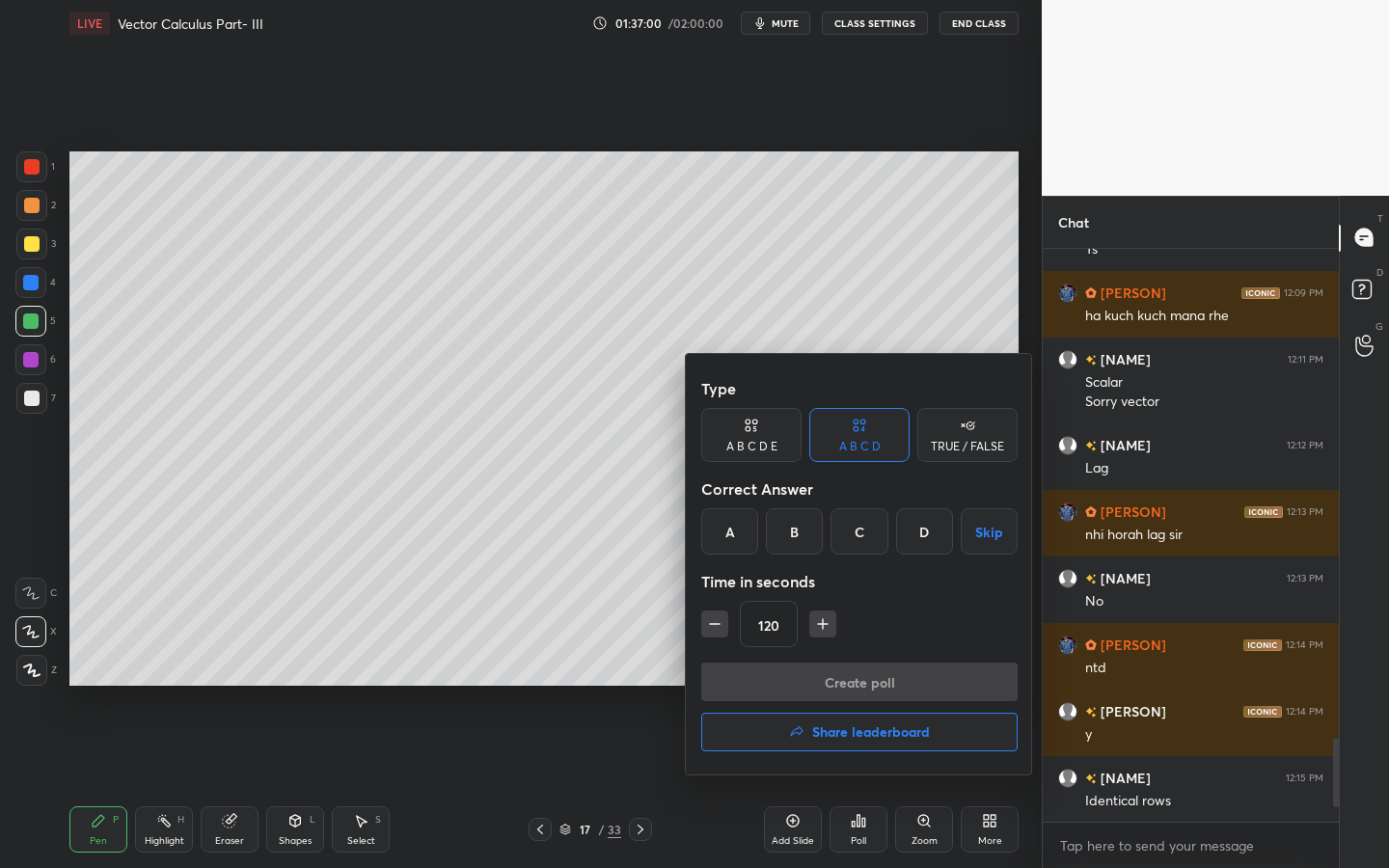 click 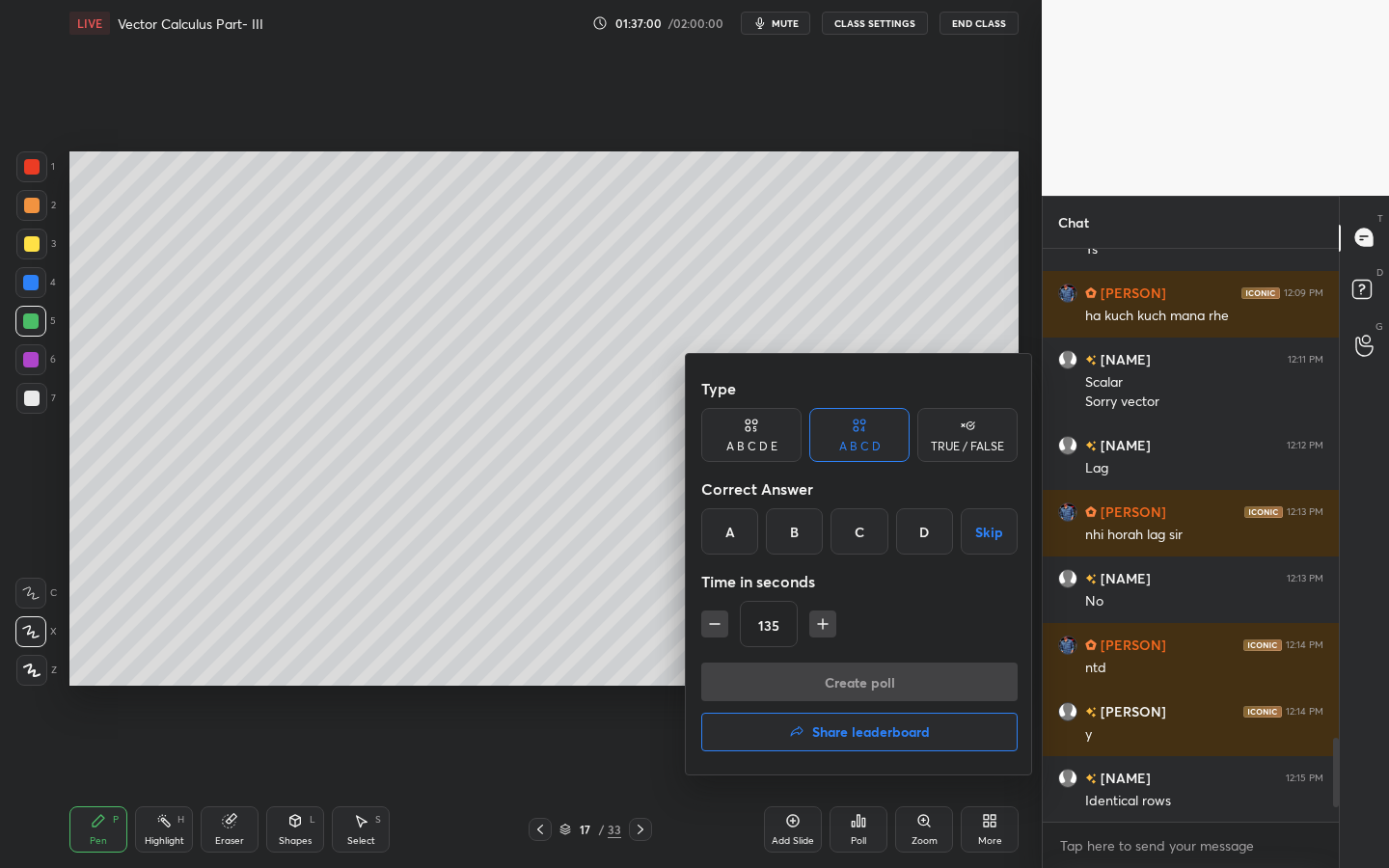 click 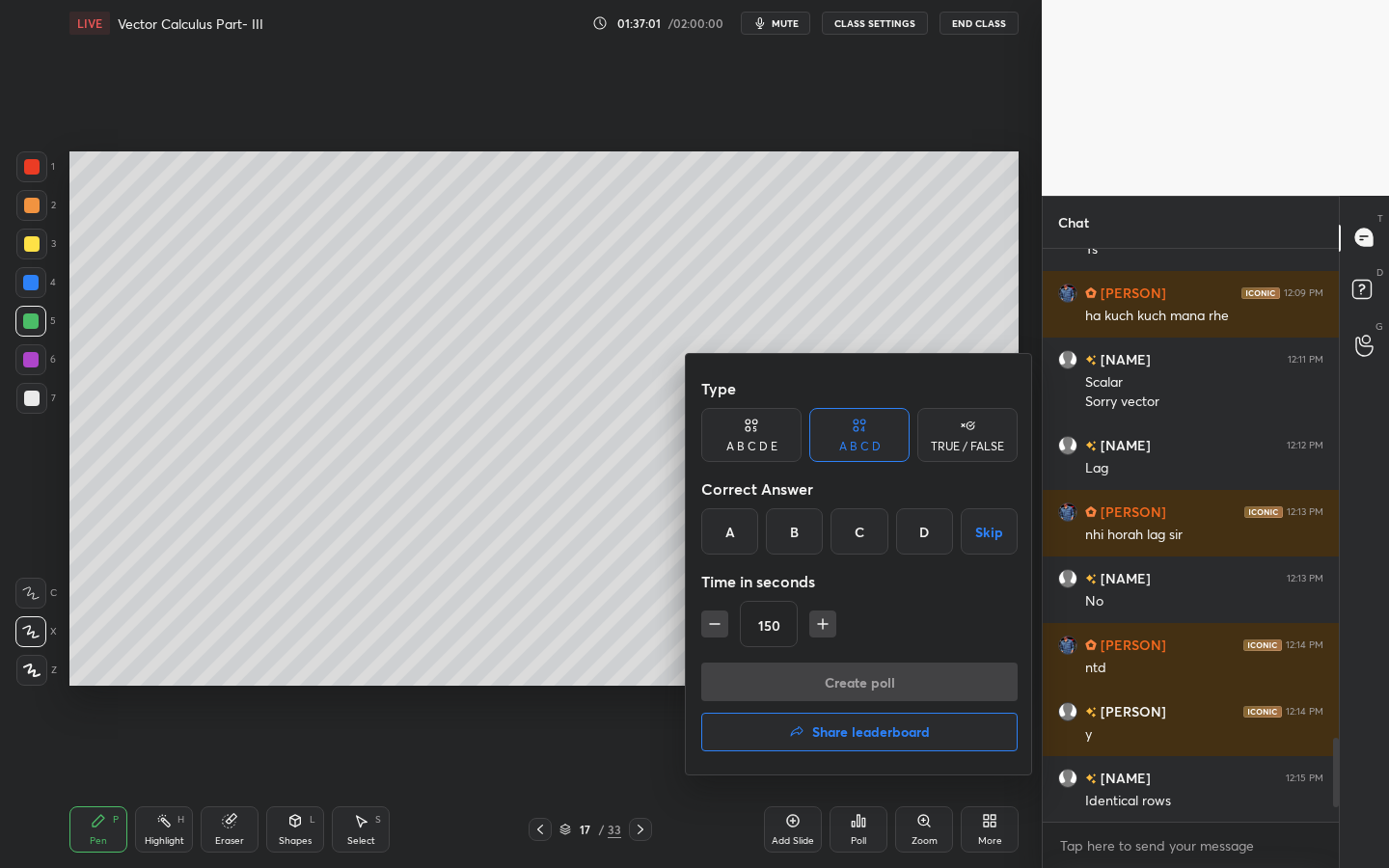 click 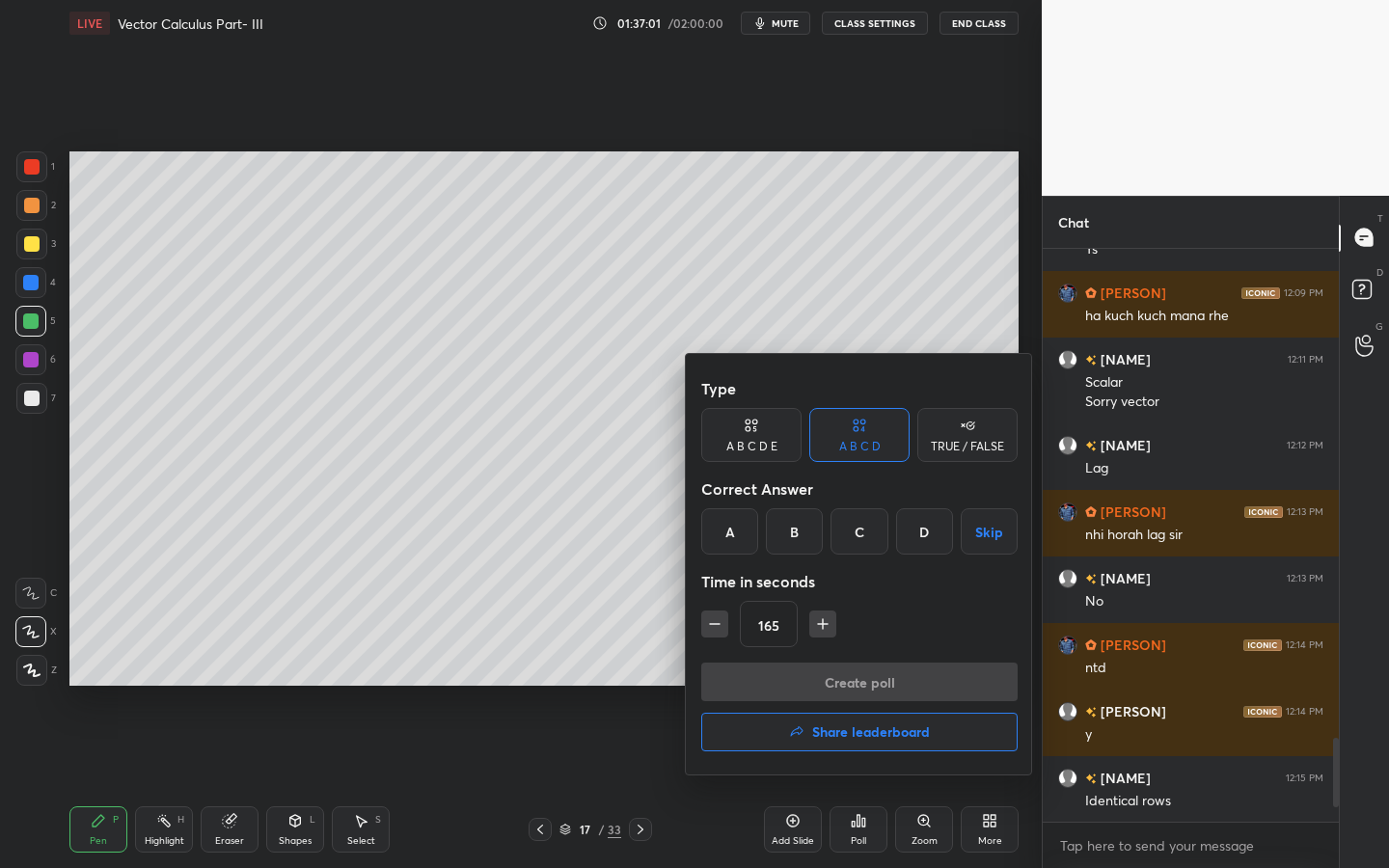 click 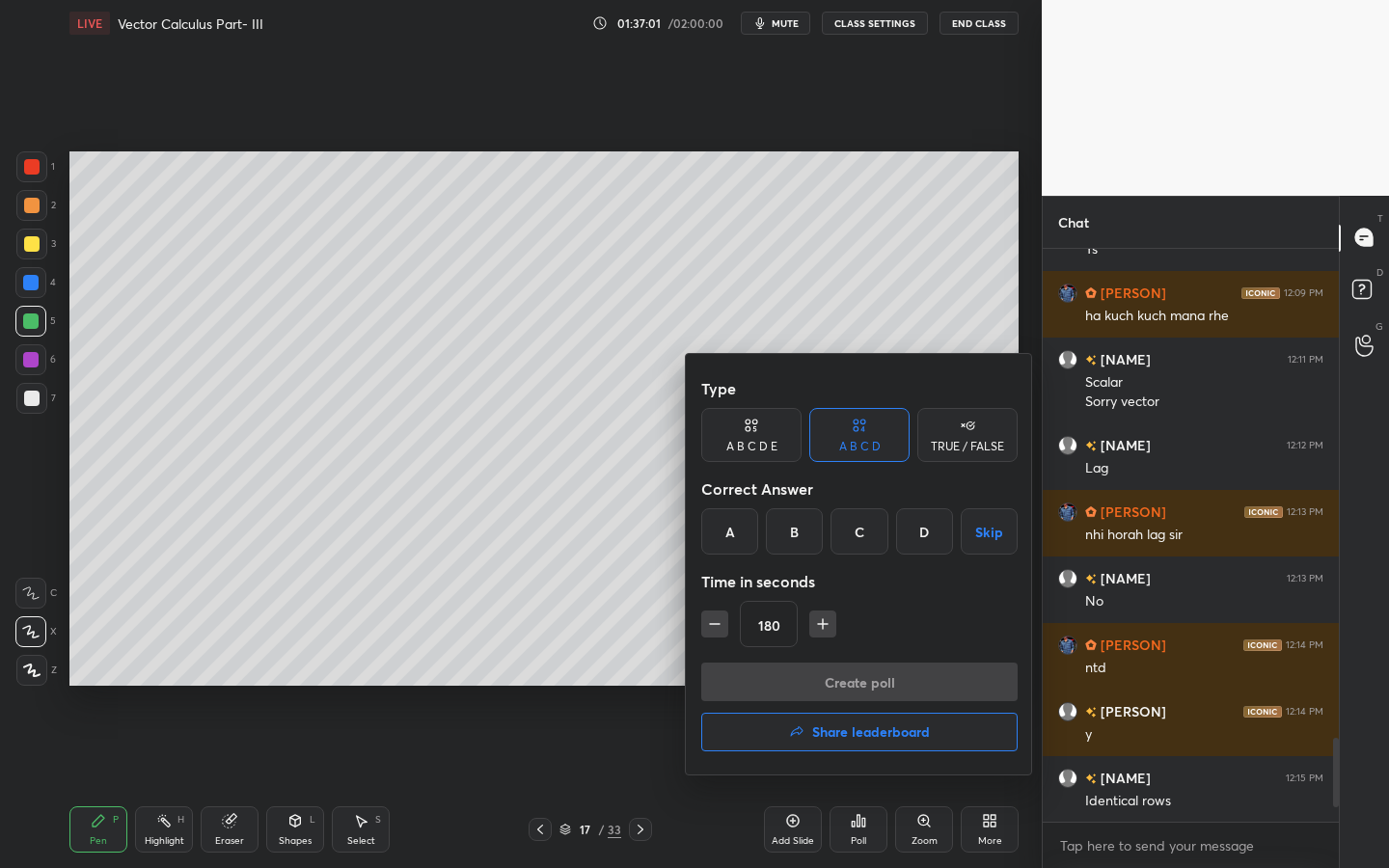 click 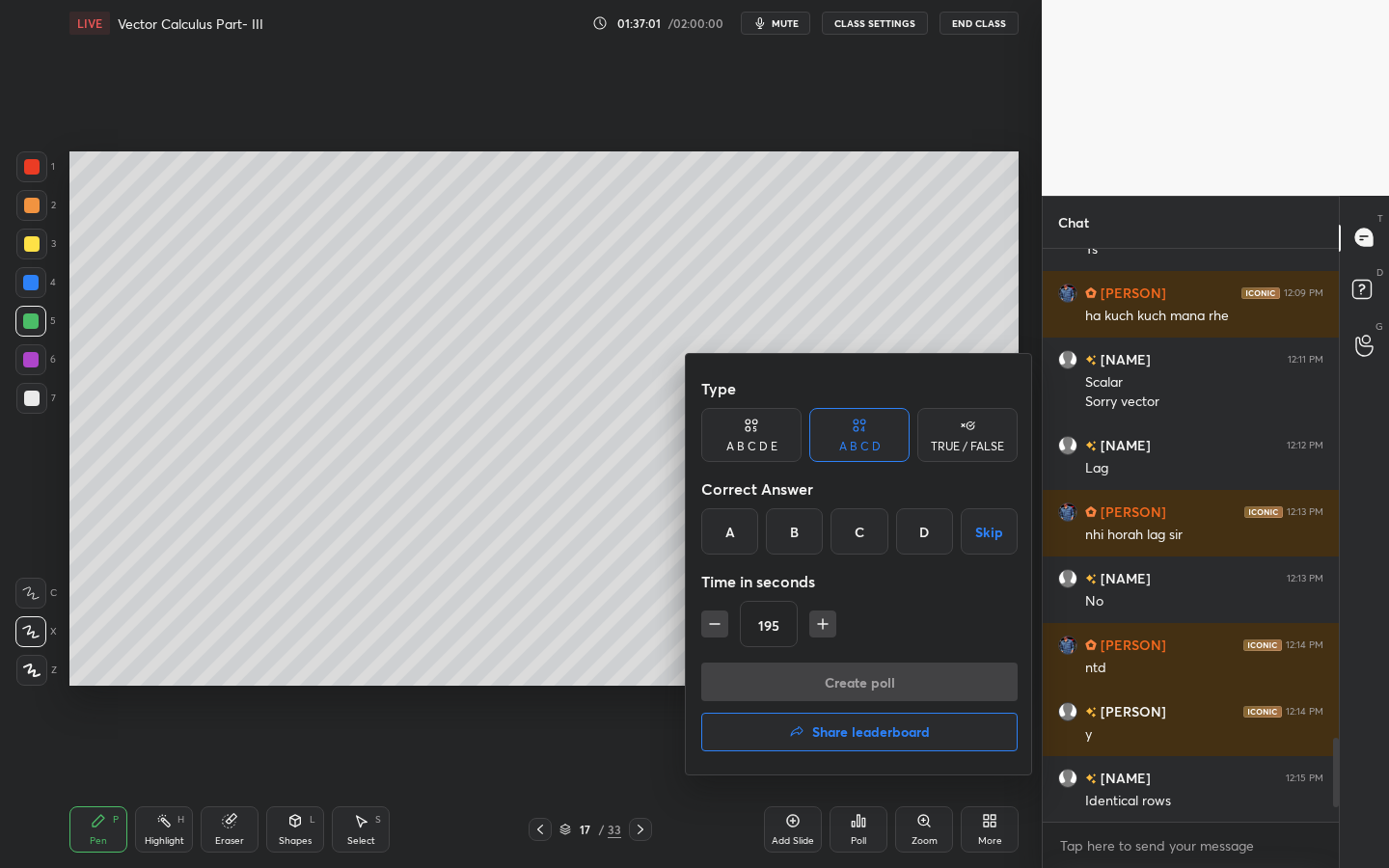 click 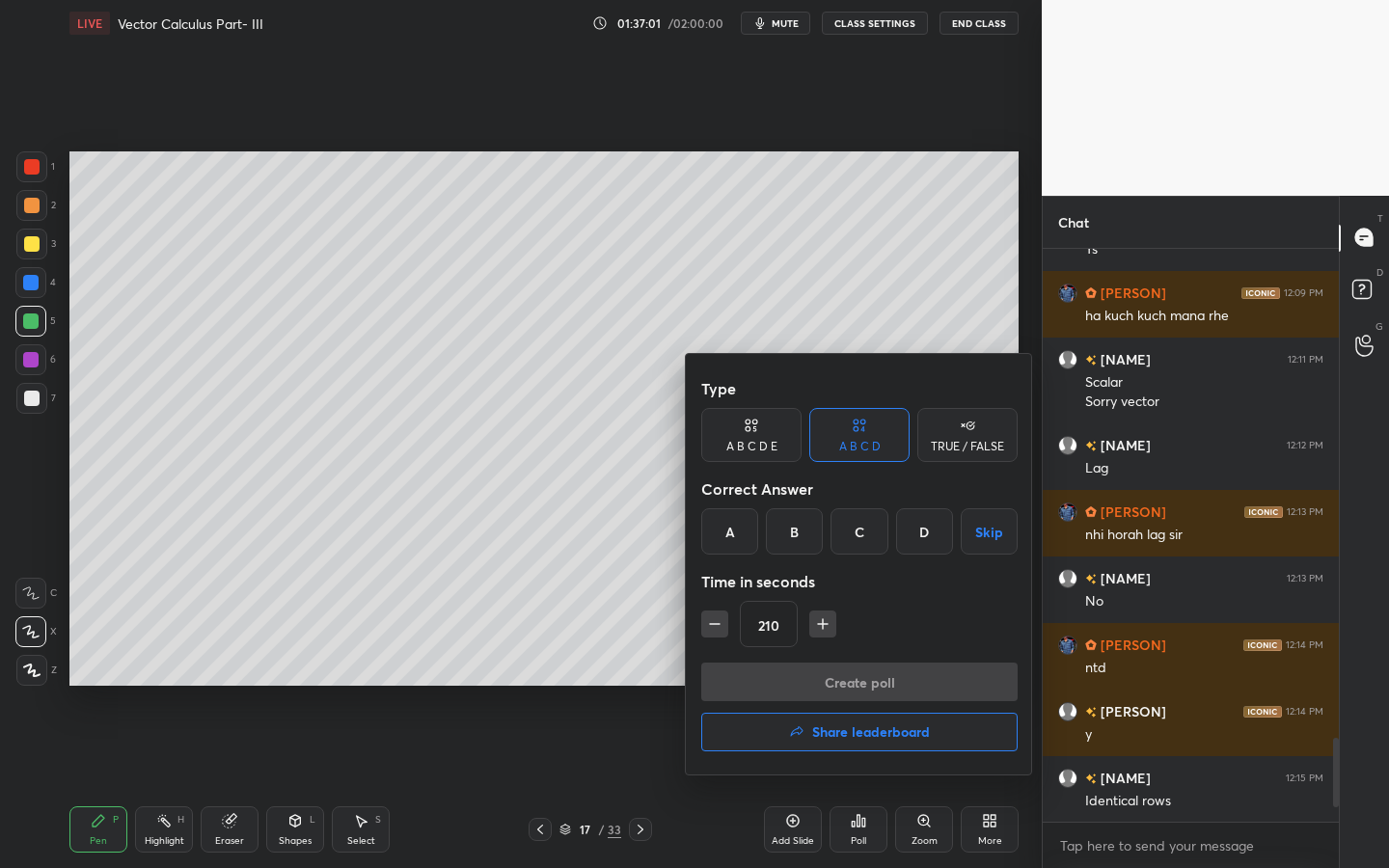 click 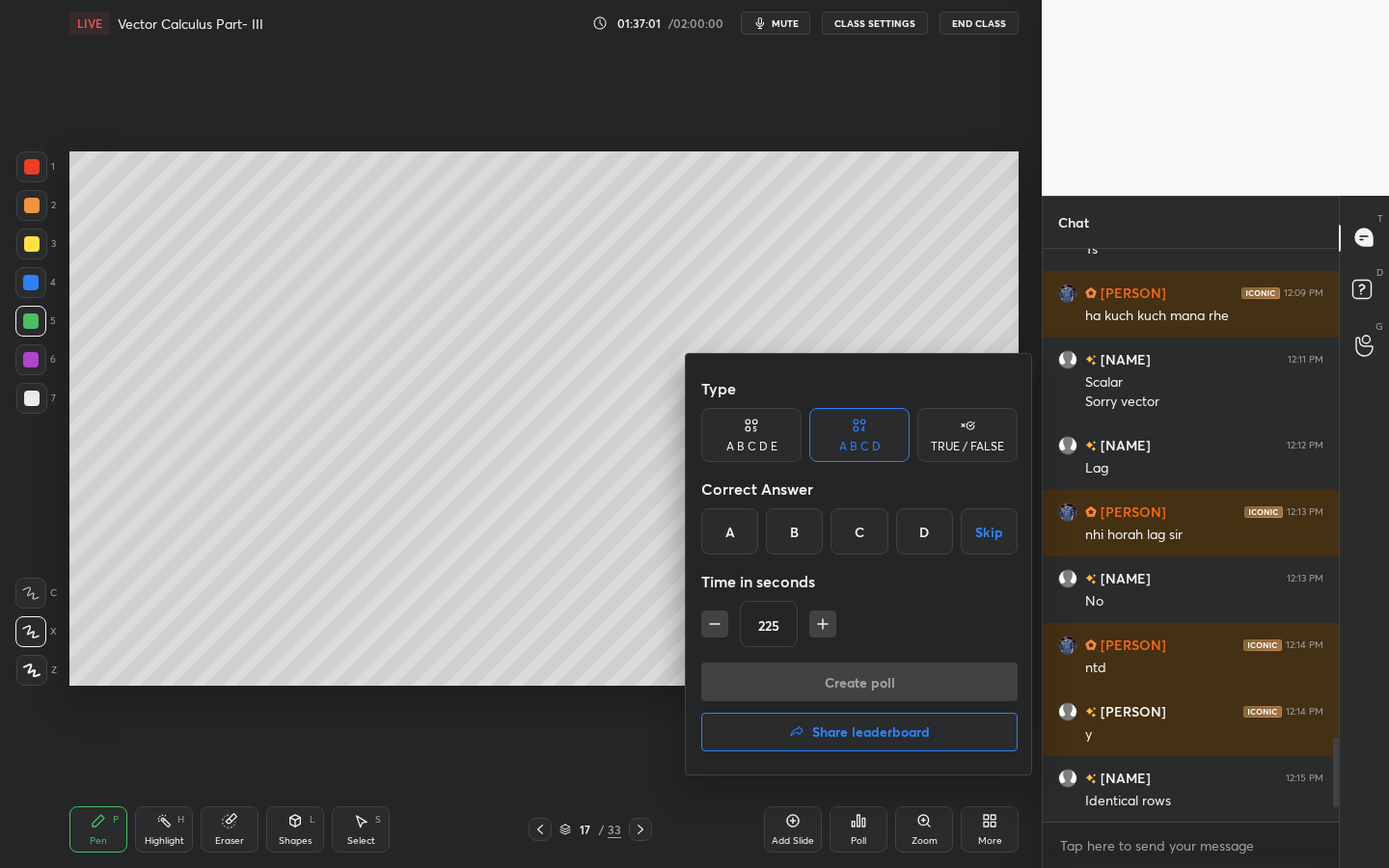 click 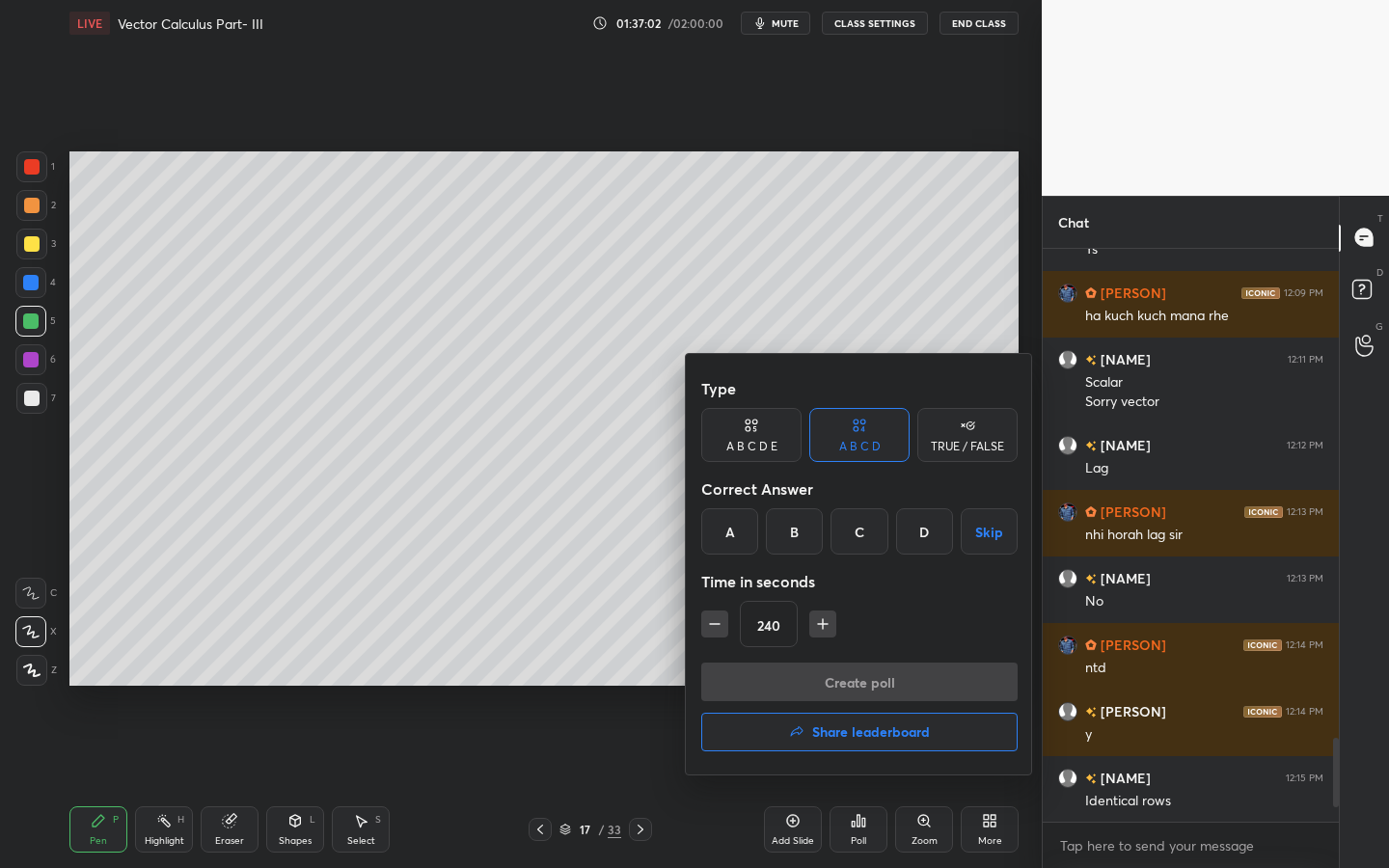 click at bounding box center [823, 624] 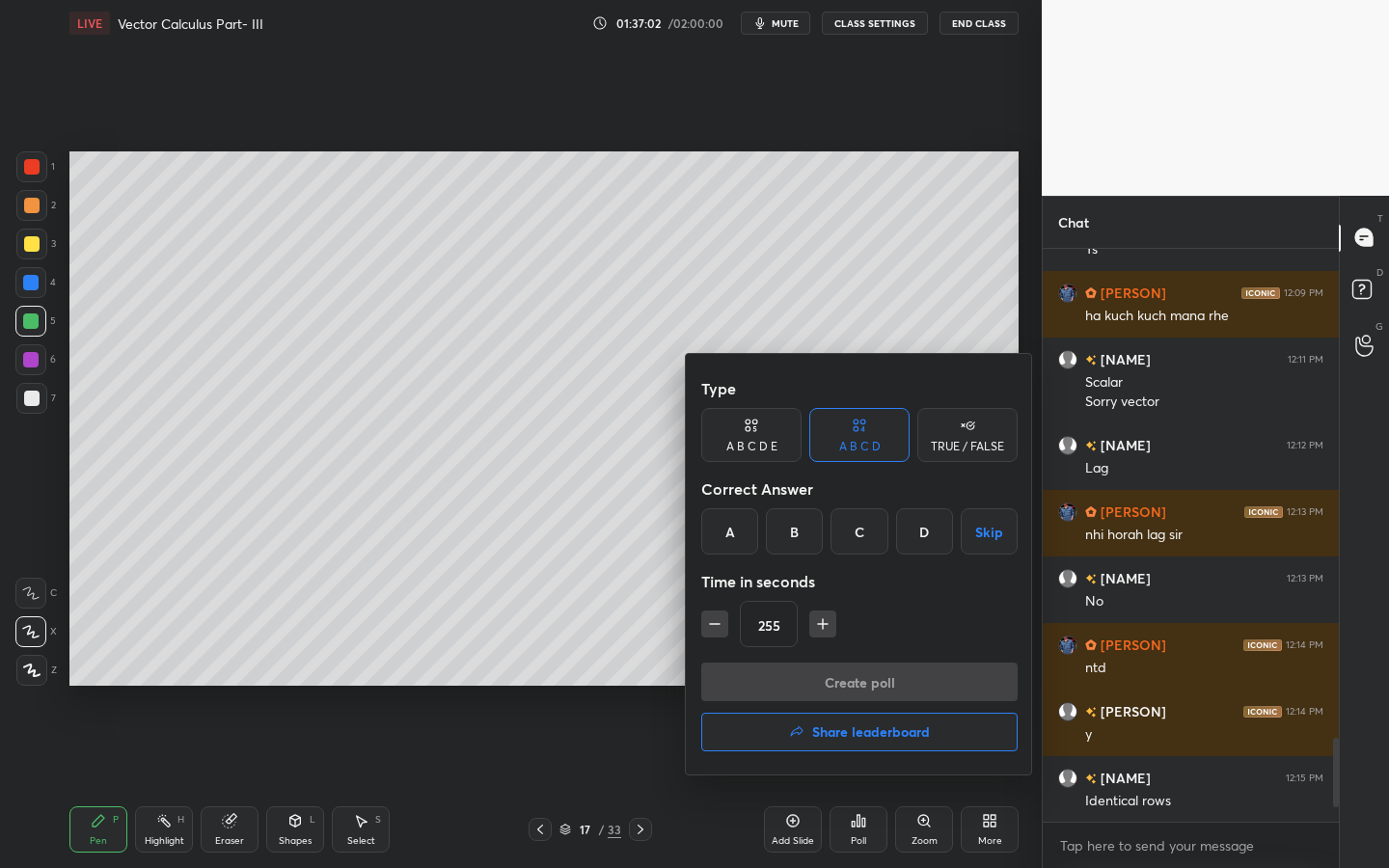 click 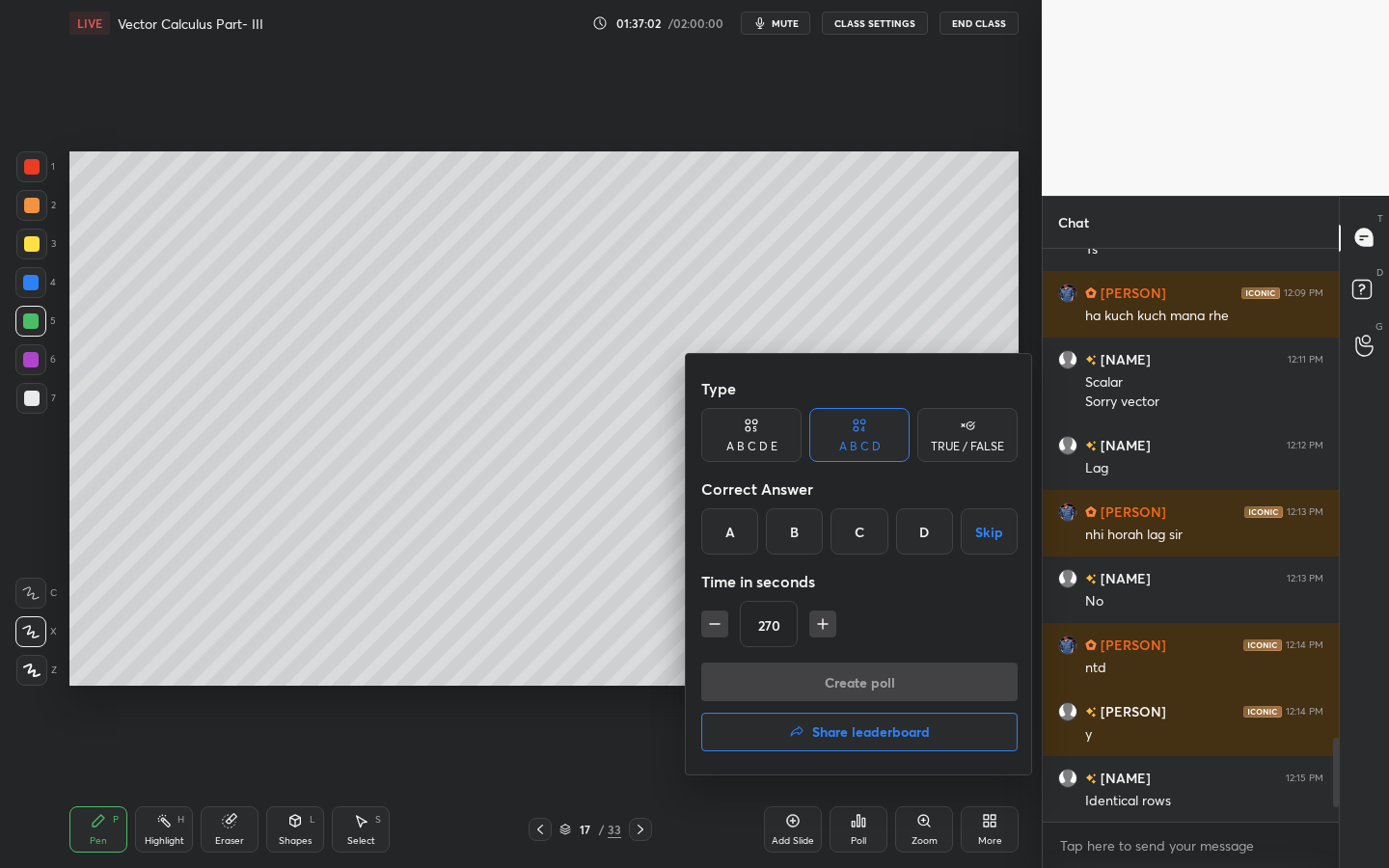 click 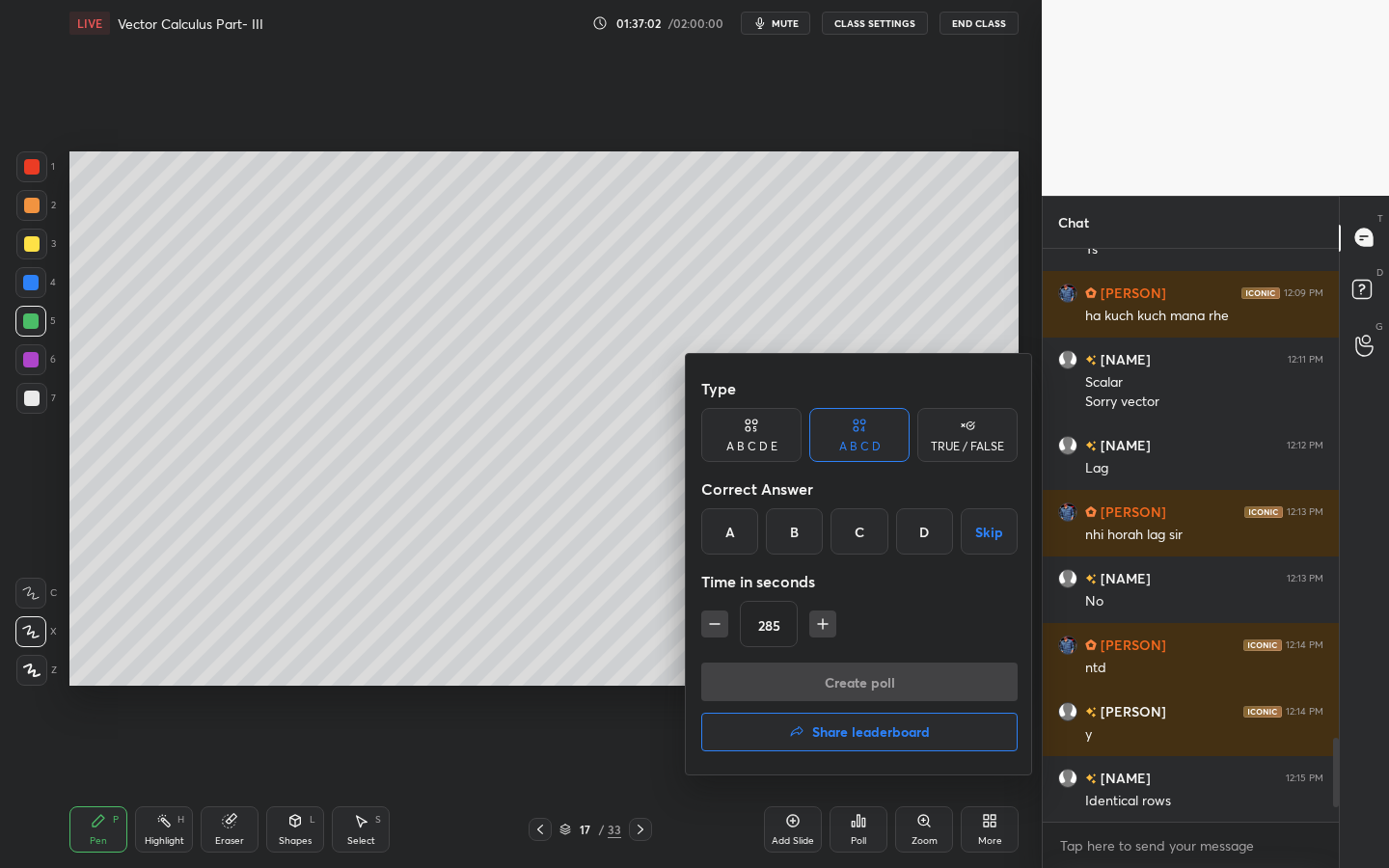 click 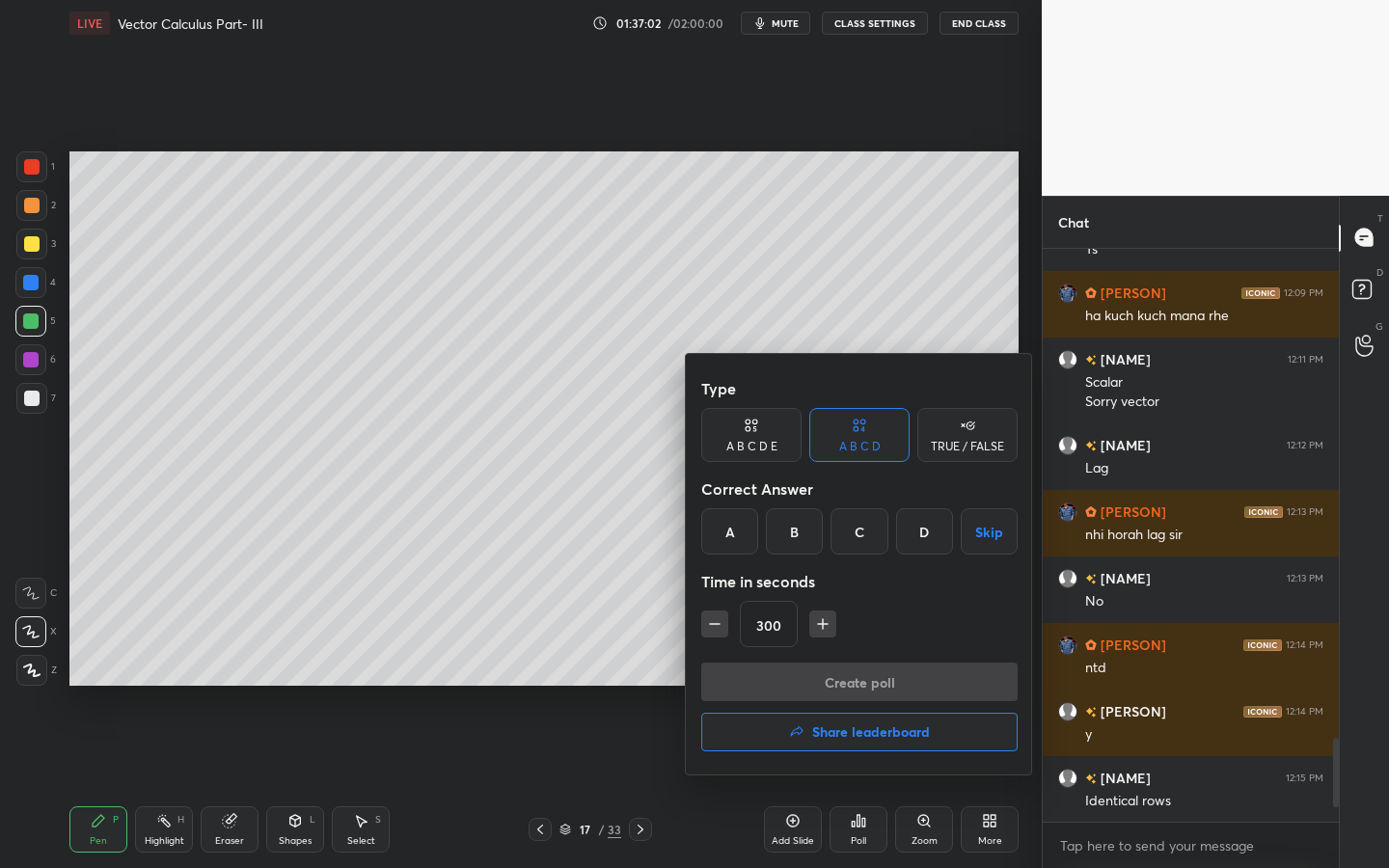 click 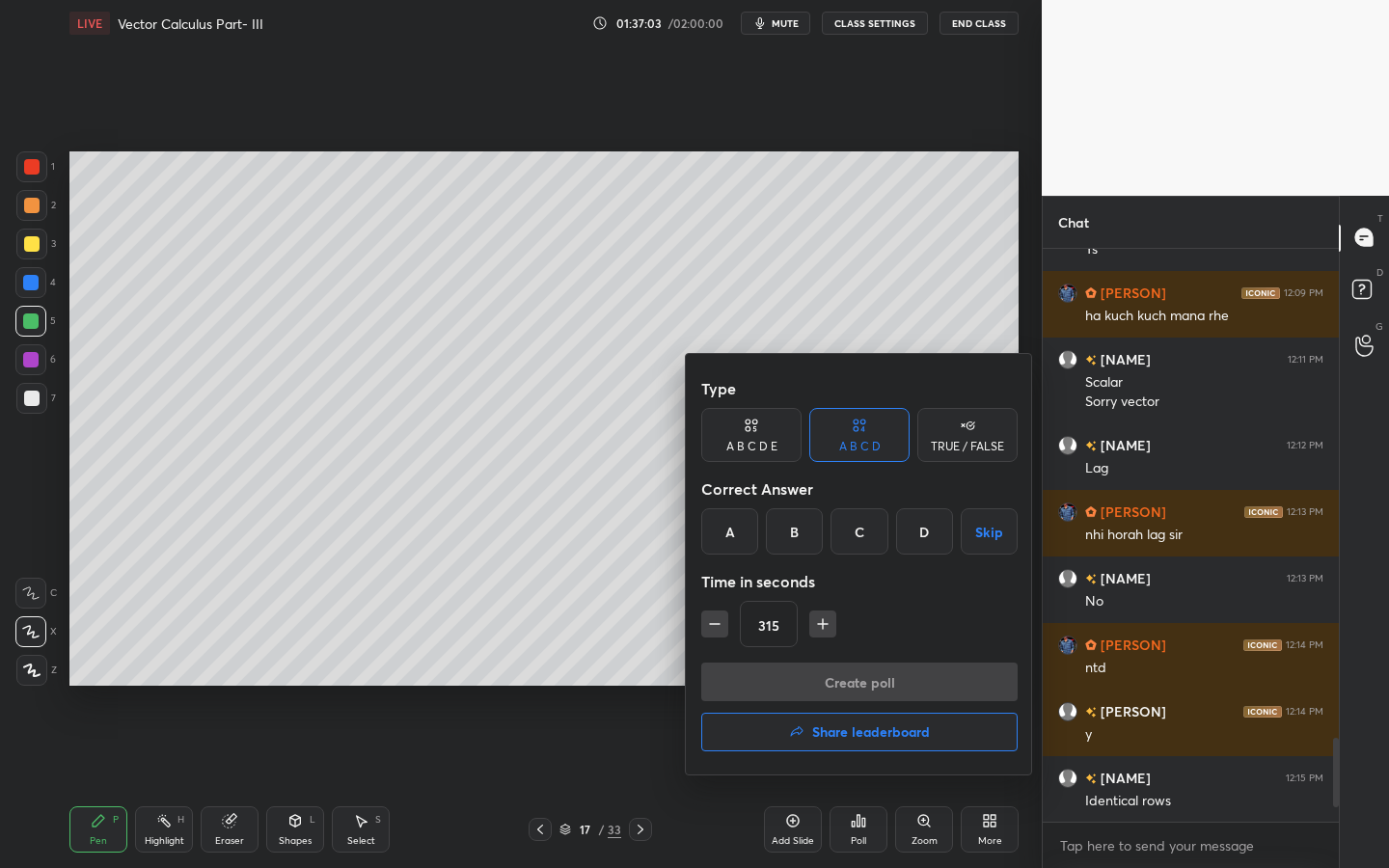 click 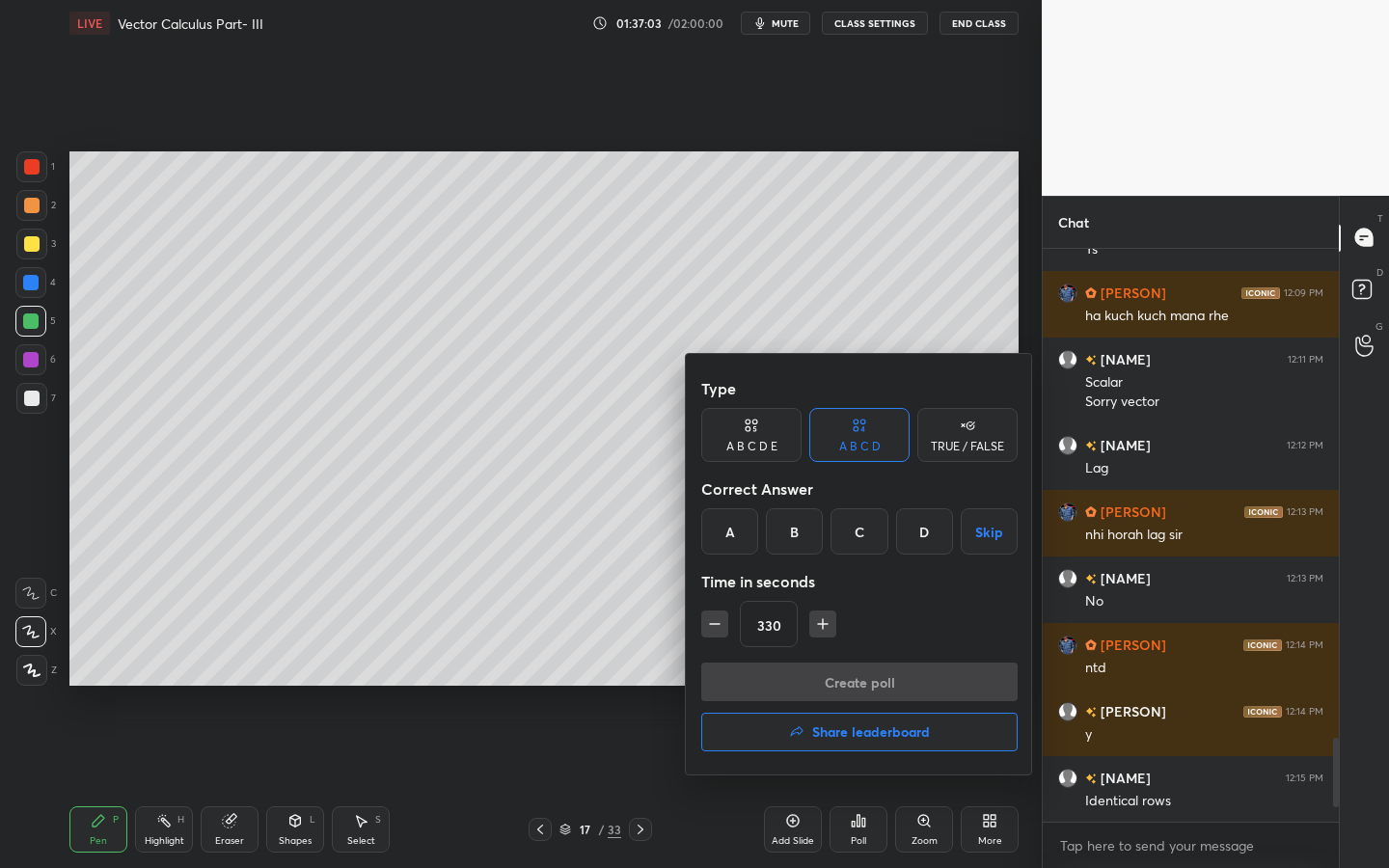 click 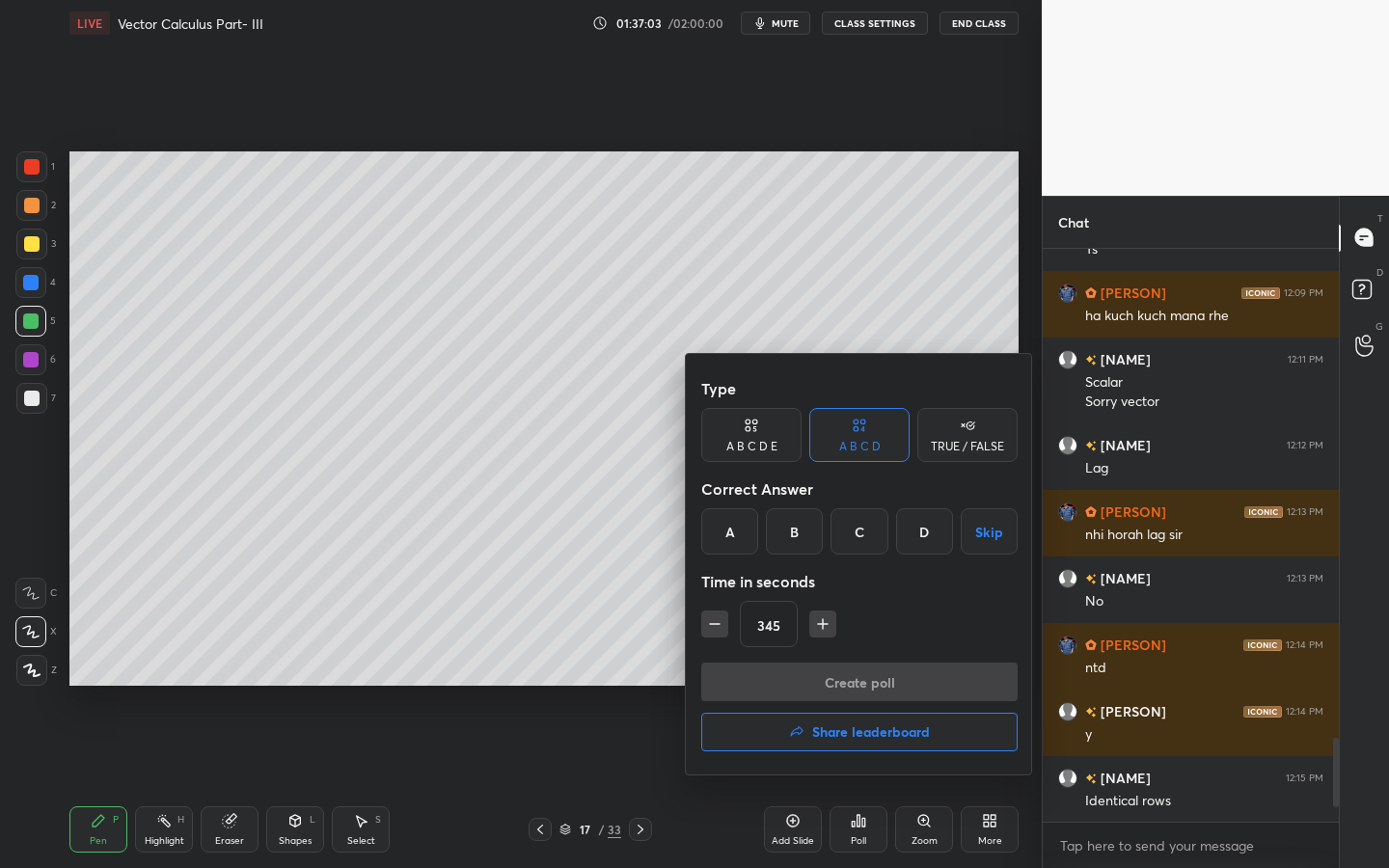 click 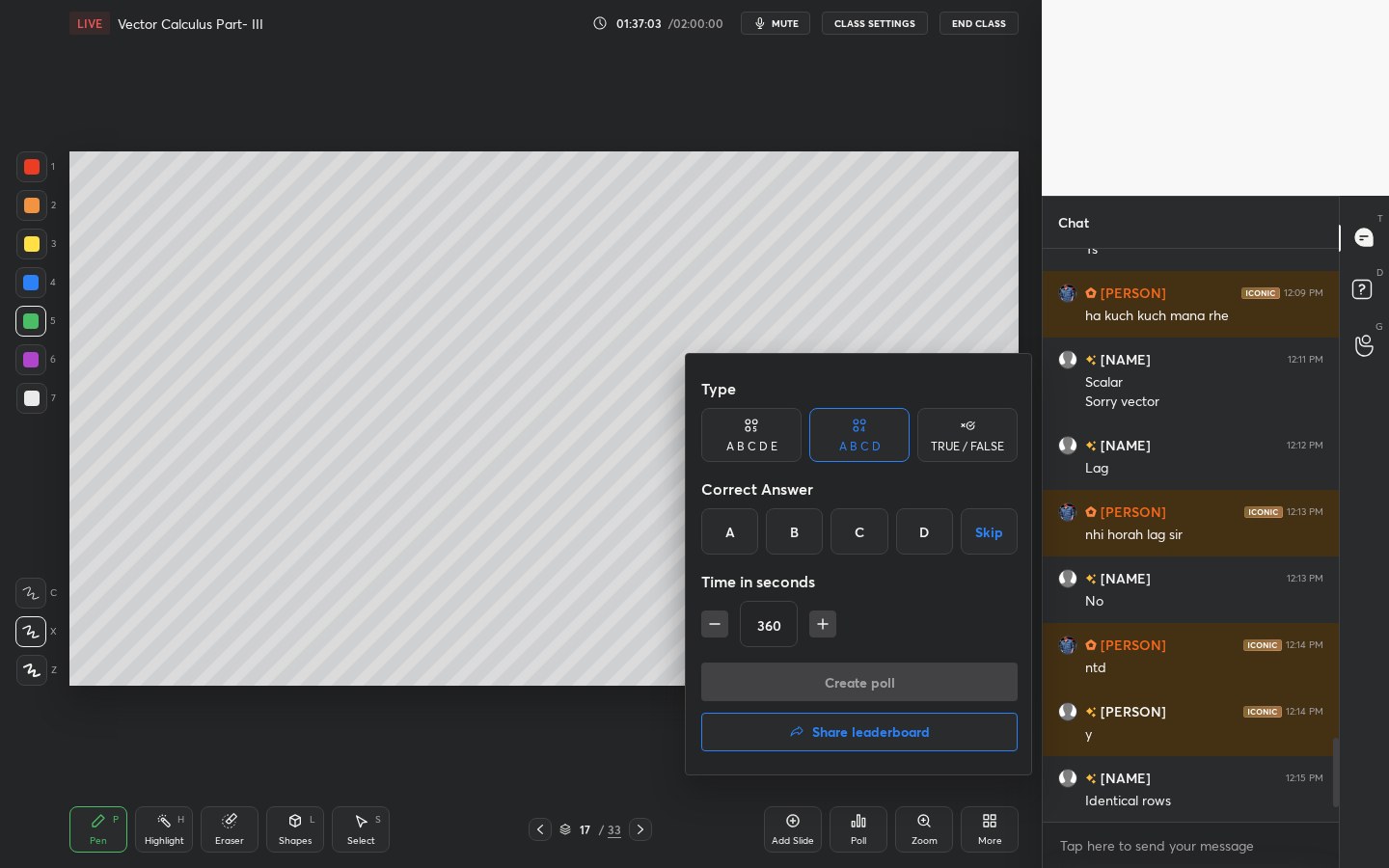 click 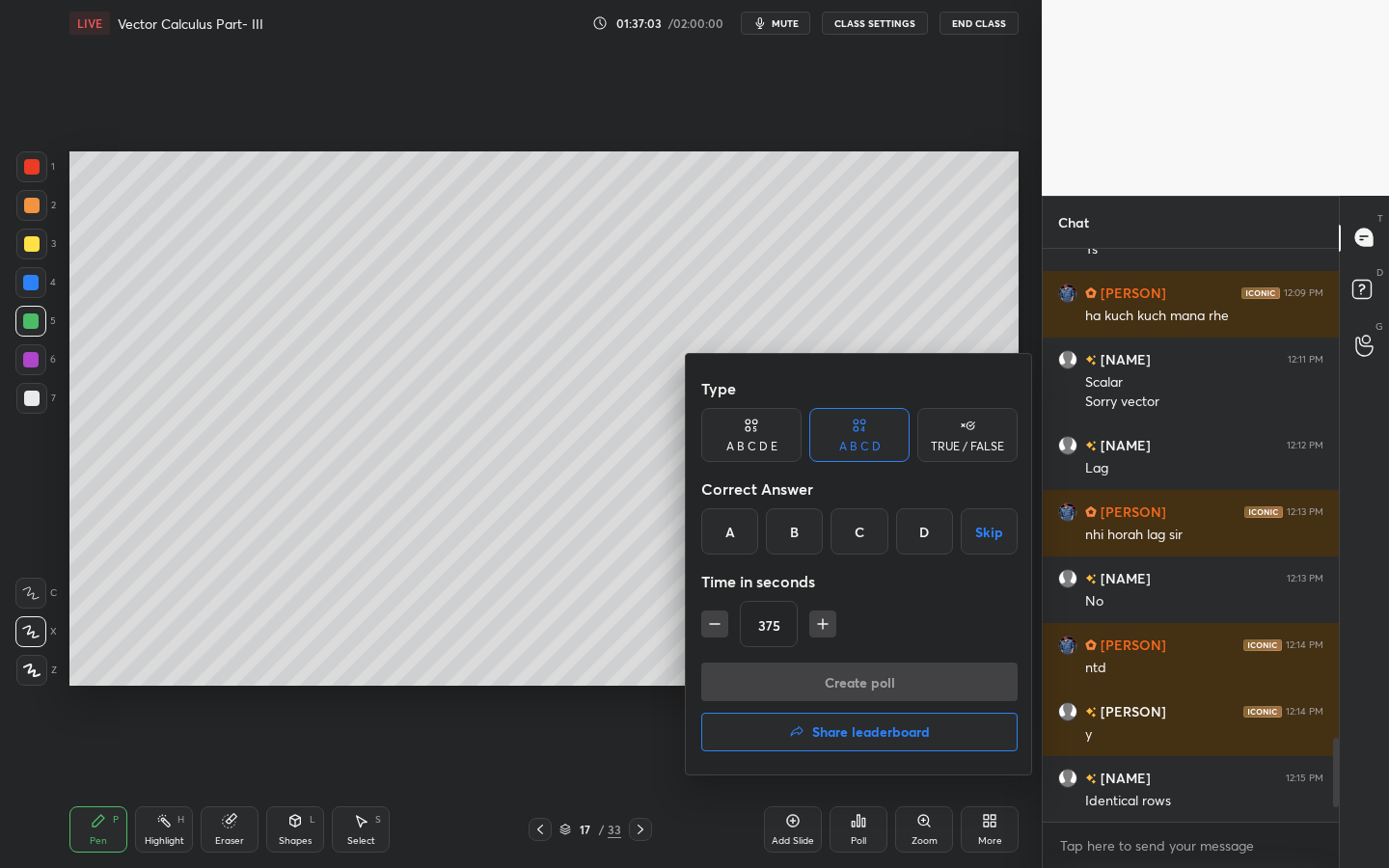 click 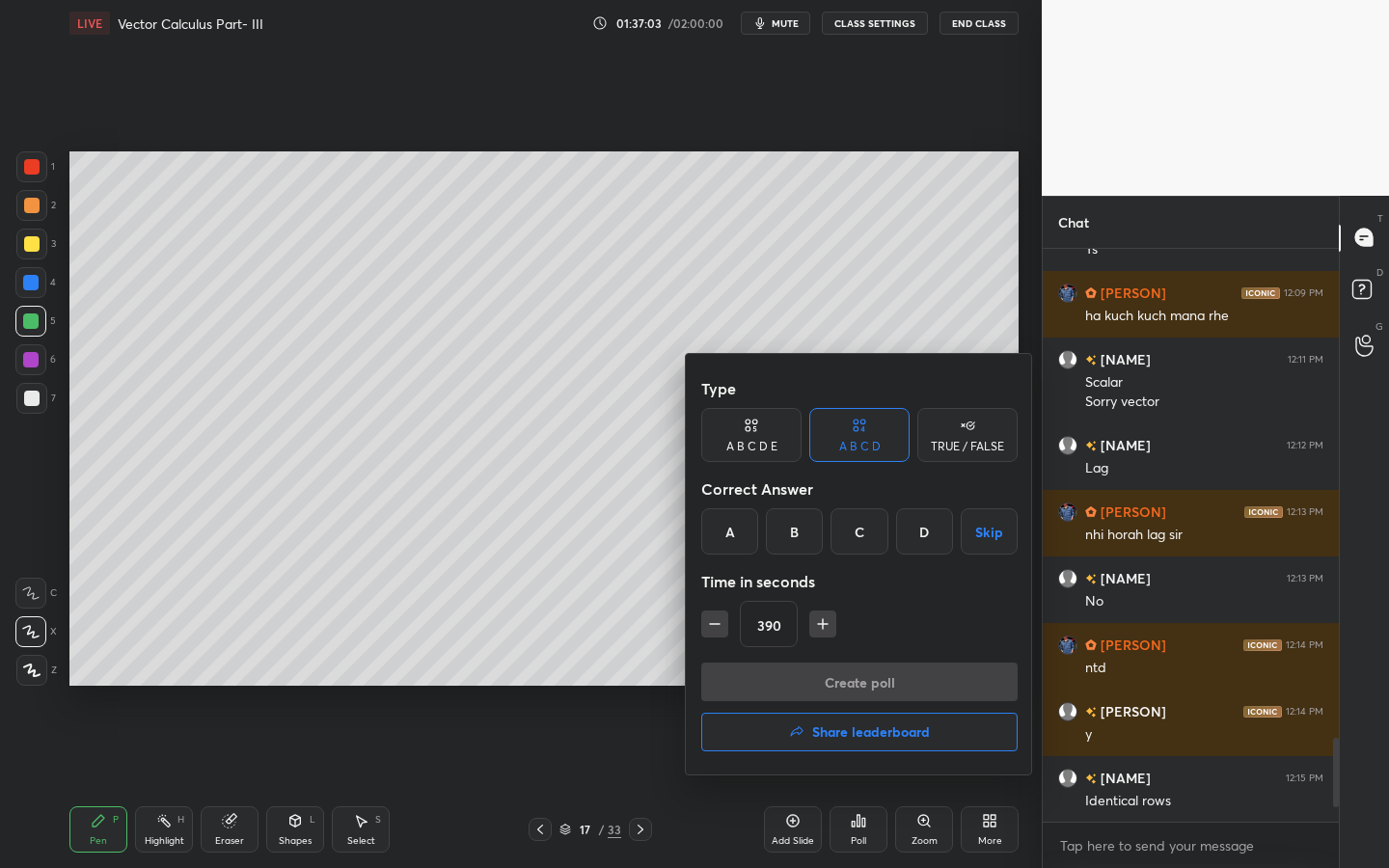 click 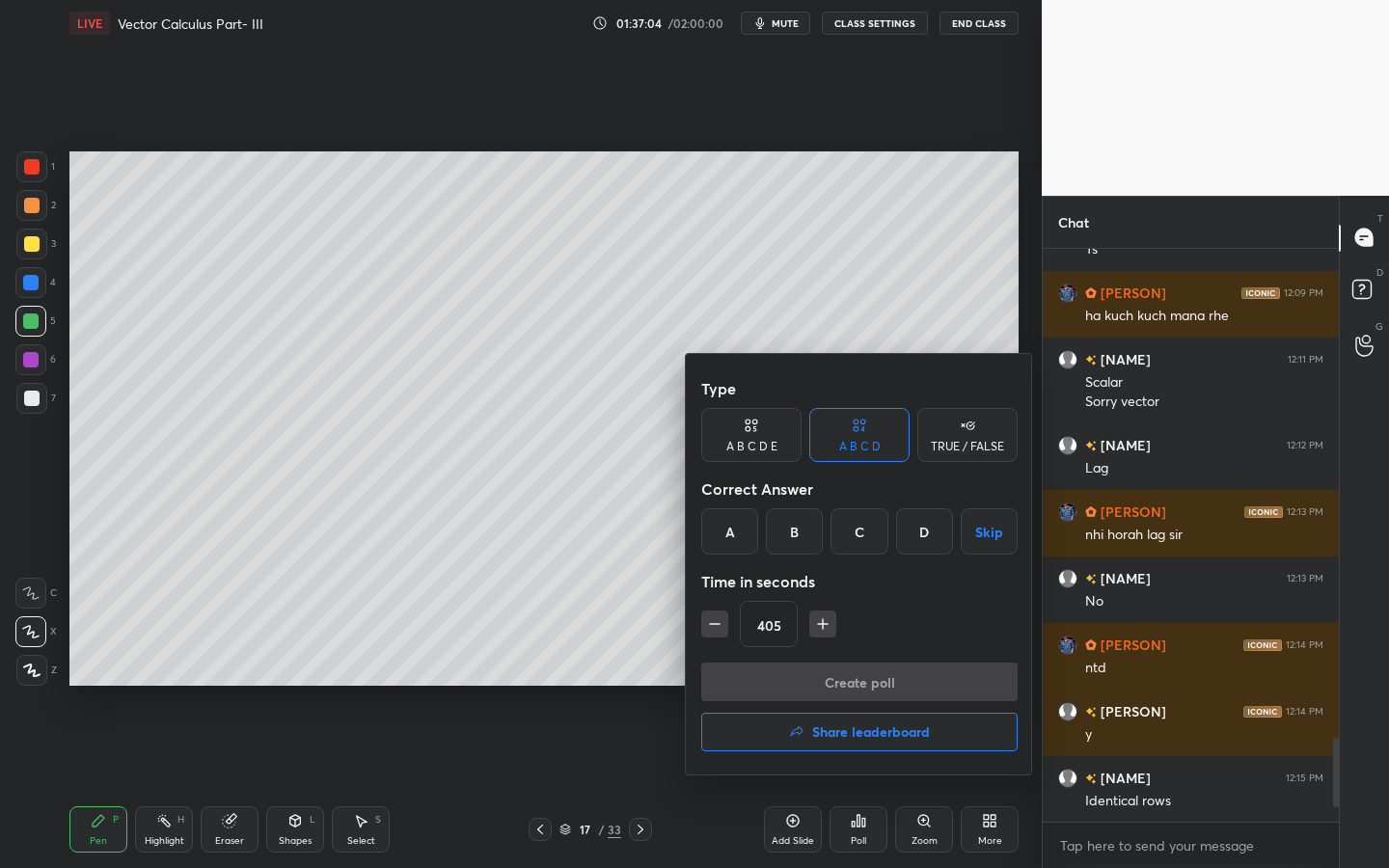 click 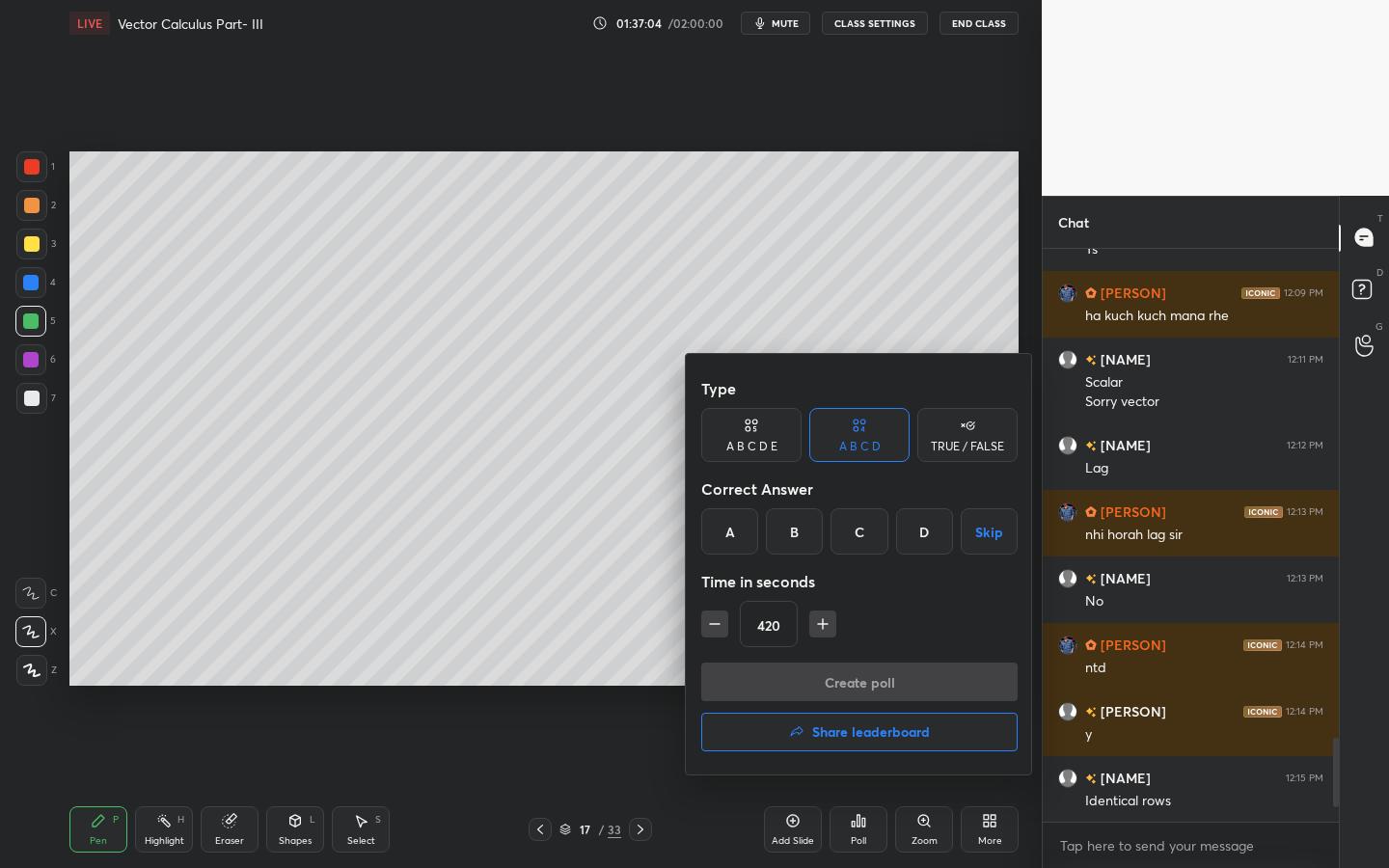 click 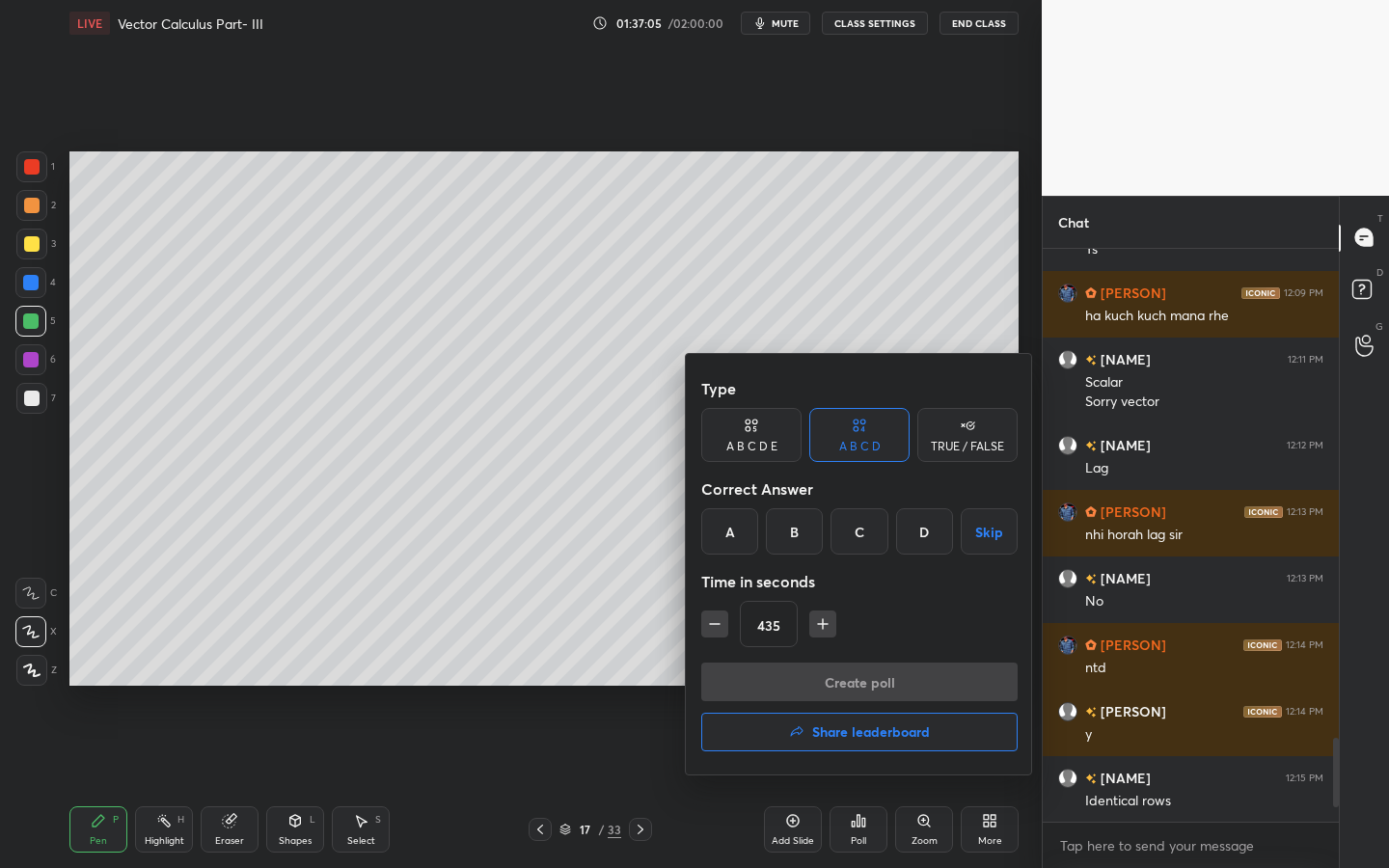 click 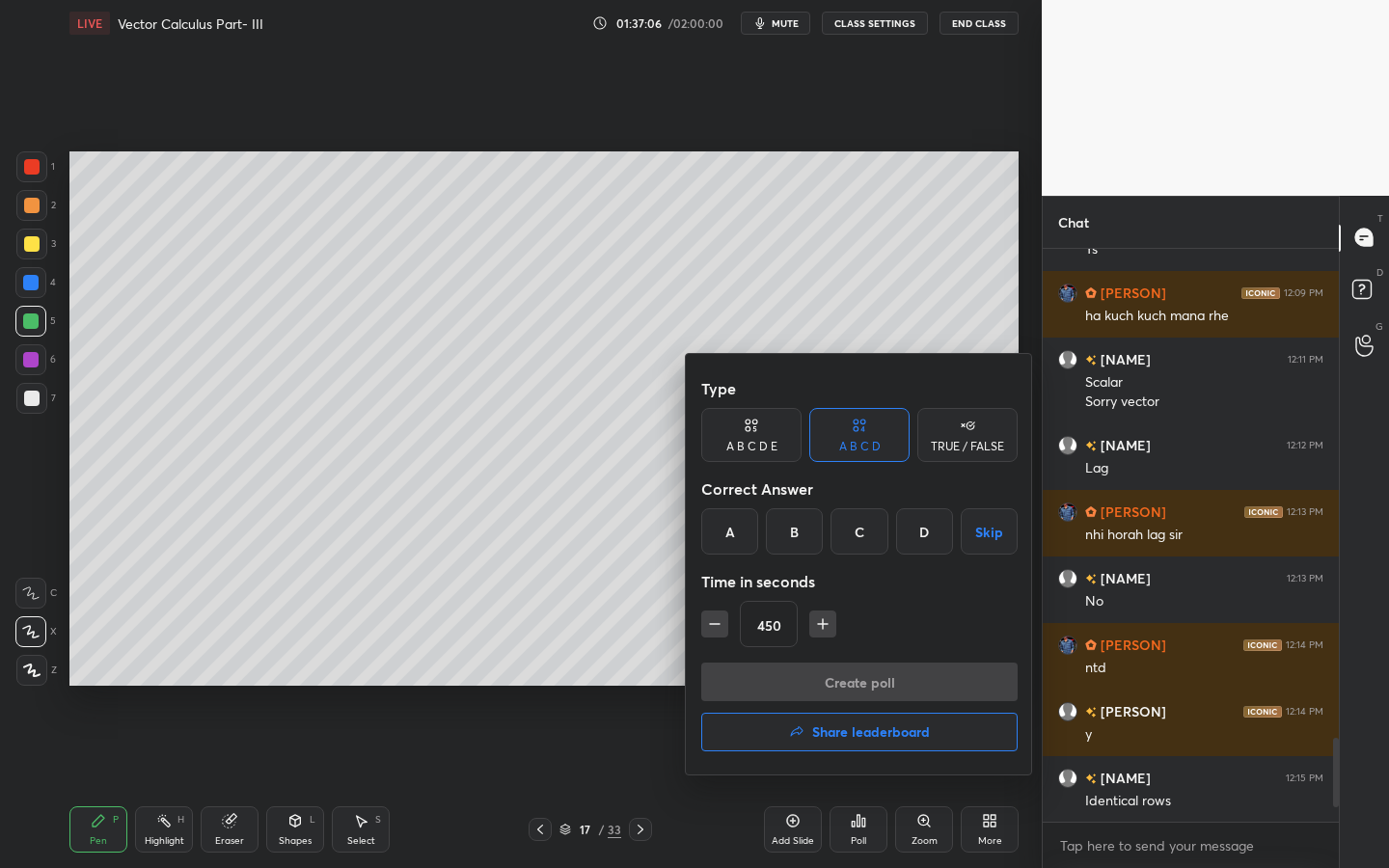 click 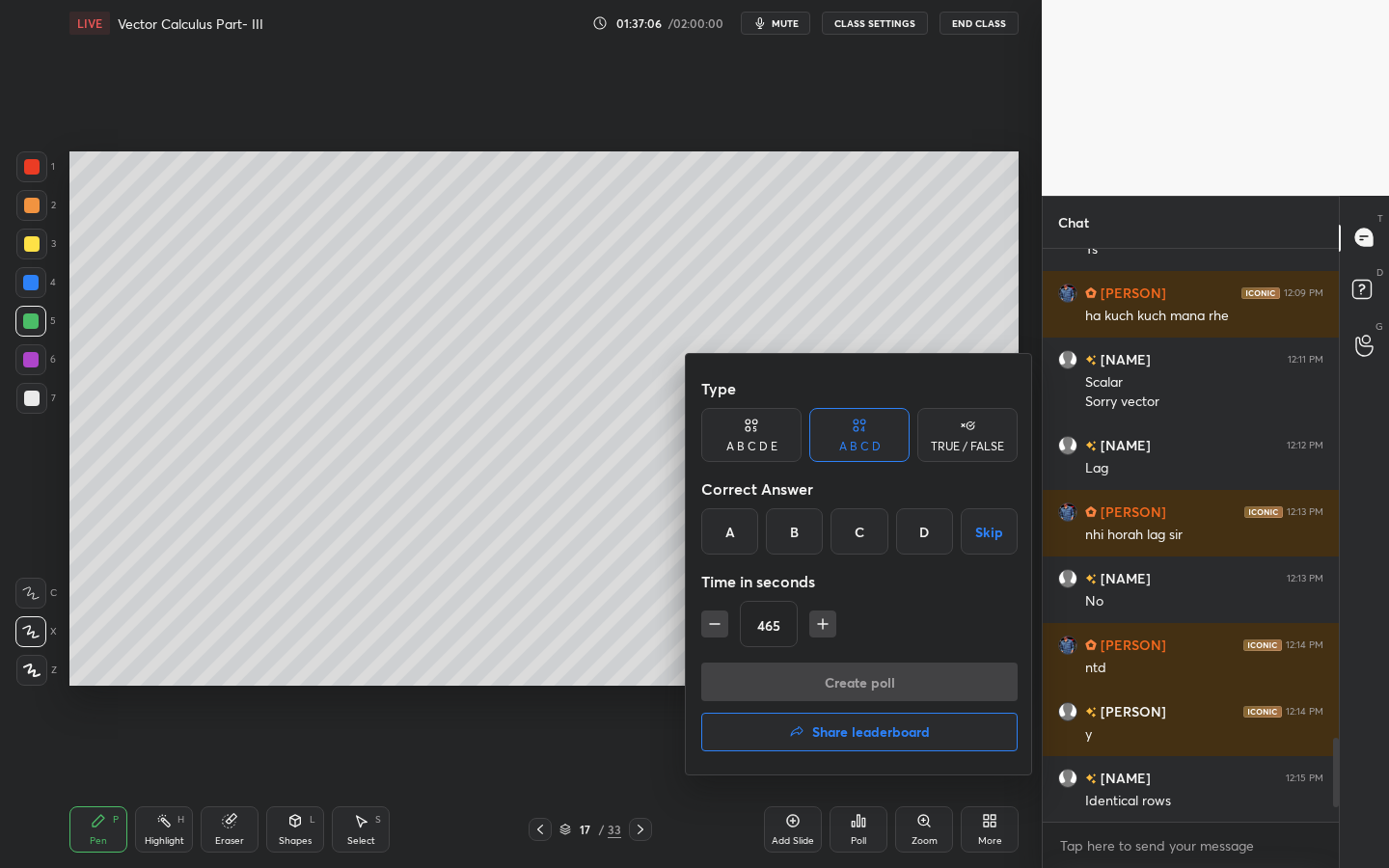 click 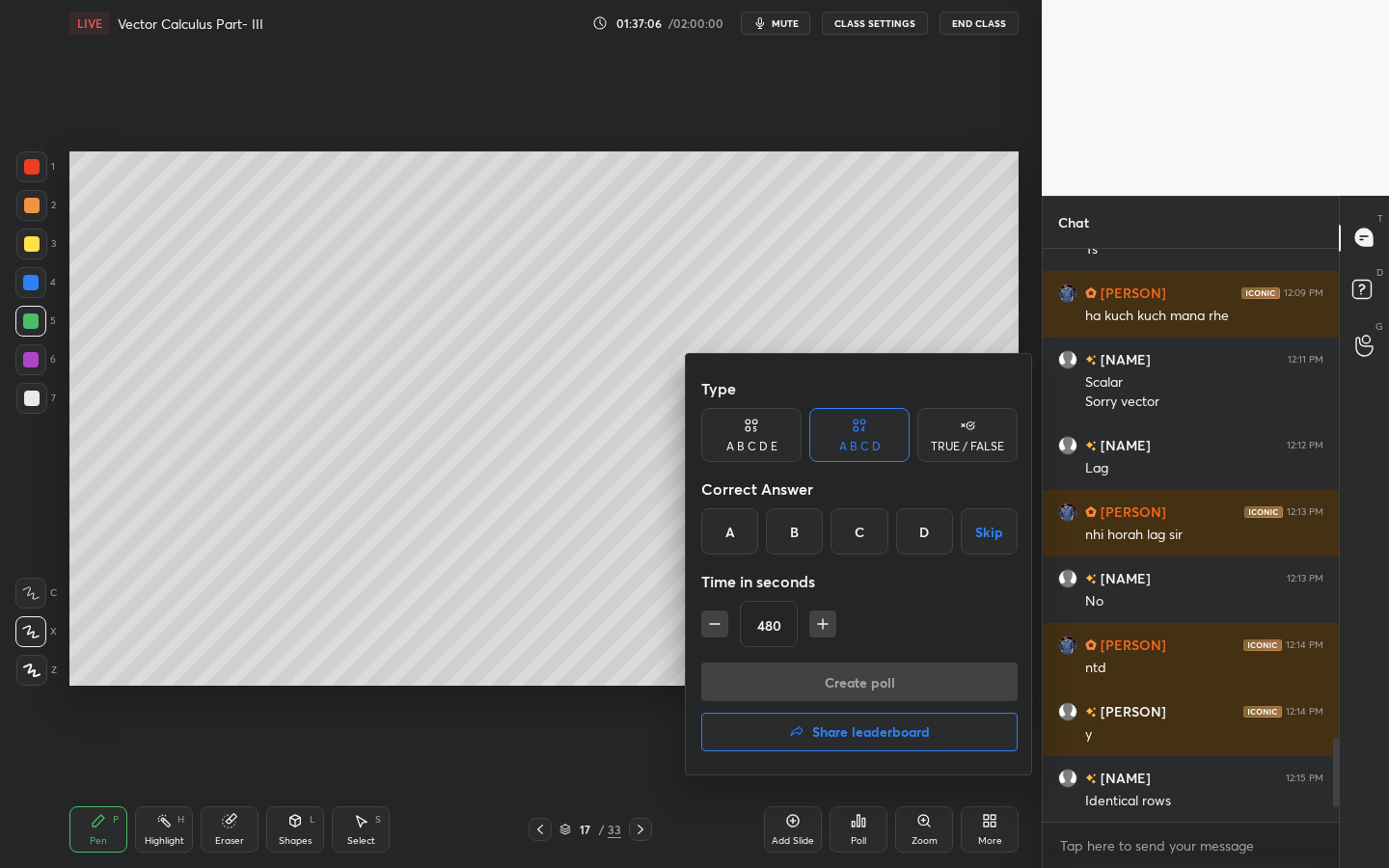 click 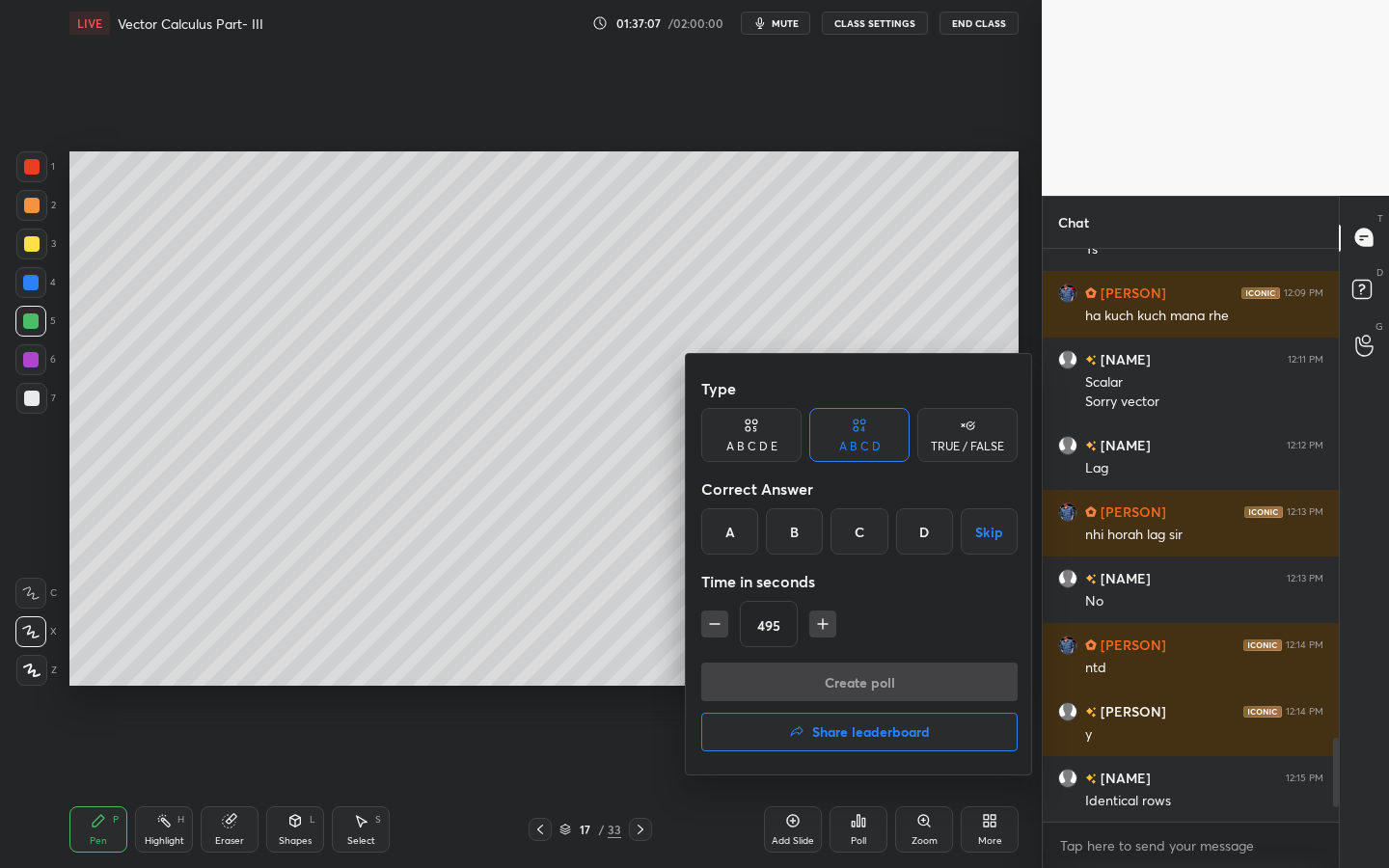click 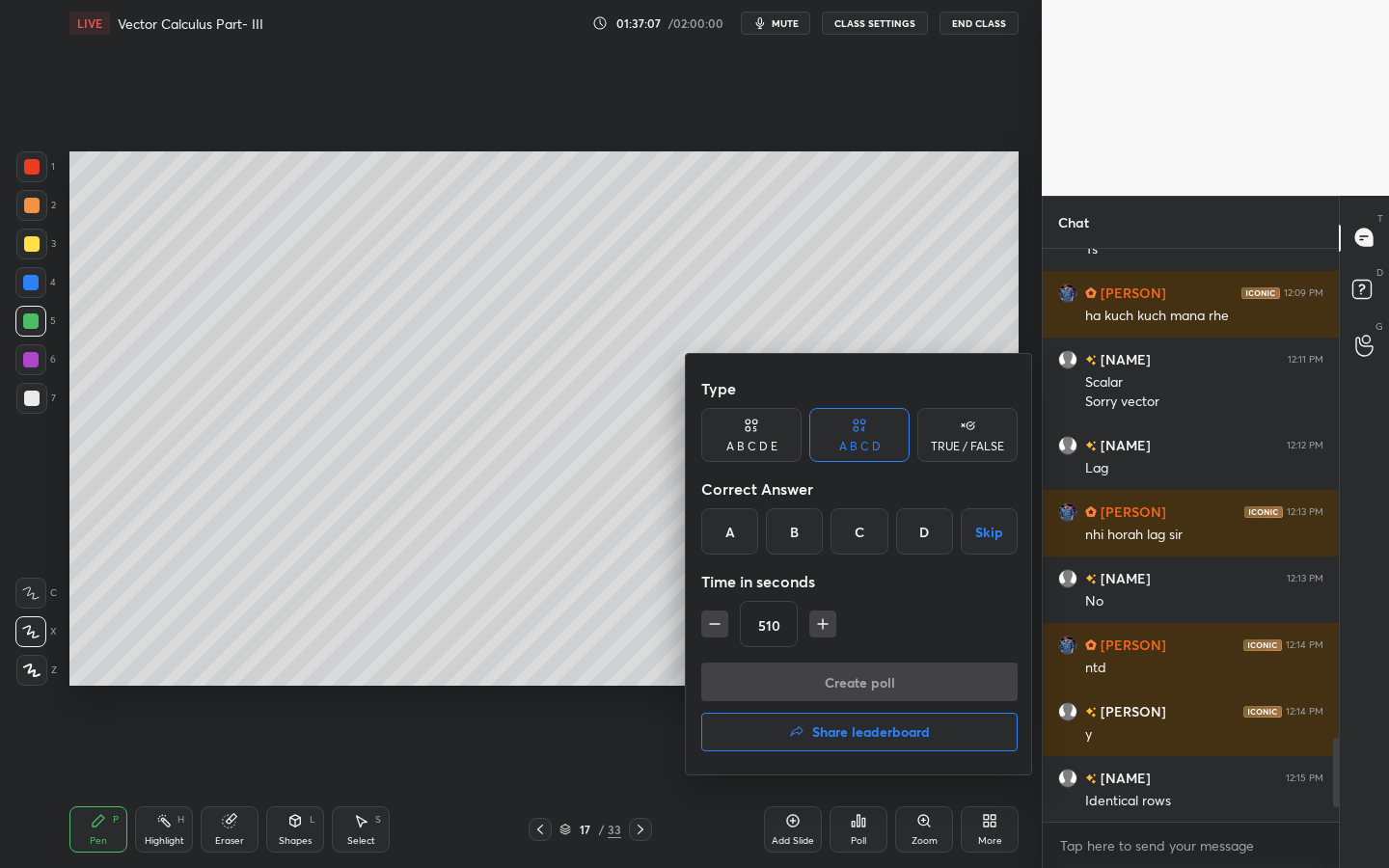 click 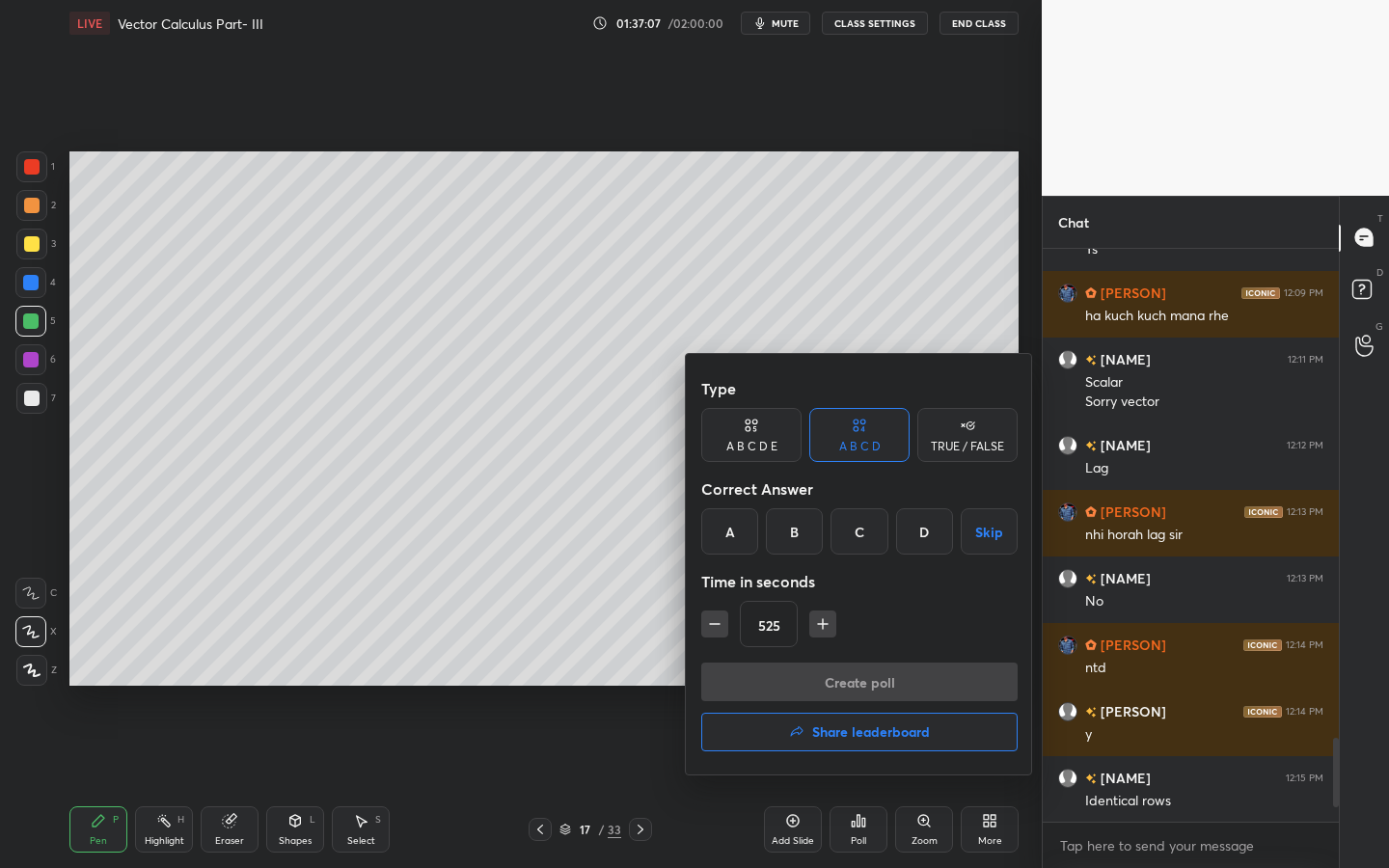 click 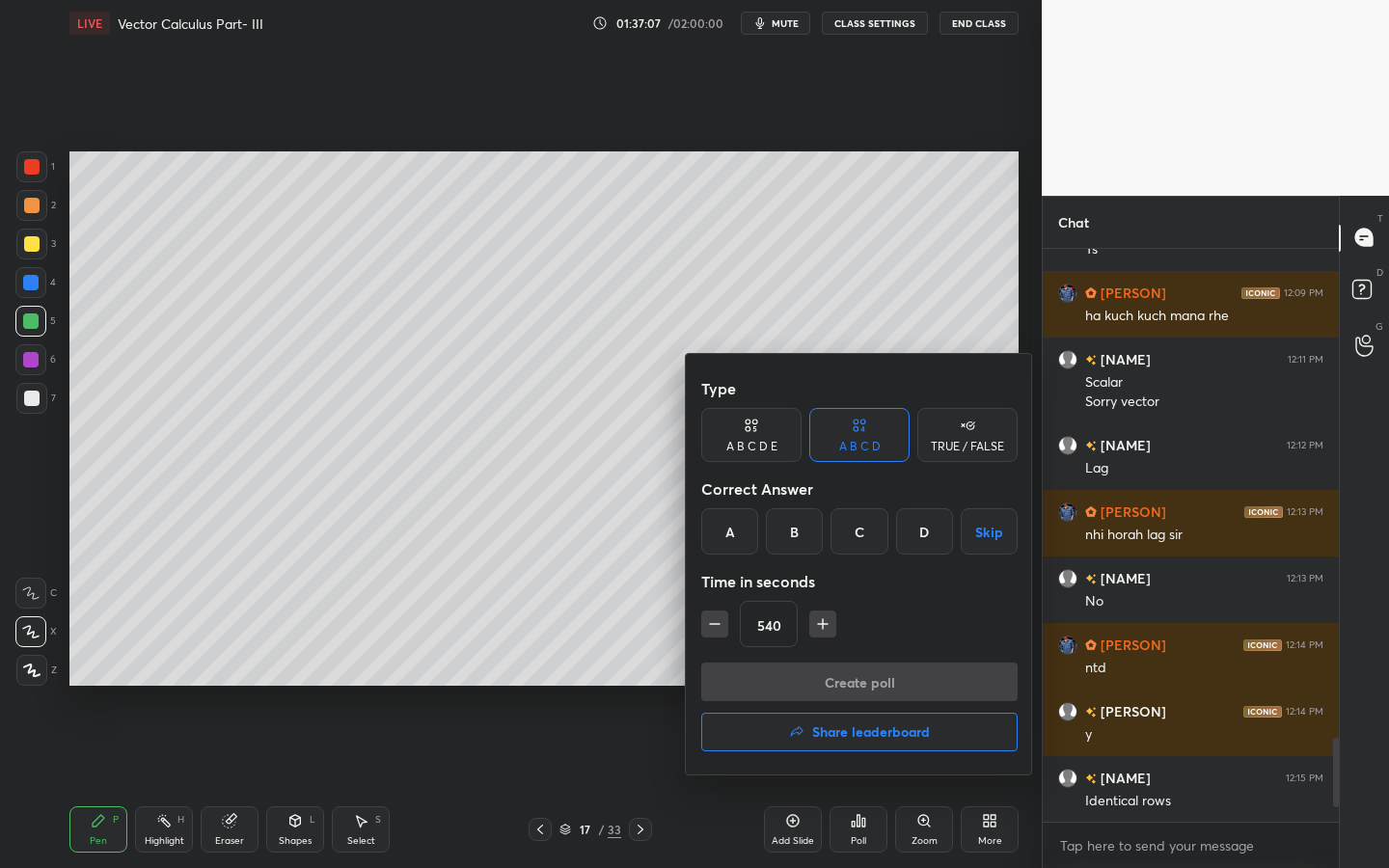 click 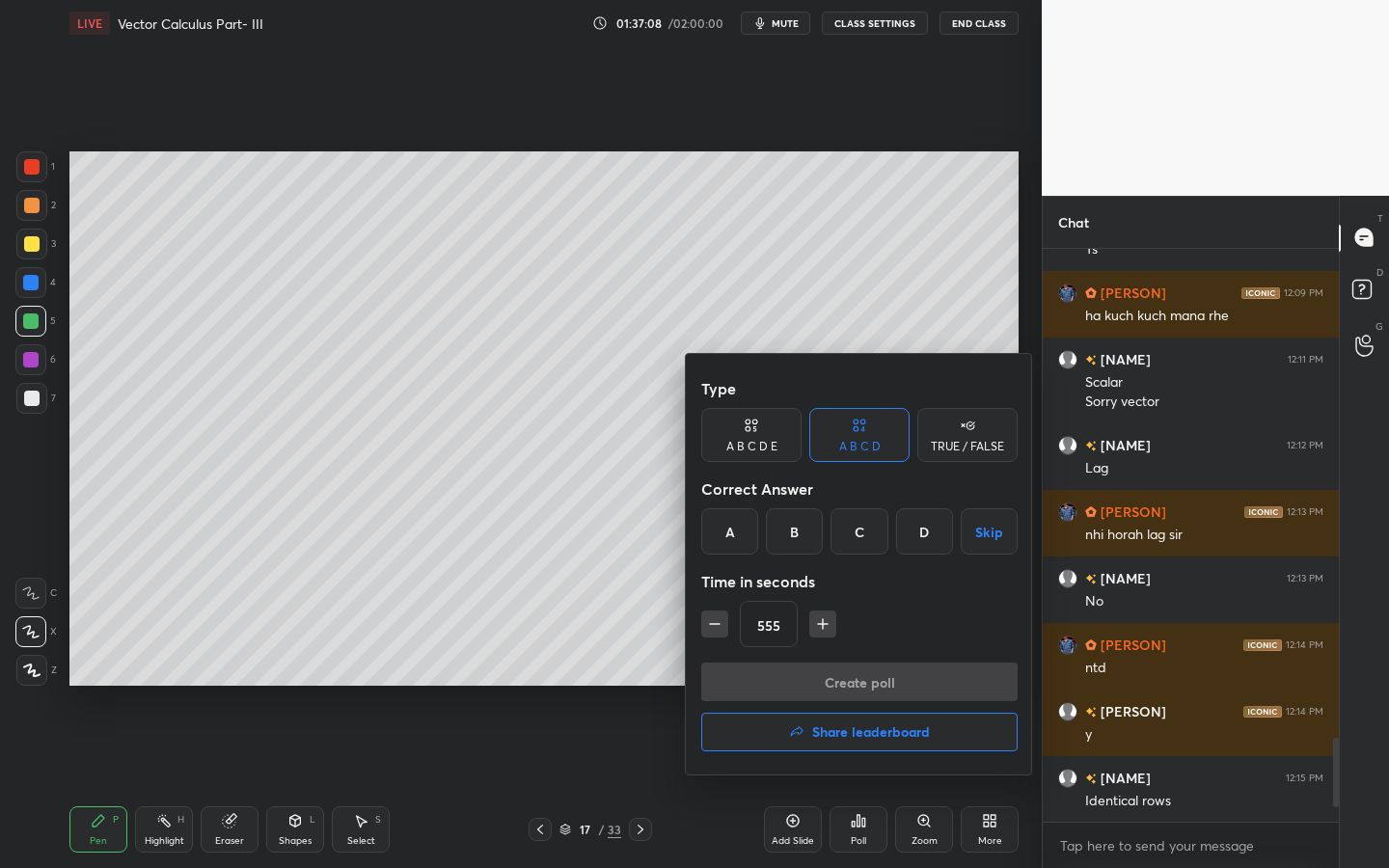 click 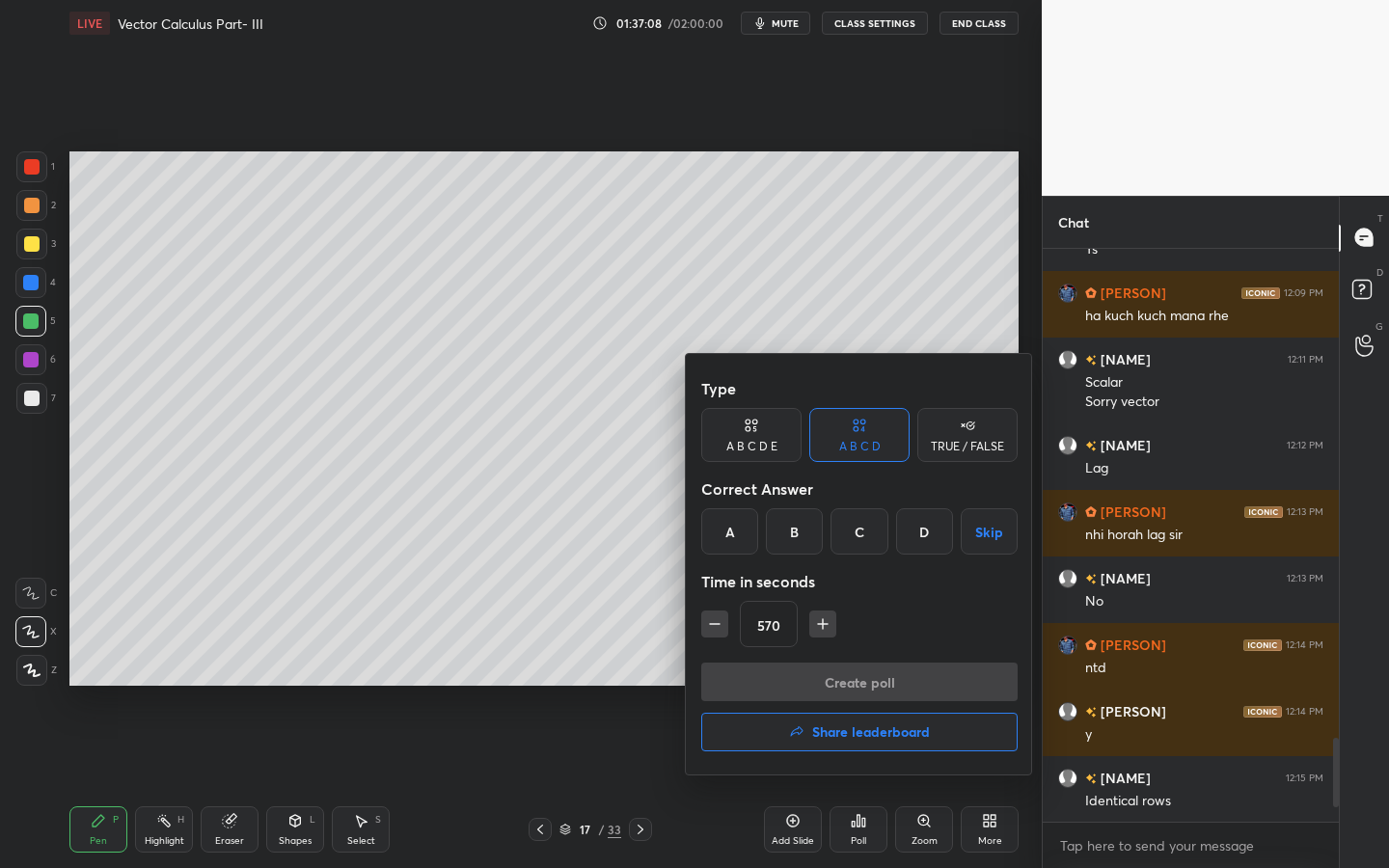 click 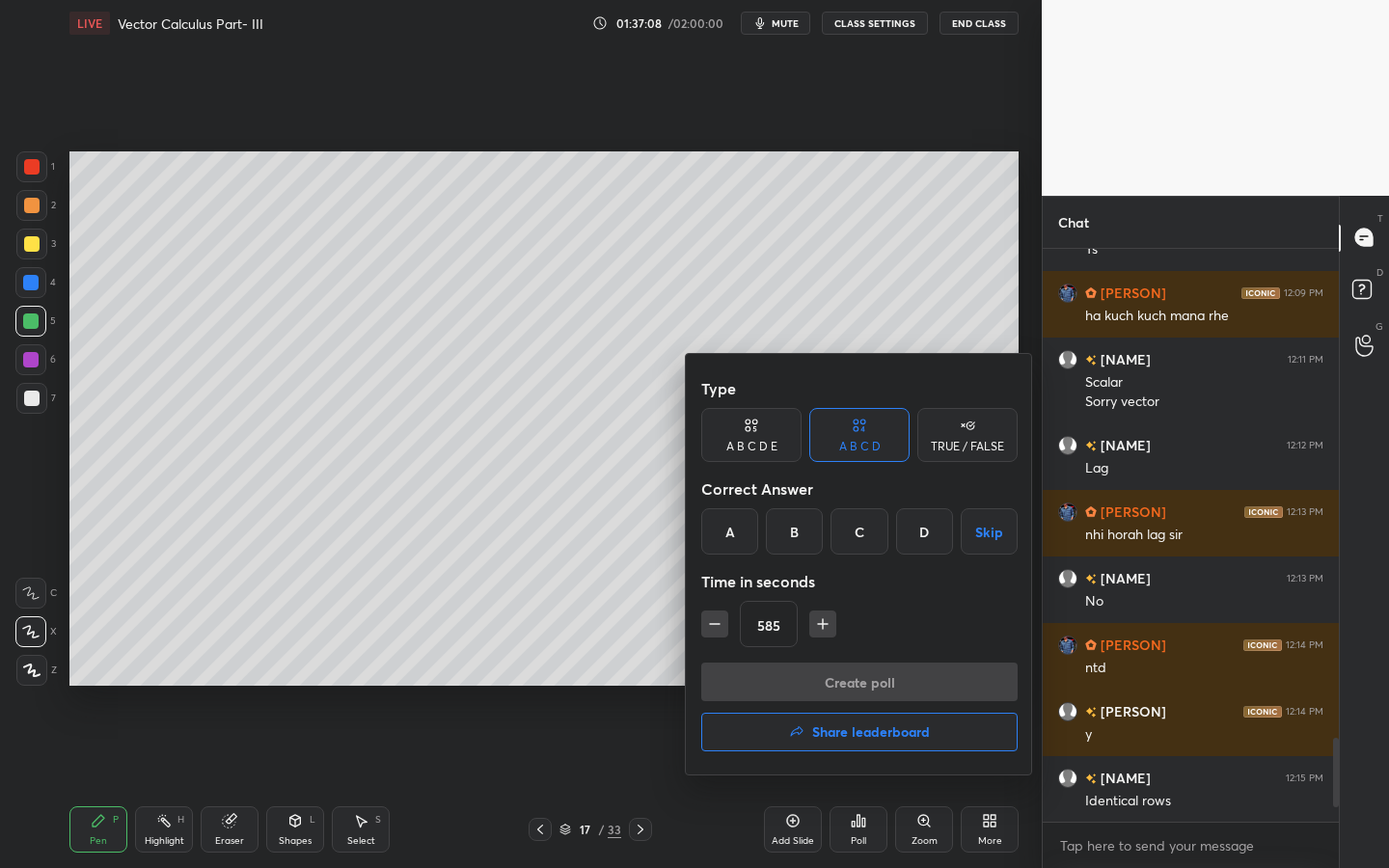 click 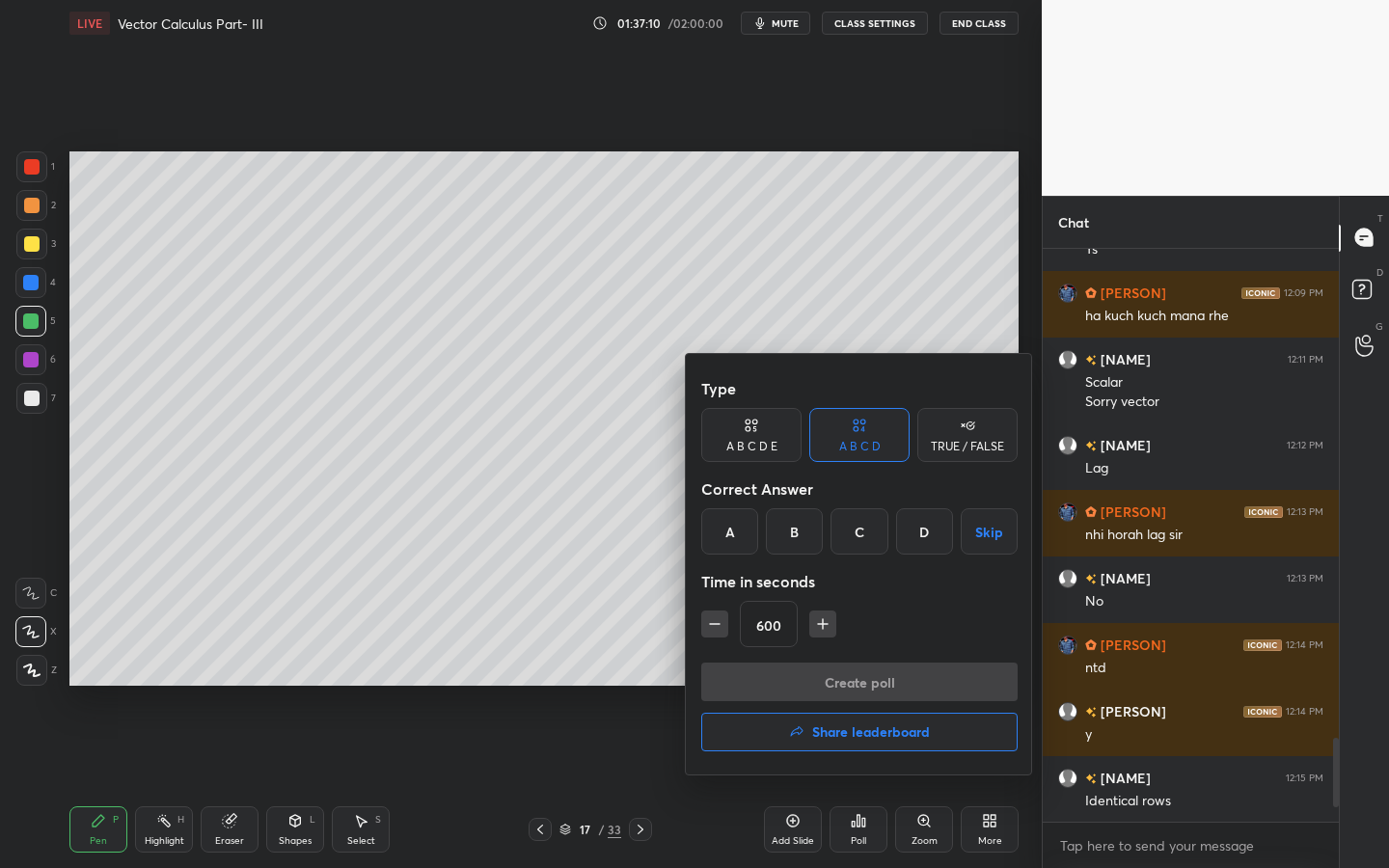 click 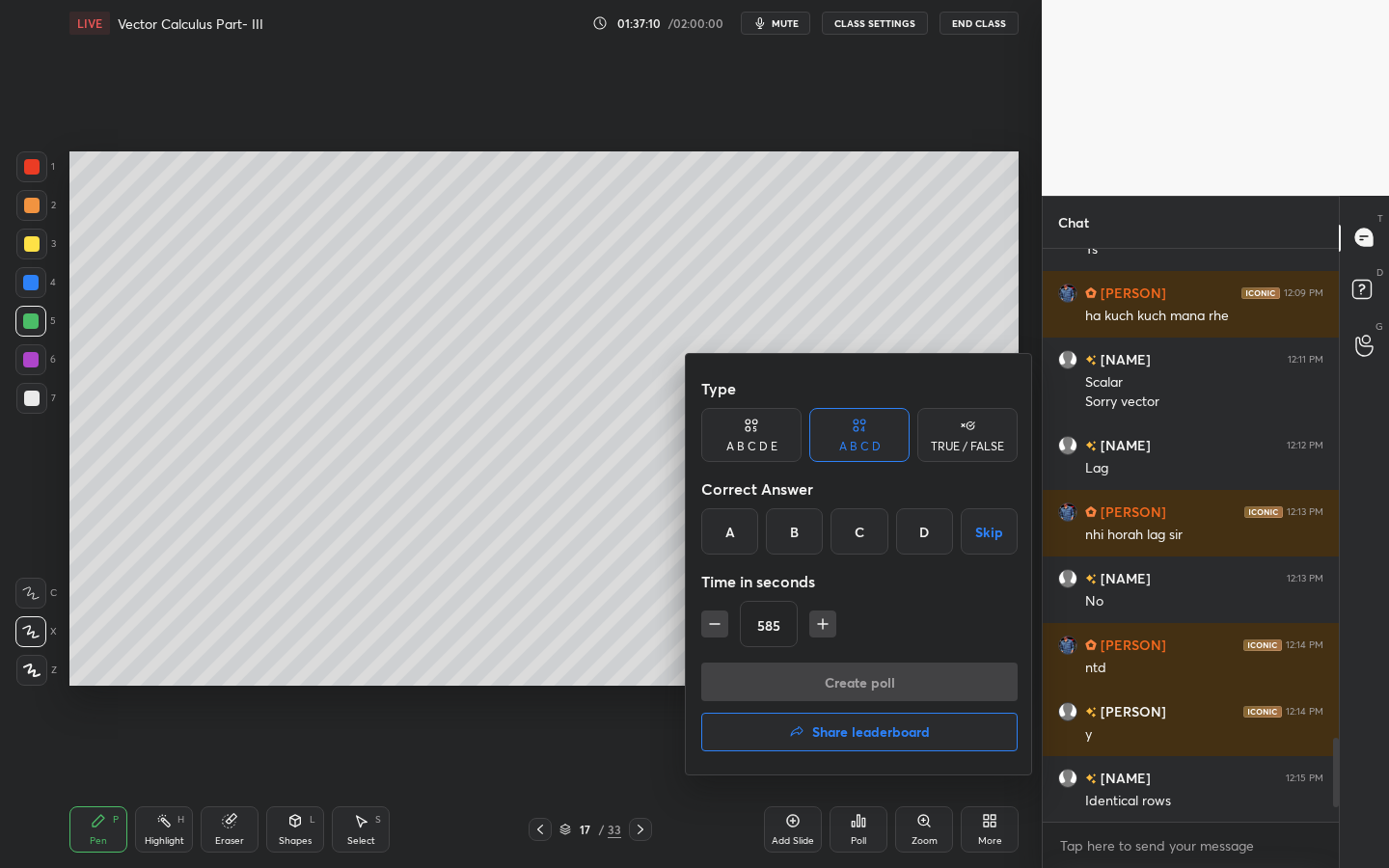 click 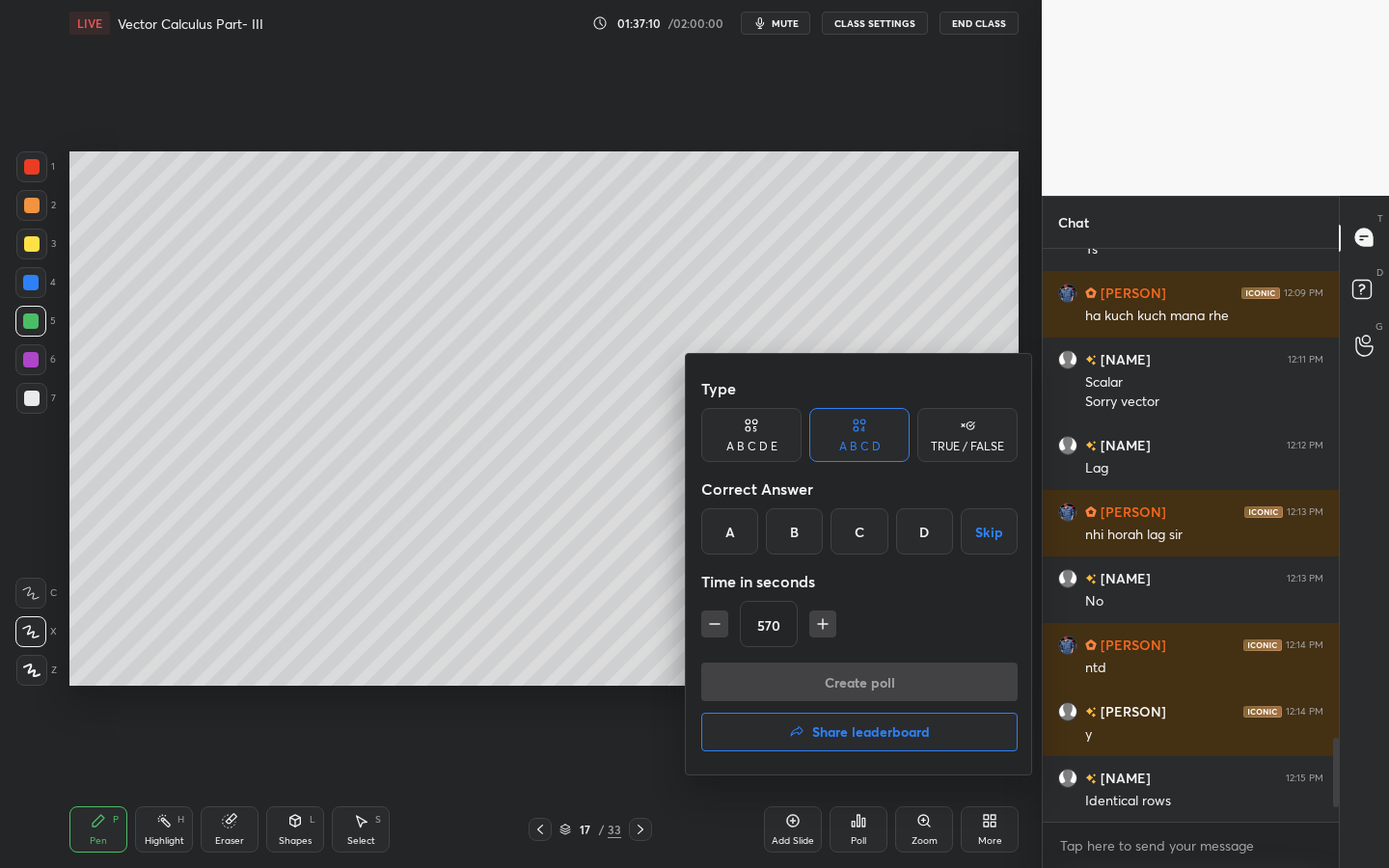click 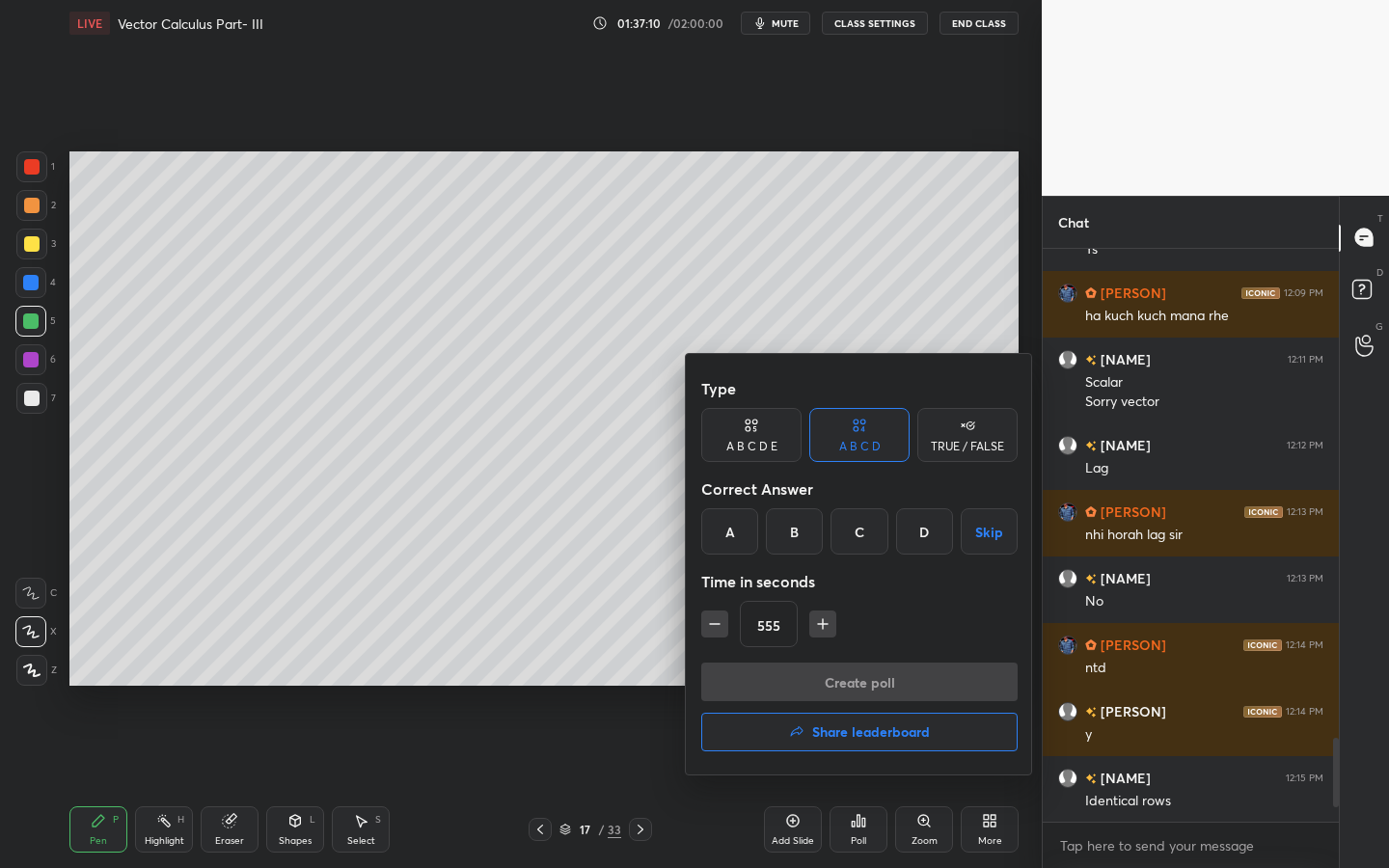 click 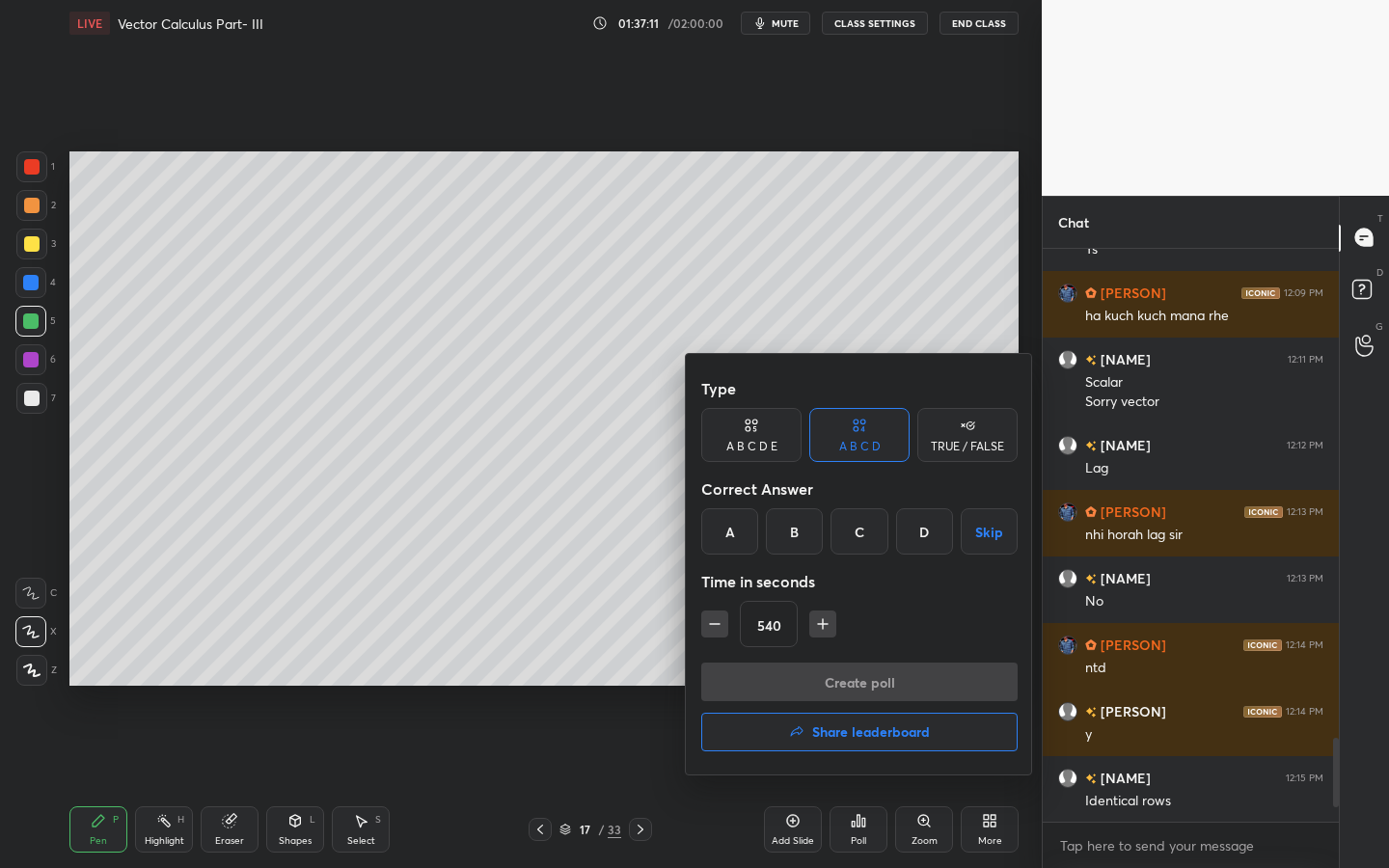 click 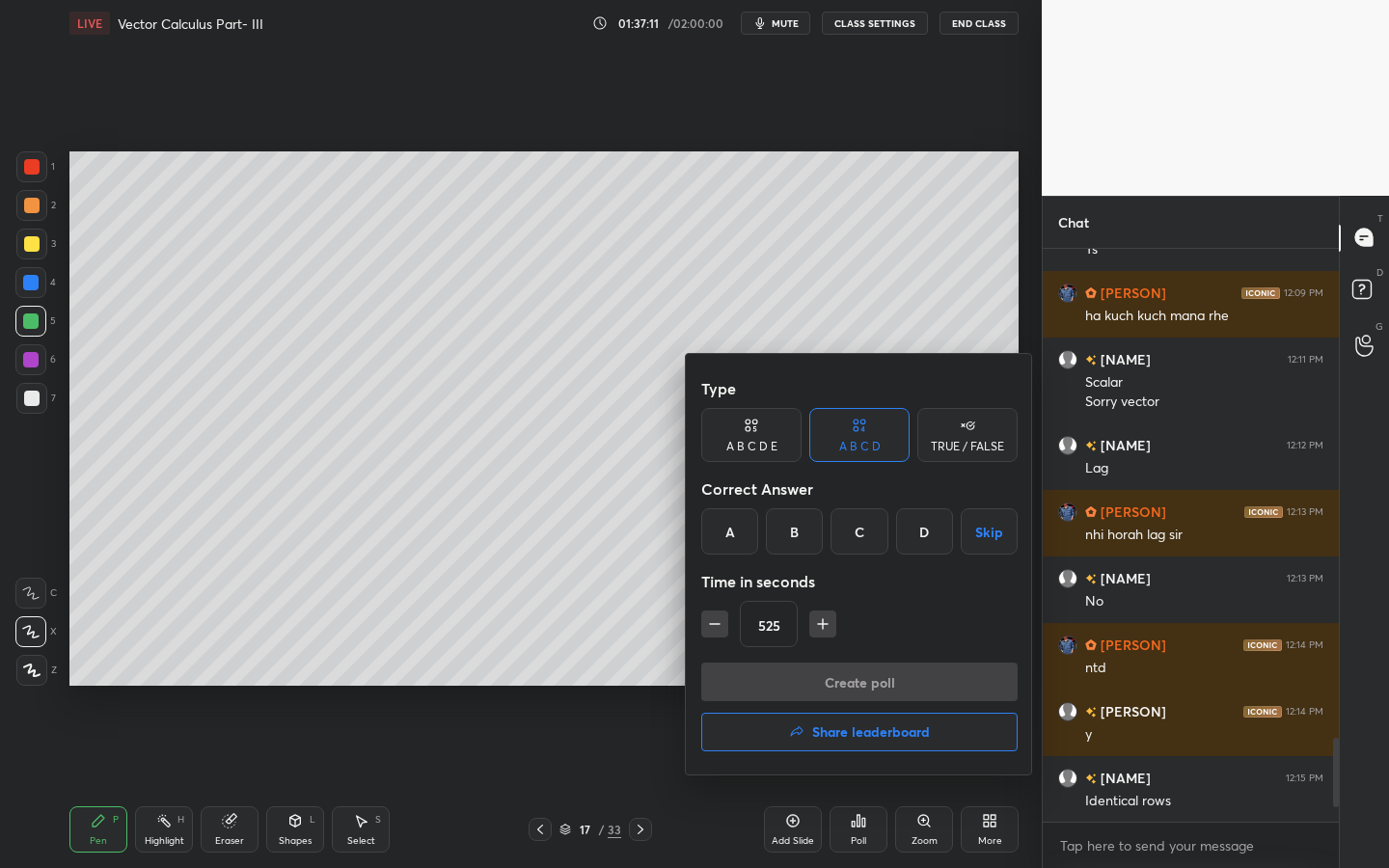click 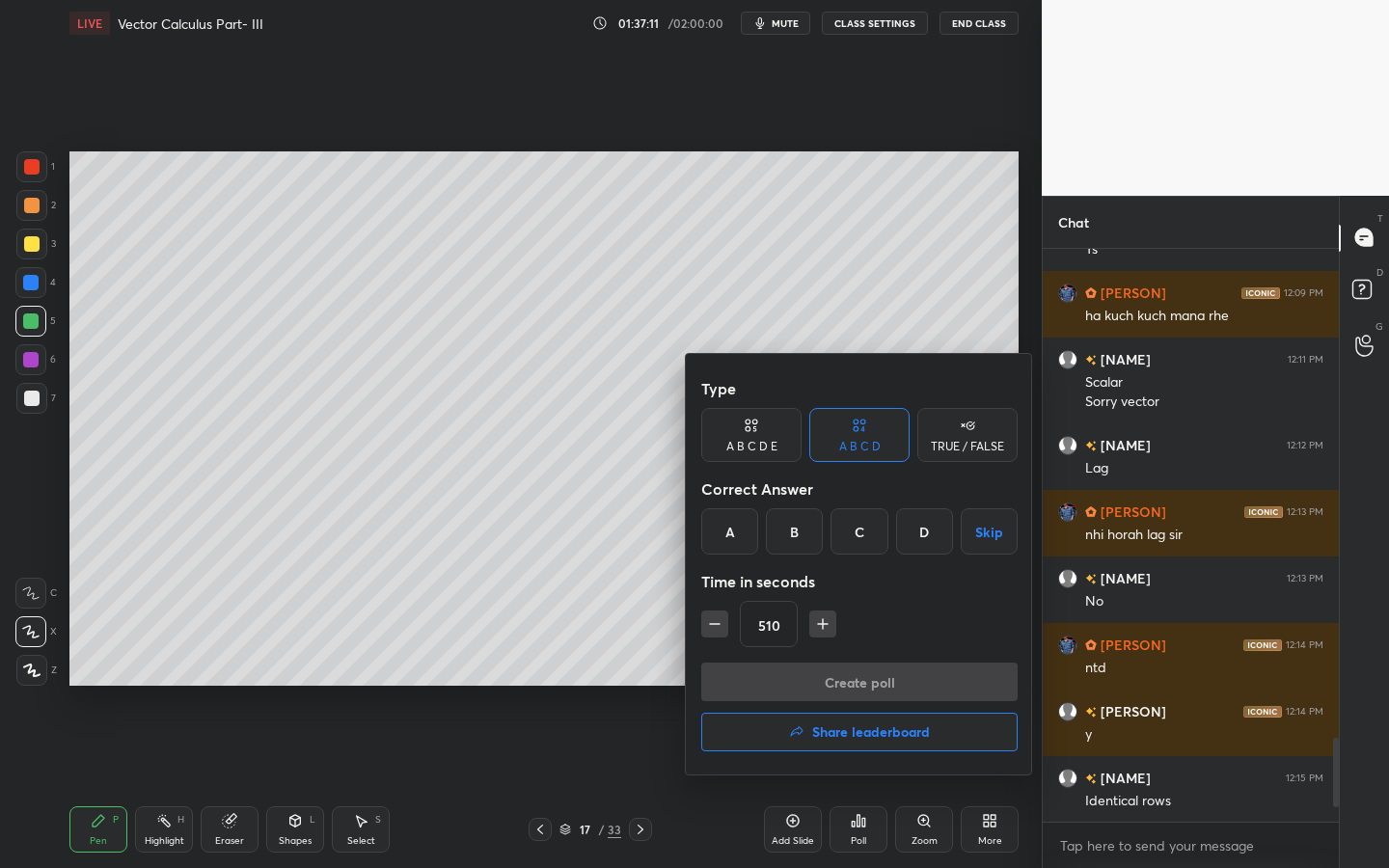 click 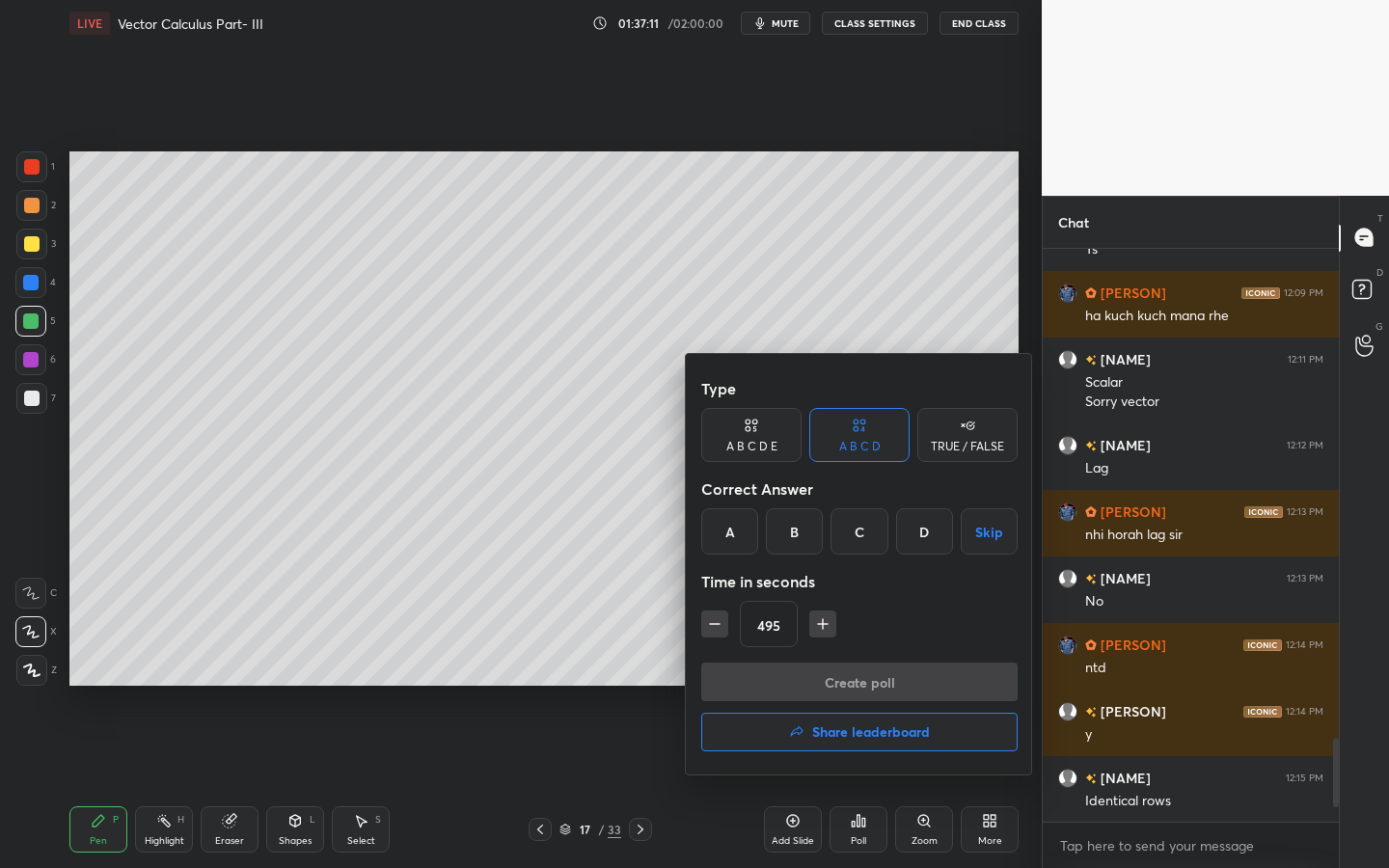 click 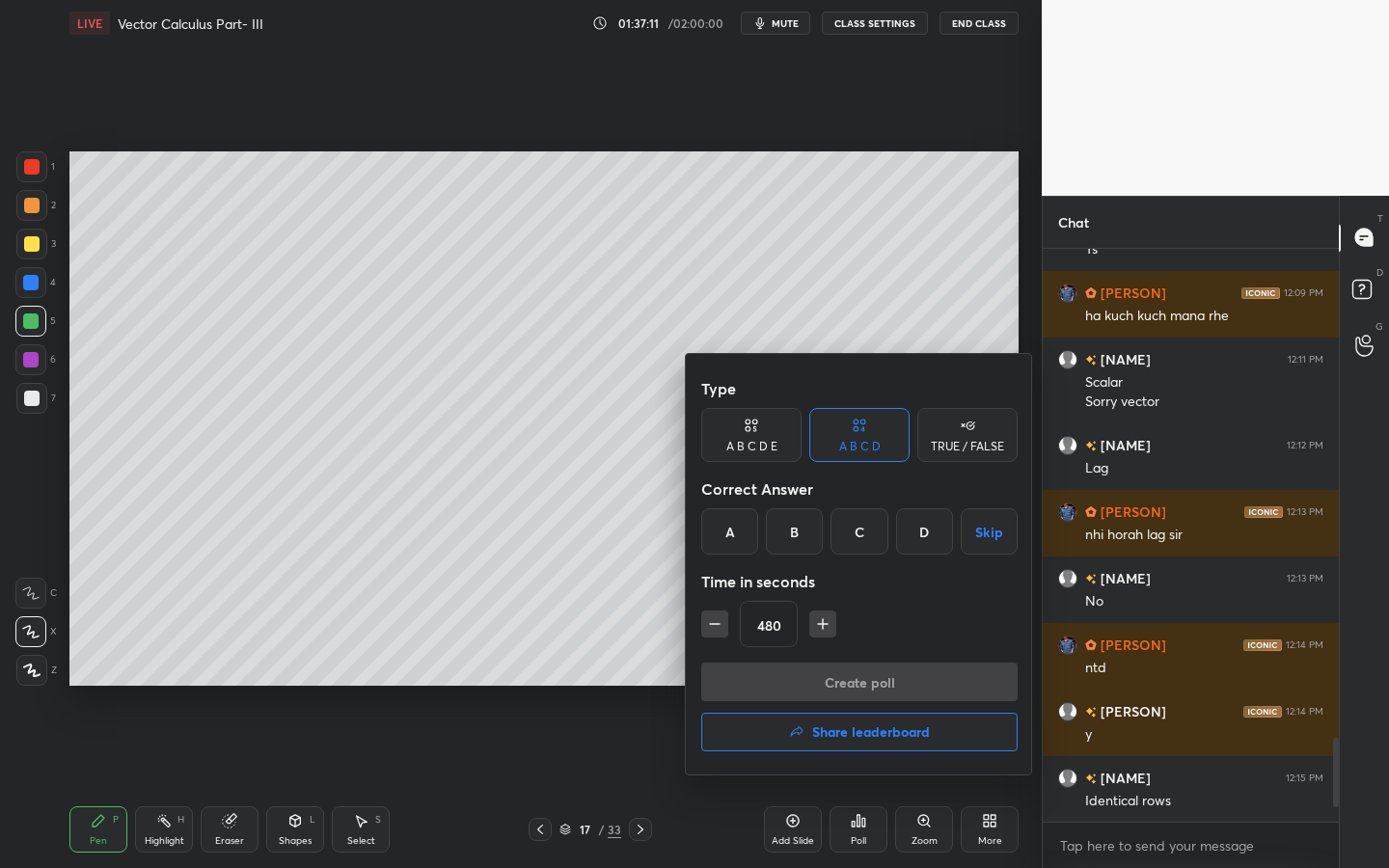 click 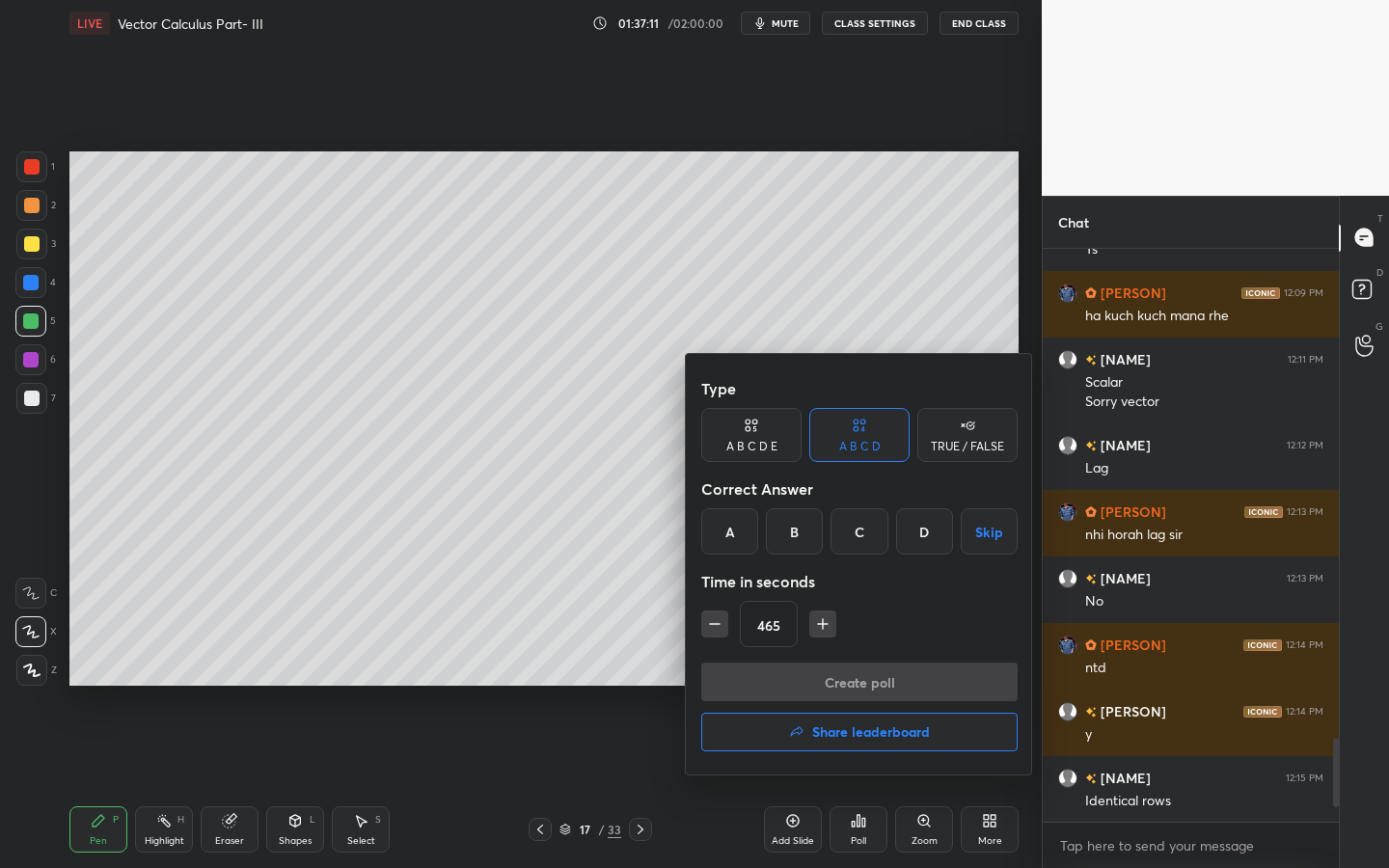 click 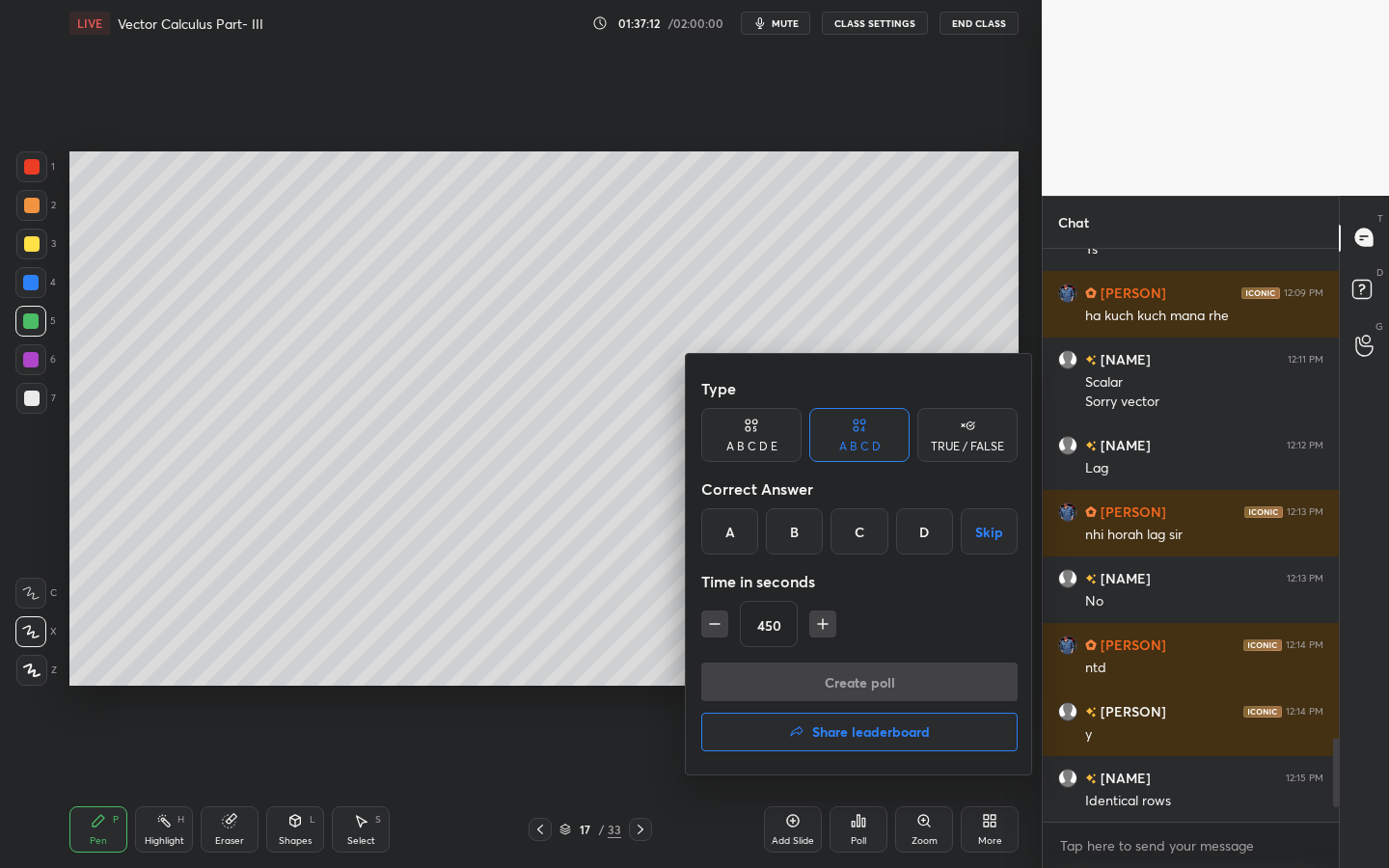 click 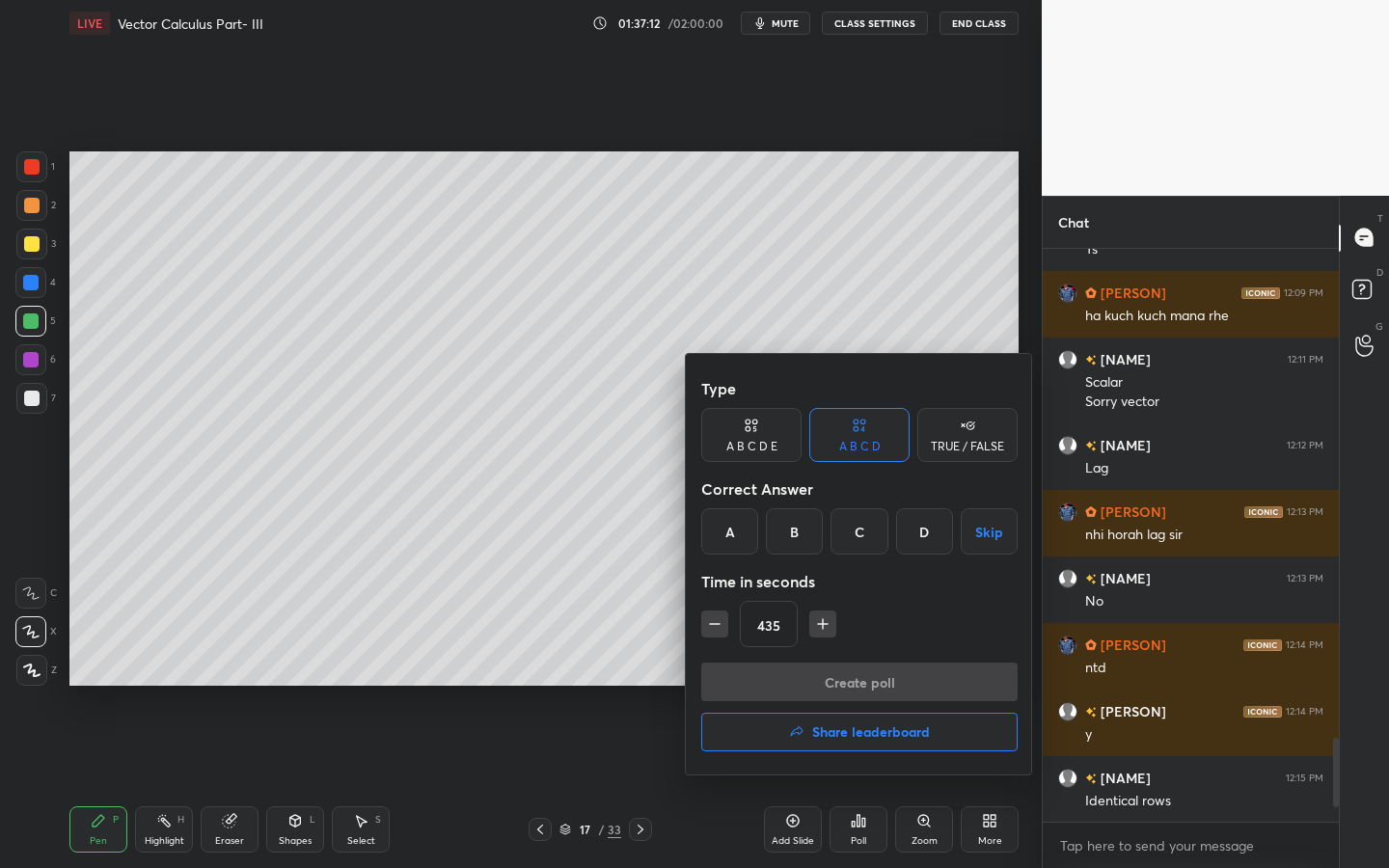 click 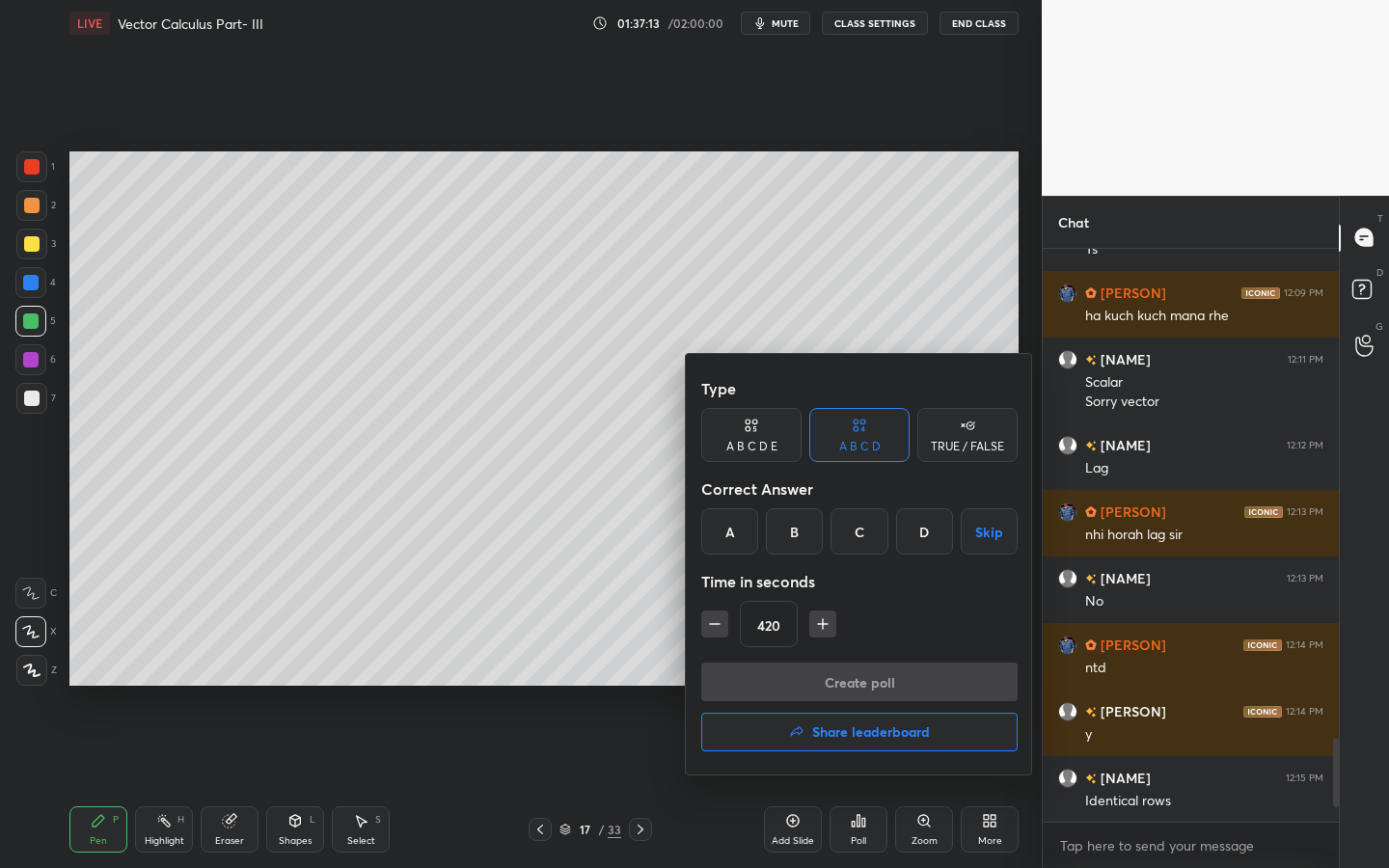 click on "Skip" at bounding box center [989, 531] 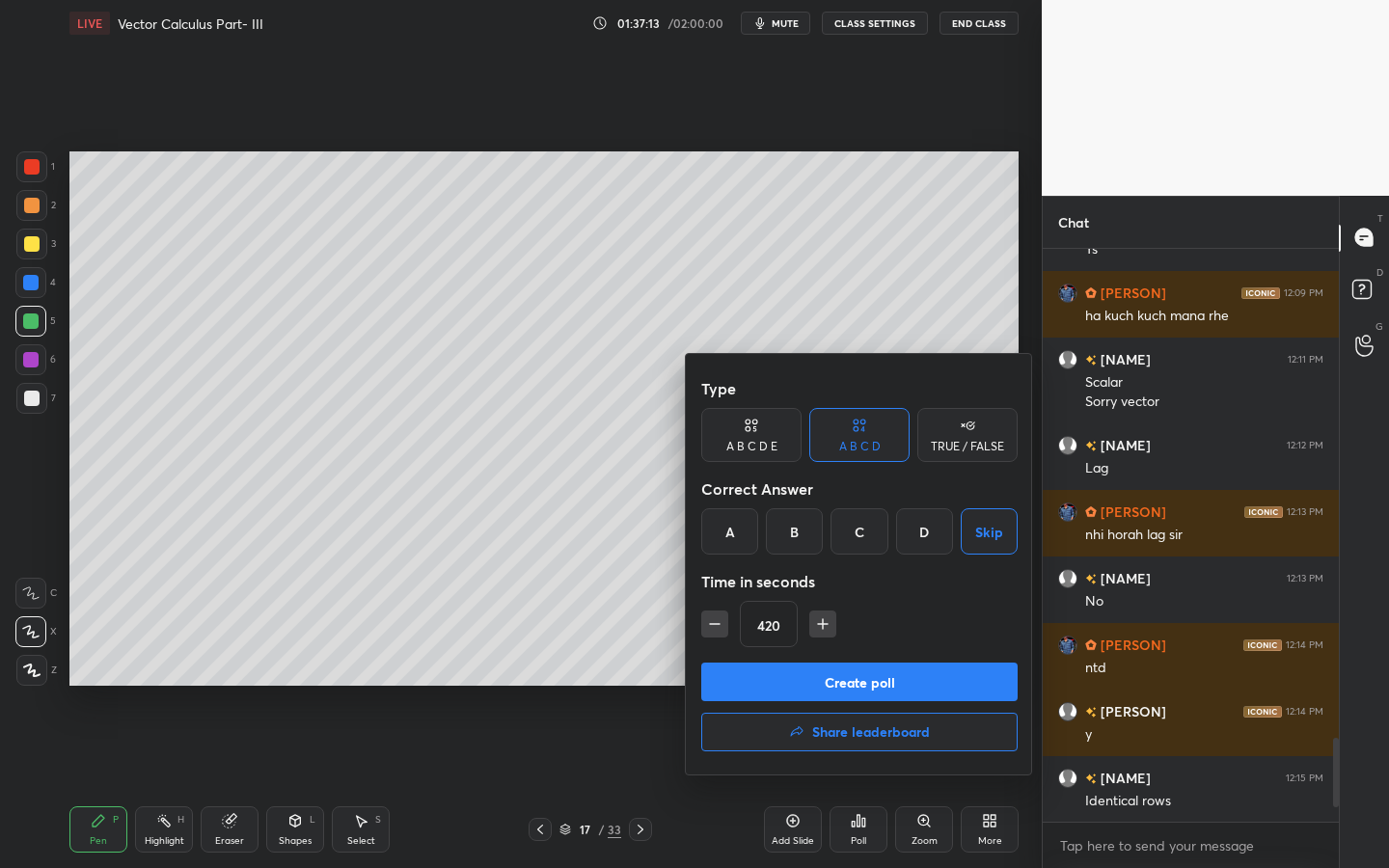 click on "Create poll" at bounding box center (859, 682) 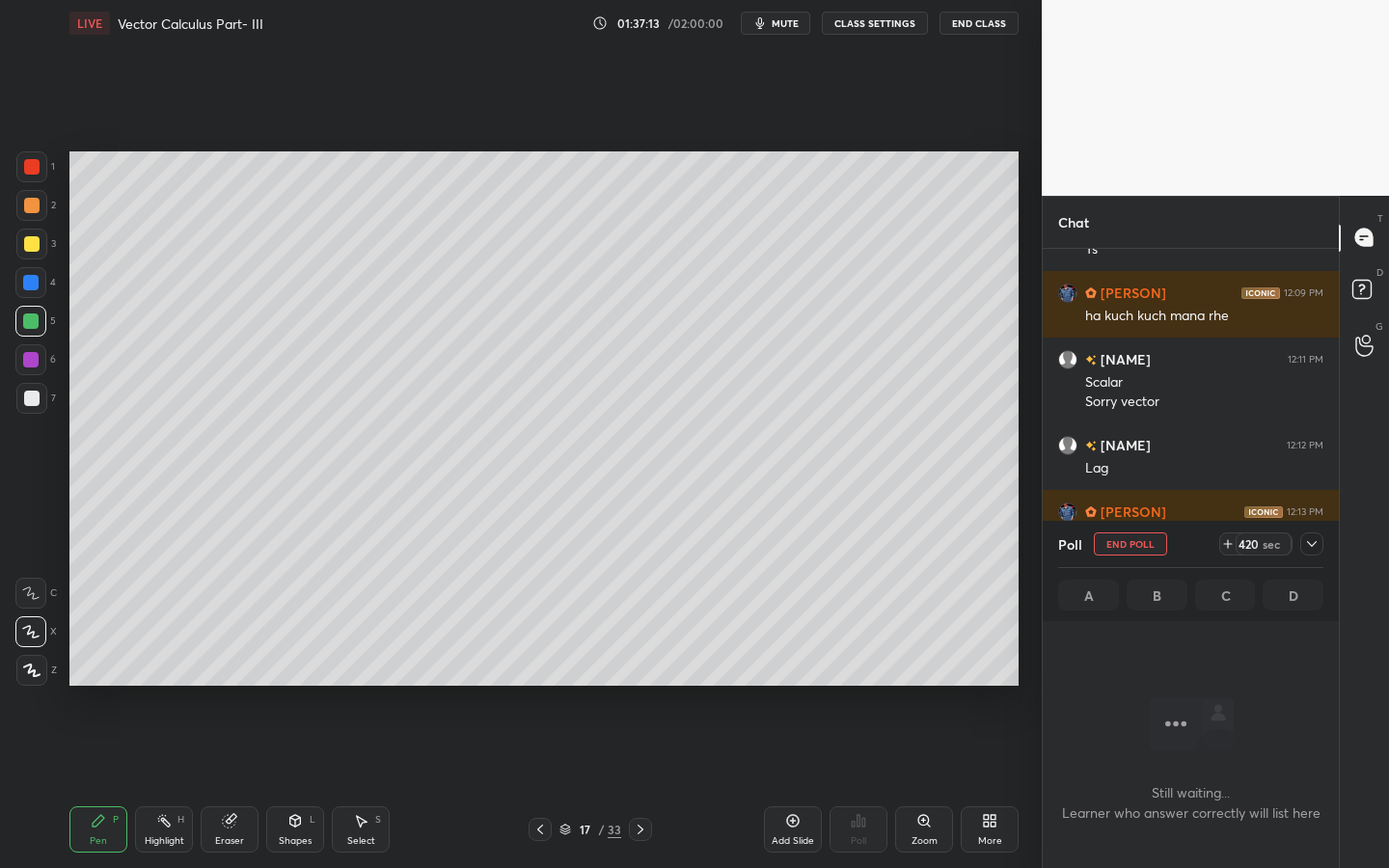 scroll, scrollTop: 468, scrollLeft: 290, axis: both 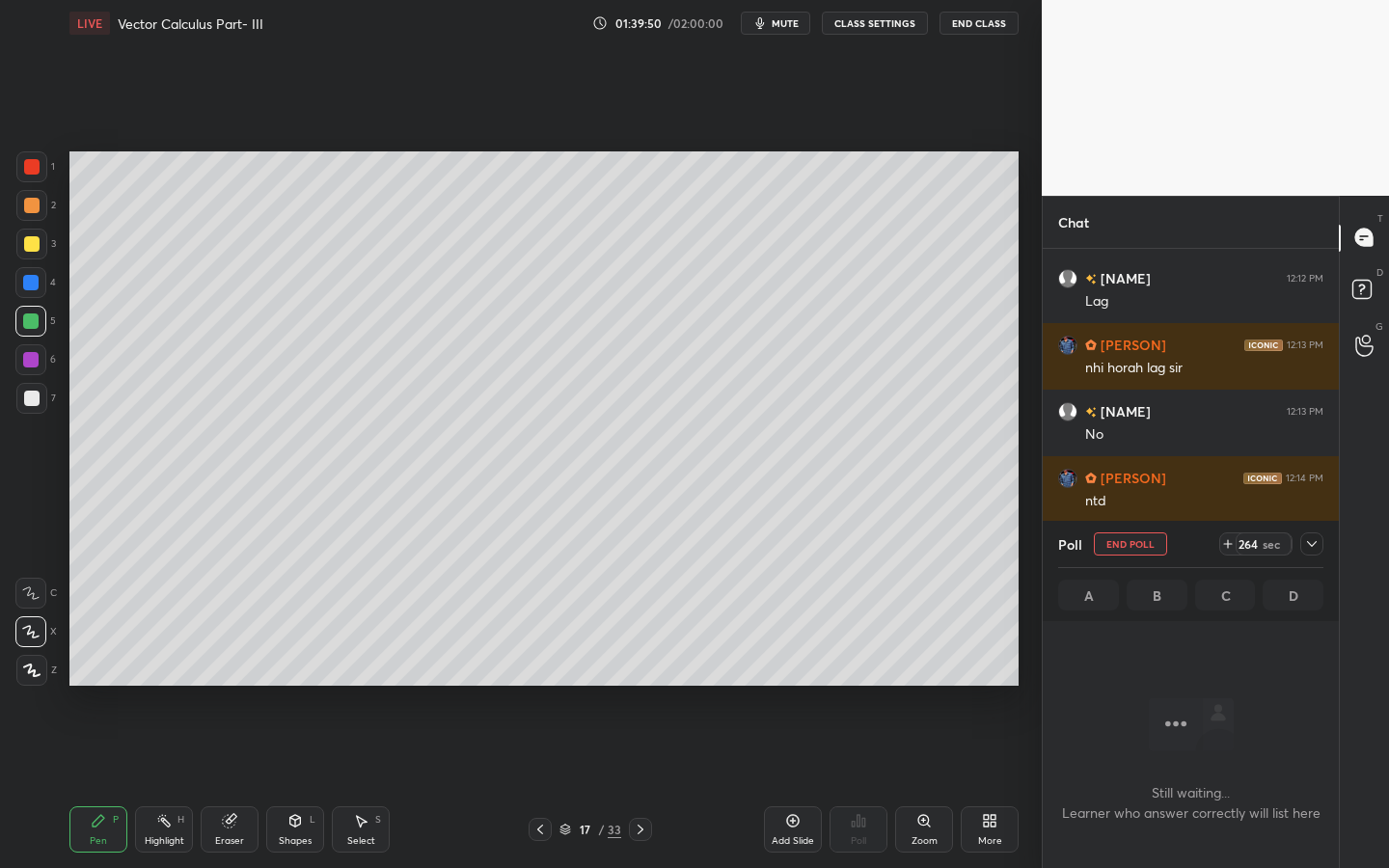click 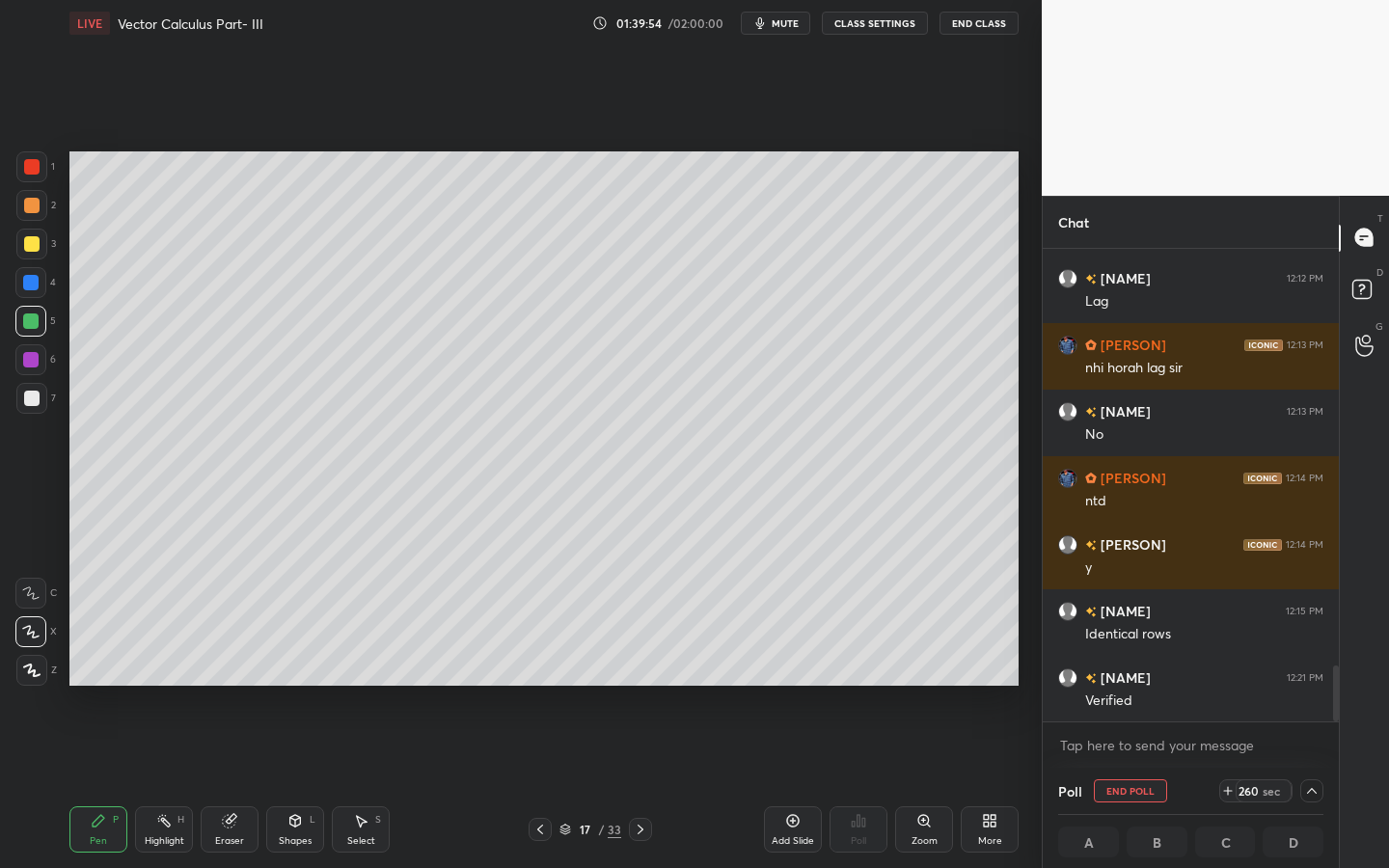 drag, startPoint x: 36, startPoint y: 167, endPoint x: 46, endPoint y: 161, distance: 11.661904 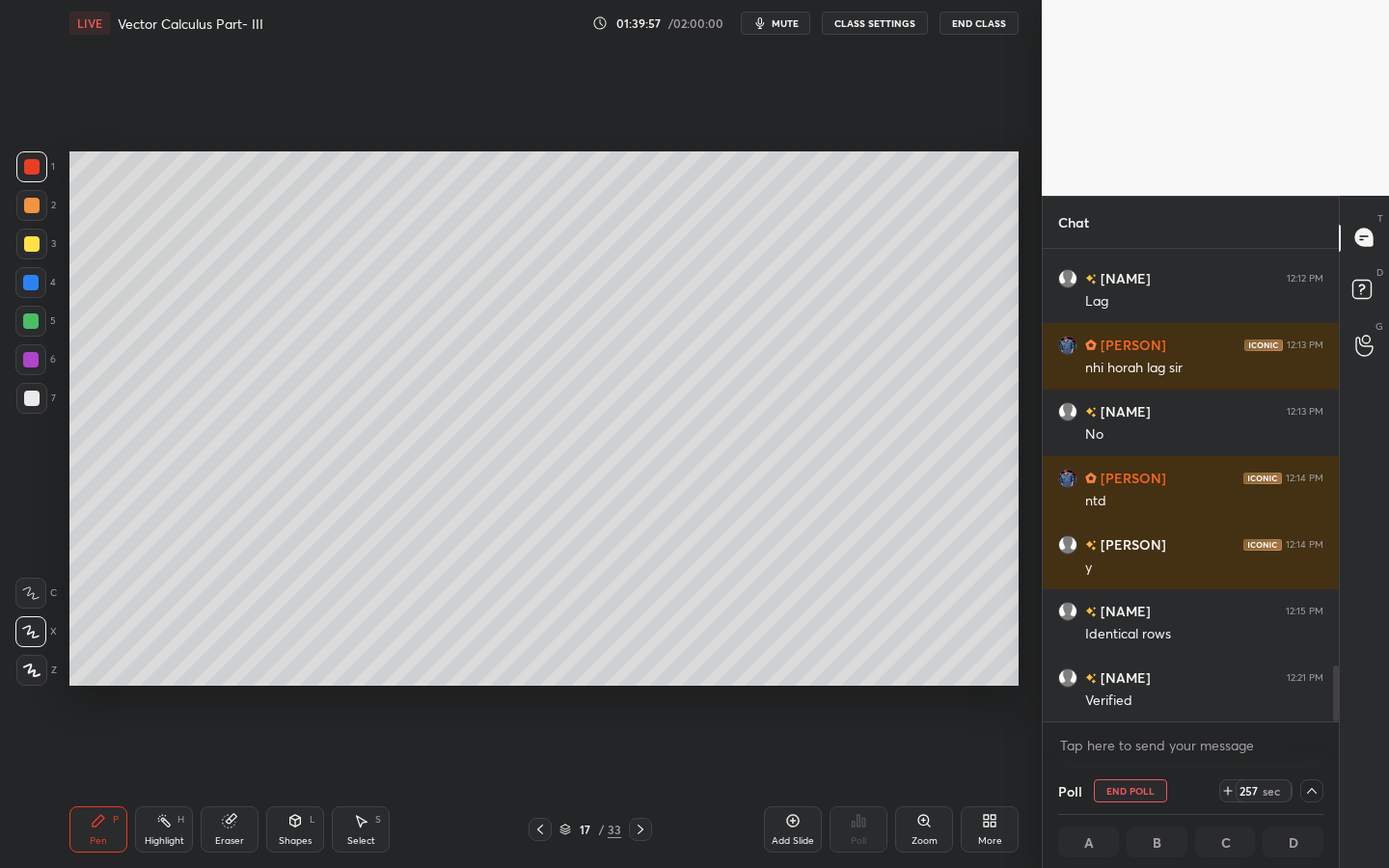 drag, startPoint x: 298, startPoint y: 825, endPoint x: 286, endPoint y: 819, distance: 13.416408 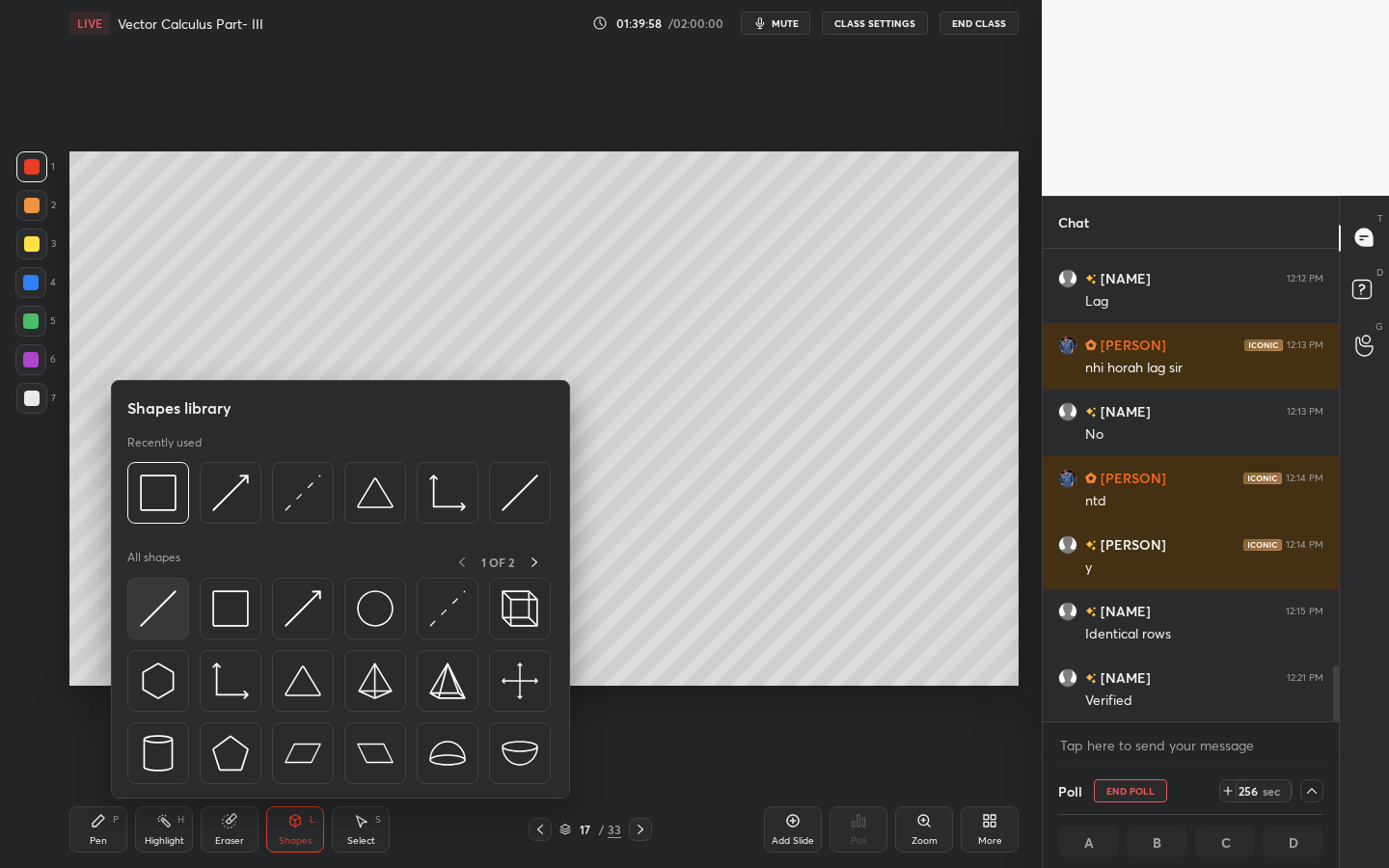 click at bounding box center (158, 609) 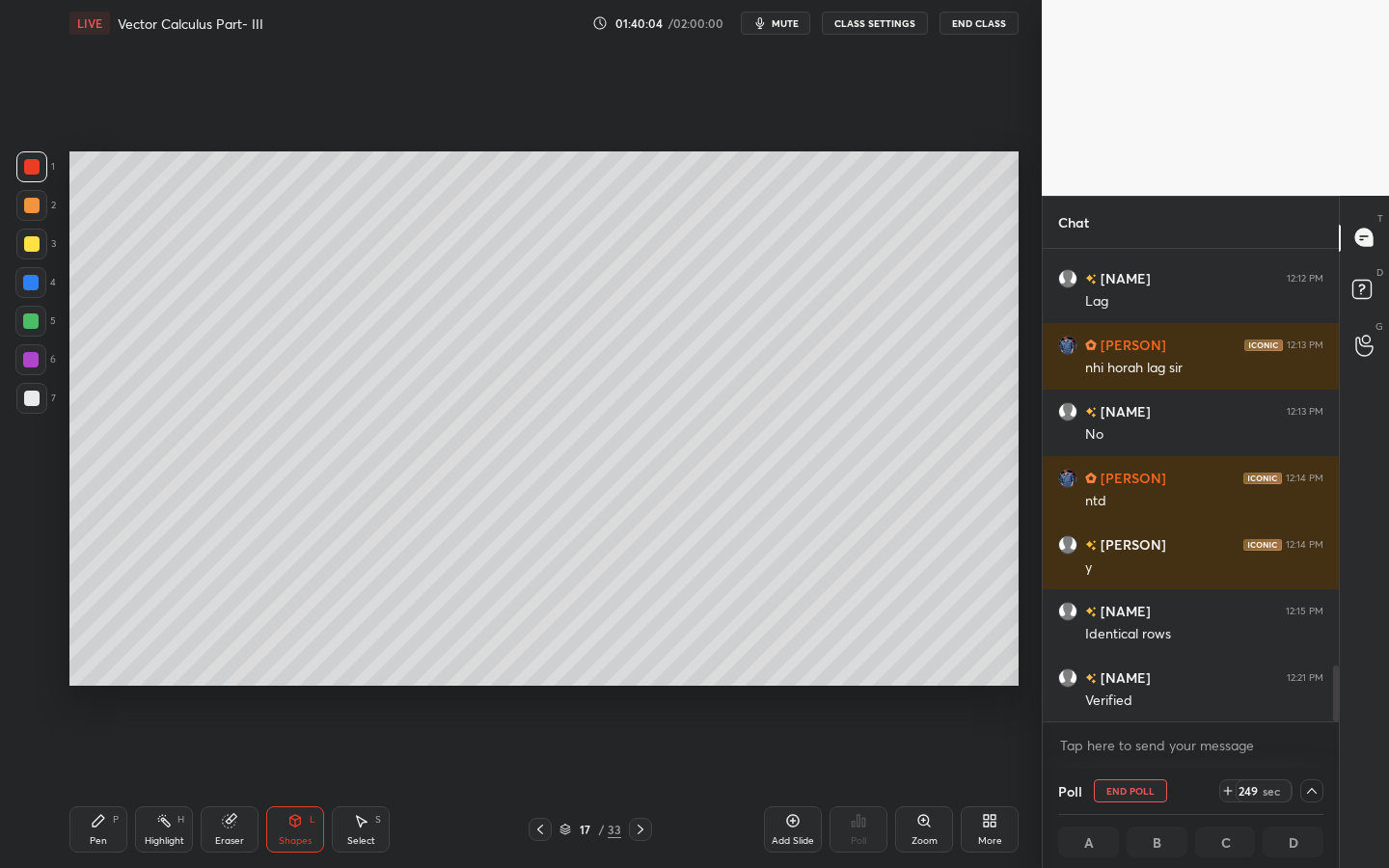click on "Pen P" at bounding box center [98, 829] 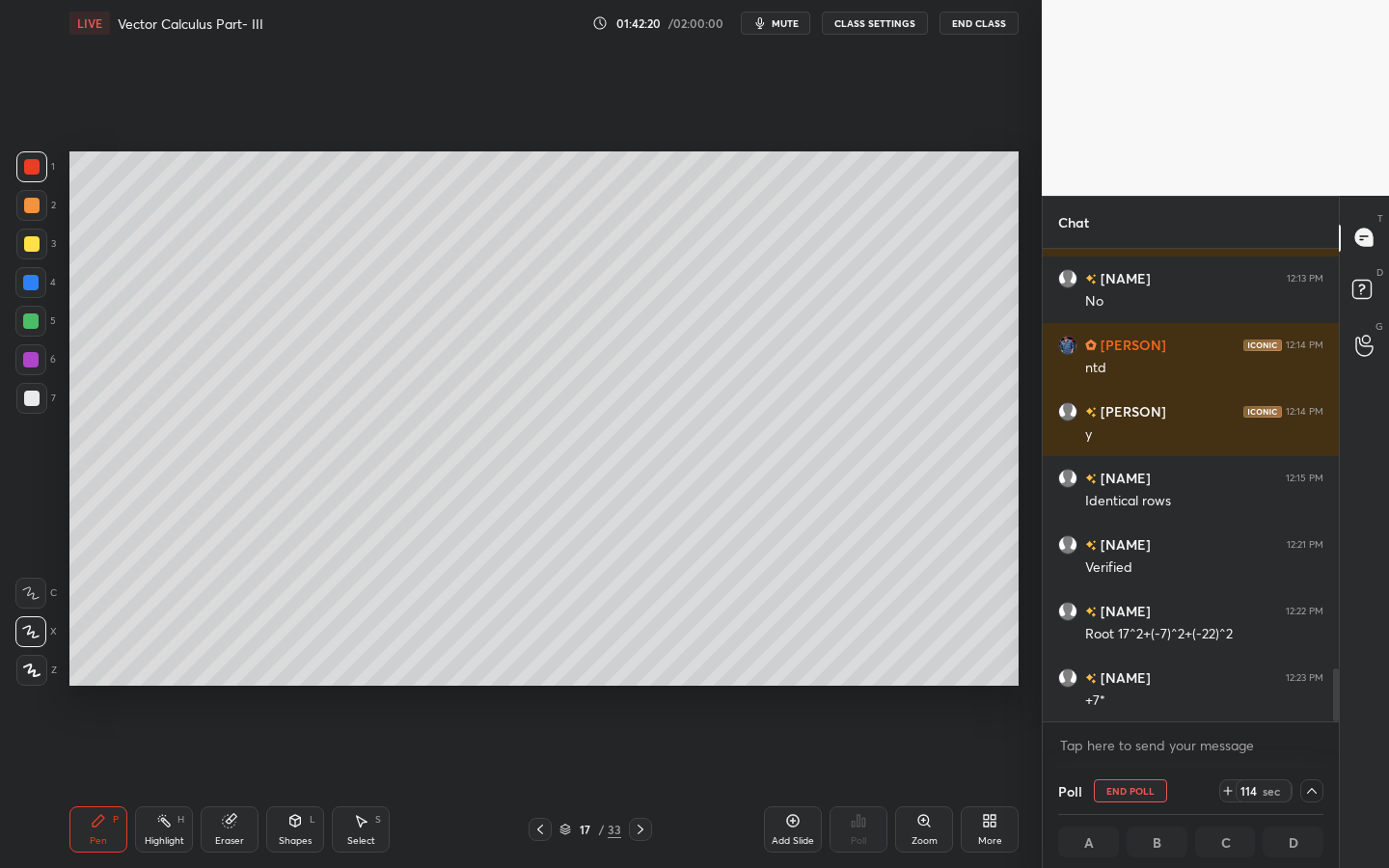 scroll, scrollTop: 3735, scrollLeft: 0, axis: vertical 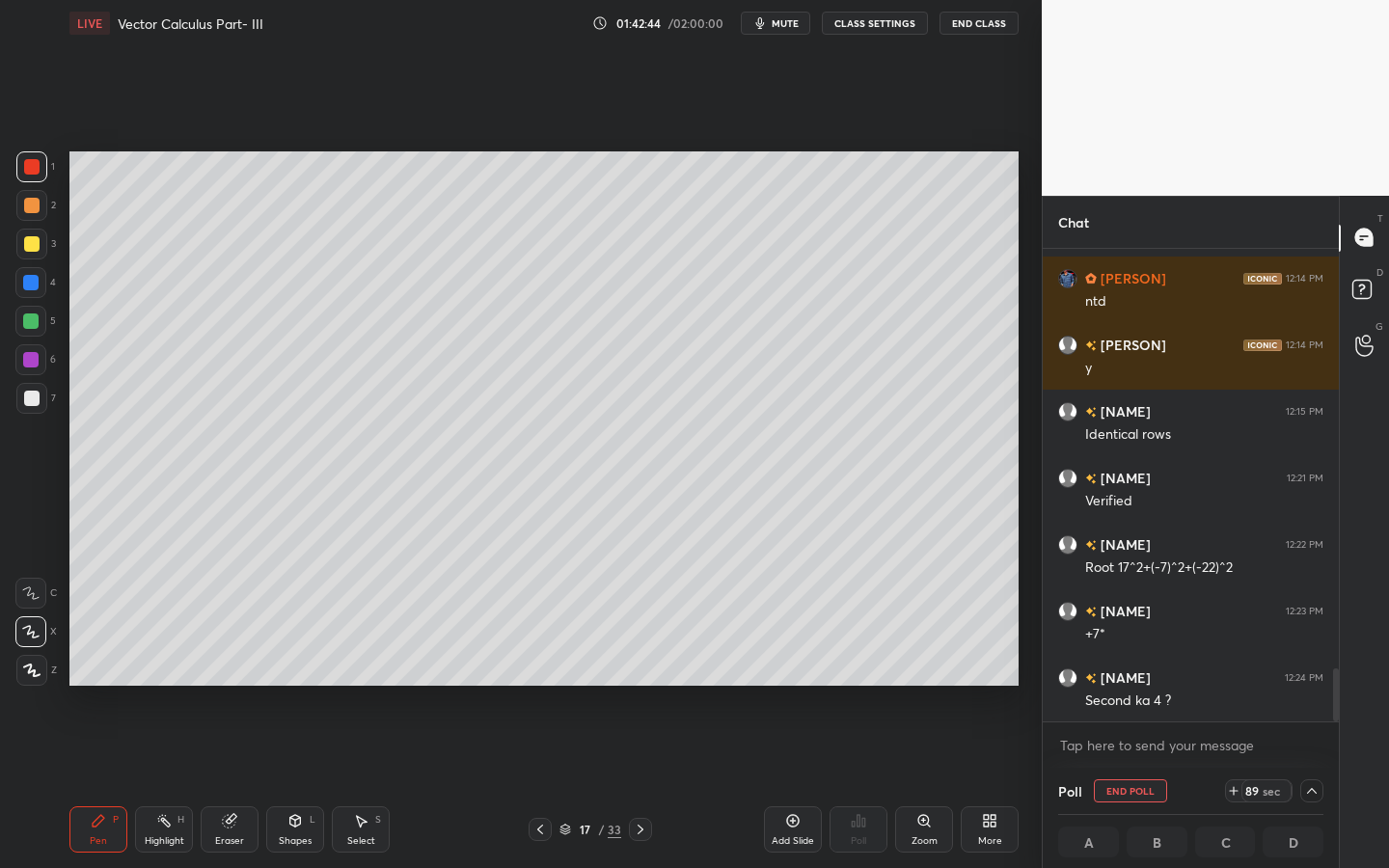 click on "Eraser" at bounding box center [230, 841] 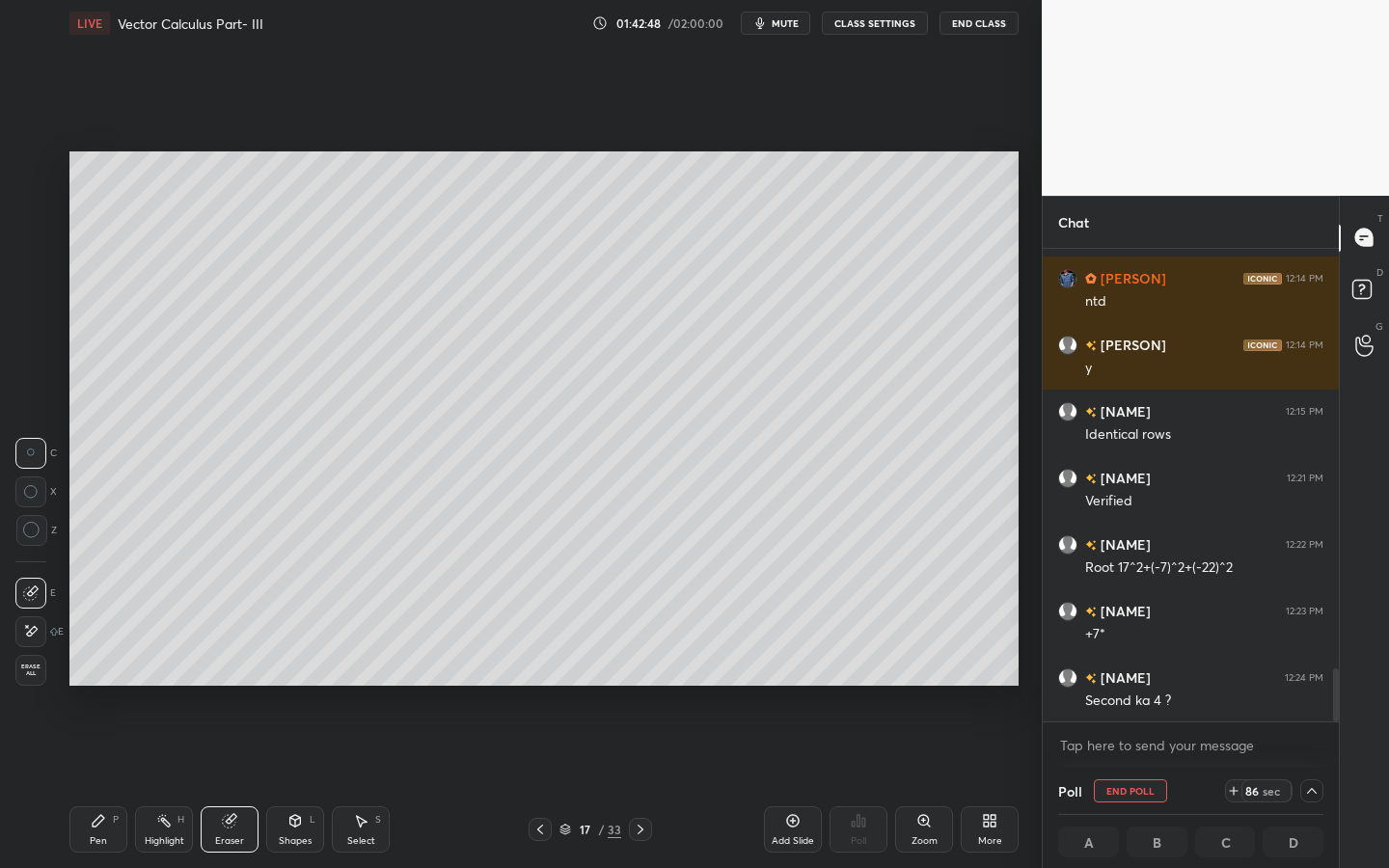 drag, startPoint x: 102, startPoint y: 831, endPoint x: 129, endPoint y: 808, distance: 35.468296 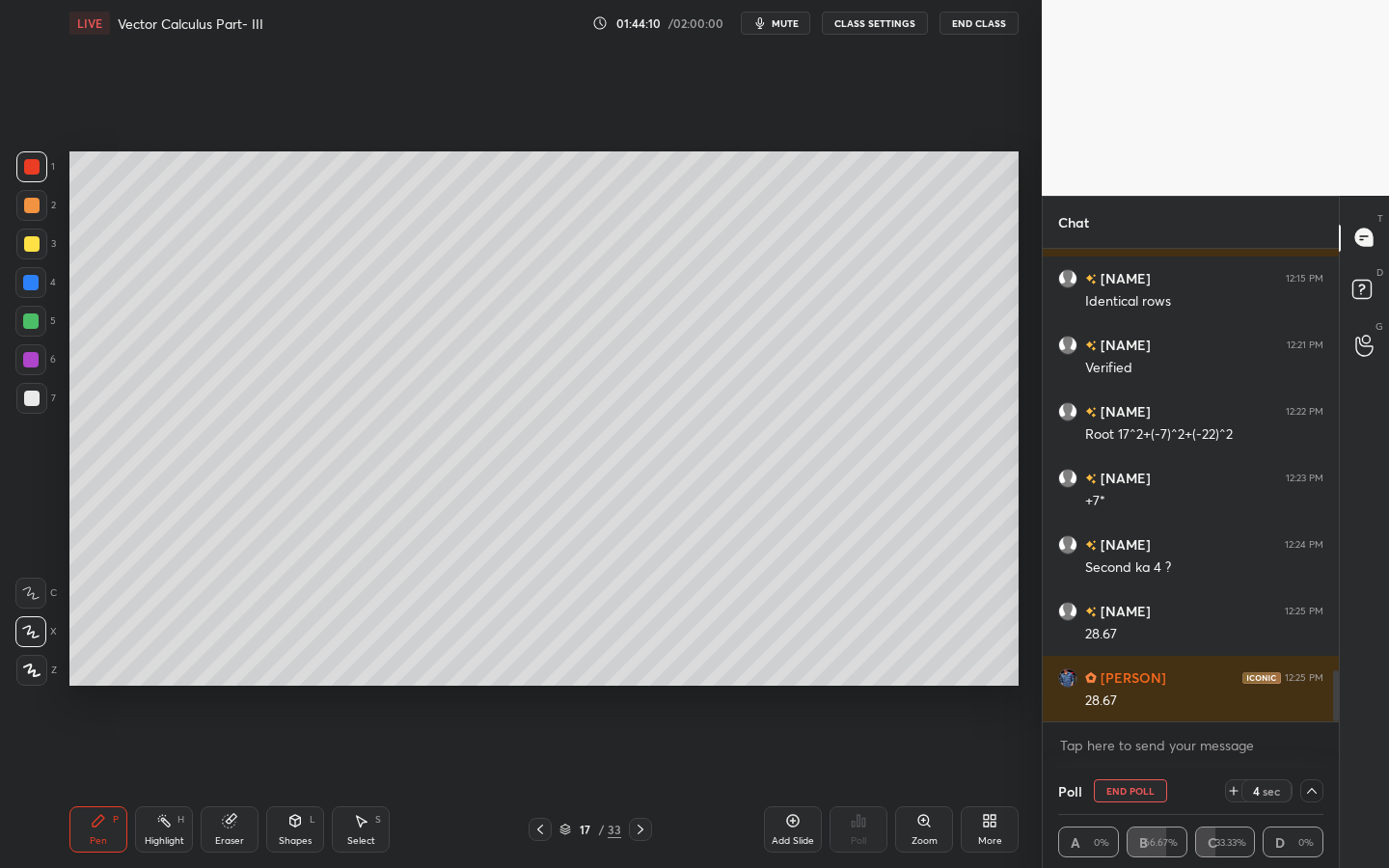 scroll, scrollTop: 3935, scrollLeft: 0, axis: vertical 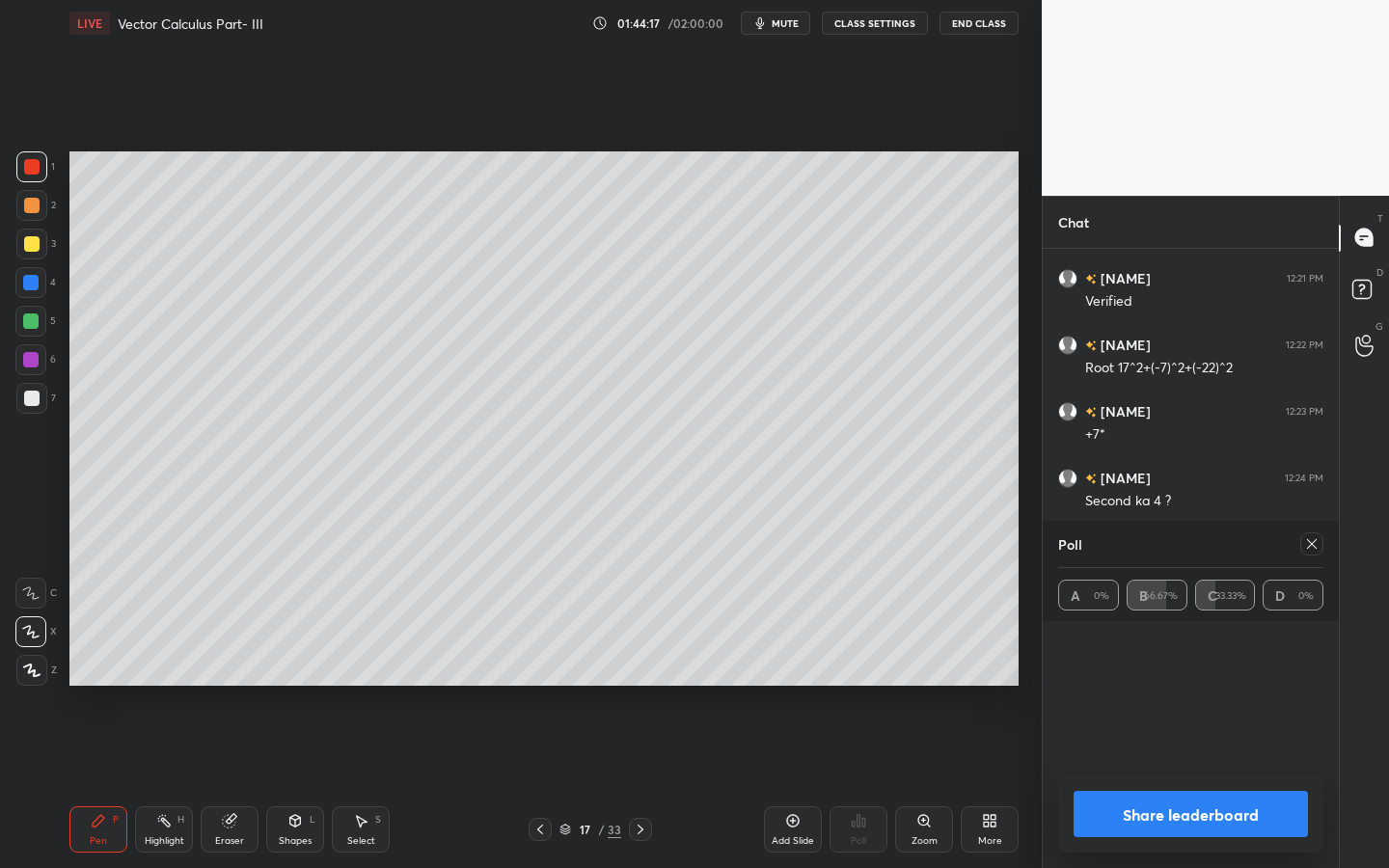 click 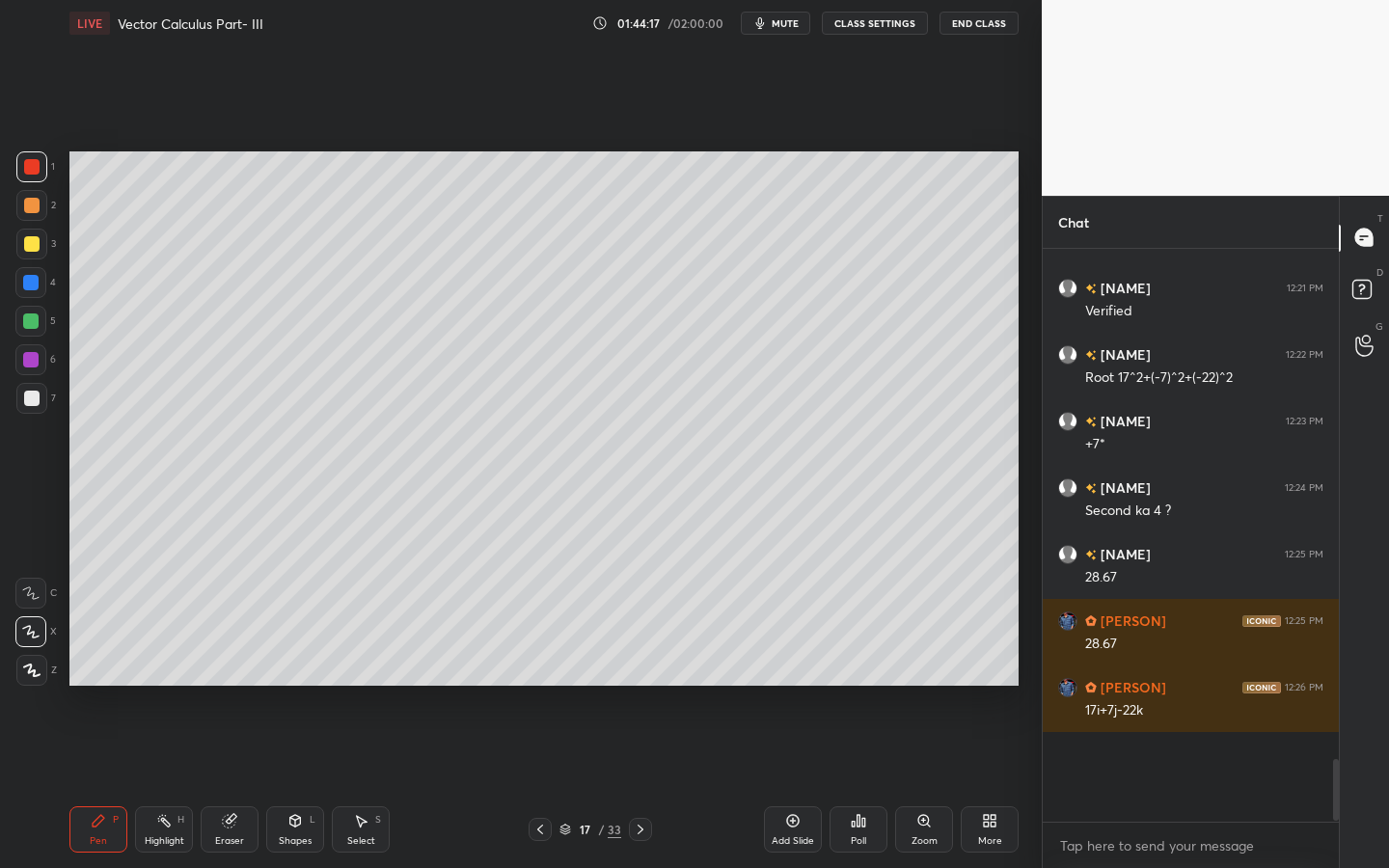 scroll, scrollTop: 544, scrollLeft: 290, axis: both 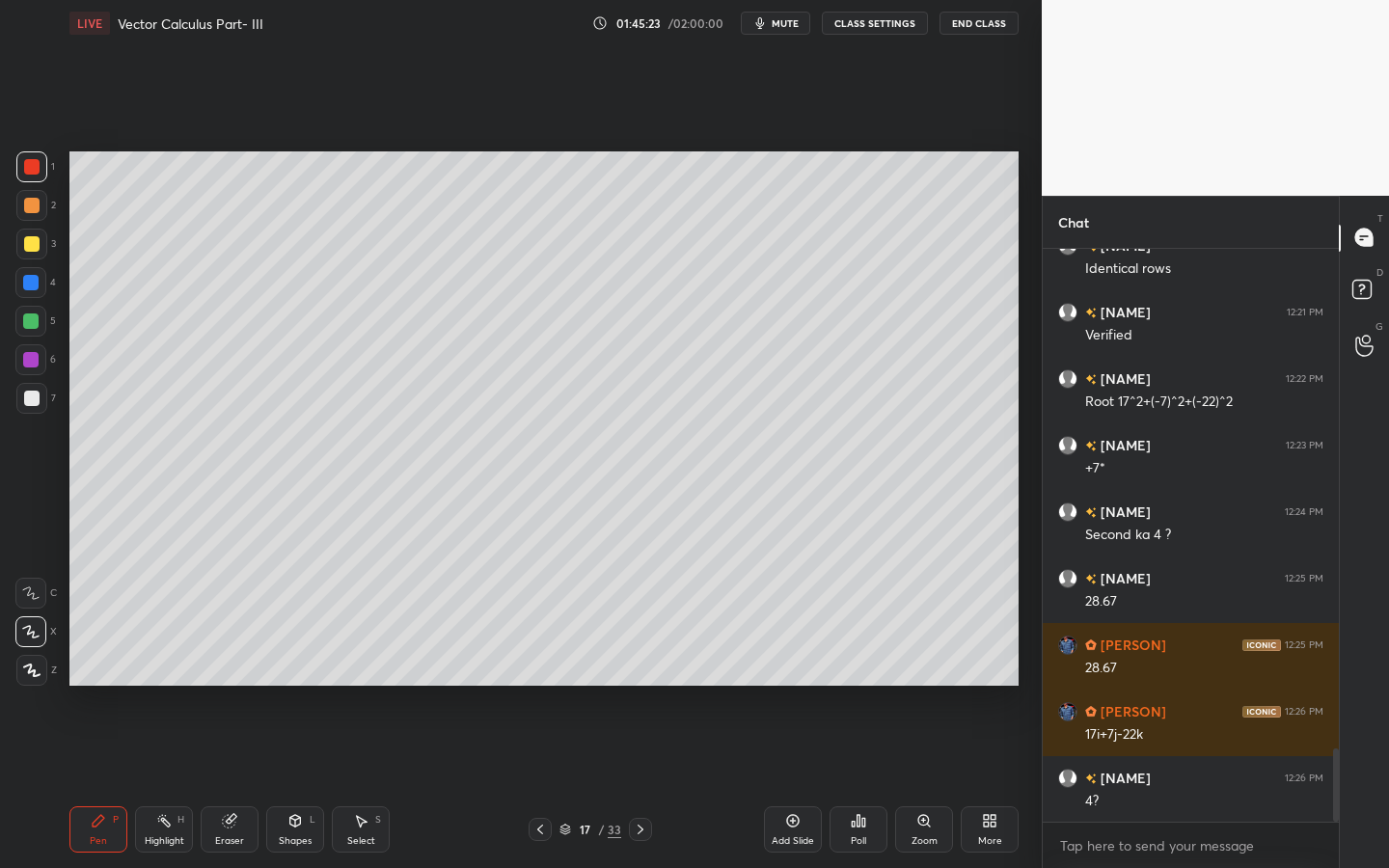 click on "Shapes L" at bounding box center [295, 829] 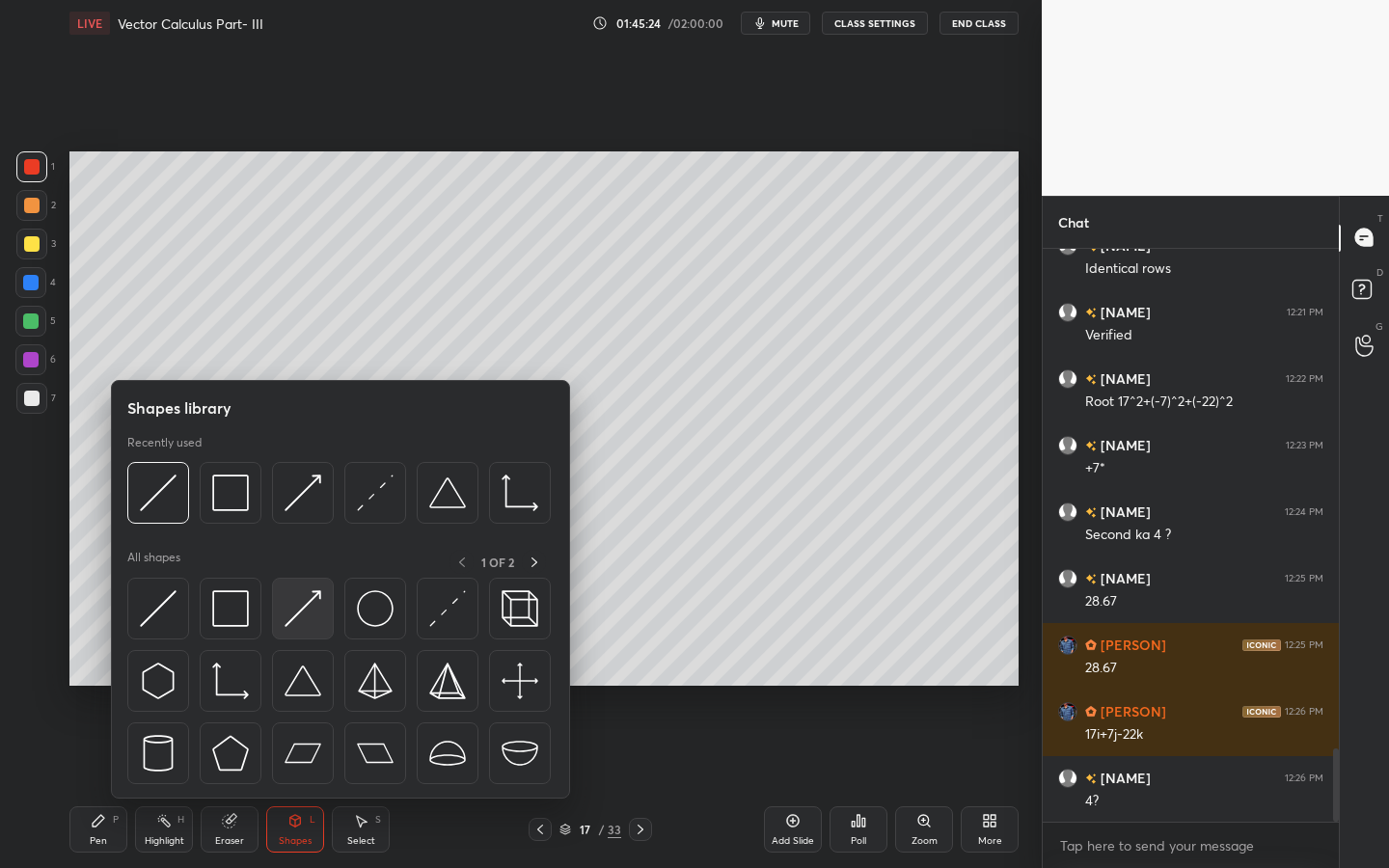 click at bounding box center (303, 609) 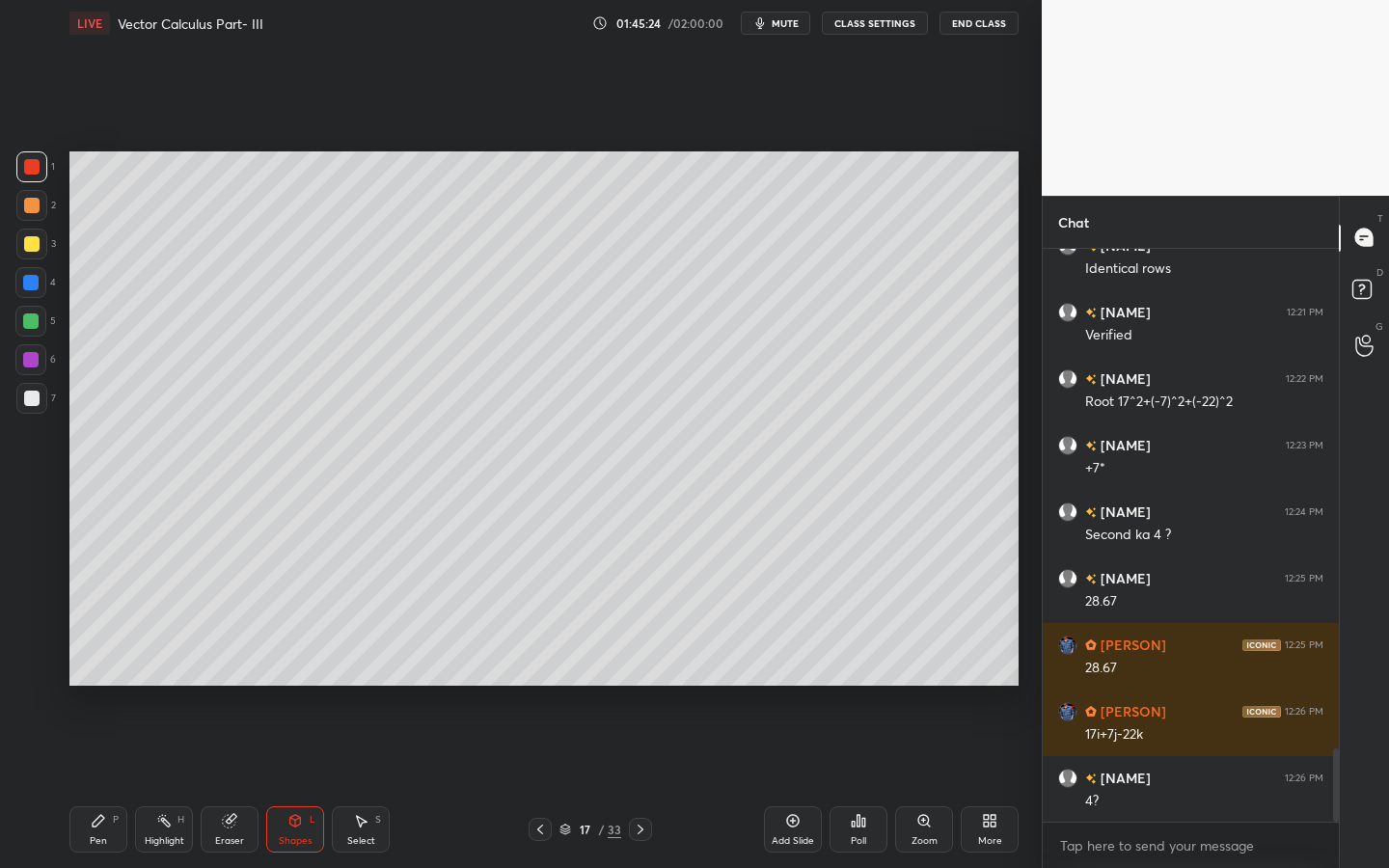 click on "Shapes L" at bounding box center [295, 829] 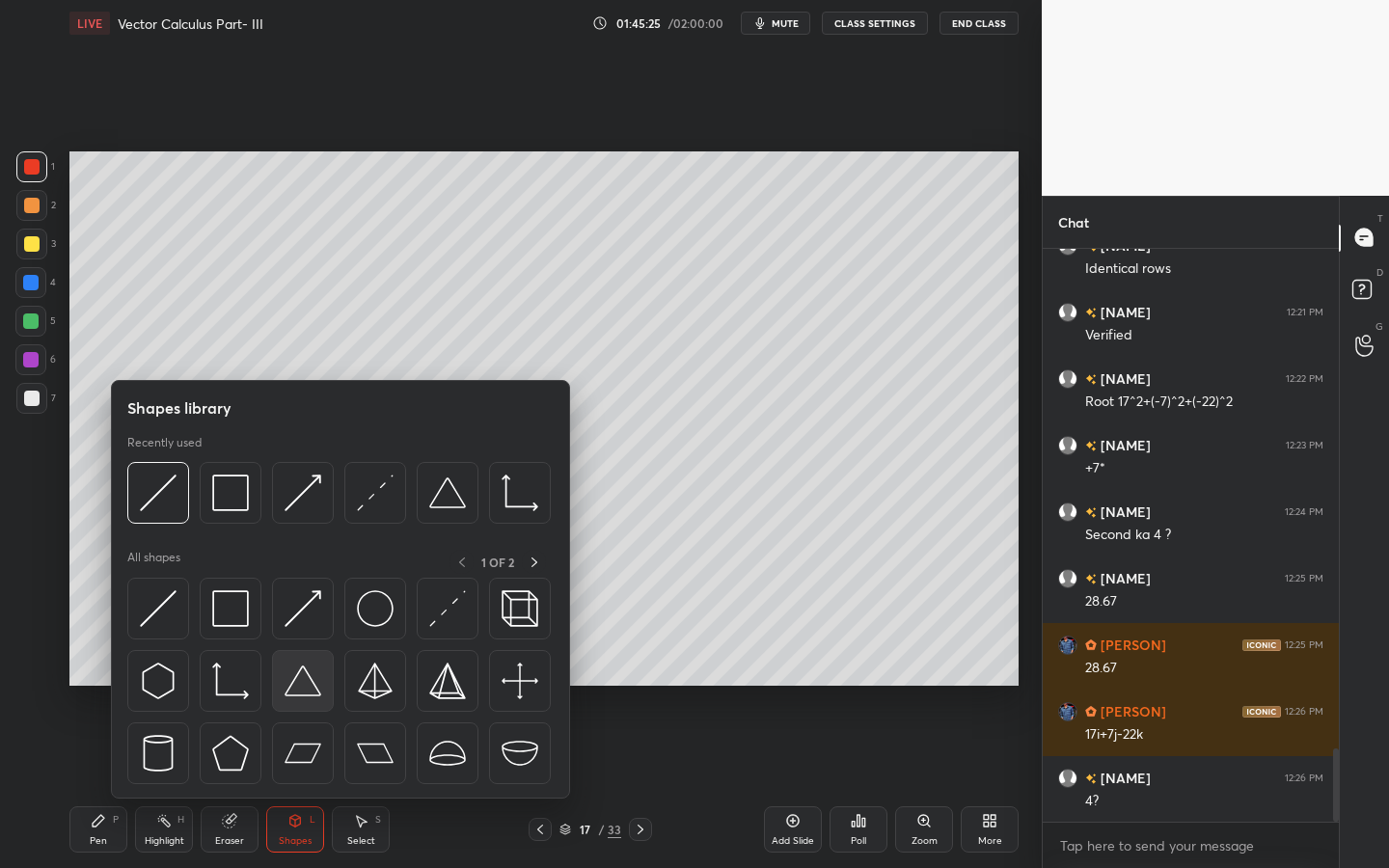 click at bounding box center [303, 681] 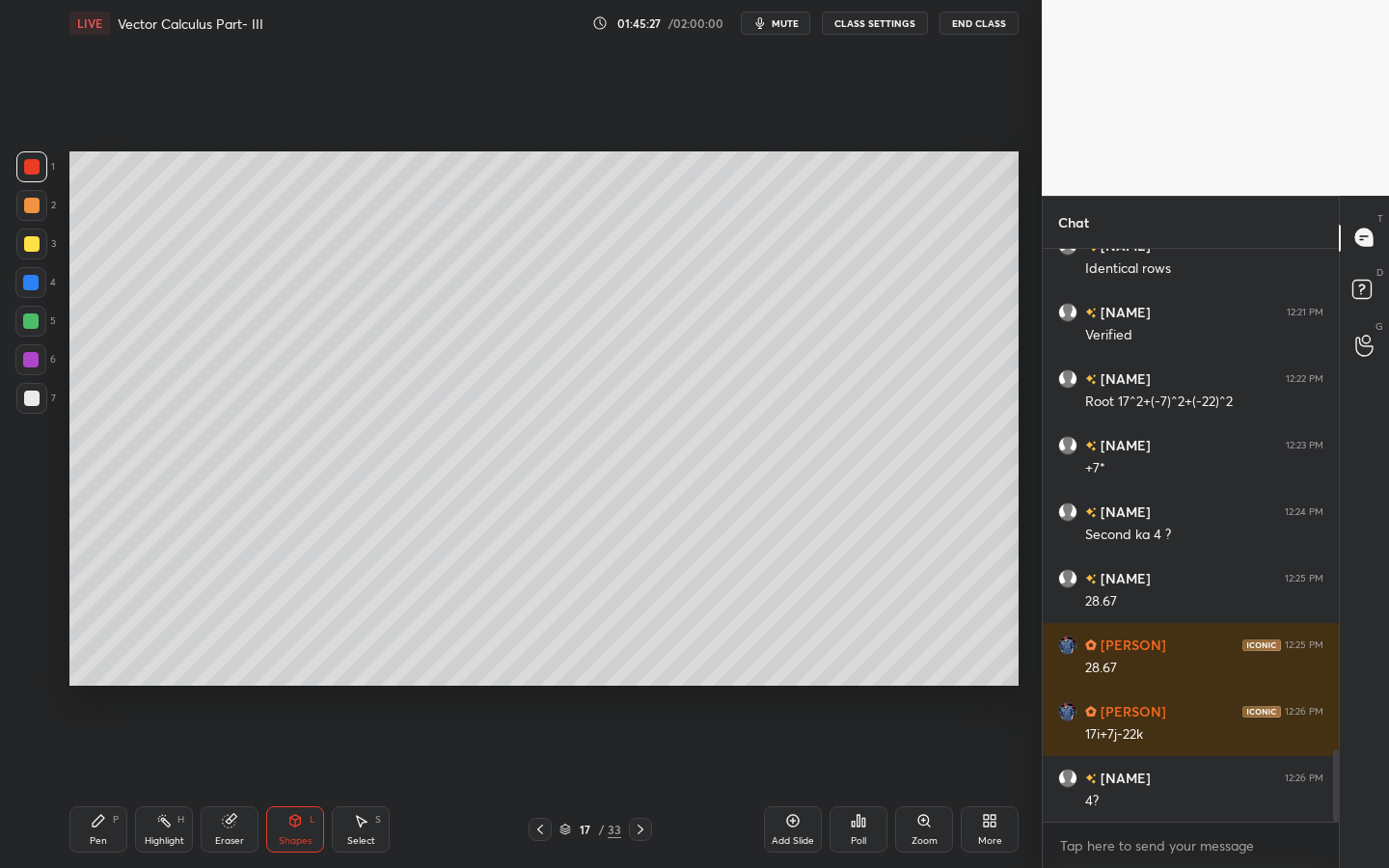 scroll, scrollTop: 3968, scrollLeft: 0, axis: vertical 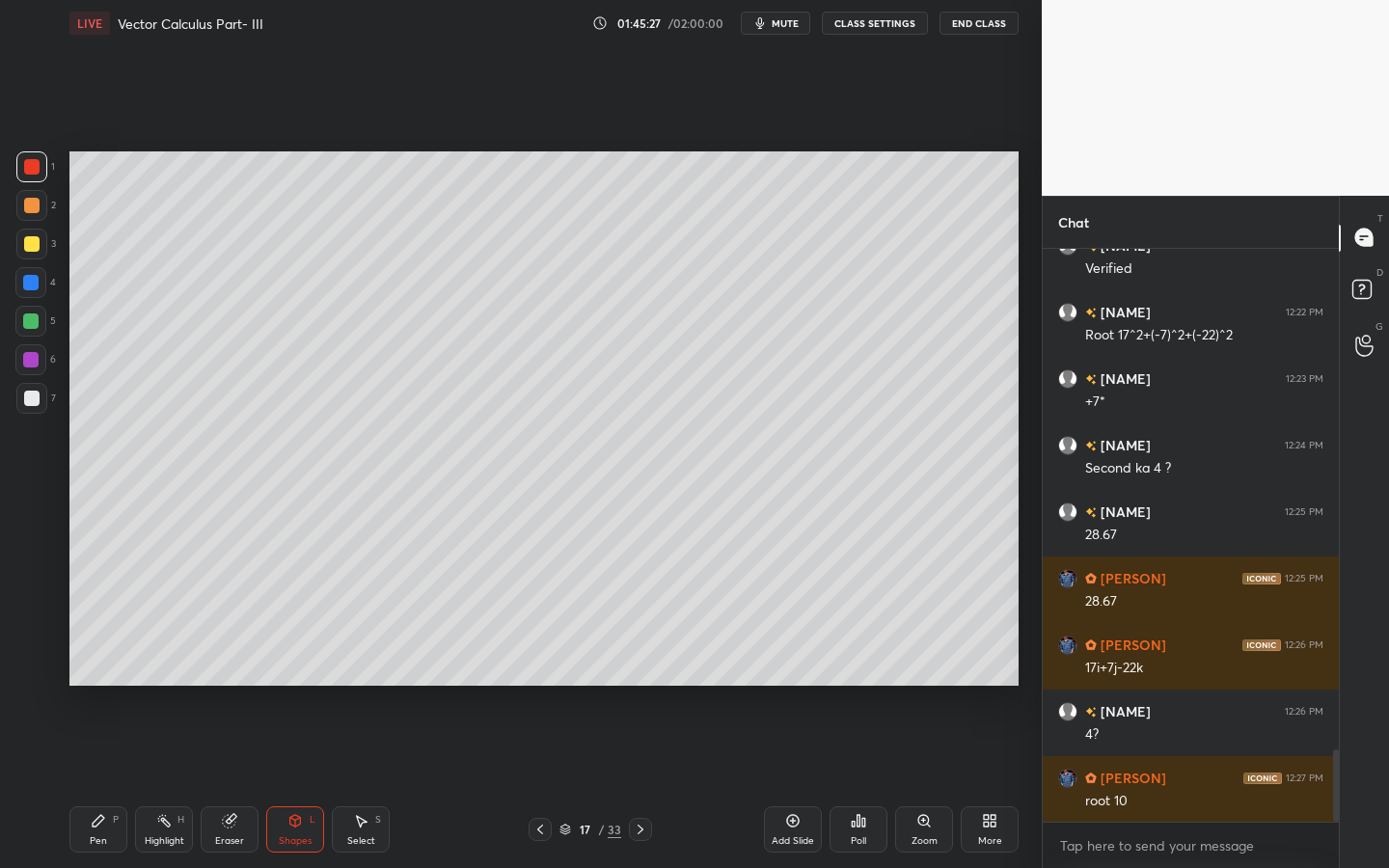click 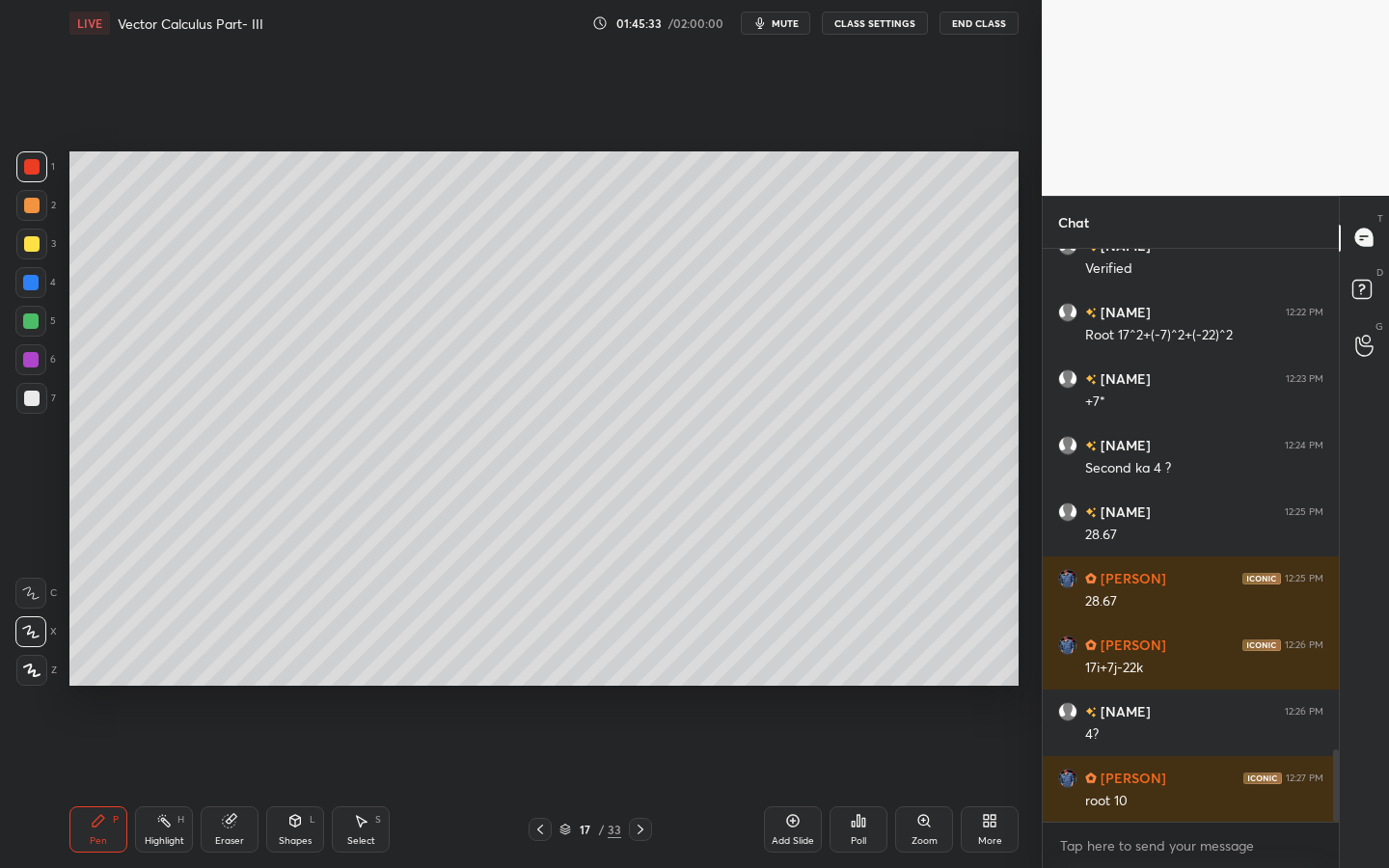 click at bounding box center [32, 398] 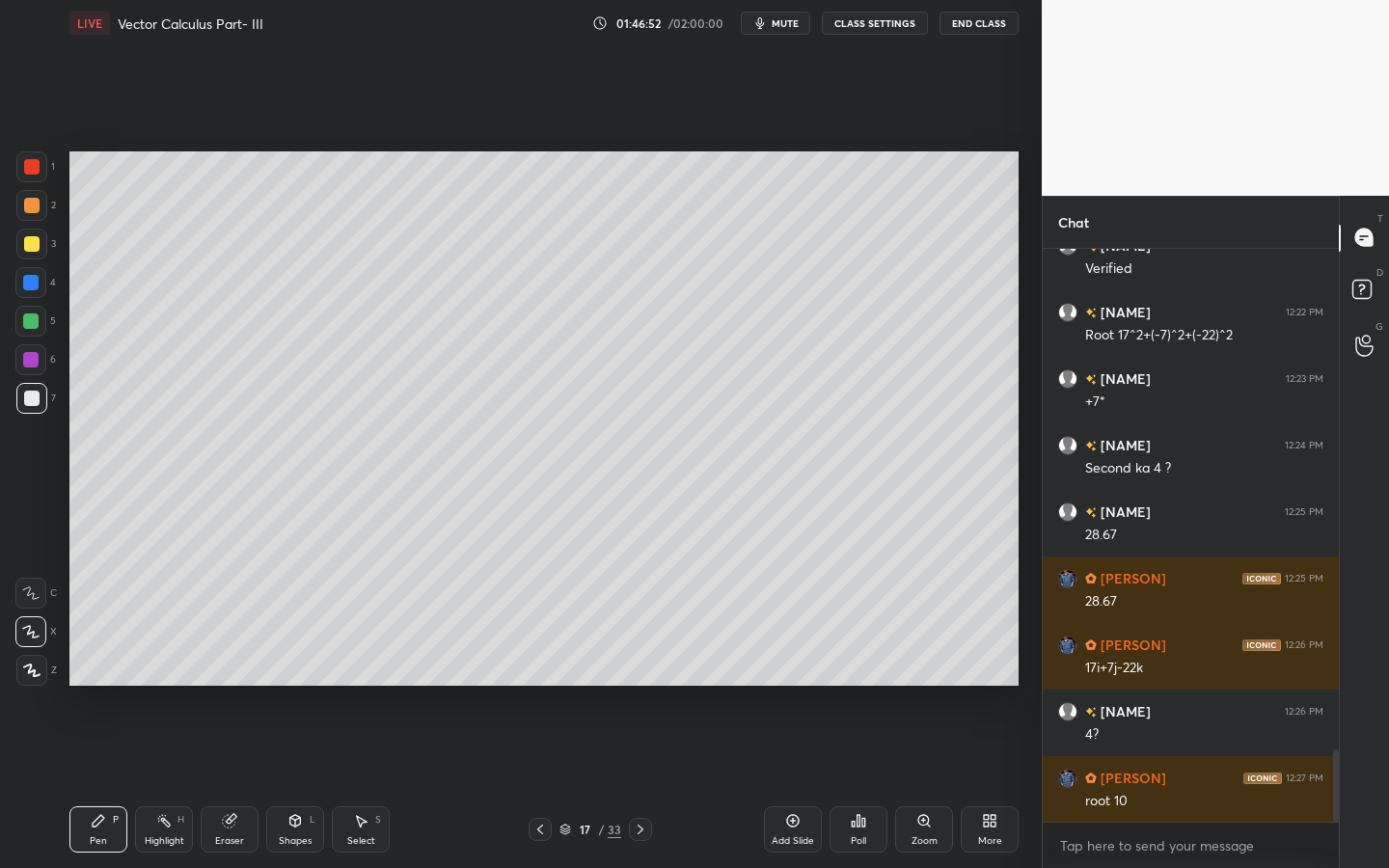 scroll, scrollTop: 4034, scrollLeft: 0, axis: vertical 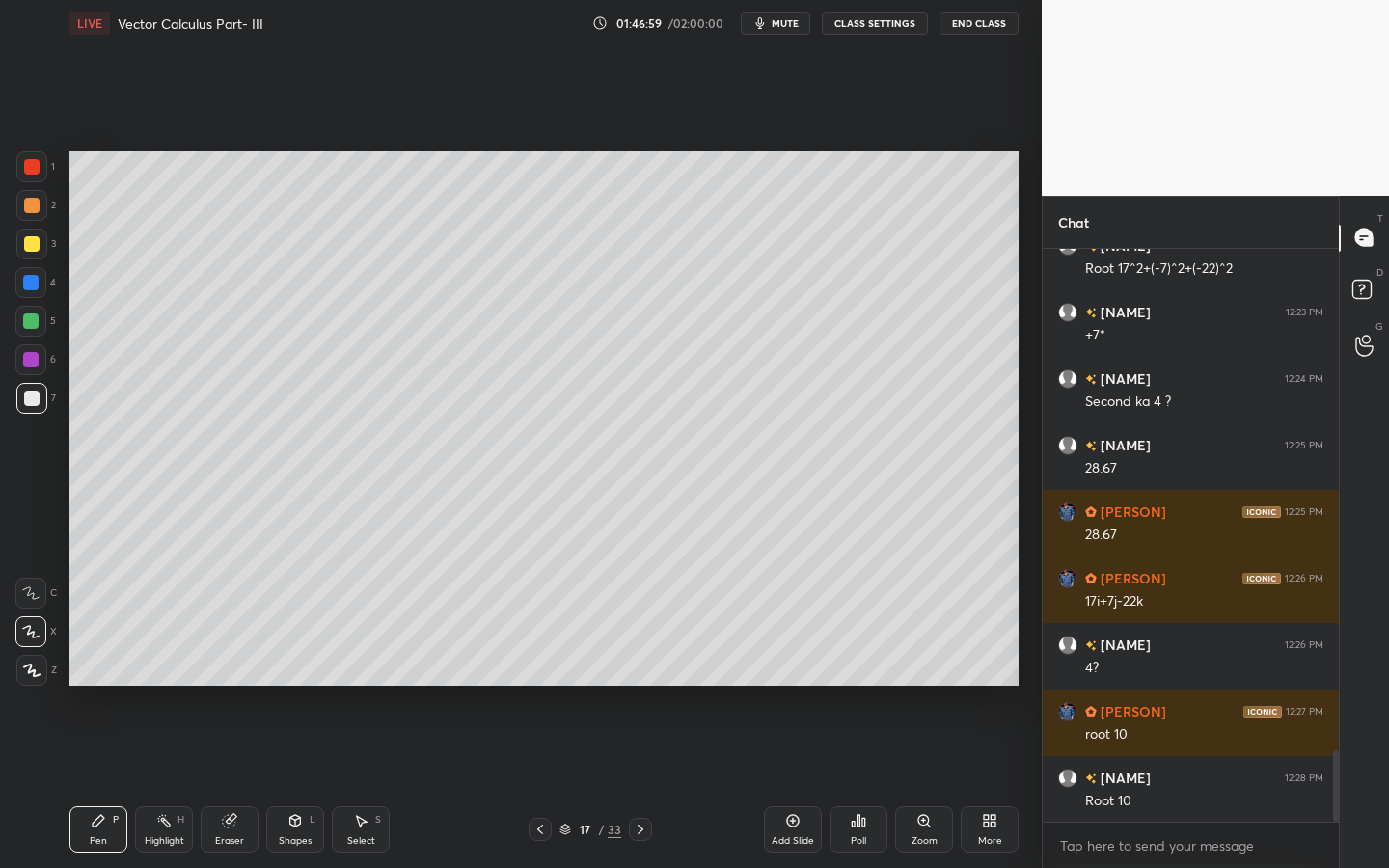 click at bounding box center [31, 360] 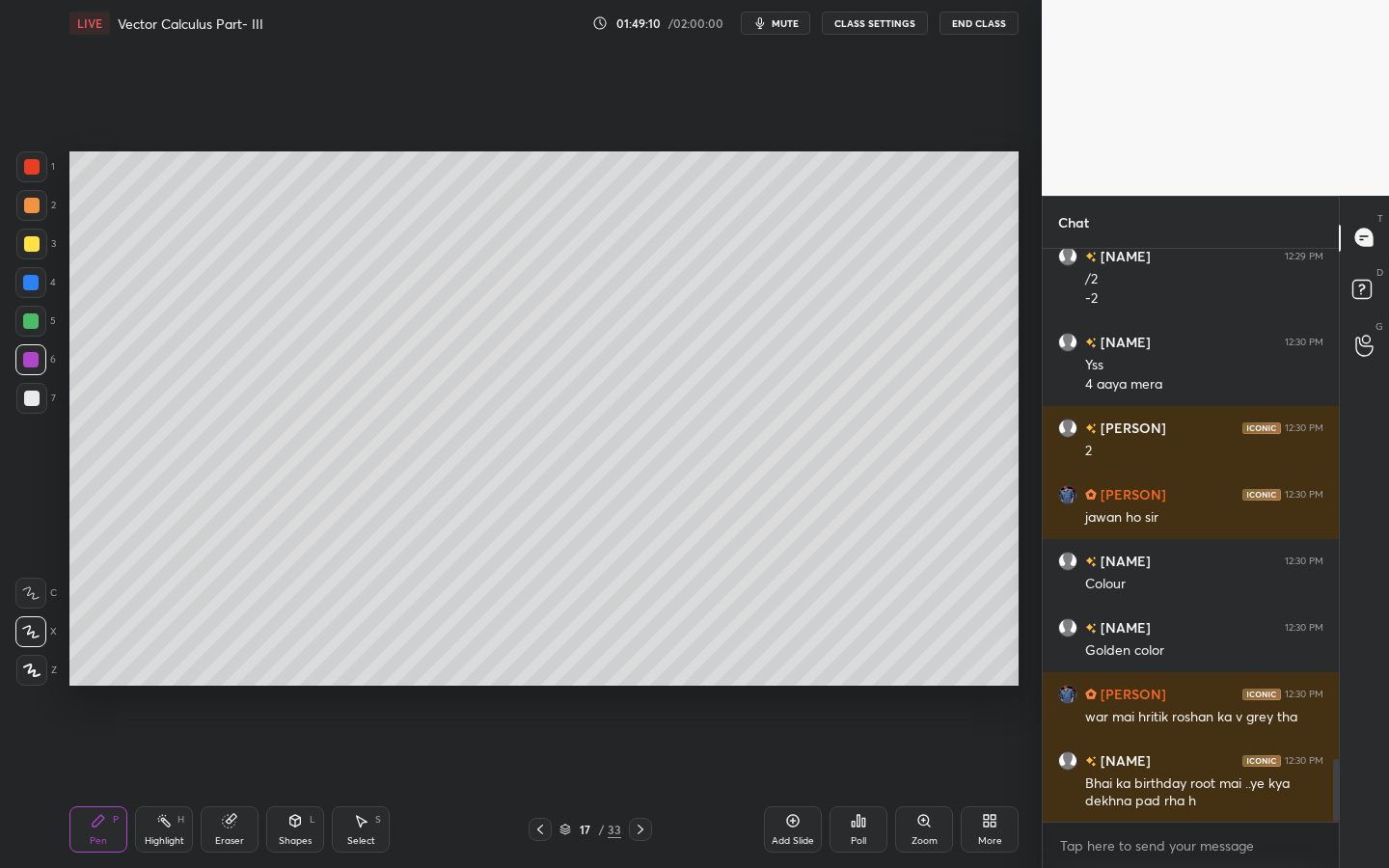 scroll, scrollTop: 4689, scrollLeft: 0, axis: vertical 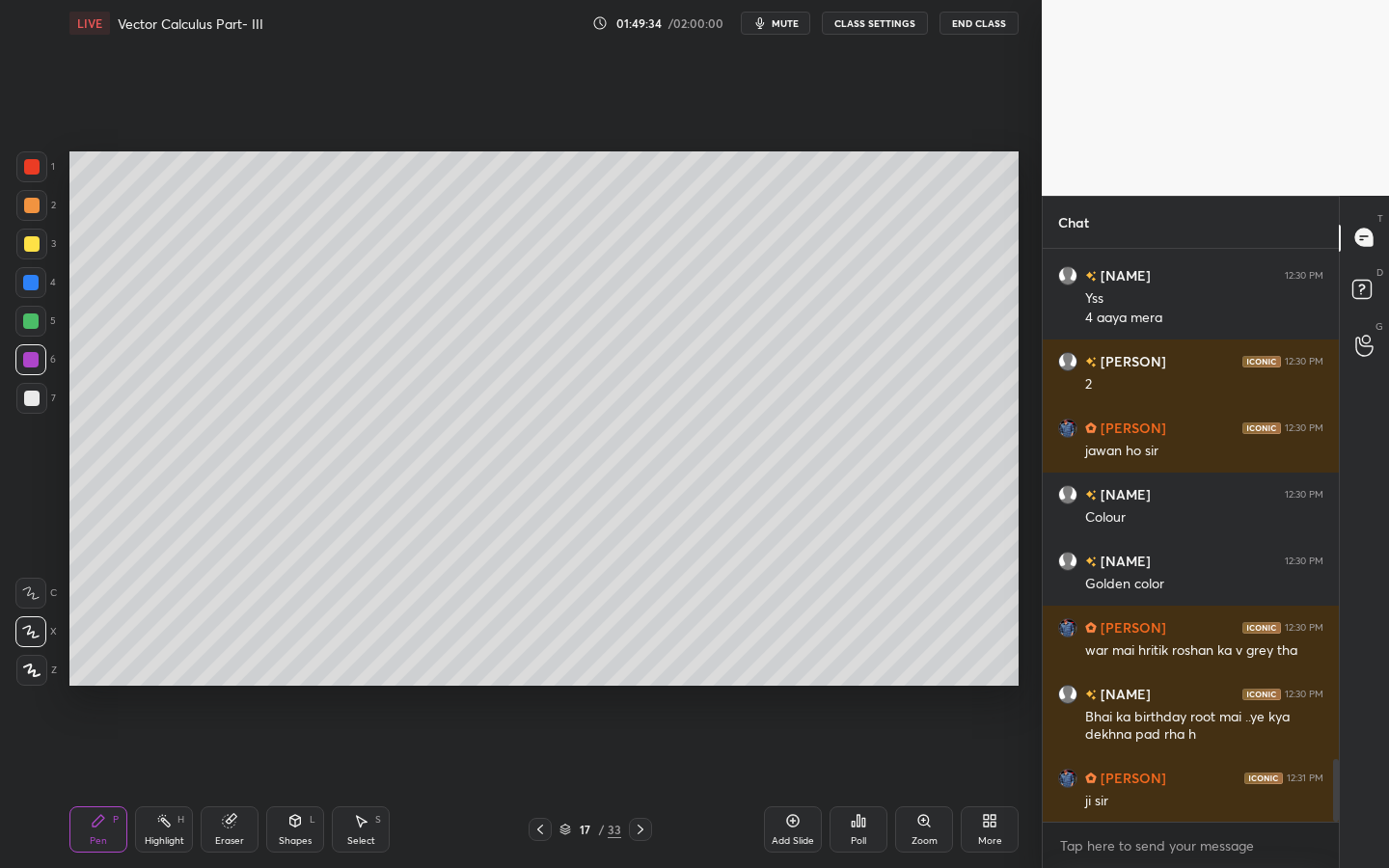 click on "End Class" at bounding box center (979, 23) 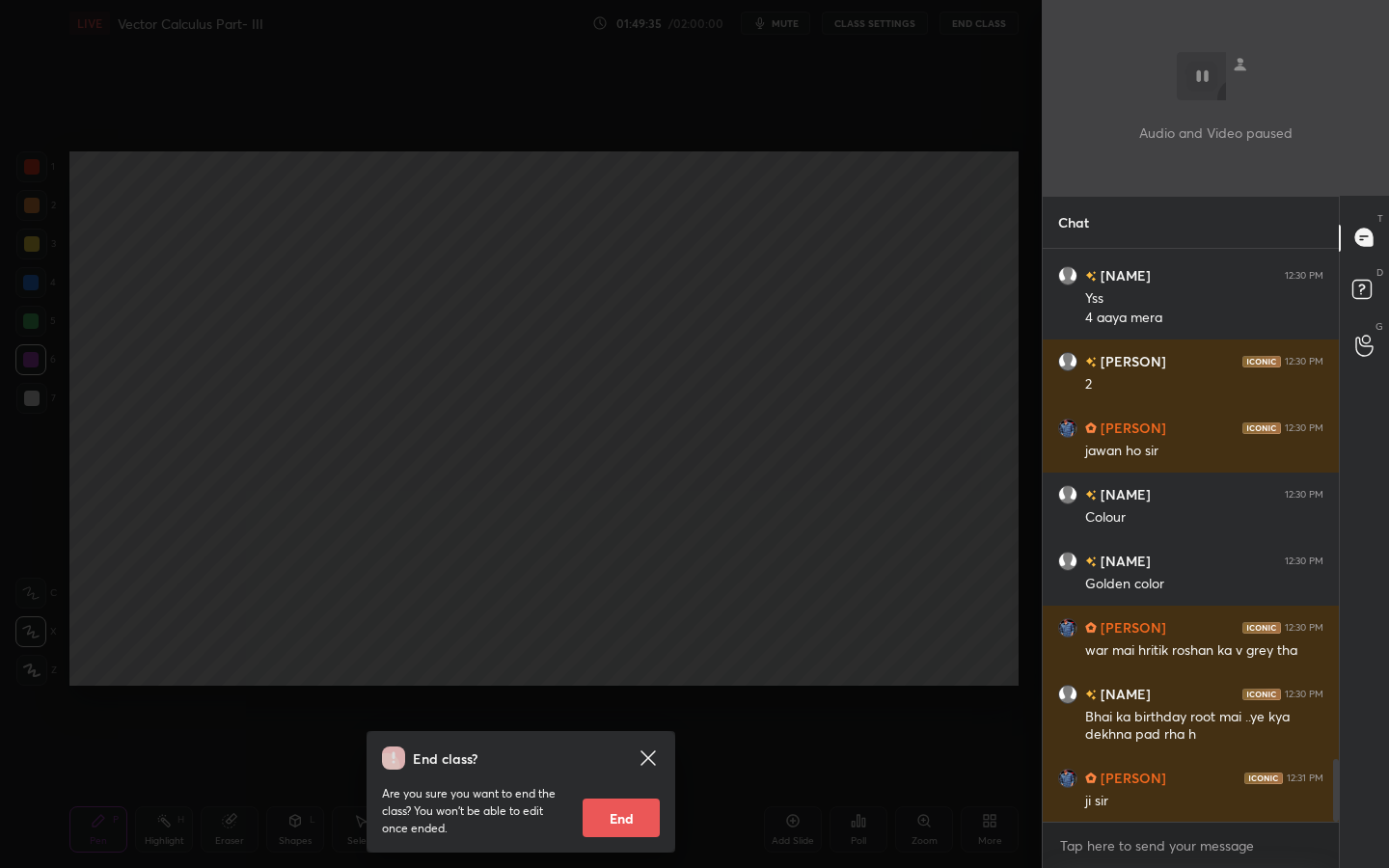 click on "End" at bounding box center [621, 818] 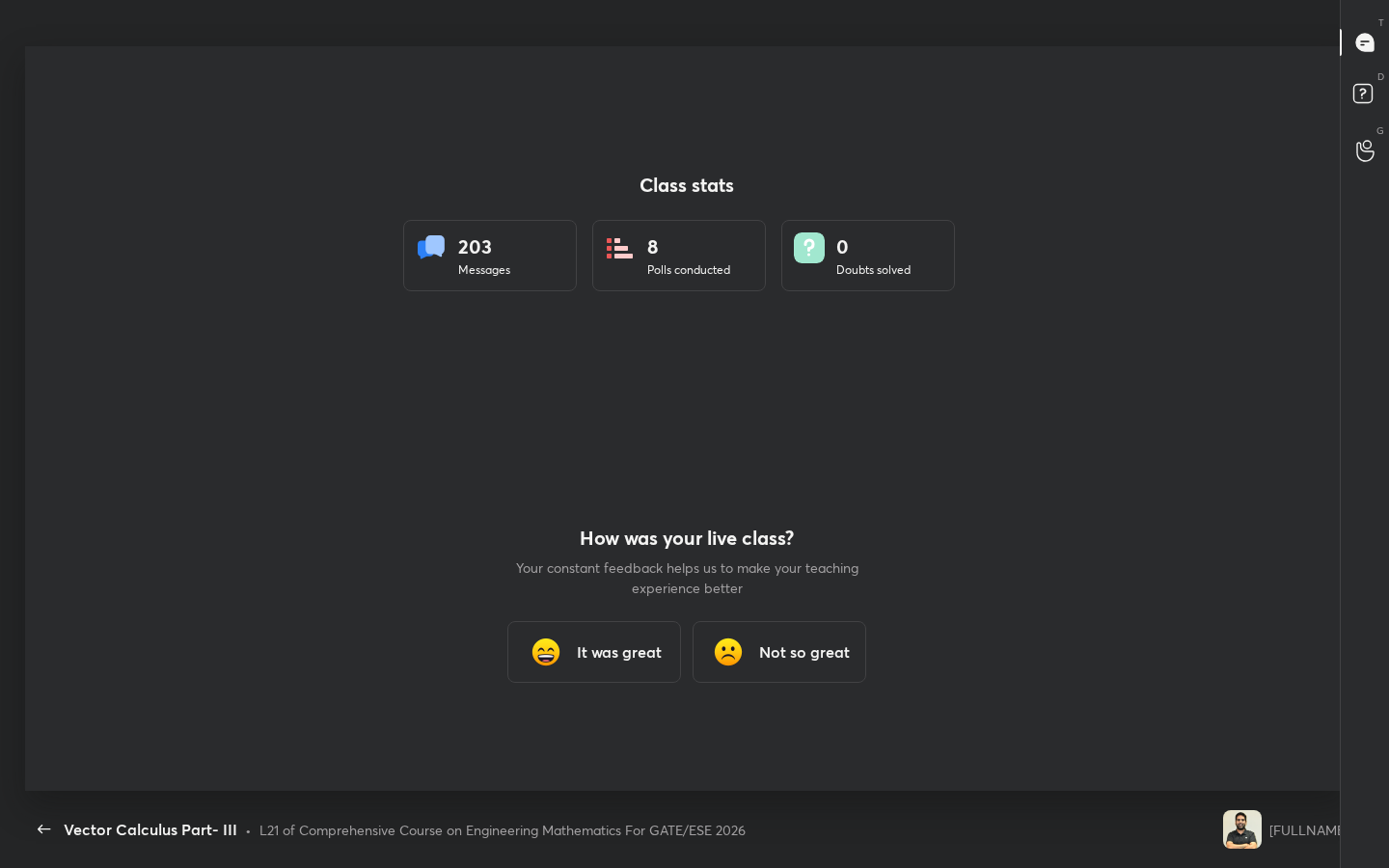 scroll, scrollTop: 95700, scrollLeft: 95085, axis: both 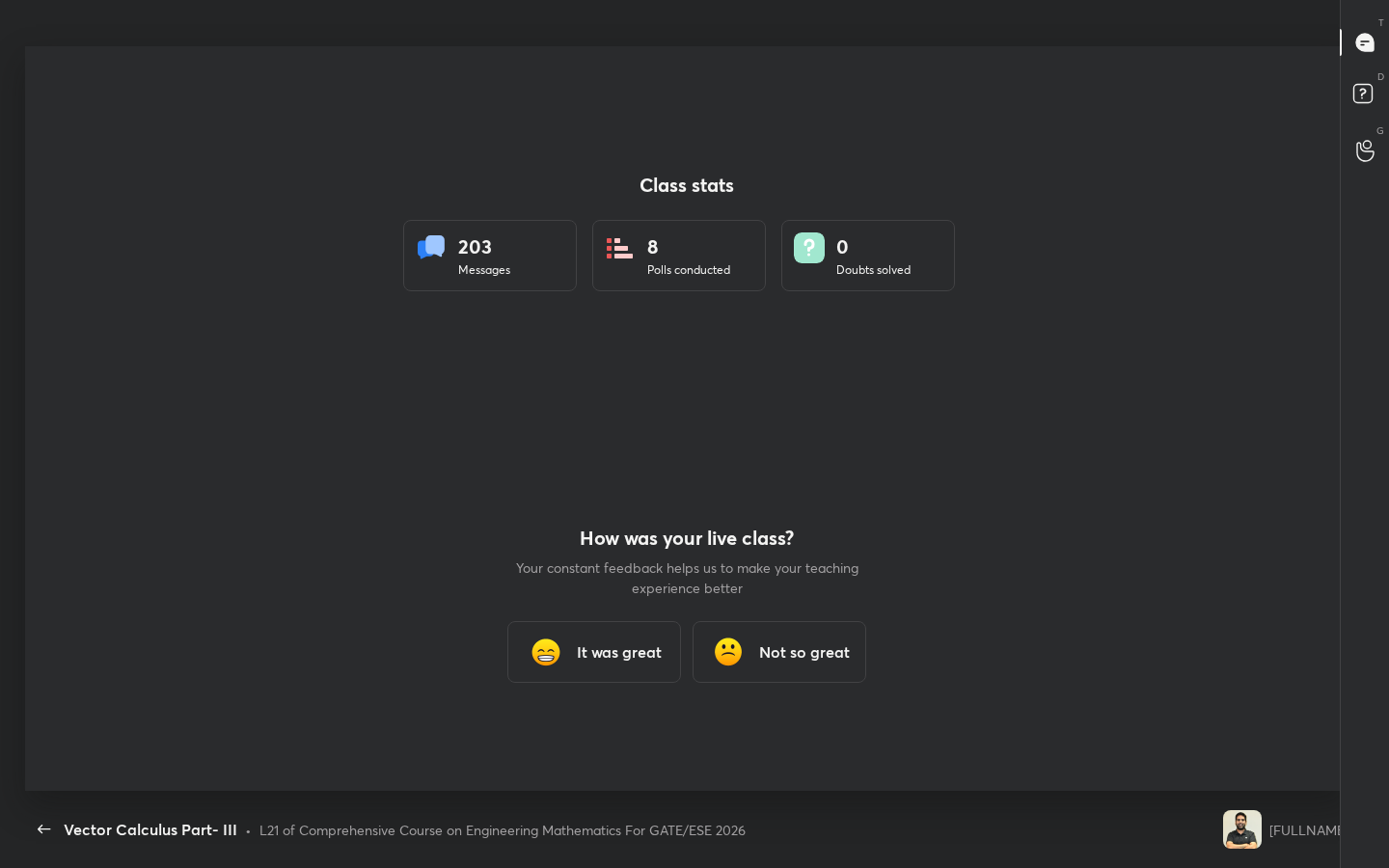 click on "How was your live class? Your constant feedback helps us to make your teaching experience better It was great Not so great" at bounding box center (687, 605) 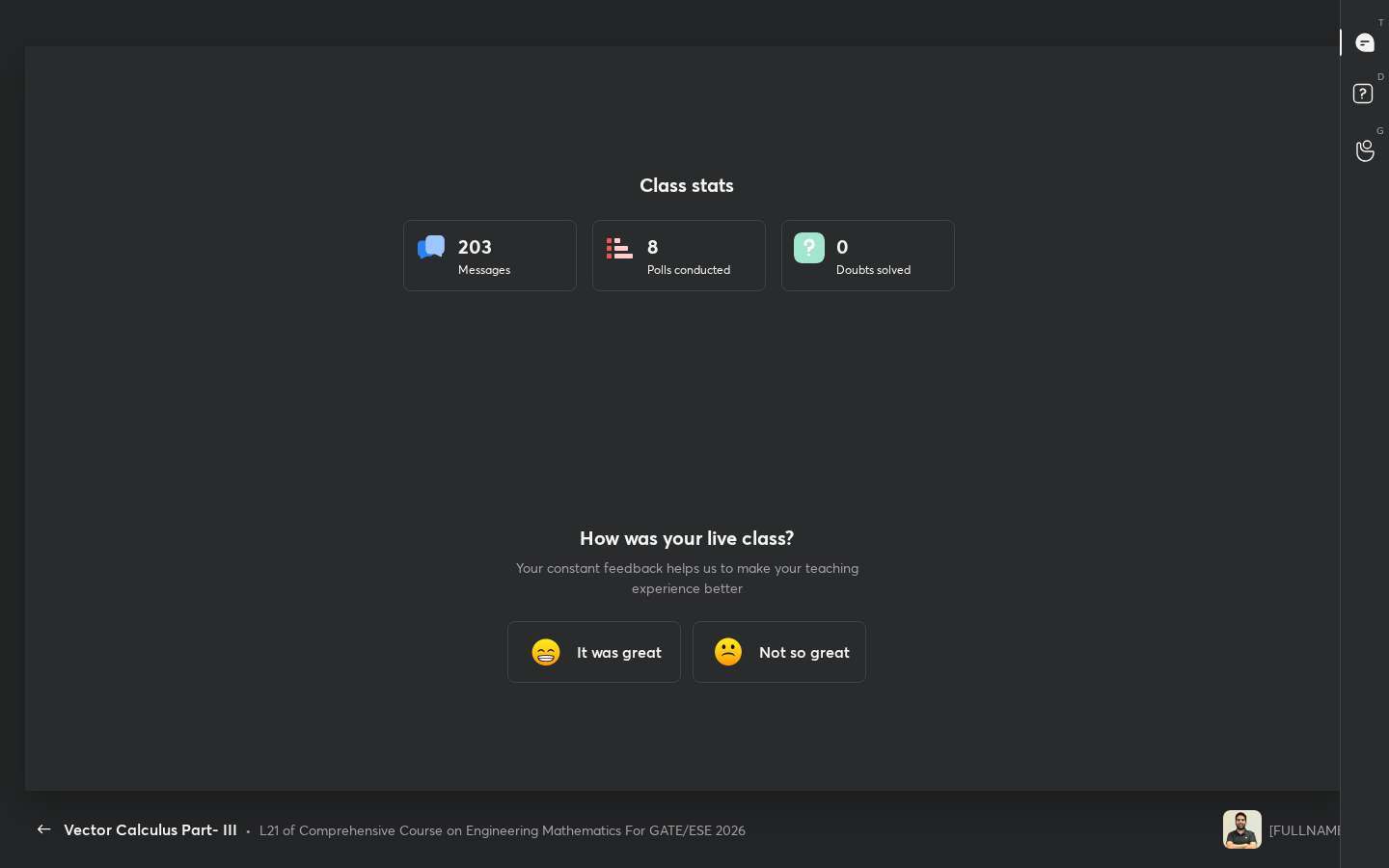 click on "How was your live class? Your constant feedback helps us to make your teaching experience better It was great Not so great" at bounding box center [687, 605] 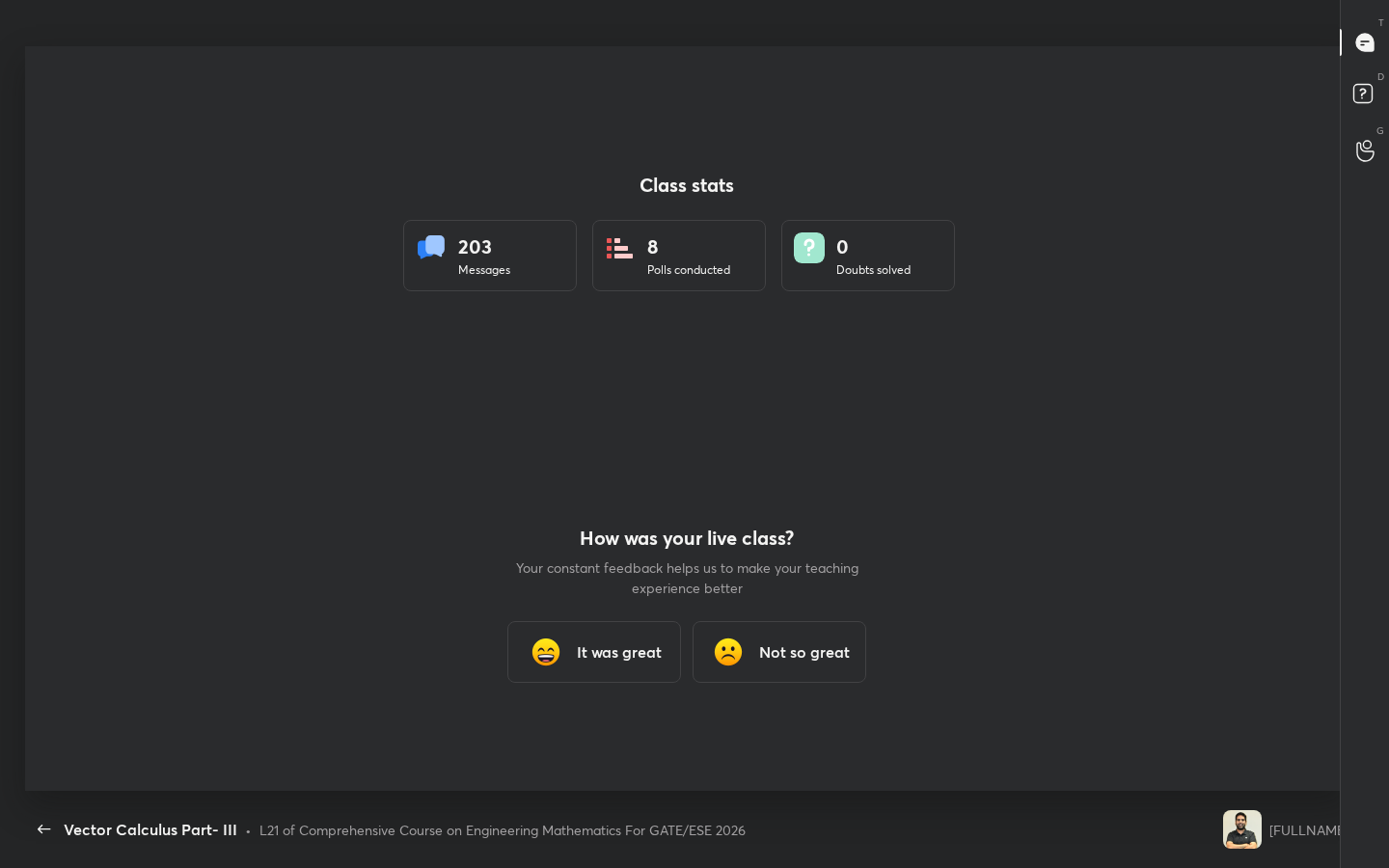 click on "It was great" at bounding box center [619, 652] 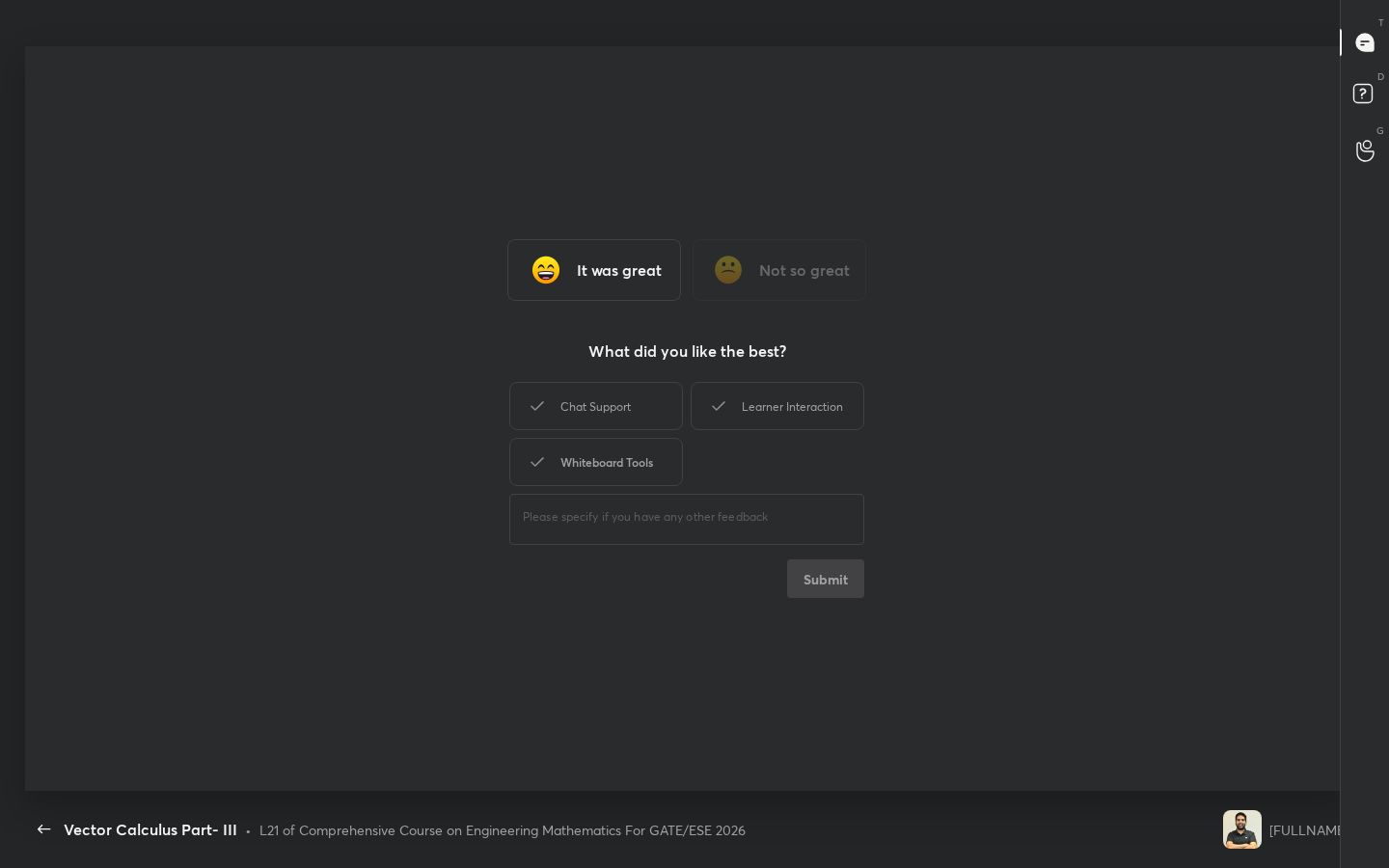 drag, startPoint x: 625, startPoint y: 401, endPoint x: 625, endPoint y: 479, distance: 78 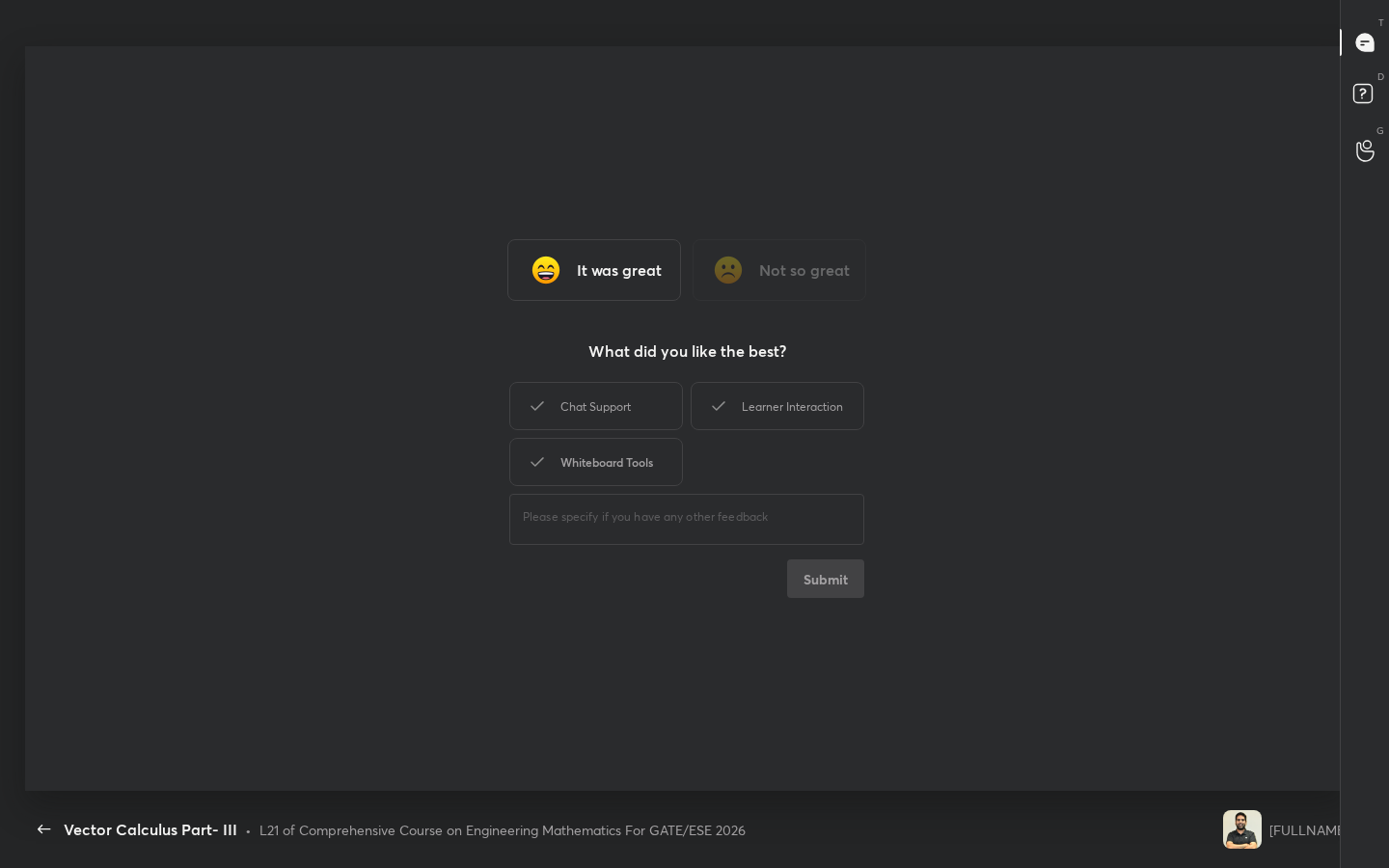 click on "Chat Support Learner Interaction Whiteboard Tools" at bounding box center (687, 434) 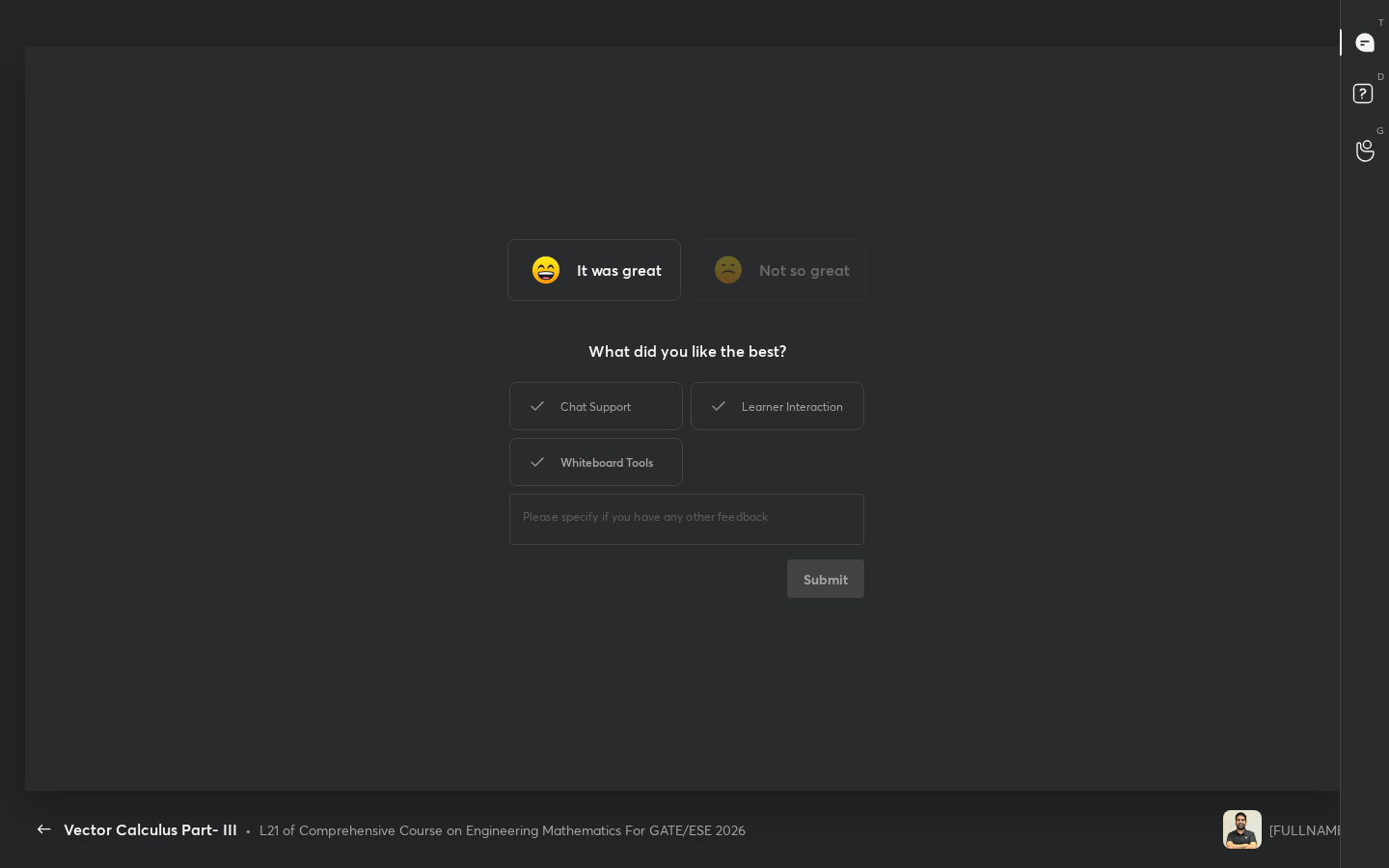 click on "Whiteboard Tools" at bounding box center [596, 462] 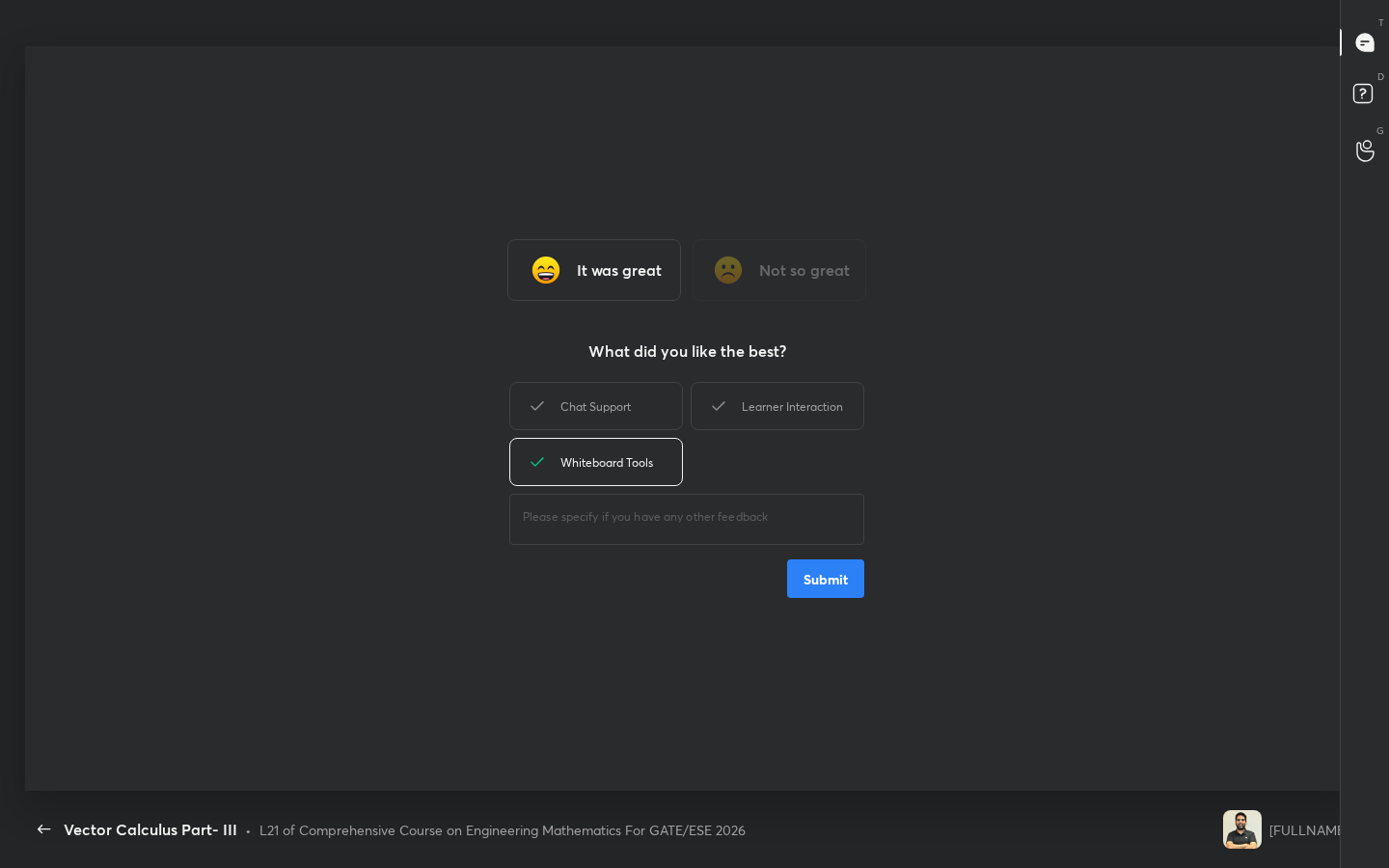 drag, startPoint x: 745, startPoint y: 401, endPoint x: 506, endPoint y: 405, distance: 239.03347 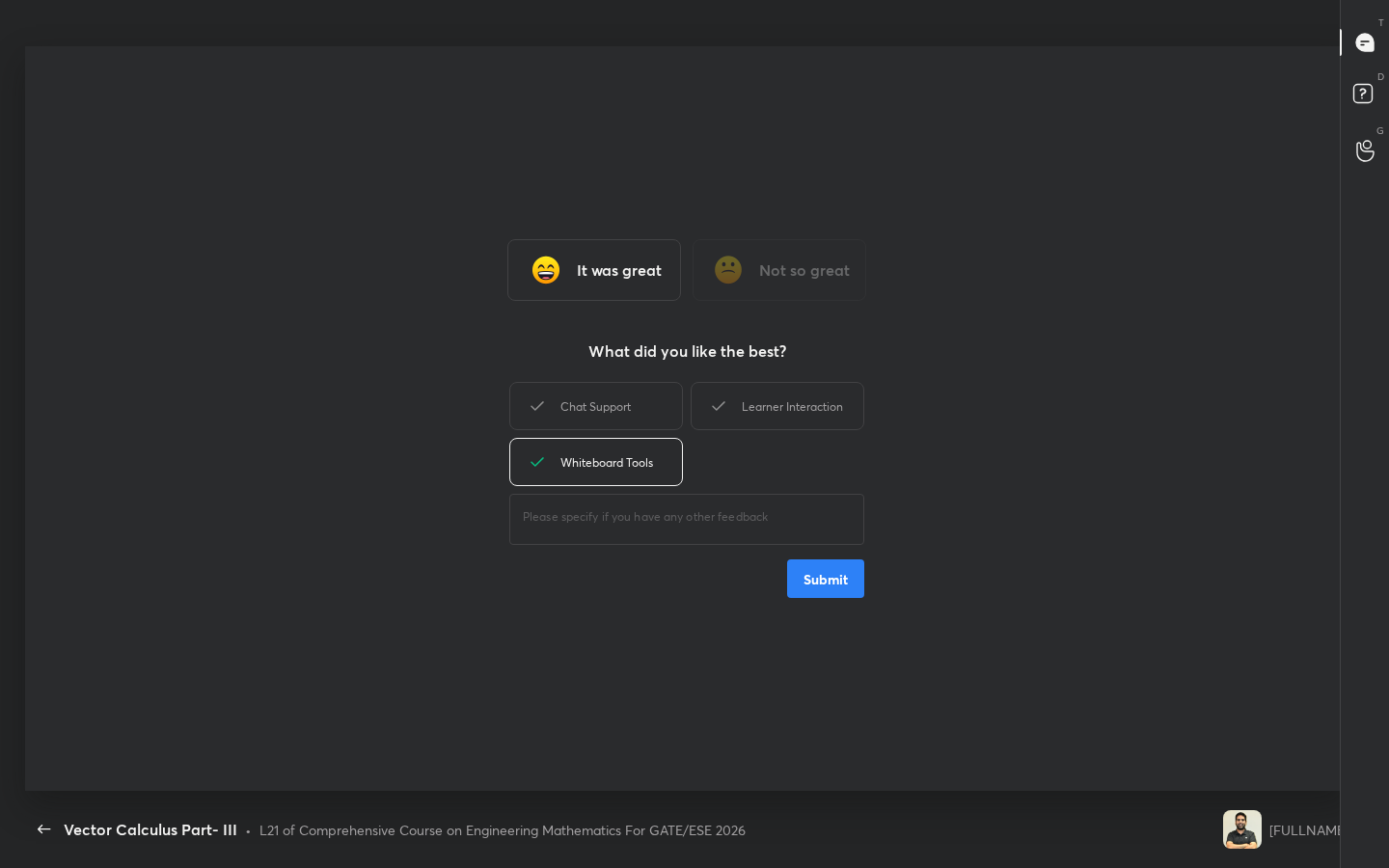 click on "It was great Not so great What did you like the best? Chat Support Learner Interaction Whiteboard Tools ​ Submit" at bounding box center [687, 419] 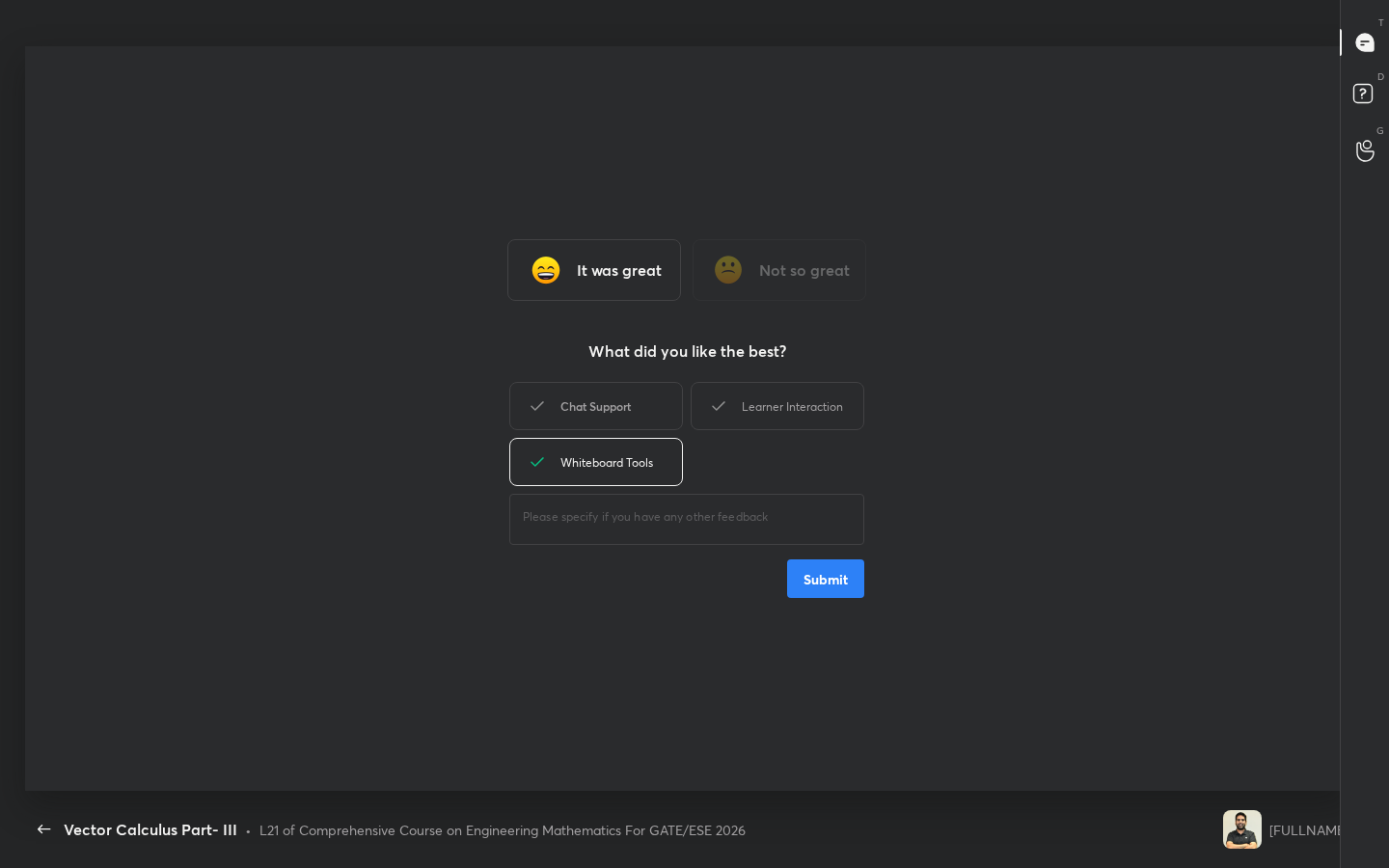 click on "Chat Support" at bounding box center (596, 406) 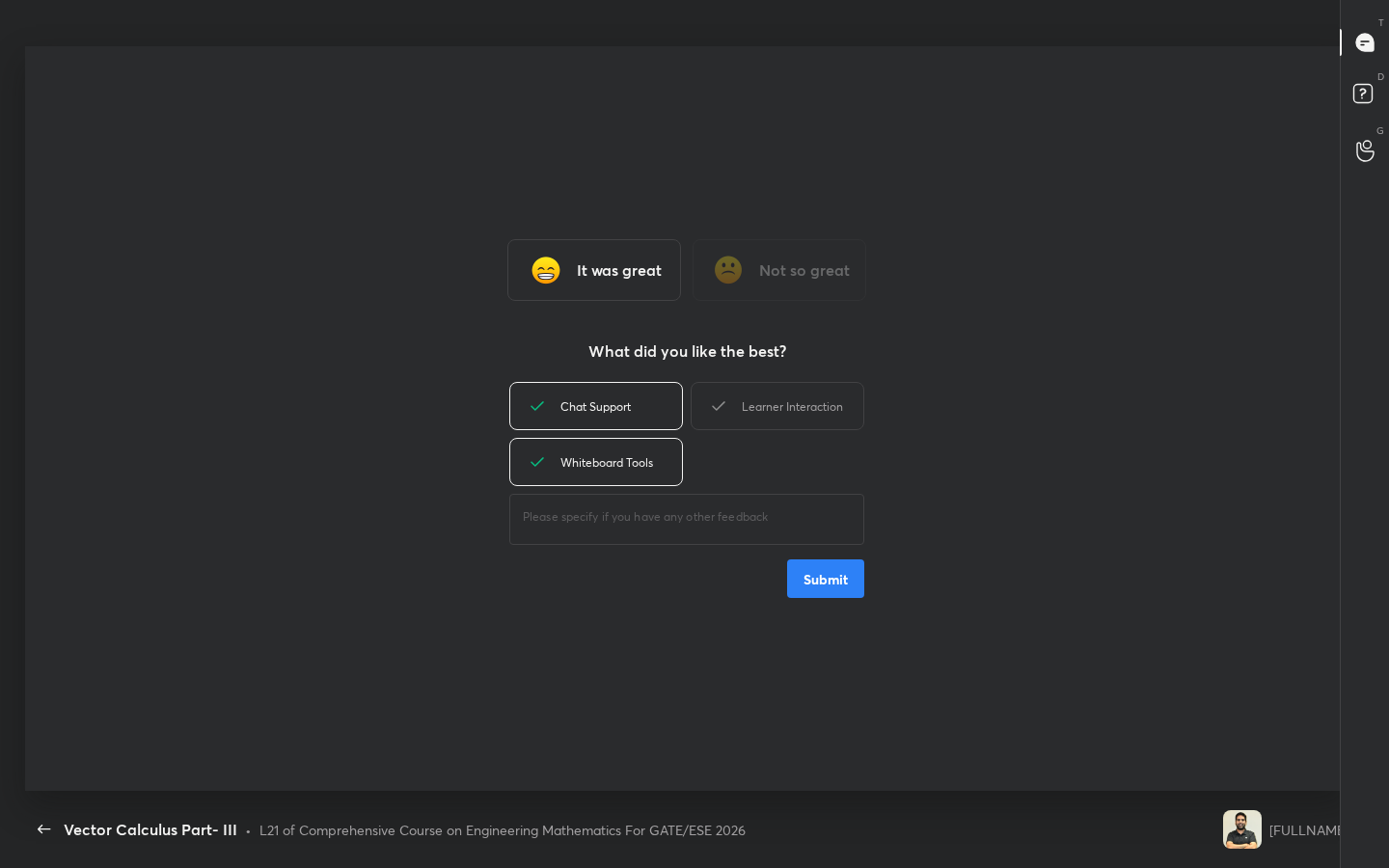 click on "Submit" at bounding box center (826, 579) 